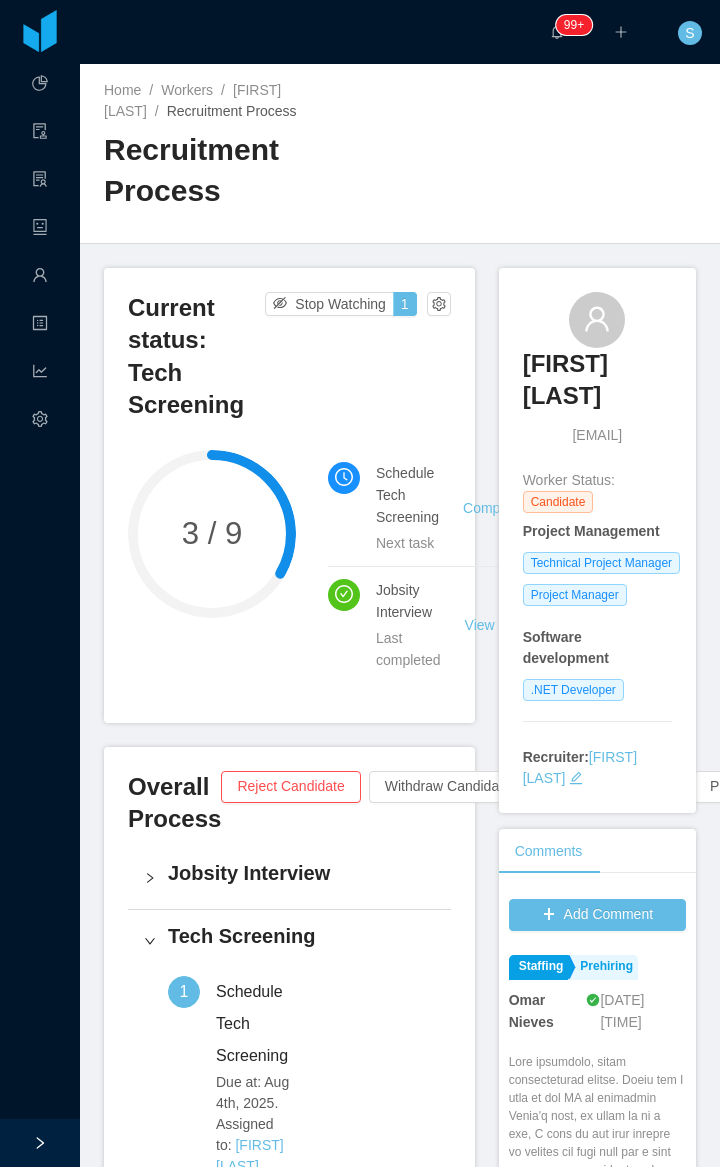 scroll, scrollTop: 0, scrollLeft: 0, axis: both 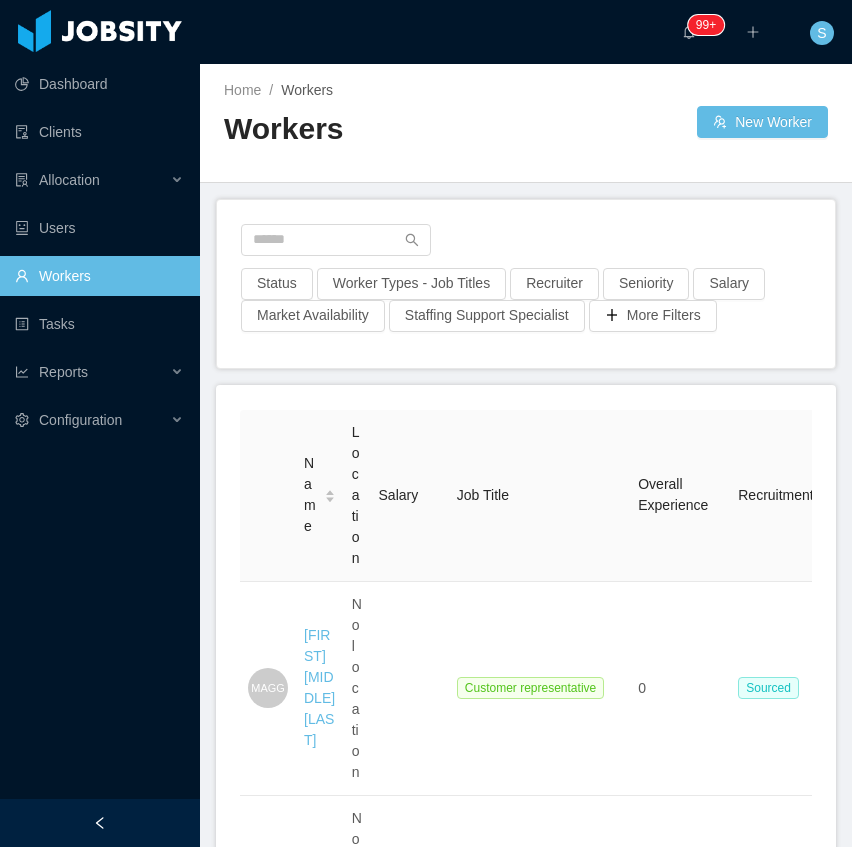 click at bounding box center (100, 823) 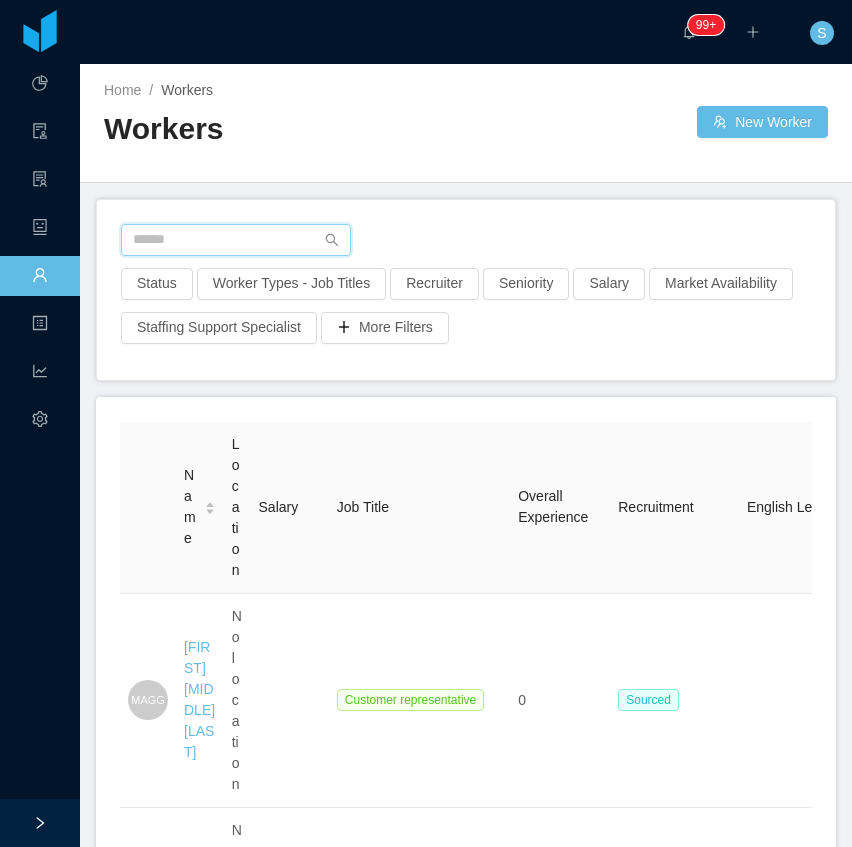 click at bounding box center [236, 240] 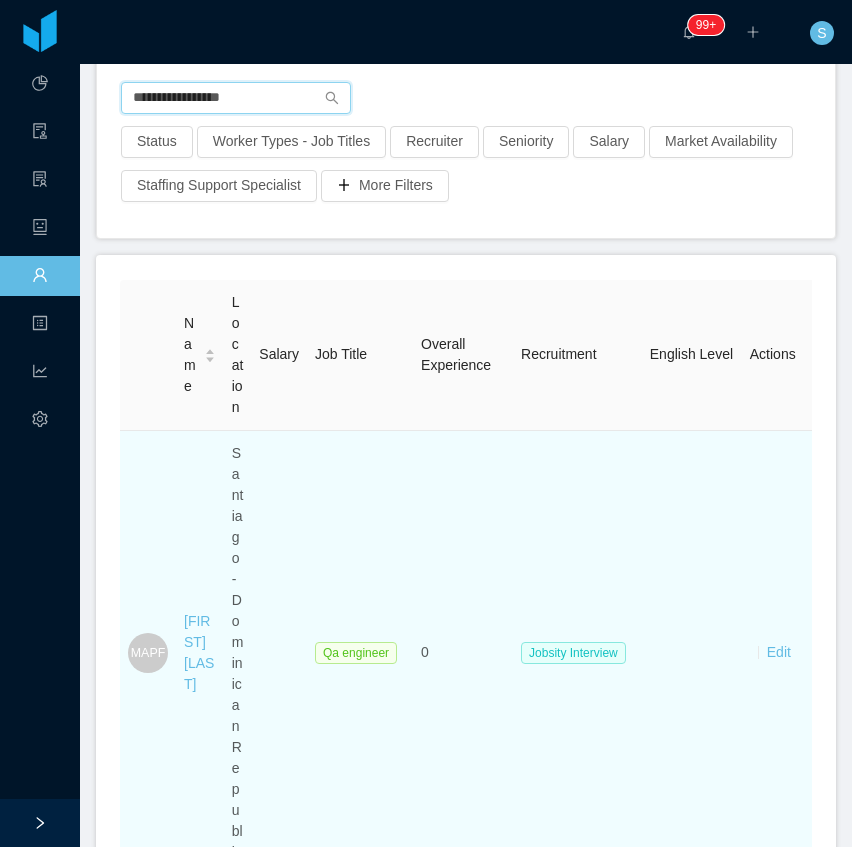 scroll, scrollTop: 266, scrollLeft: 0, axis: vertical 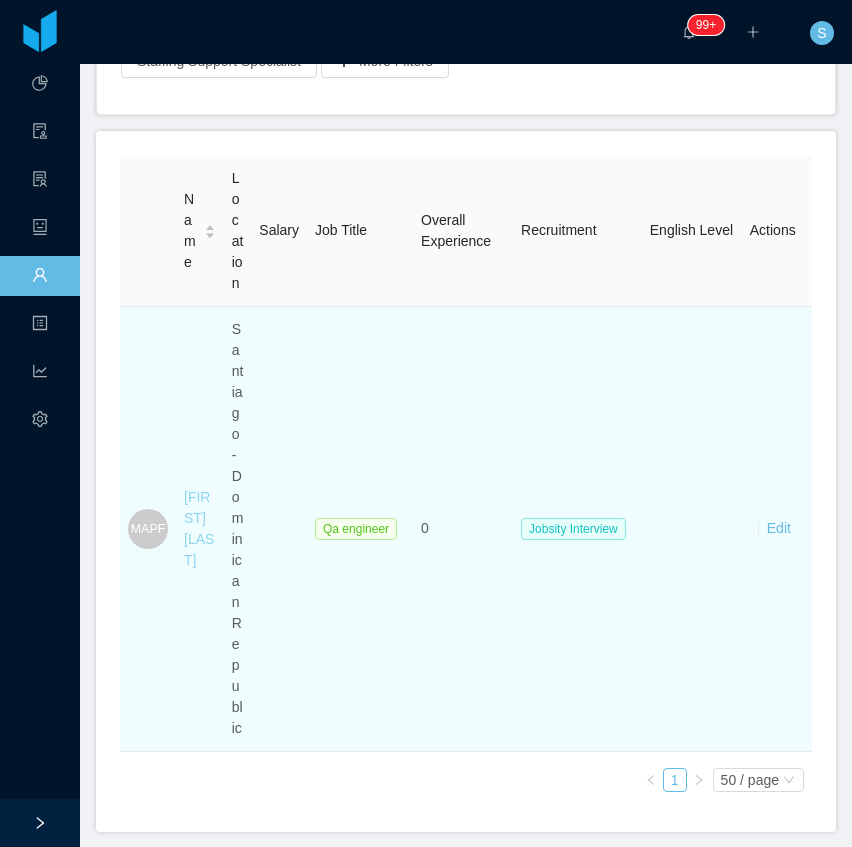type on "**********" 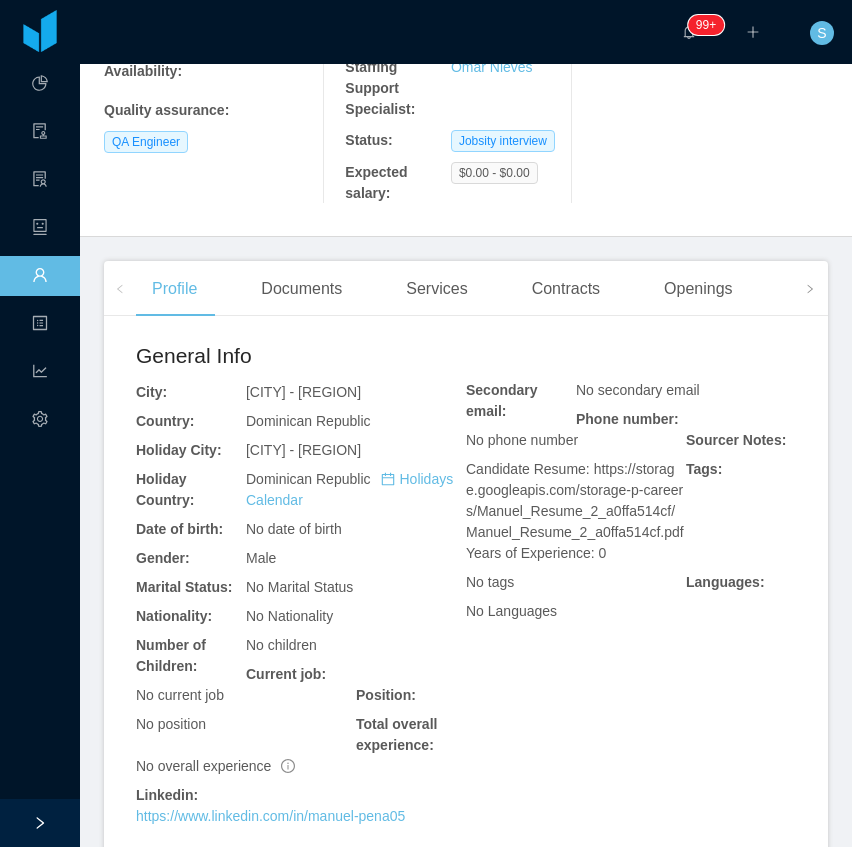 scroll, scrollTop: 466, scrollLeft: 0, axis: vertical 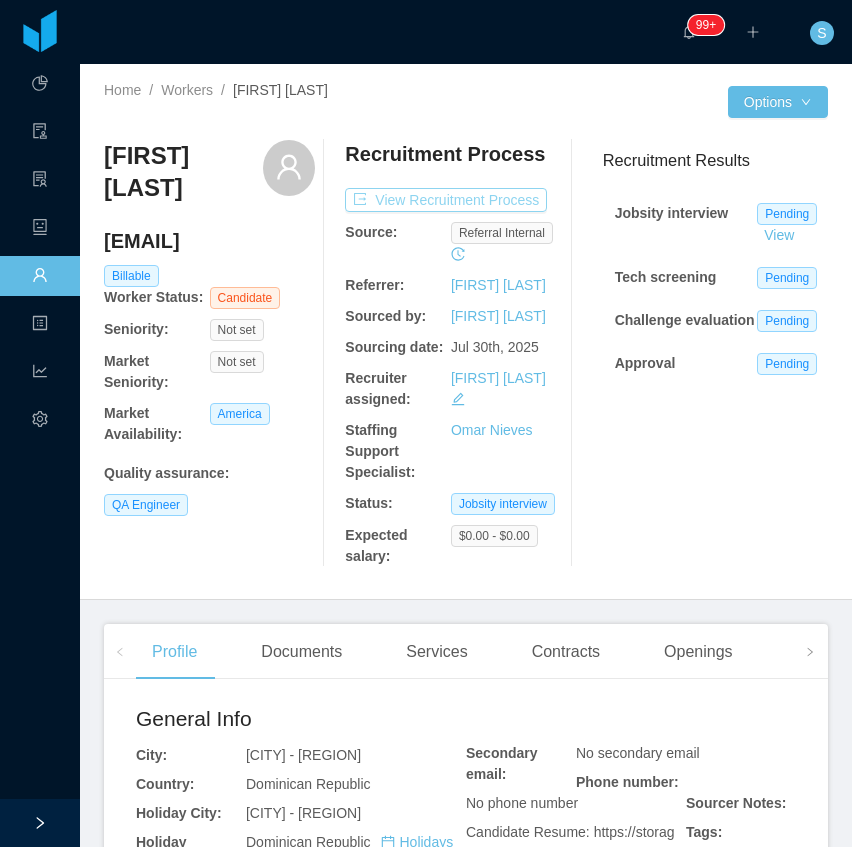 click on "View Recruitment Process" at bounding box center (446, 200) 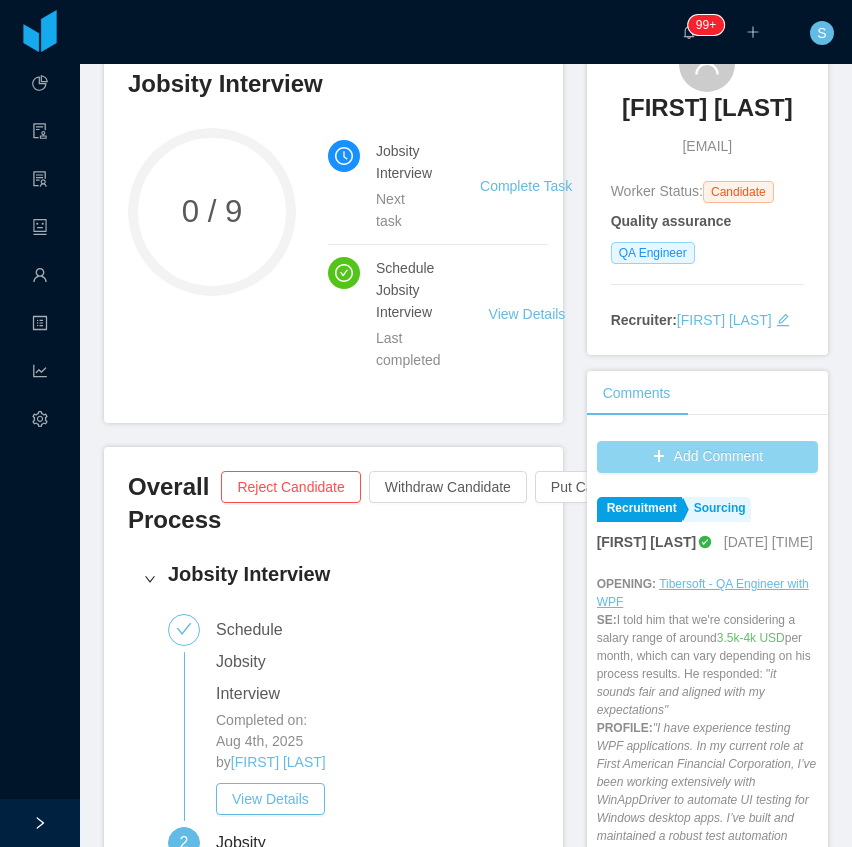 scroll, scrollTop: 220, scrollLeft: 0, axis: vertical 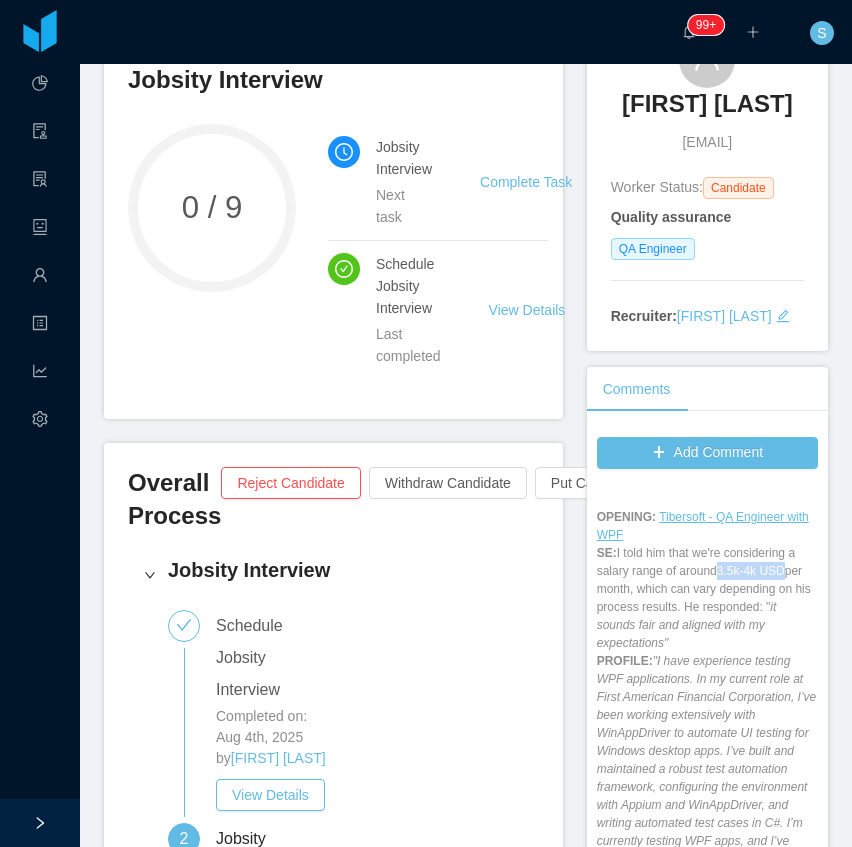copy on "3.5k-4k USD" 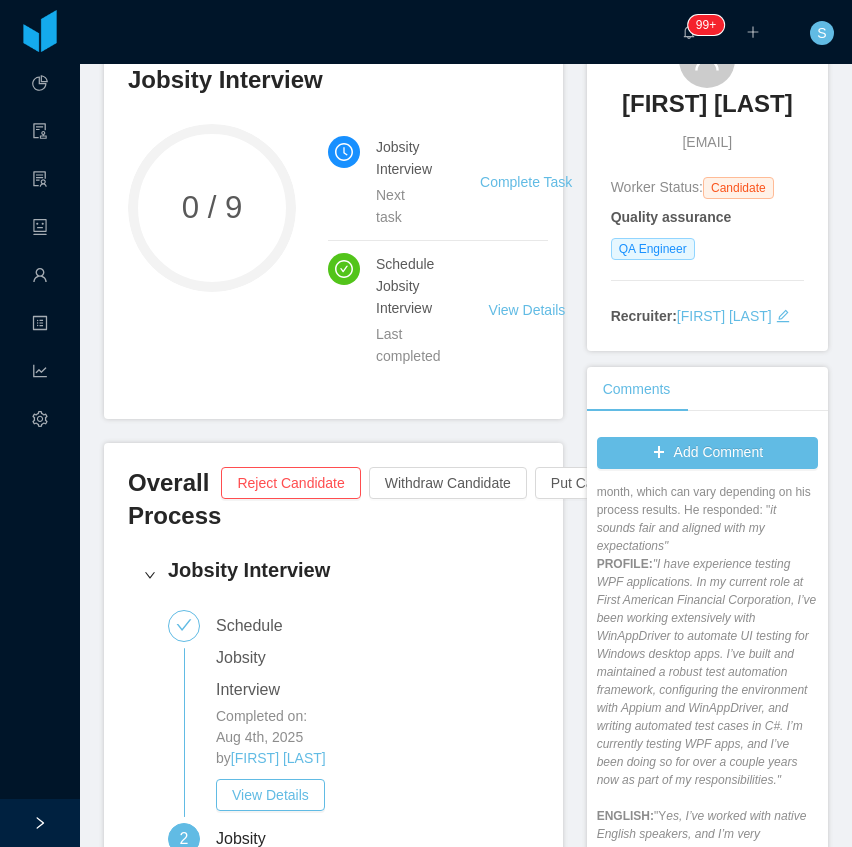 scroll, scrollTop: 196, scrollLeft: 0, axis: vertical 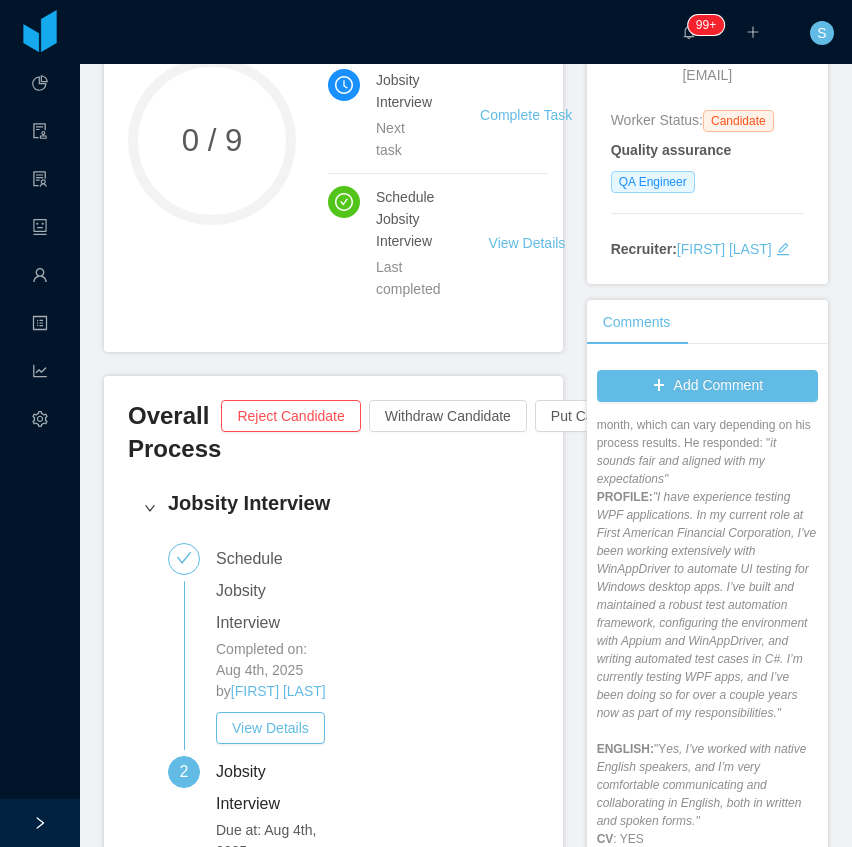 drag, startPoint x: 686, startPoint y: 528, endPoint x: 779, endPoint y: 751, distance: 241.6154 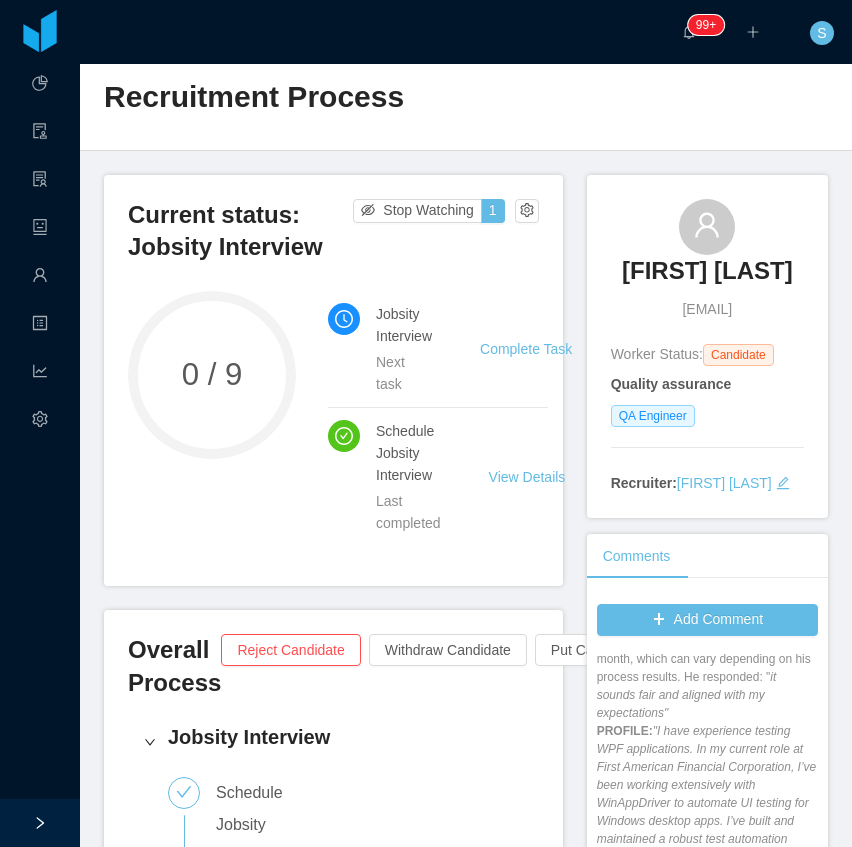 scroll, scrollTop: 0, scrollLeft: 0, axis: both 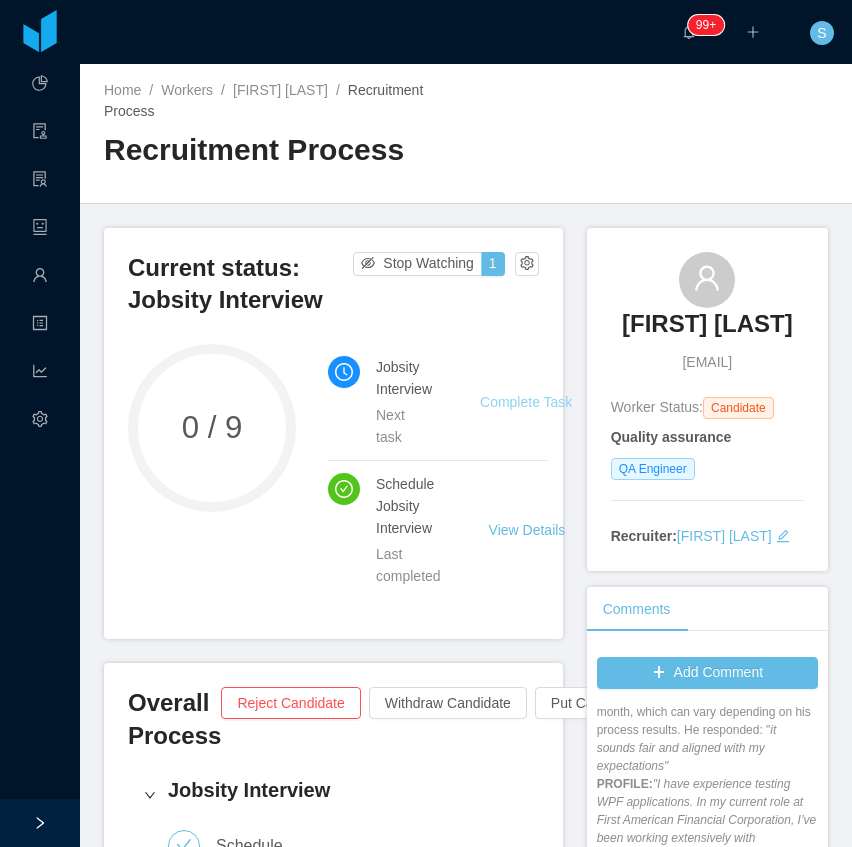 click on "Complete Task" at bounding box center [526, 402] 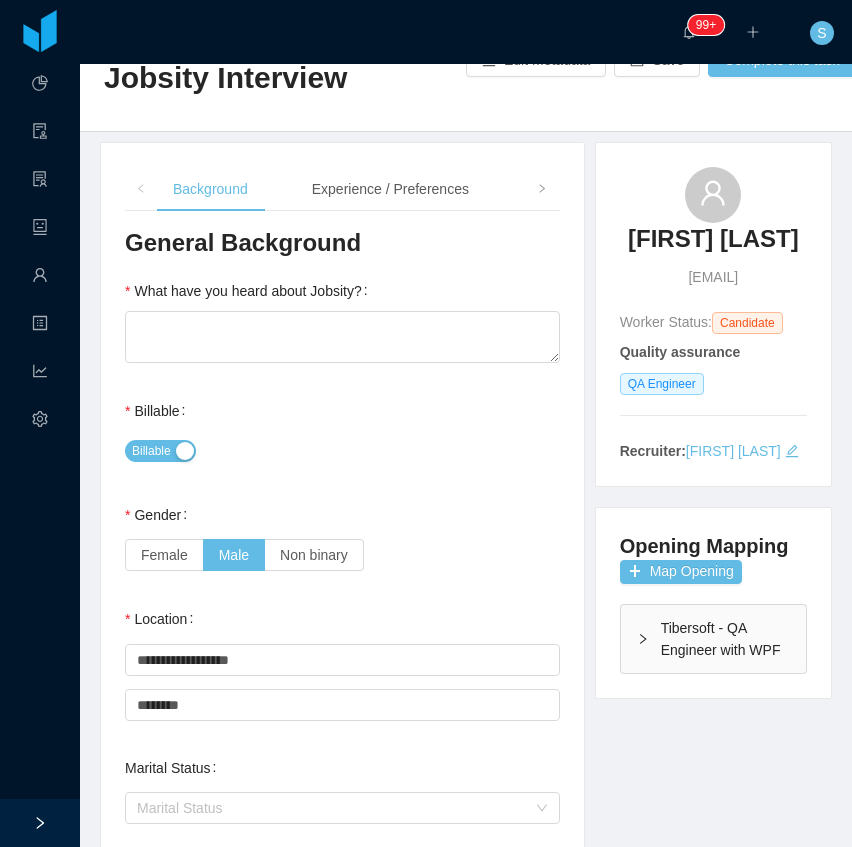 scroll, scrollTop: 66, scrollLeft: 0, axis: vertical 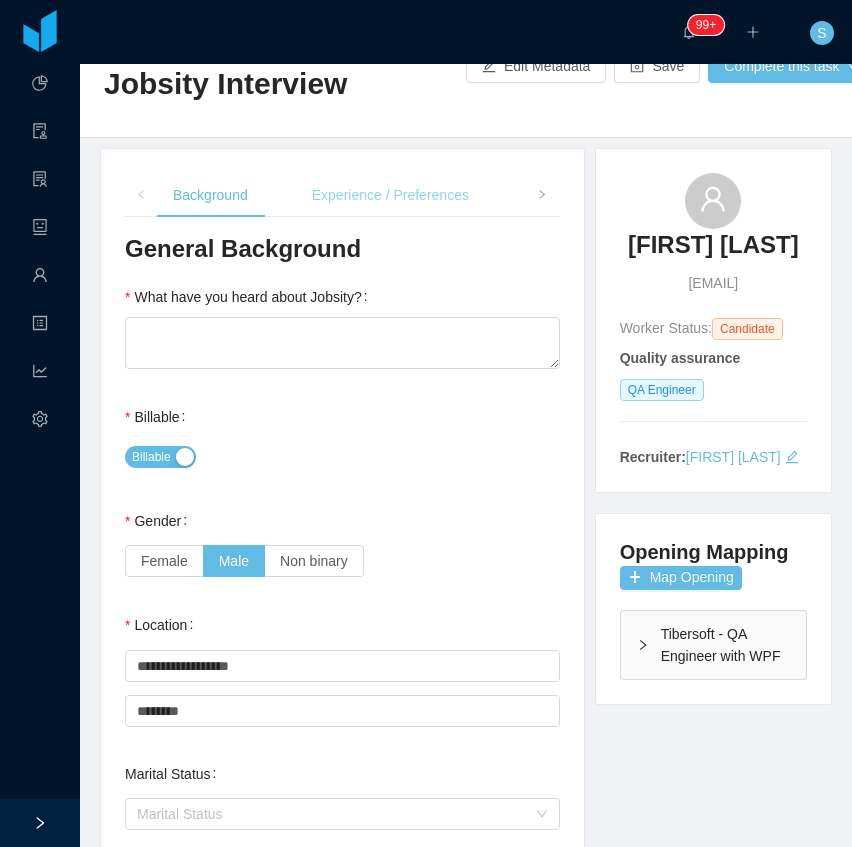 click on "Experience / Preferences" at bounding box center (390, 195) 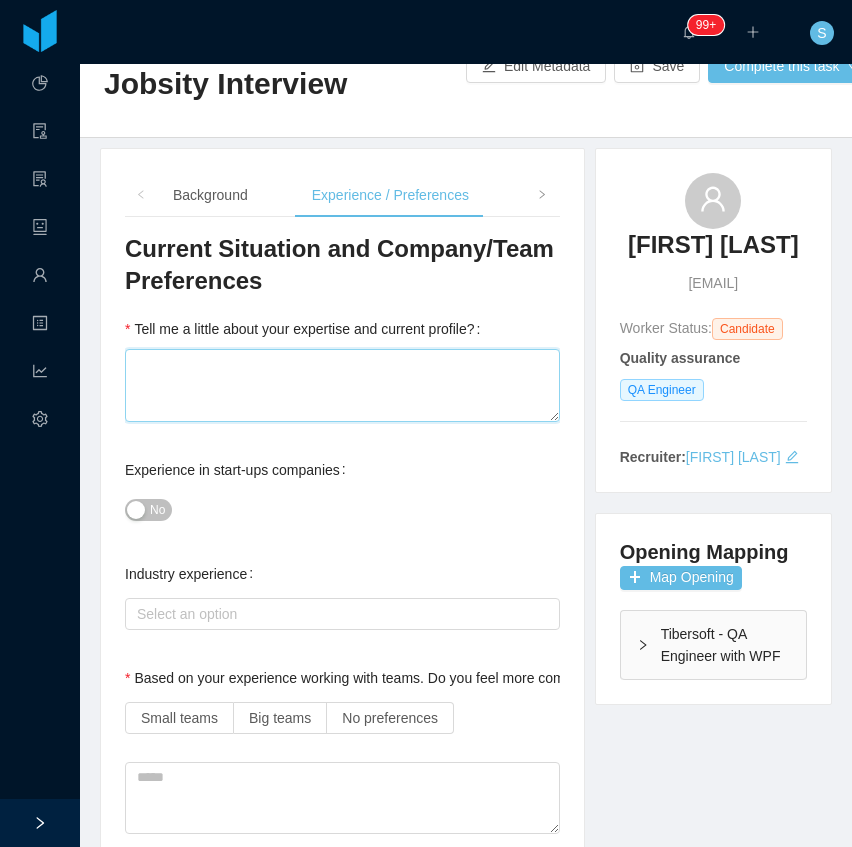 click on "Tell me a little about your expertise and current profile?" at bounding box center [342, 385] 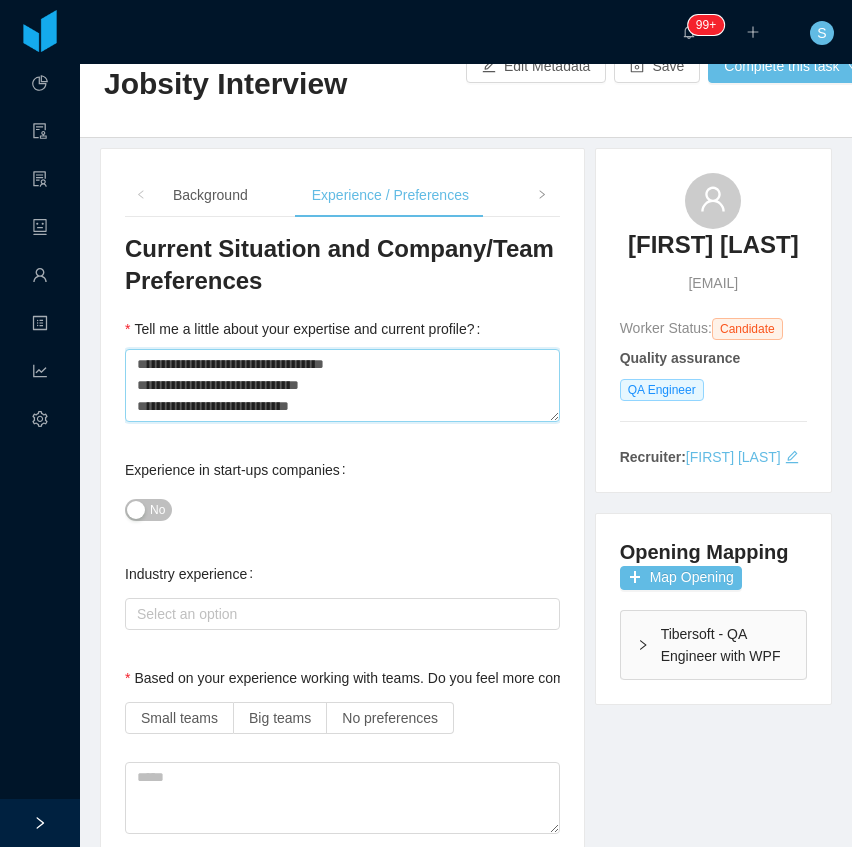 type 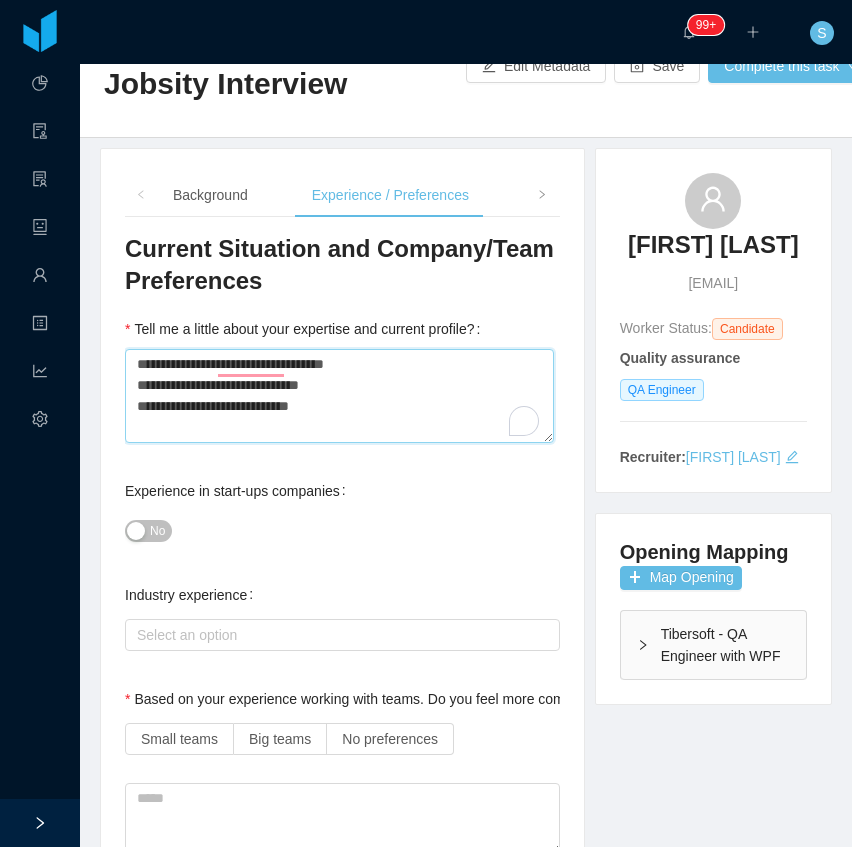 type on "**********" 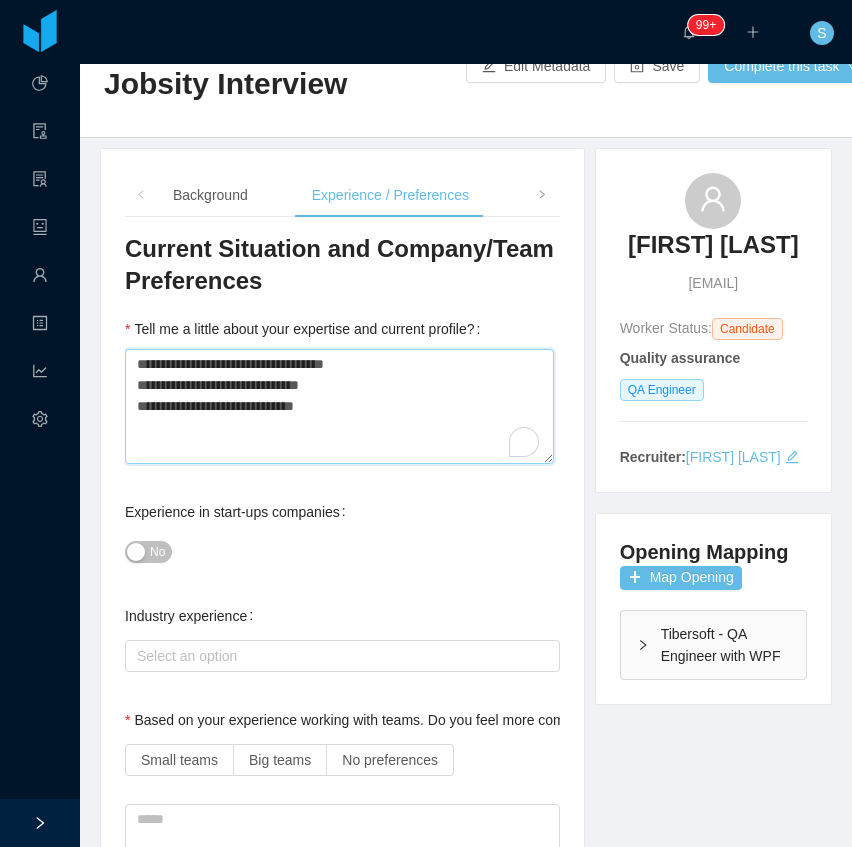 paste on "**********" 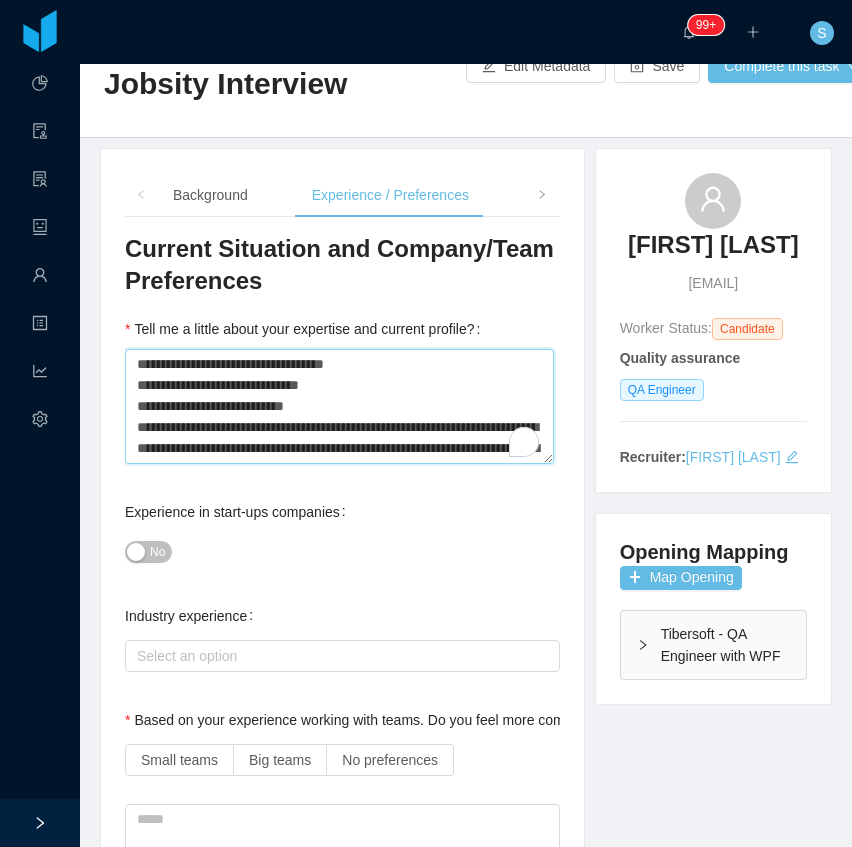 type 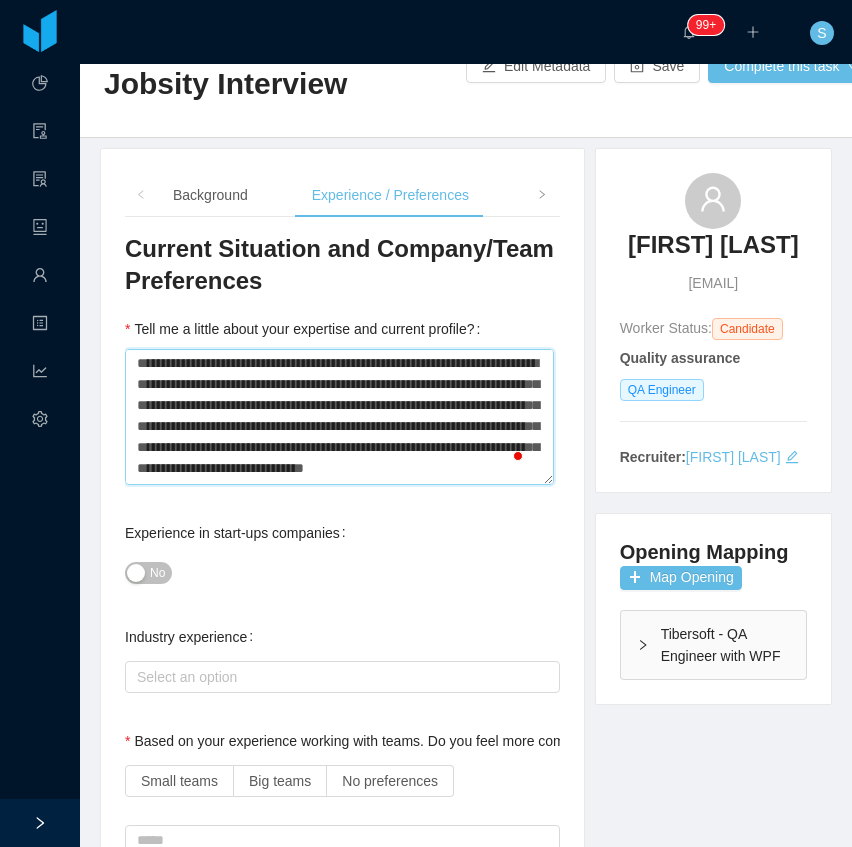 scroll, scrollTop: 78, scrollLeft: 0, axis: vertical 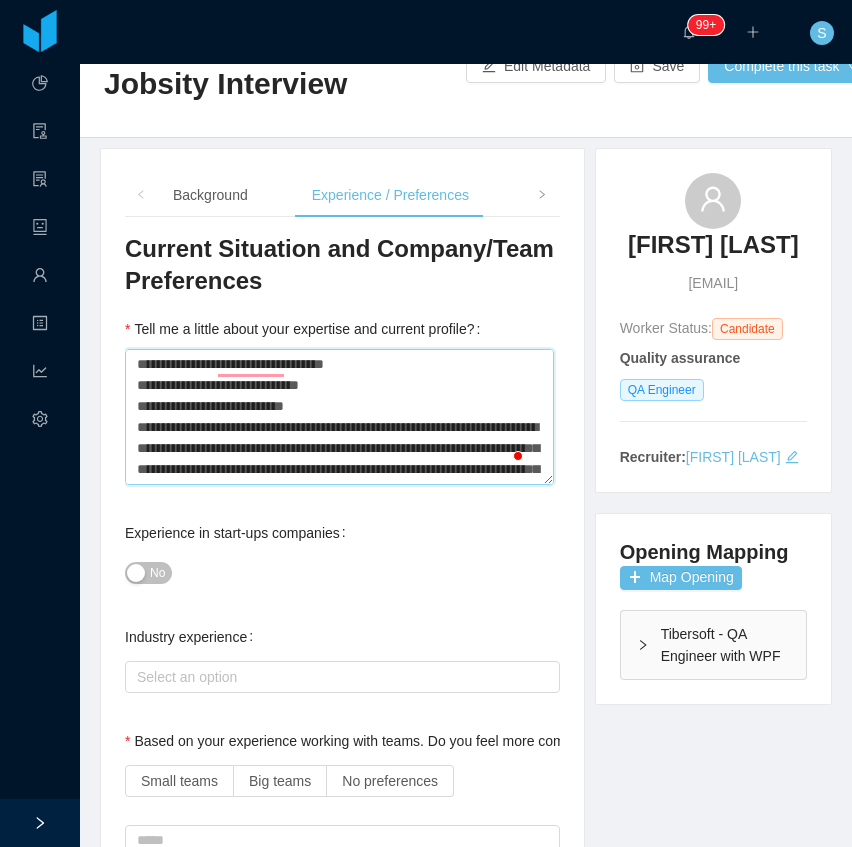 type on "**********" 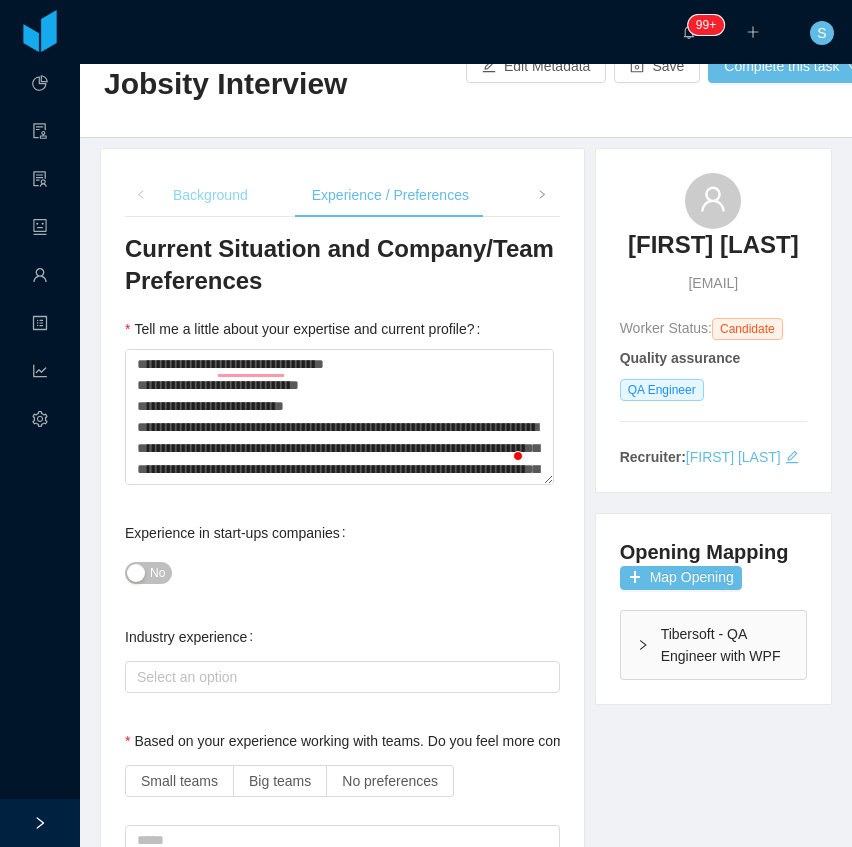 click on "Background" at bounding box center [210, 195] 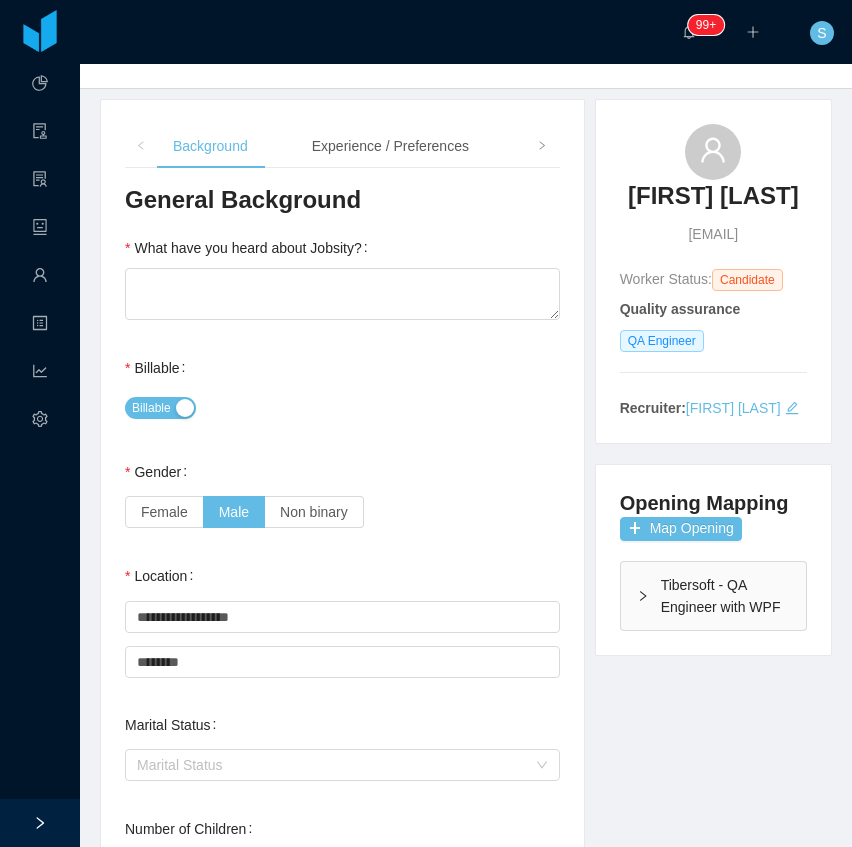 scroll, scrollTop: 200, scrollLeft: 0, axis: vertical 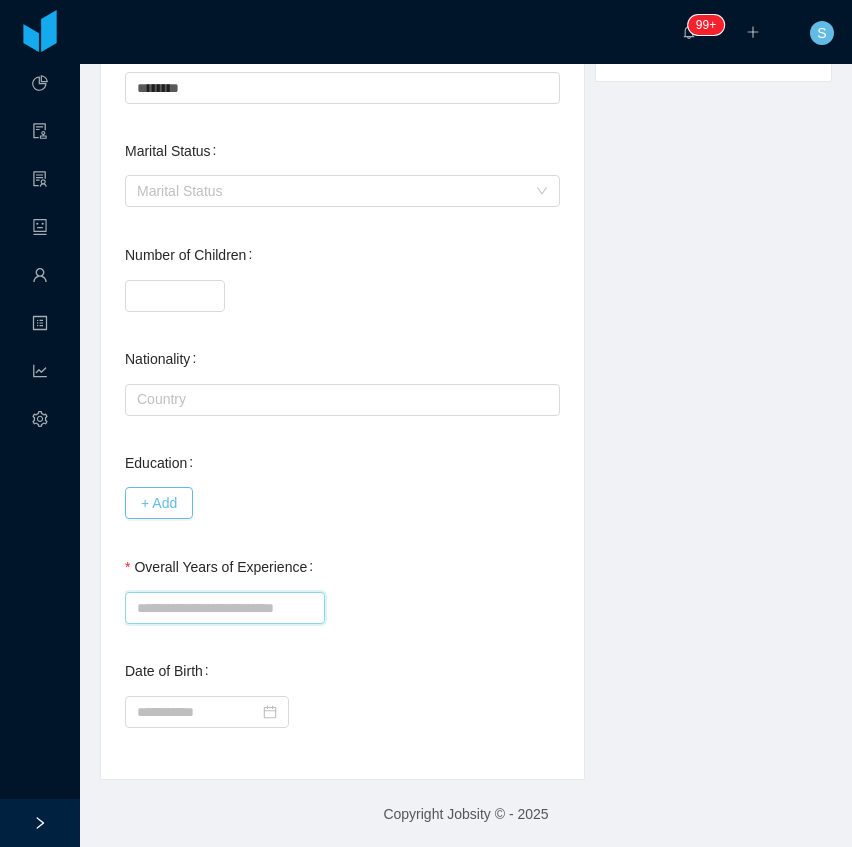 click on "Overall Years of Experience" at bounding box center [225, 608] 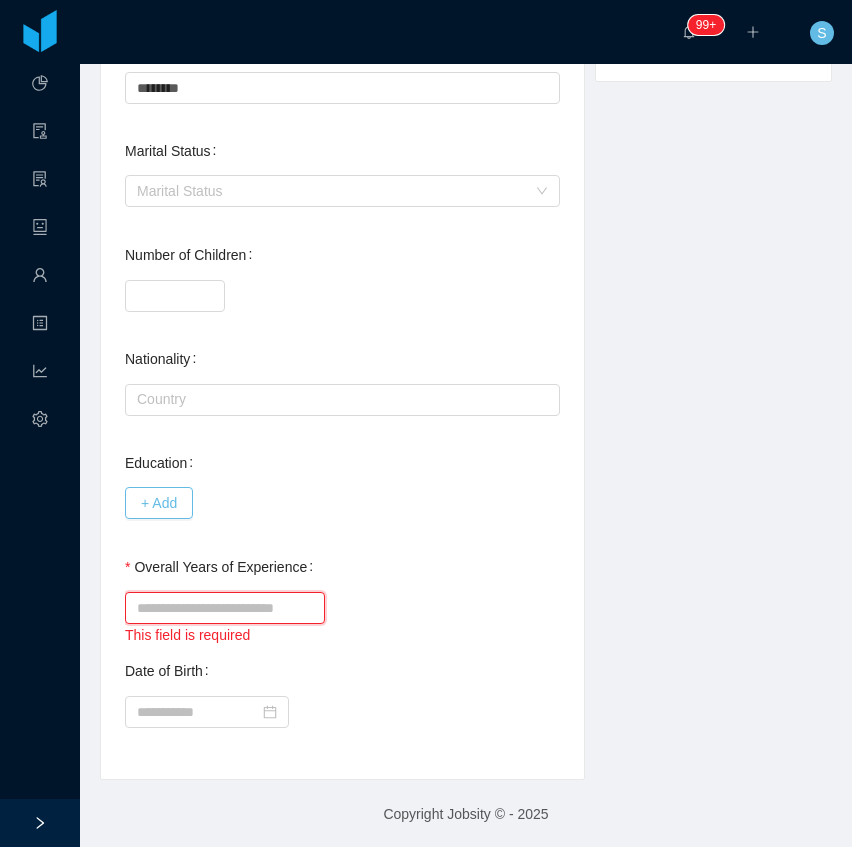 click on "Overall Years of Experience" at bounding box center [225, 608] 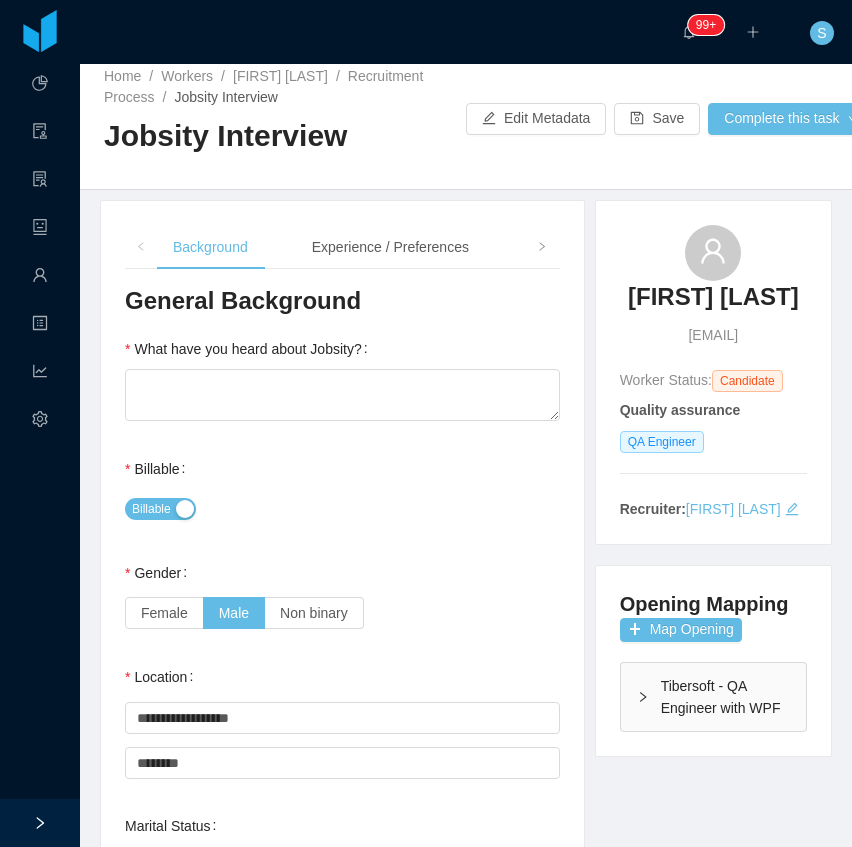 scroll, scrollTop: 0, scrollLeft: 0, axis: both 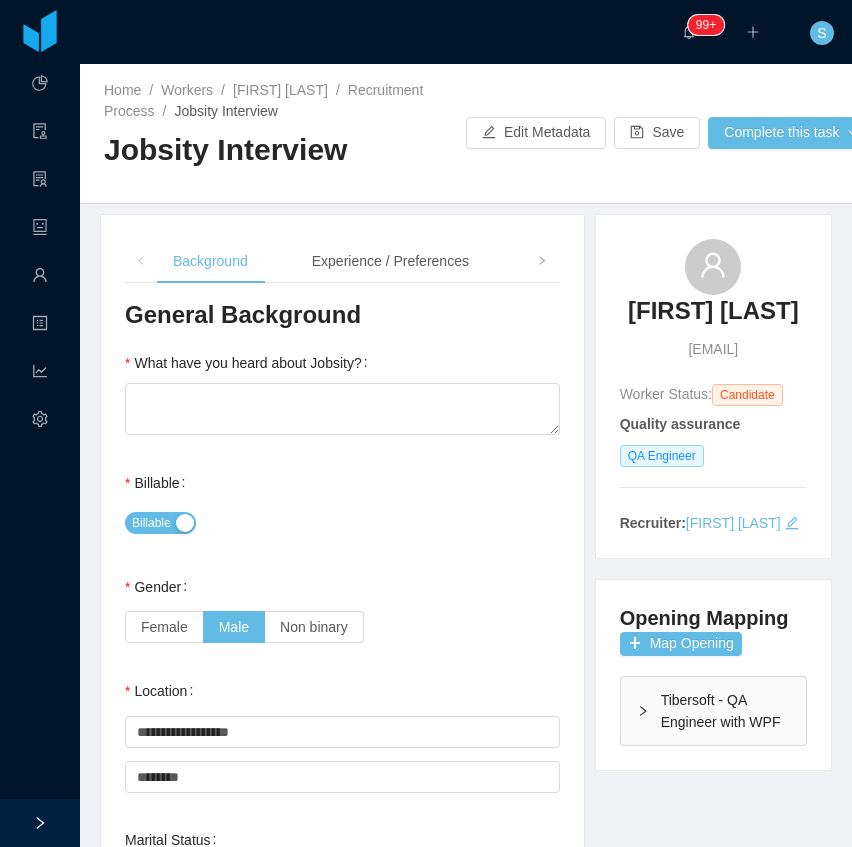 type on "*" 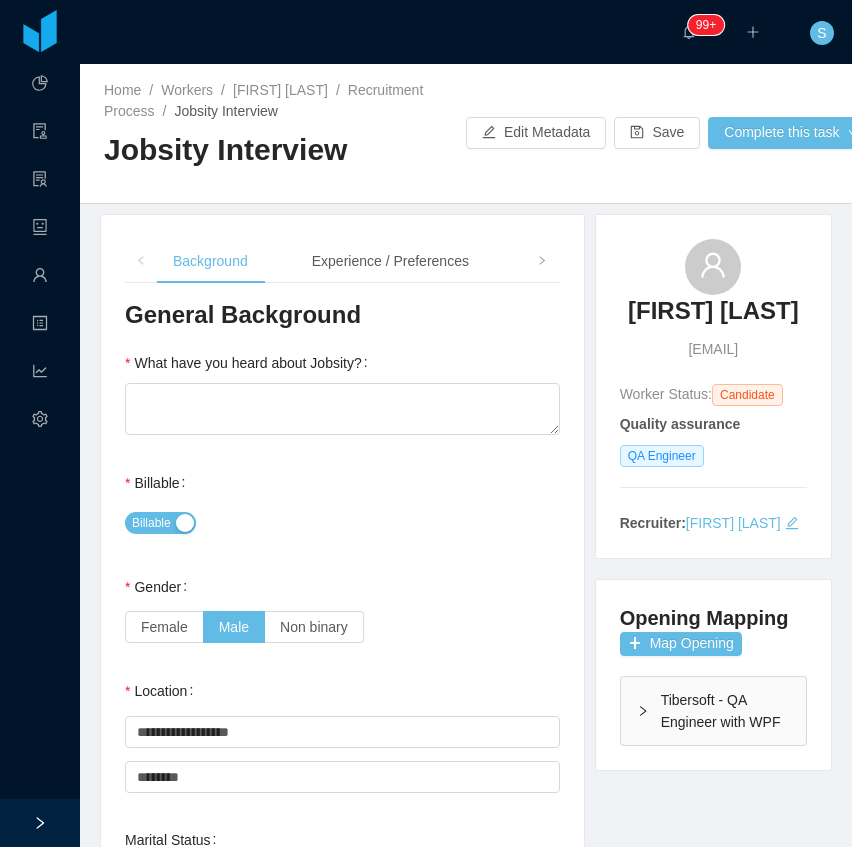 click on "**********" at bounding box center (342, 841) 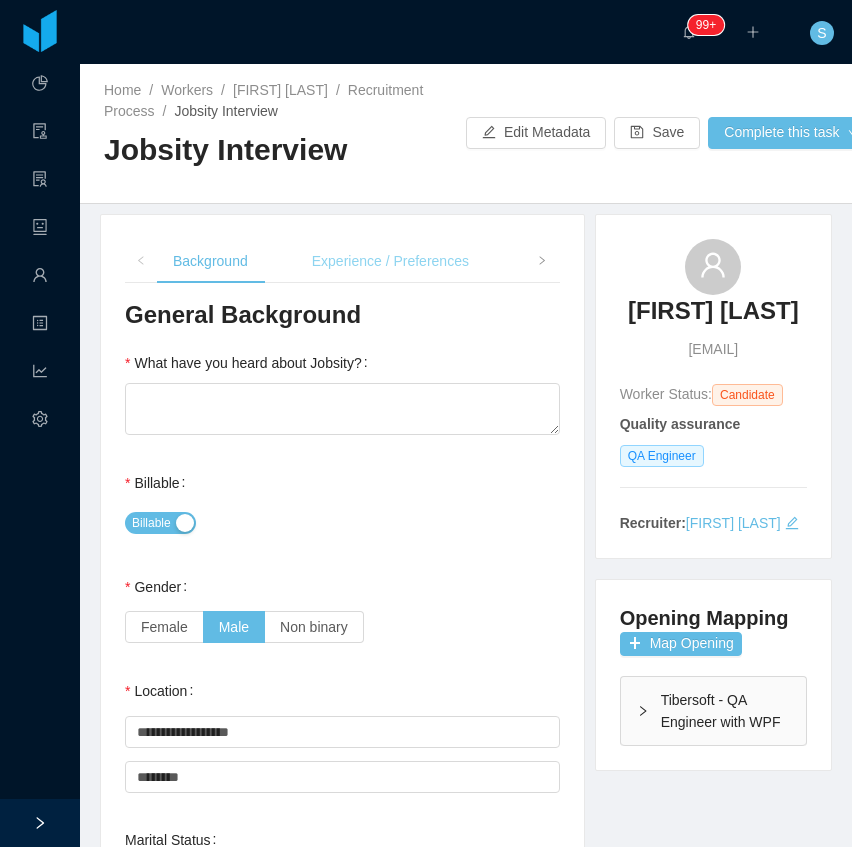 drag, startPoint x: 388, startPoint y: 235, endPoint x: 395, endPoint y: 254, distance: 20.248457 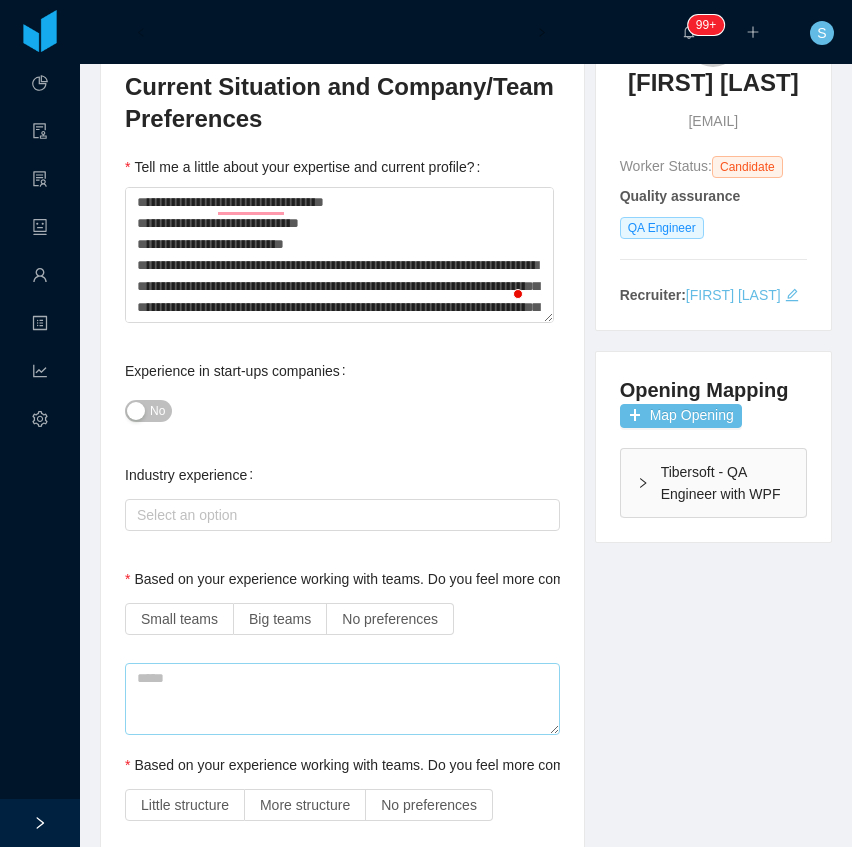 scroll, scrollTop: 333, scrollLeft: 0, axis: vertical 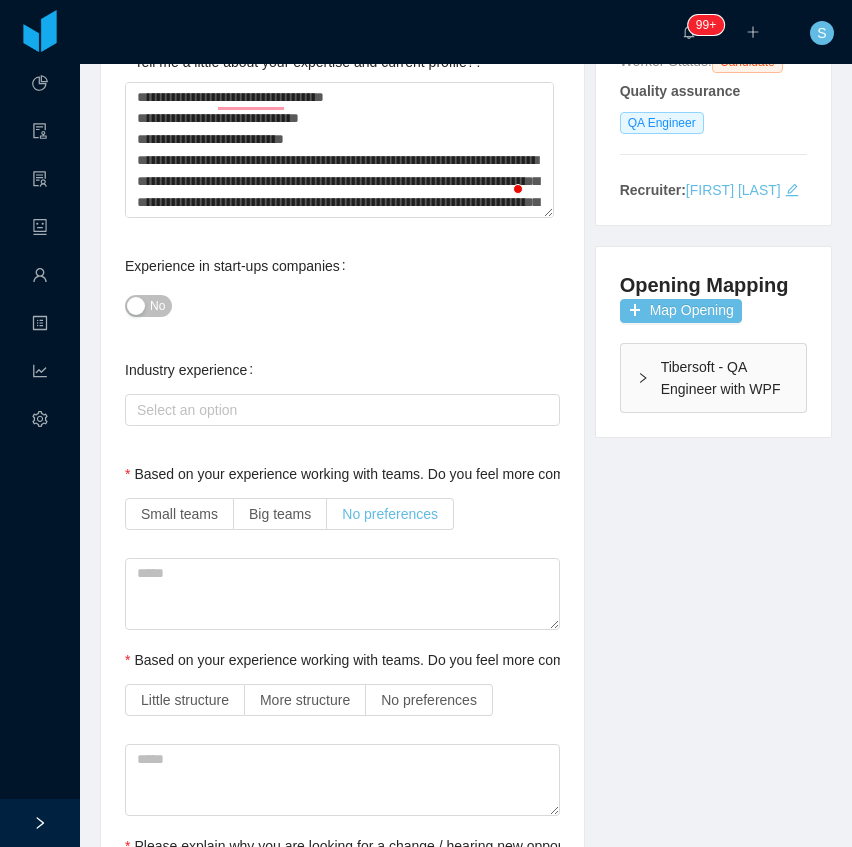 click on "No preferences" at bounding box center (390, 514) 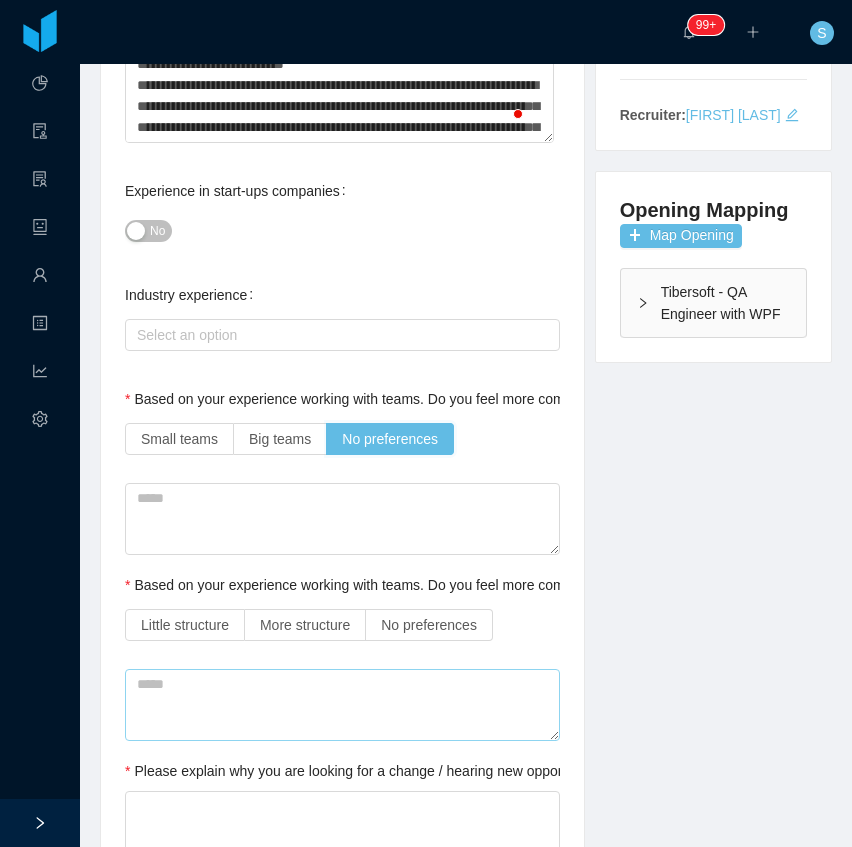 scroll, scrollTop: 466, scrollLeft: 0, axis: vertical 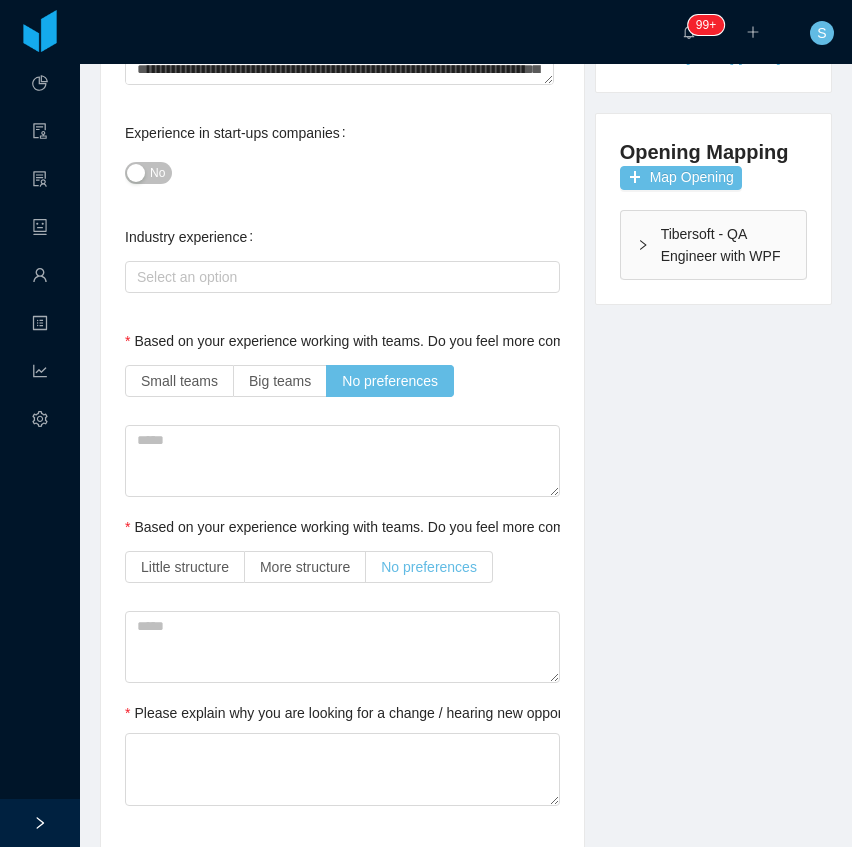 click on "No preferences" at bounding box center (429, 567) 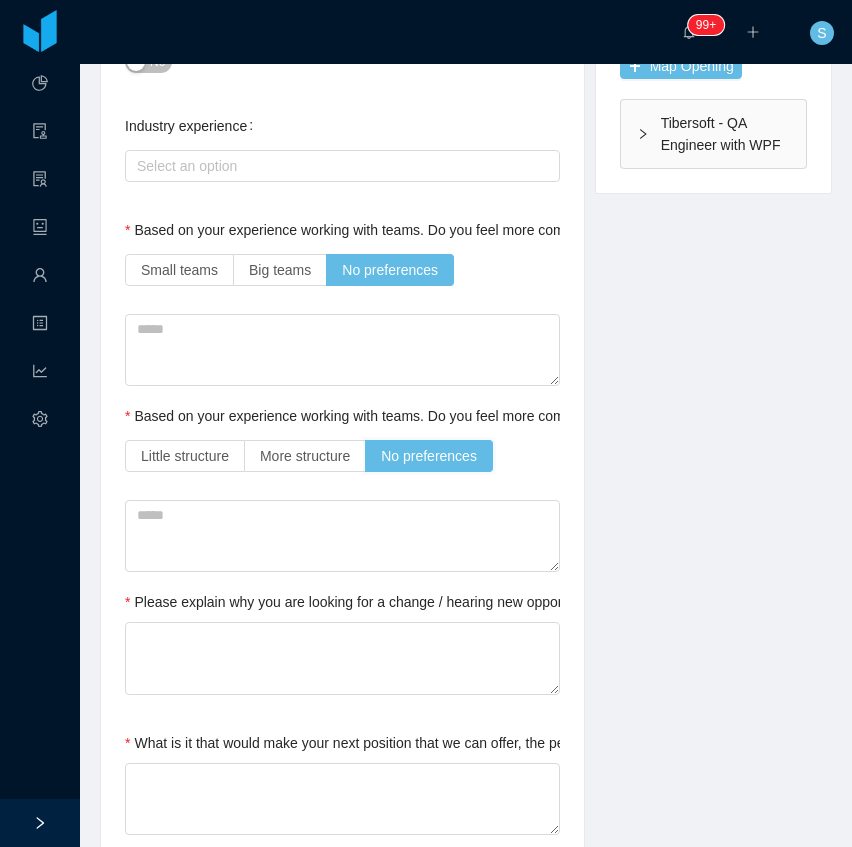 scroll, scrollTop: 600, scrollLeft: 0, axis: vertical 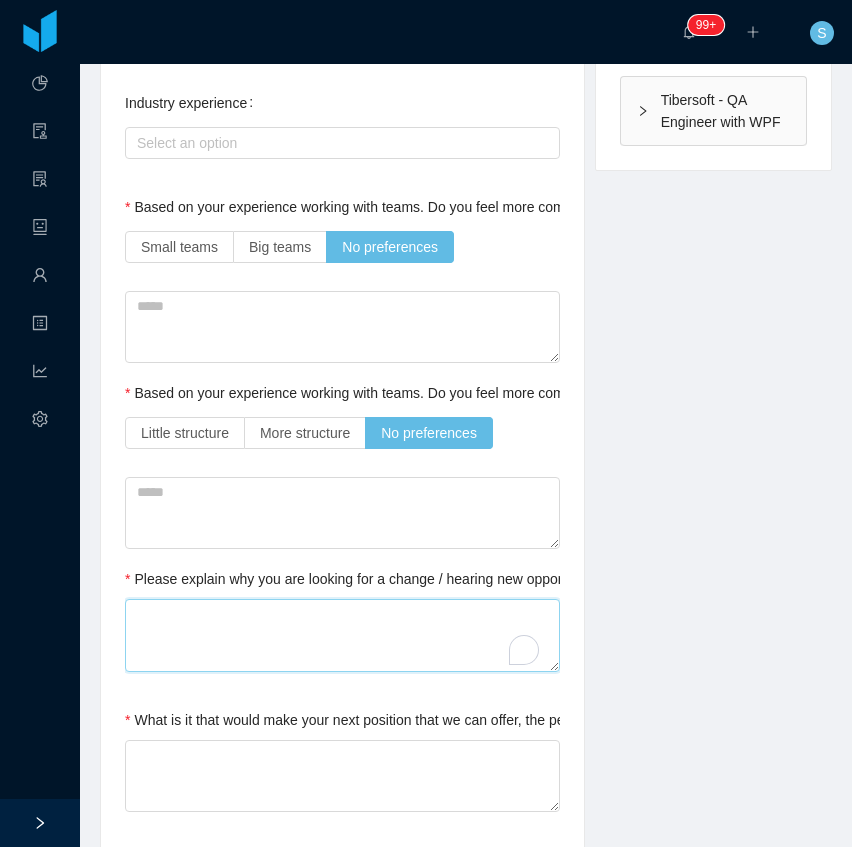 click on "Please explain why you are looking for a change / hearing new opportunities" at bounding box center (342, 635) 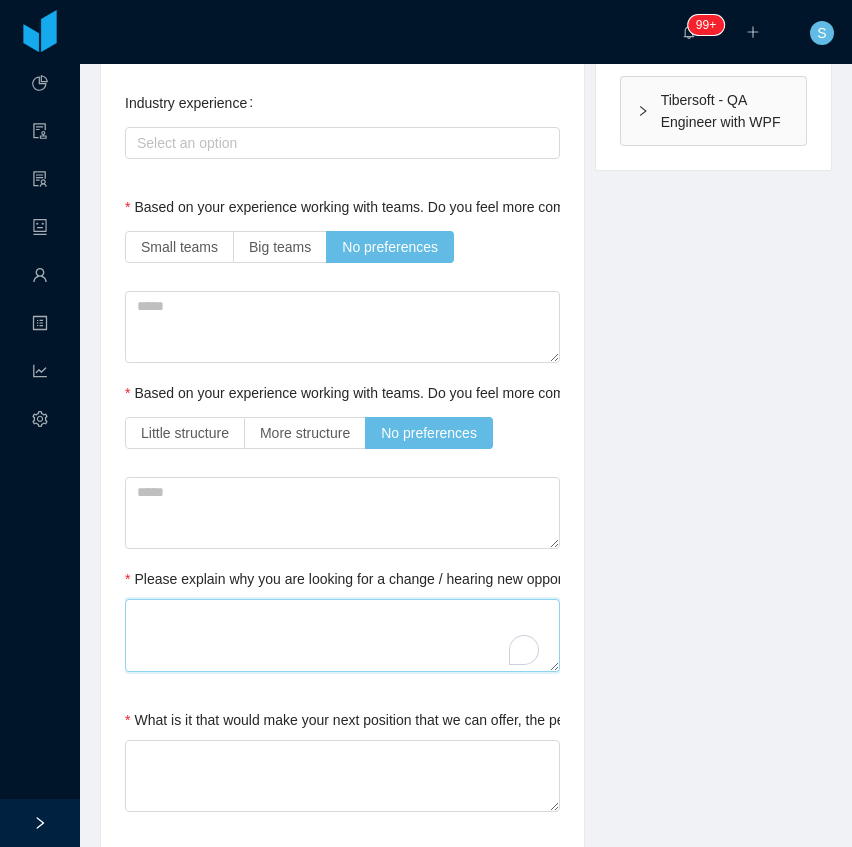 type 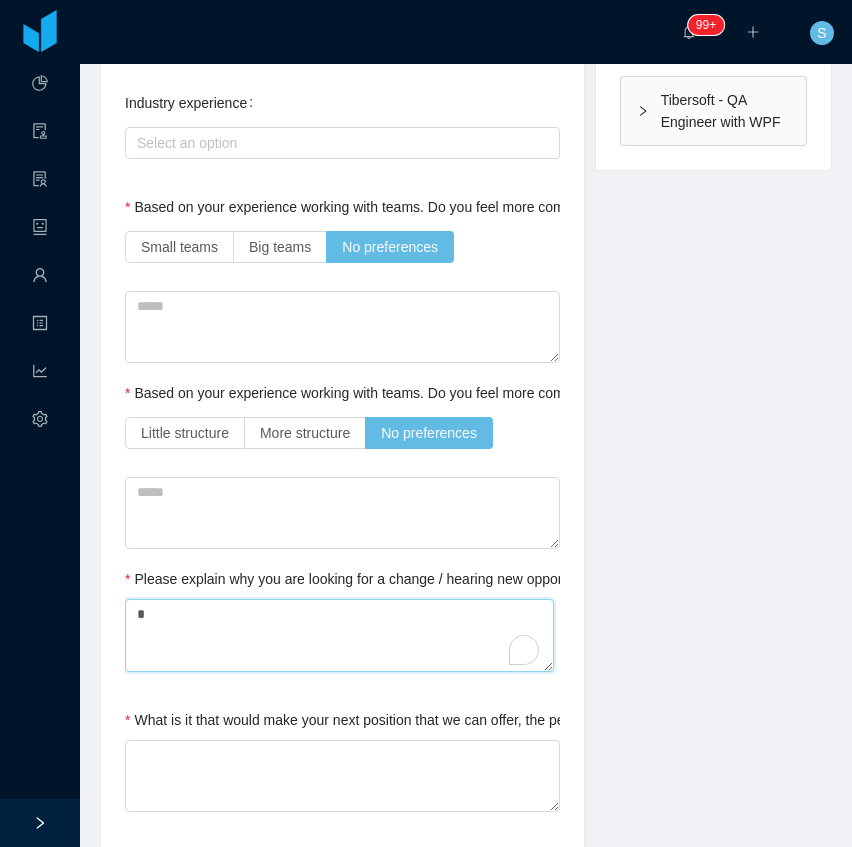 type 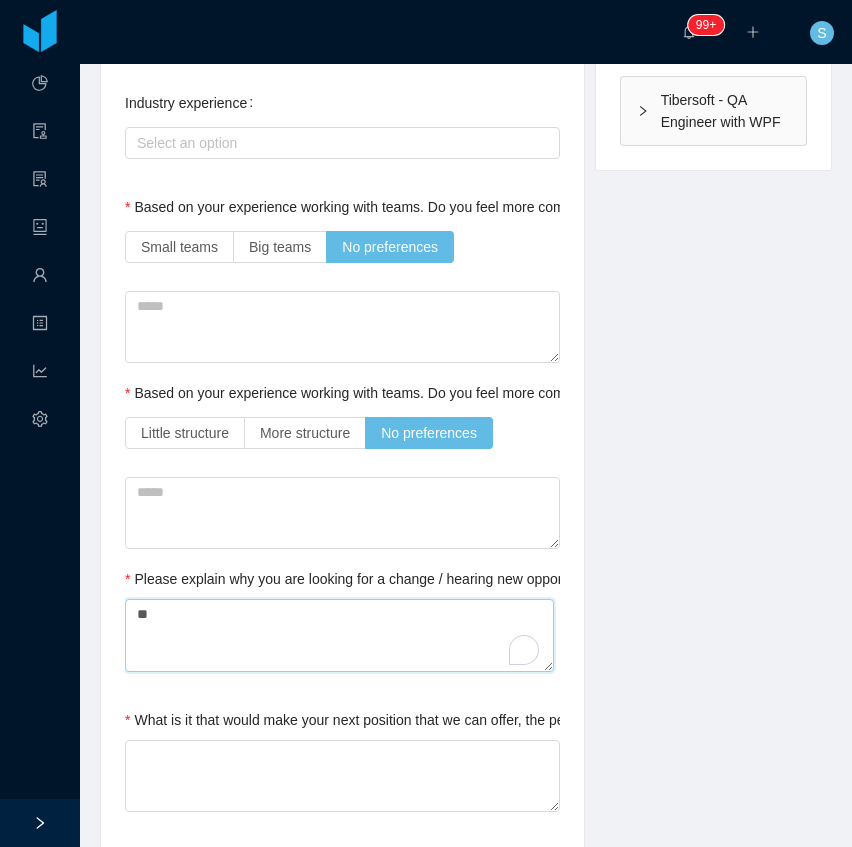 type 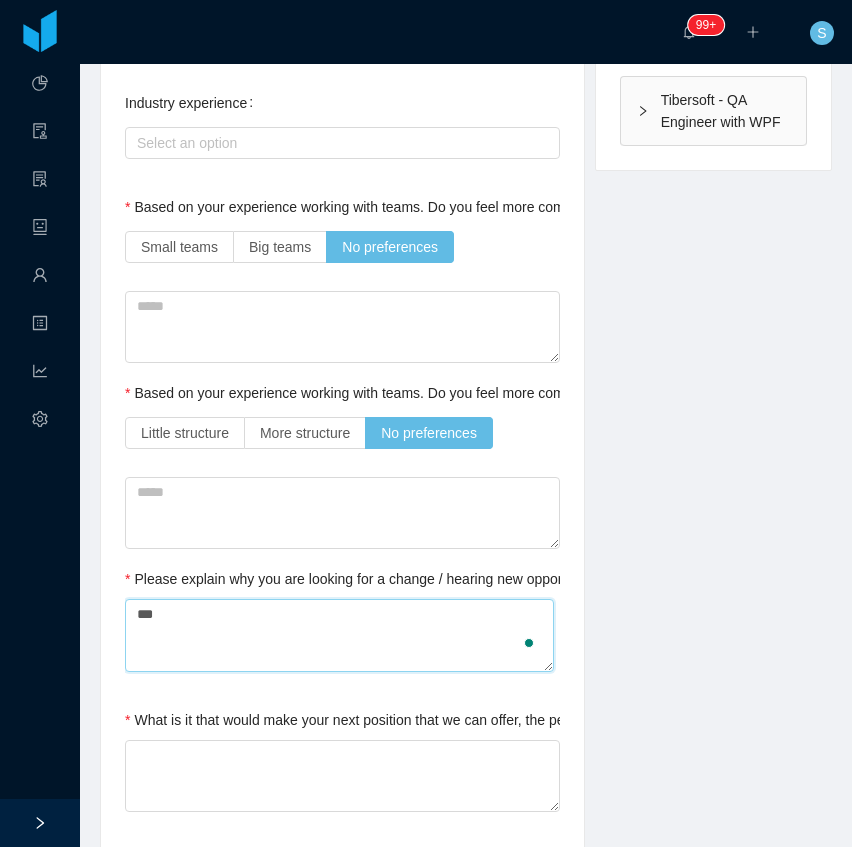 type 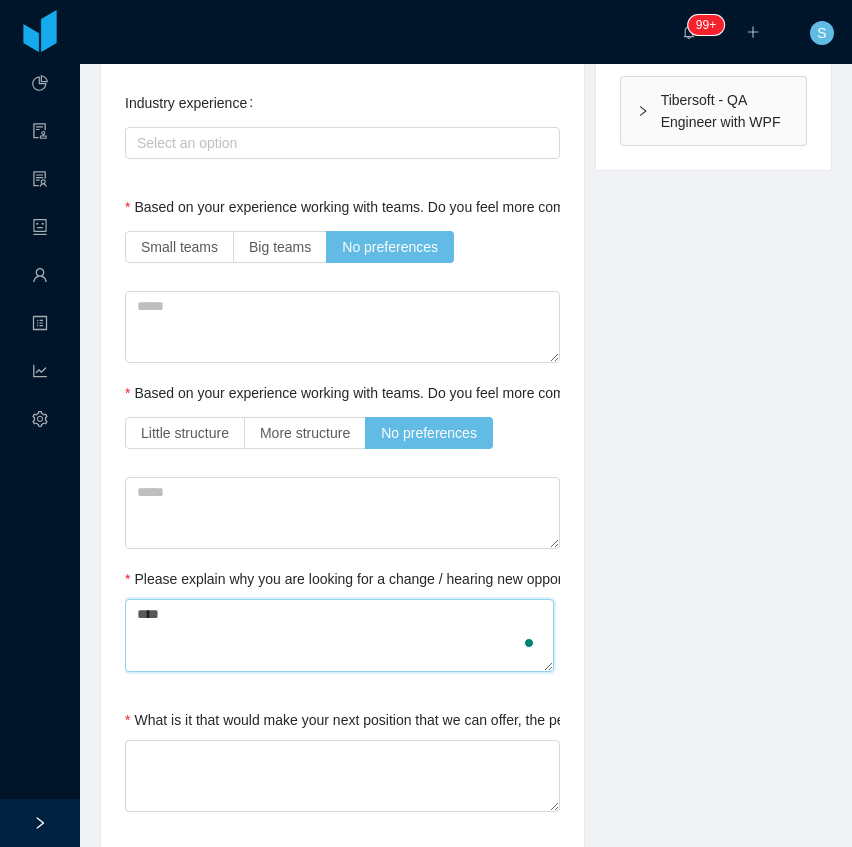 type 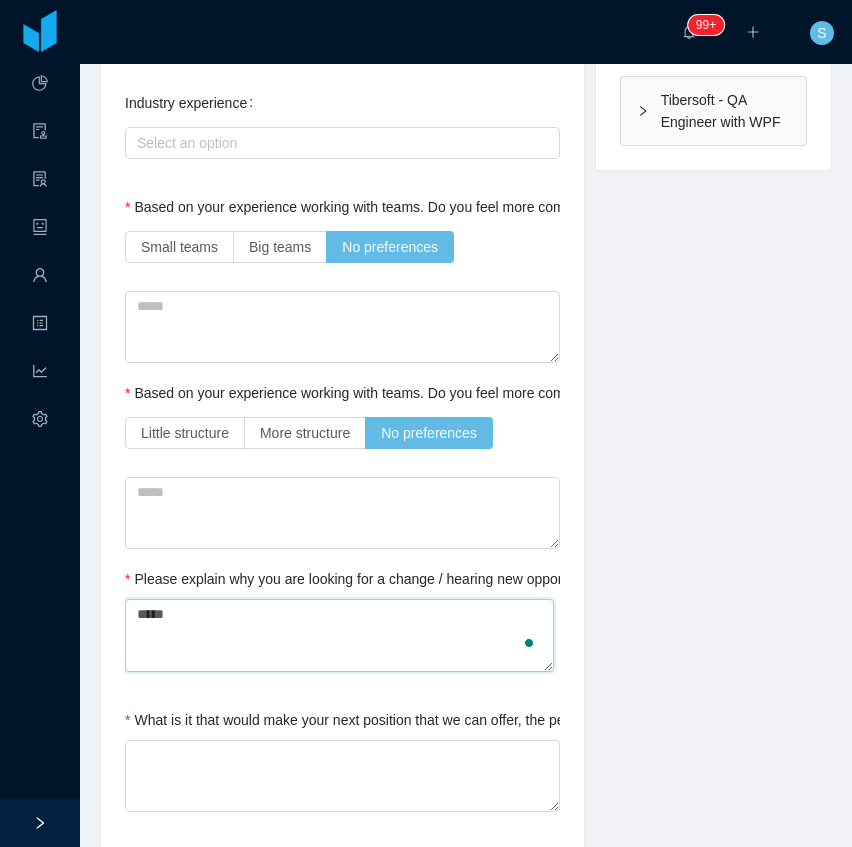 type 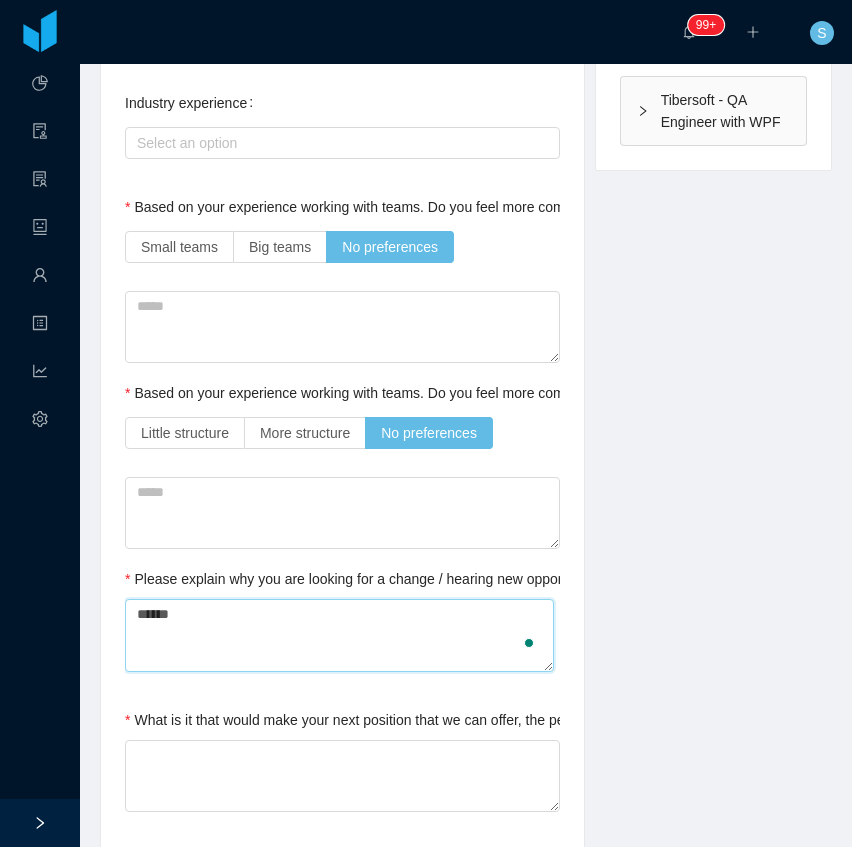 type 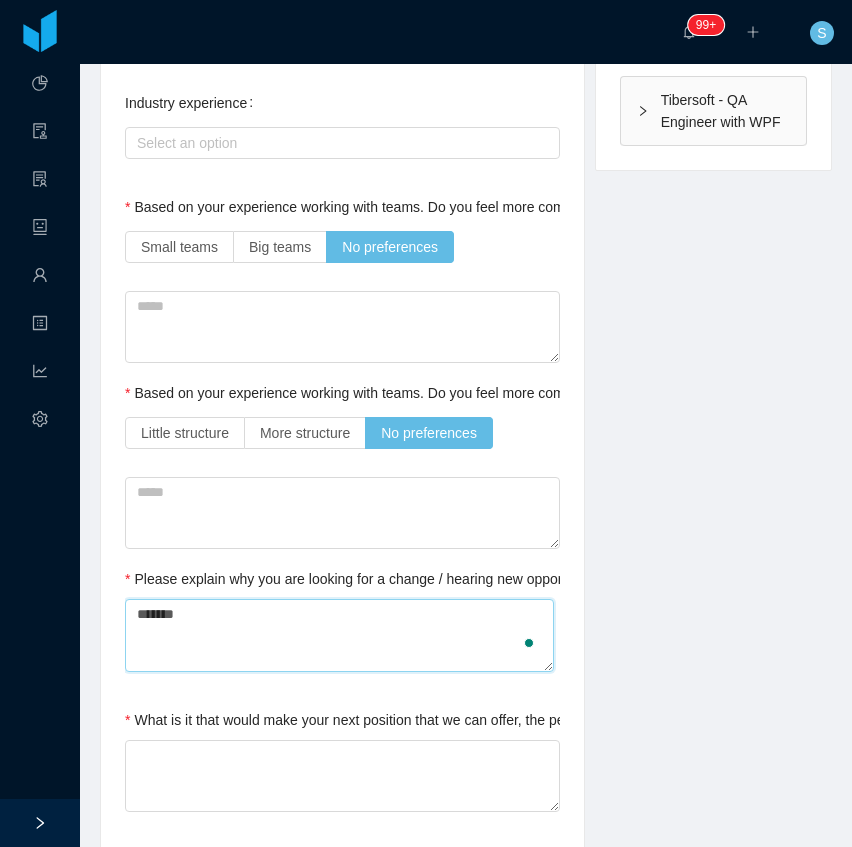 type 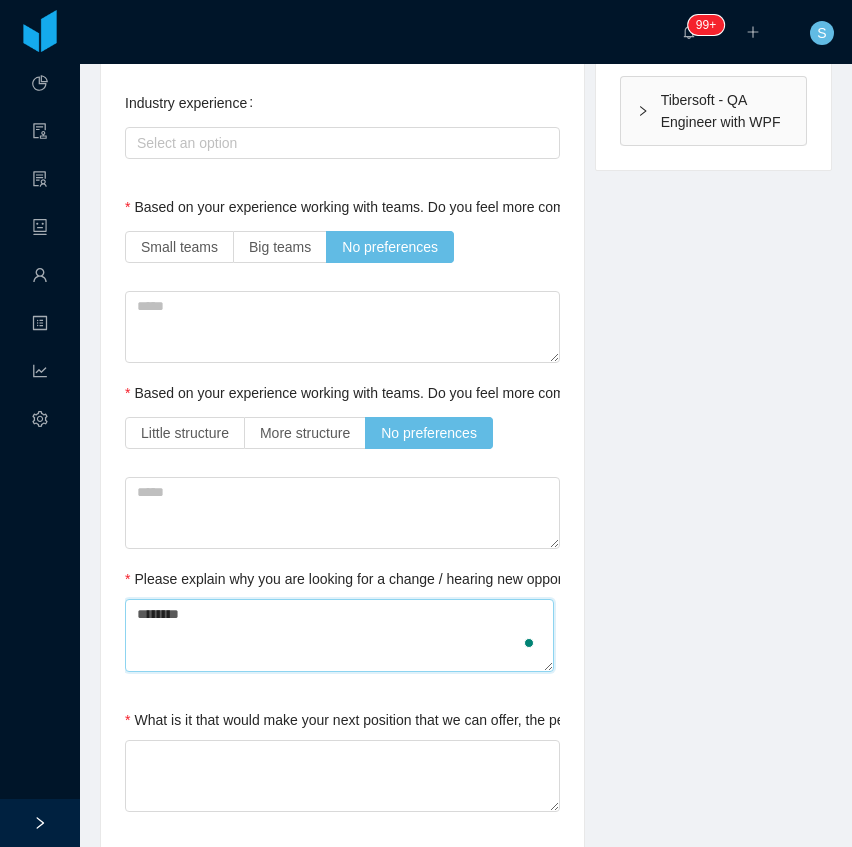 type 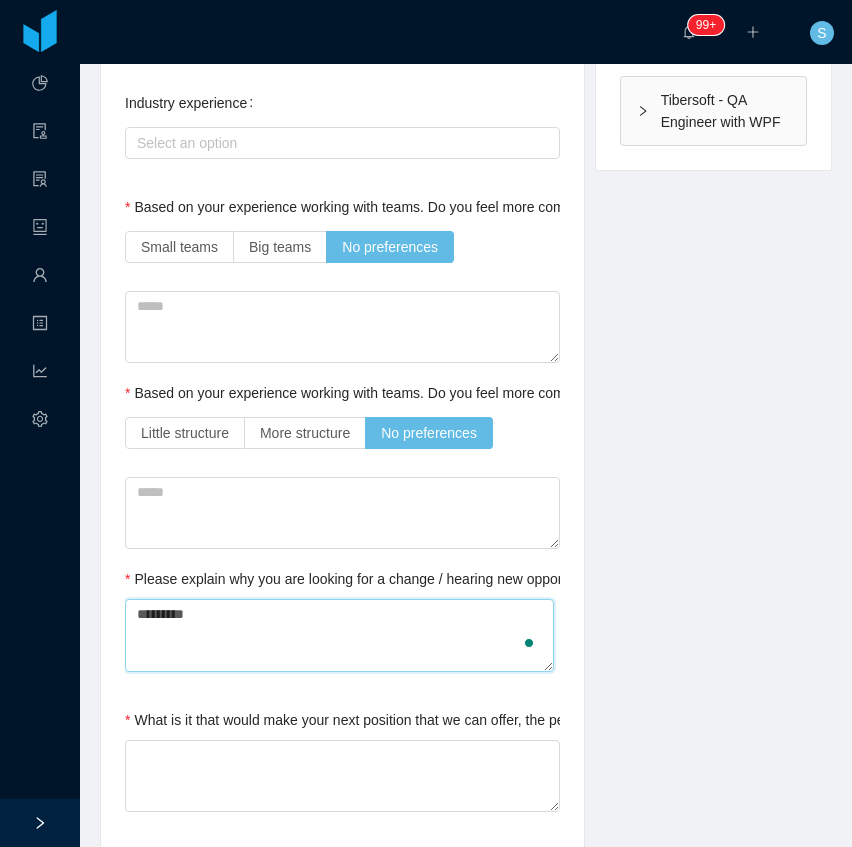 type 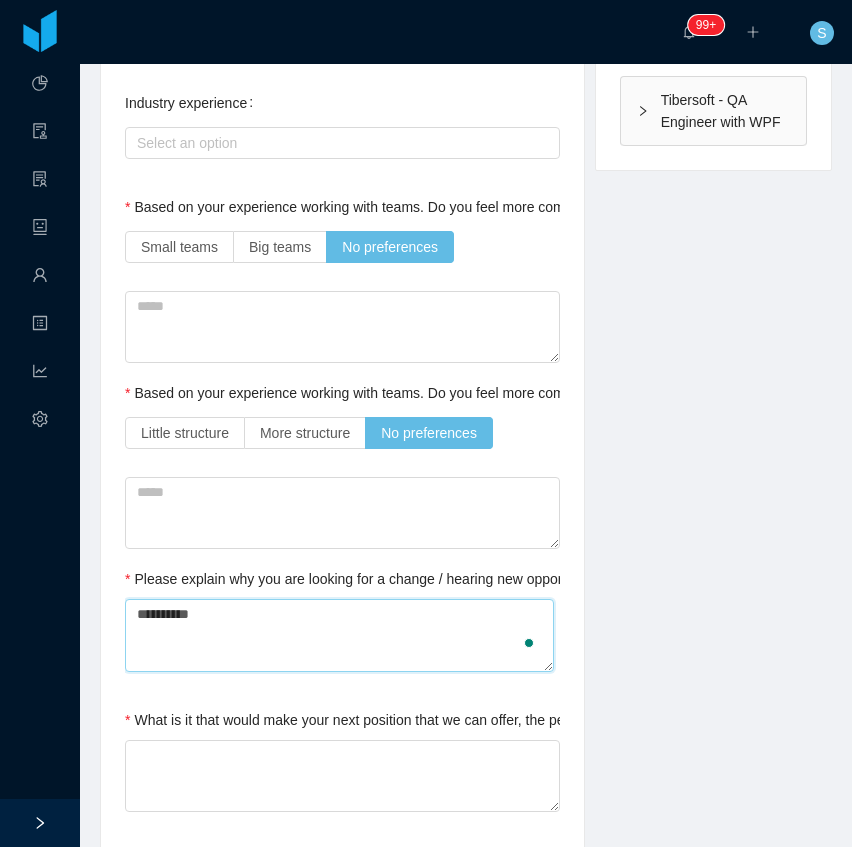 type 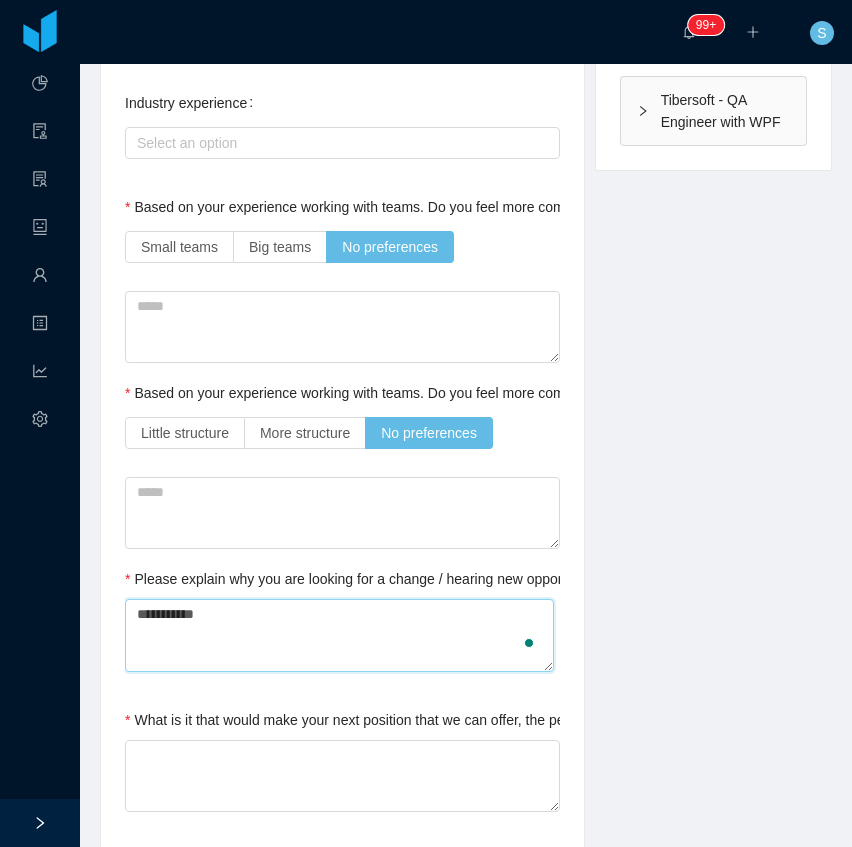 type 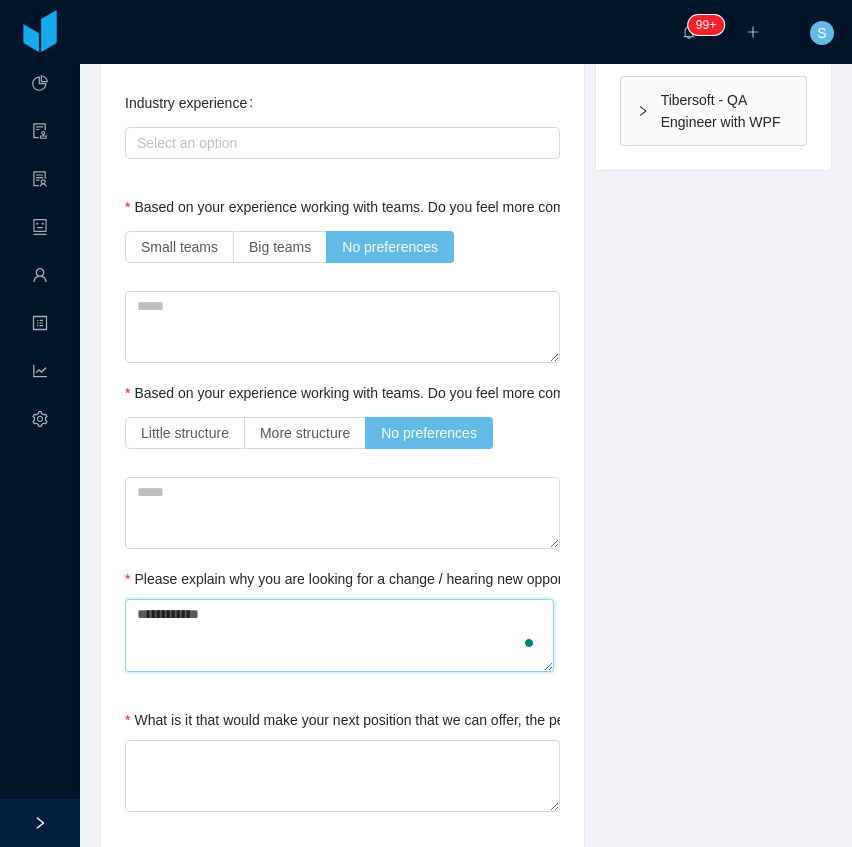 type 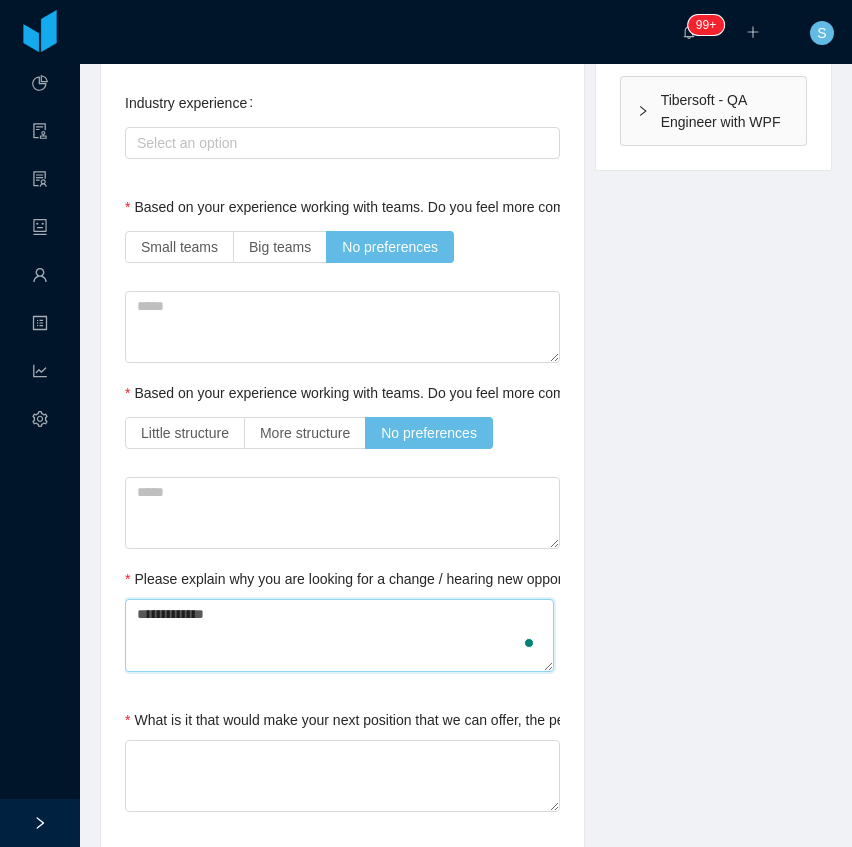 type 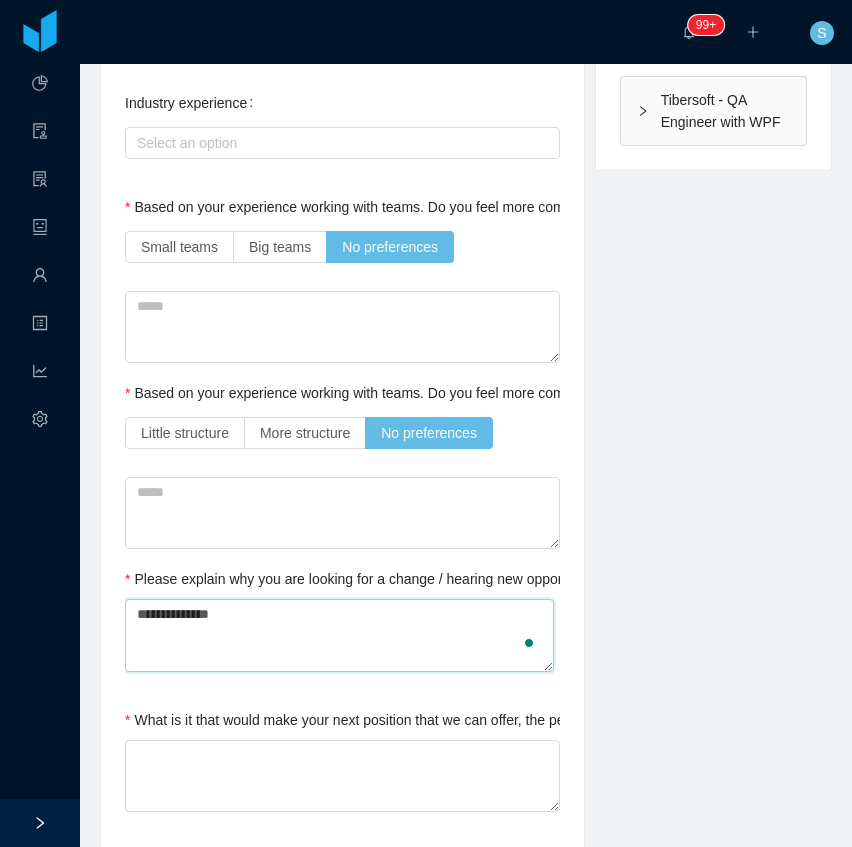 type 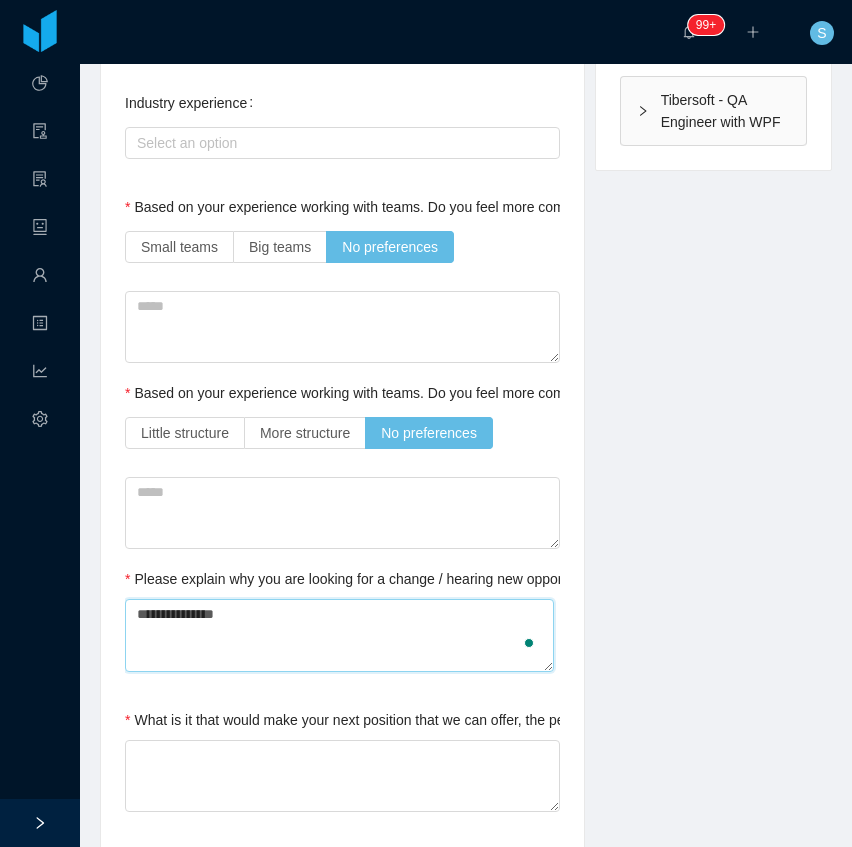 type 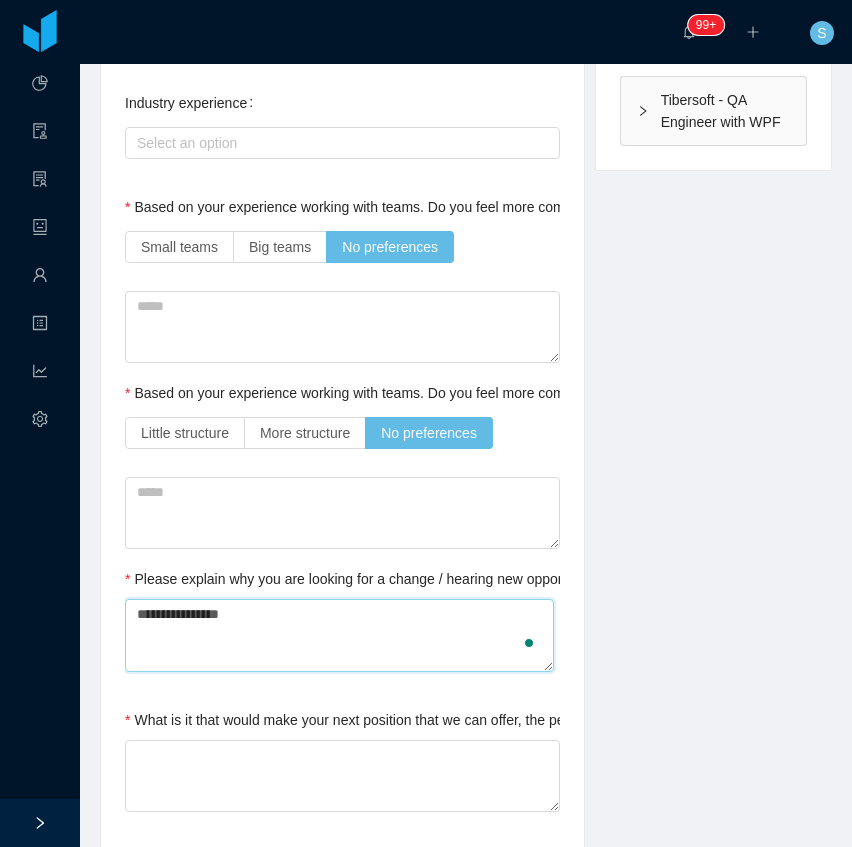 type 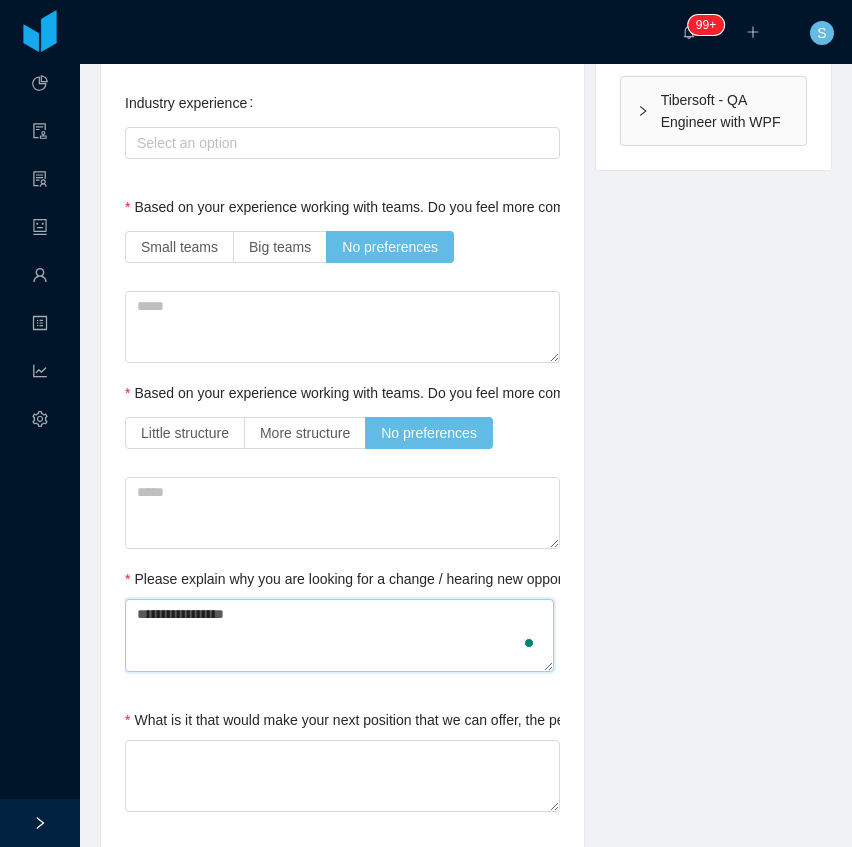 type 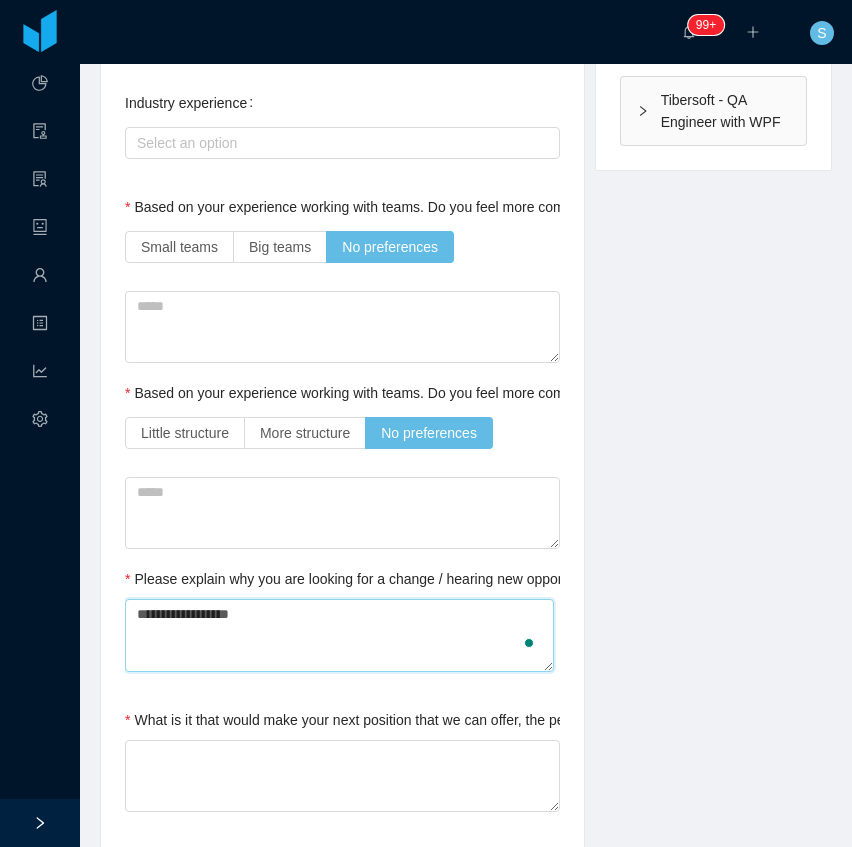 type 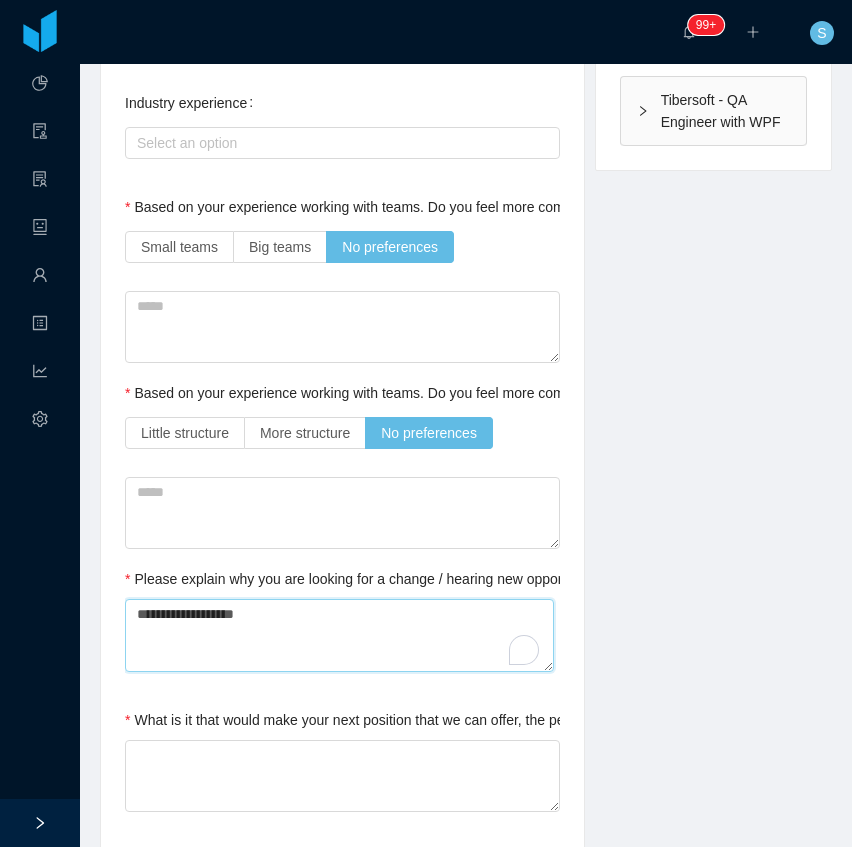 type 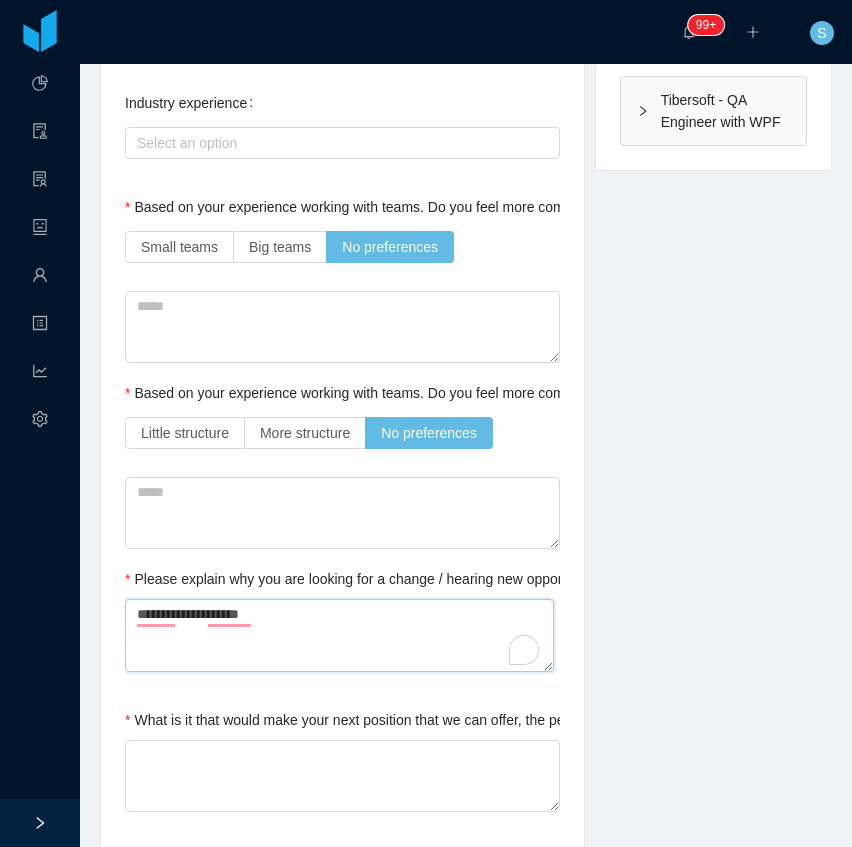 type 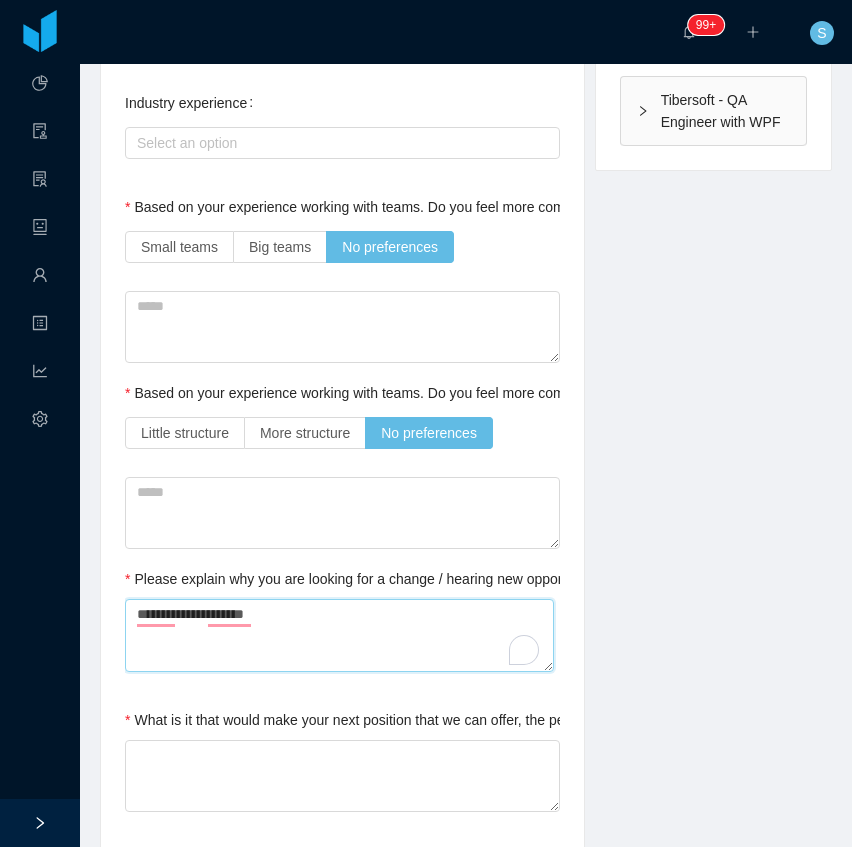 type 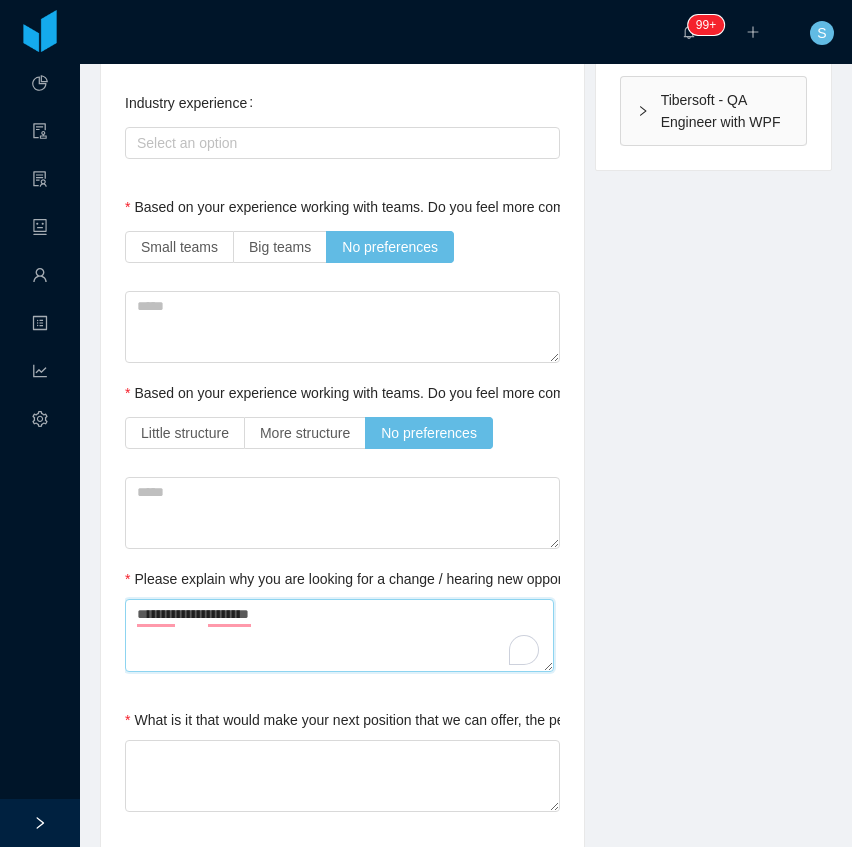 type 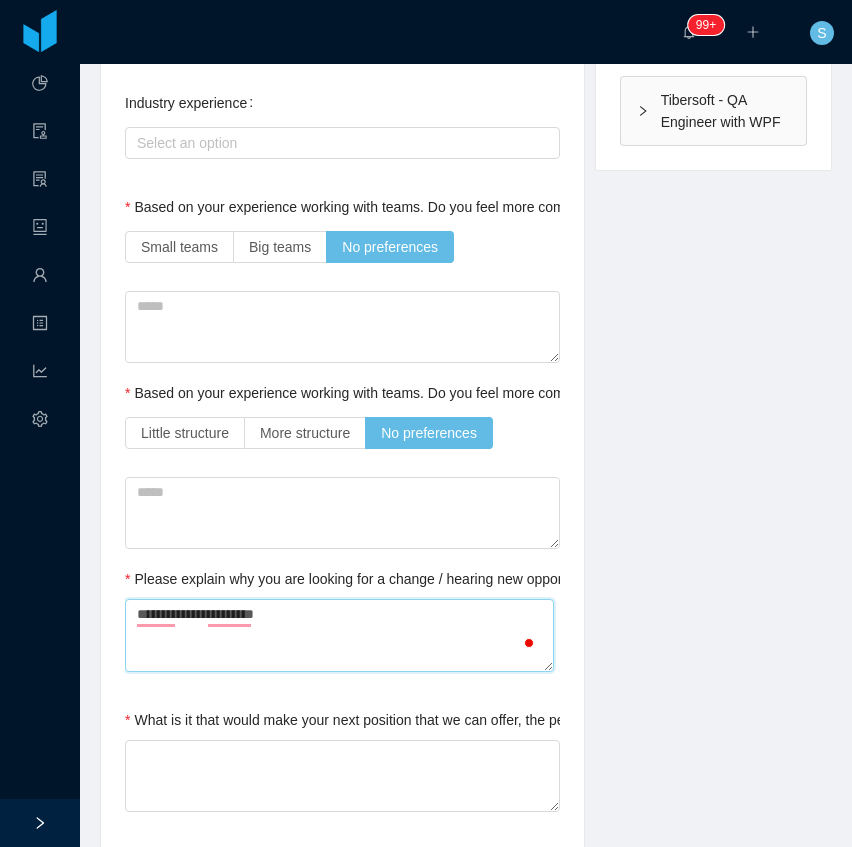 type 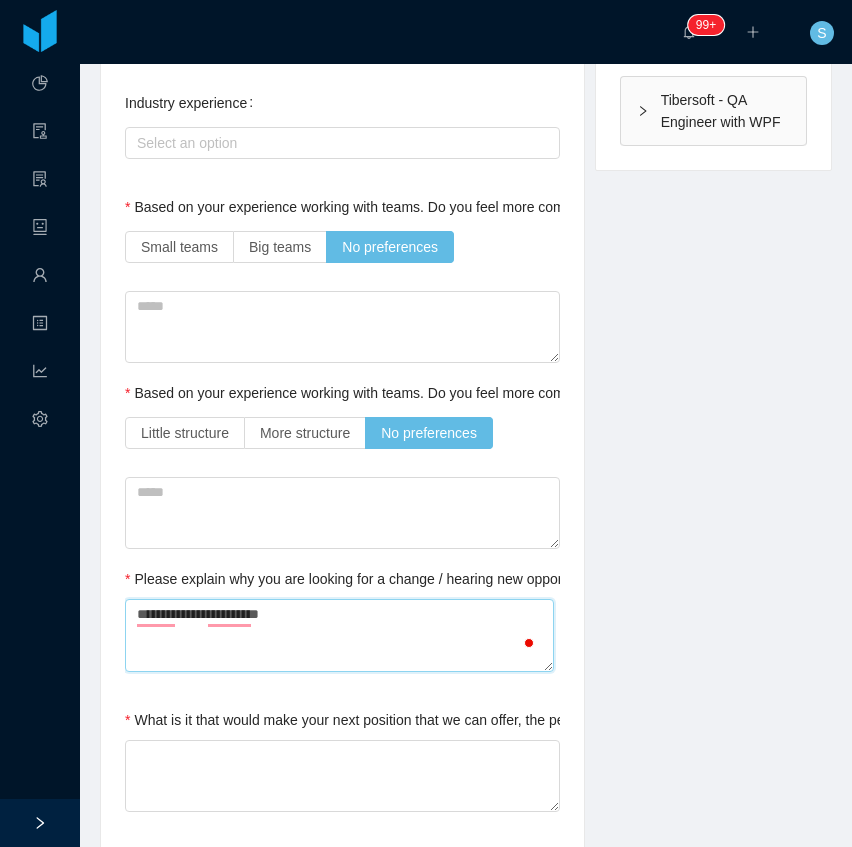 type 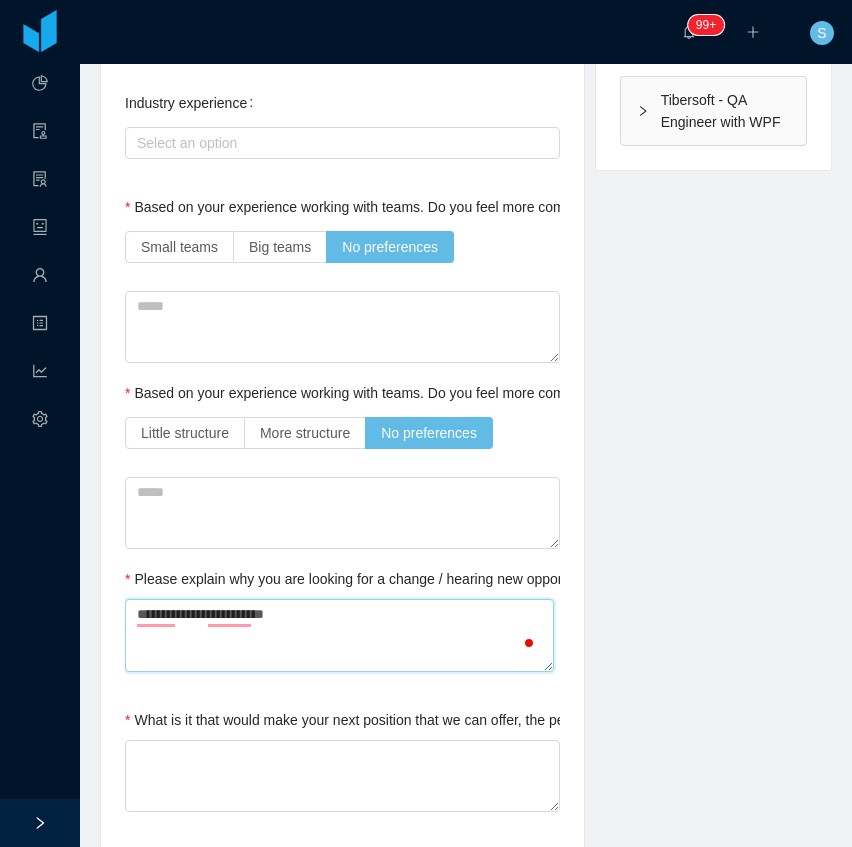 type 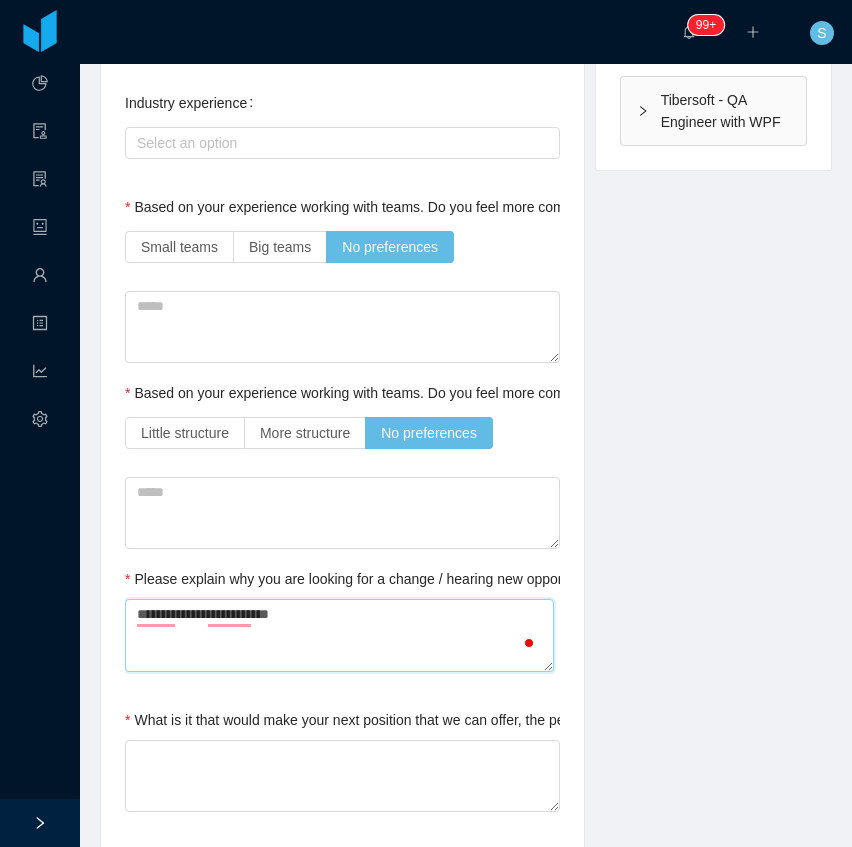 type 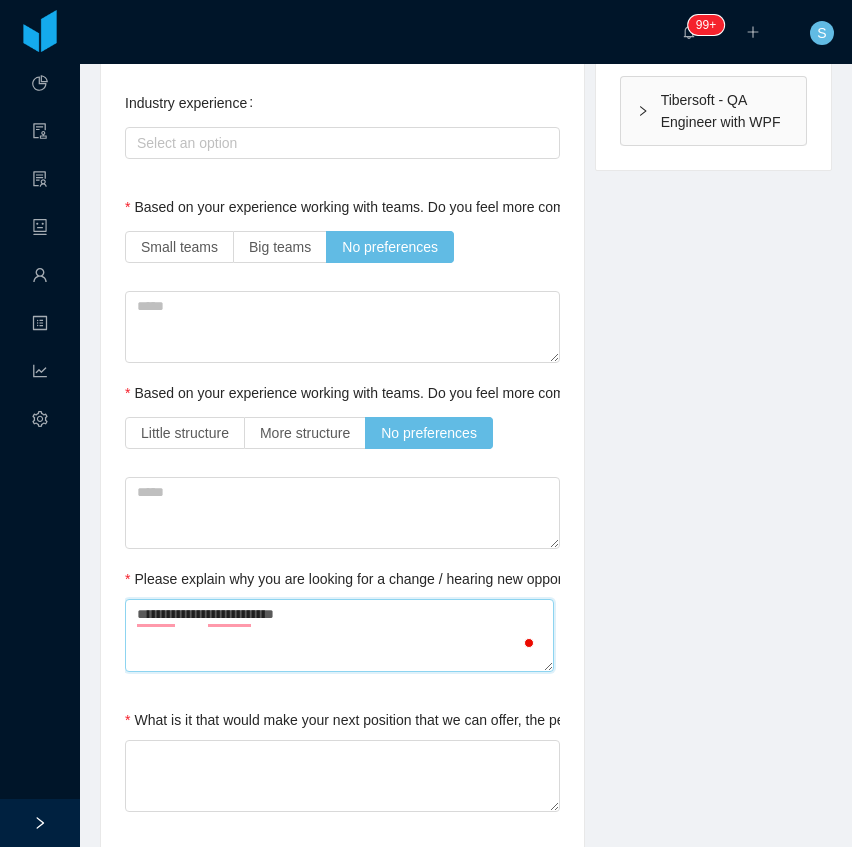type 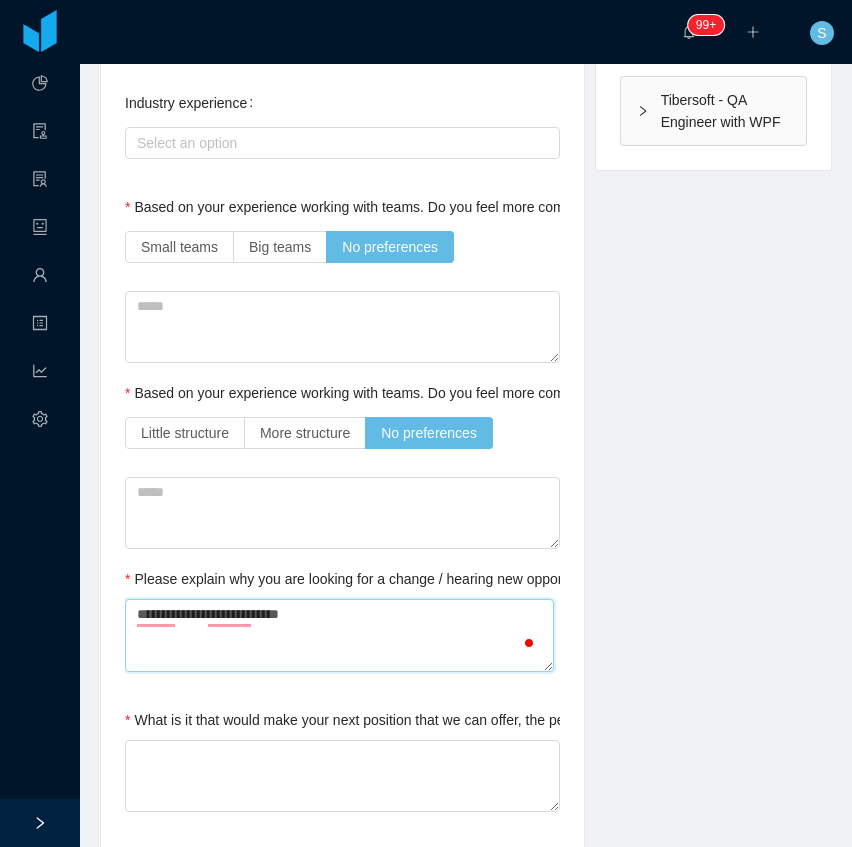 type 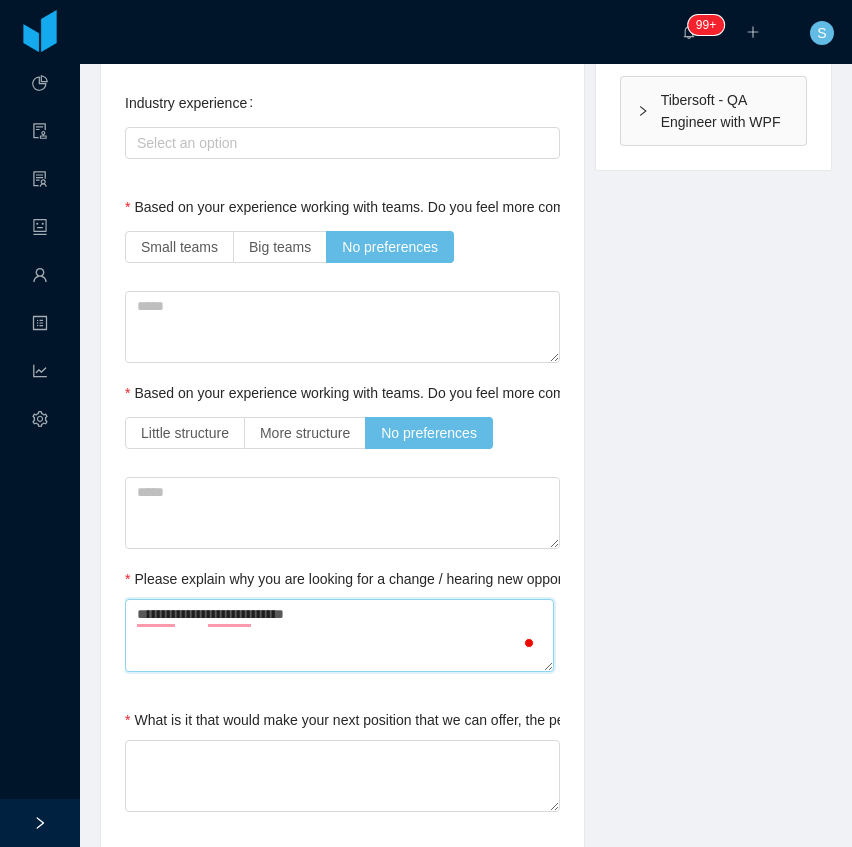 type 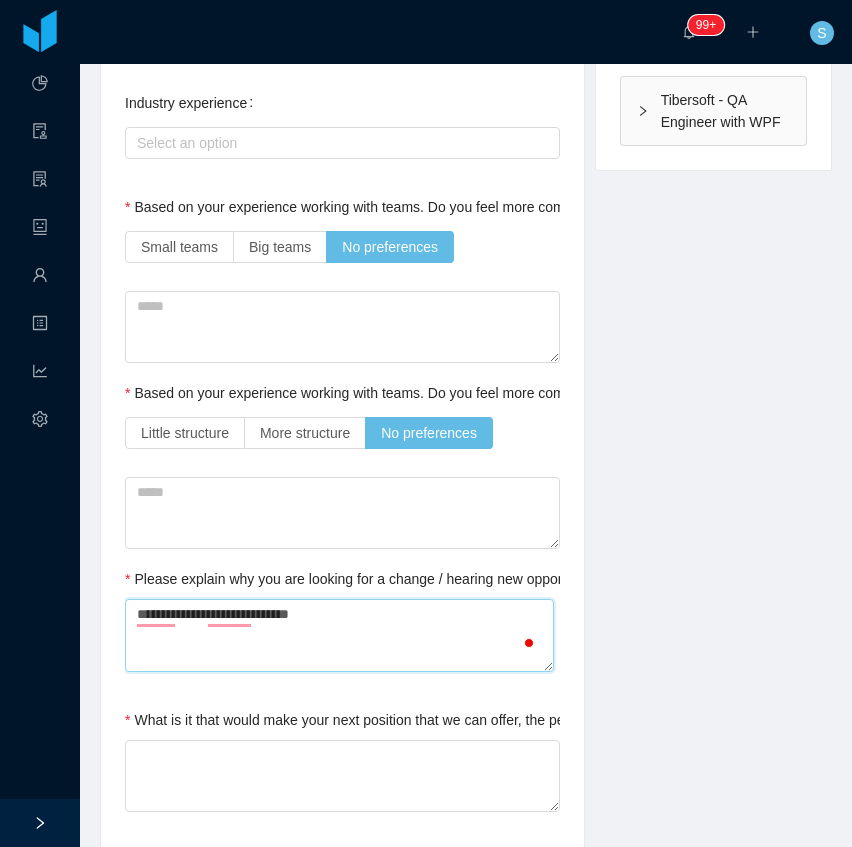 type 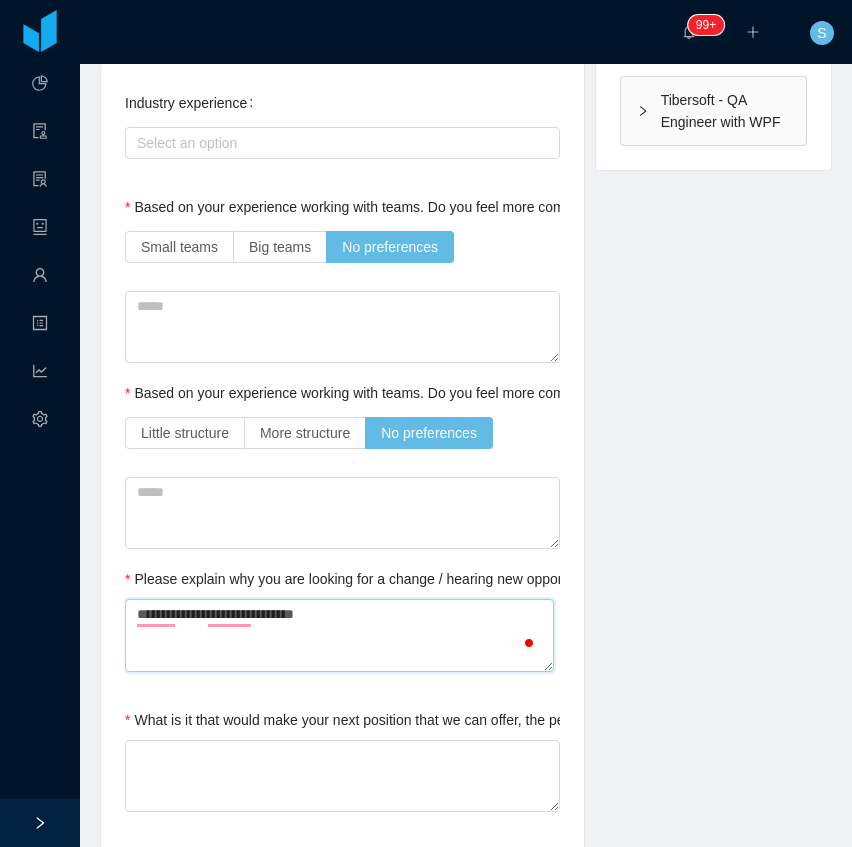 type 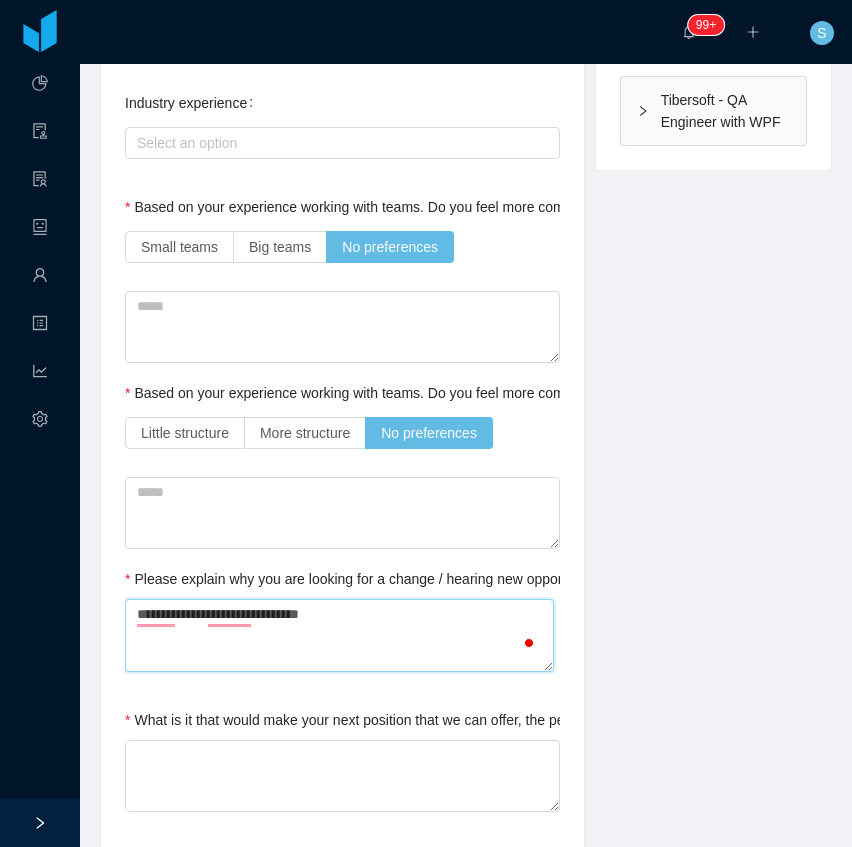 type 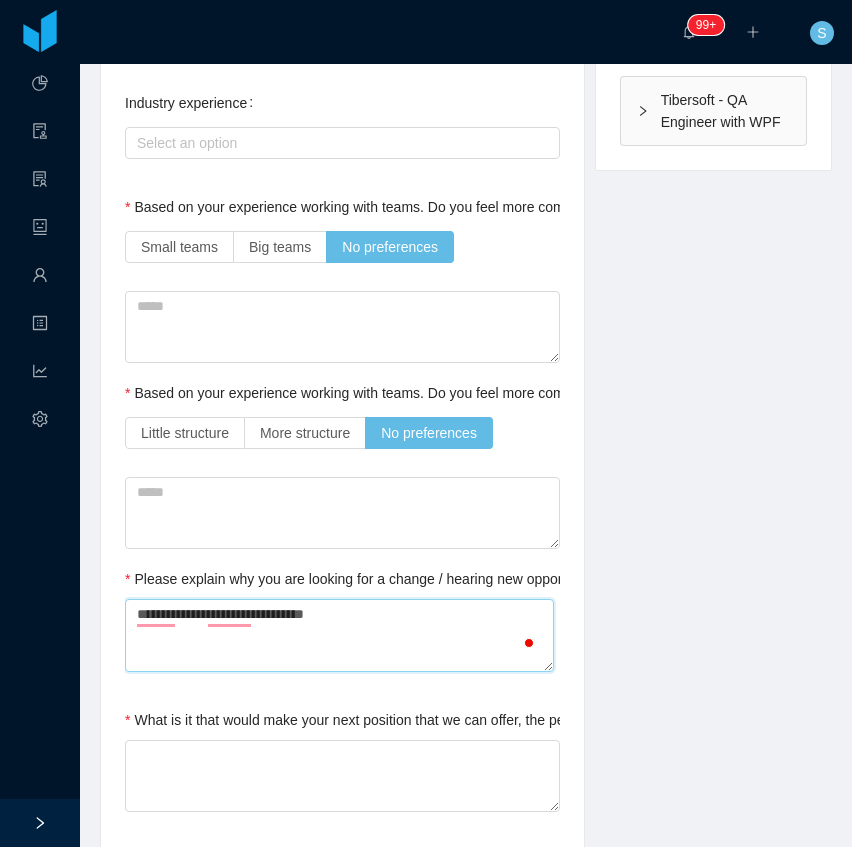 type 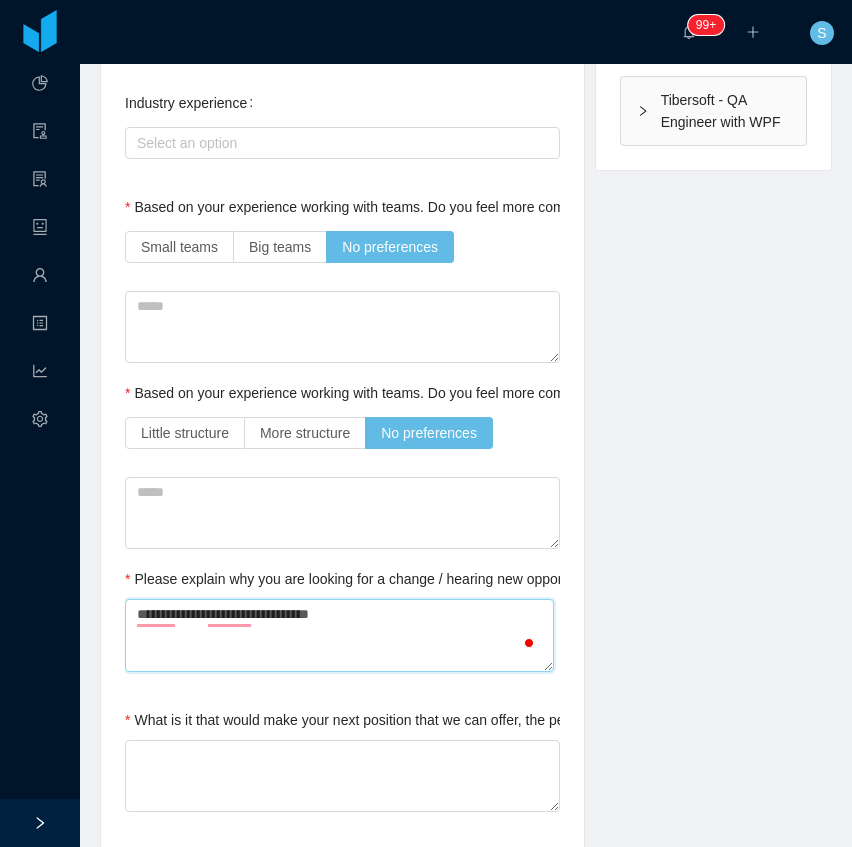 type 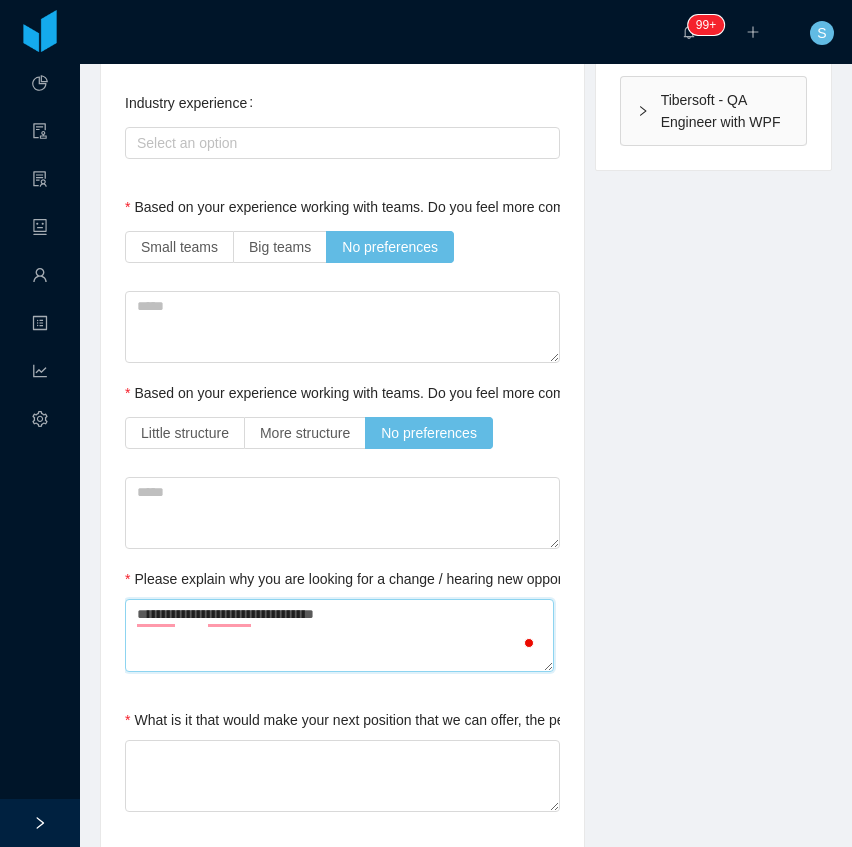 type 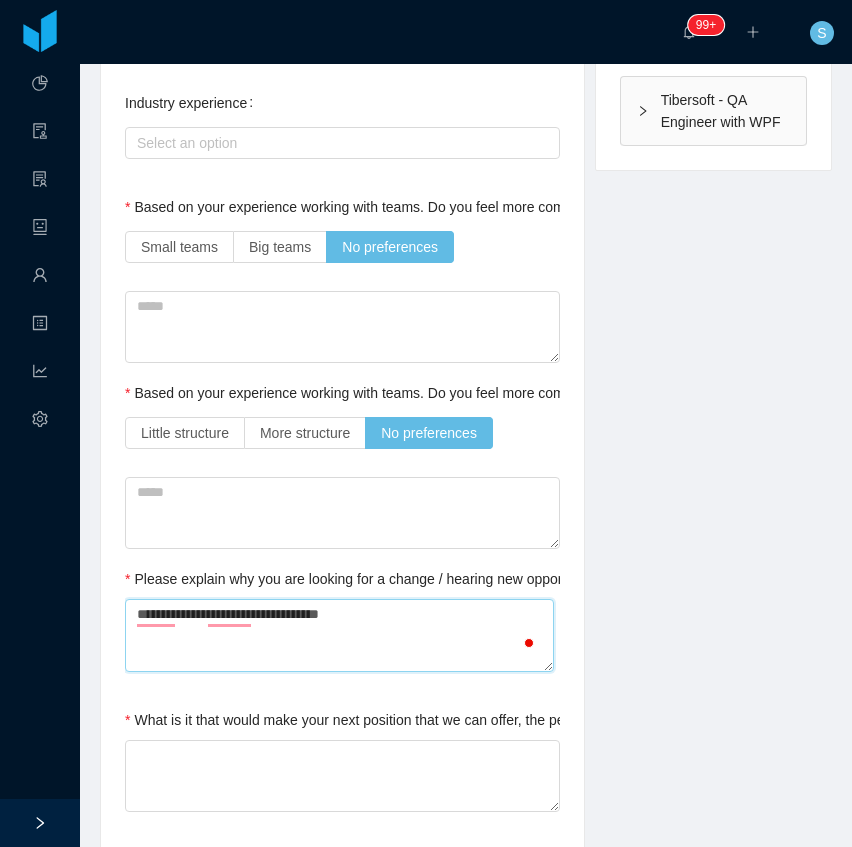 type 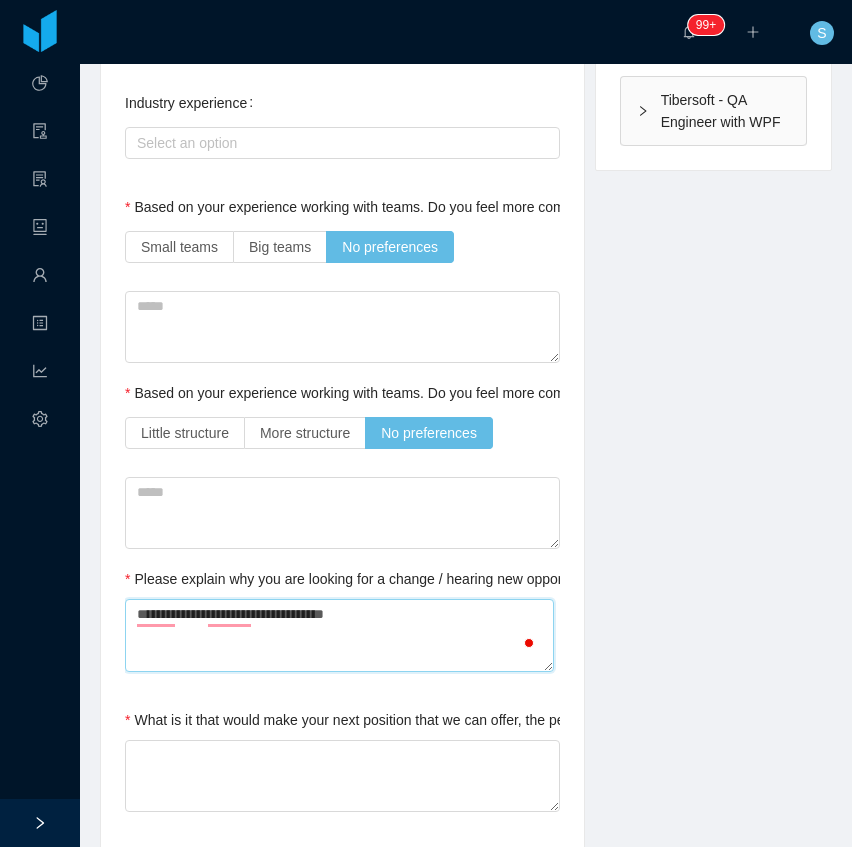 type 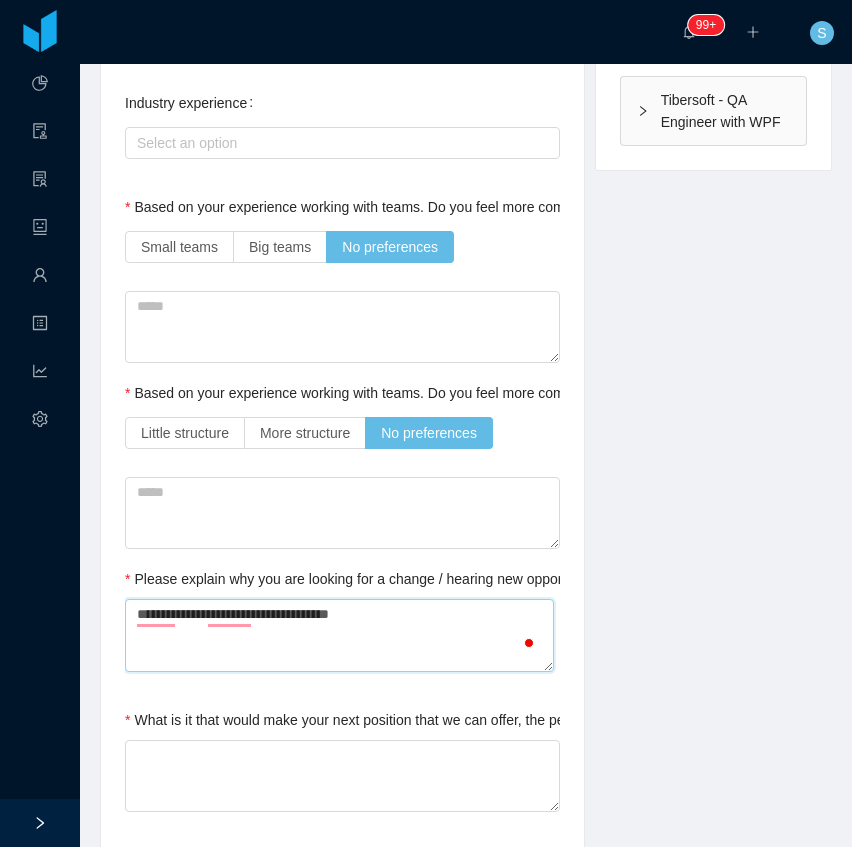 type 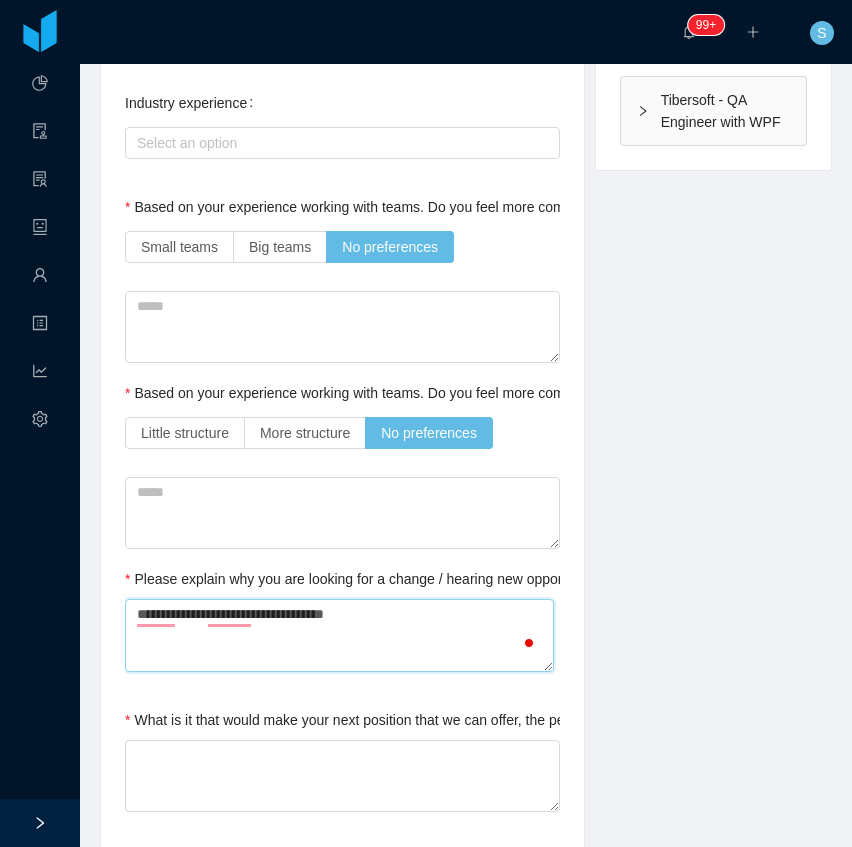 type 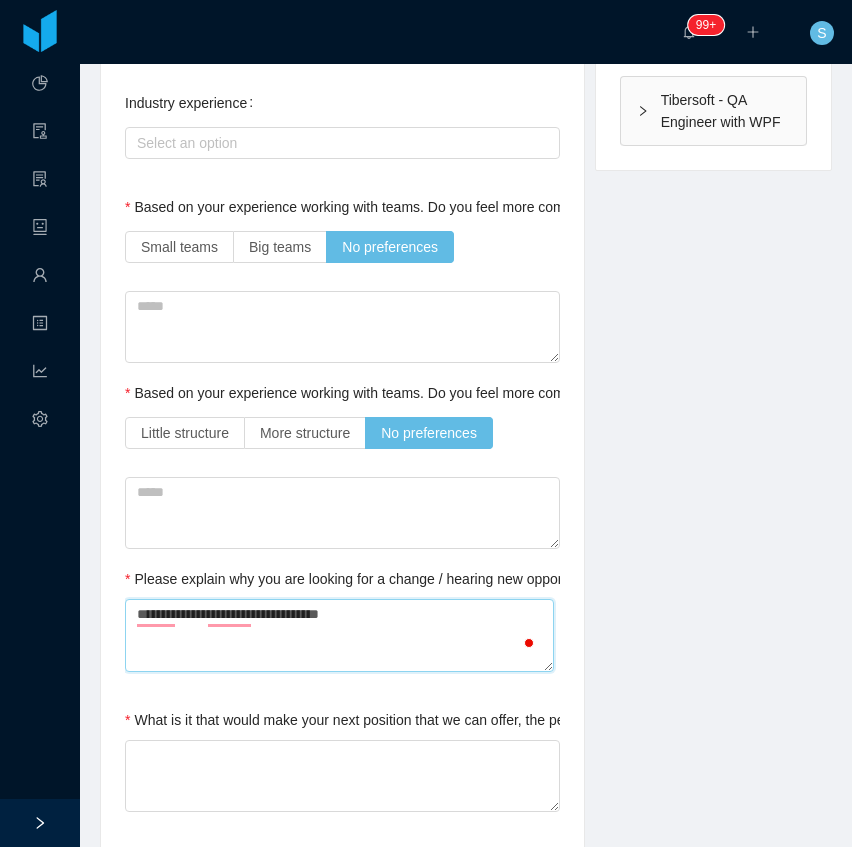 type 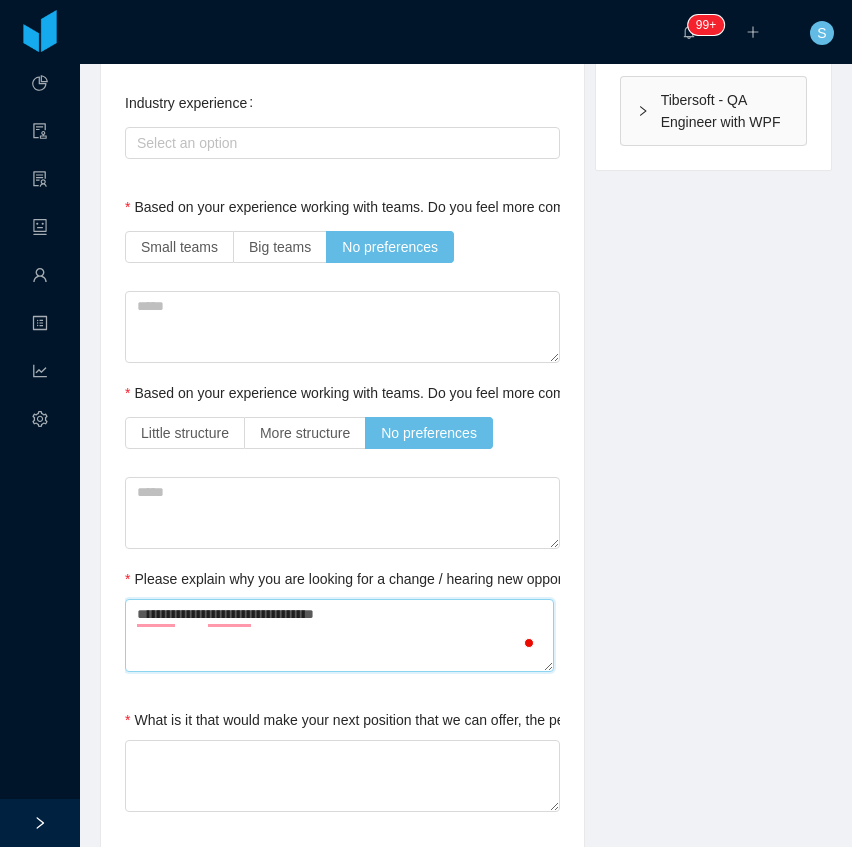 type 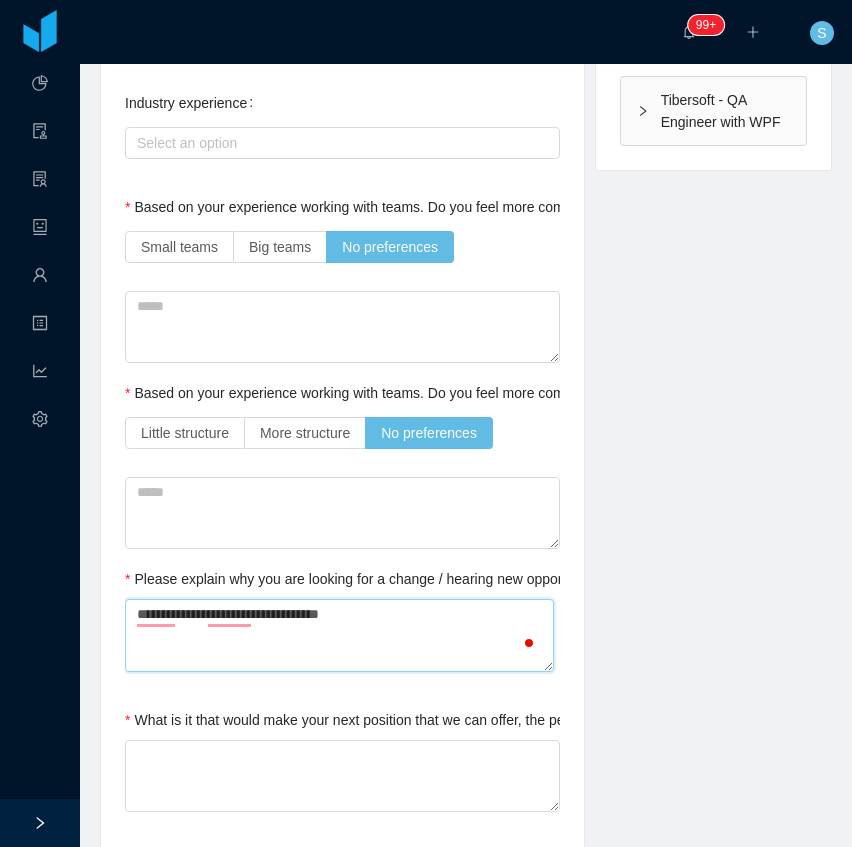 type 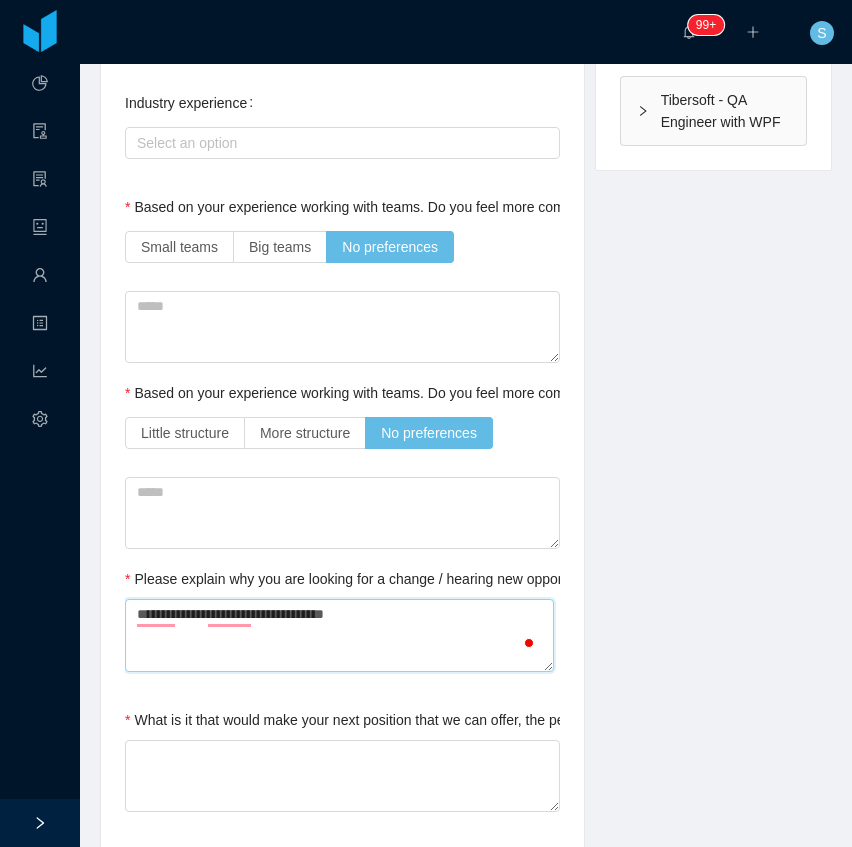type 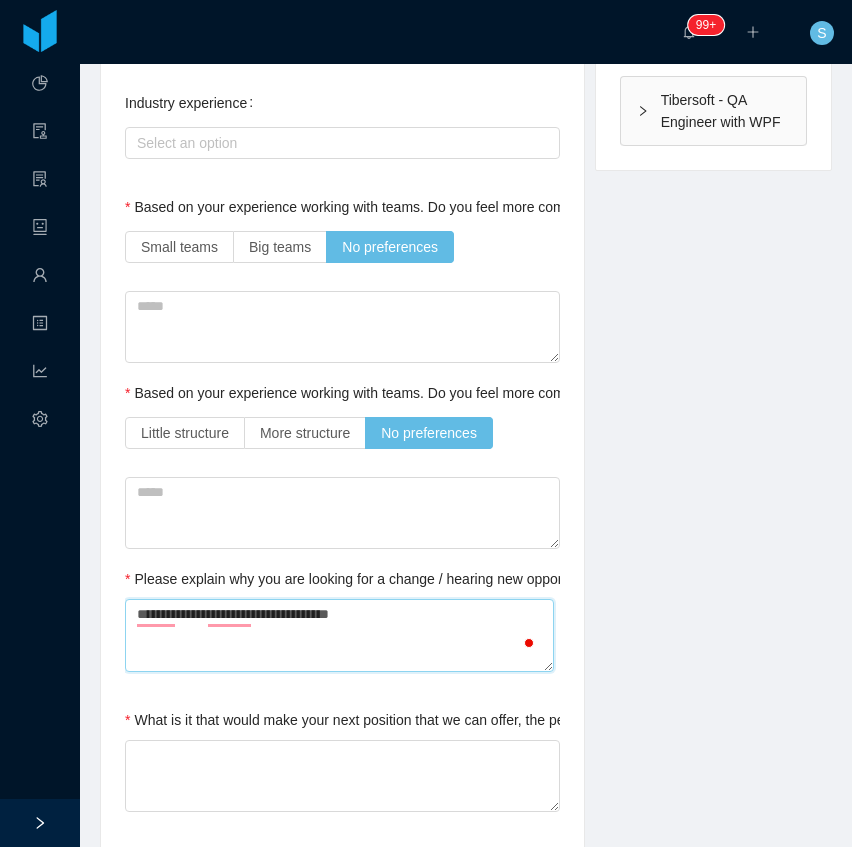 type 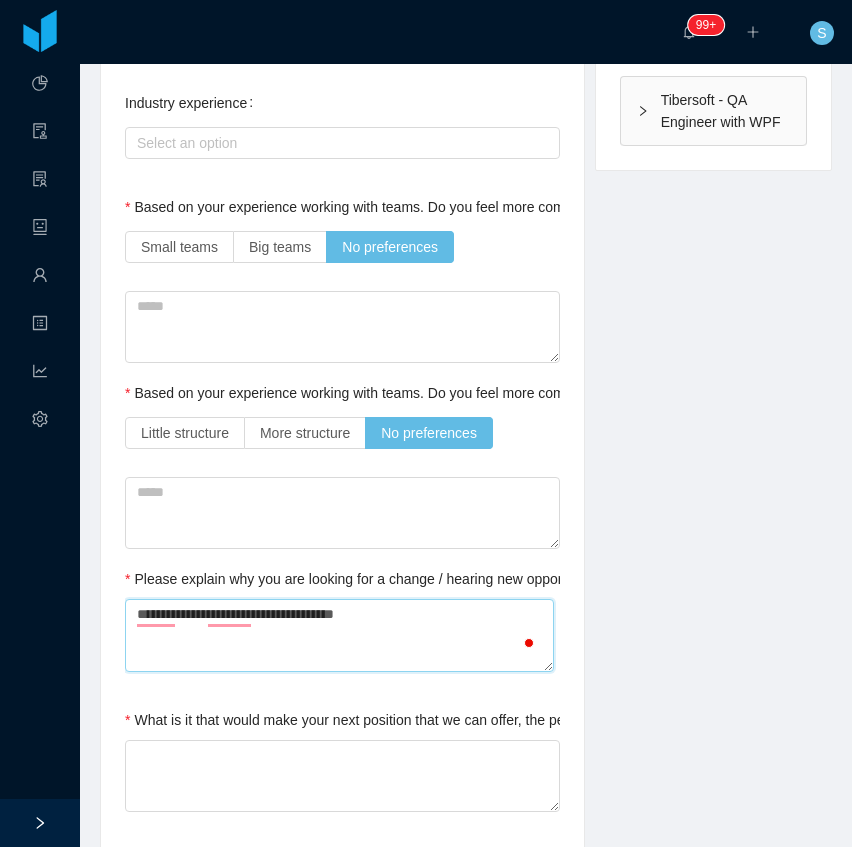 type 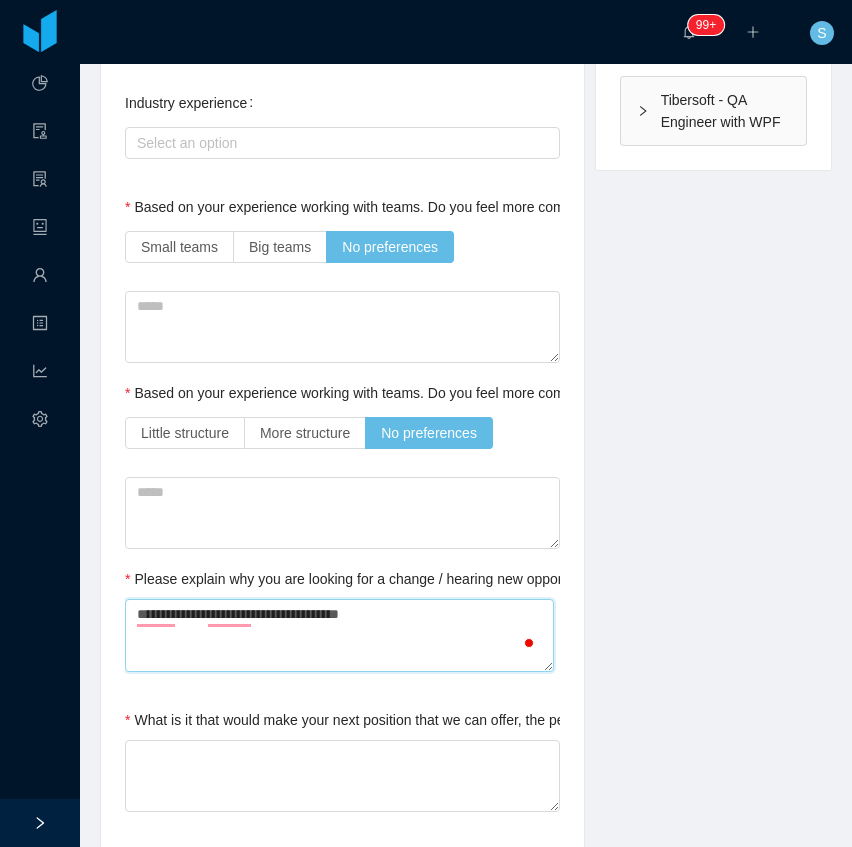 type 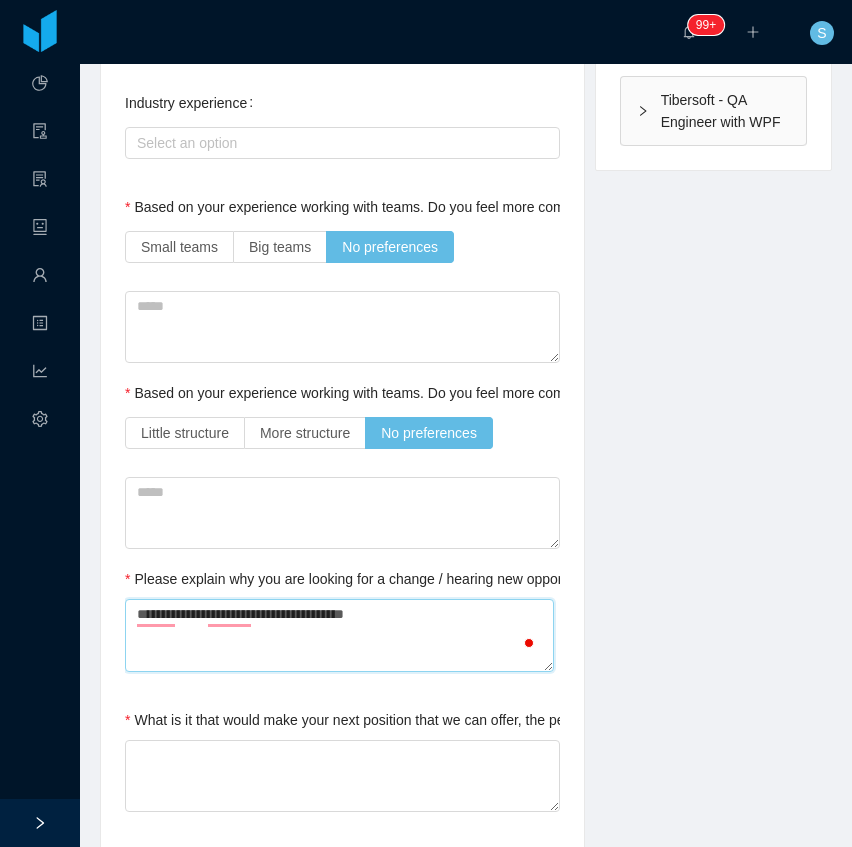 type 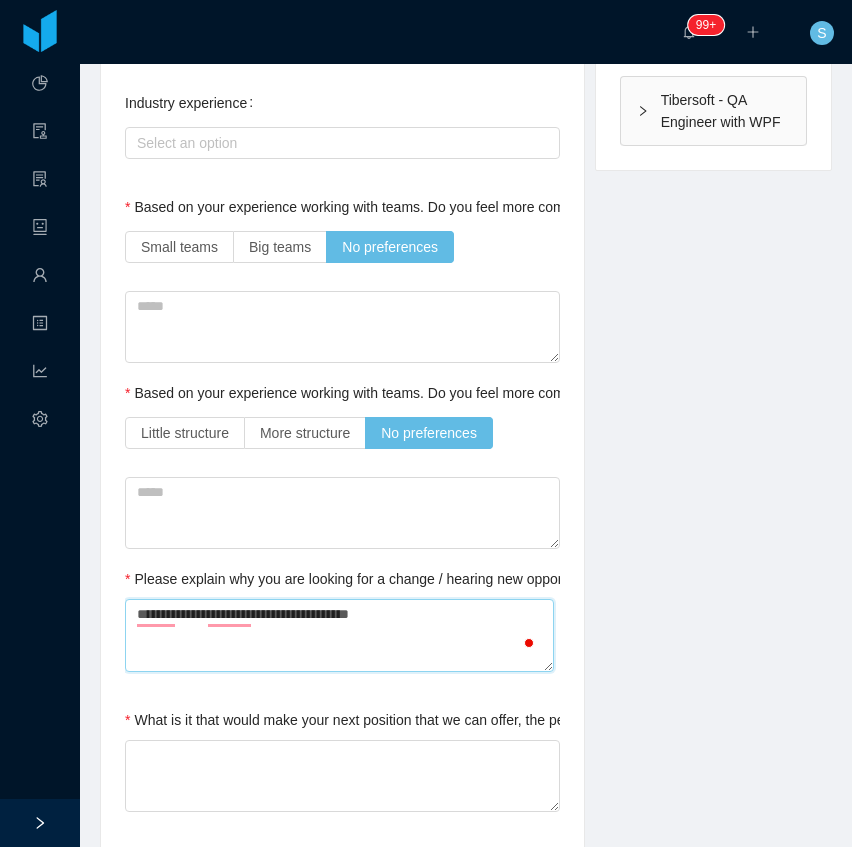 type 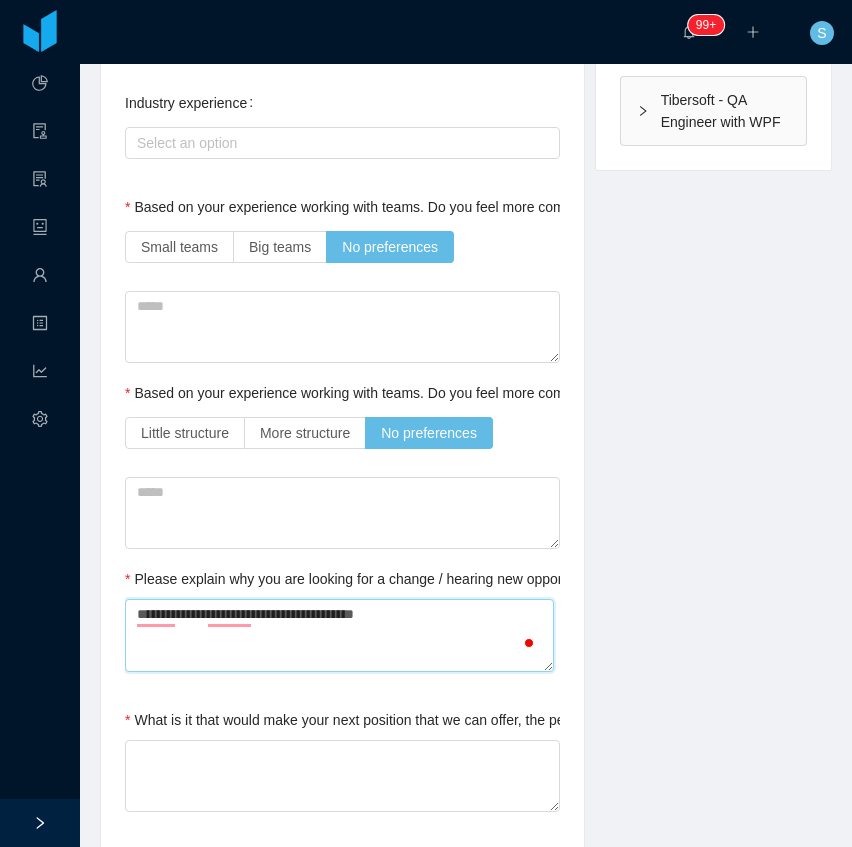 type 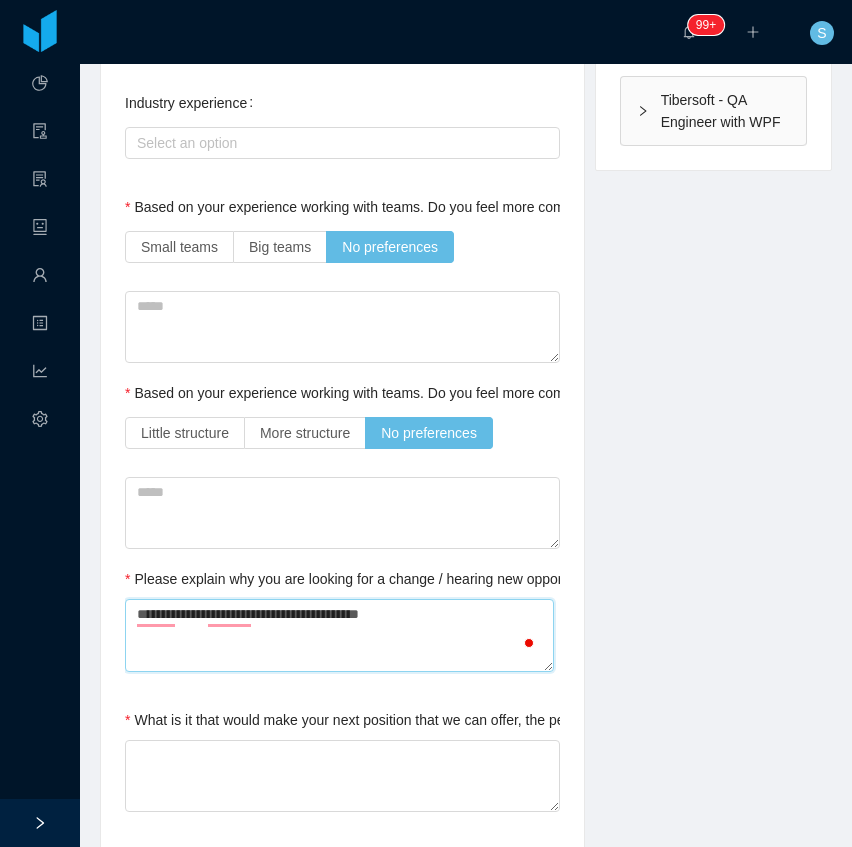 type 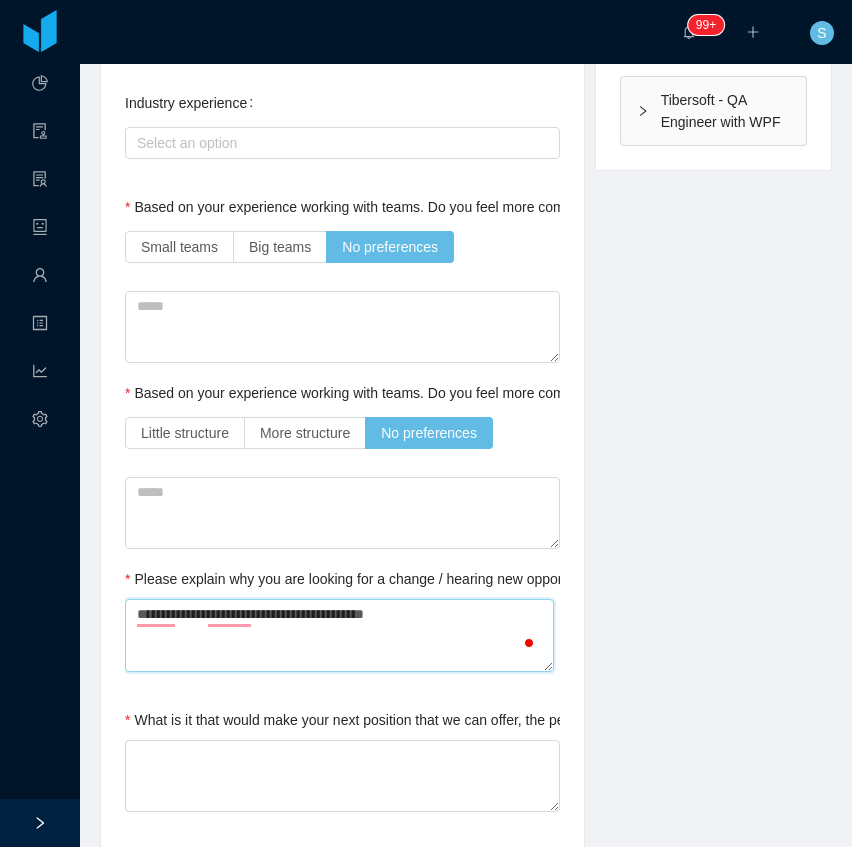 type 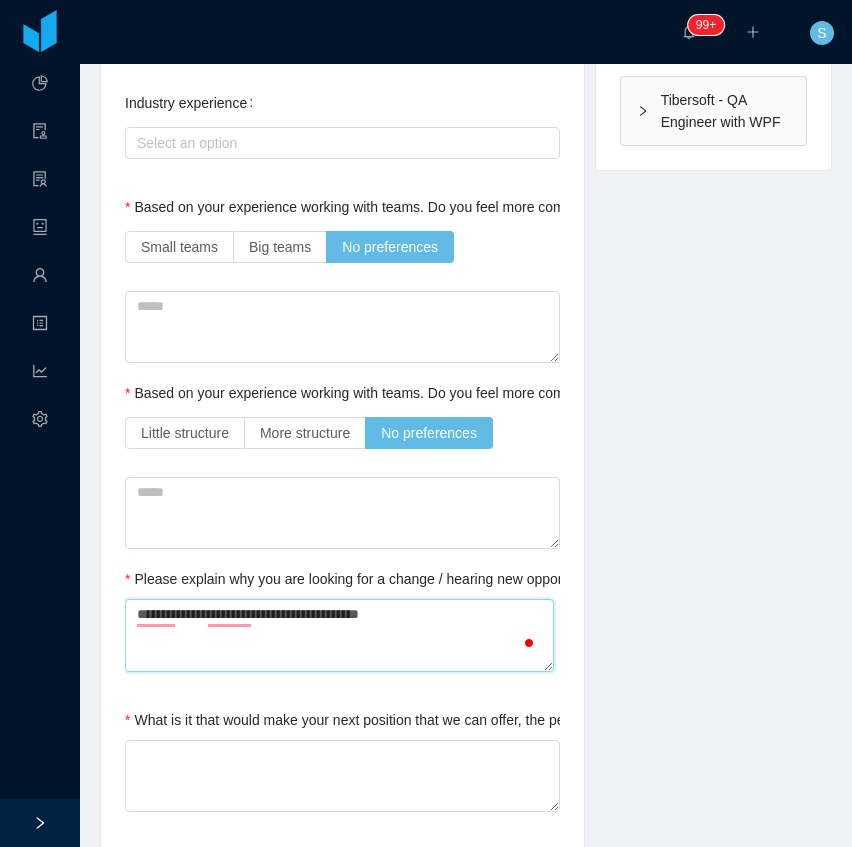 type 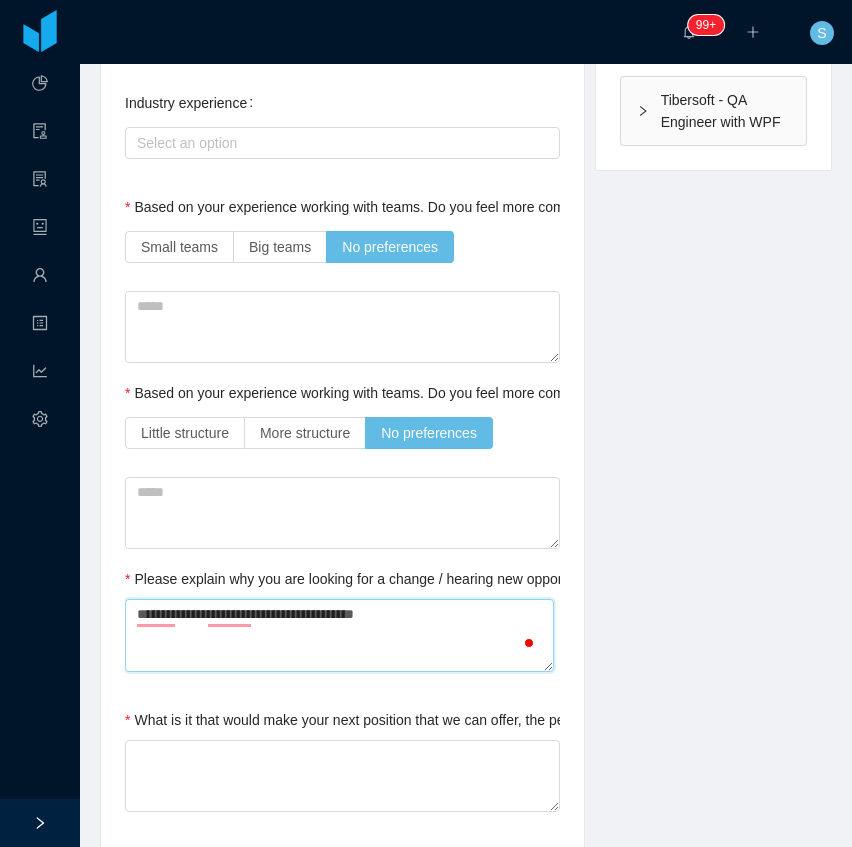 type 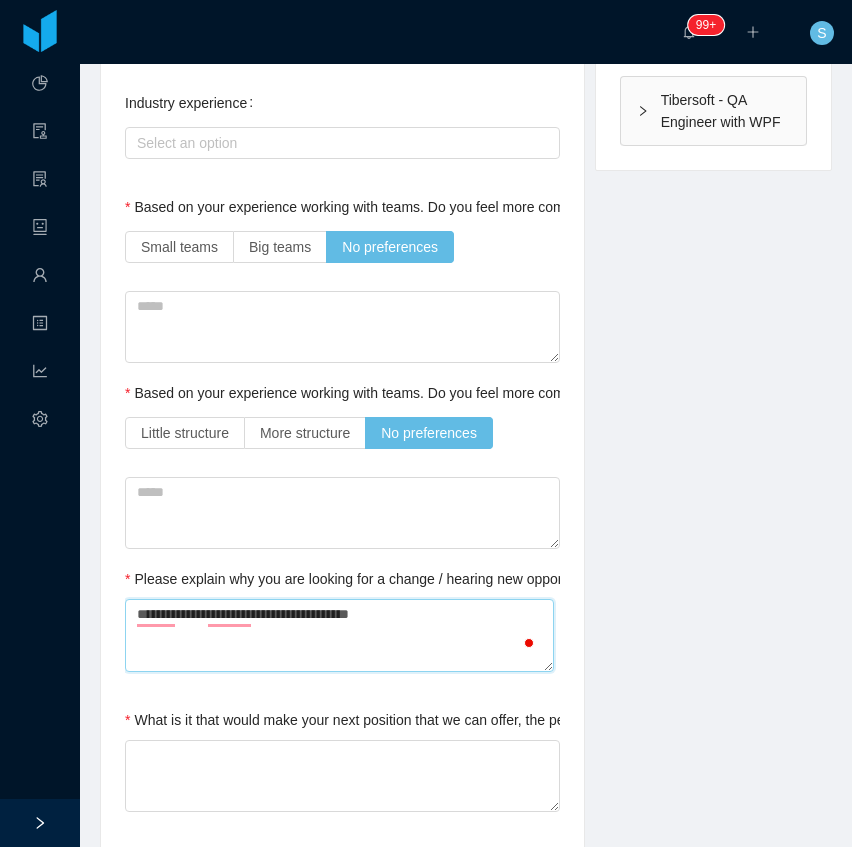 type 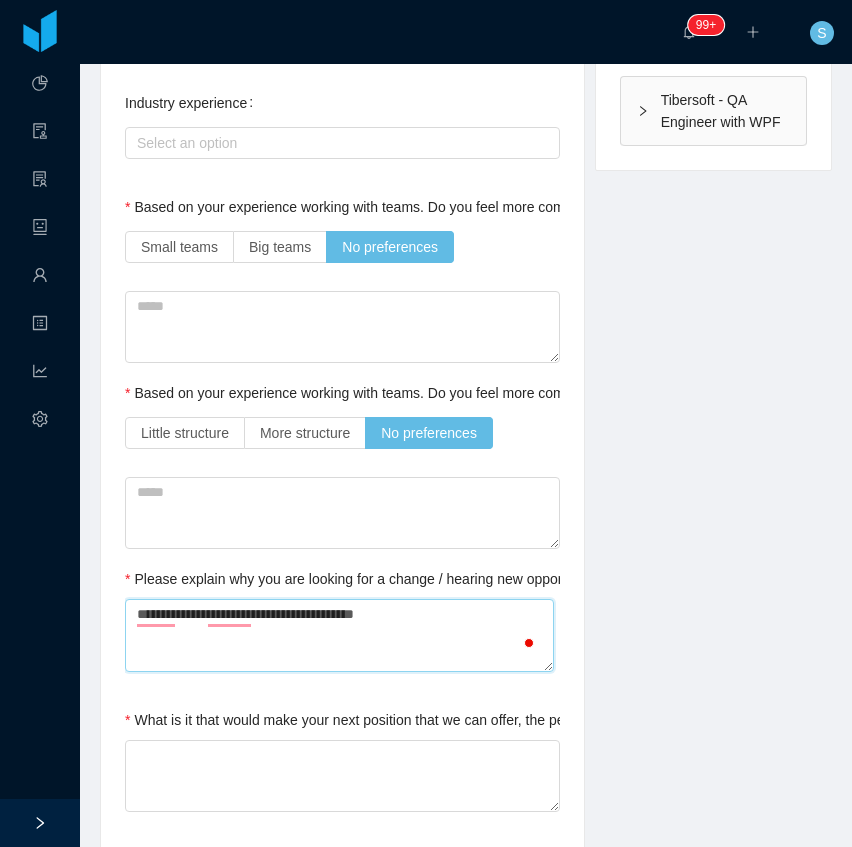 type 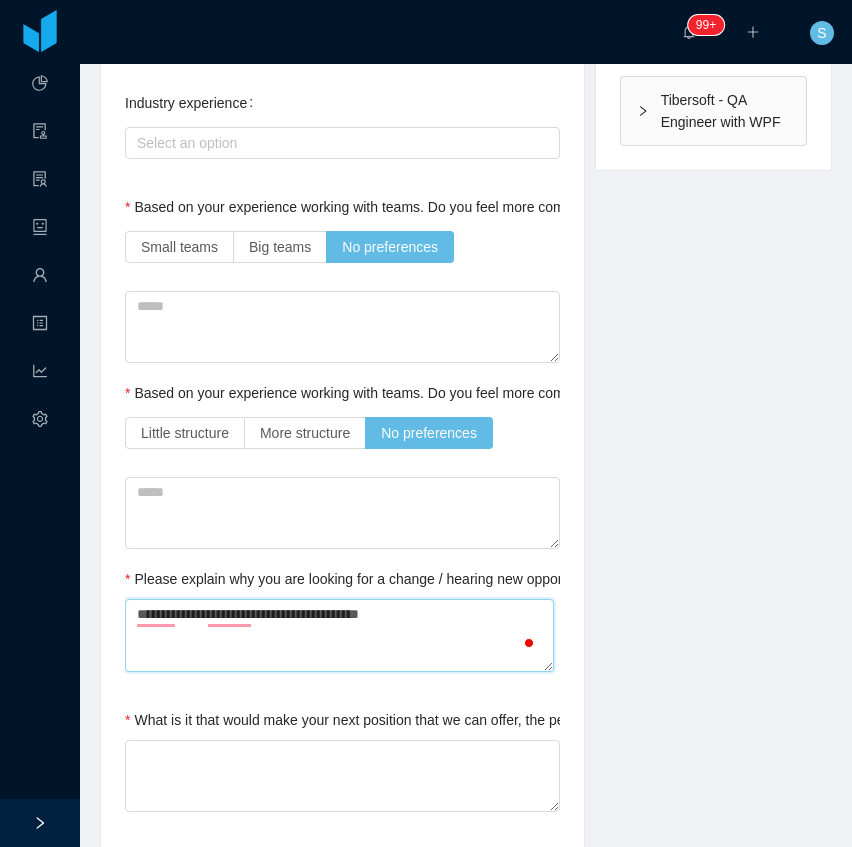 type 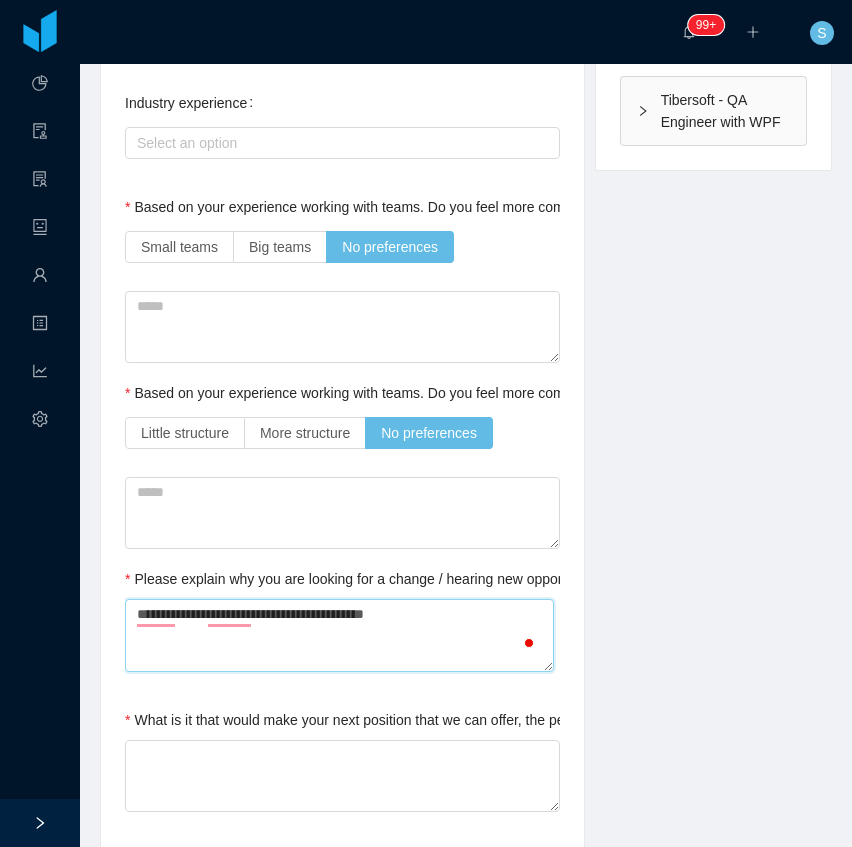 type 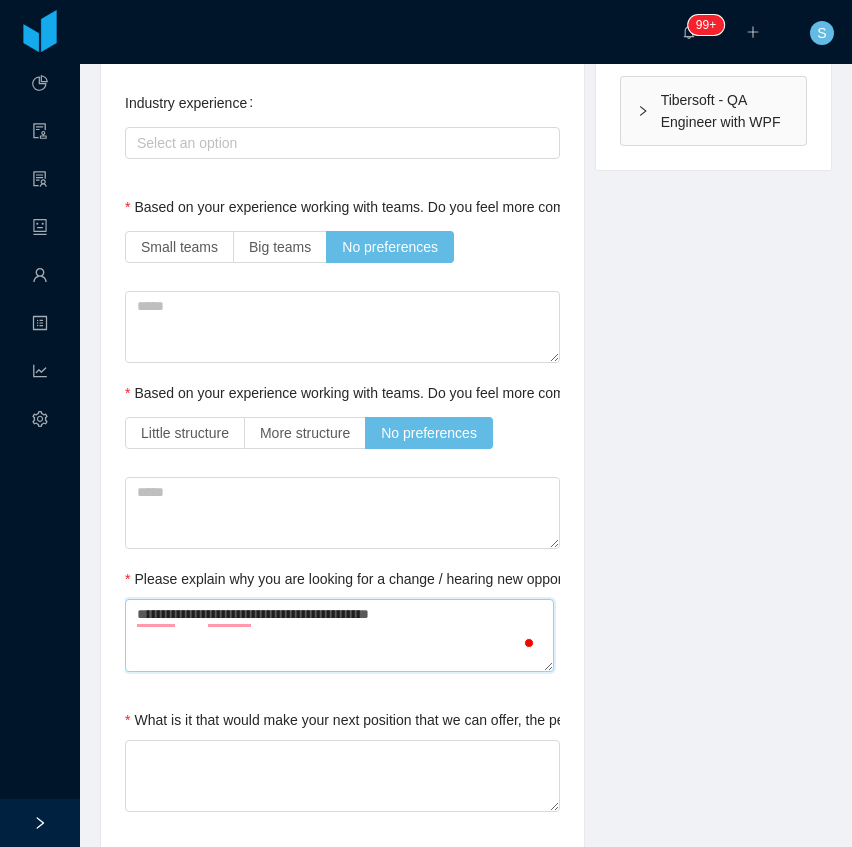 type 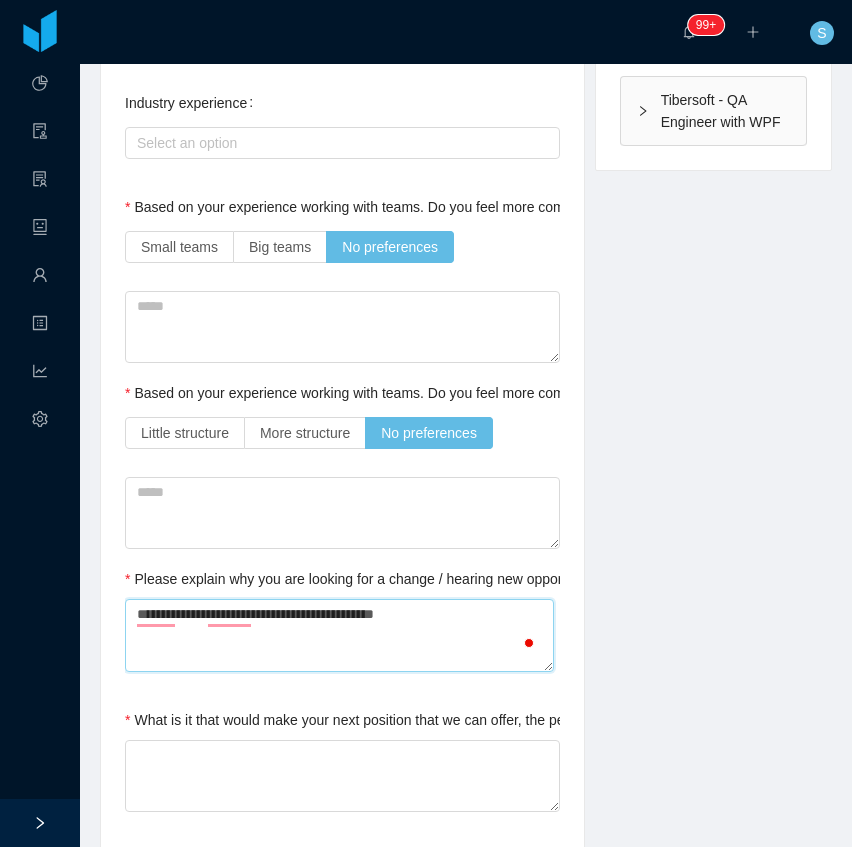 type 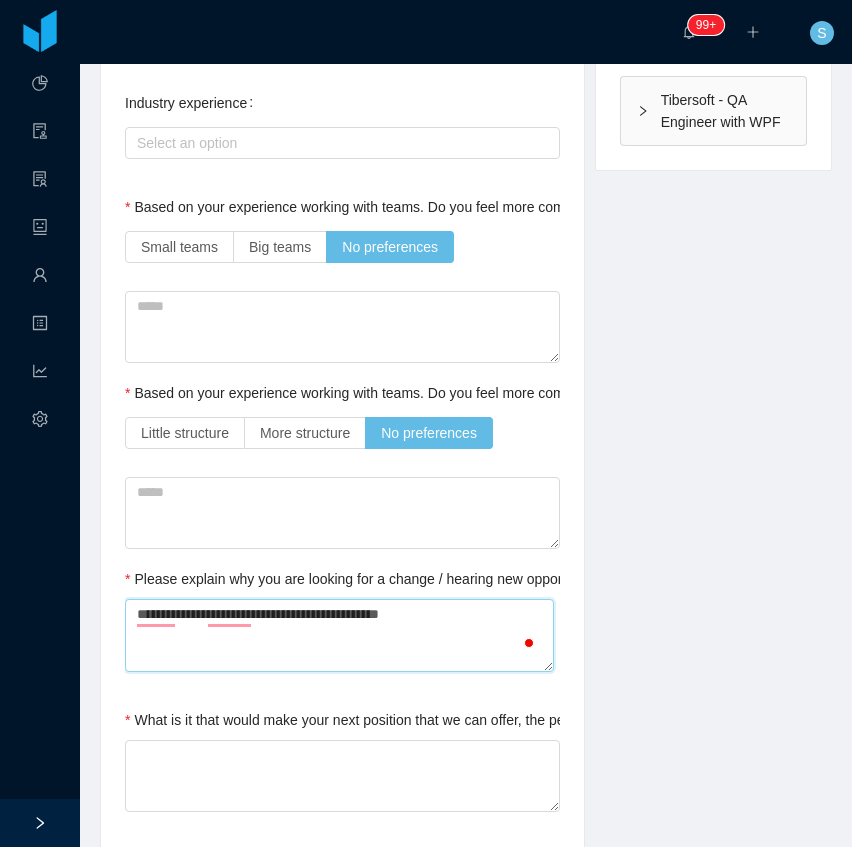 type 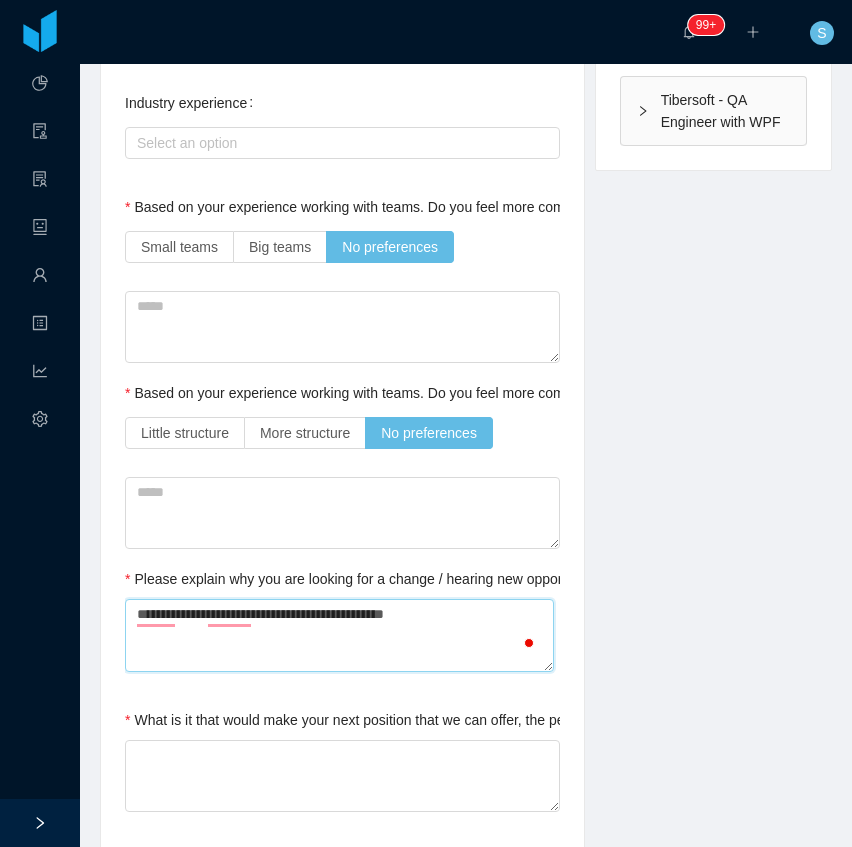 type 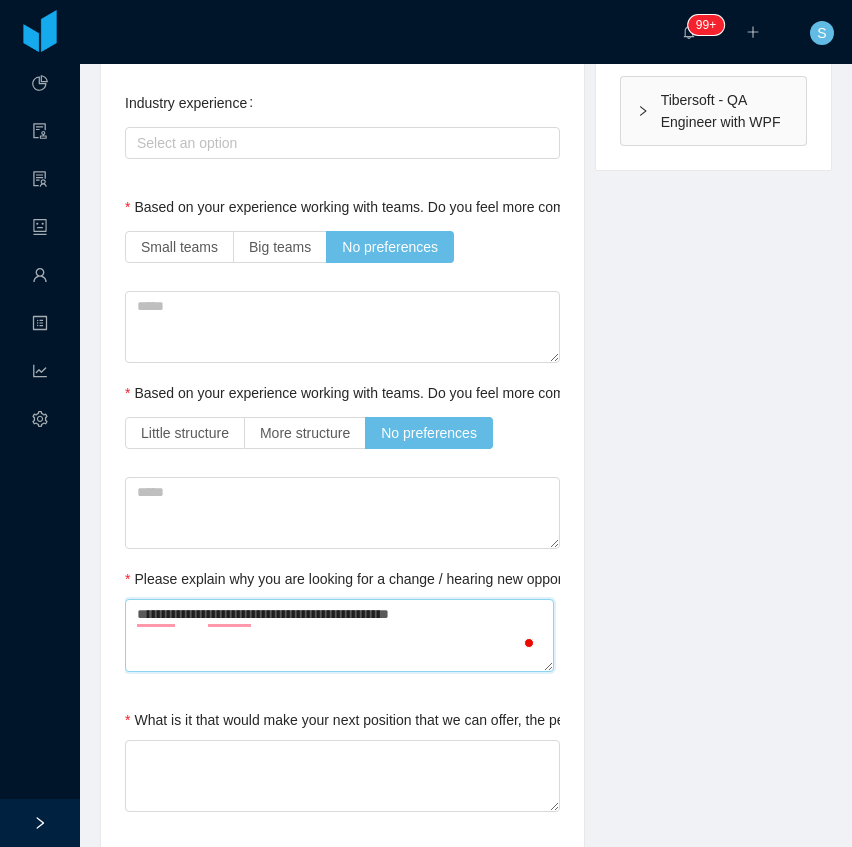 type 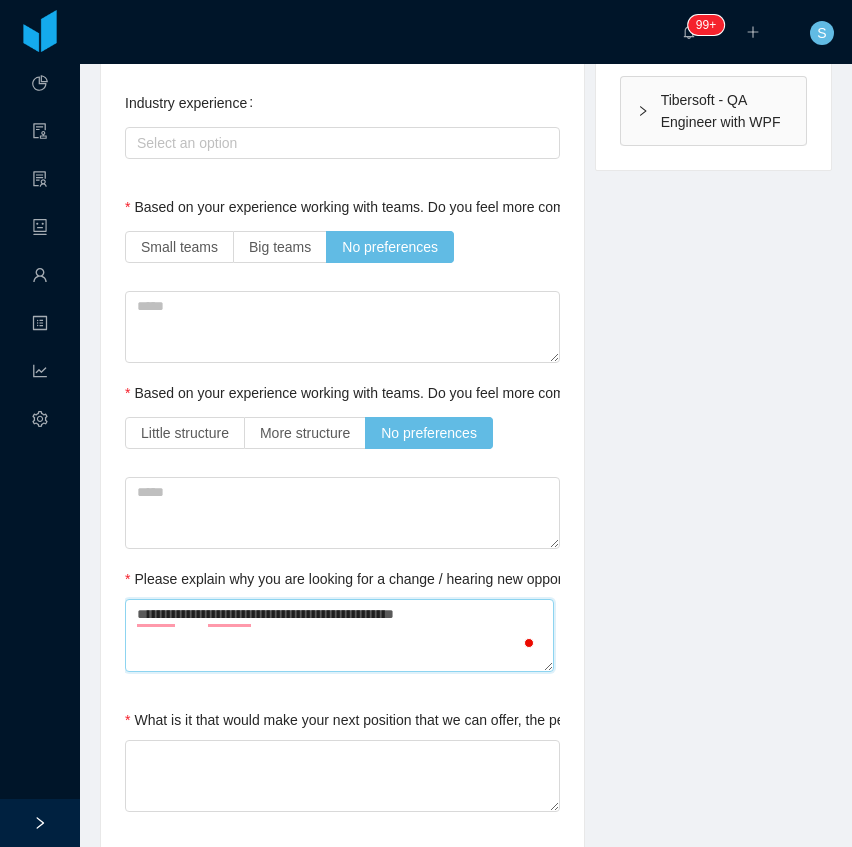 type 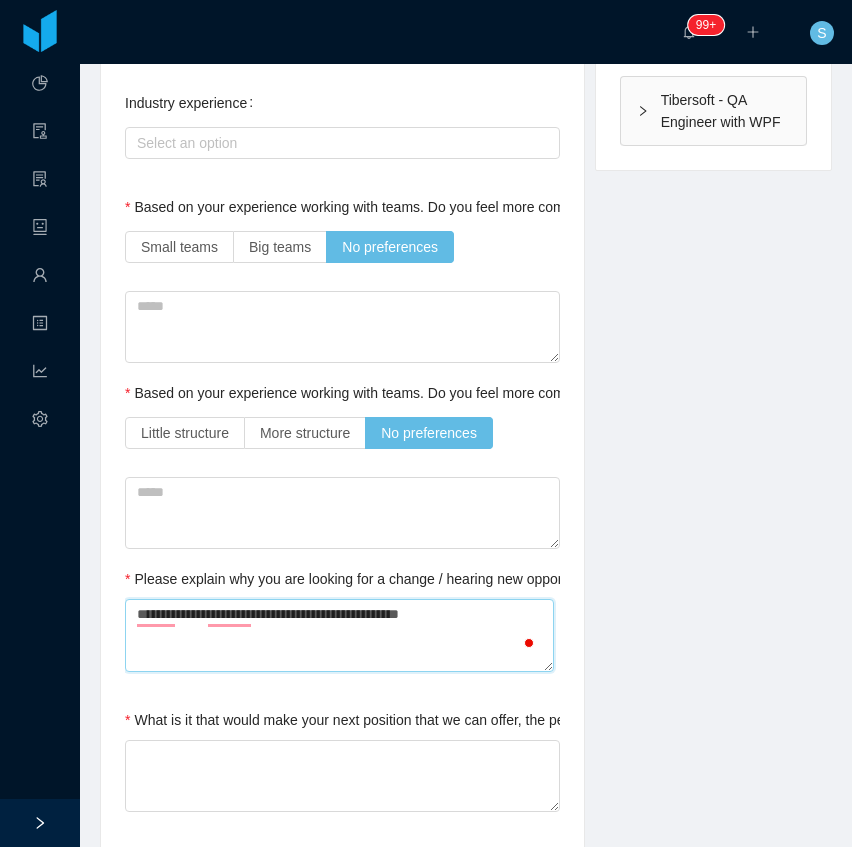 type 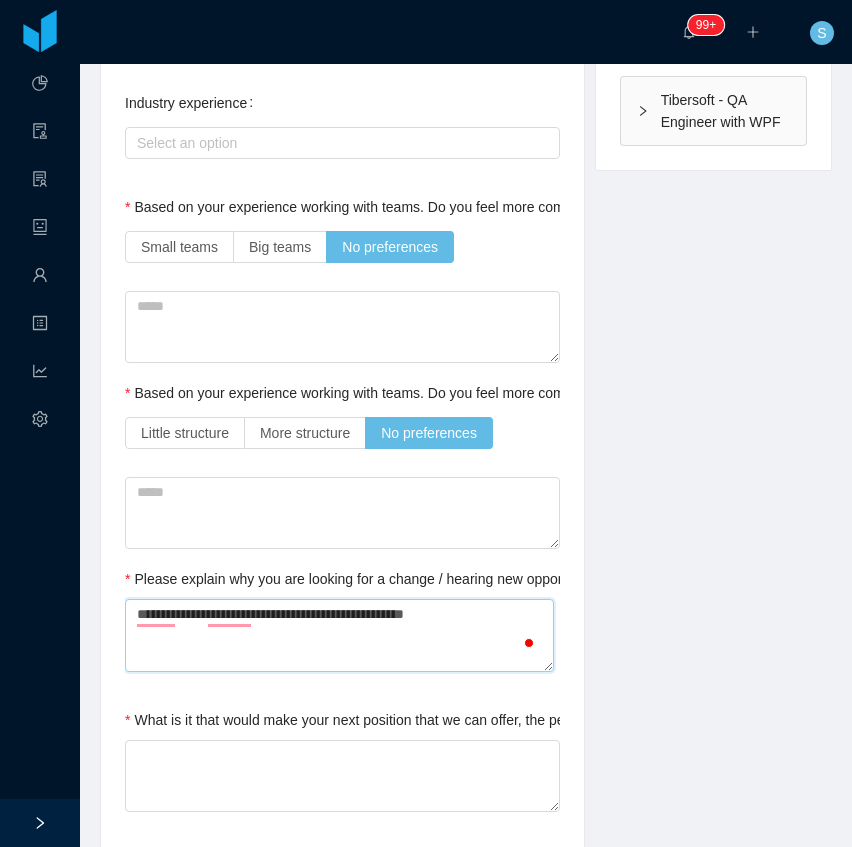 type 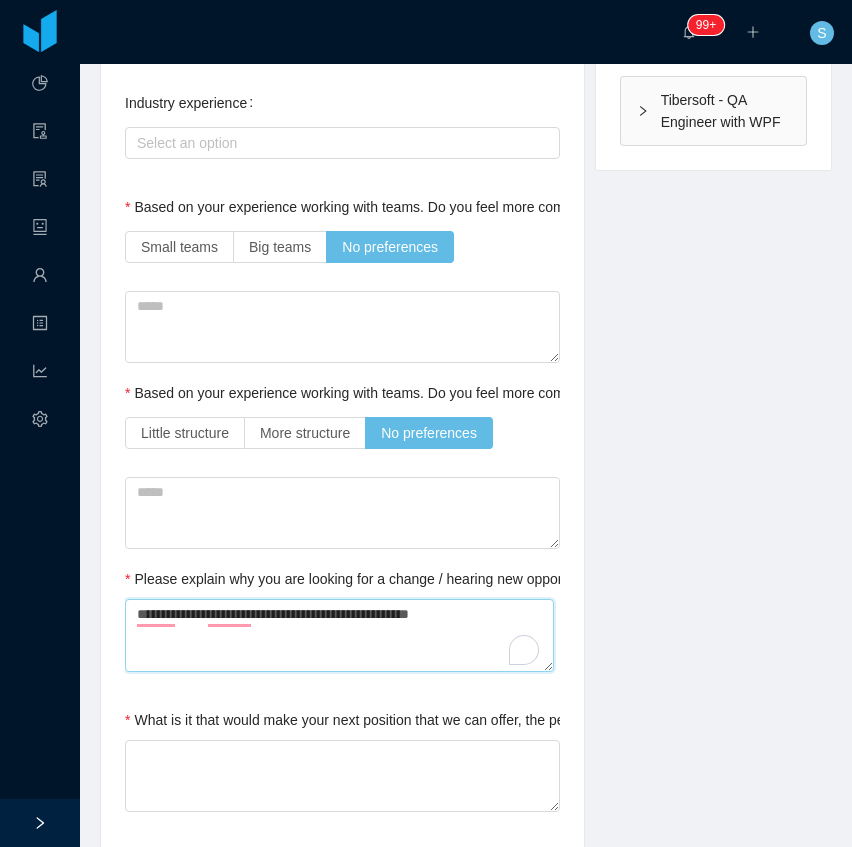 type 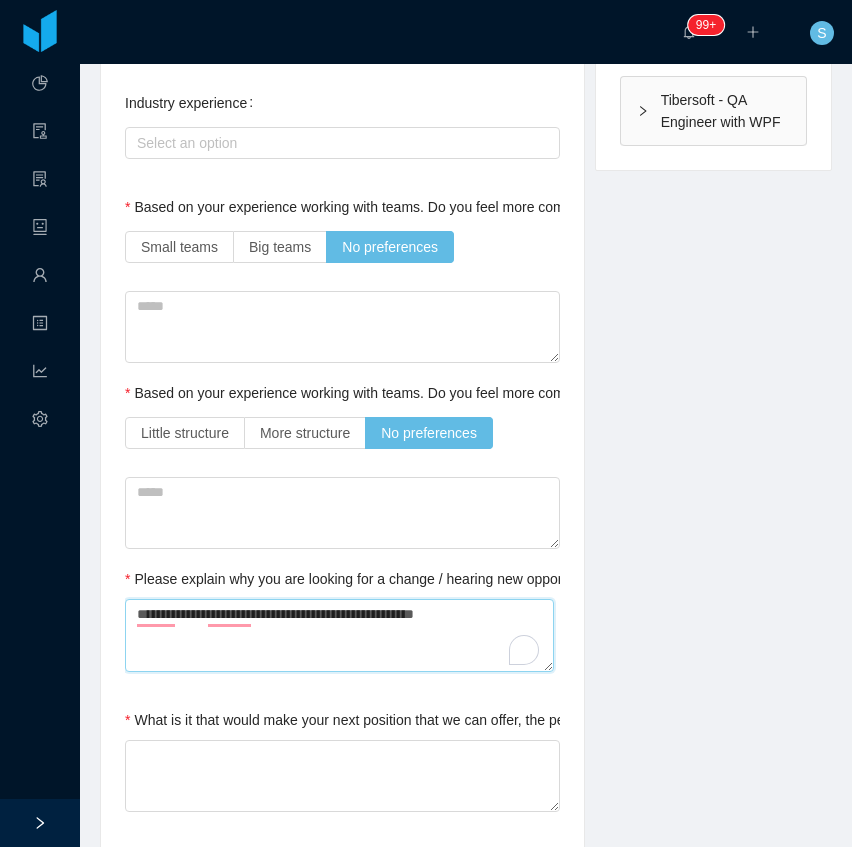 type 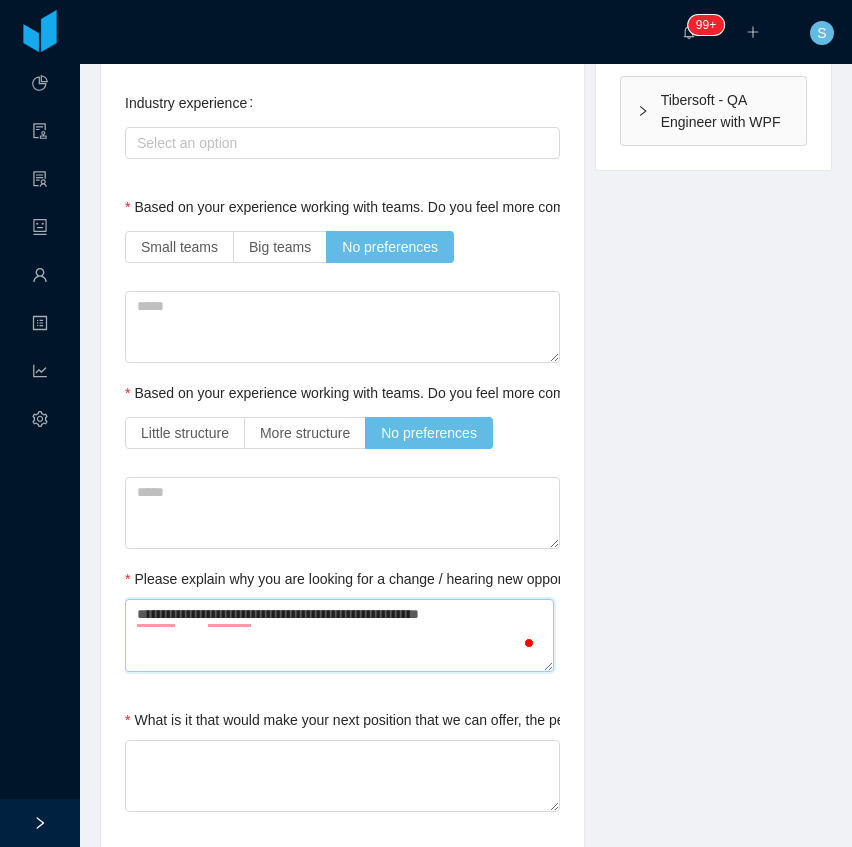 type 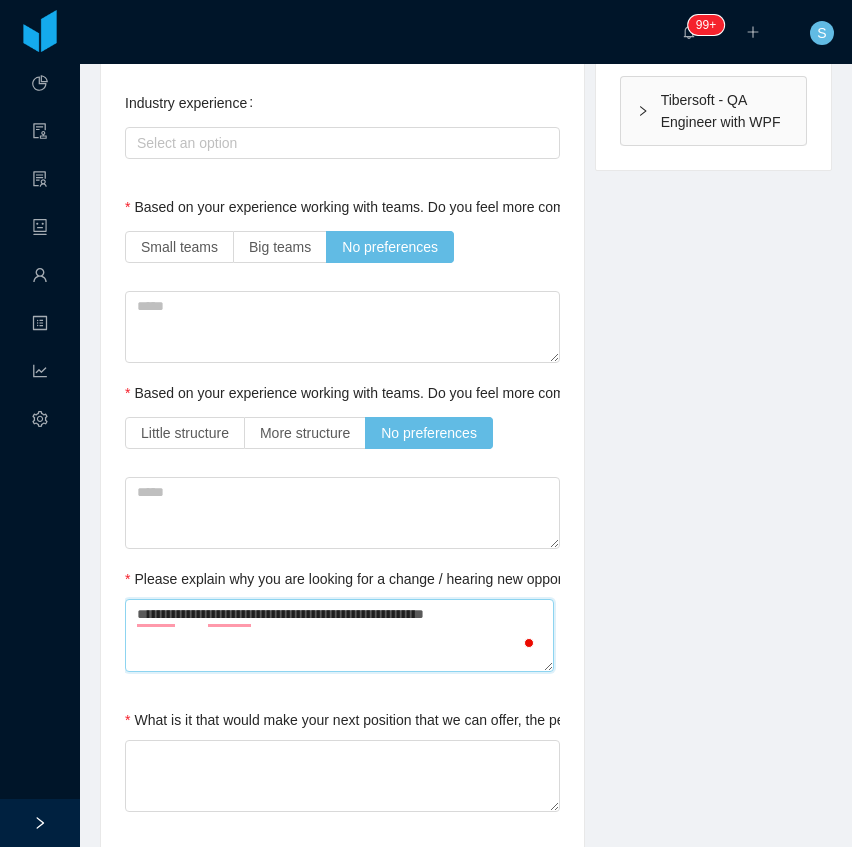 type 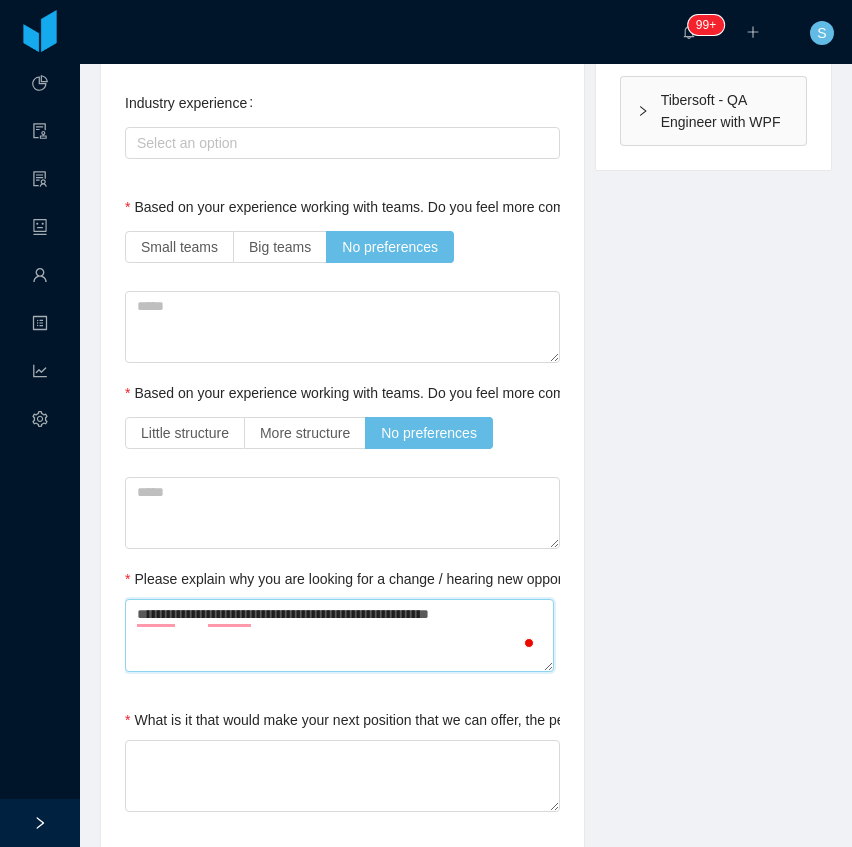 type 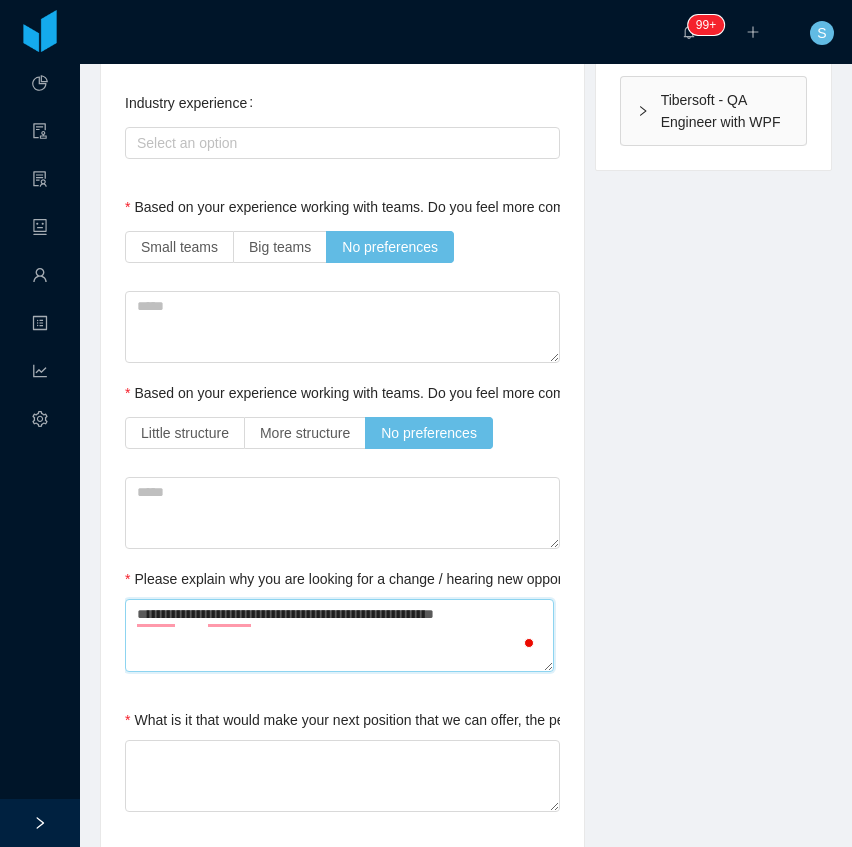 type 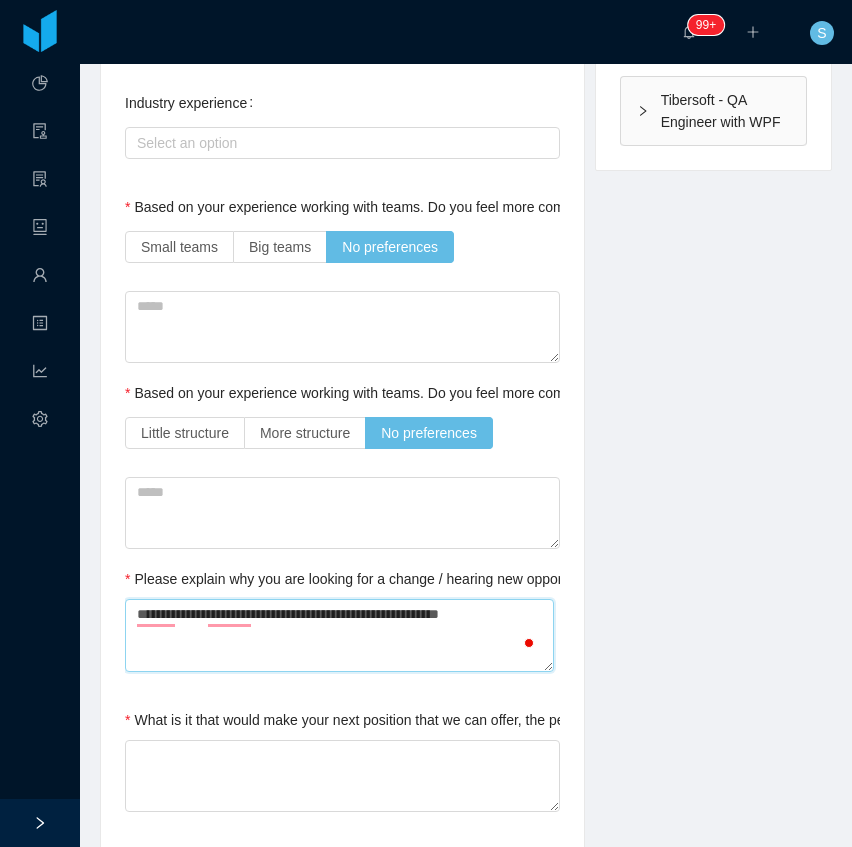 type 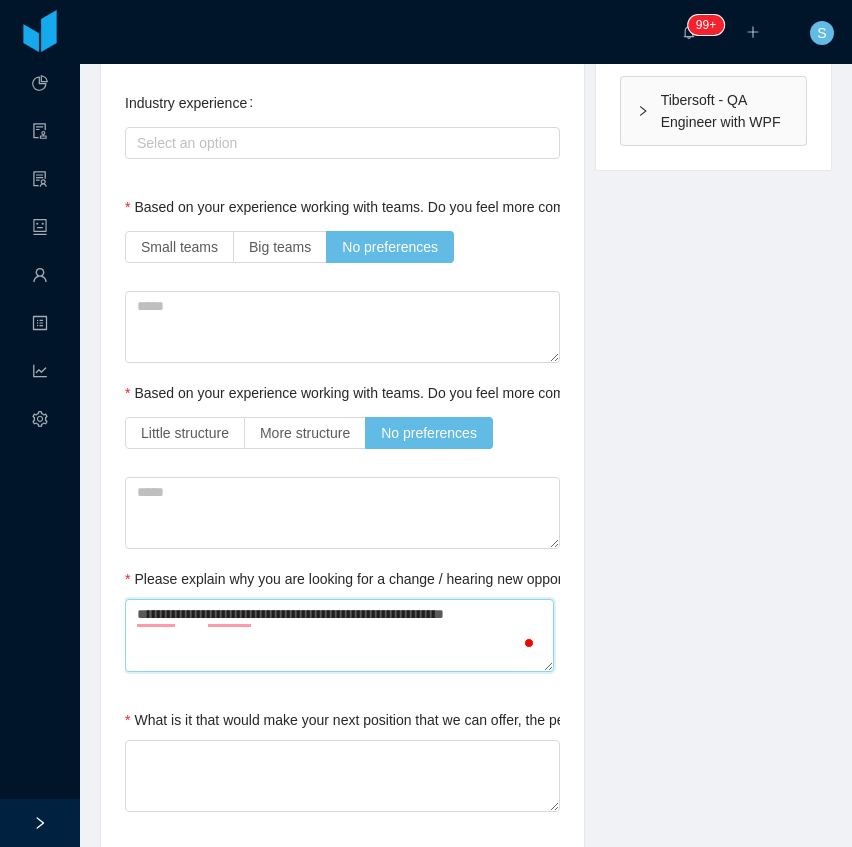 type 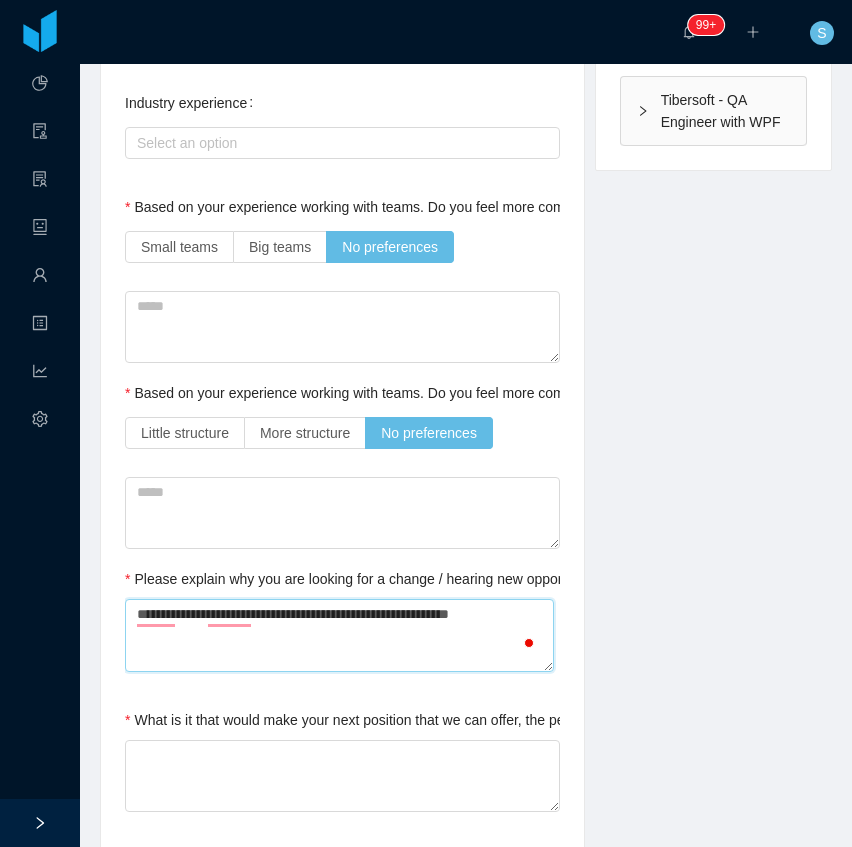 type 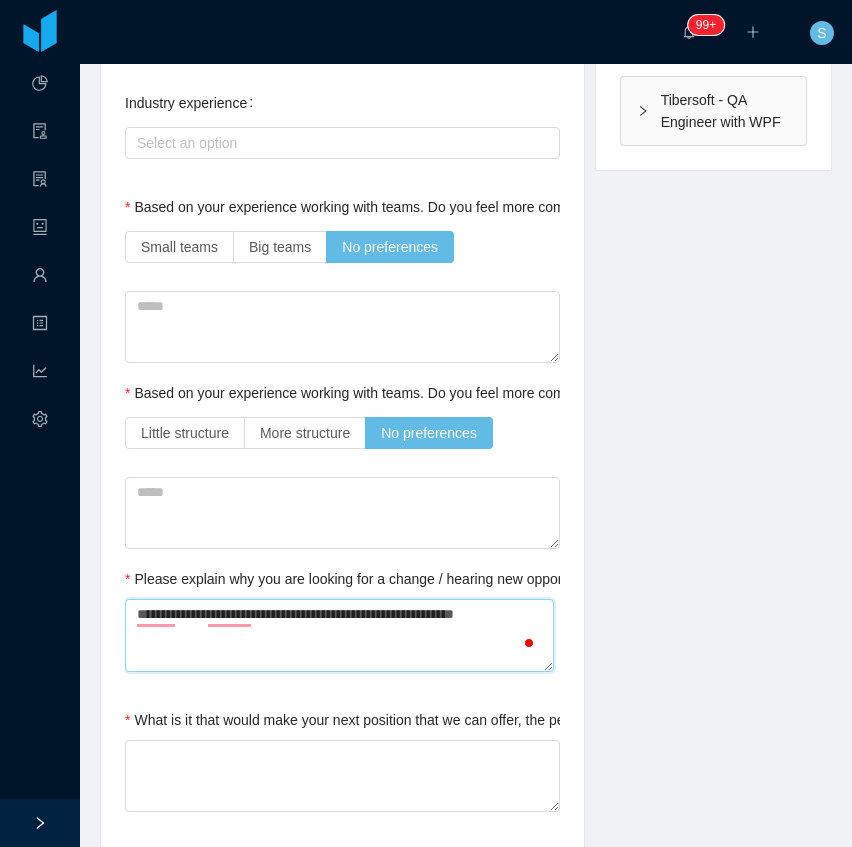 type 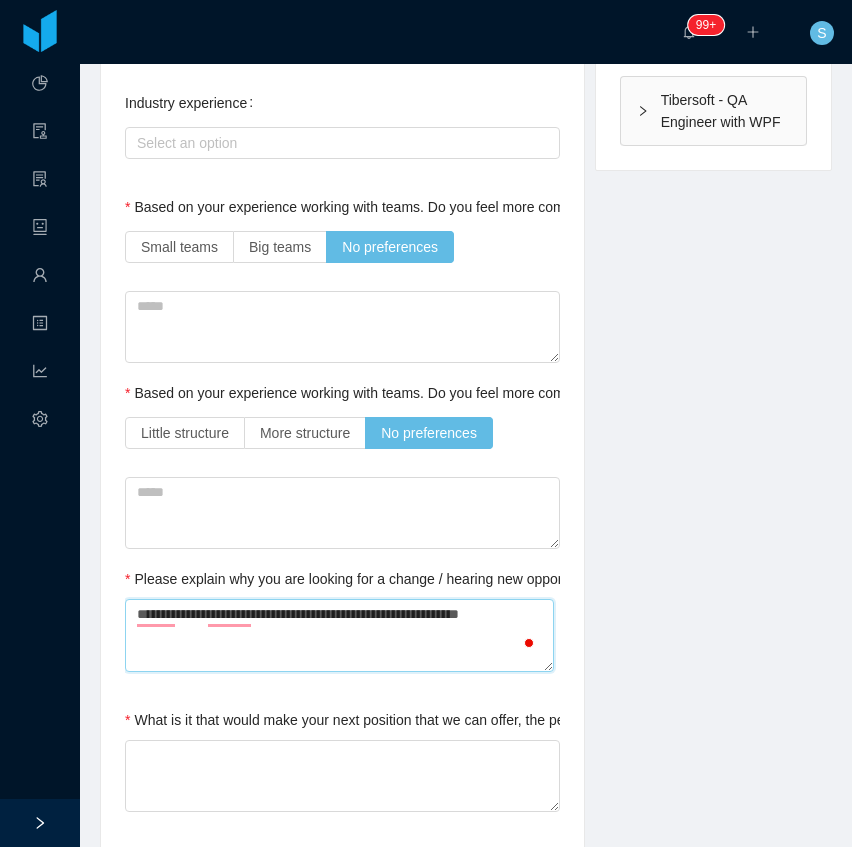 type on "**********" 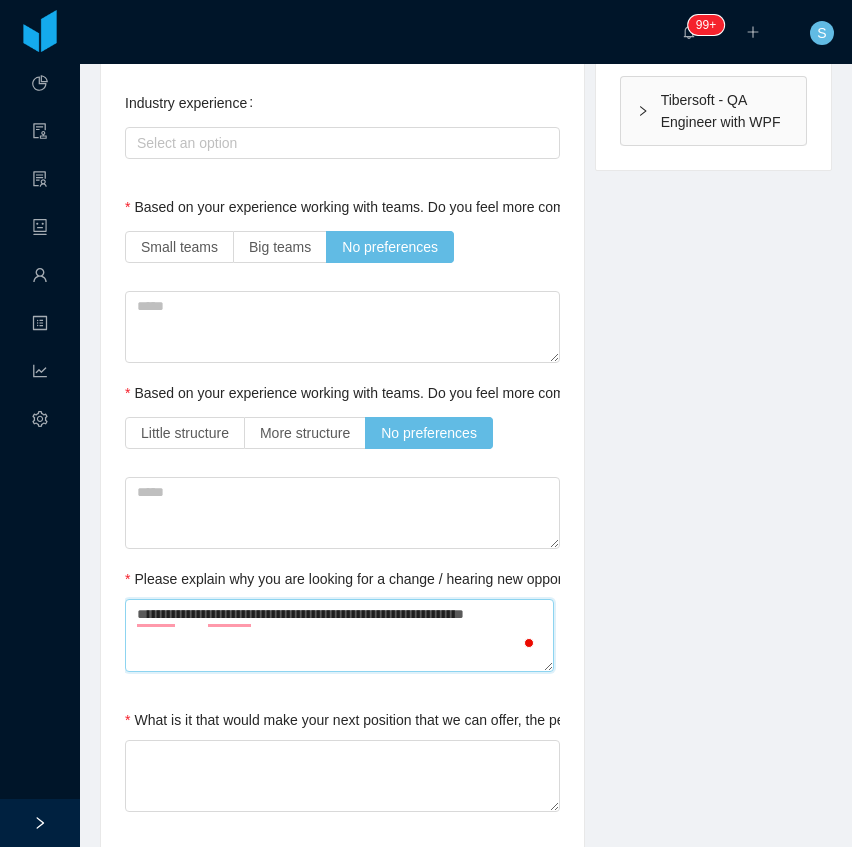 type 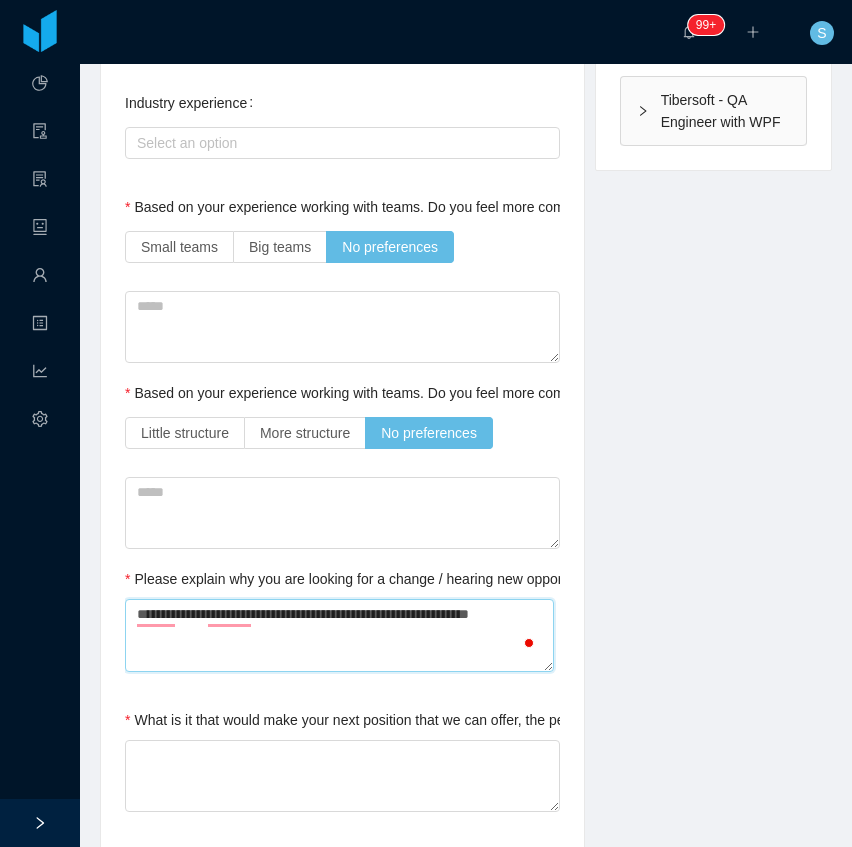 type 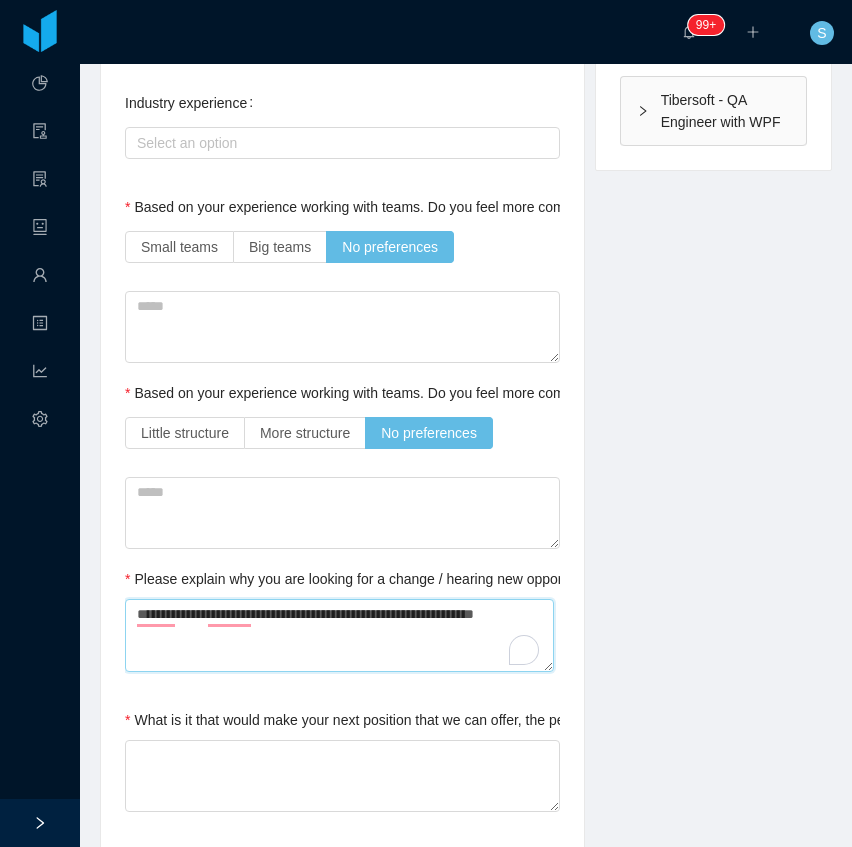type 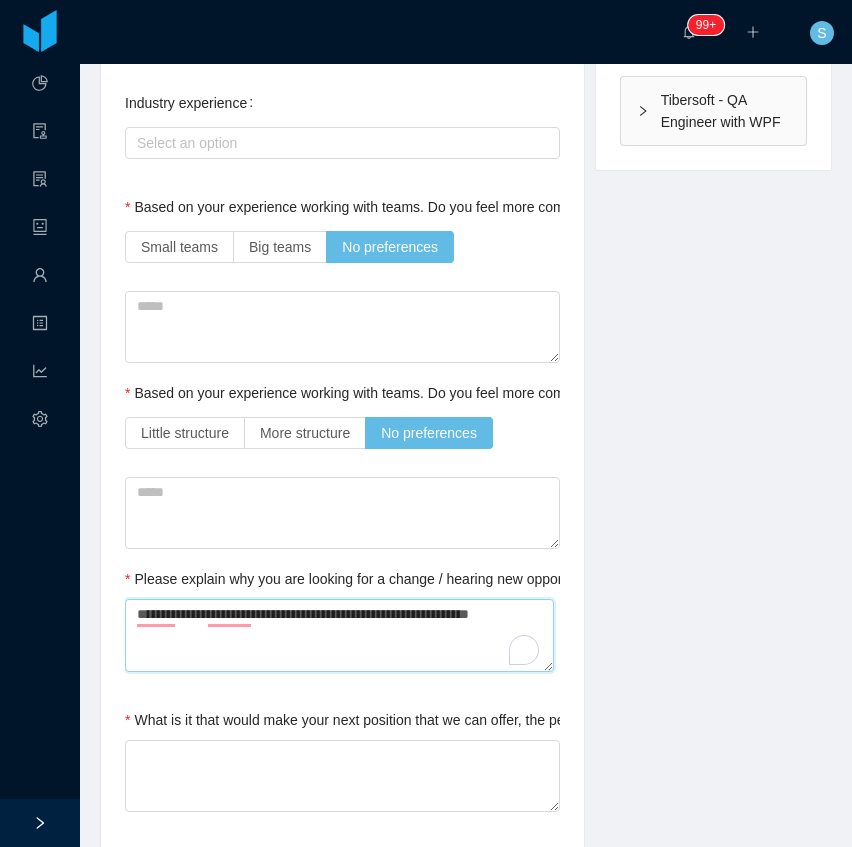 type 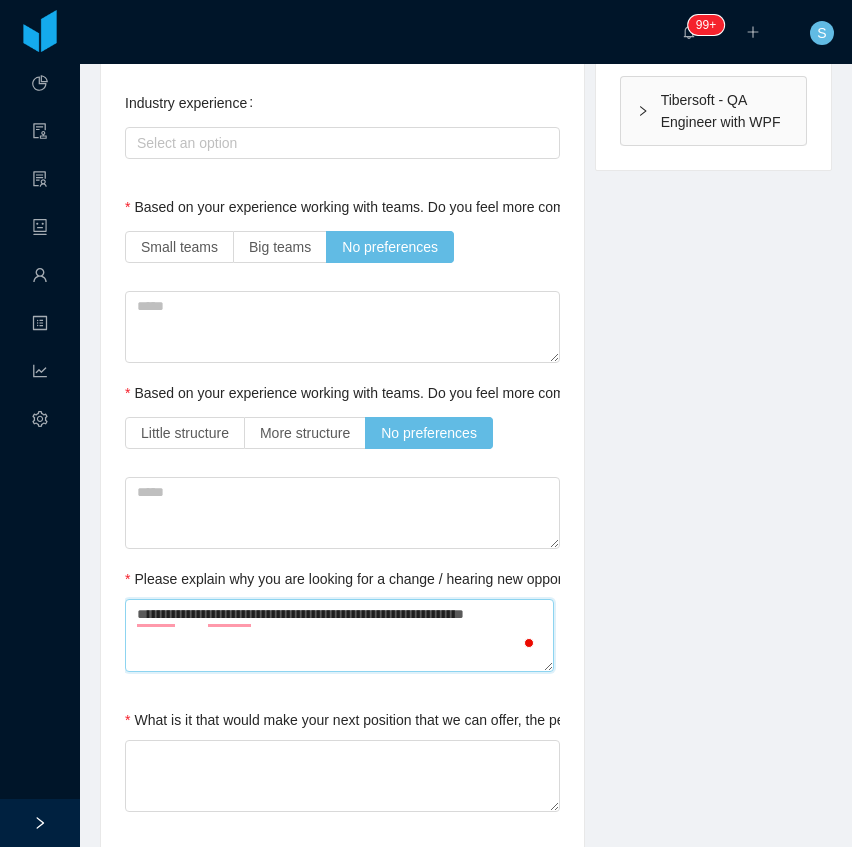 type 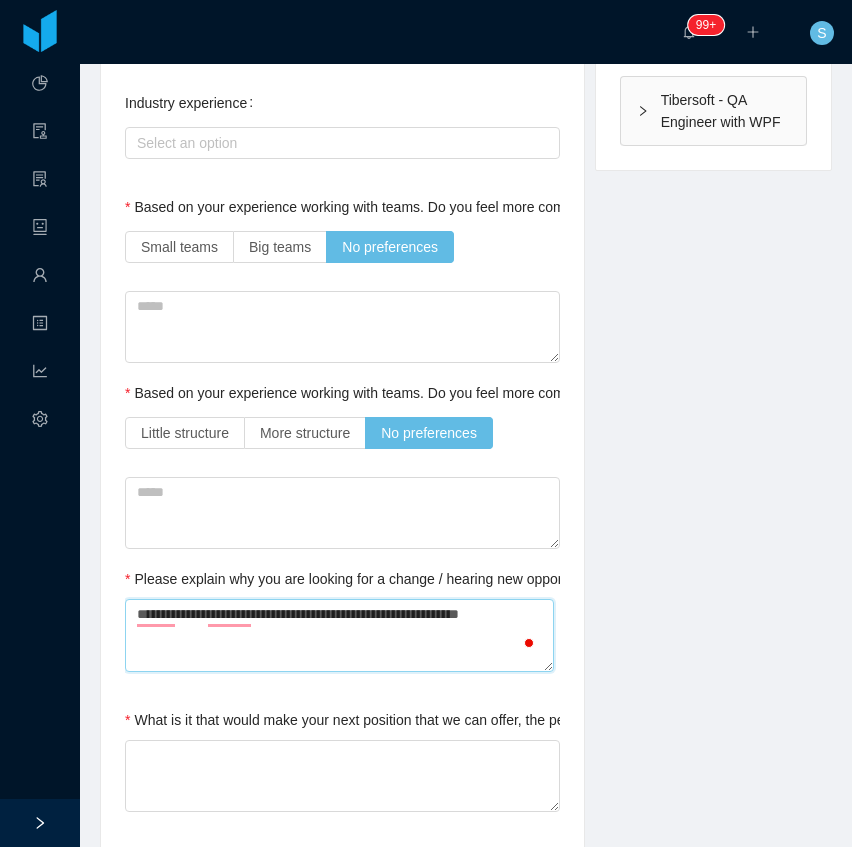 type 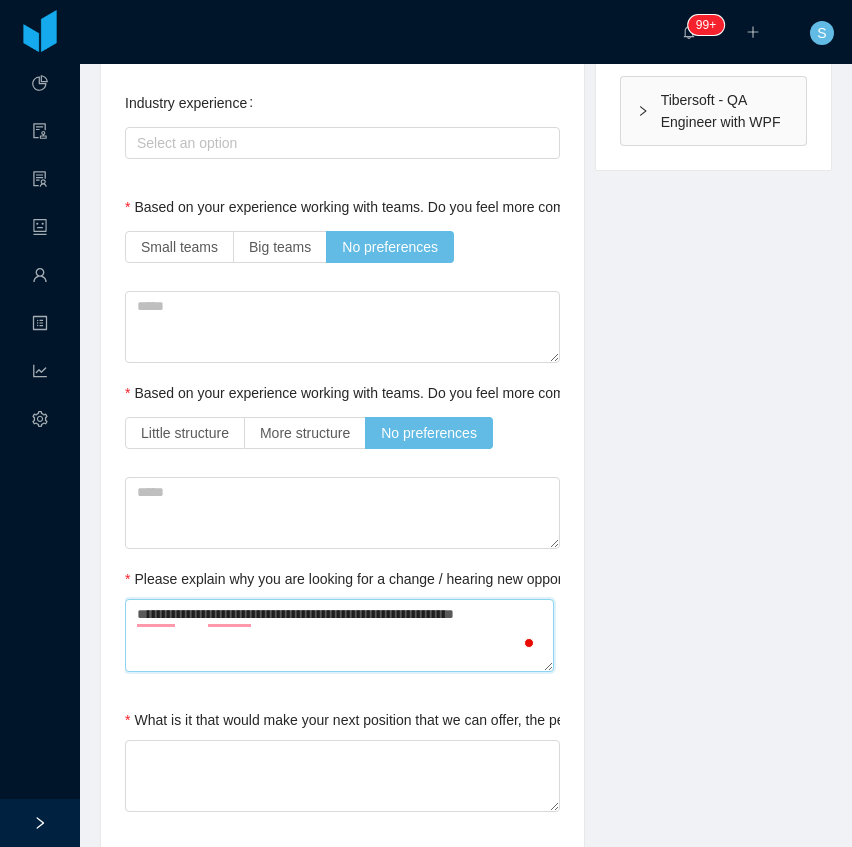 type 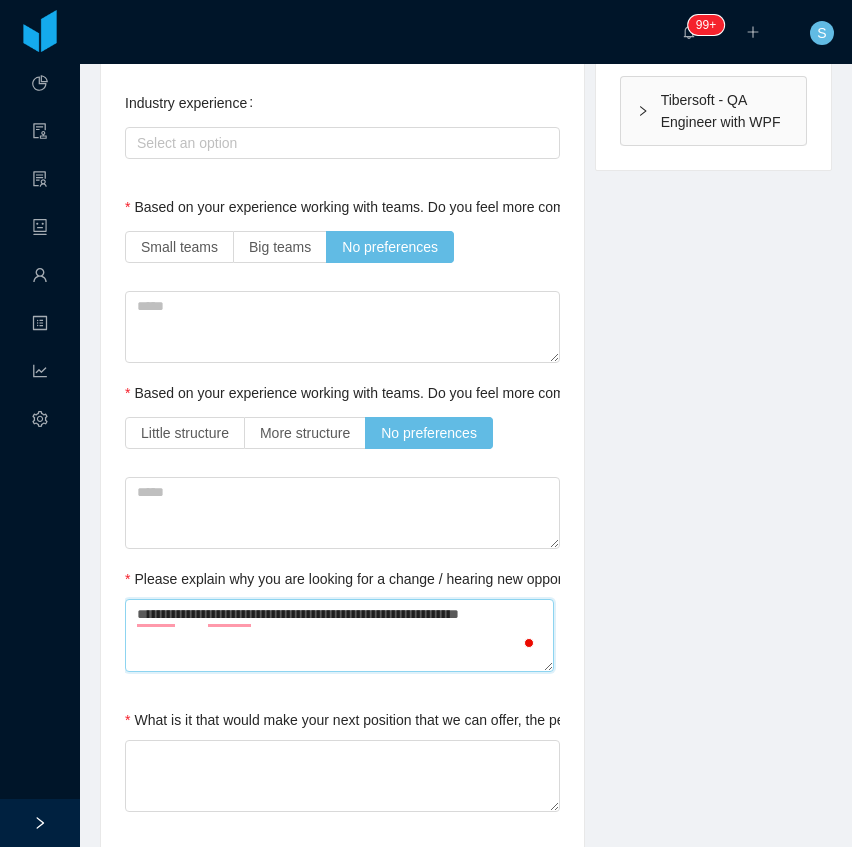 type 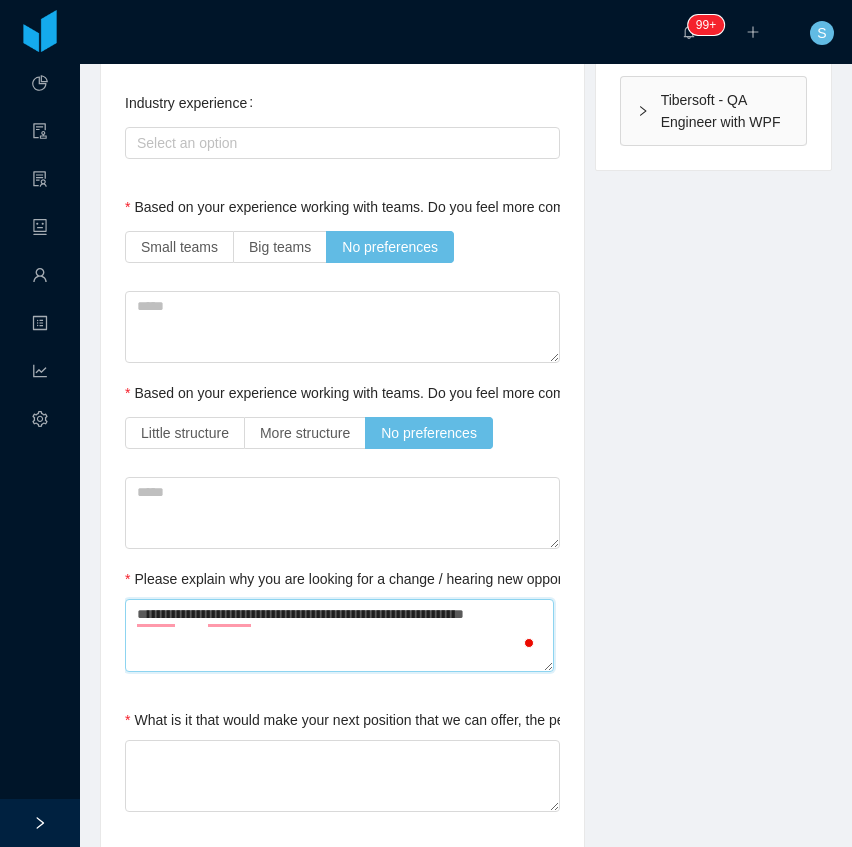 type 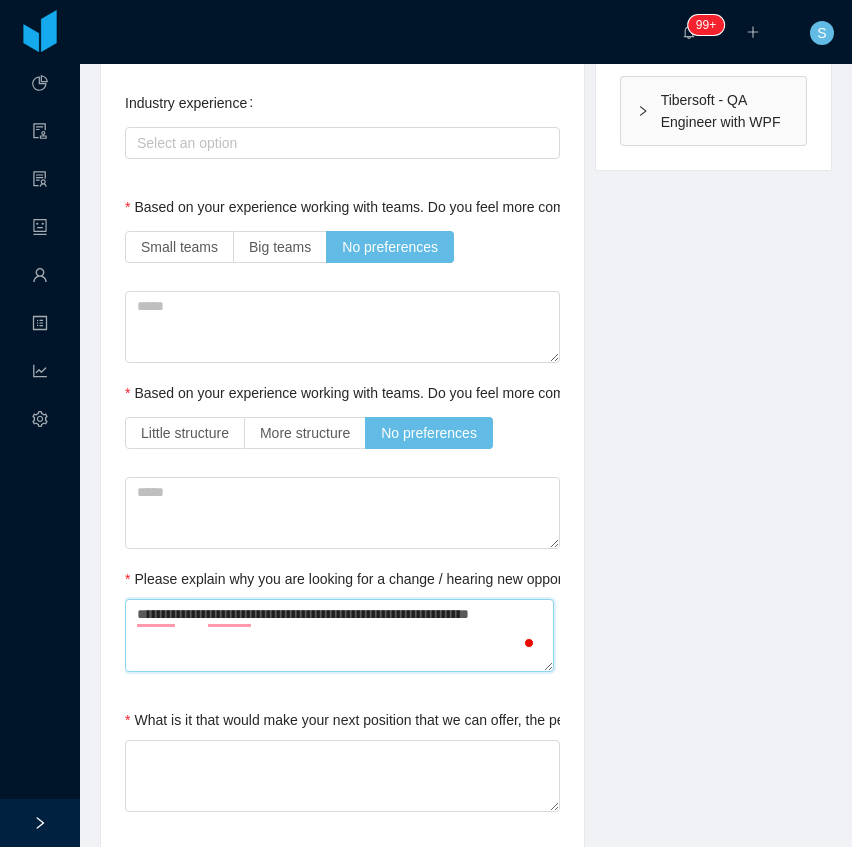 type 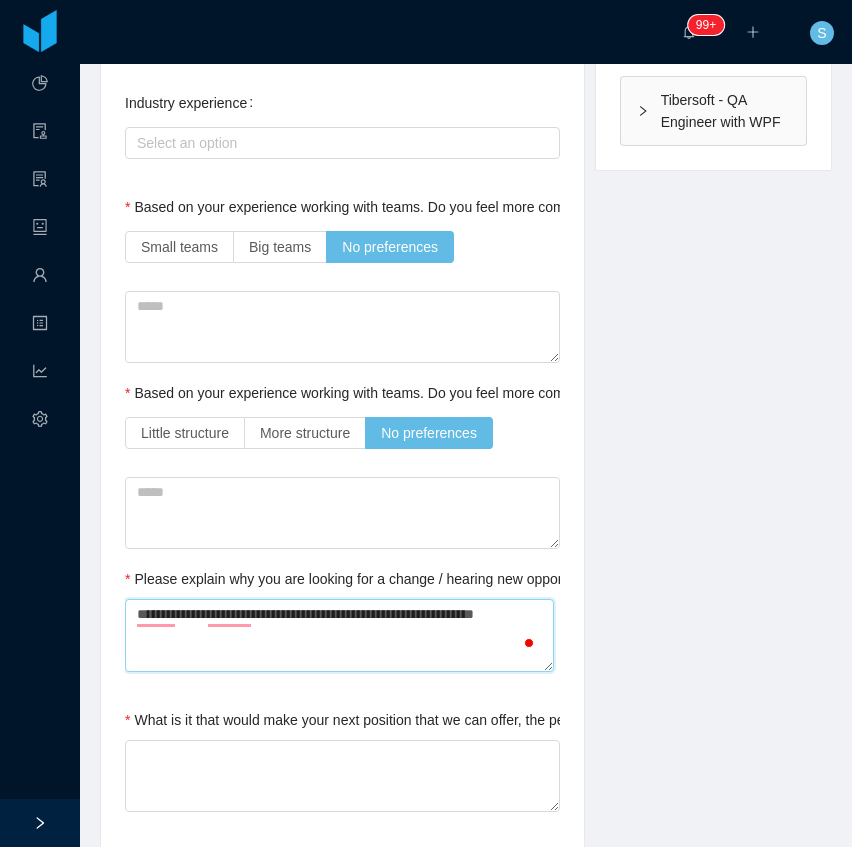 type 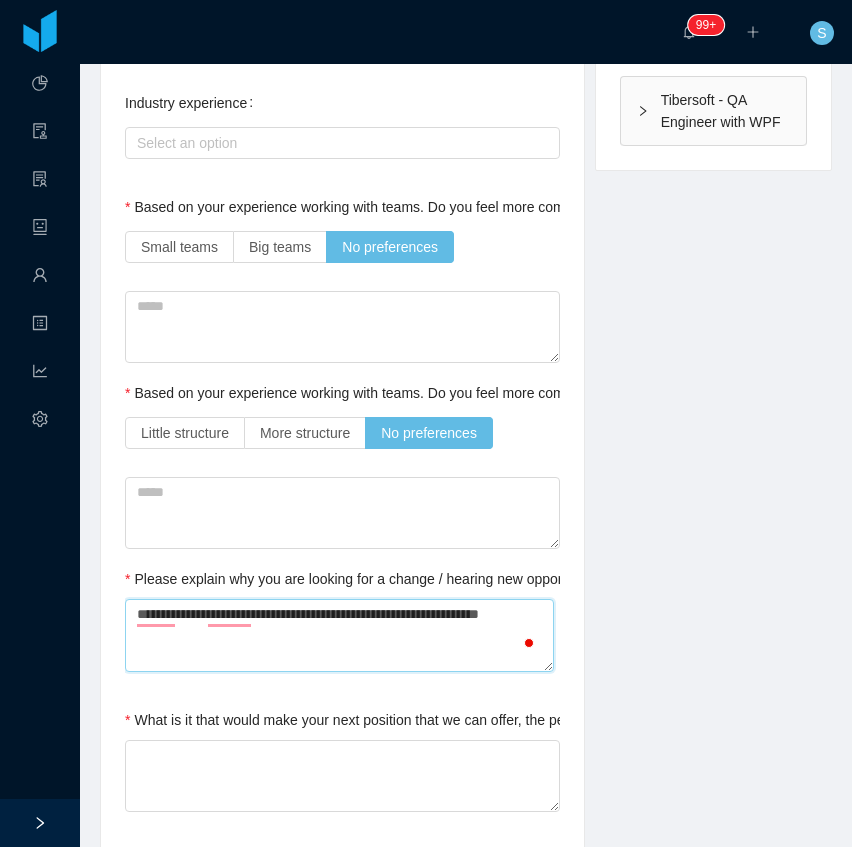 type 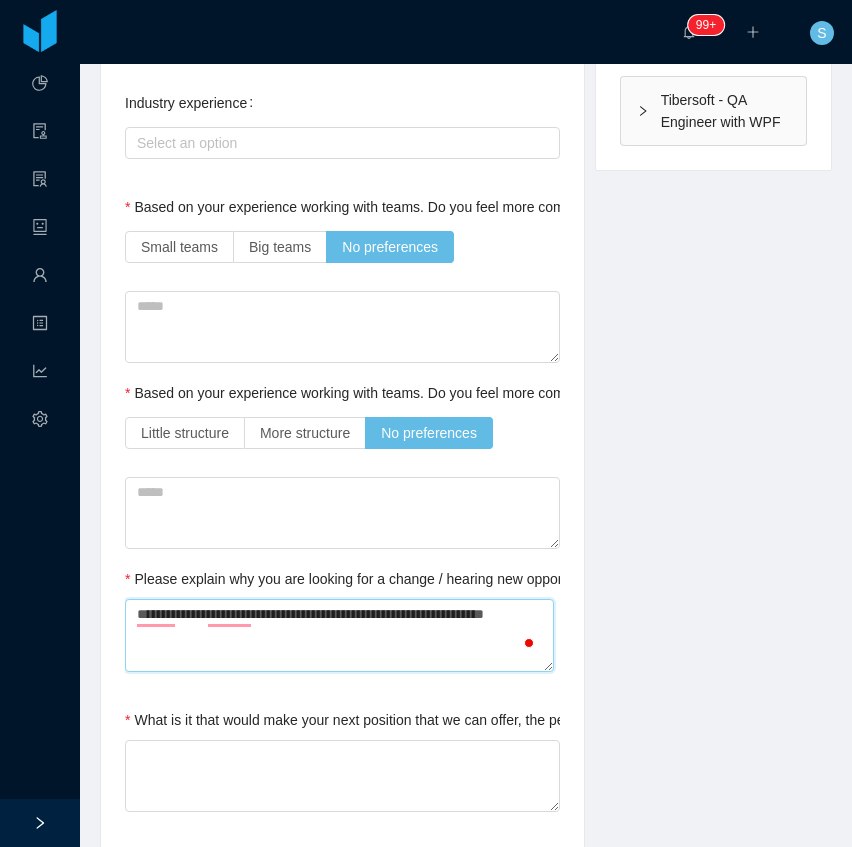 type 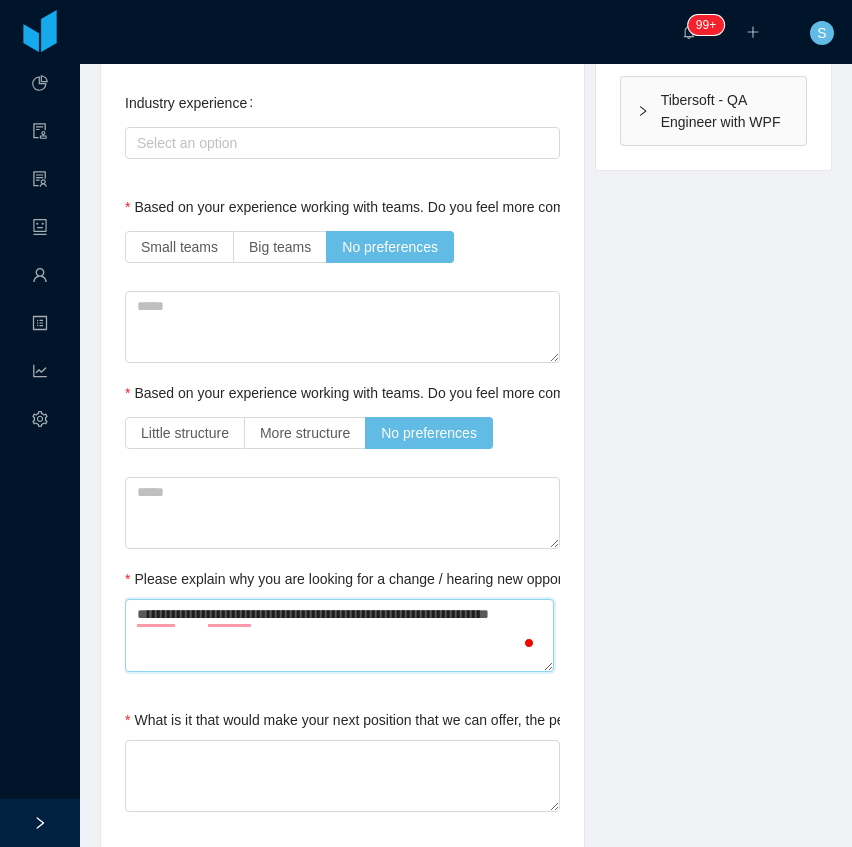type 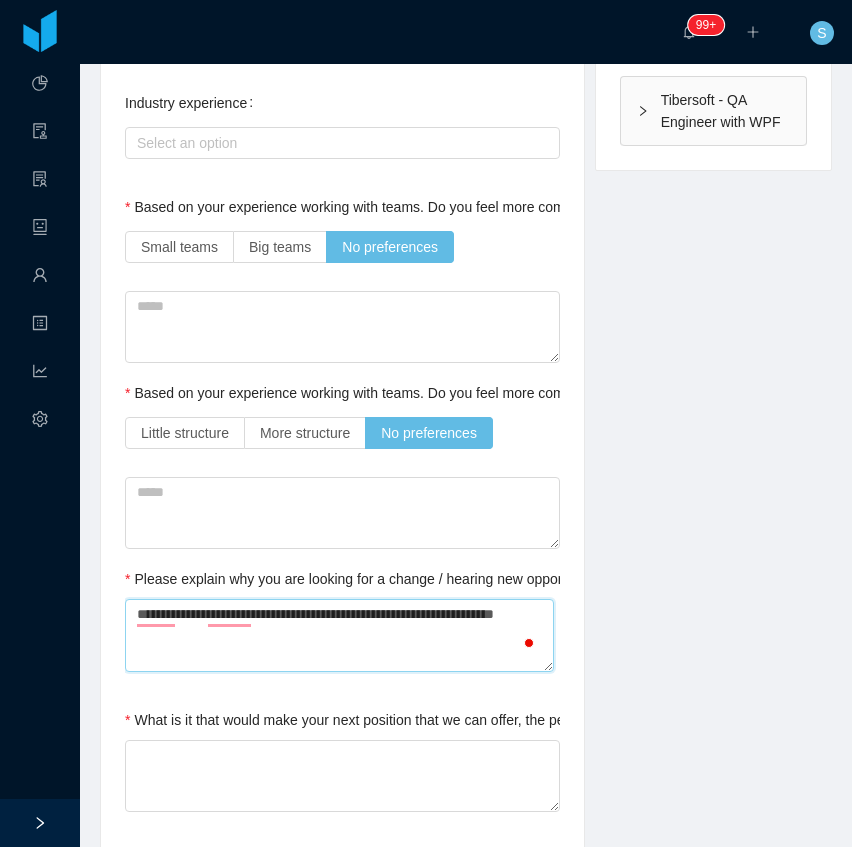 type 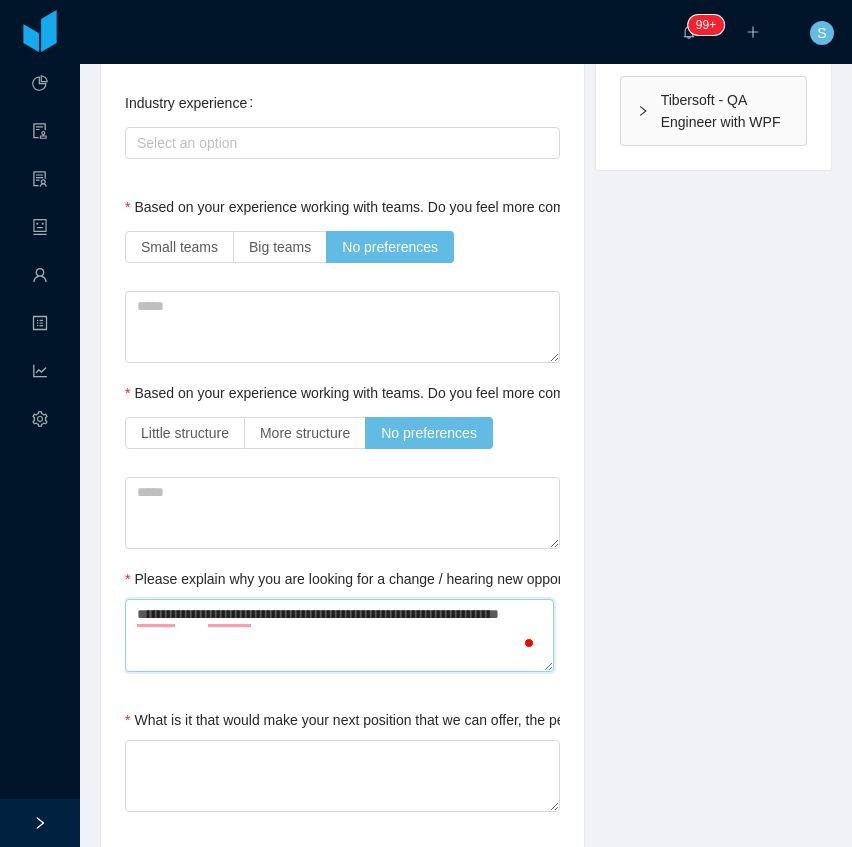 type 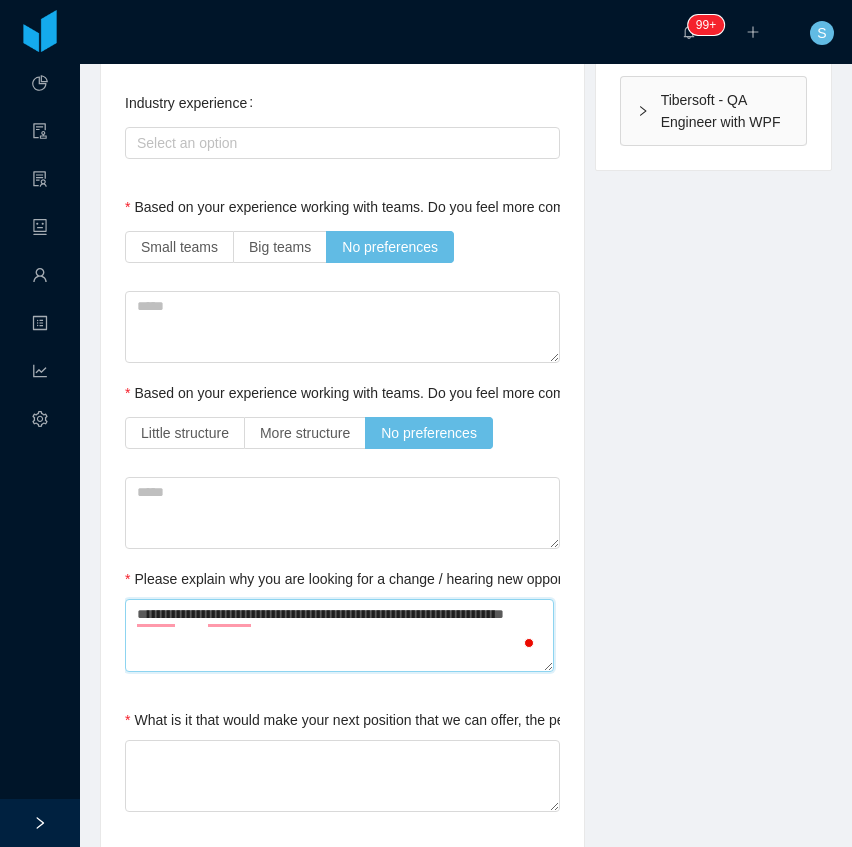 type 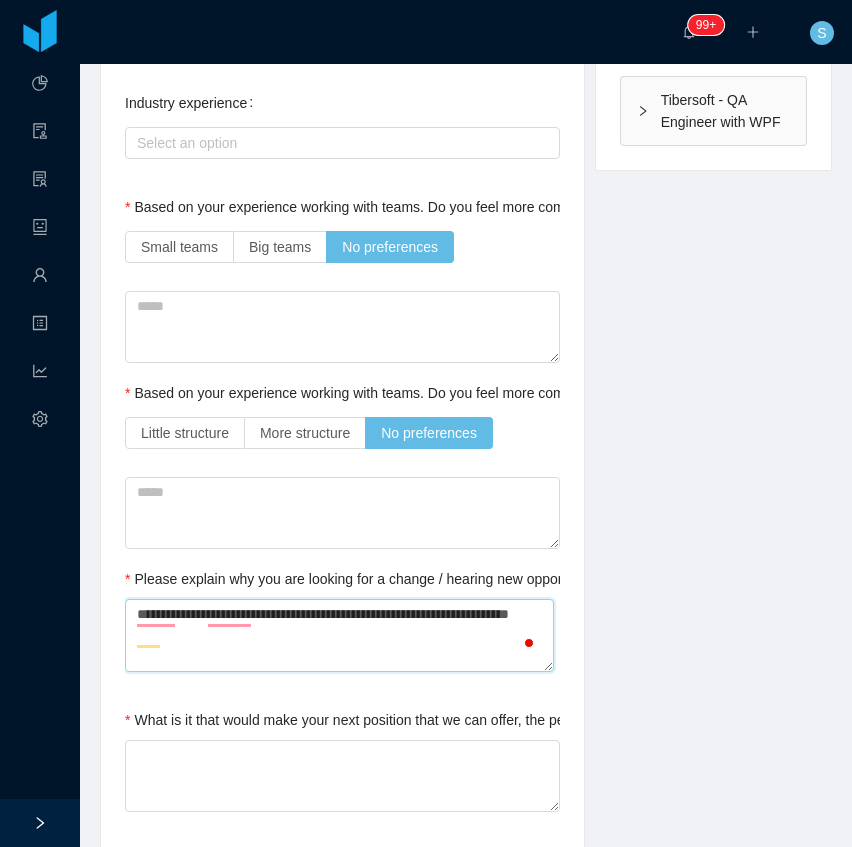 type 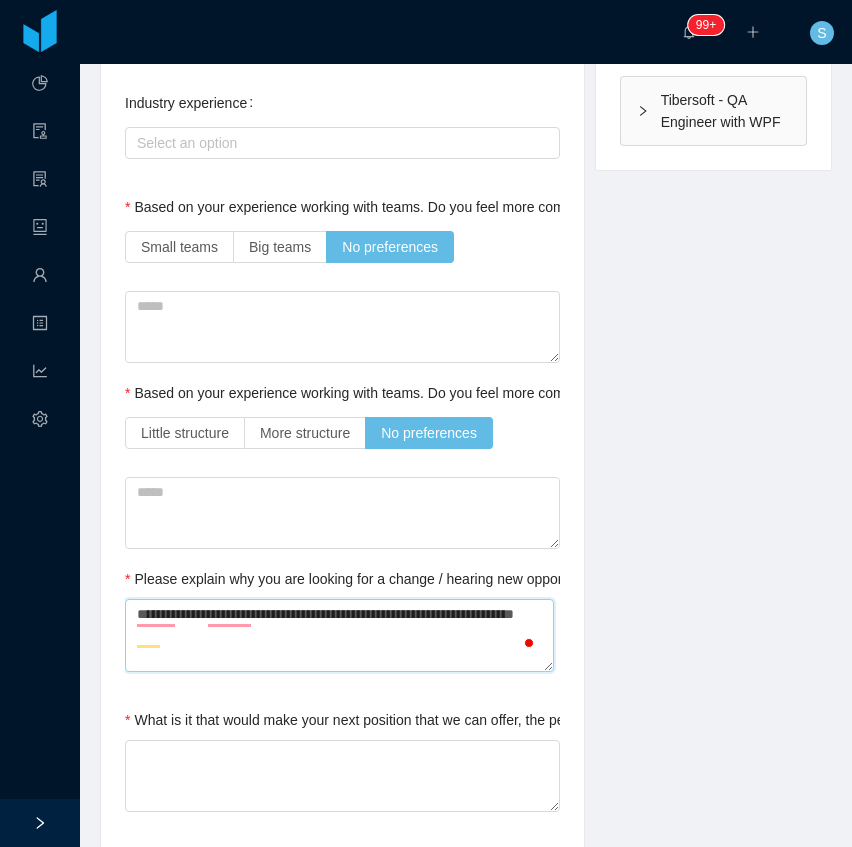 type 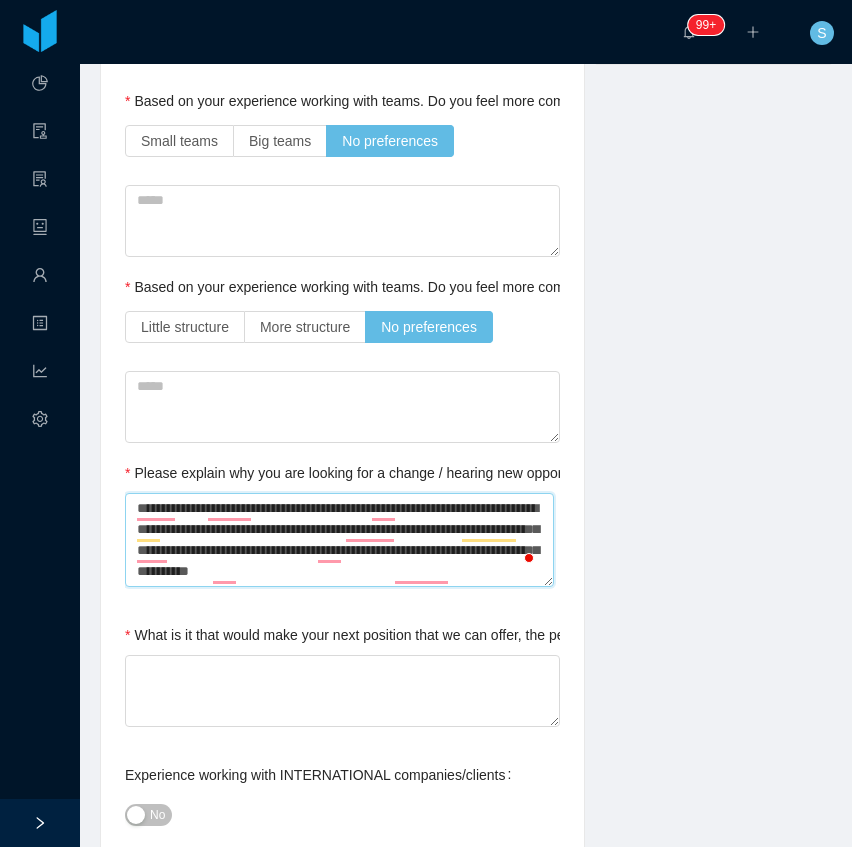 scroll, scrollTop: 733, scrollLeft: 0, axis: vertical 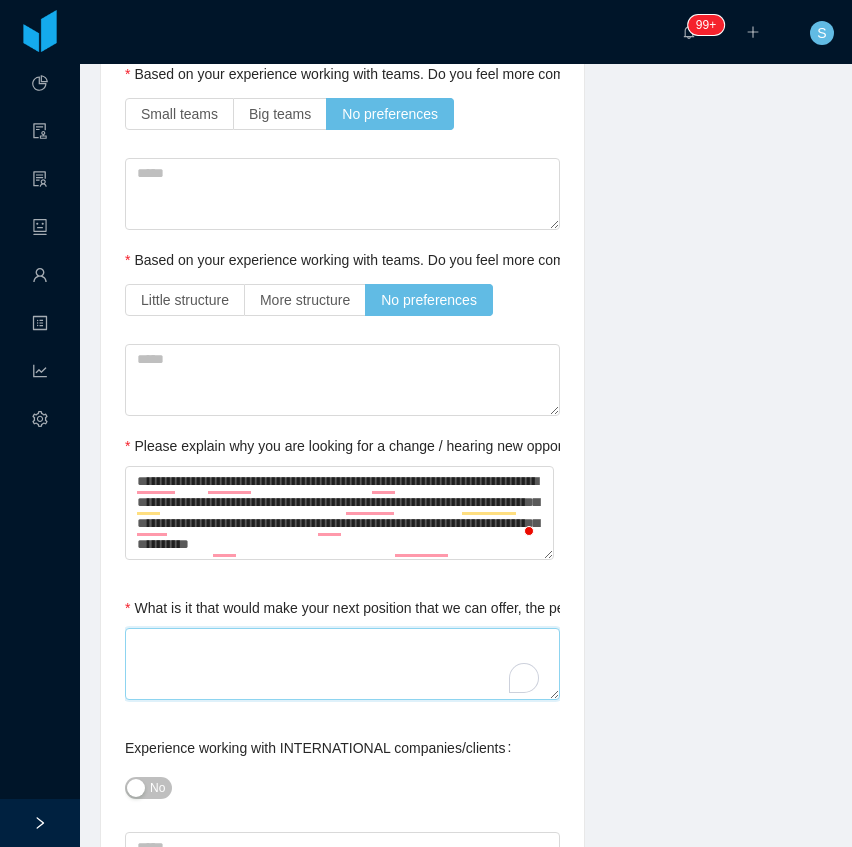 click on "What is it that would make your next position that we can offer, the perfect one for you? / What would be a deal breaker for you?" at bounding box center [342, 664] 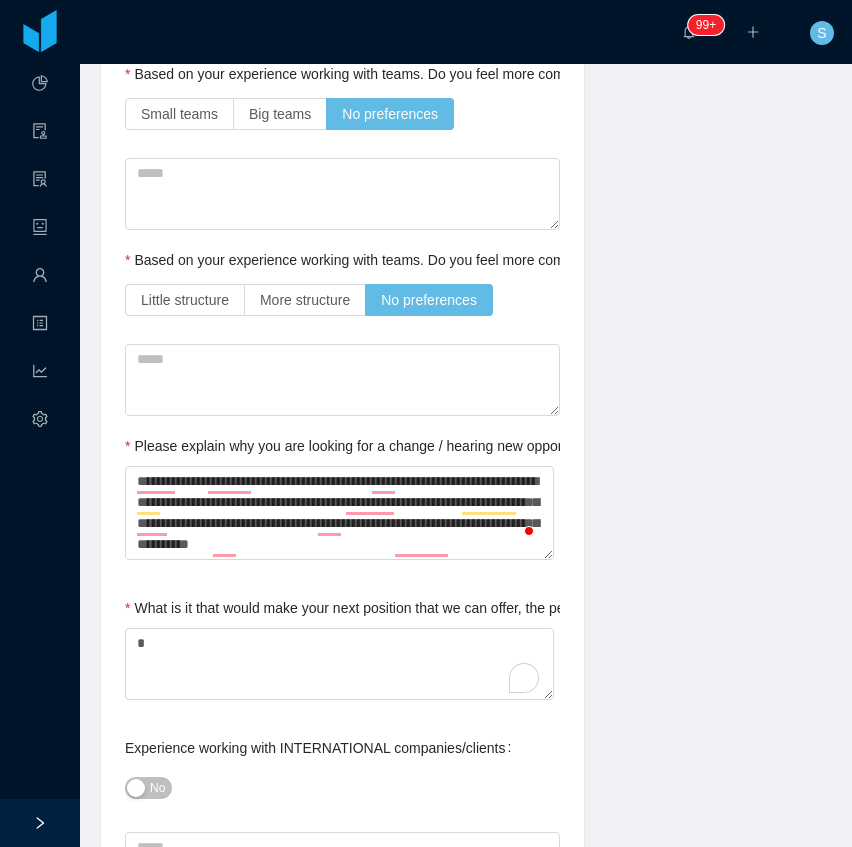 click on "No" at bounding box center [157, 788] 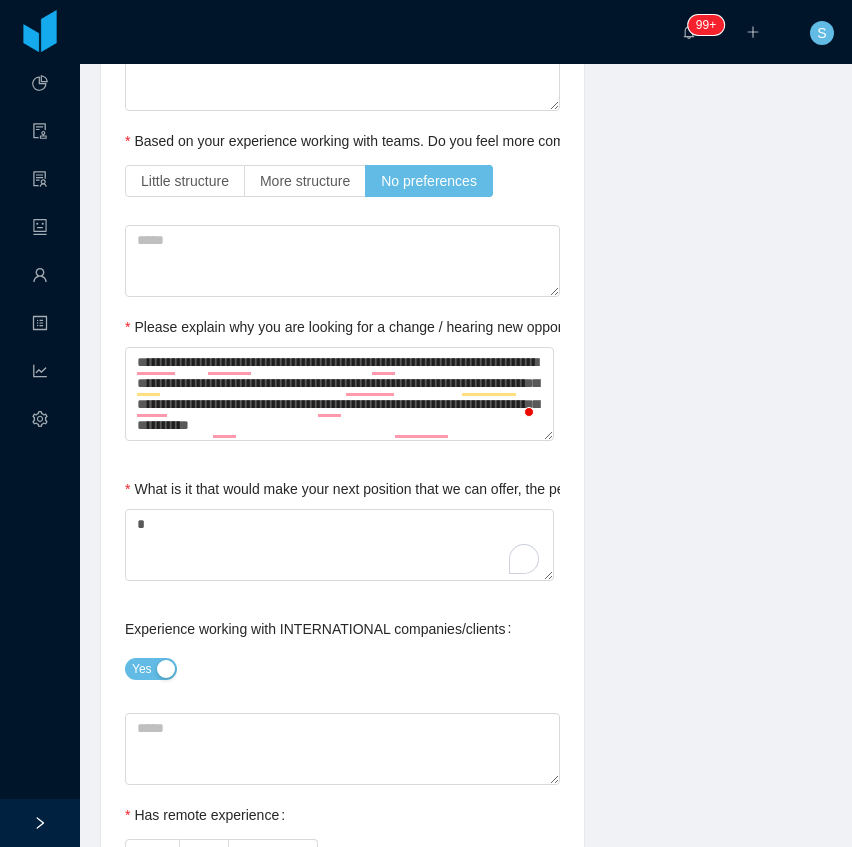 scroll, scrollTop: 933, scrollLeft: 0, axis: vertical 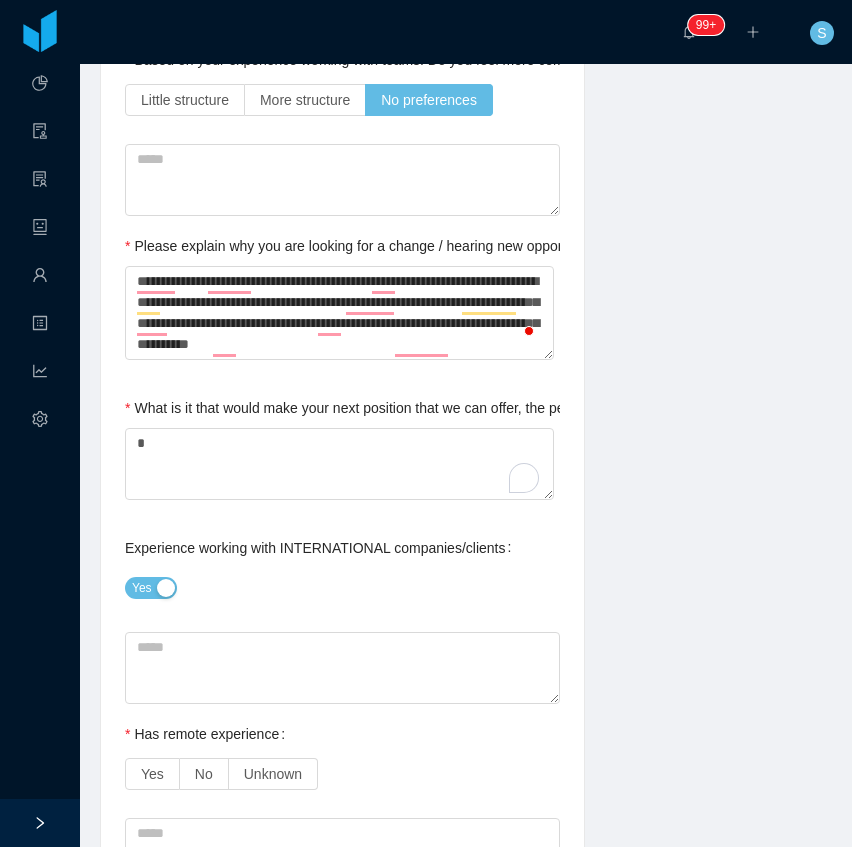 click on "**********" at bounding box center (342, 747) 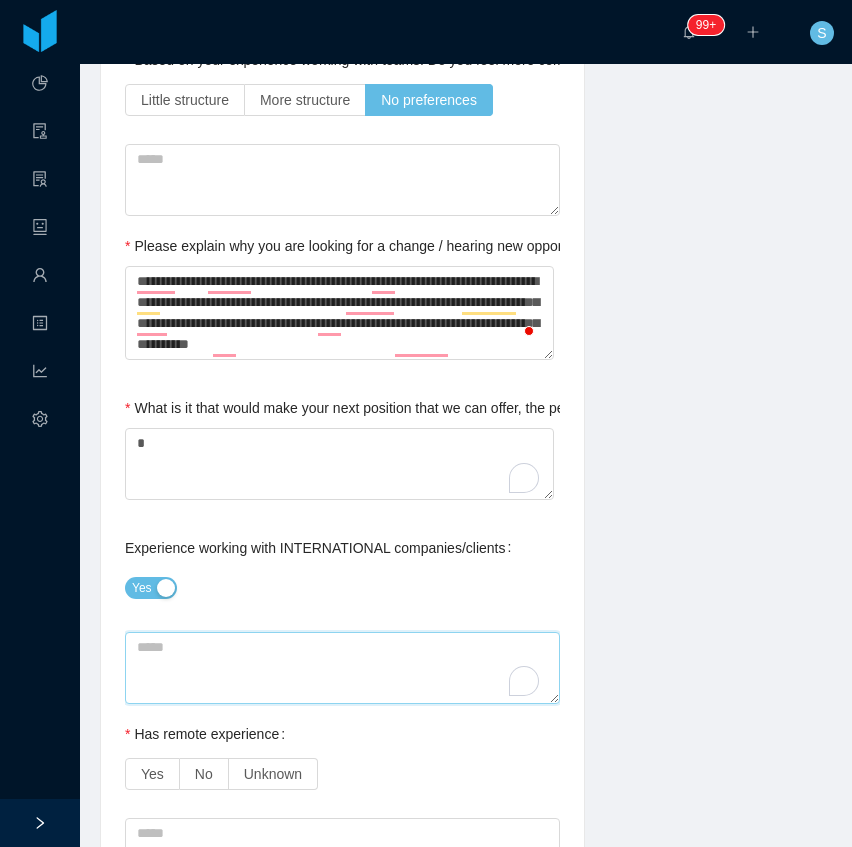 click at bounding box center (342, 668) 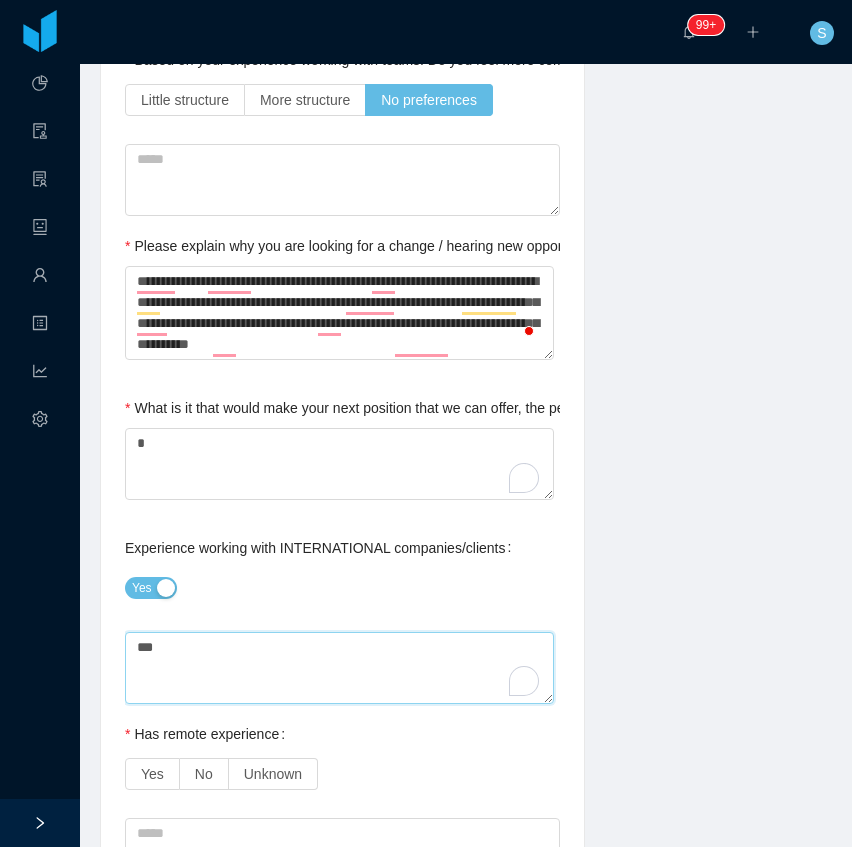 click on "**" at bounding box center (339, 668) 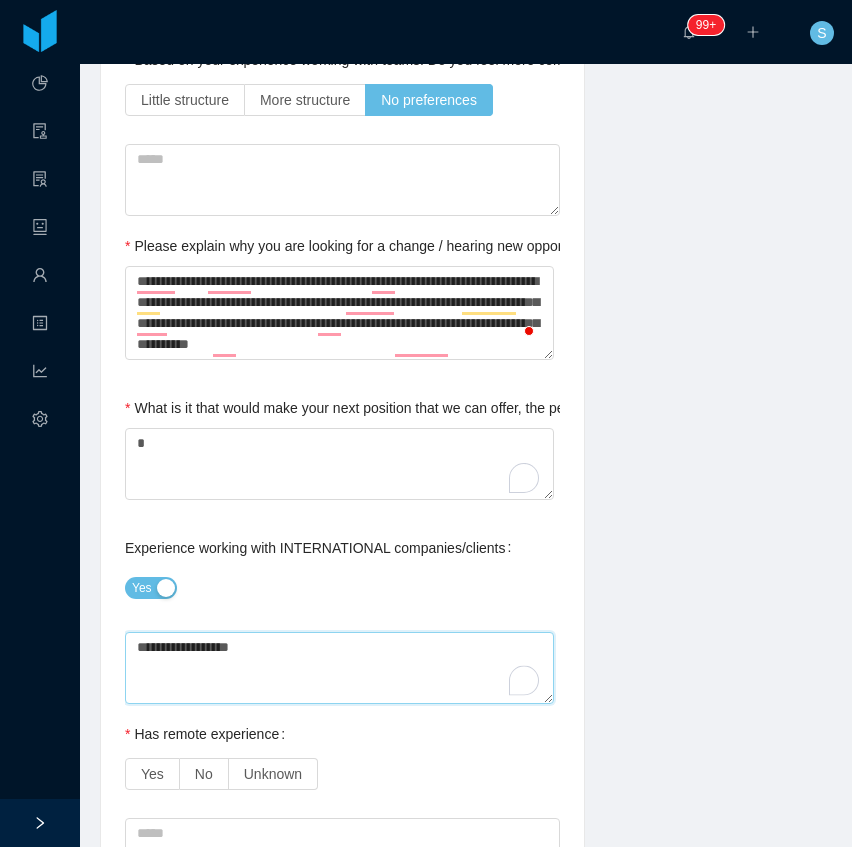 click on "**********" at bounding box center (339, 668) 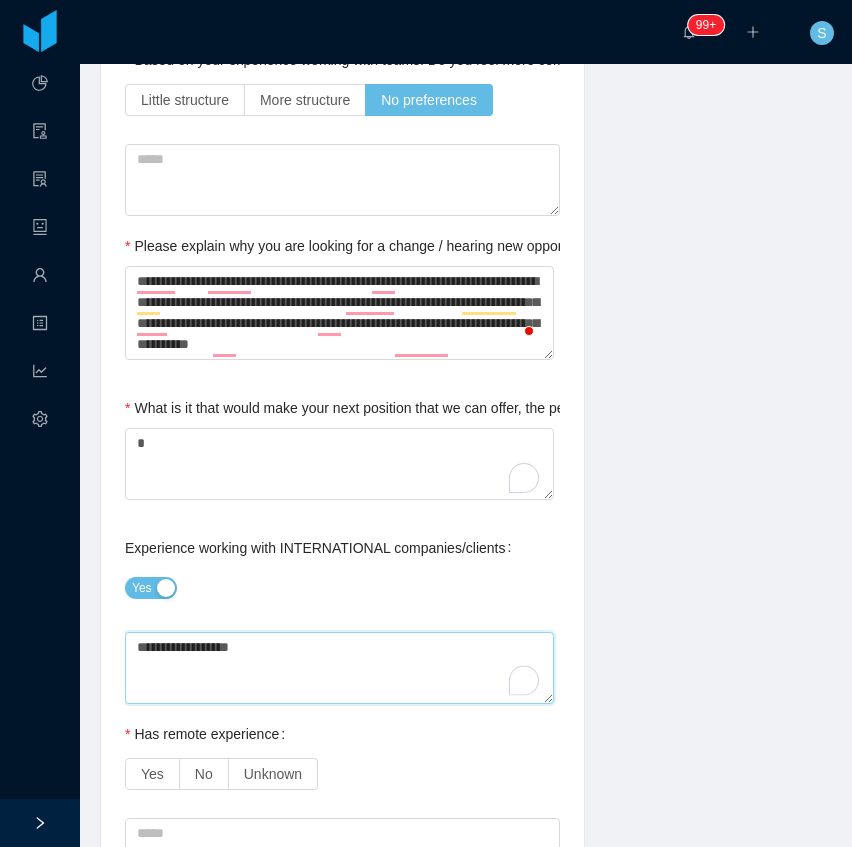 click on "**********" at bounding box center (339, 668) 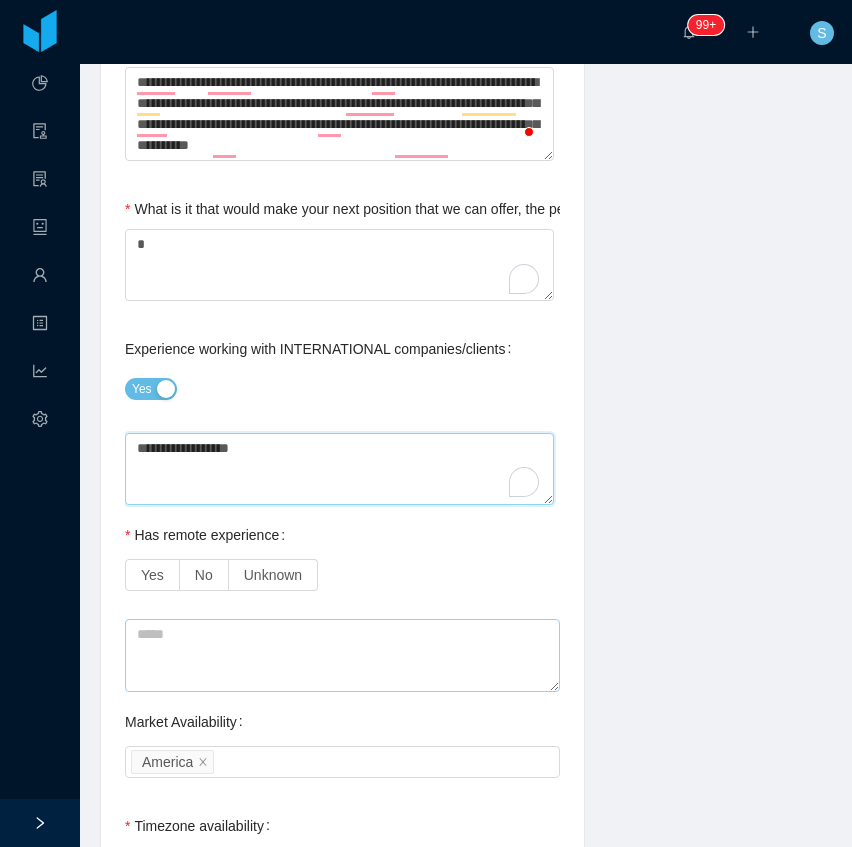 scroll, scrollTop: 1133, scrollLeft: 0, axis: vertical 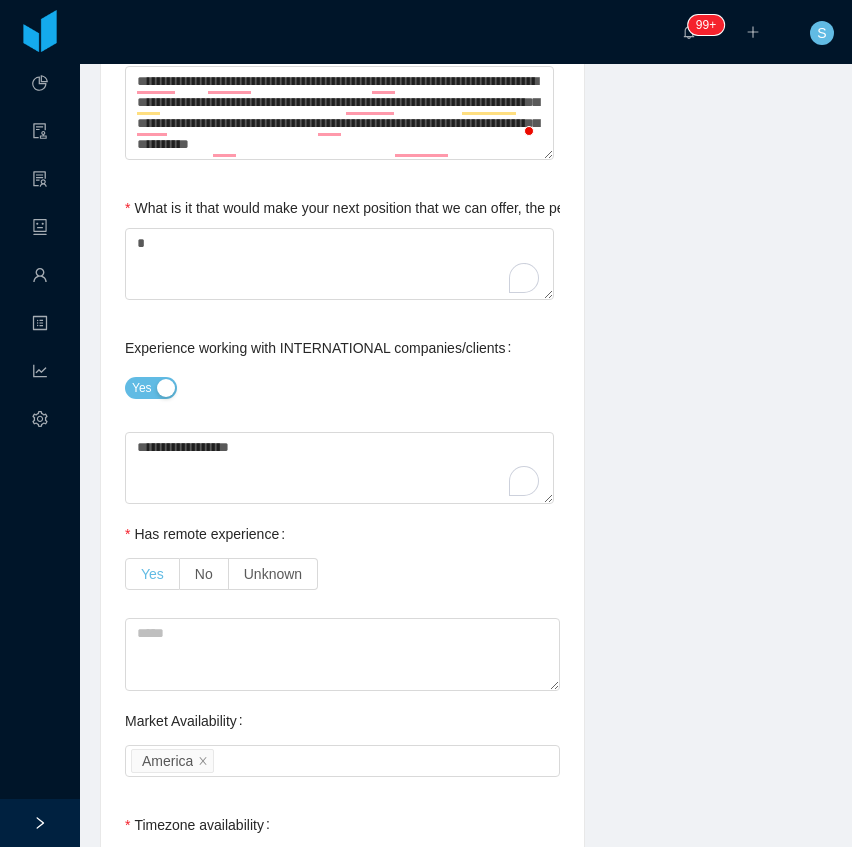 click on "Yes" at bounding box center (152, 574) 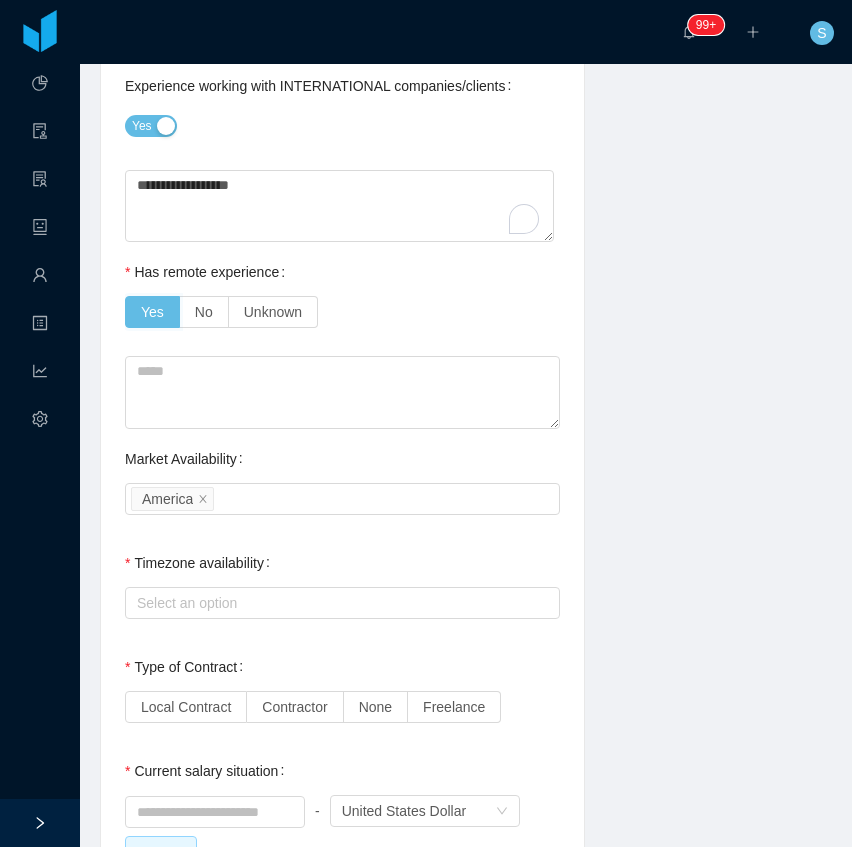 scroll, scrollTop: 1400, scrollLeft: 0, axis: vertical 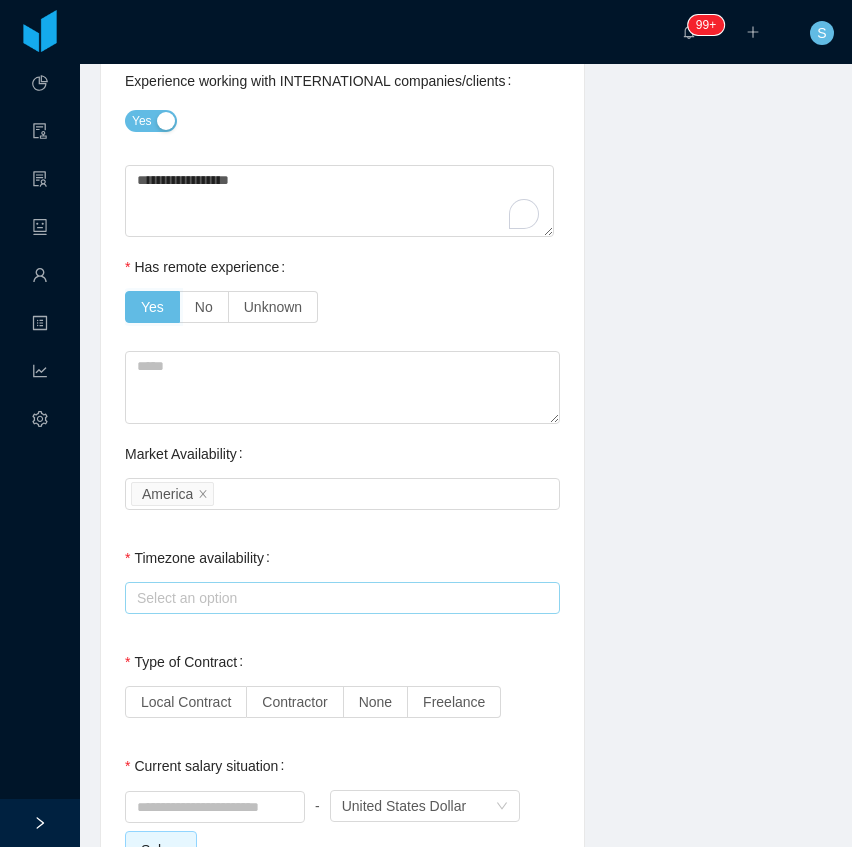 click on "Select an option" at bounding box center [338, 598] 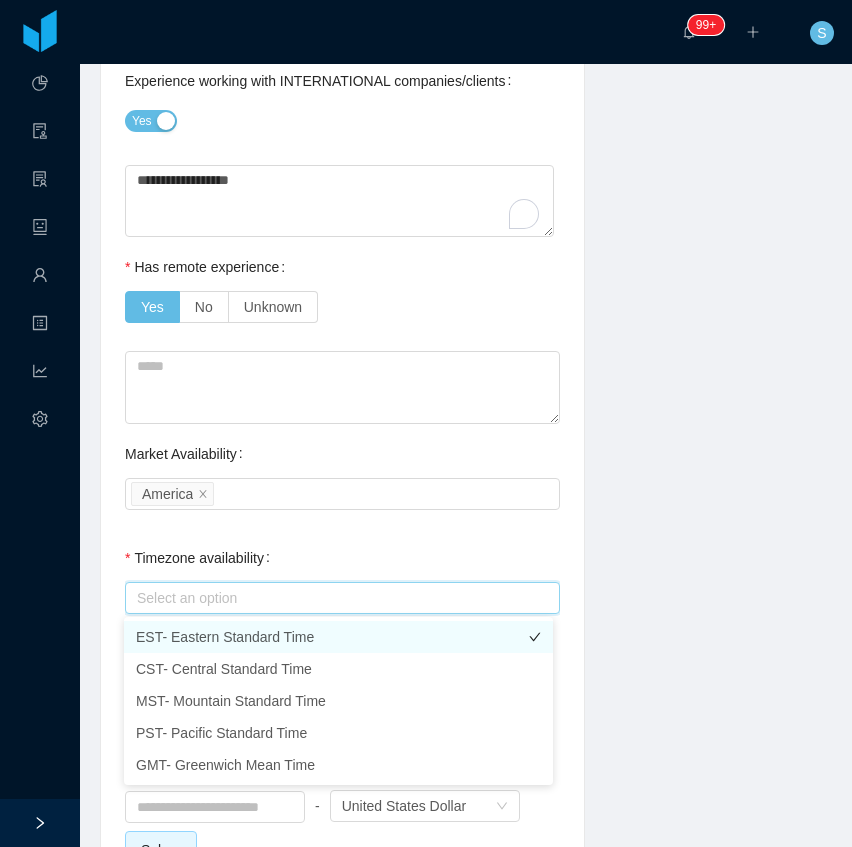 click on "EST- Eastern Standard Time" at bounding box center (338, 637) 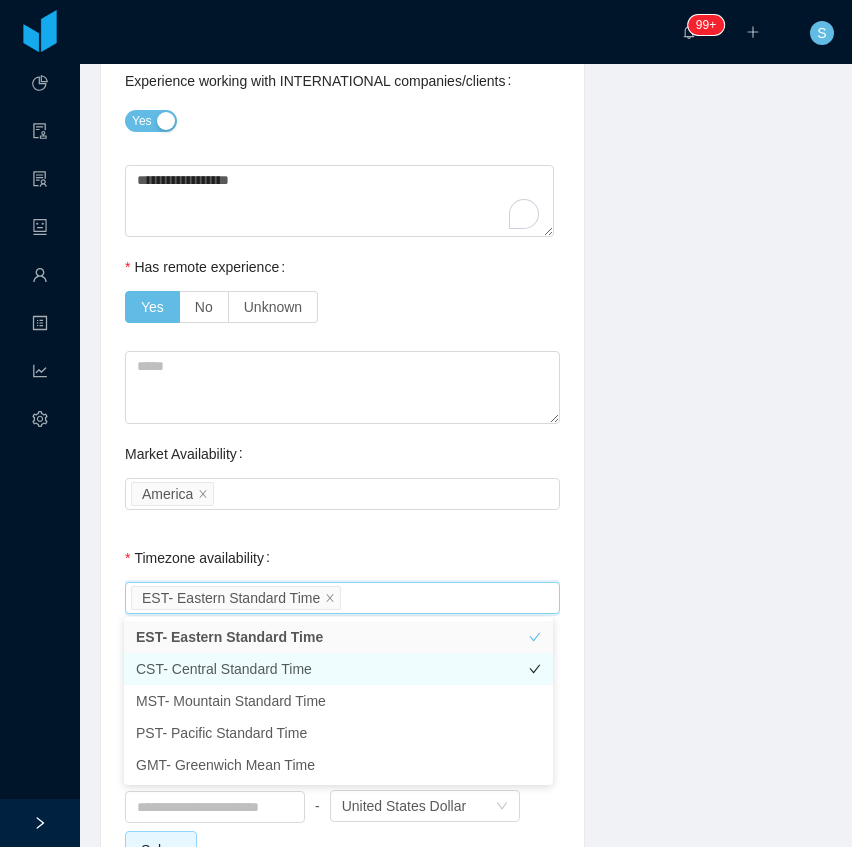 click on "CST- Central Standard Time" at bounding box center [338, 669] 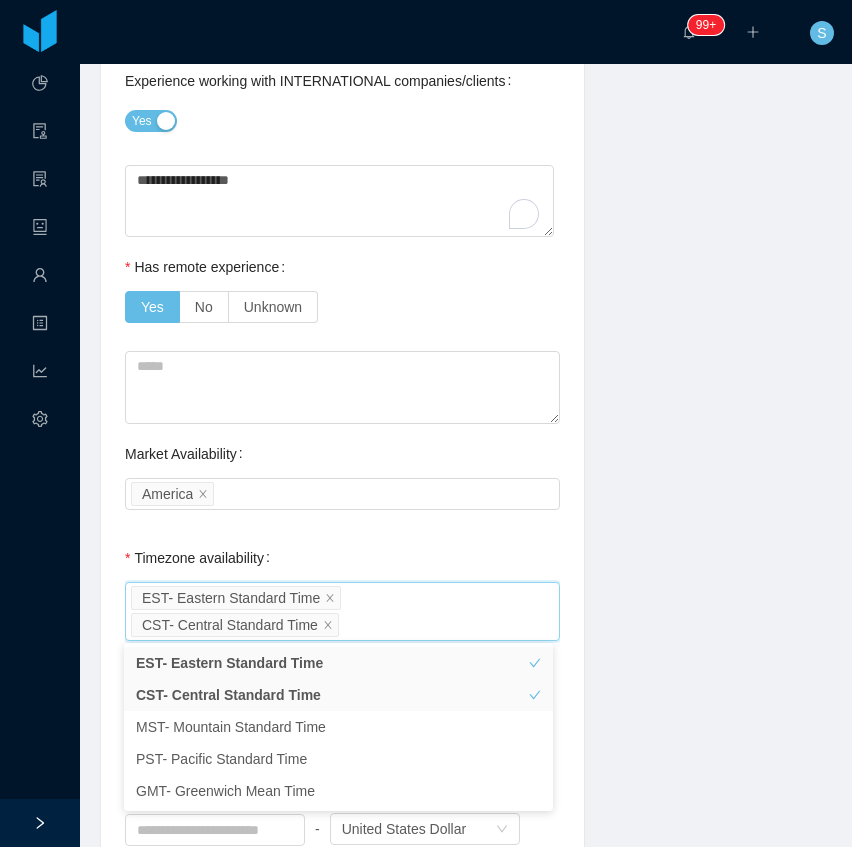 click on "**********" at bounding box center (466, 261) 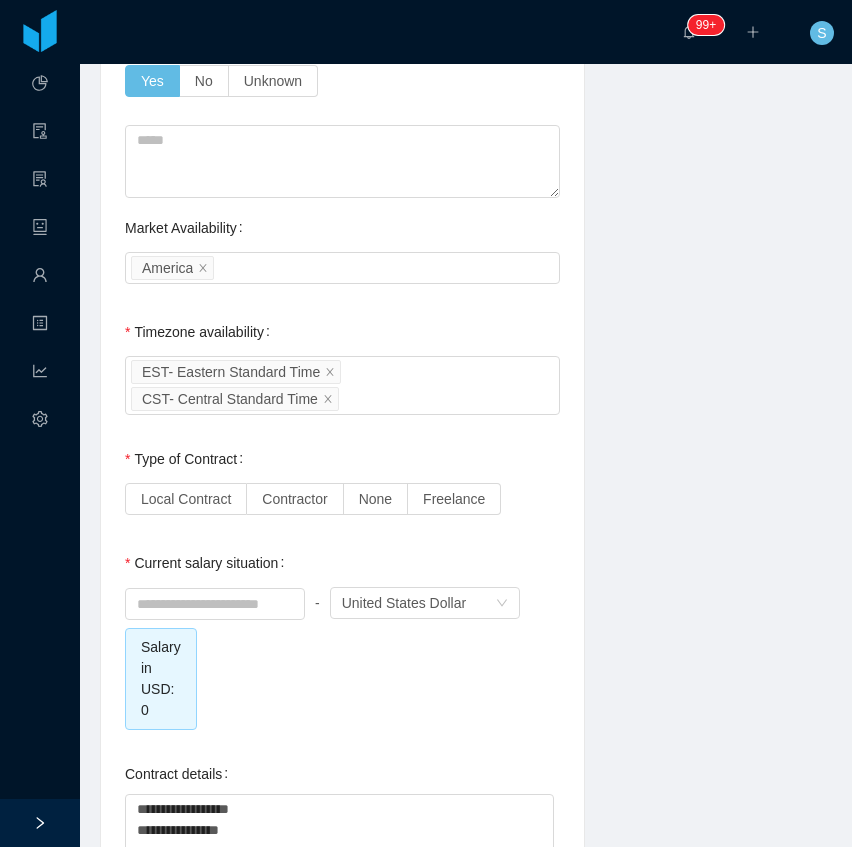 scroll, scrollTop: 1666, scrollLeft: 0, axis: vertical 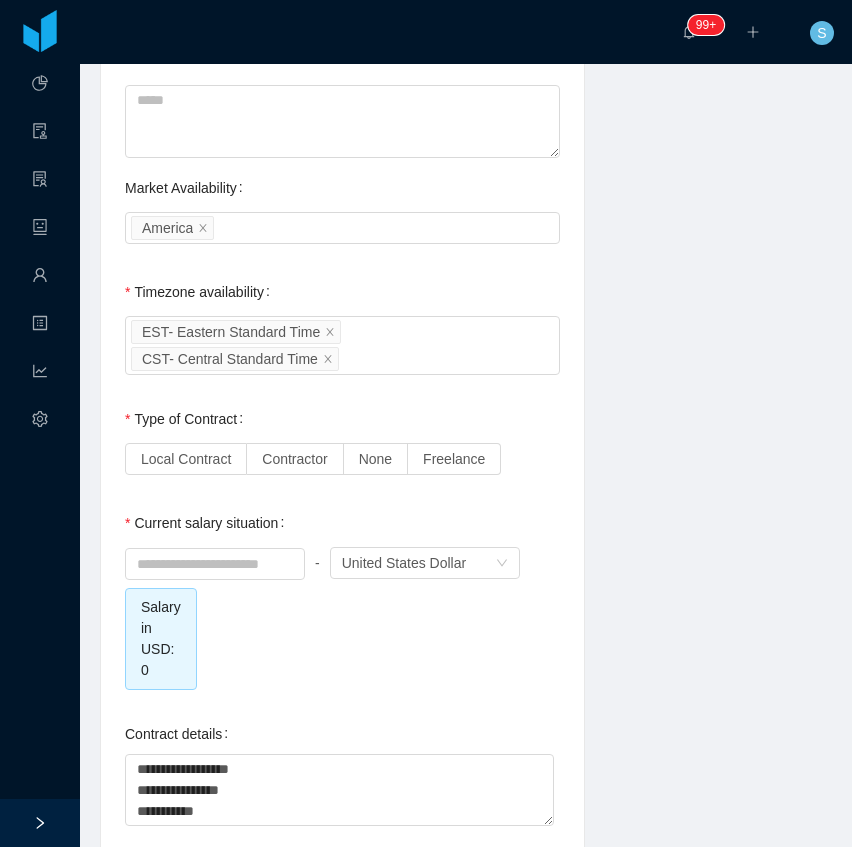 click on "Local Contract Contractor None Freelance" at bounding box center [342, 459] 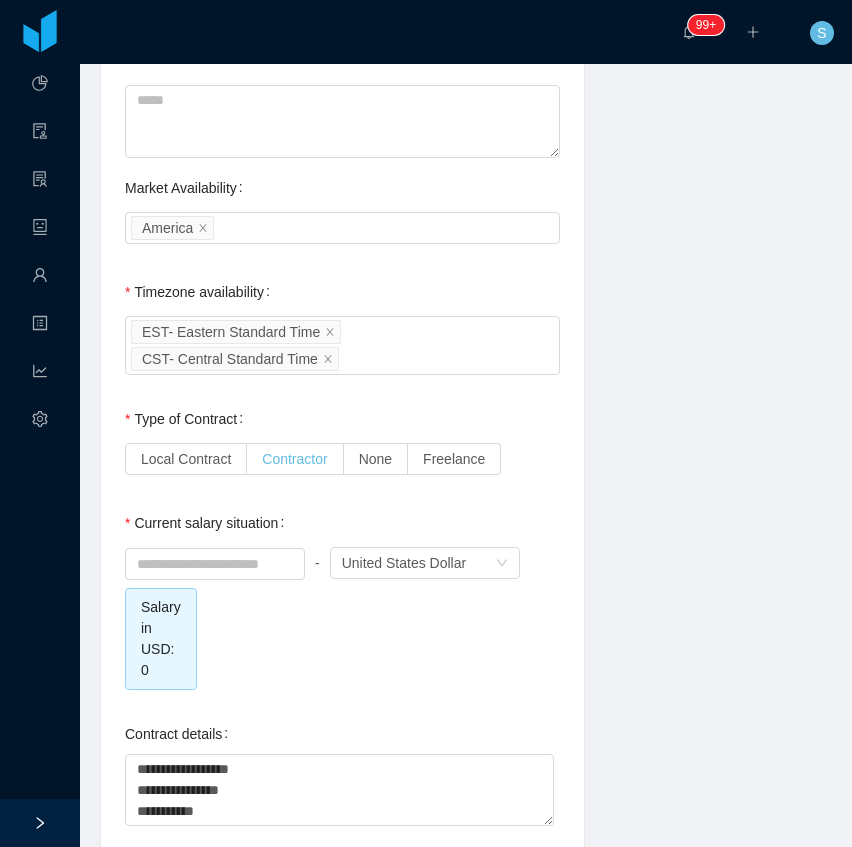 click on "Contractor" at bounding box center (294, 459) 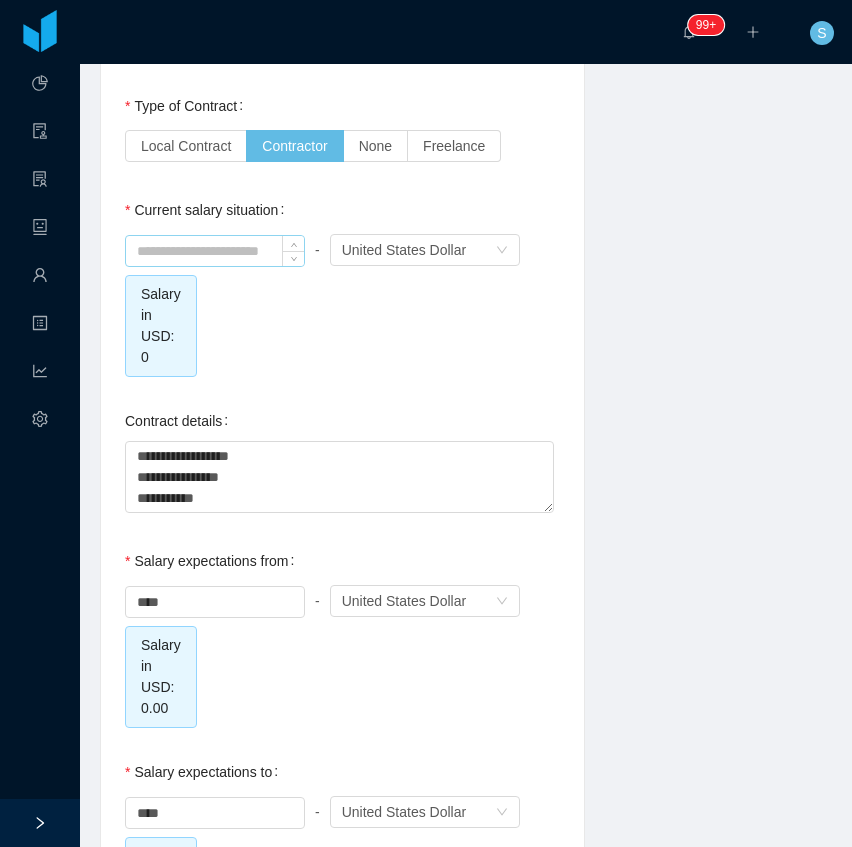 scroll, scrollTop: 2066, scrollLeft: 0, axis: vertical 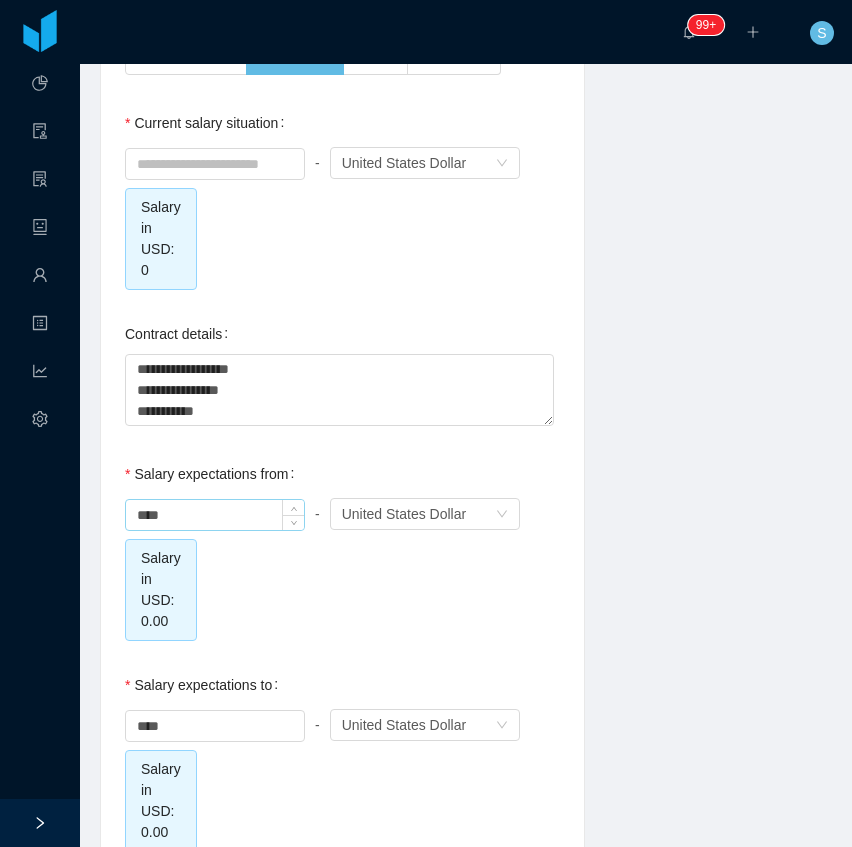 click on "****" at bounding box center [215, 515] 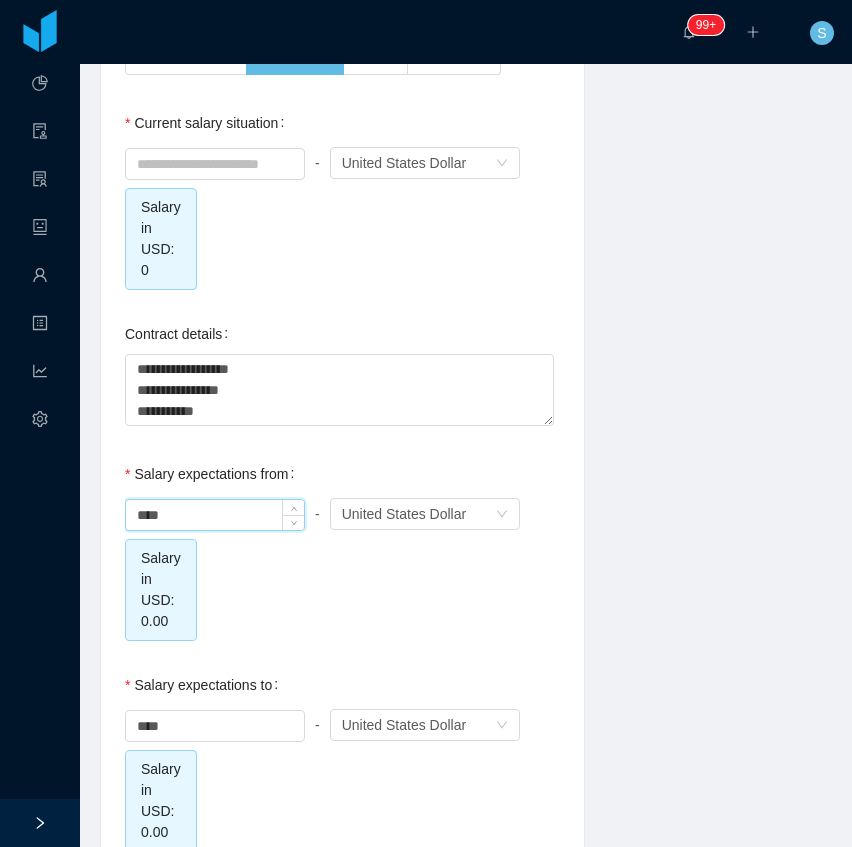 click on "****" at bounding box center [215, 515] 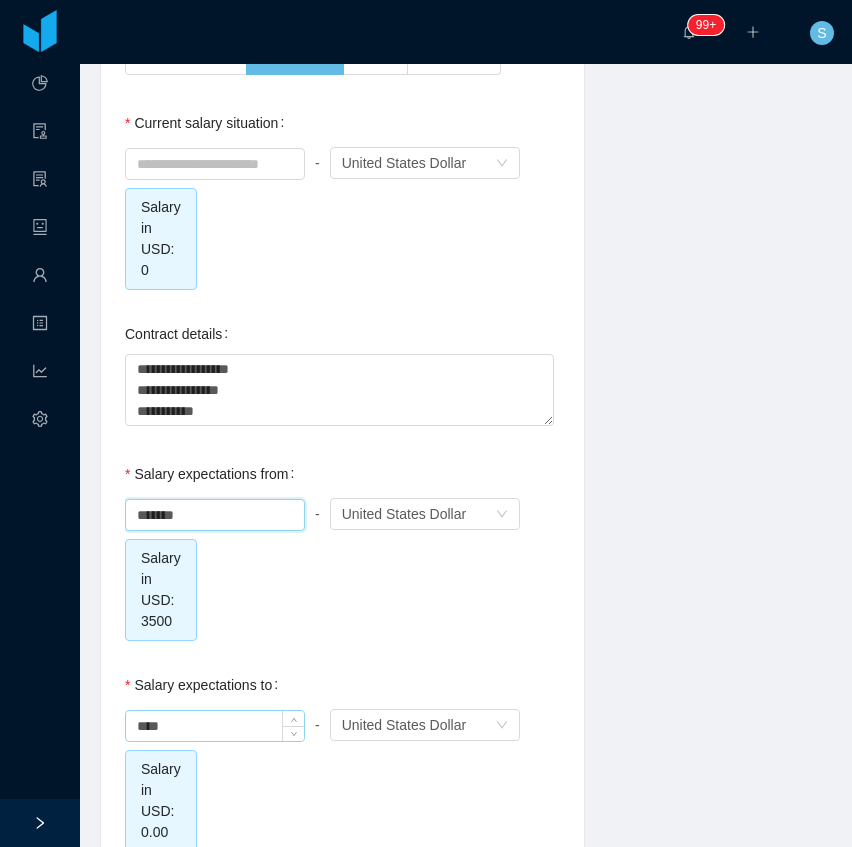 click on "****" at bounding box center [215, 726] 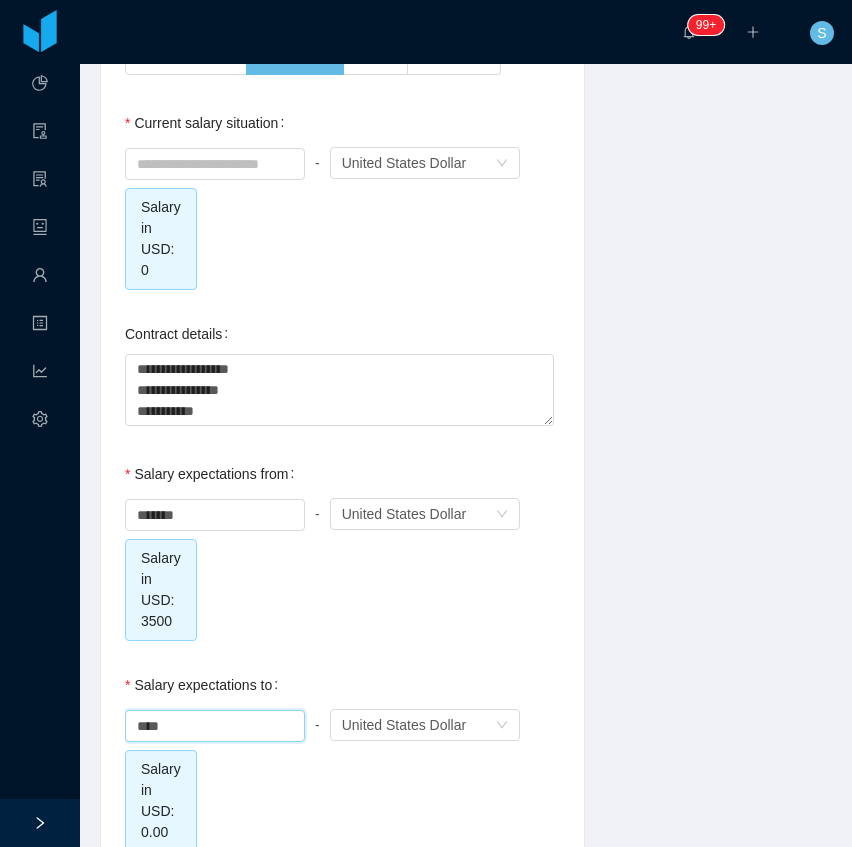 click on "****" at bounding box center (215, 725) 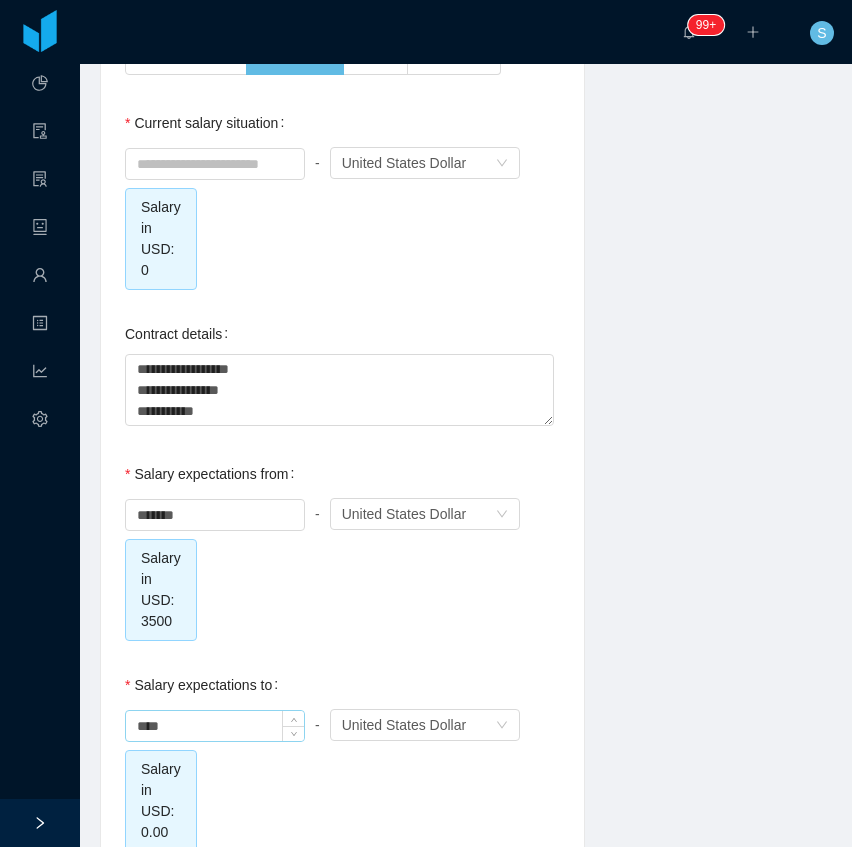 click on "****" at bounding box center (215, 726) 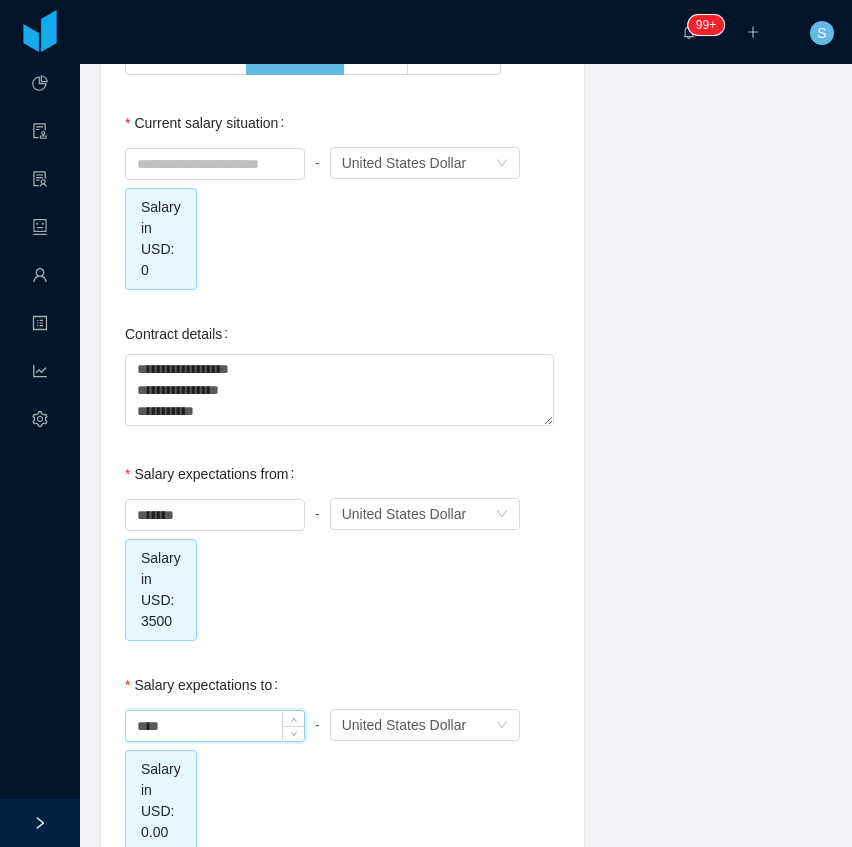 click on "****" at bounding box center (215, 726) 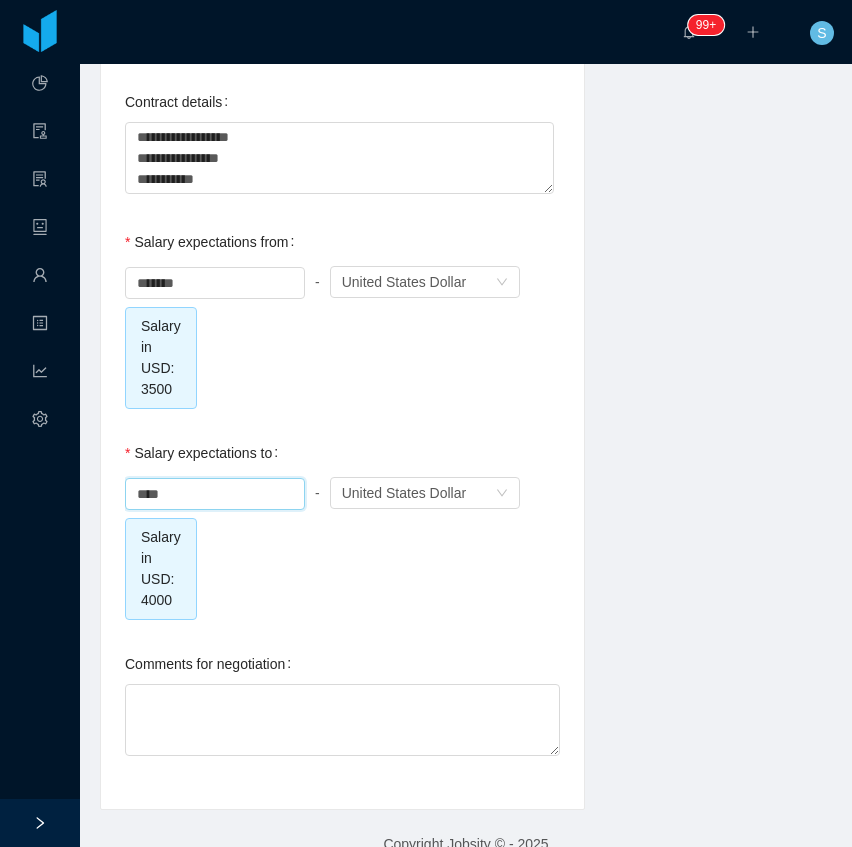 scroll, scrollTop: 2327, scrollLeft: 0, axis: vertical 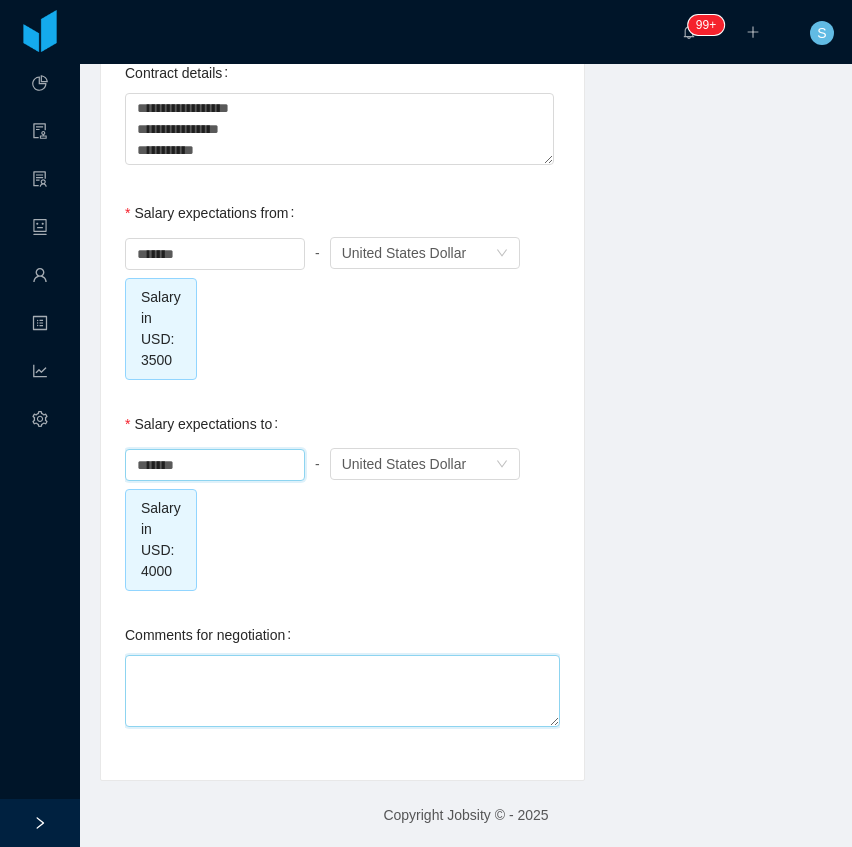 click on "Comments for negotiation" at bounding box center [342, 691] 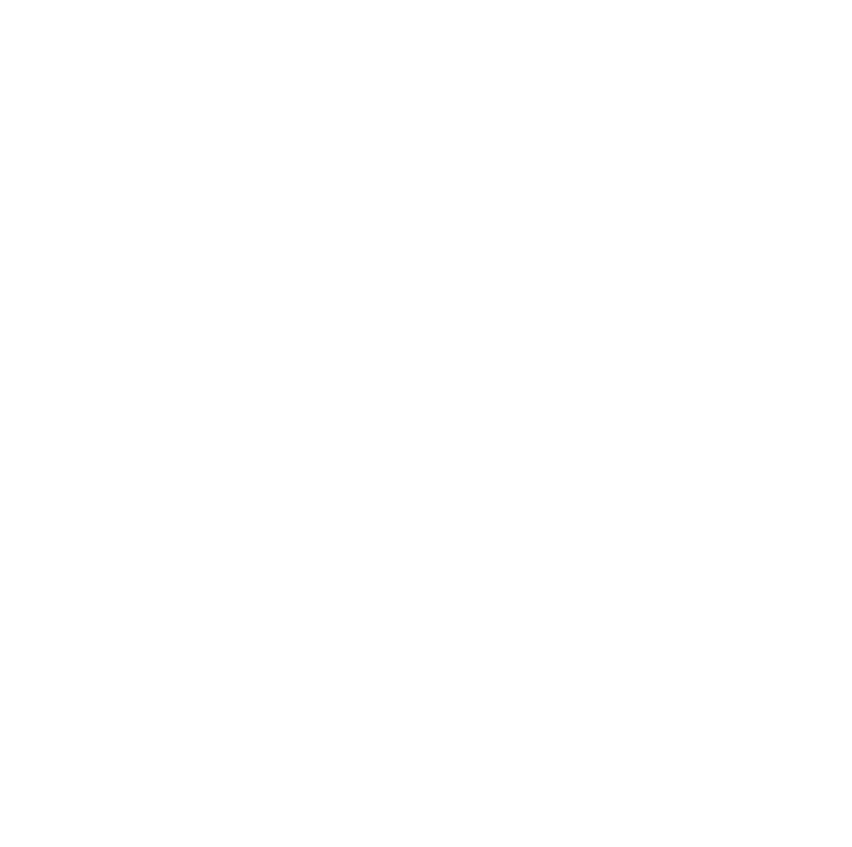 scroll, scrollTop: 0, scrollLeft: 0, axis: both 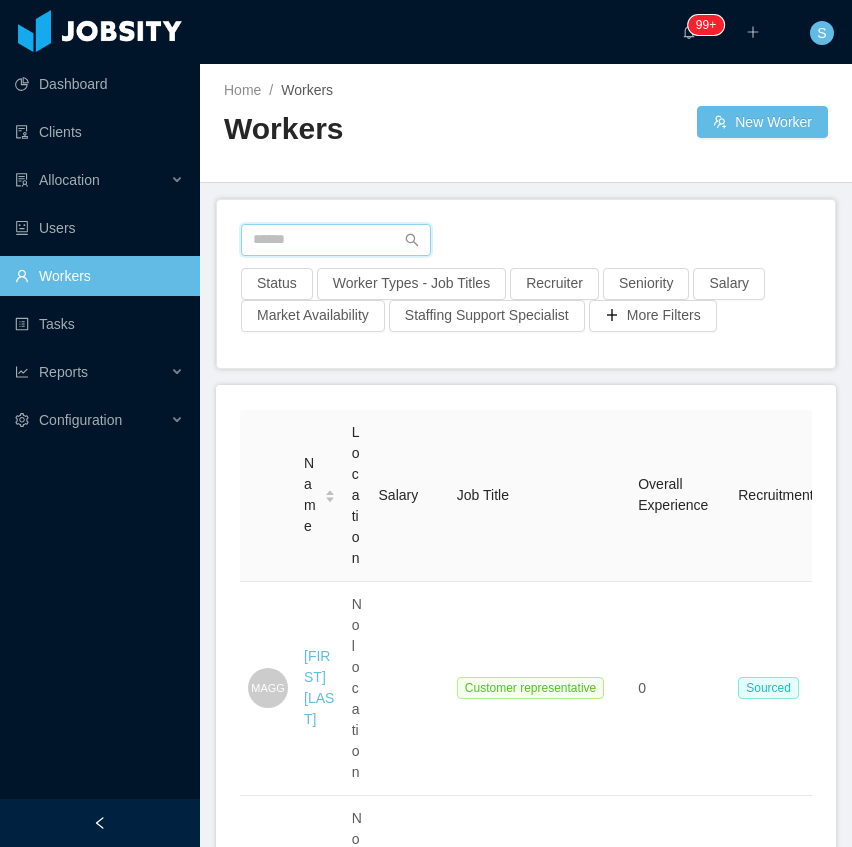 click at bounding box center [336, 240] 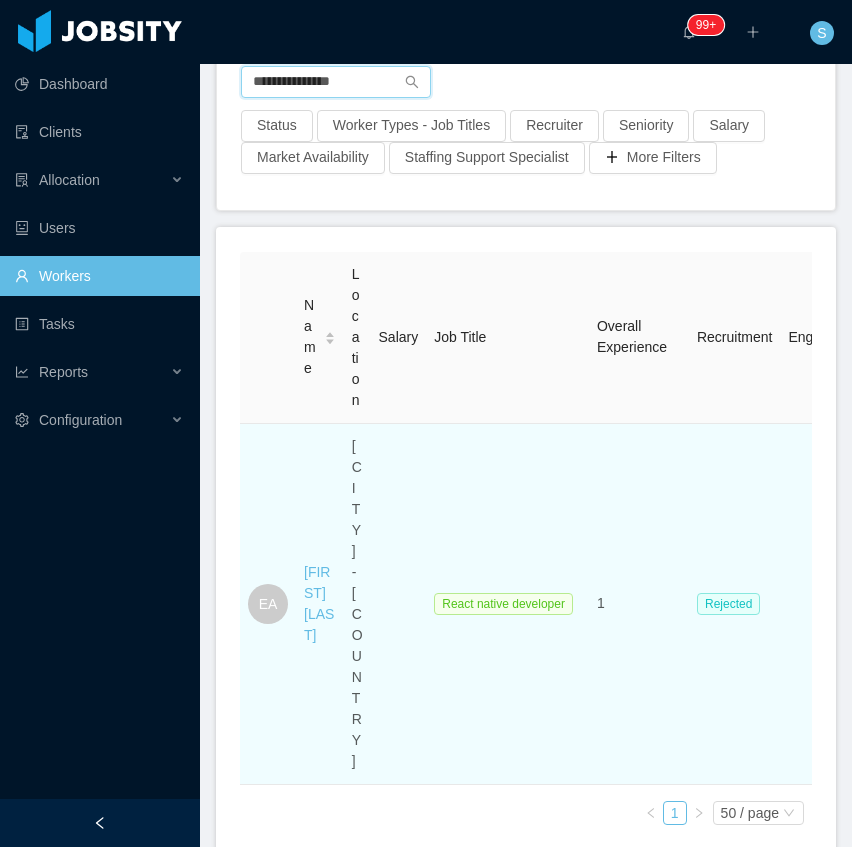 scroll, scrollTop: 266, scrollLeft: 0, axis: vertical 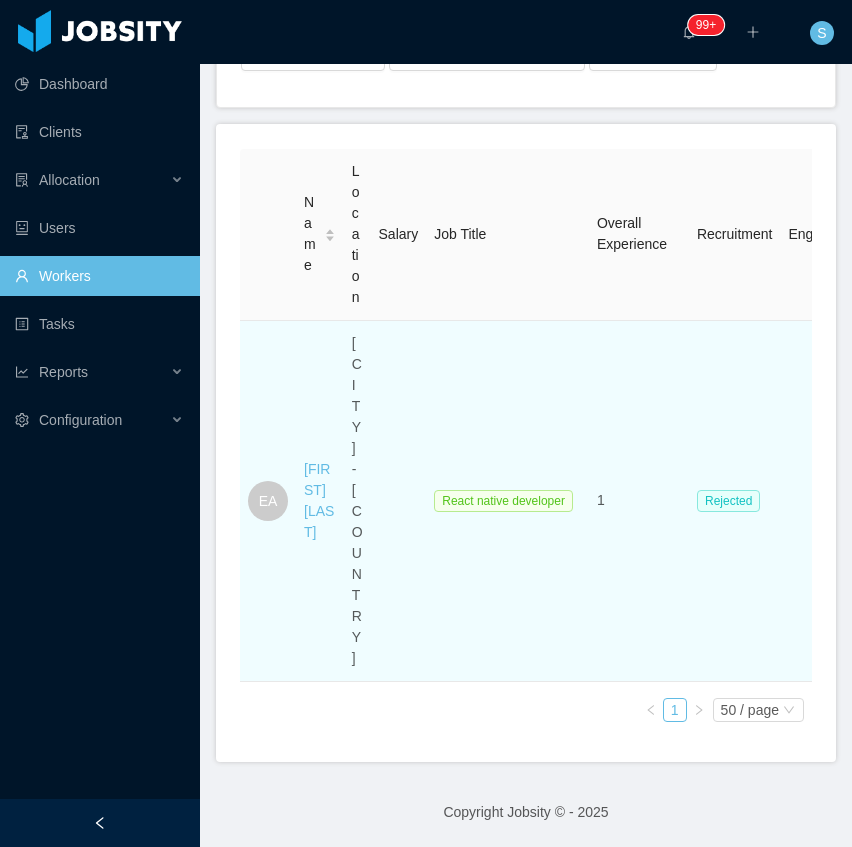 type on "**********" 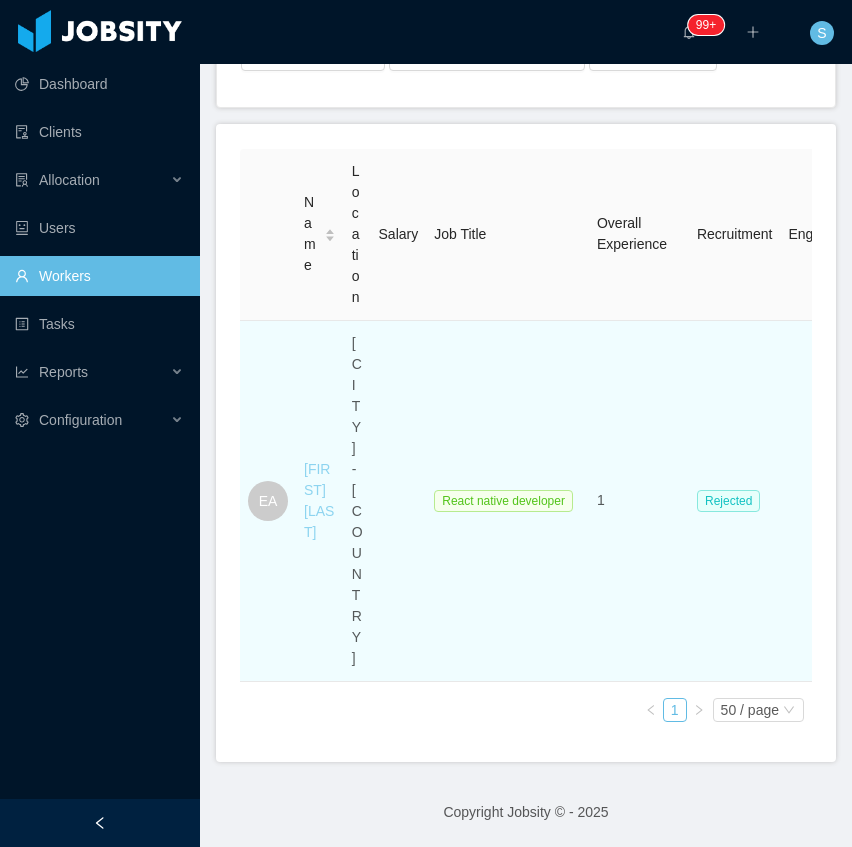 click on "Euler Alvarenga" at bounding box center (319, 500) 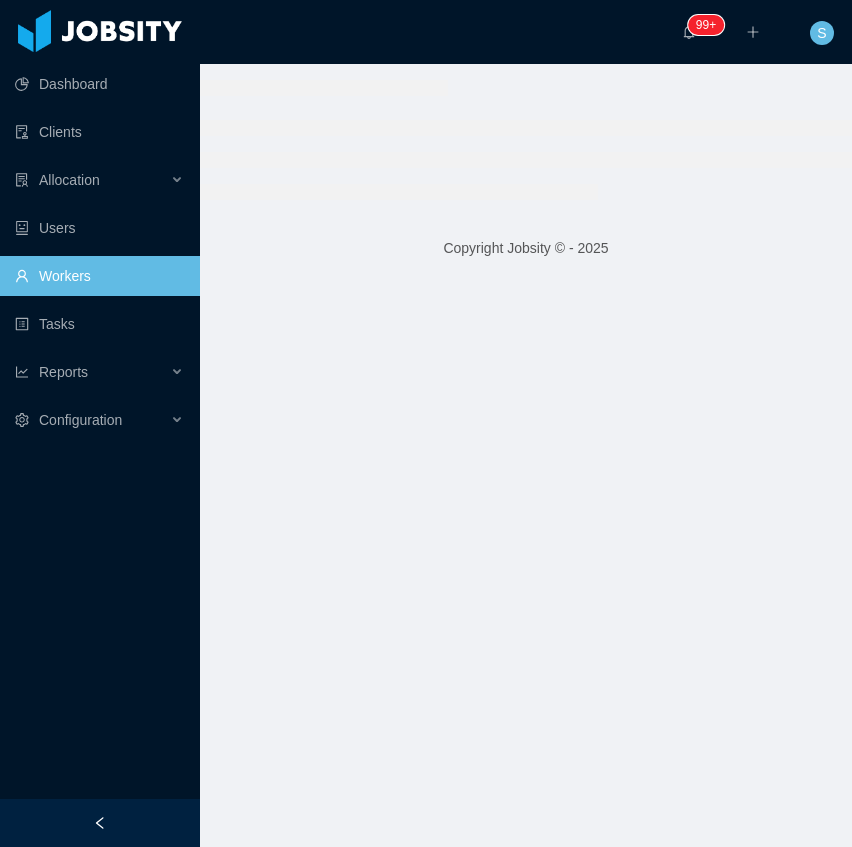 scroll, scrollTop: 0, scrollLeft: 0, axis: both 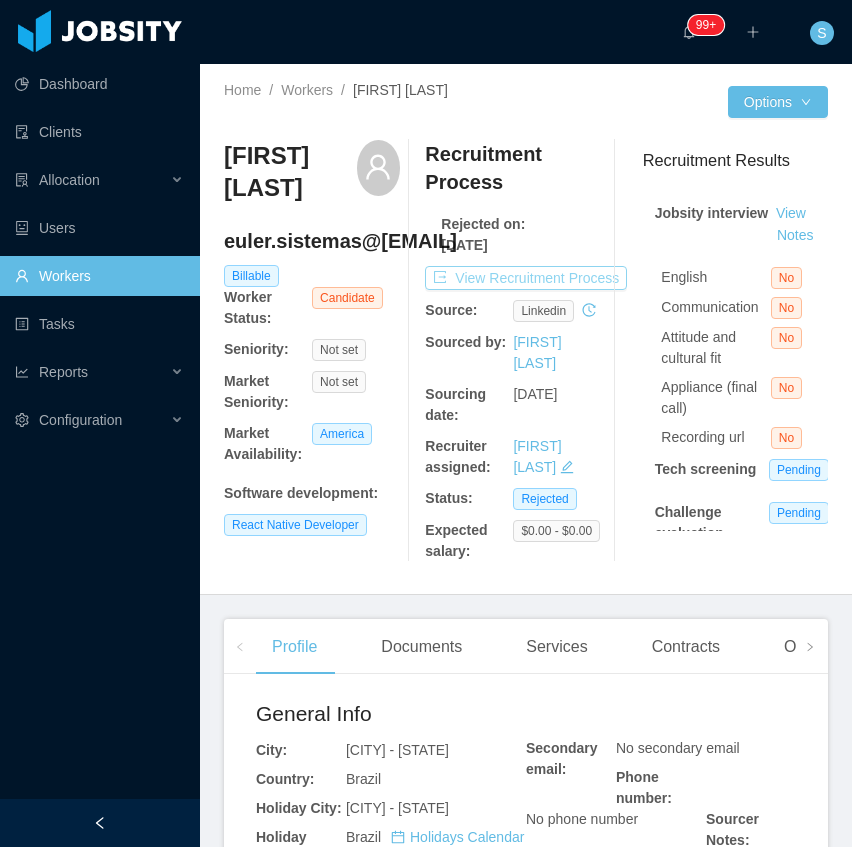 click on "View Recruitment Process" at bounding box center [526, 278] 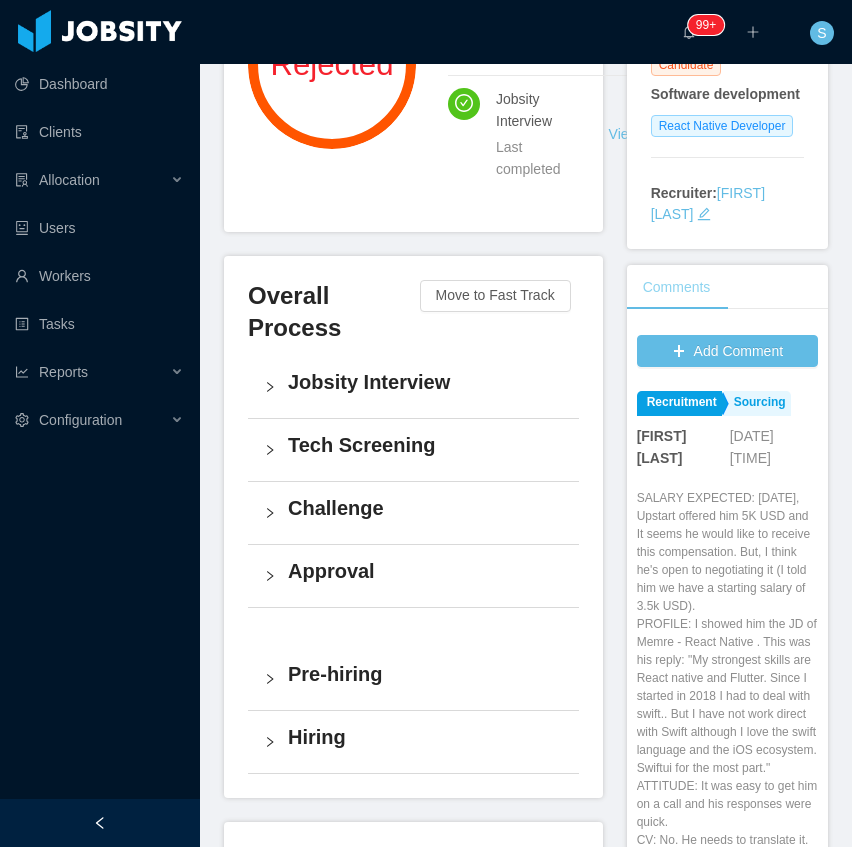 scroll, scrollTop: 400, scrollLeft: 0, axis: vertical 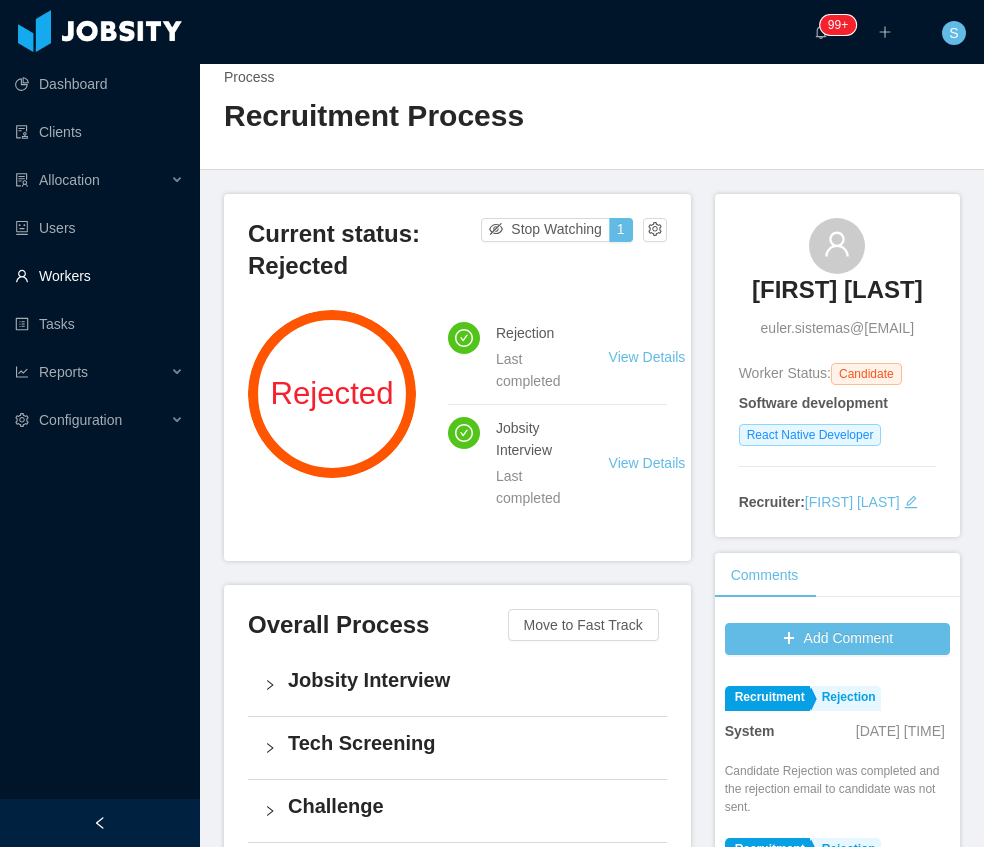 click on "Workers" at bounding box center [99, 276] 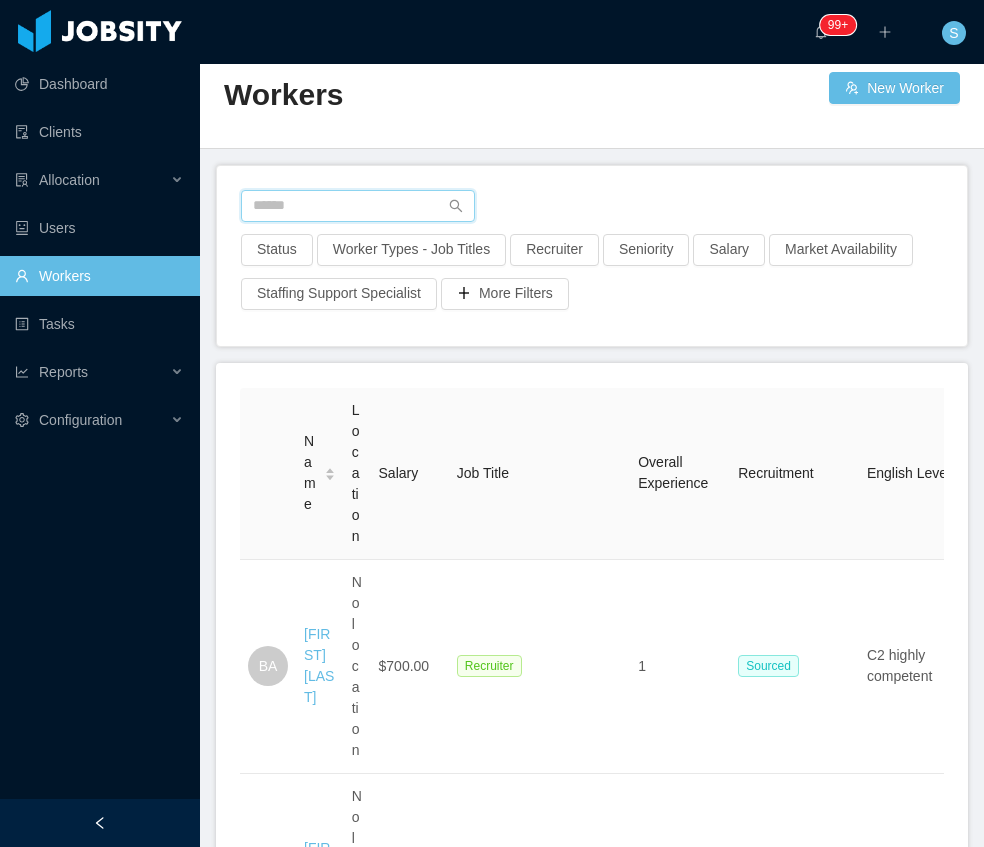 click at bounding box center [358, 206] 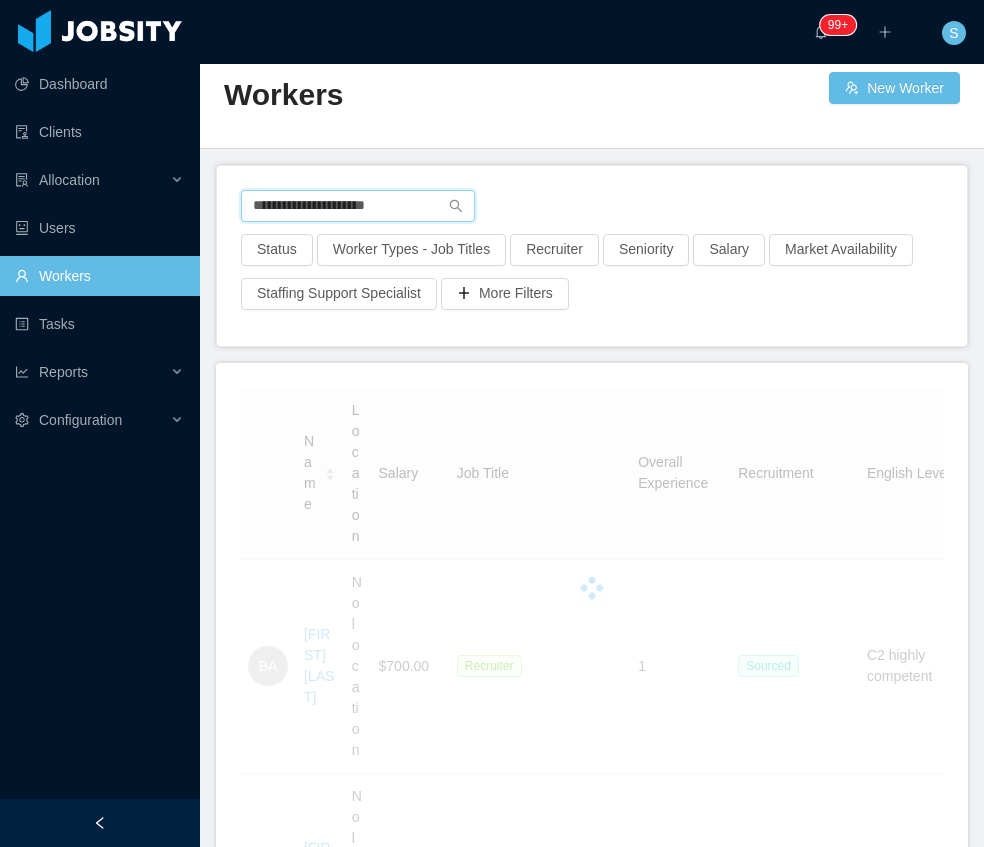 scroll, scrollTop: 0, scrollLeft: 0, axis: both 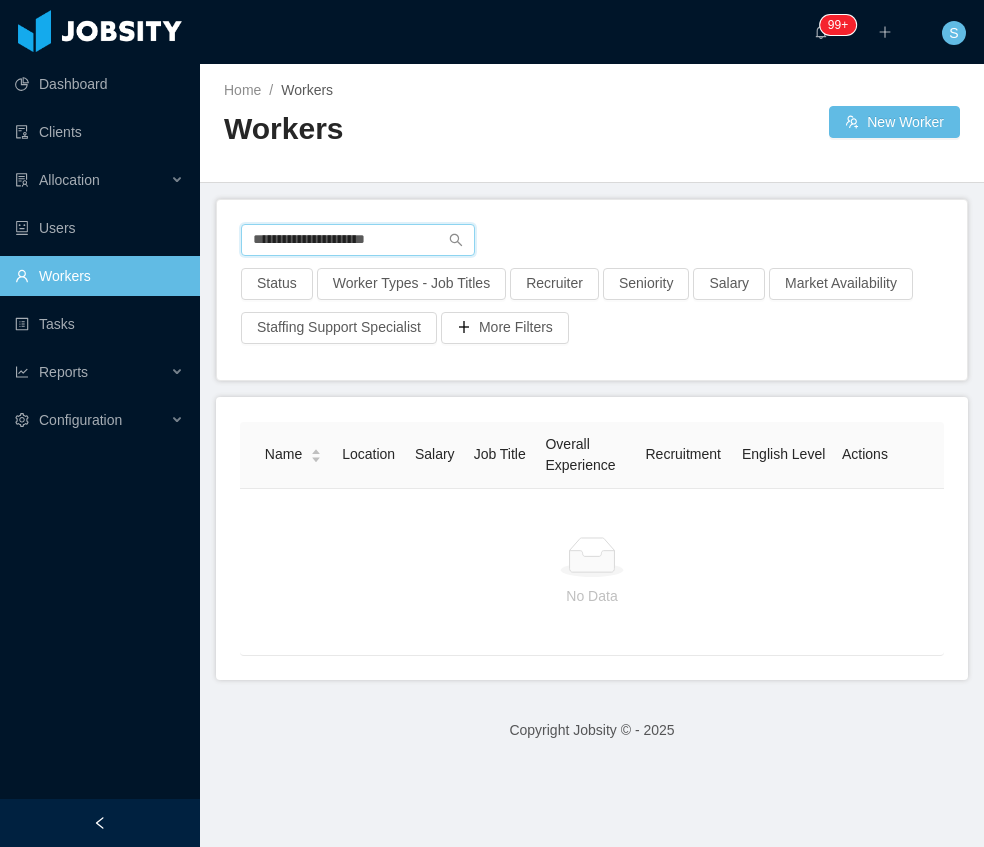 click on "**********" at bounding box center (358, 240) 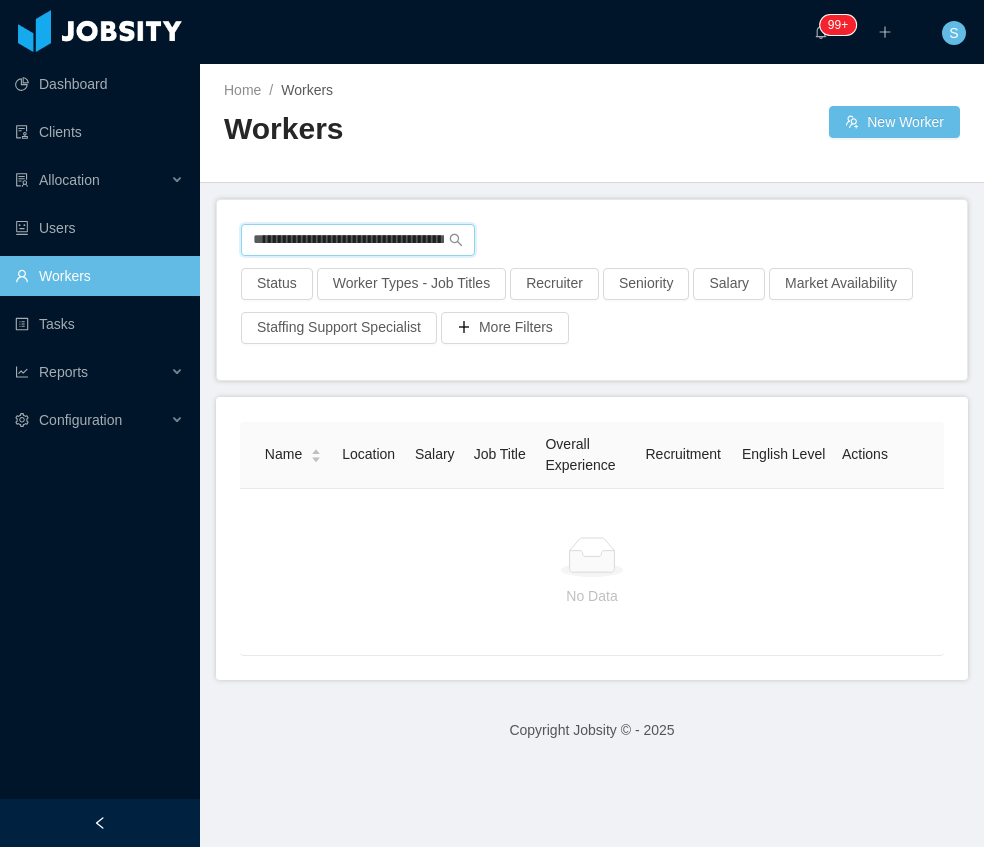 scroll, scrollTop: 0, scrollLeft: 62, axis: horizontal 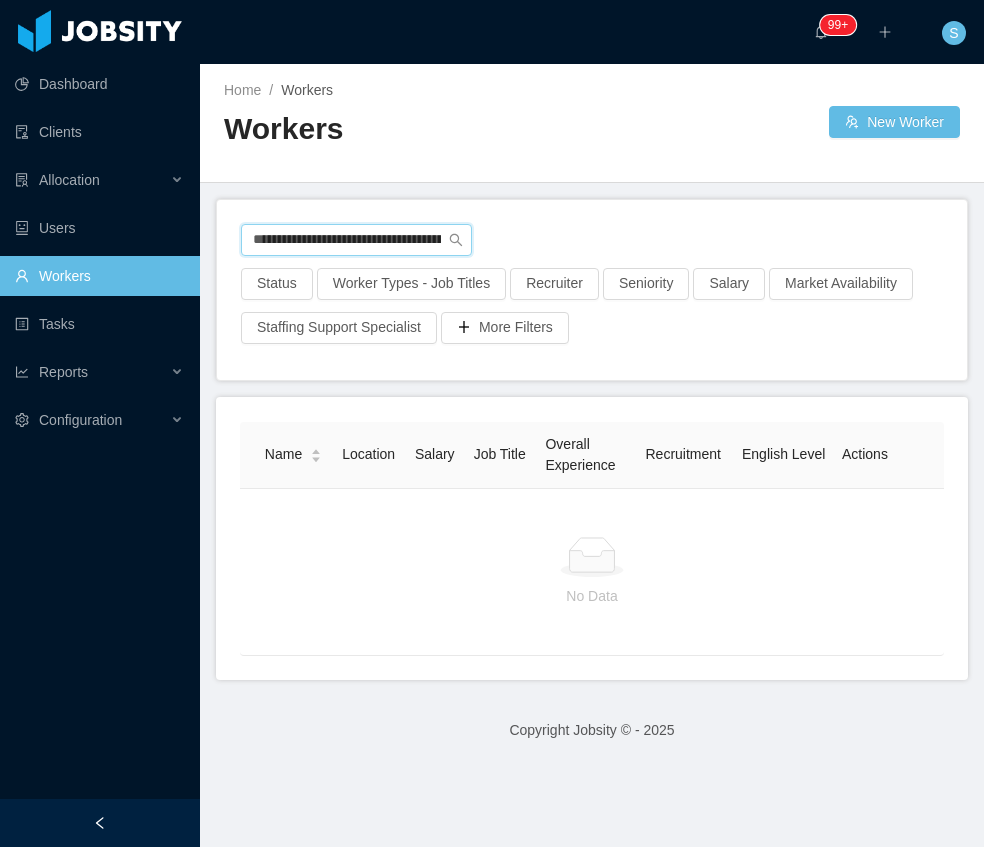 click on "**********" at bounding box center [356, 240] 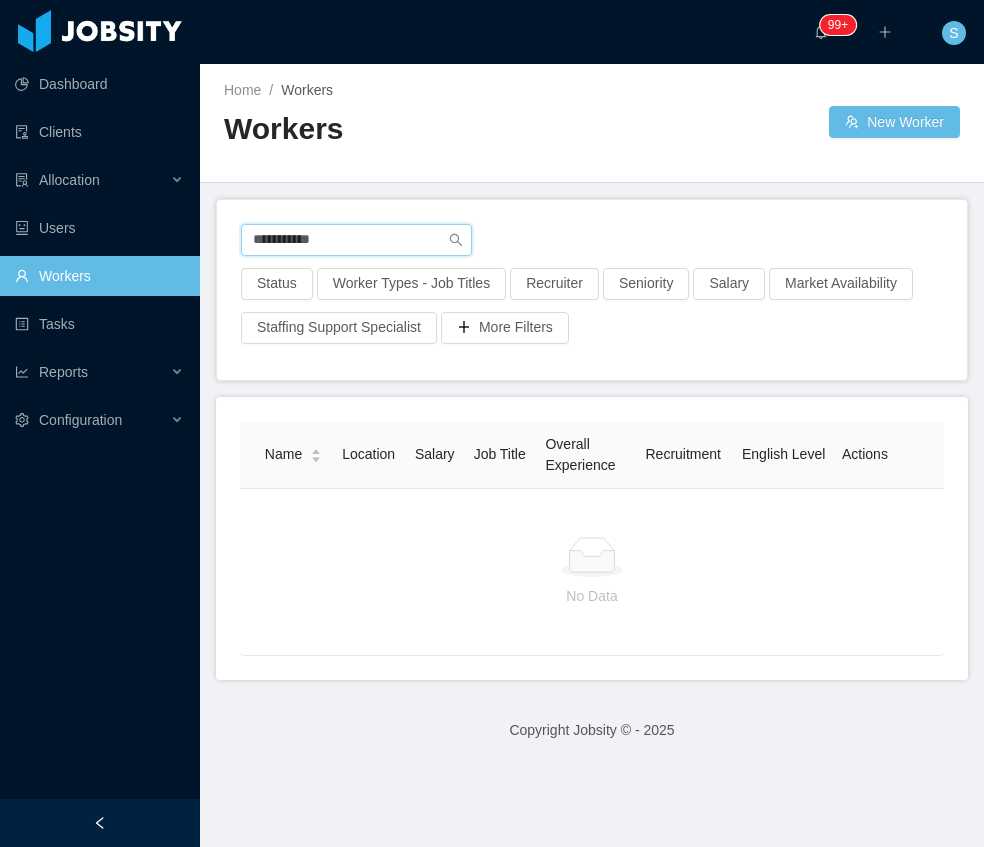 type on "**********" 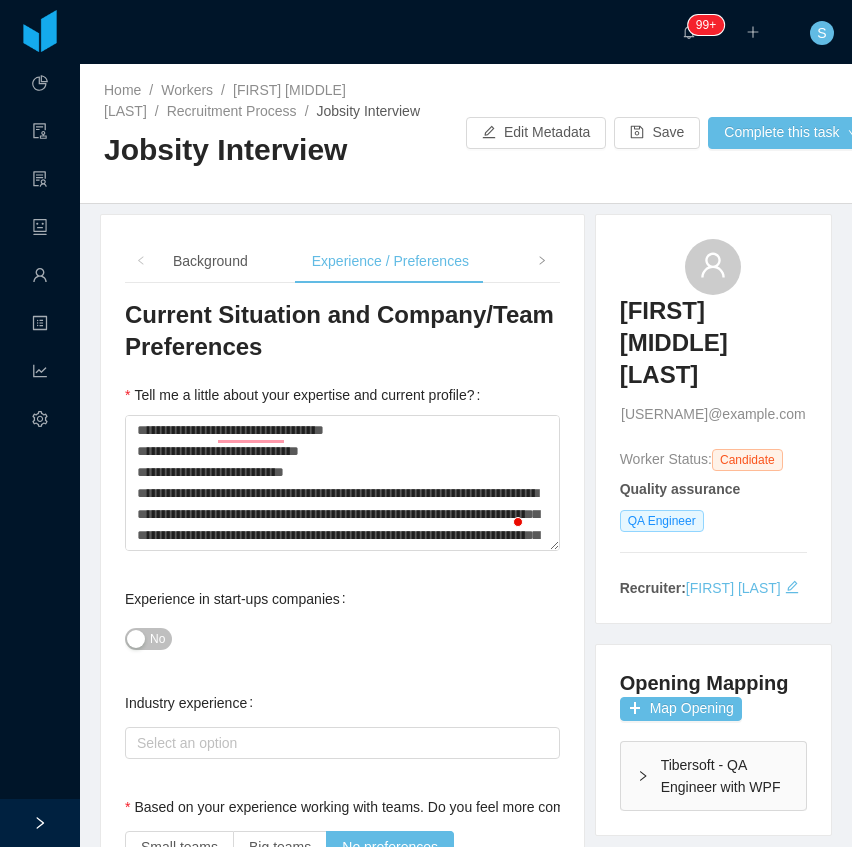 scroll, scrollTop: 0, scrollLeft: 0, axis: both 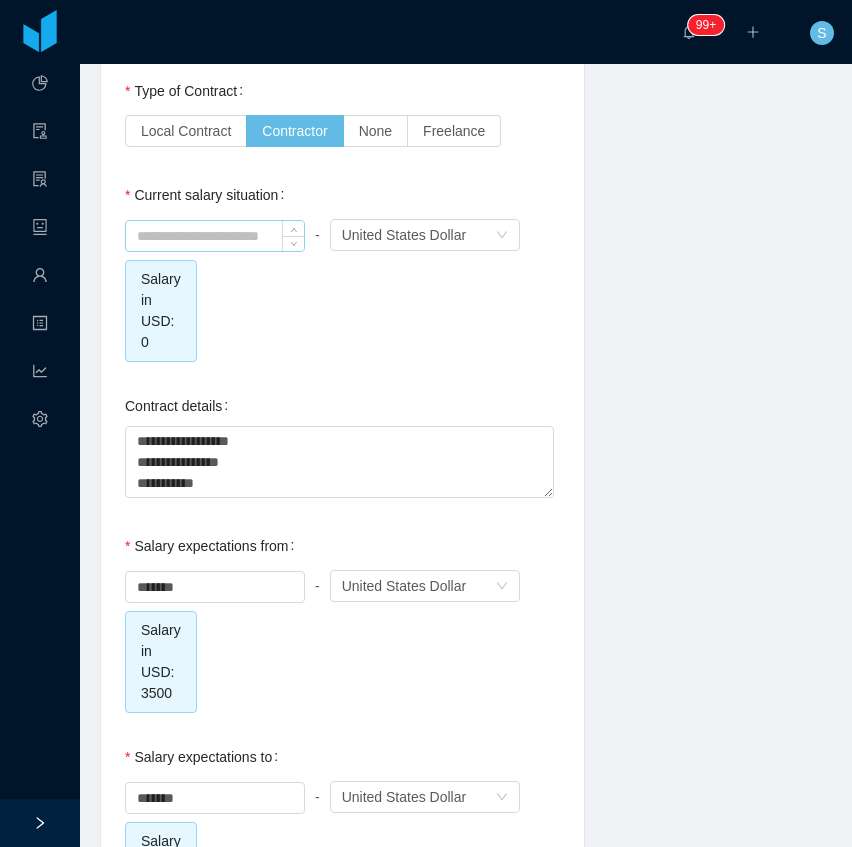 click at bounding box center [215, 236] 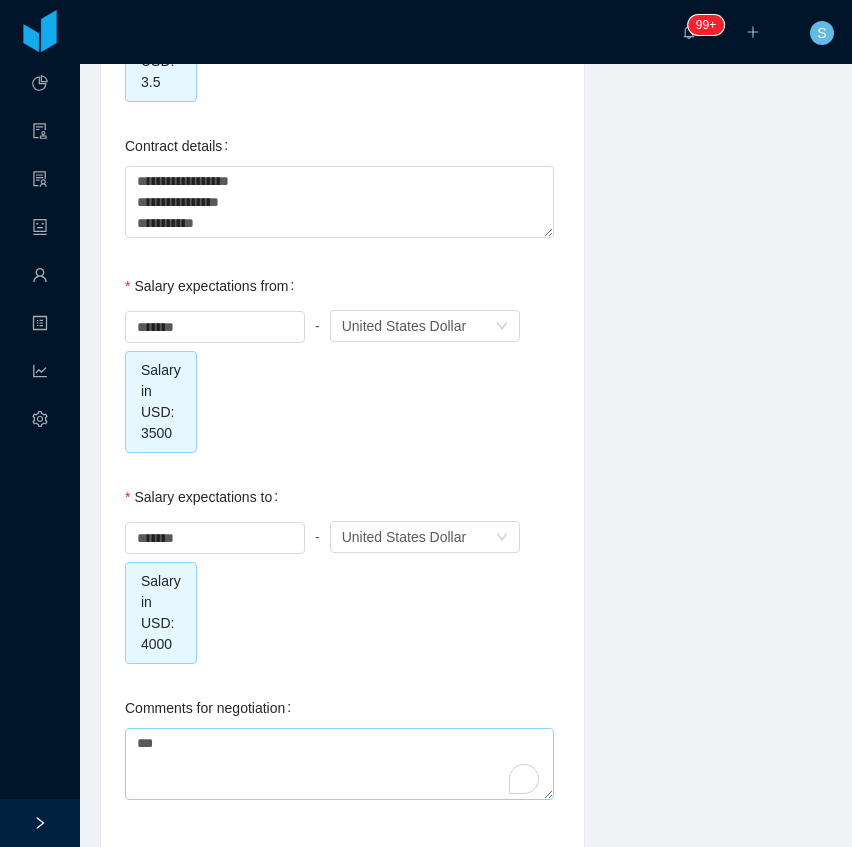 scroll, scrollTop: 2327, scrollLeft: 0, axis: vertical 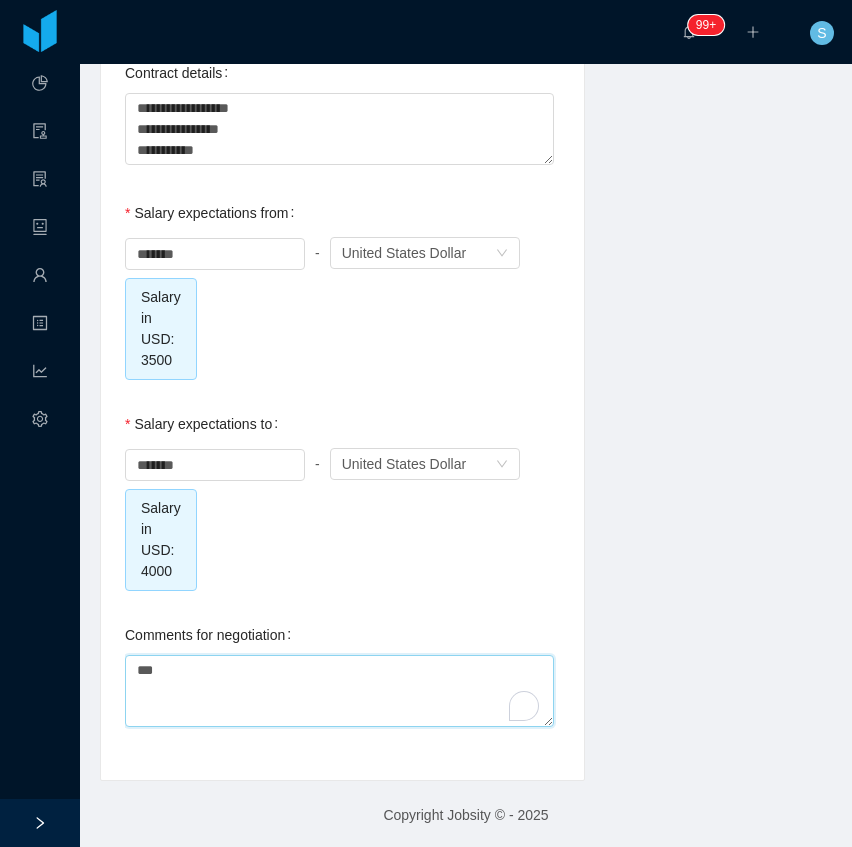 type on "****" 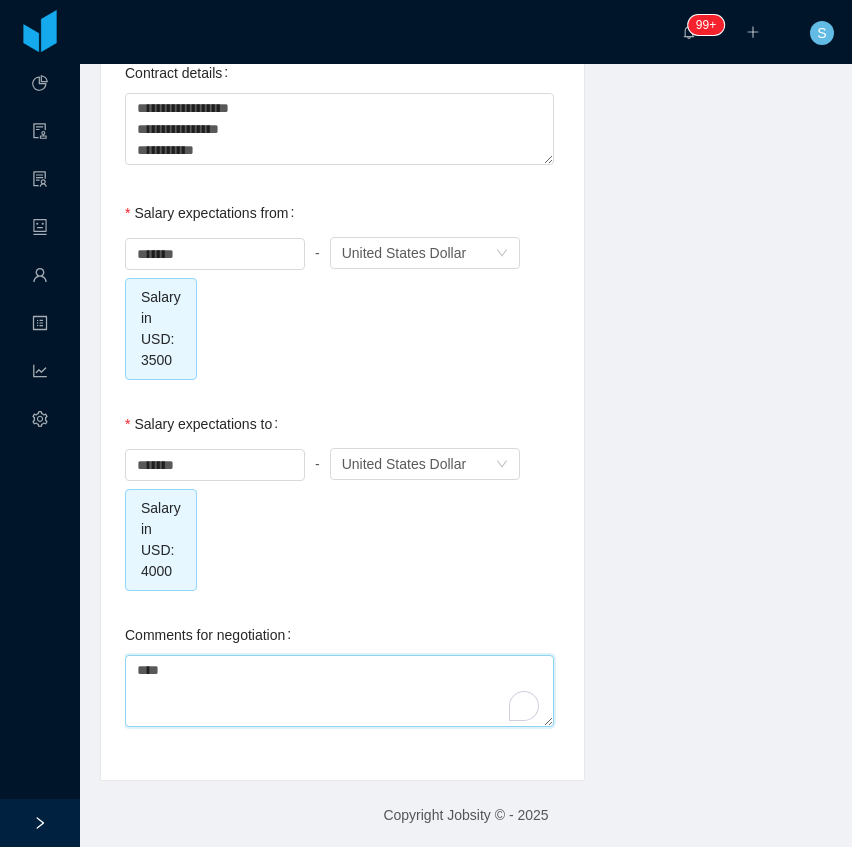 type on "*****" 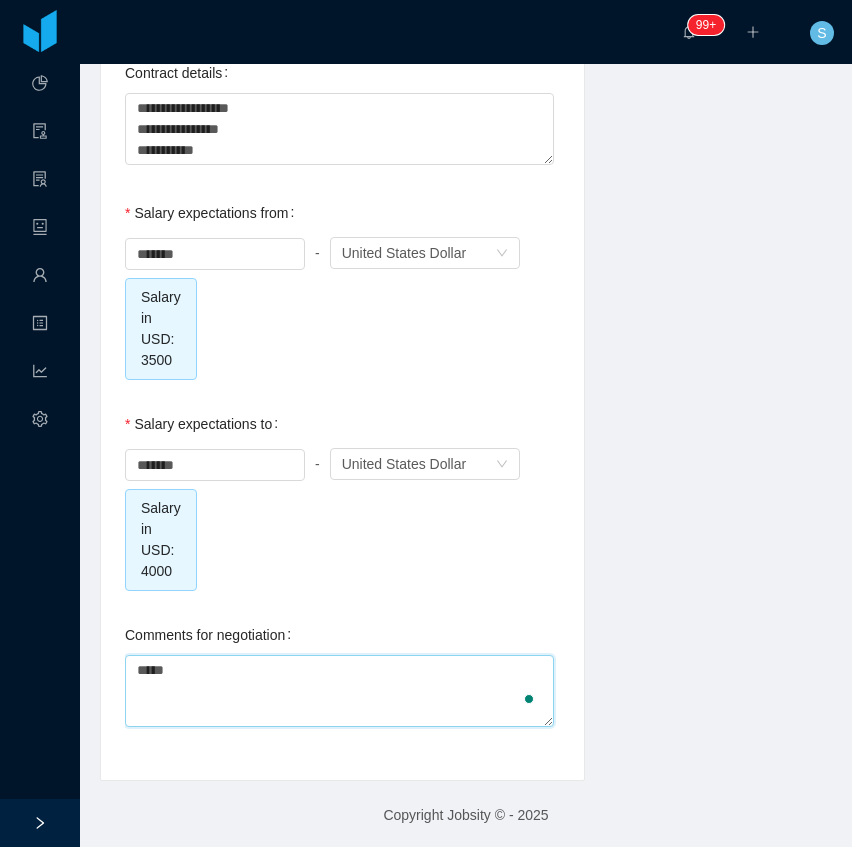 type on "******" 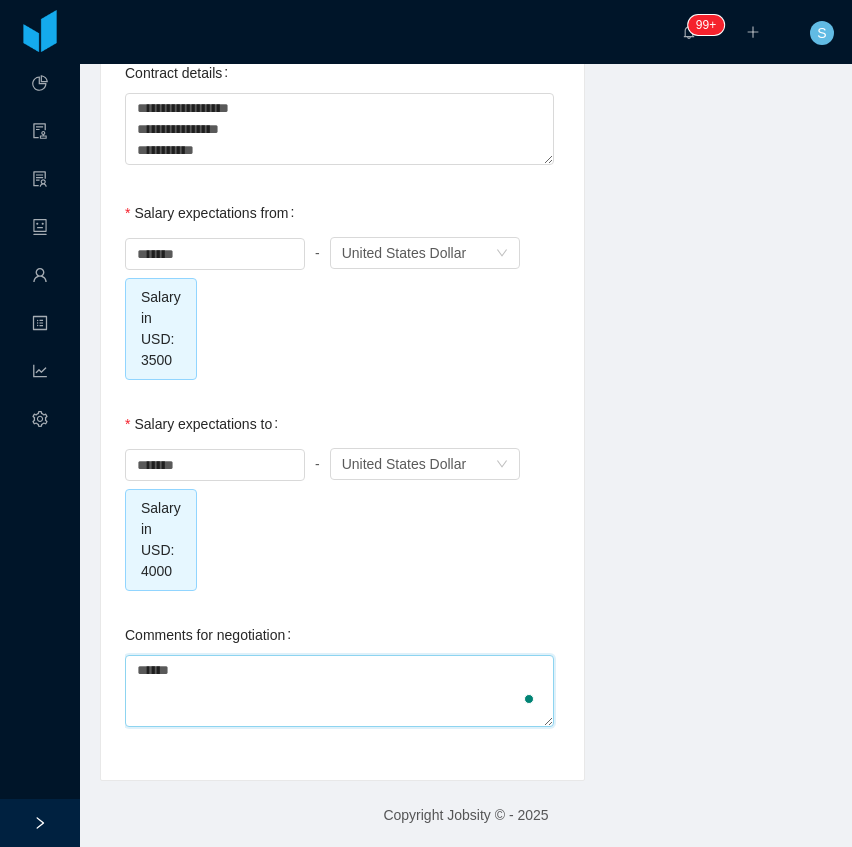 type on "*******" 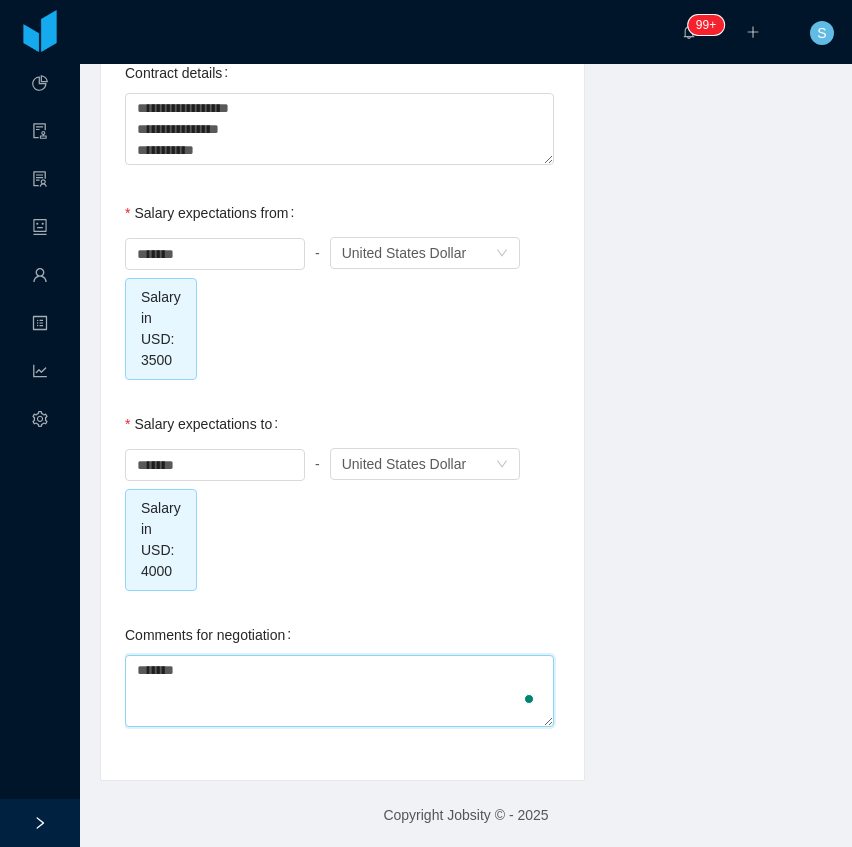 type on "*******" 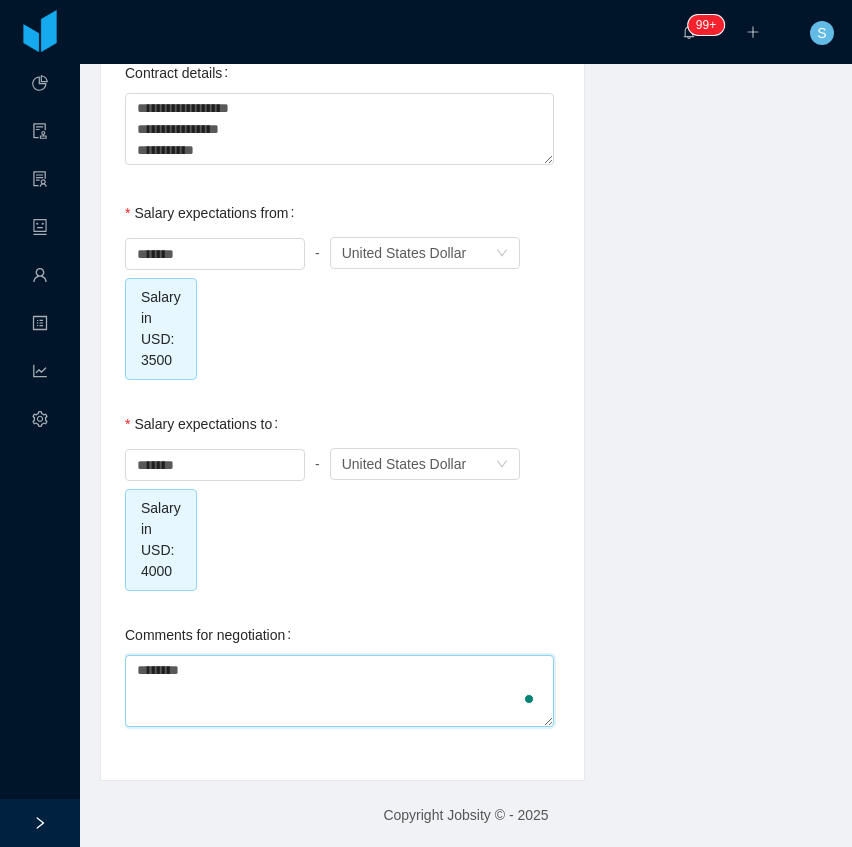type on "*********" 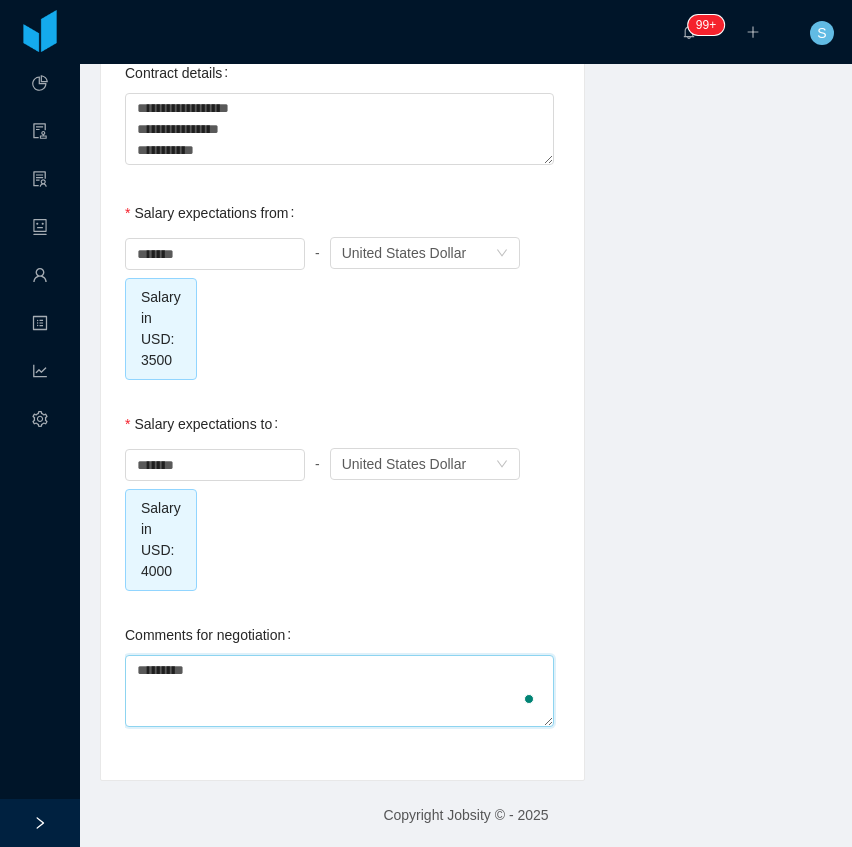 type on "**********" 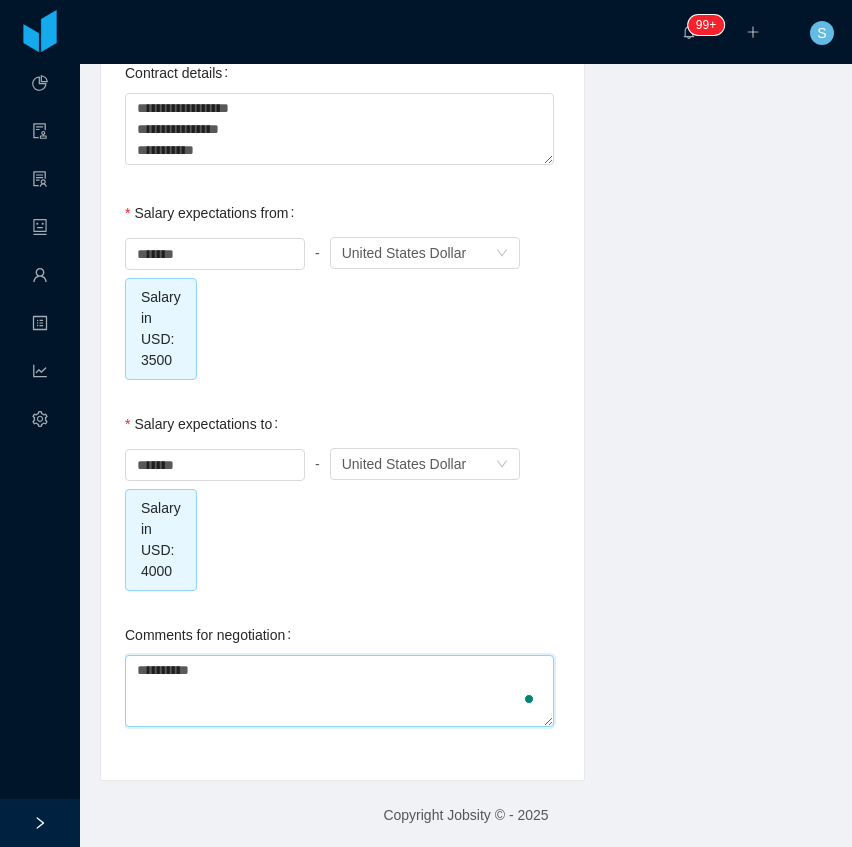 type on "**********" 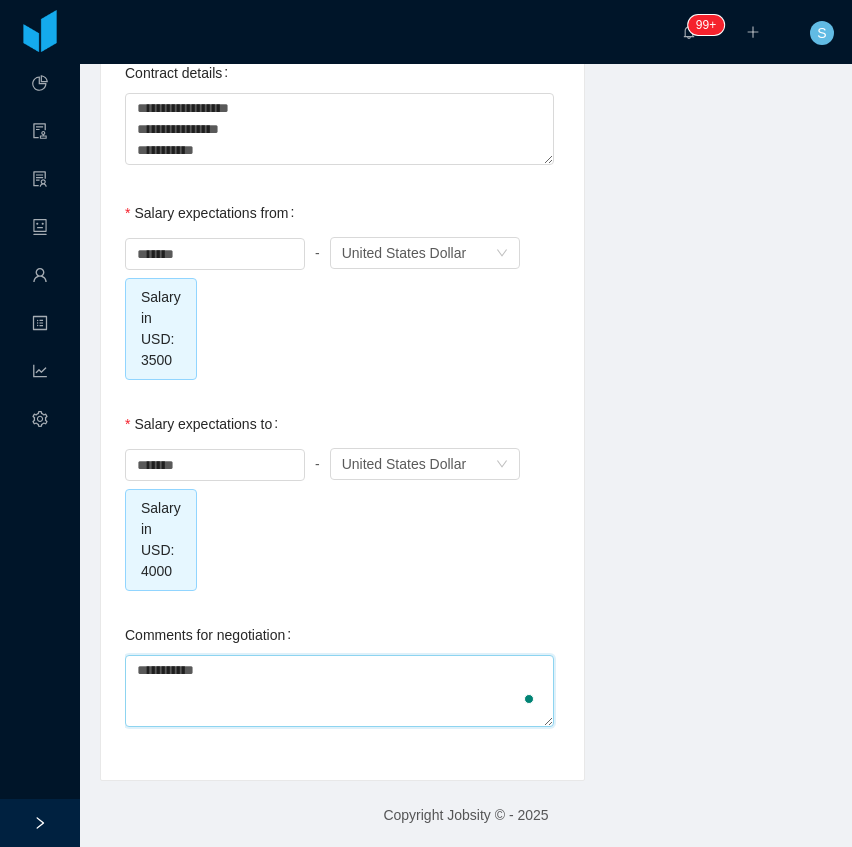 type on "**********" 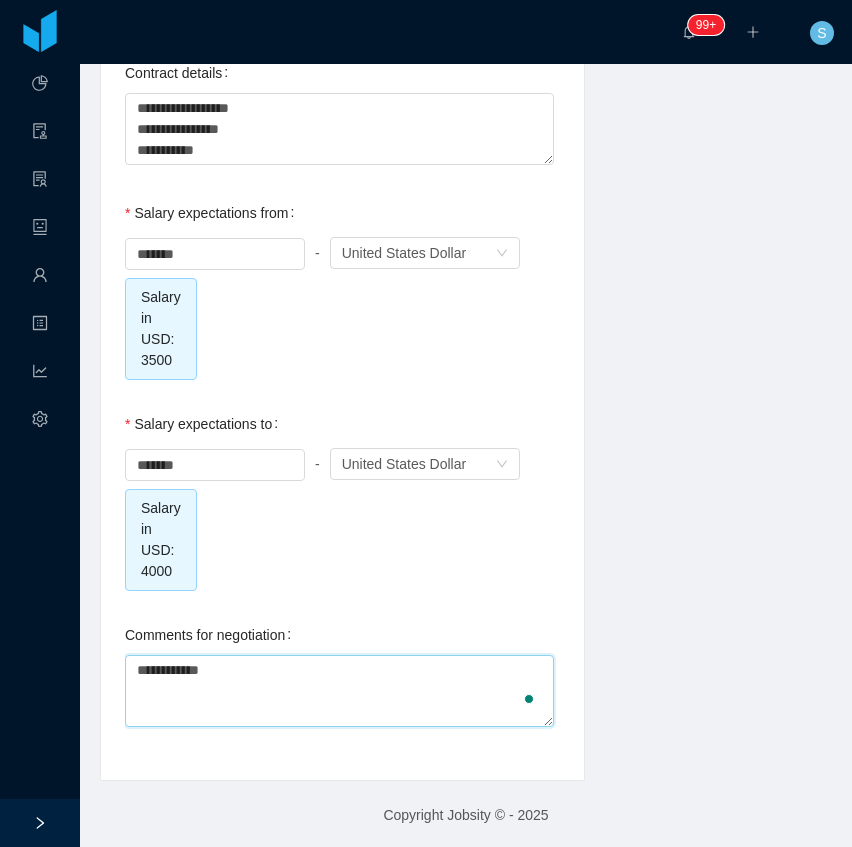 type on "**********" 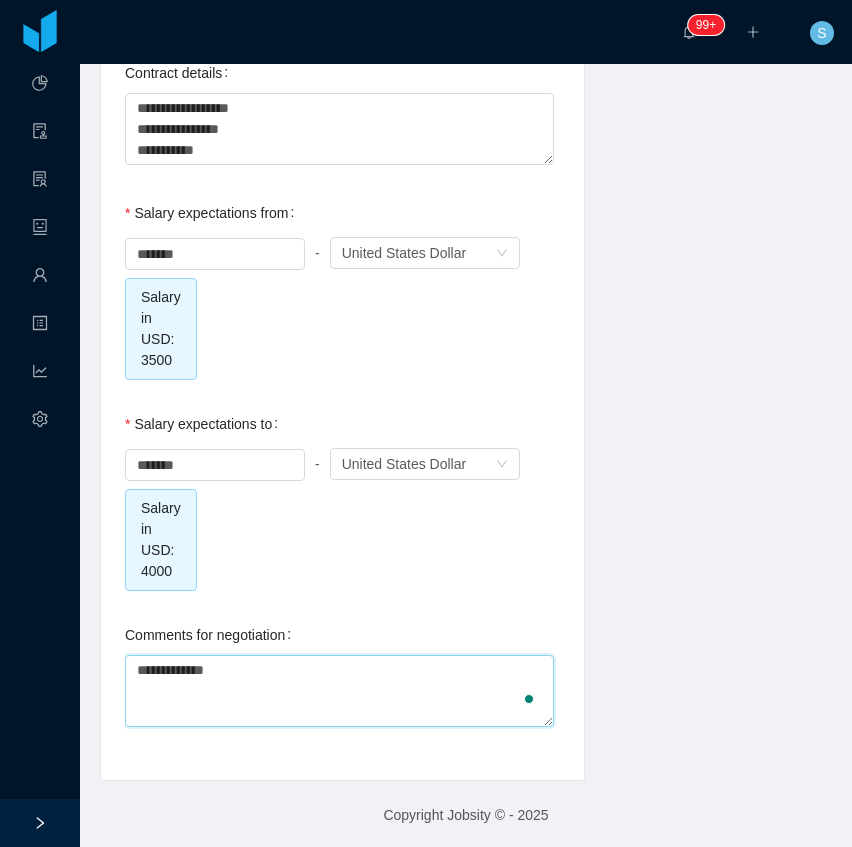 type on "**********" 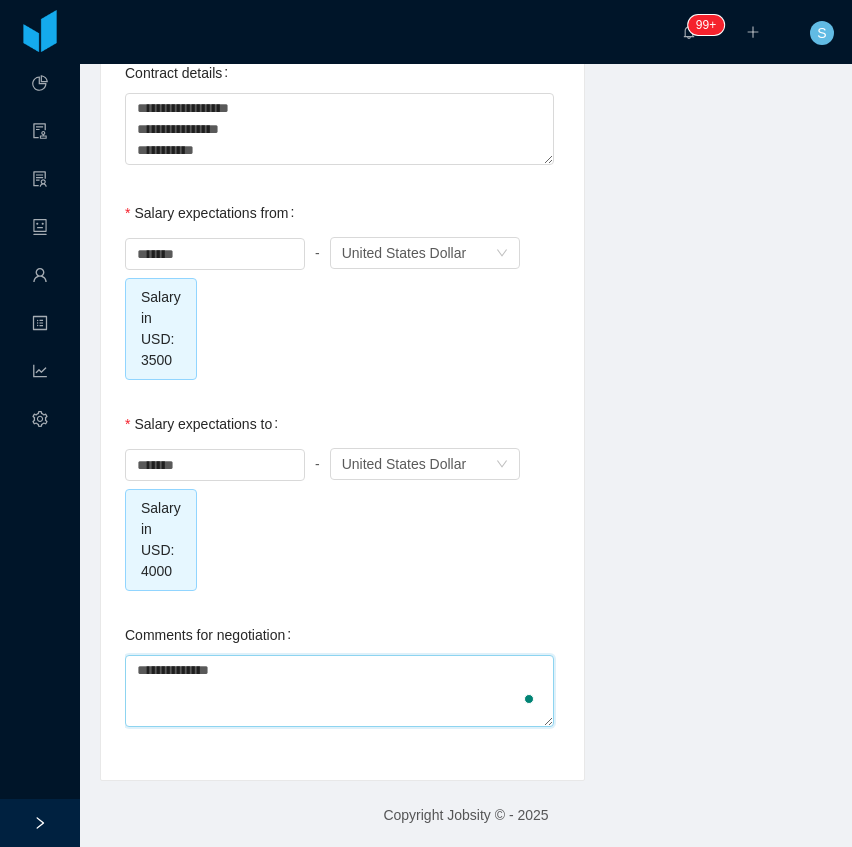 type on "**********" 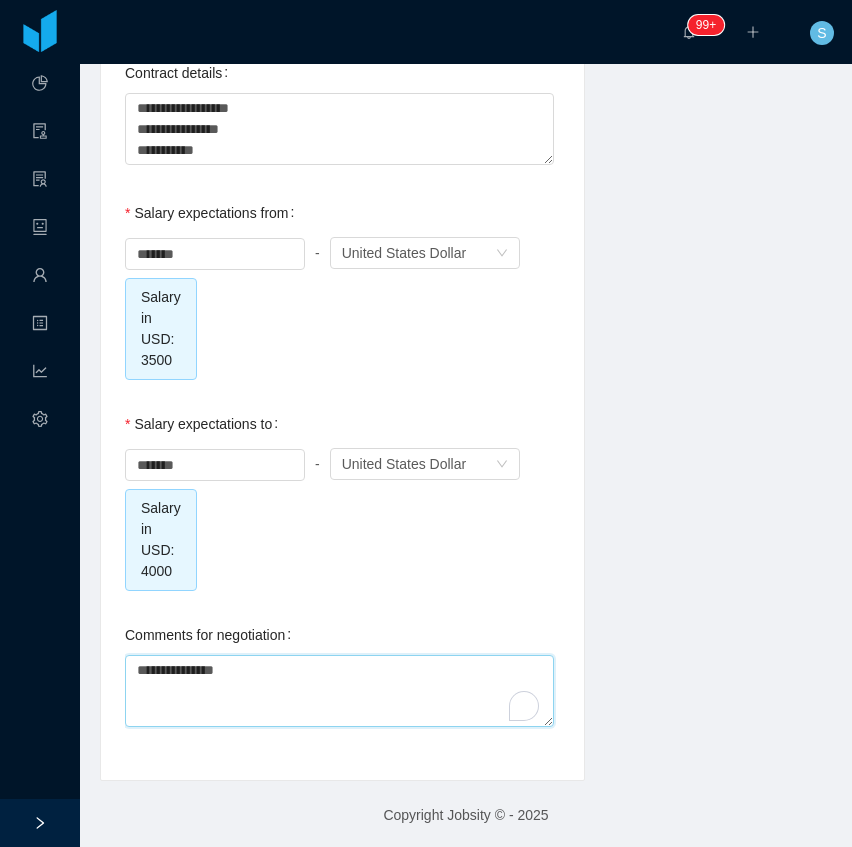 type on "**********" 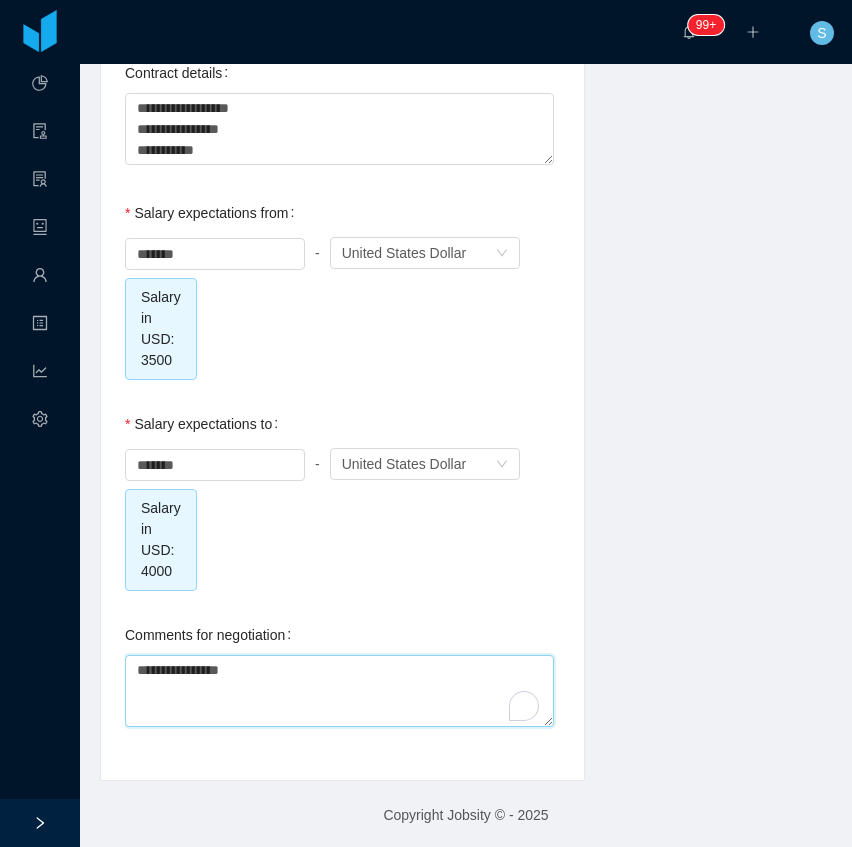 type on "**********" 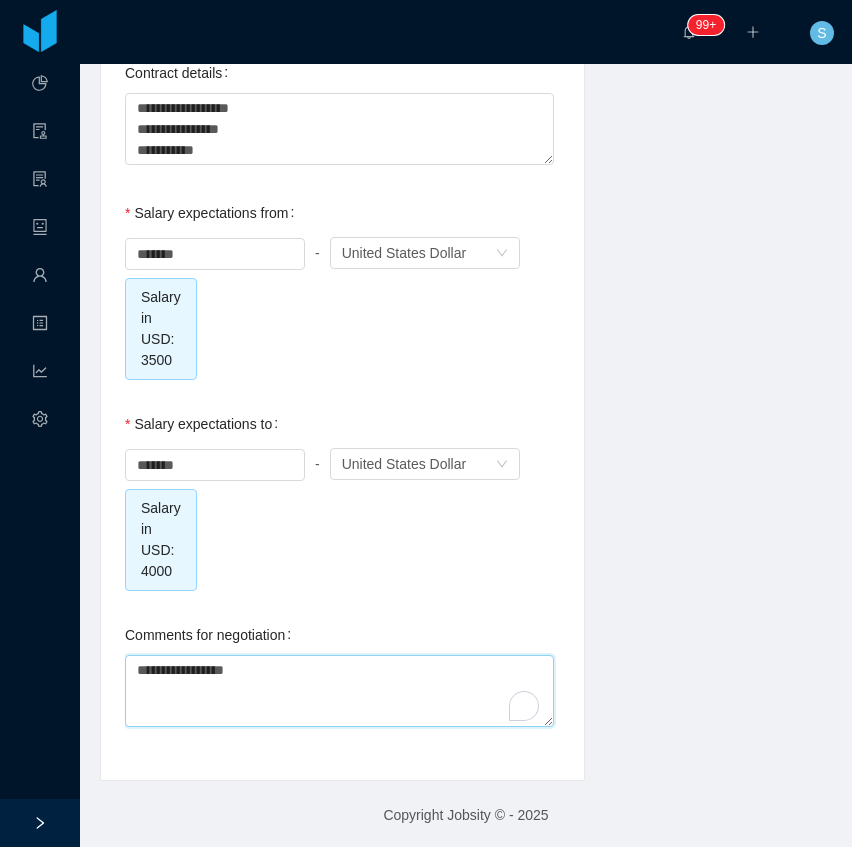 type on "**********" 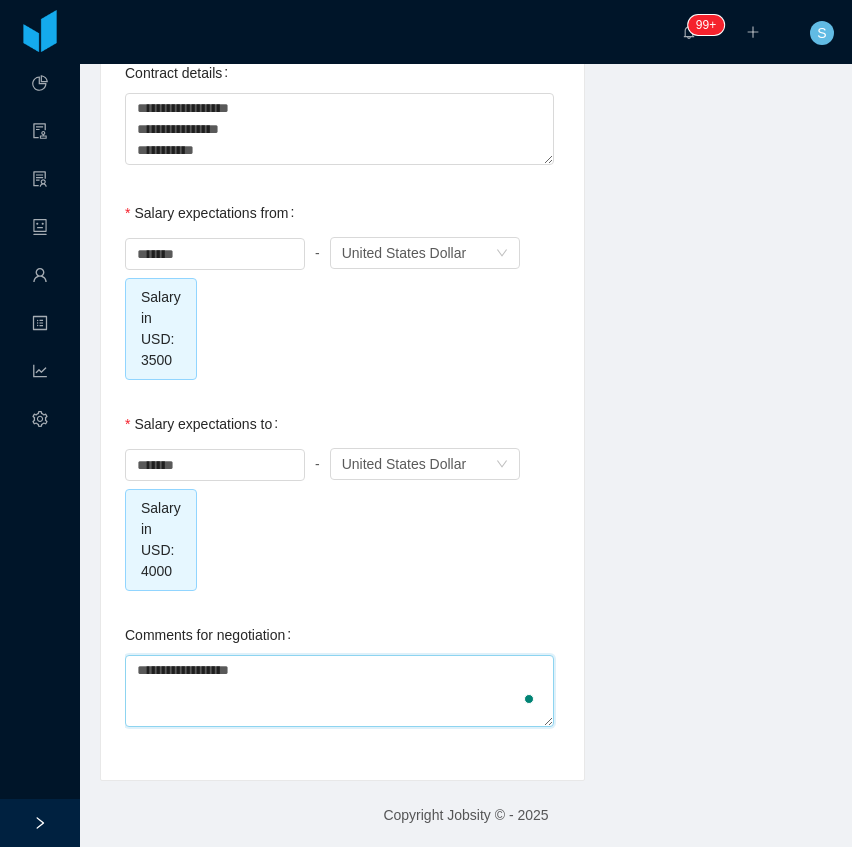 type on "**********" 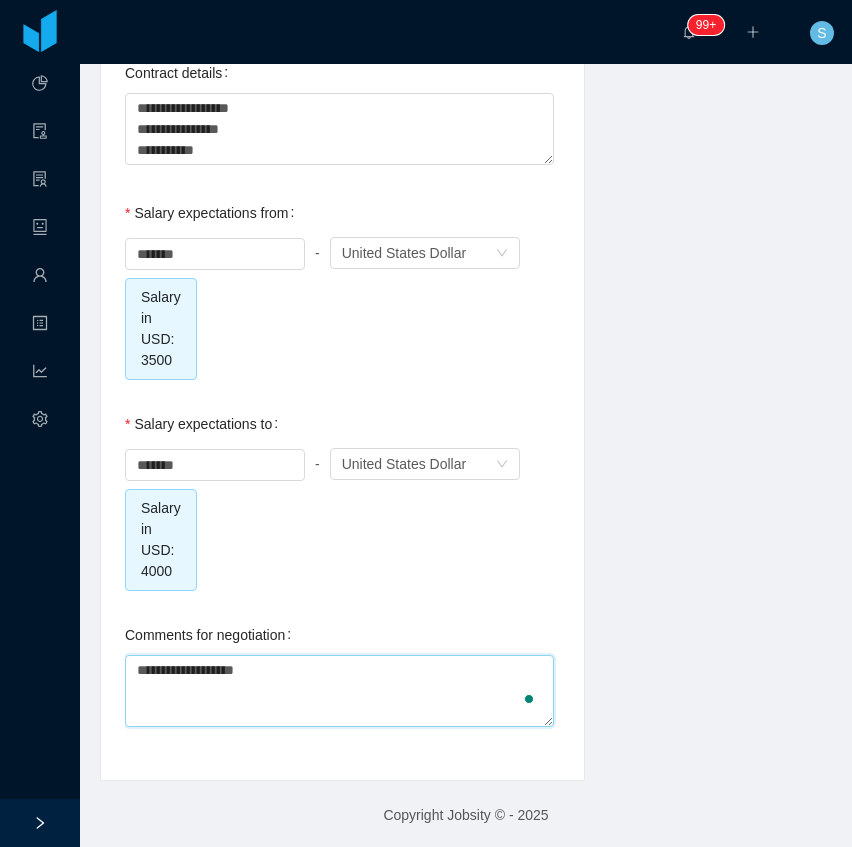 type on "**********" 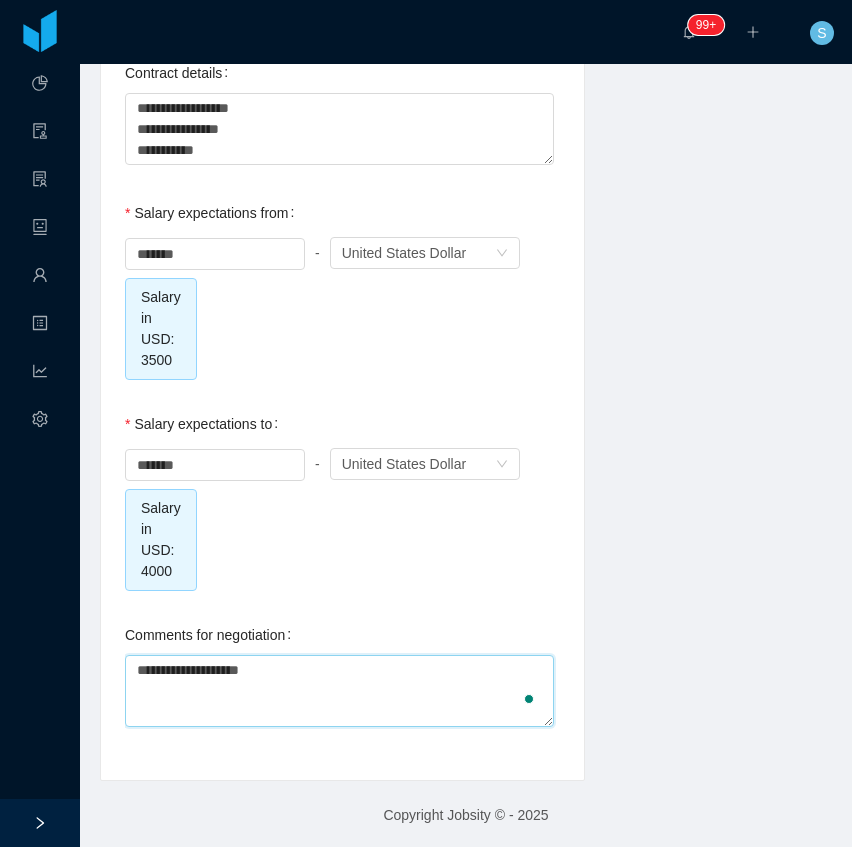 type on "**********" 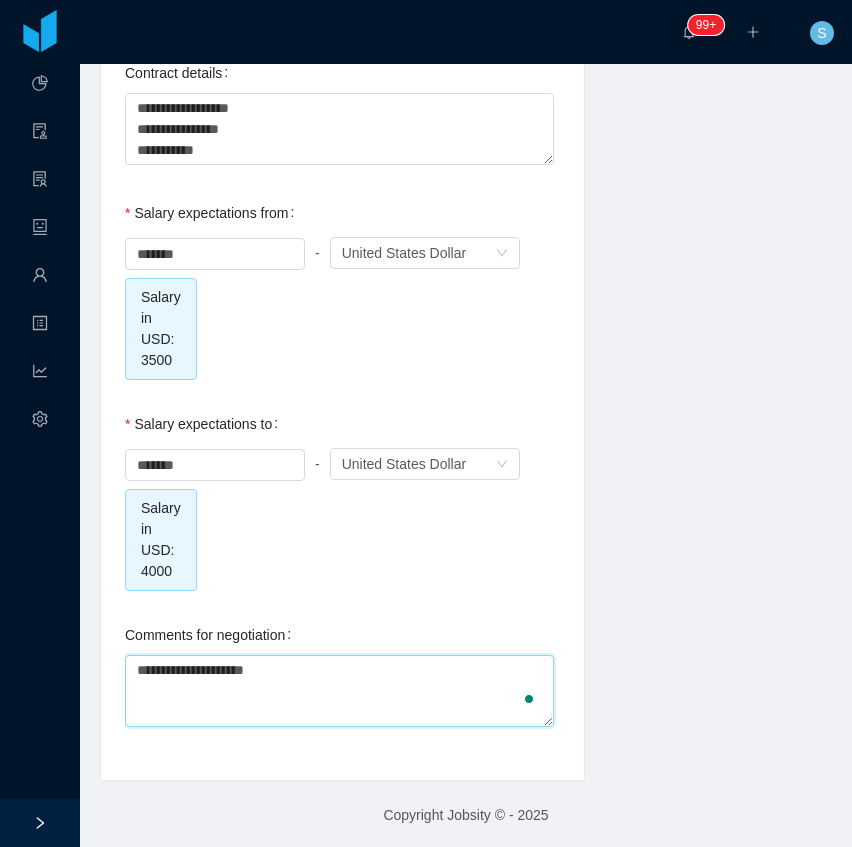 type on "**********" 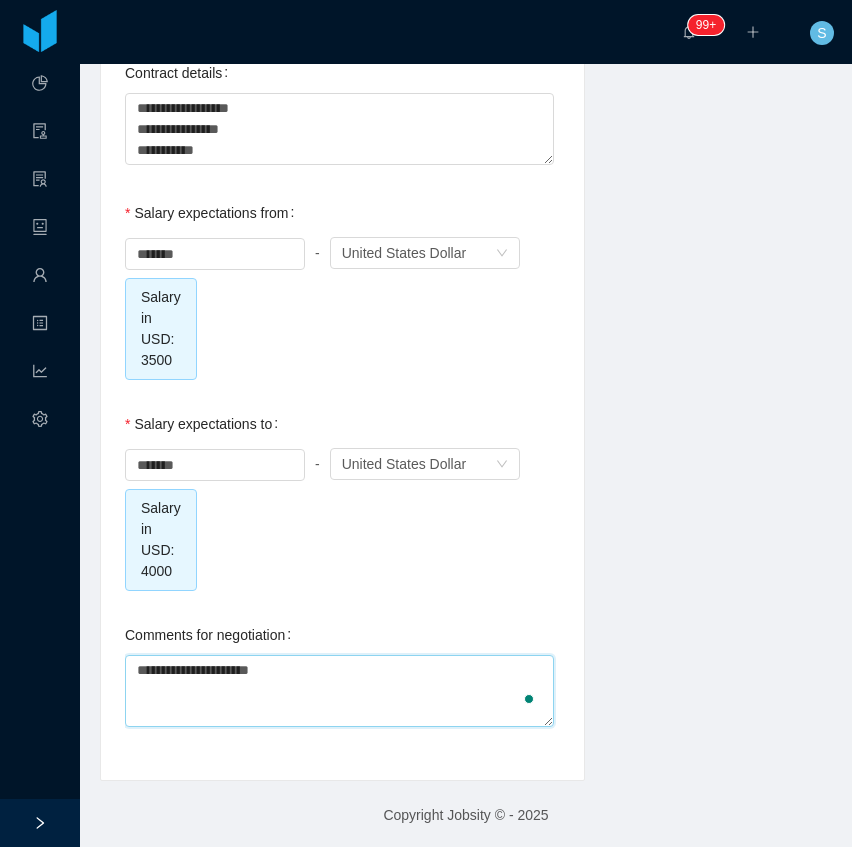 type on "**********" 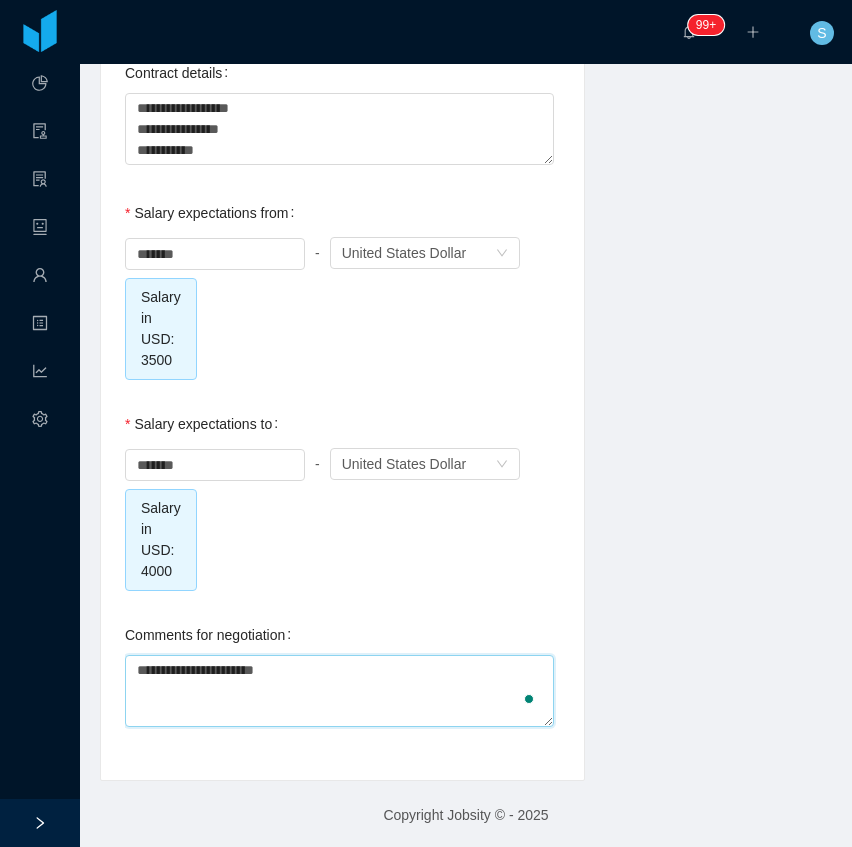 type on "**********" 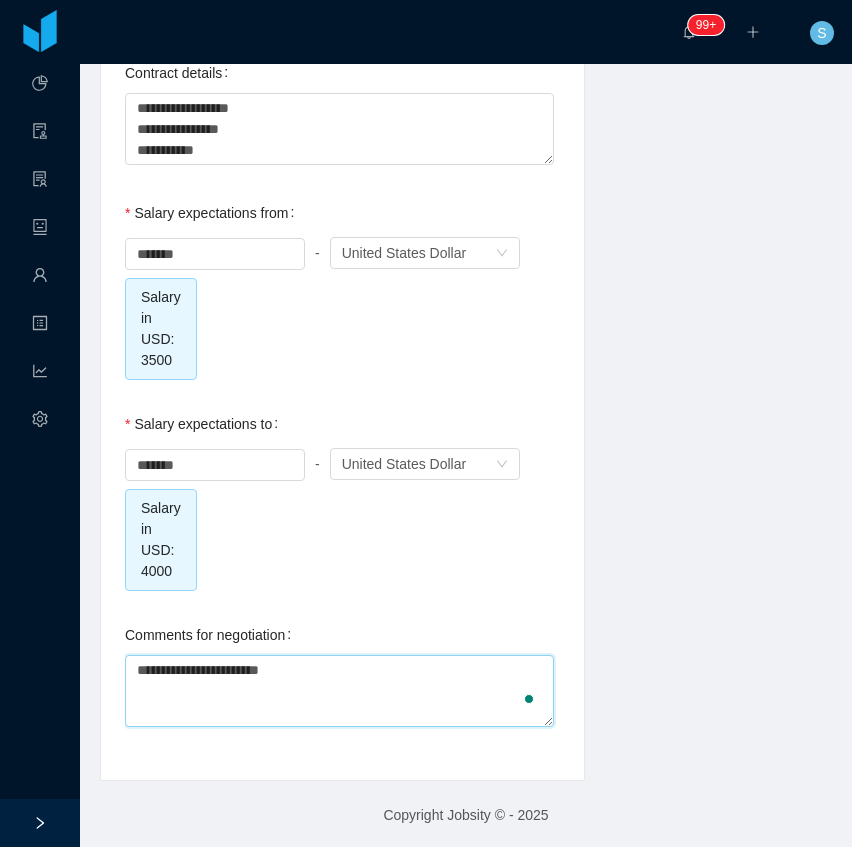 type on "**********" 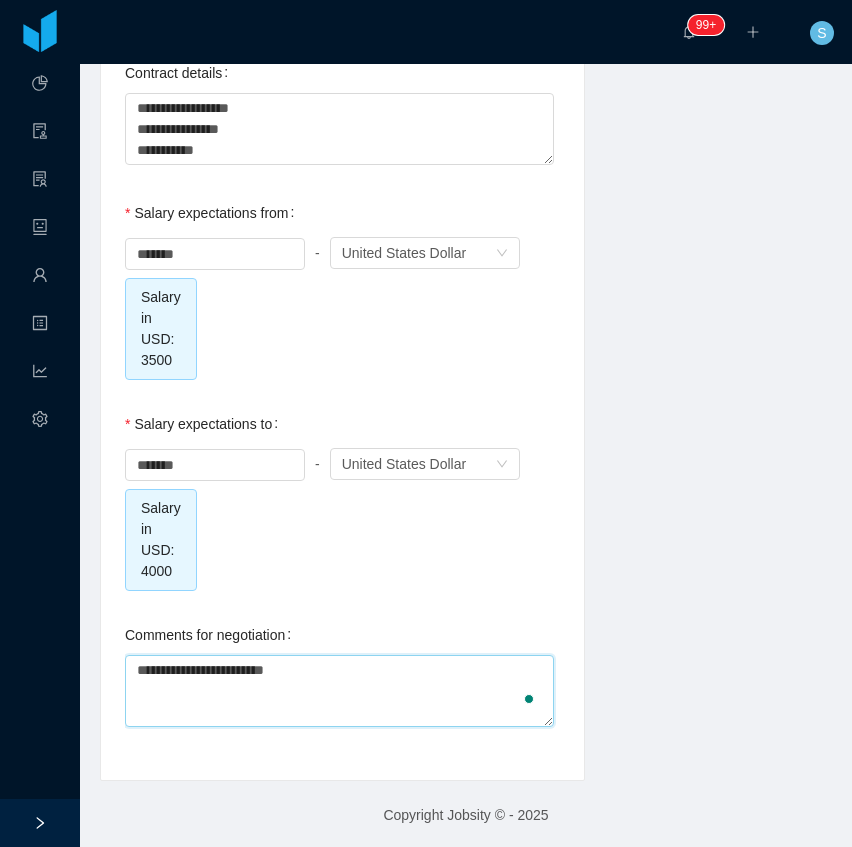 type on "**********" 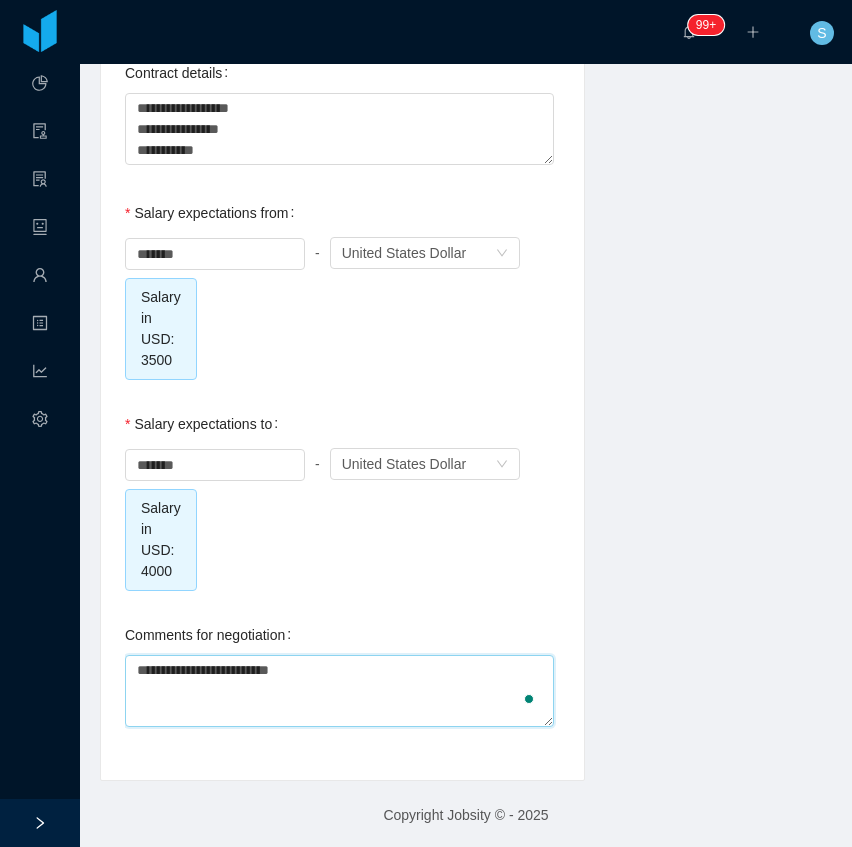 type on "**********" 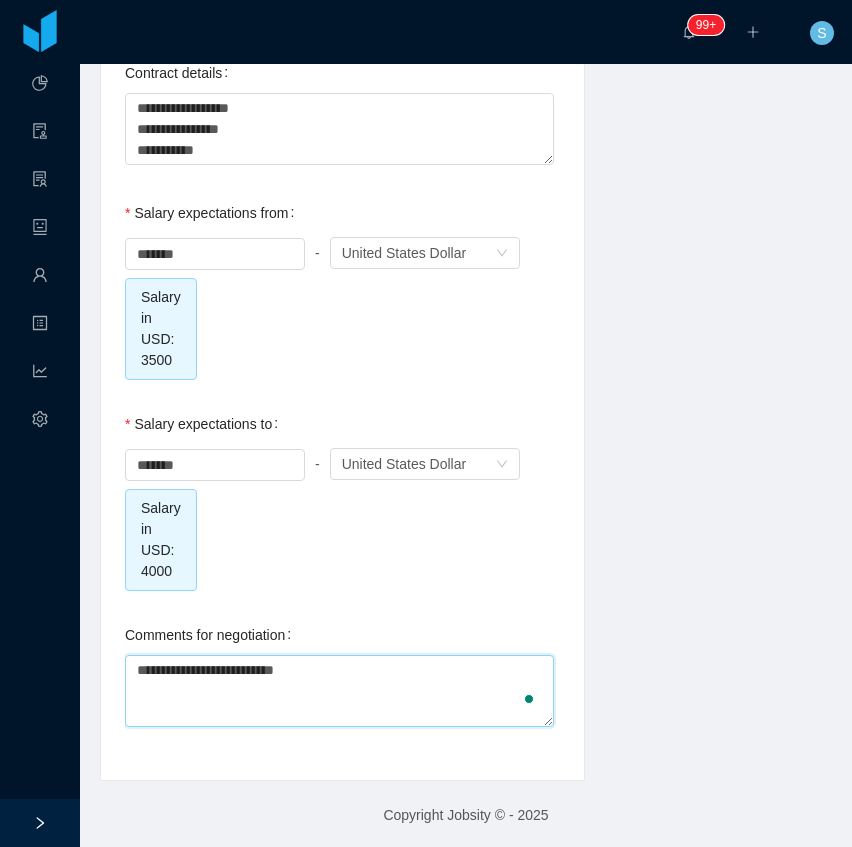 type on "**********" 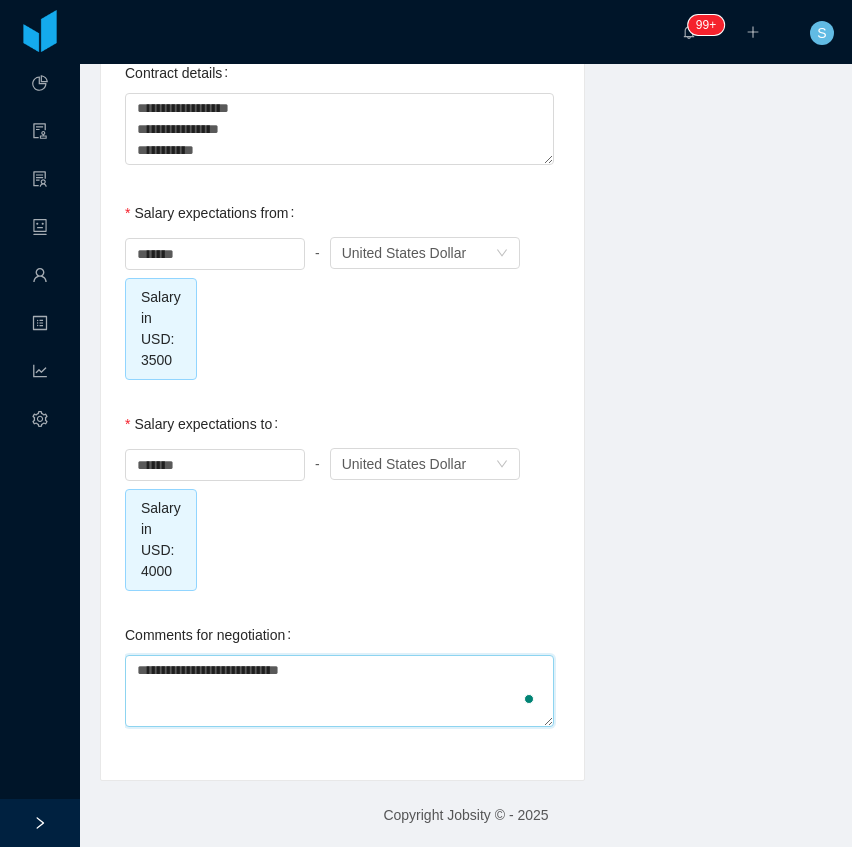 type on "**********" 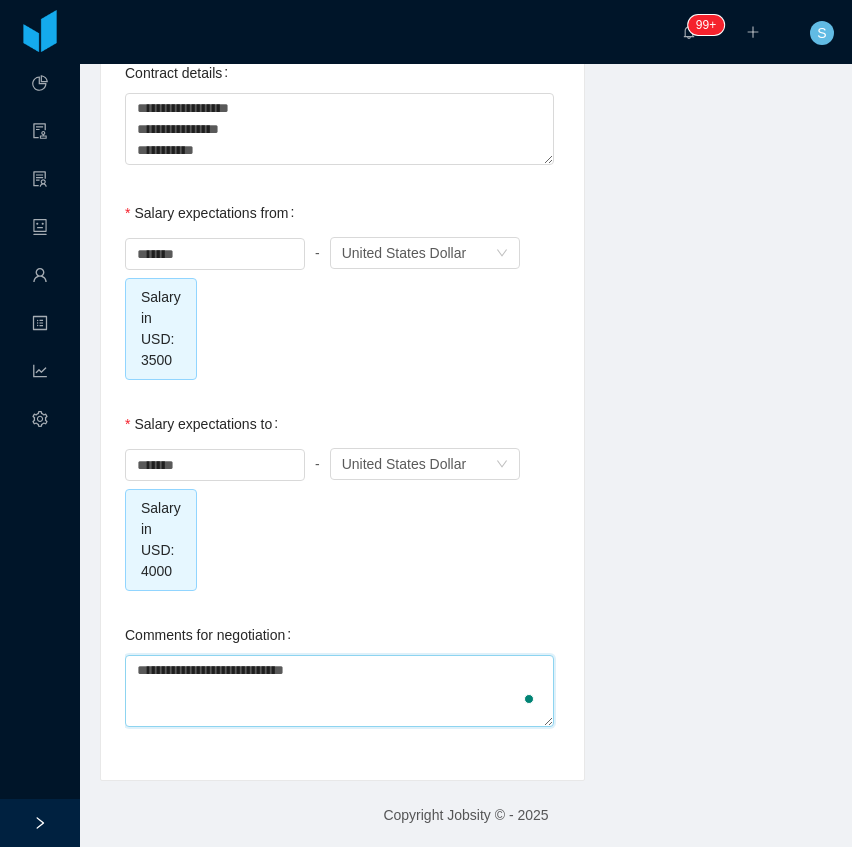 type on "**********" 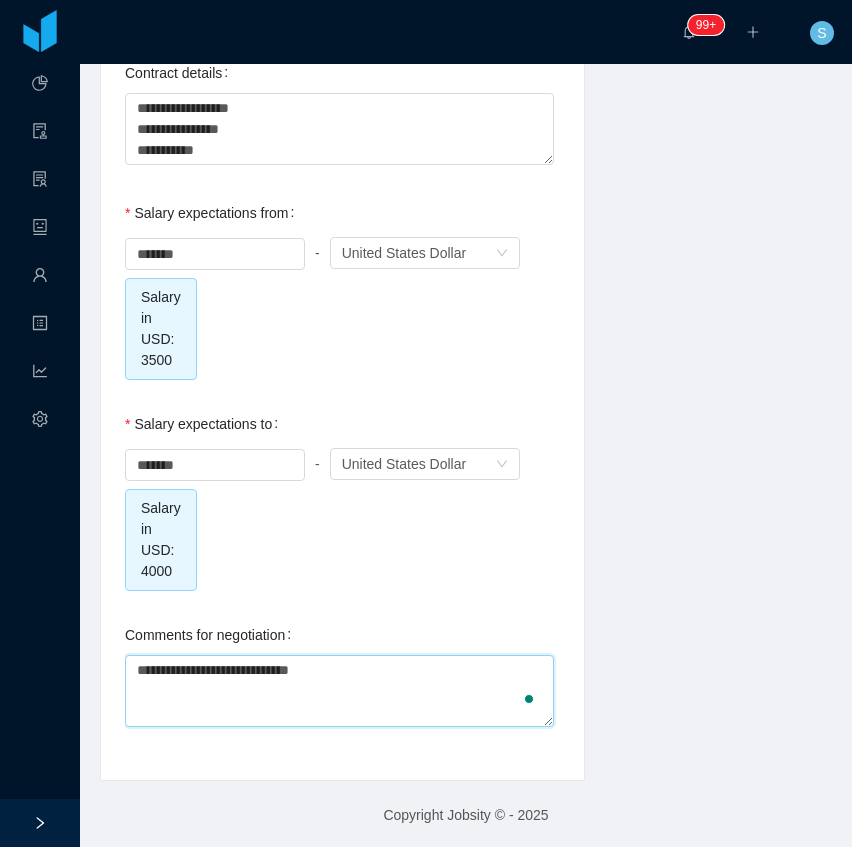 type on "**********" 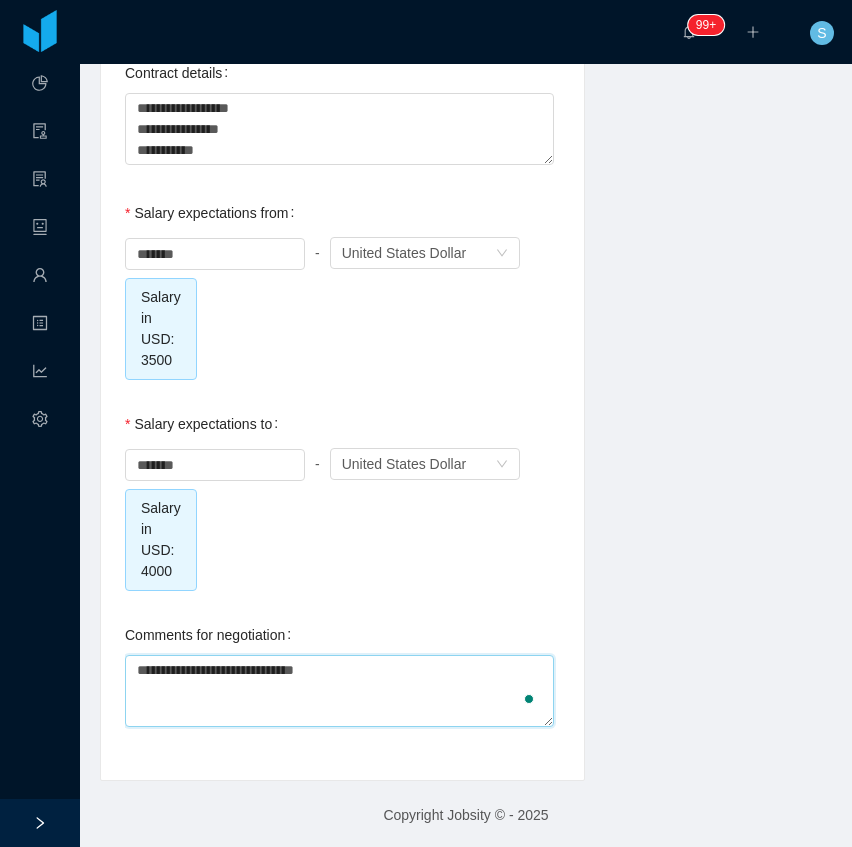 type 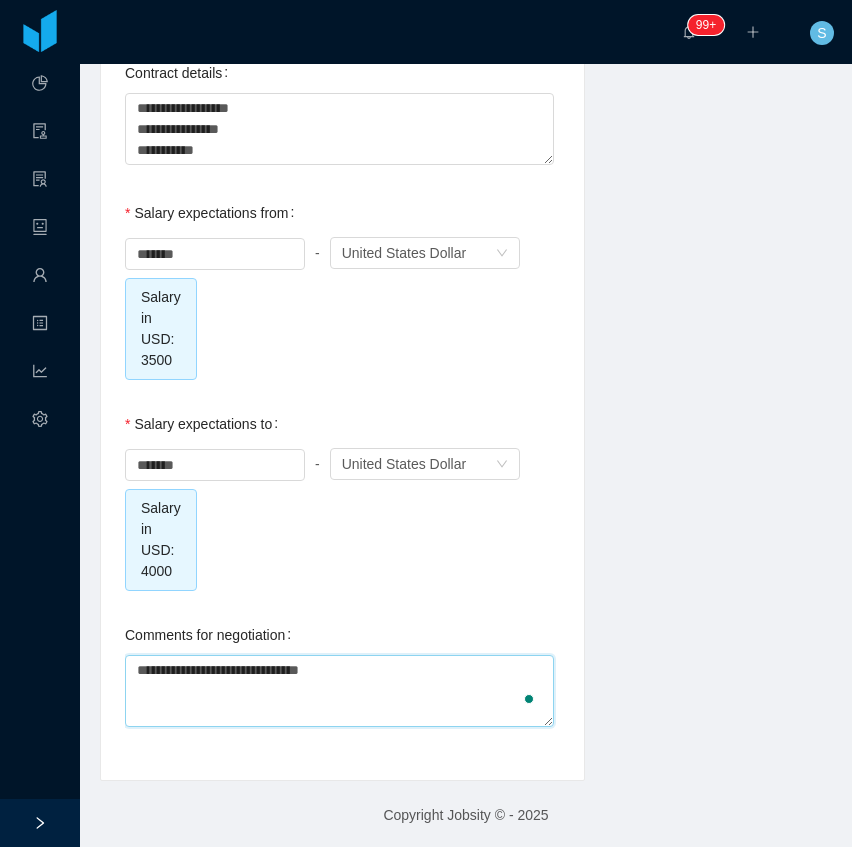 type on "**********" 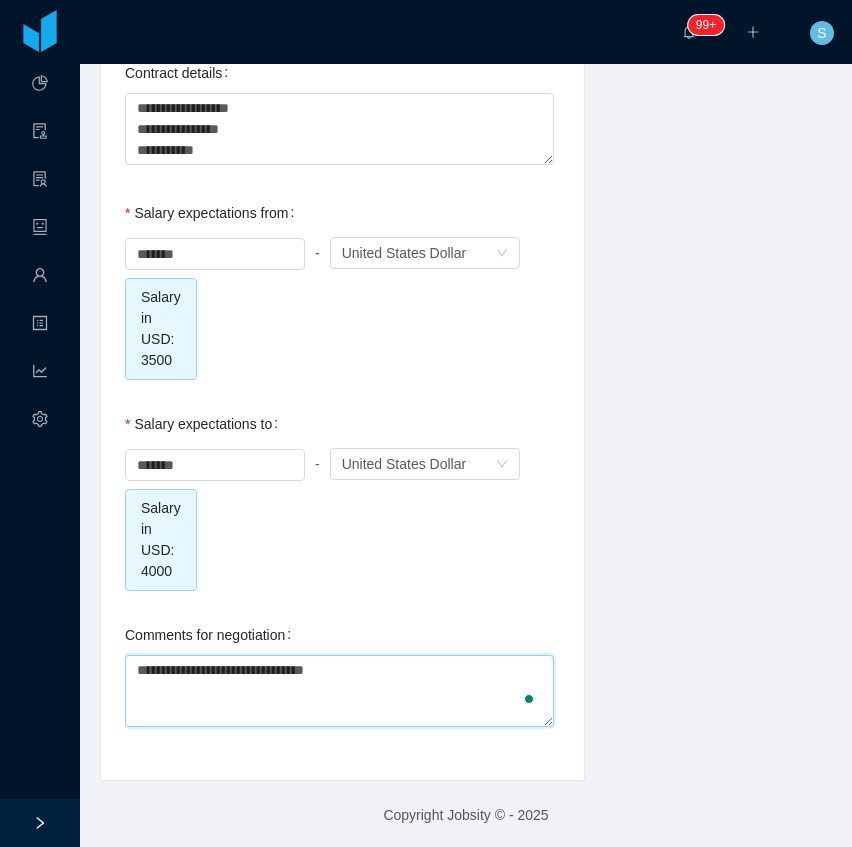 type on "**********" 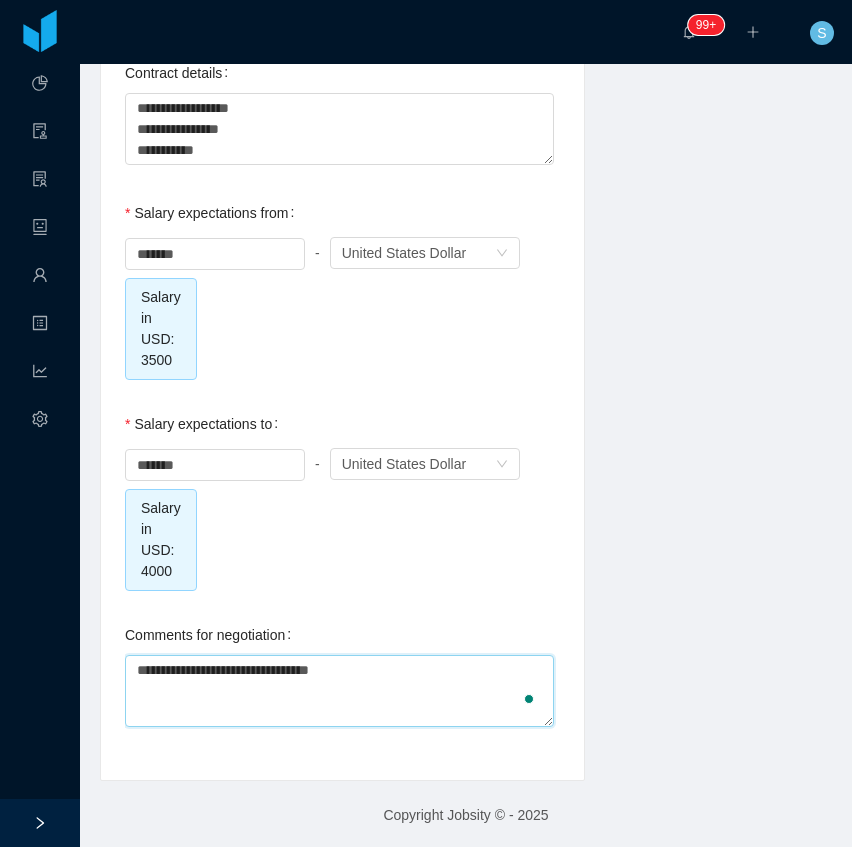 type on "**********" 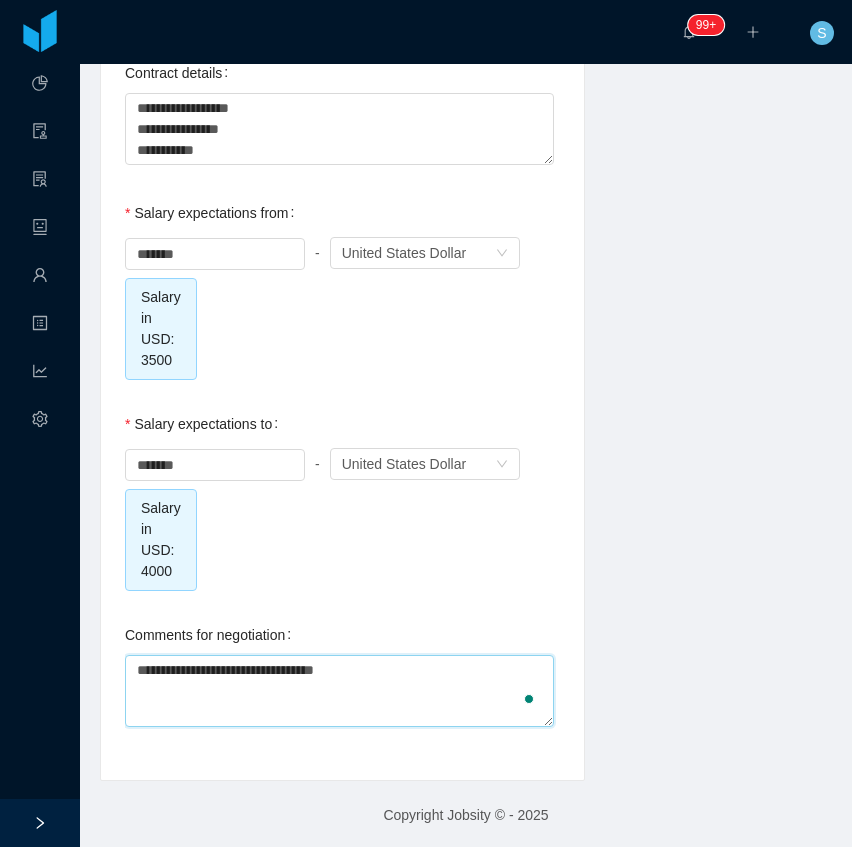 type on "**********" 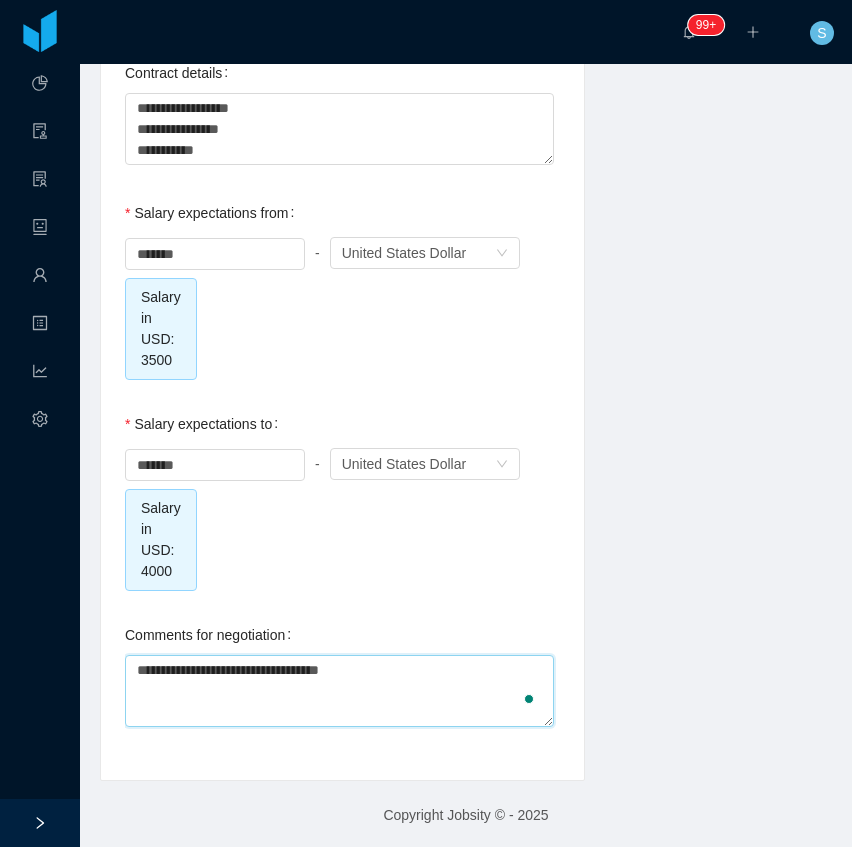 type on "**********" 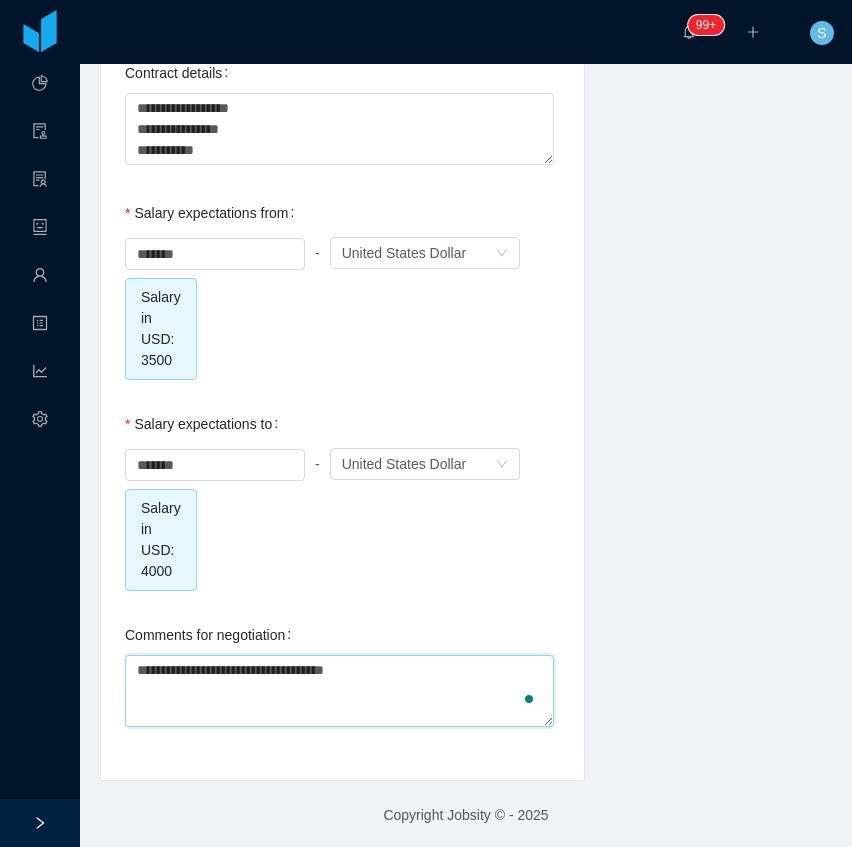 type on "**********" 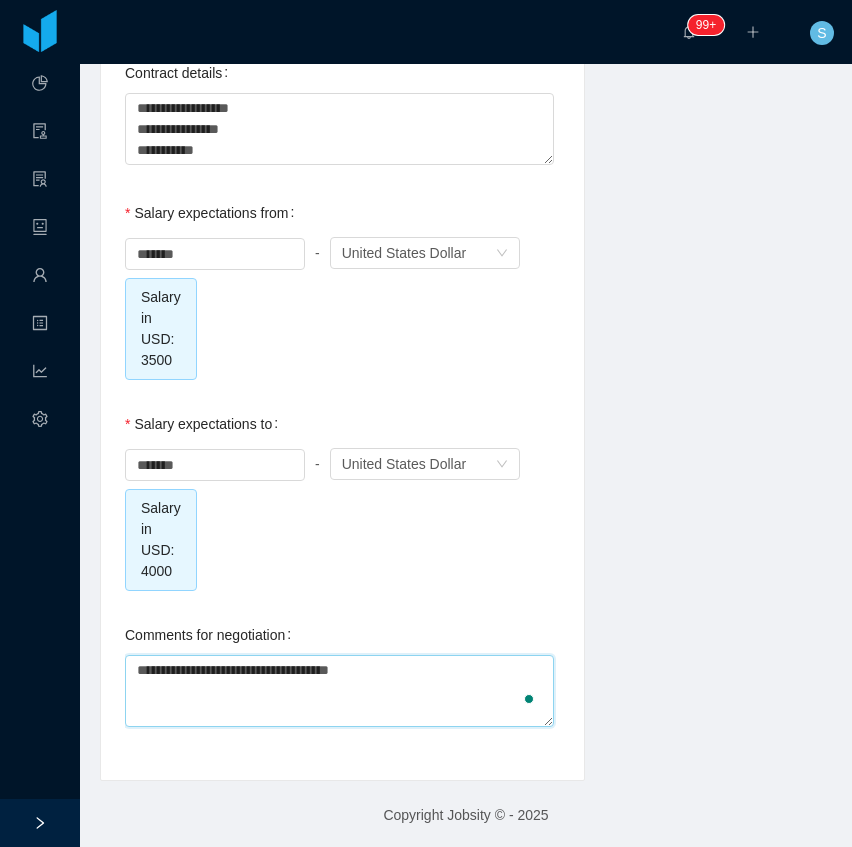 type on "**********" 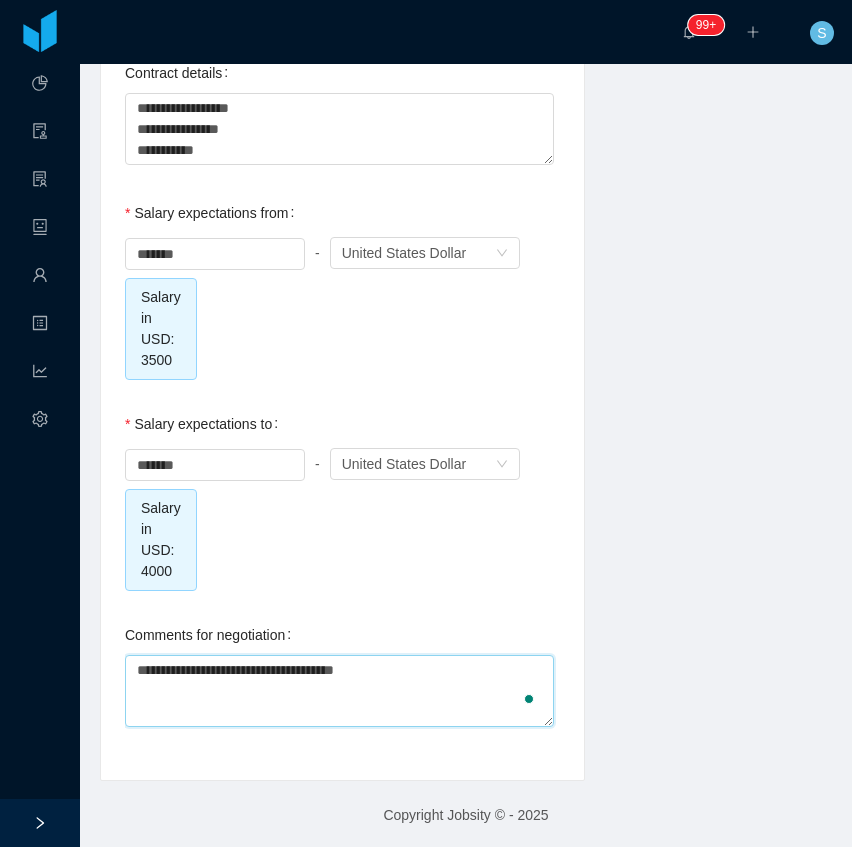 type on "**********" 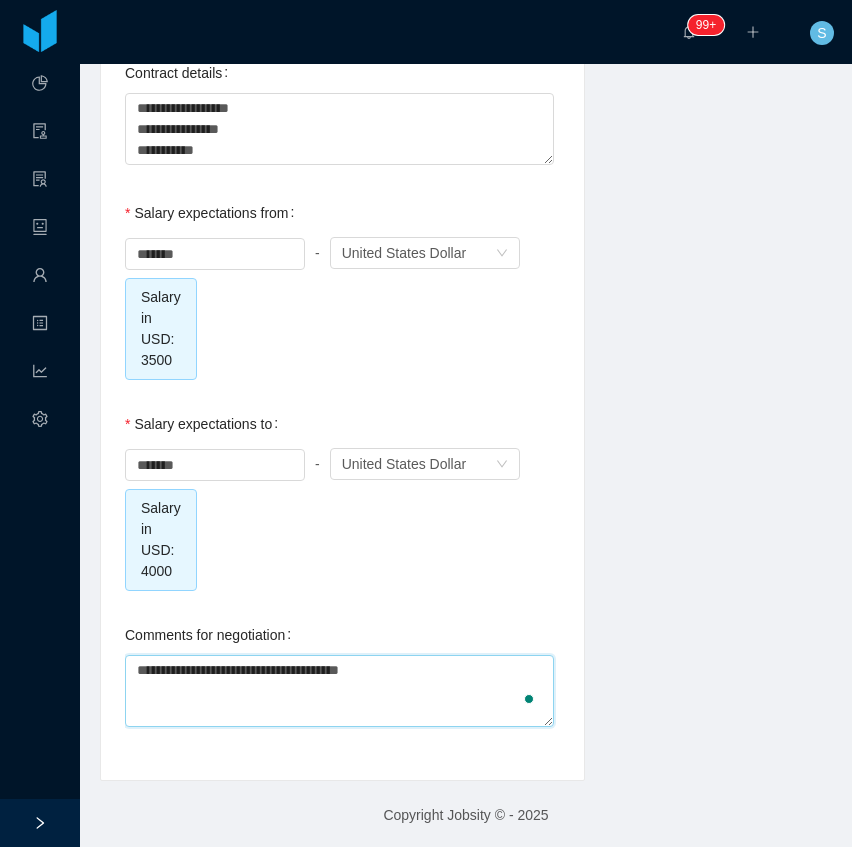 type on "**********" 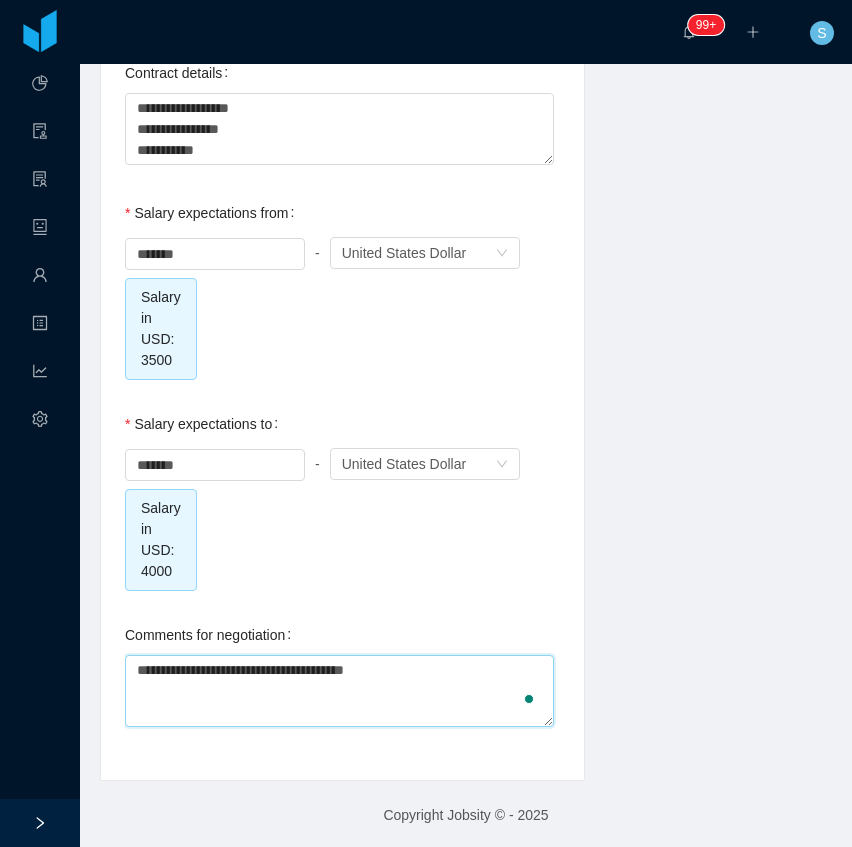 type on "**********" 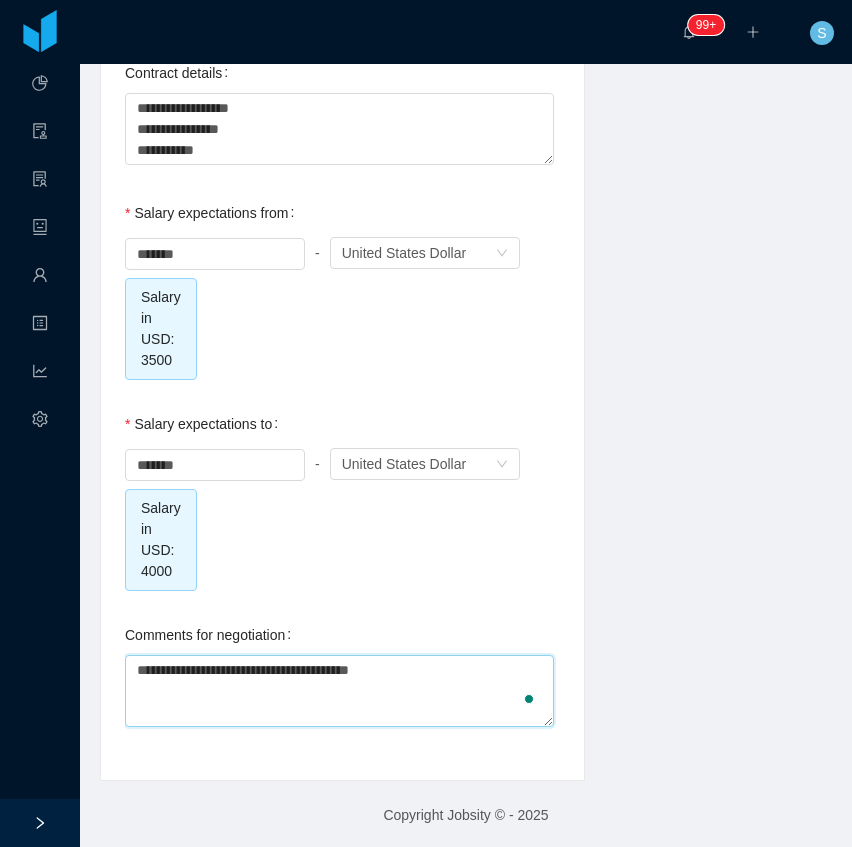 type on "**********" 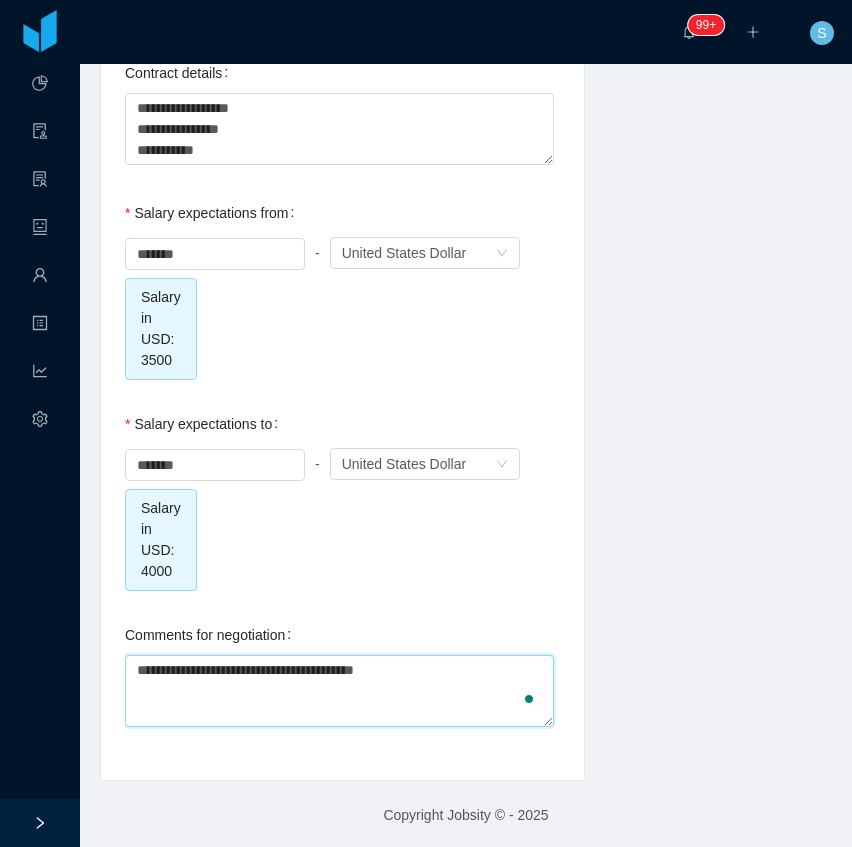 type on "**********" 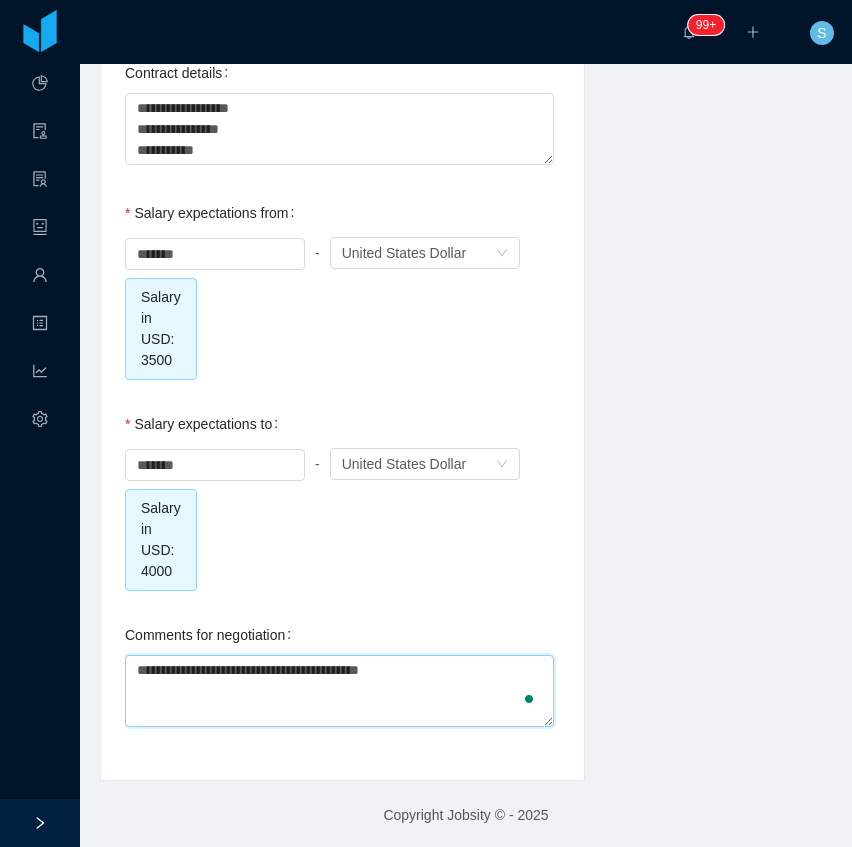 type on "**********" 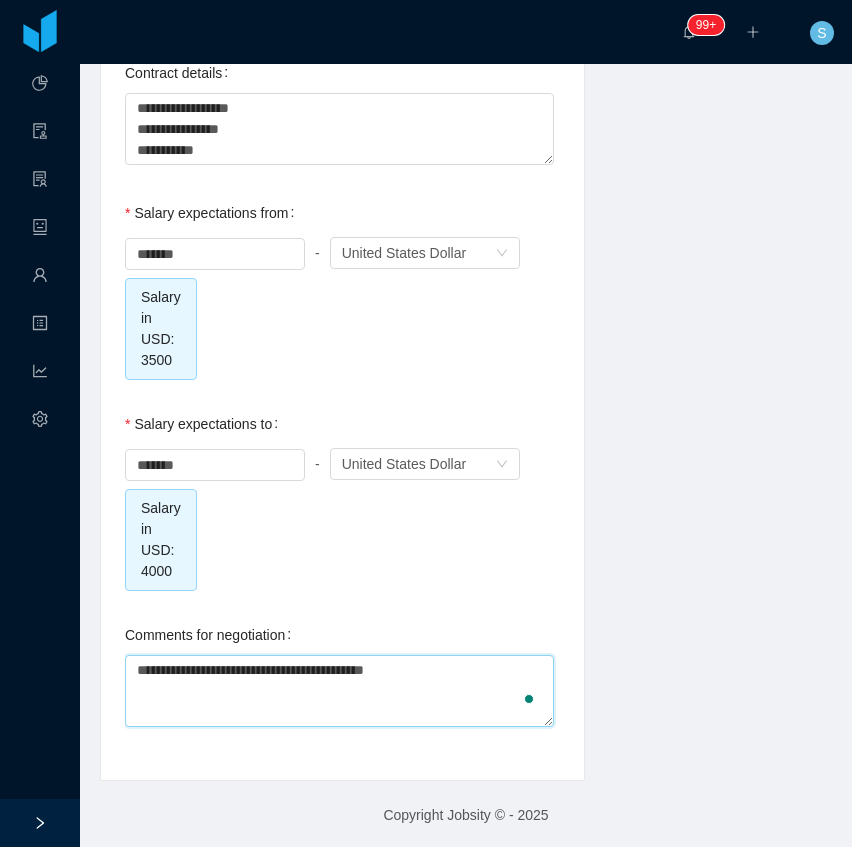 type 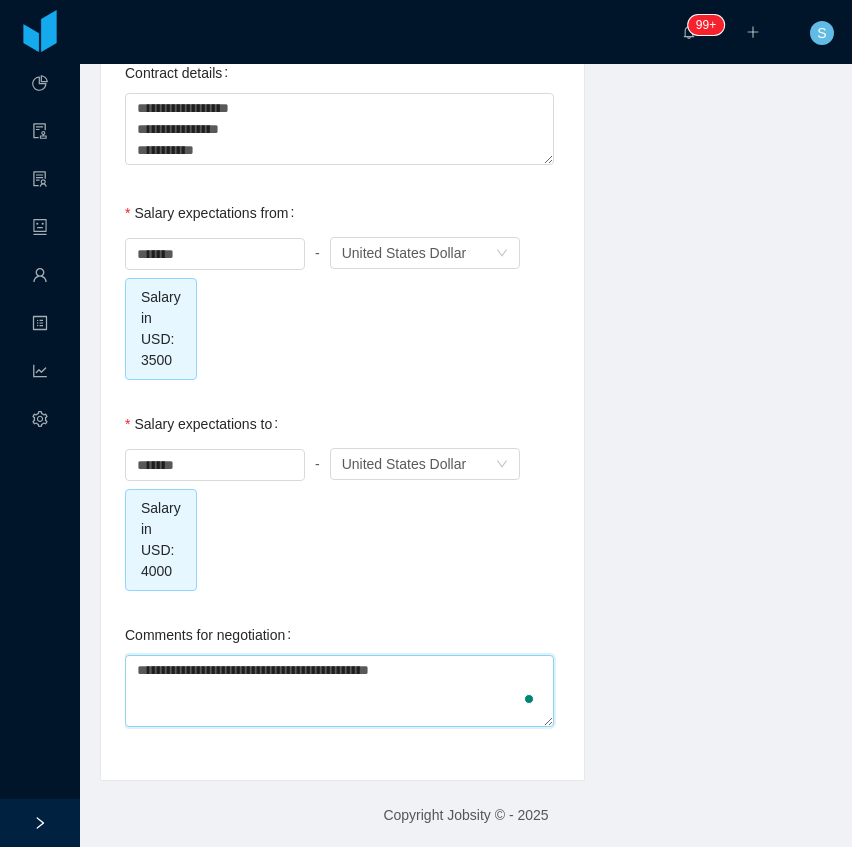 type on "**********" 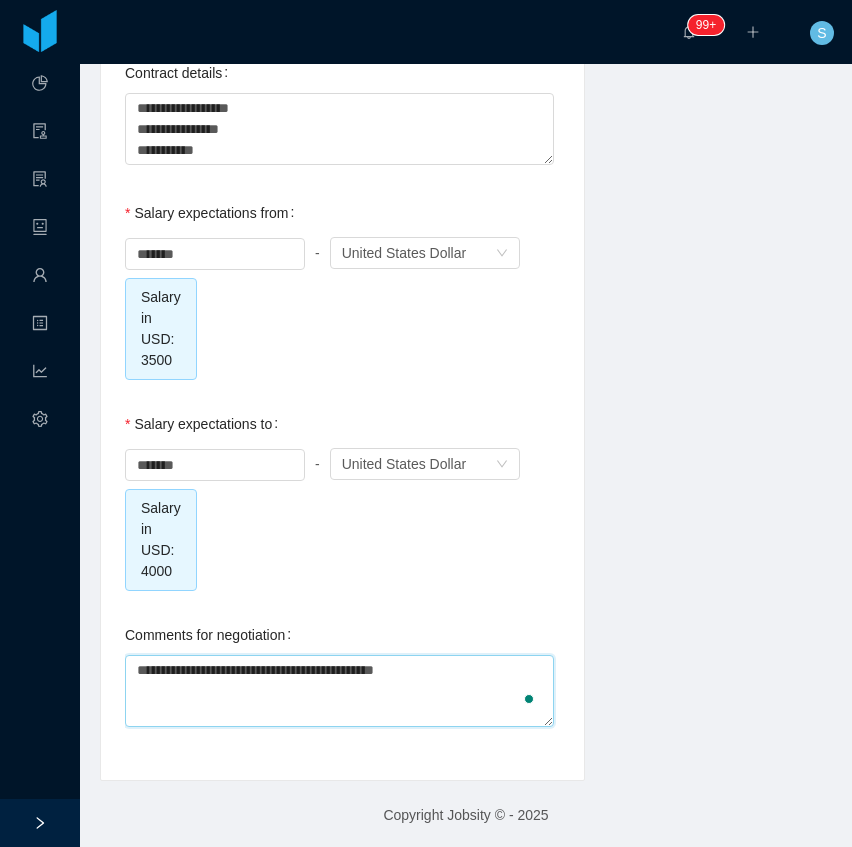type on "**********" 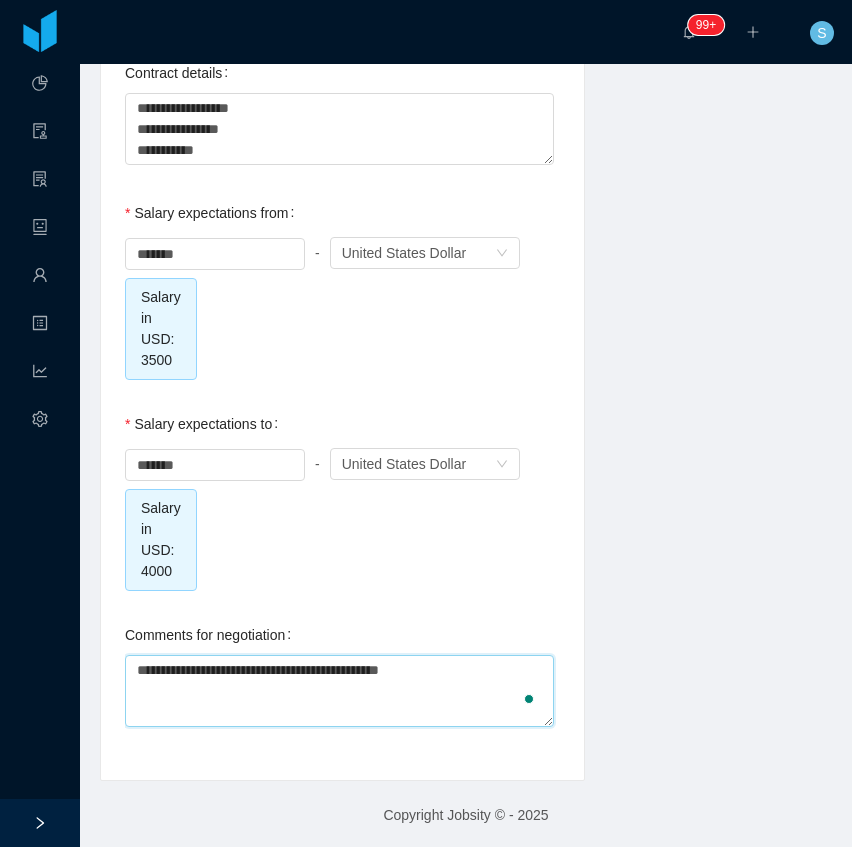 type on "**********" 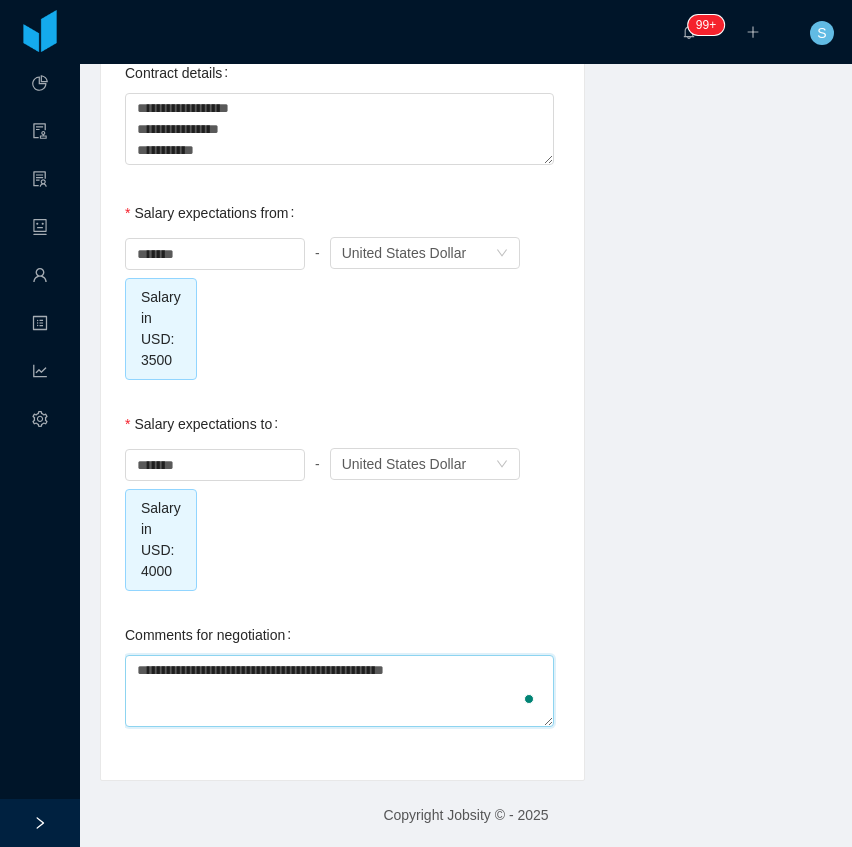 type on "**********" 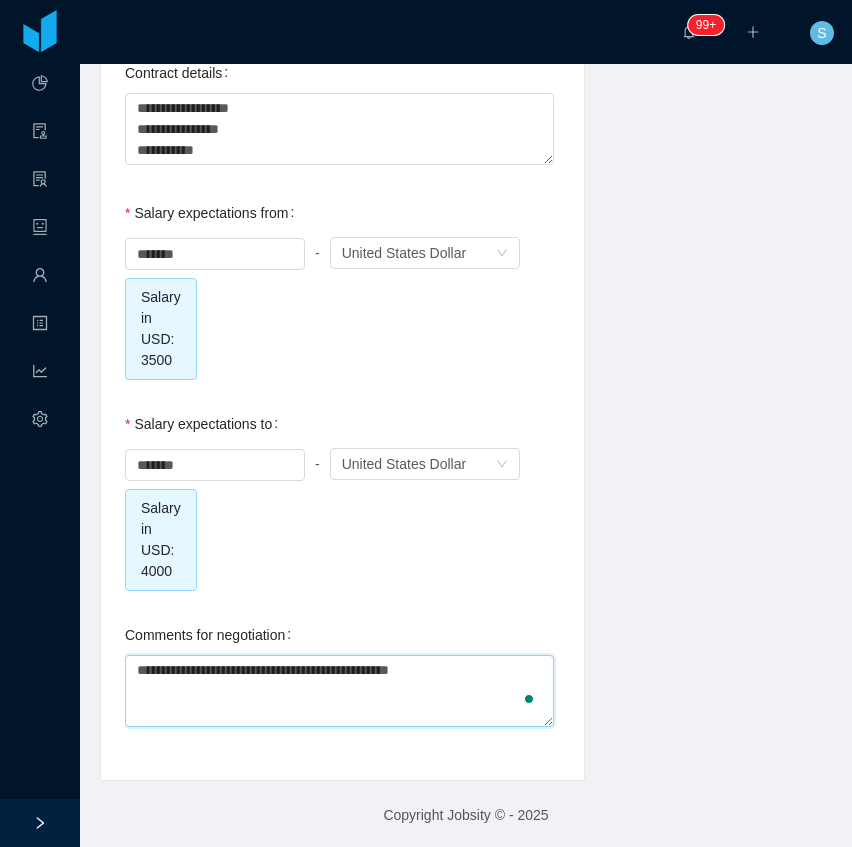 type on "**********" 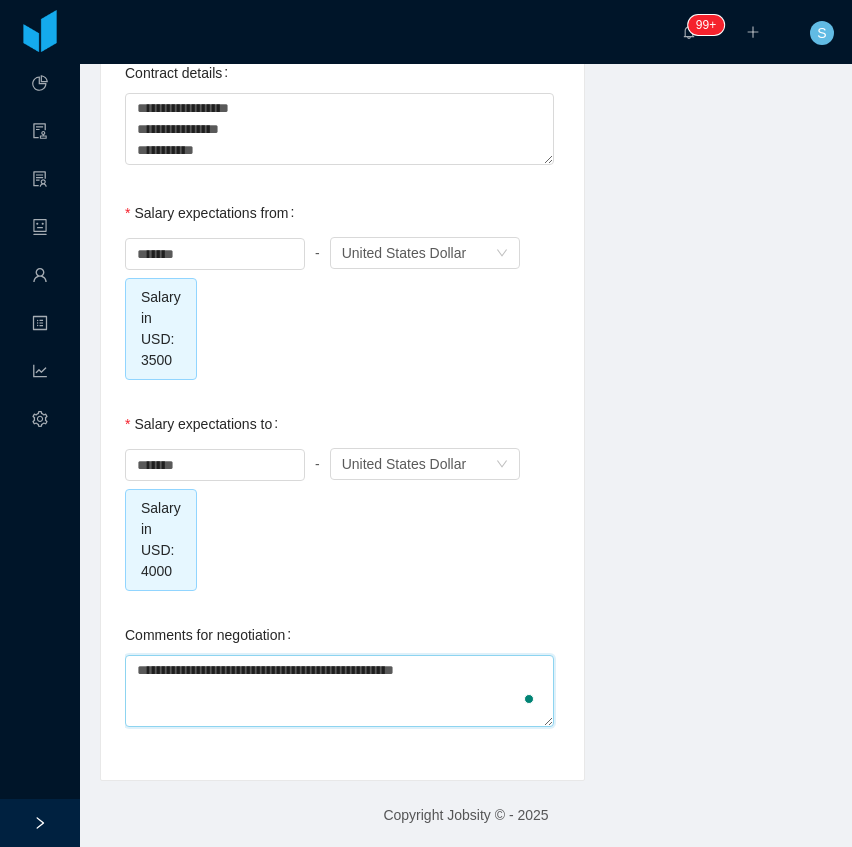 type 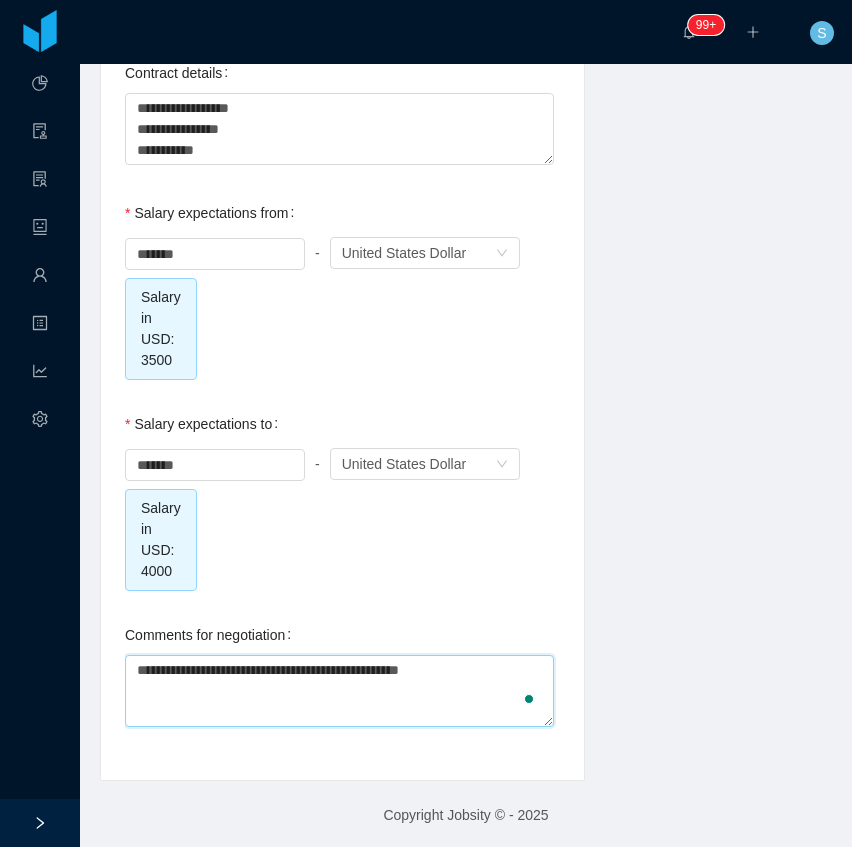 type on "**********" 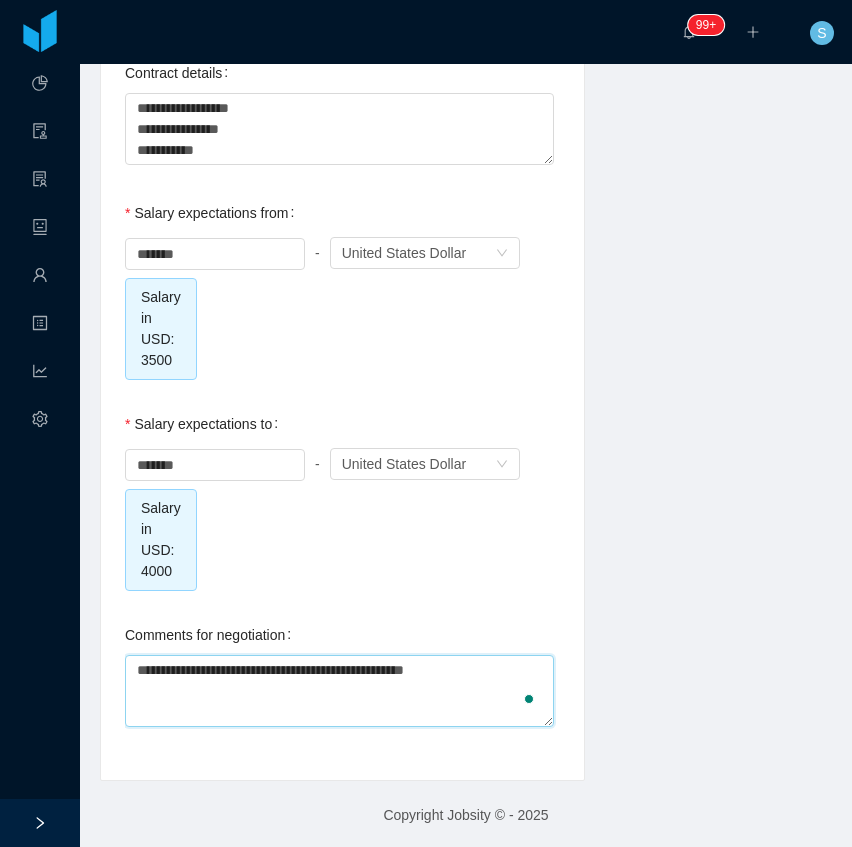 type on "**********" 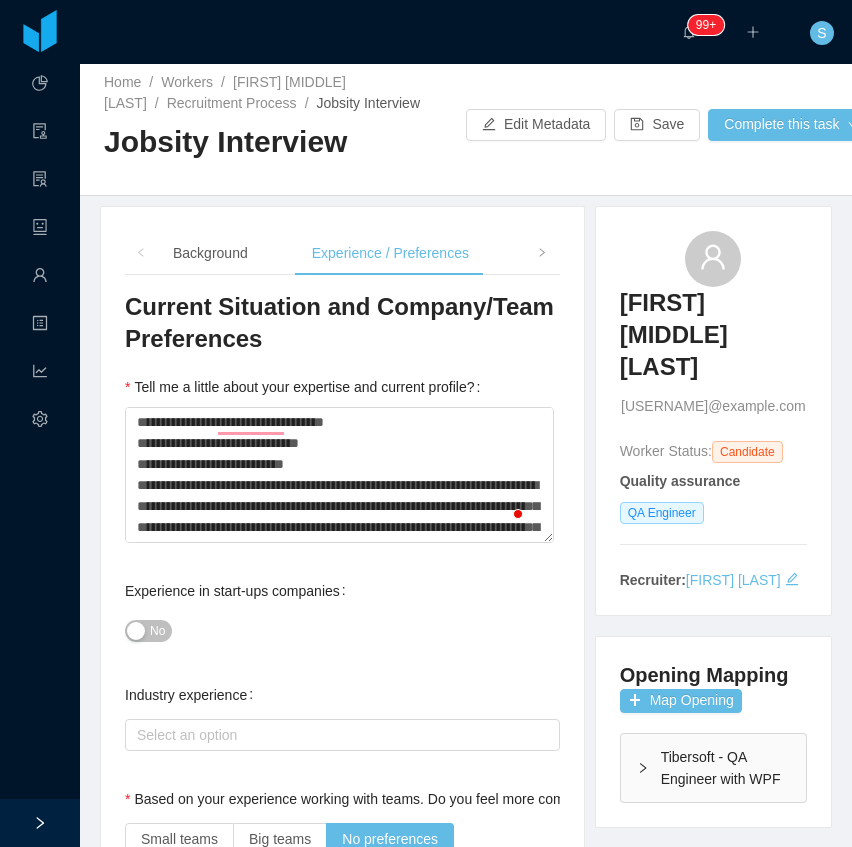 scroll, scrollTop: 0, scrollLeft: 0, axis: both 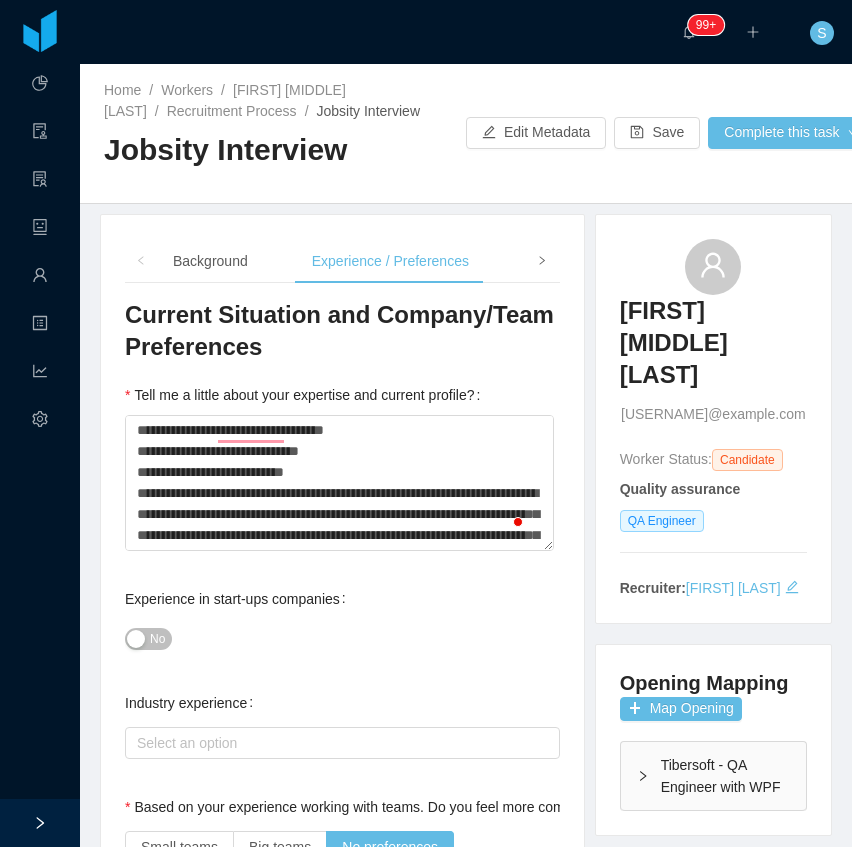 type on "**********" 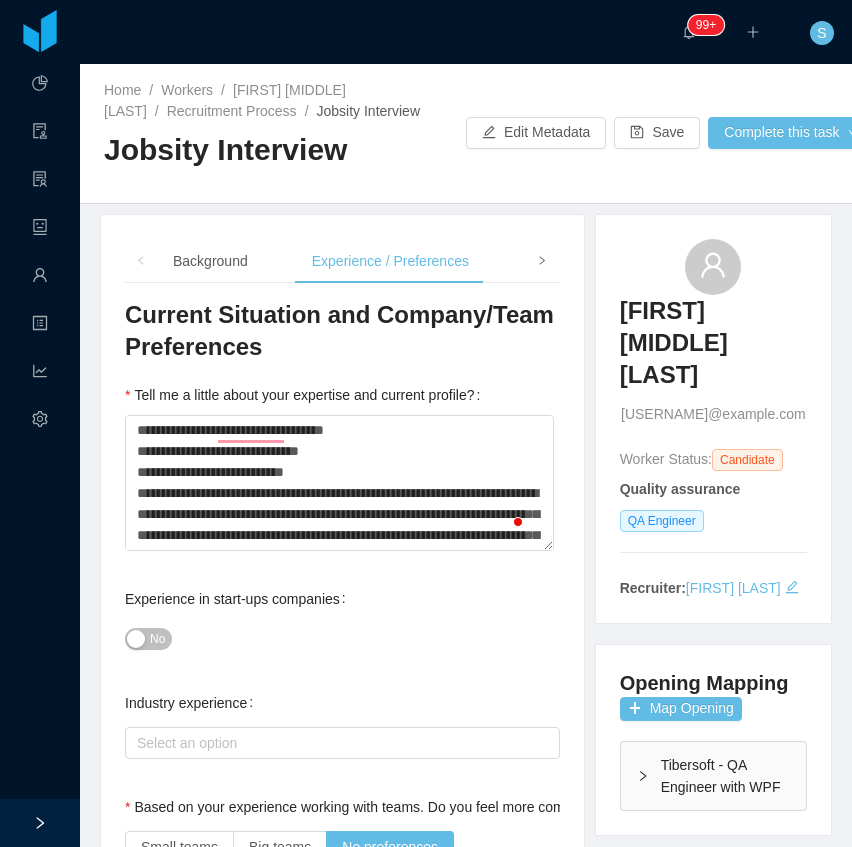 click at bounding box center (542, 261) 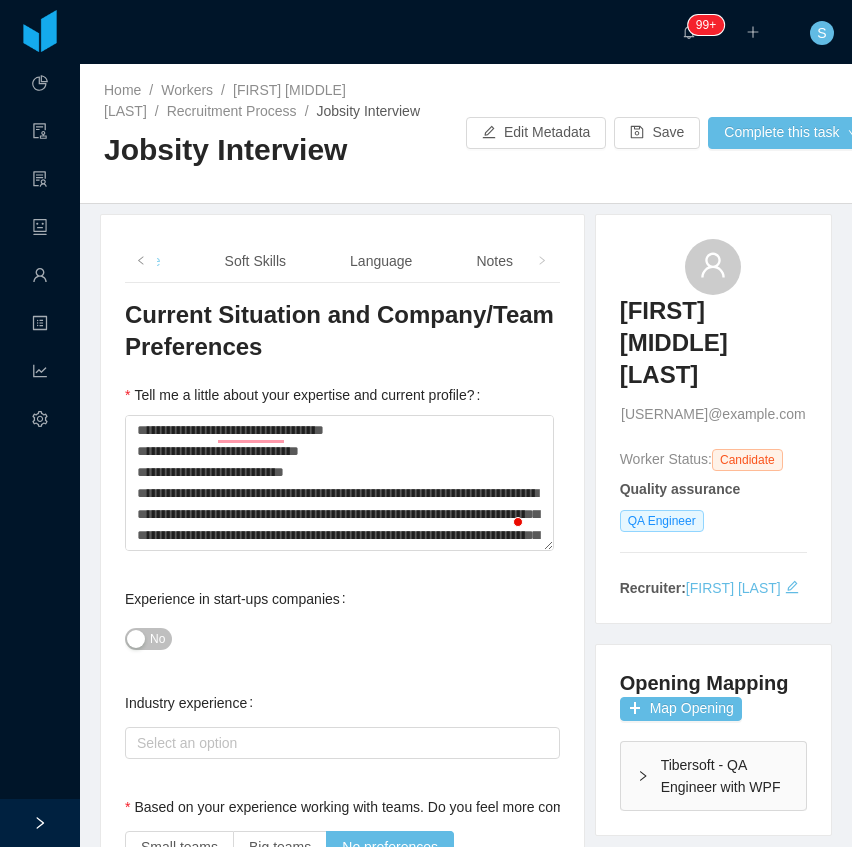 click on "Profile" at bounding box center (141, 261) 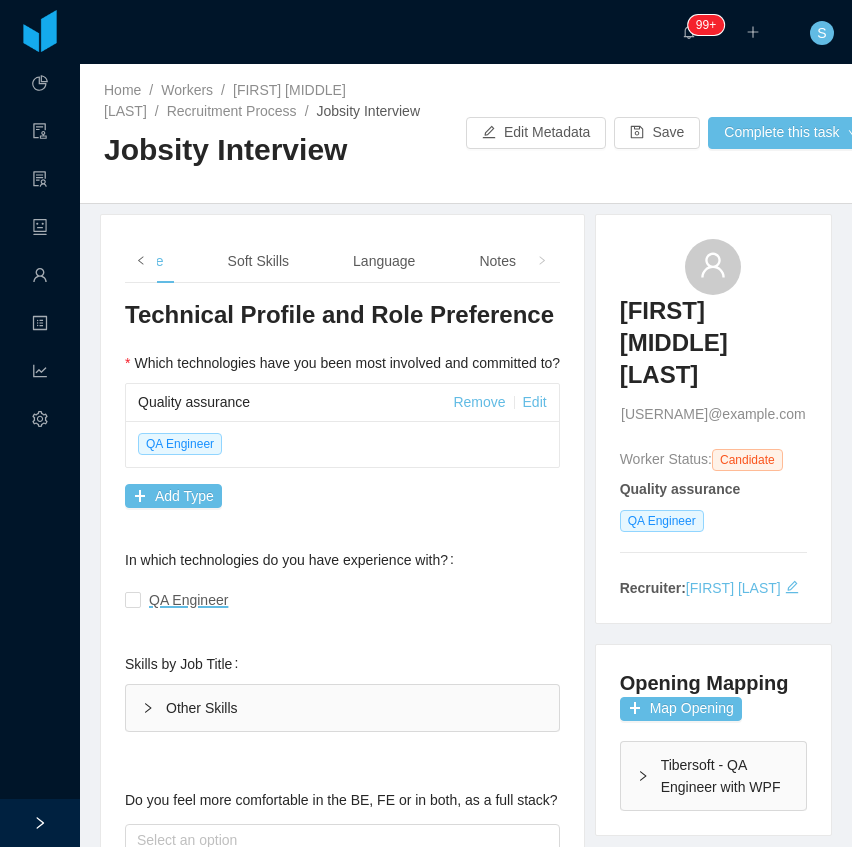 click 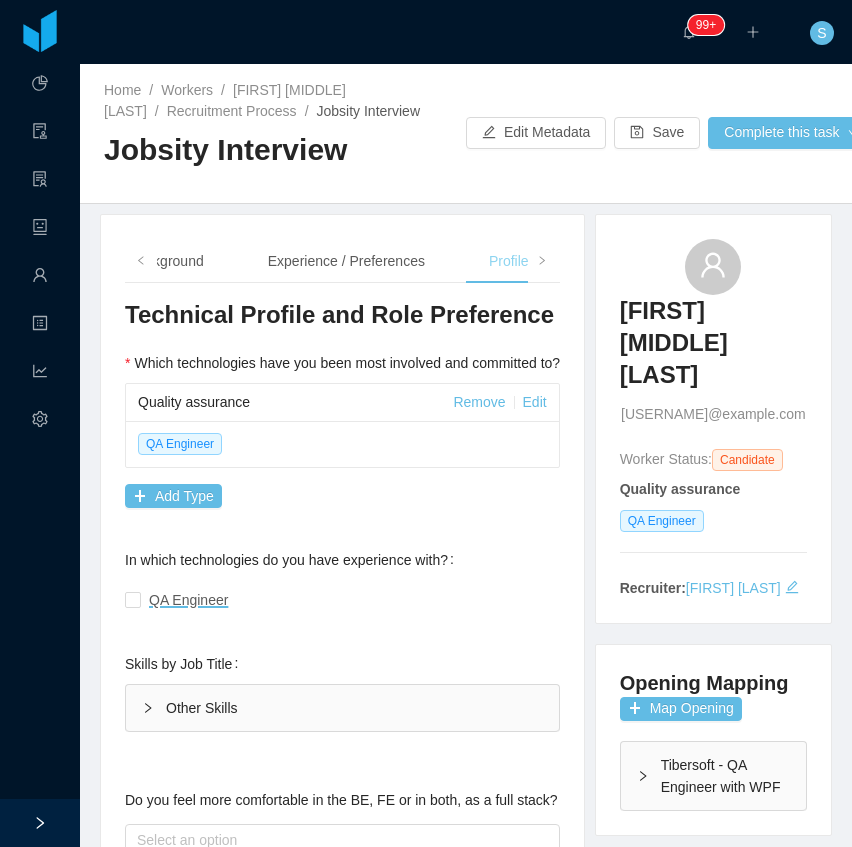 click on "Profile" at bounding box center (509, 261) 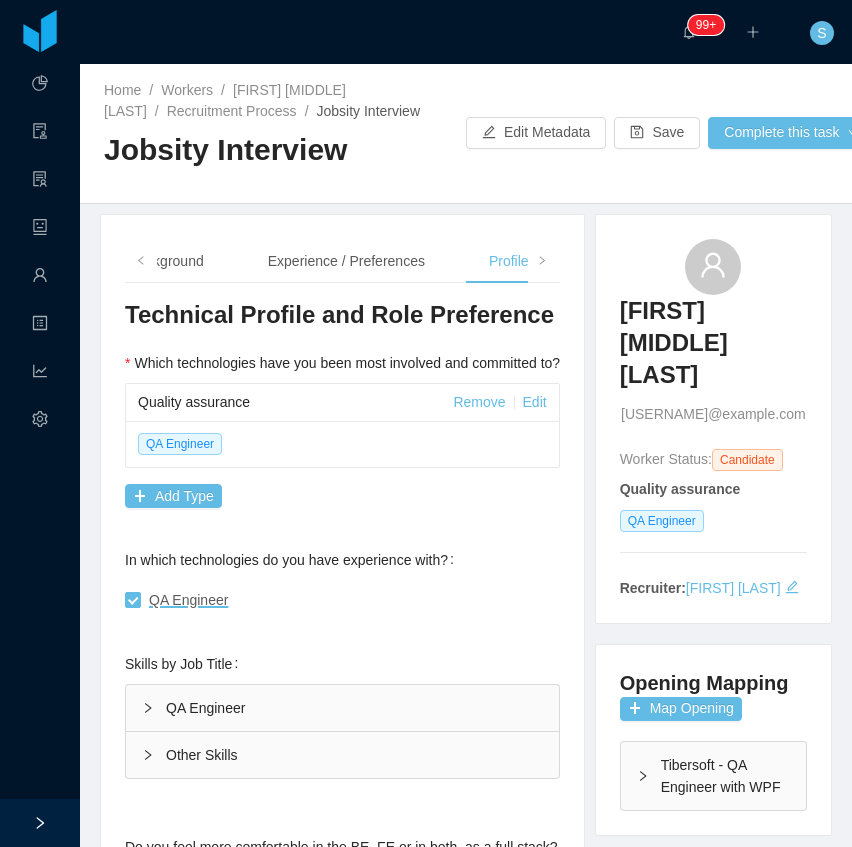 click on "QA Engineer" at bounding box center [342, 708] 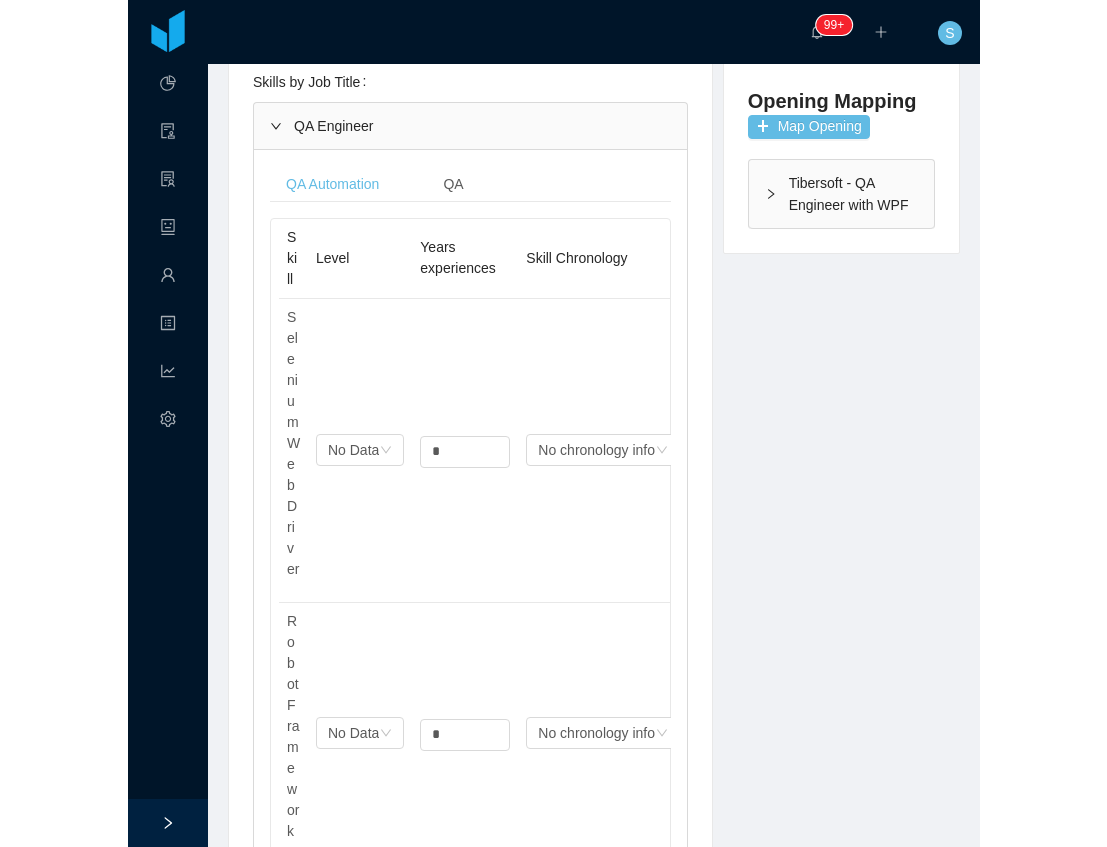 scroll, scrollTop: 600, scrollLeft: 0, axis: vertical 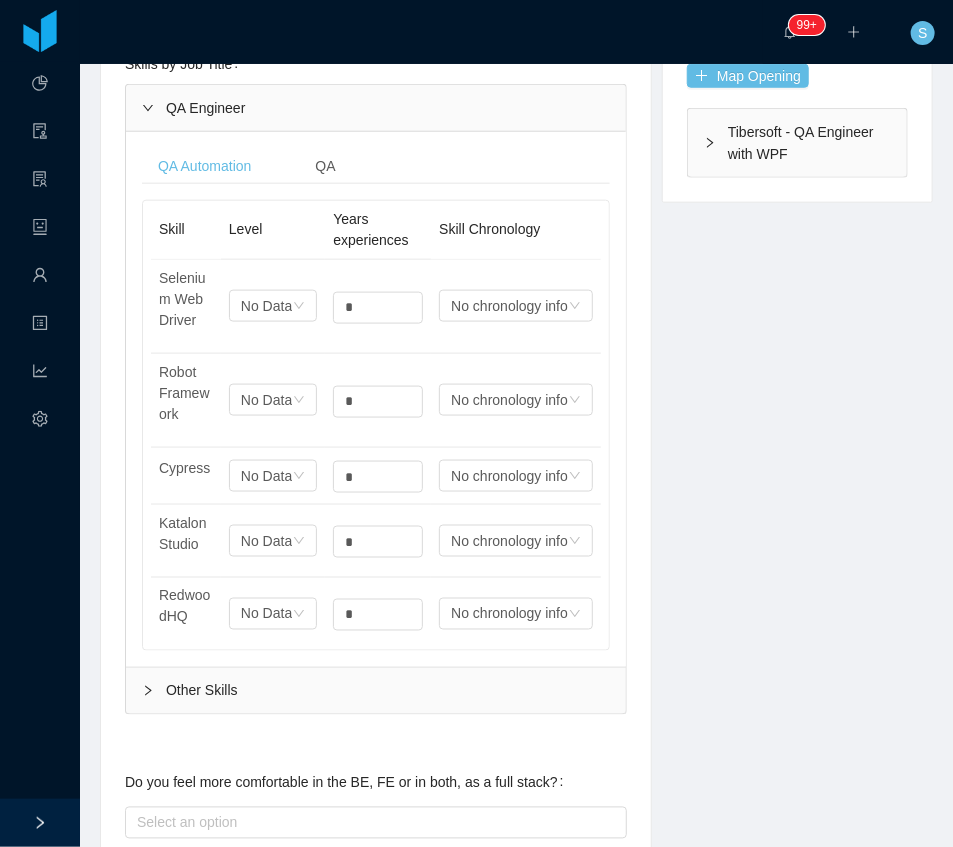 type 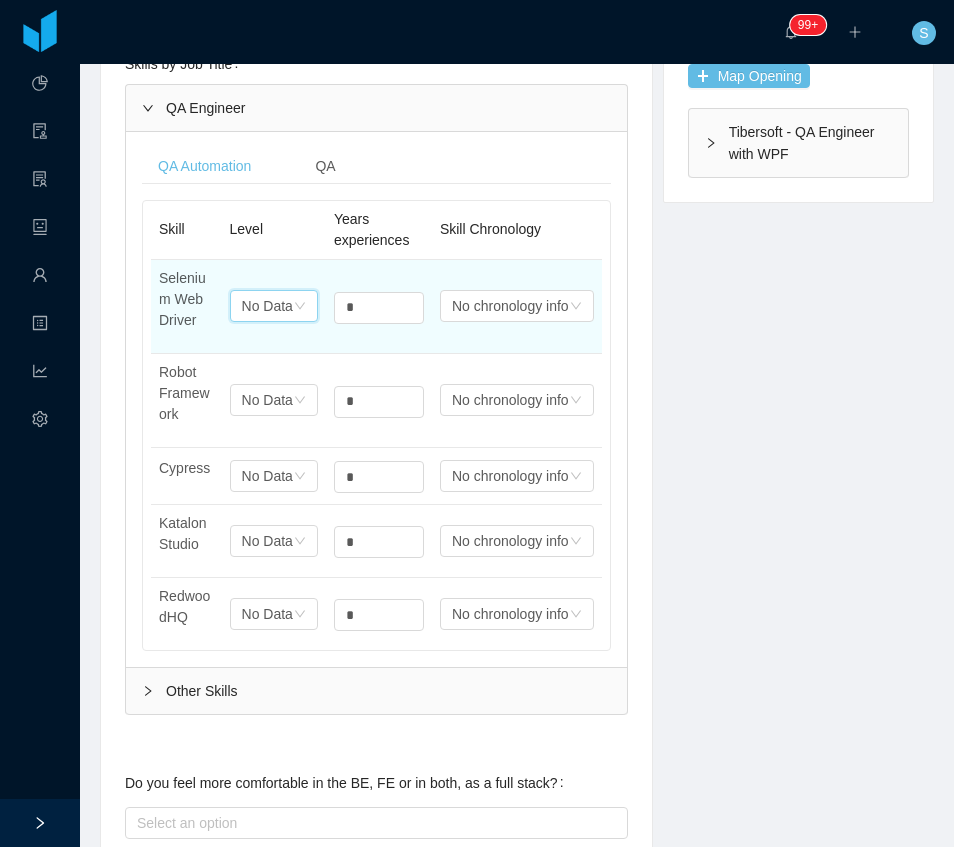 click on "No Data" at bounding box center (267, 306) 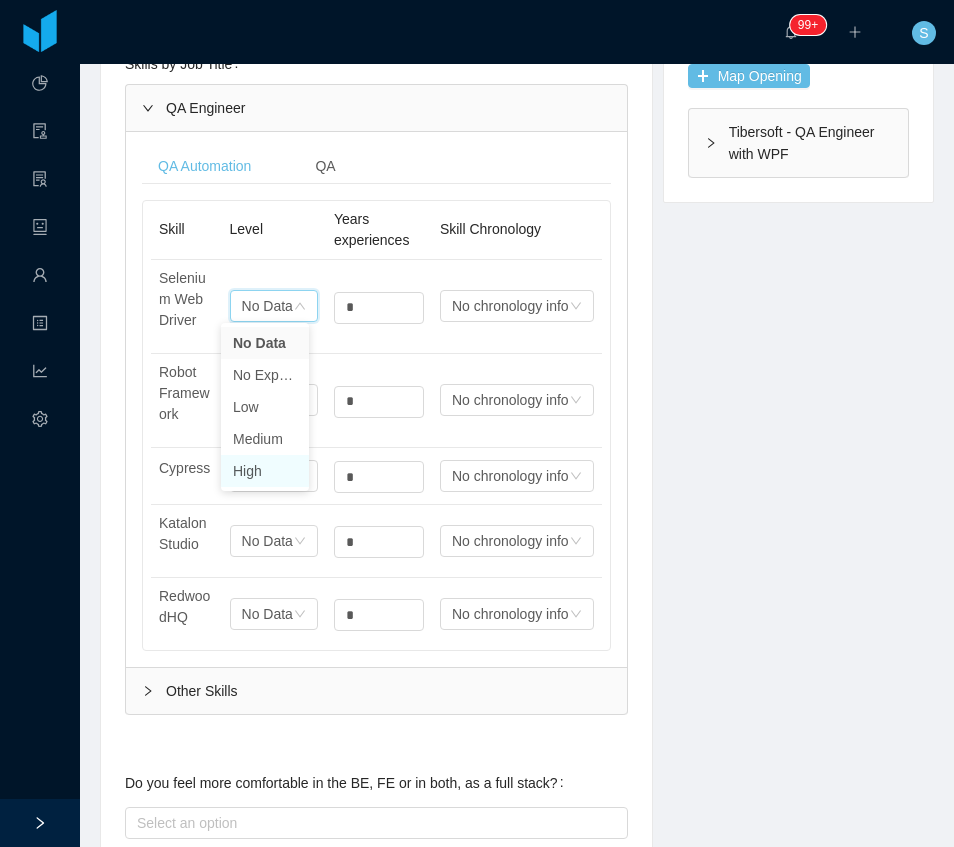 click on "High" at bounding box center (265, 471) 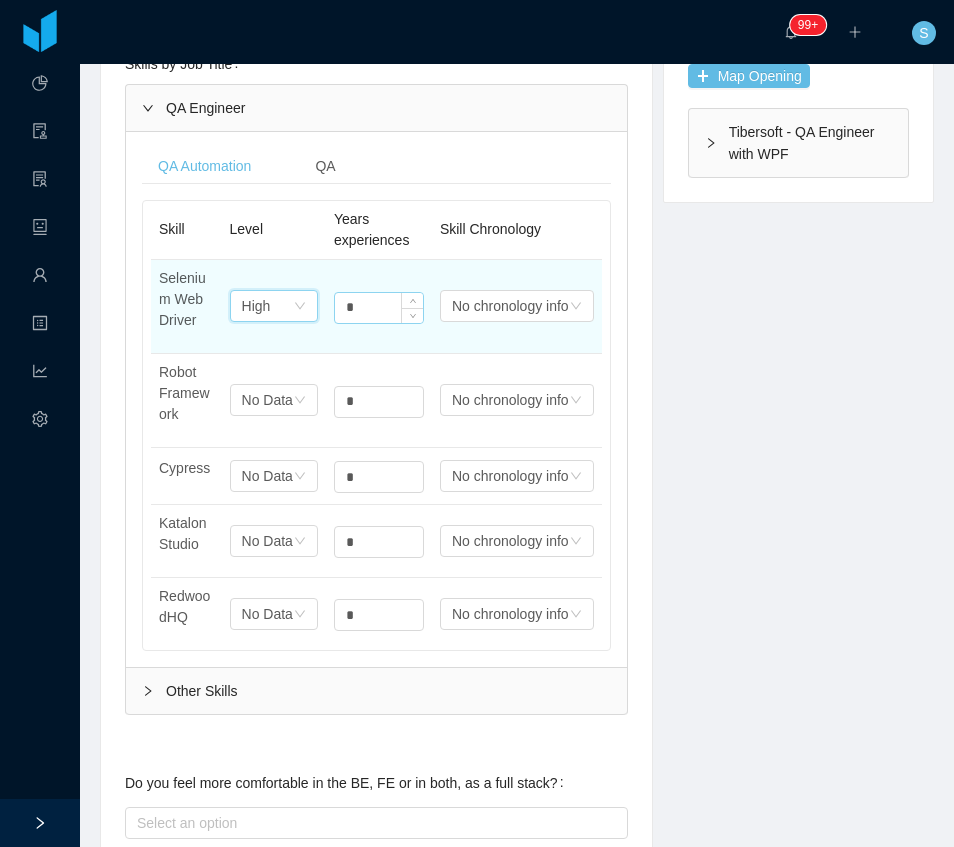 click on "*" at bounding box center (379, 308) 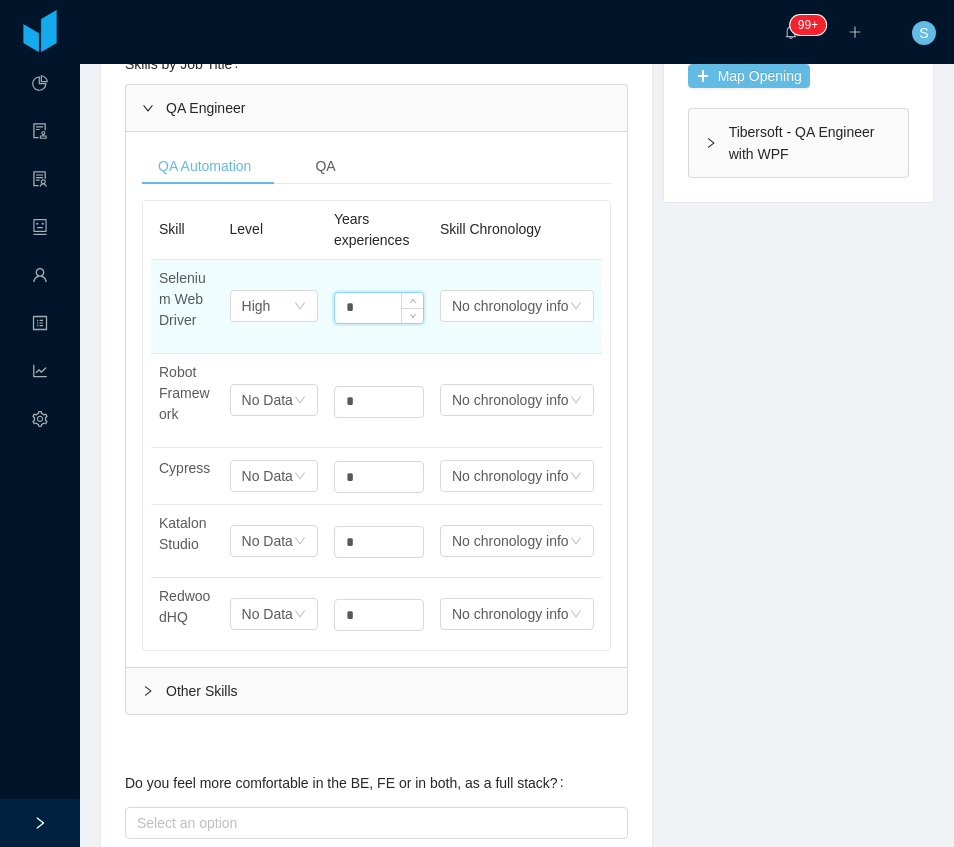 click on "*" at bounding box center (379, 308) 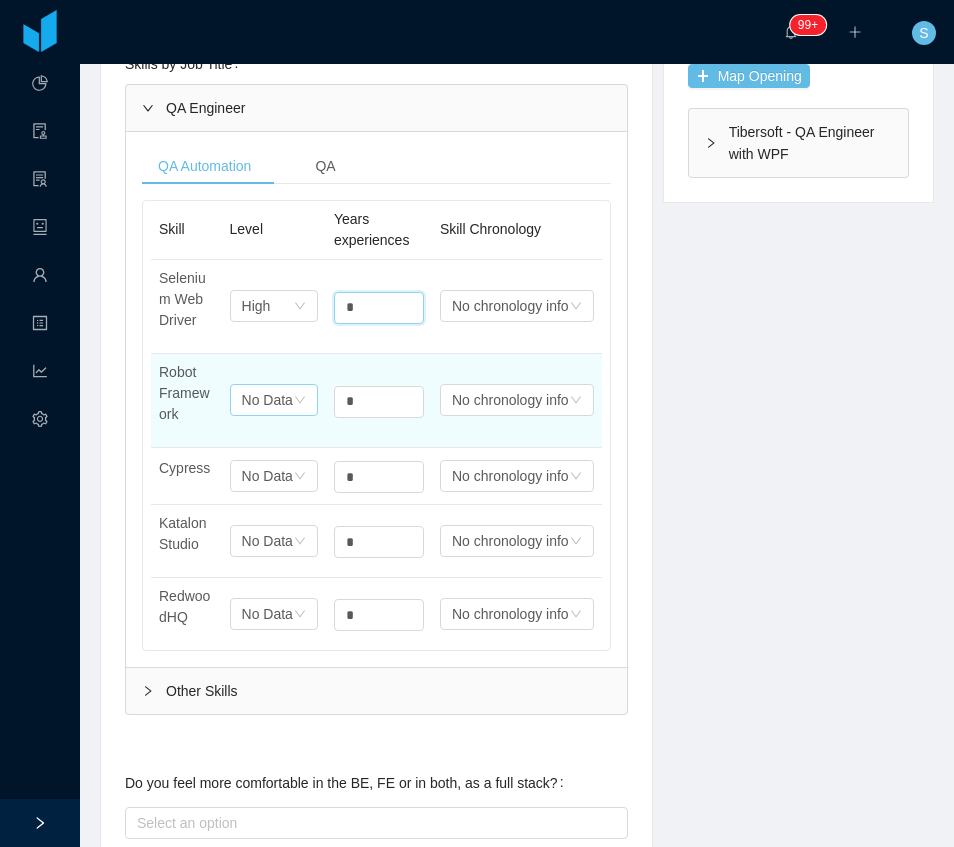 type on "*" 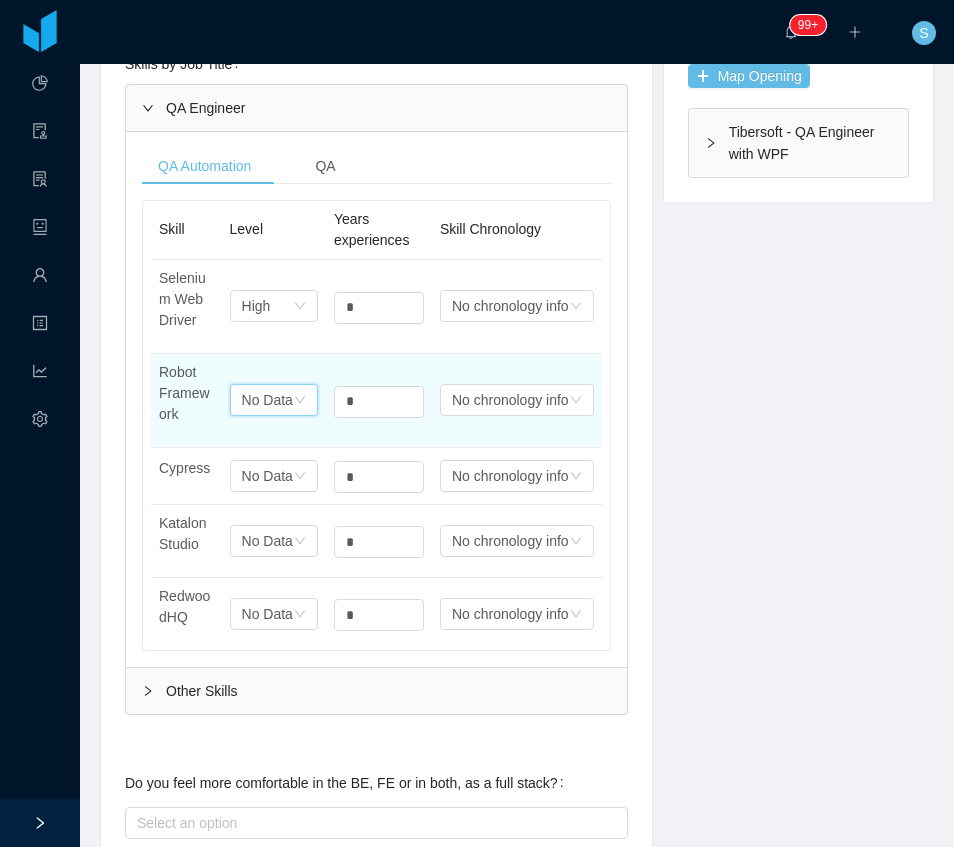 click on "No Data" at bounding box center (267, 400) 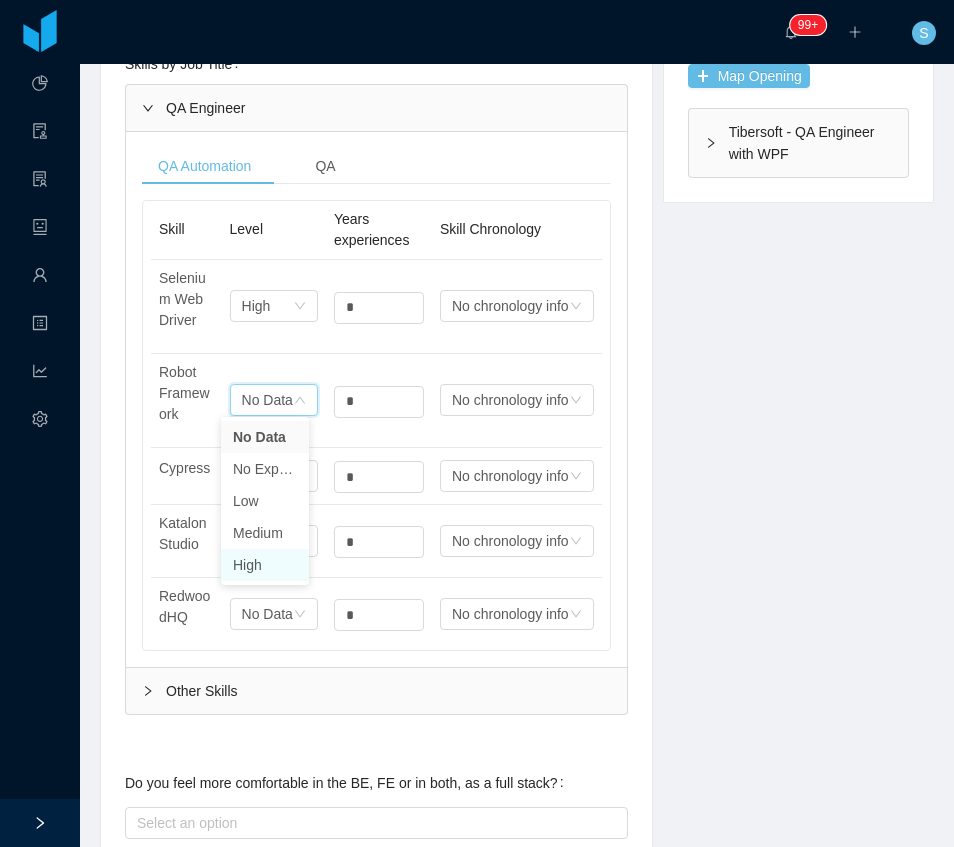 click on "High" at bounding box center (265, 565) 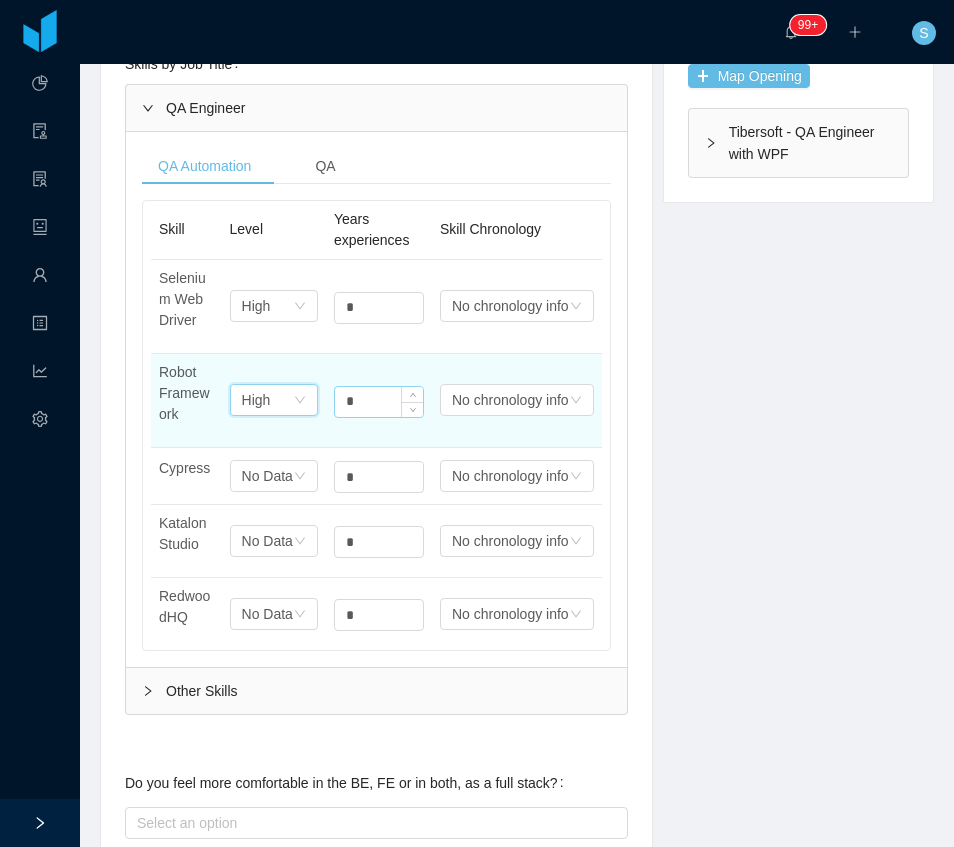 click on "*" at bounding box center [379, 308] 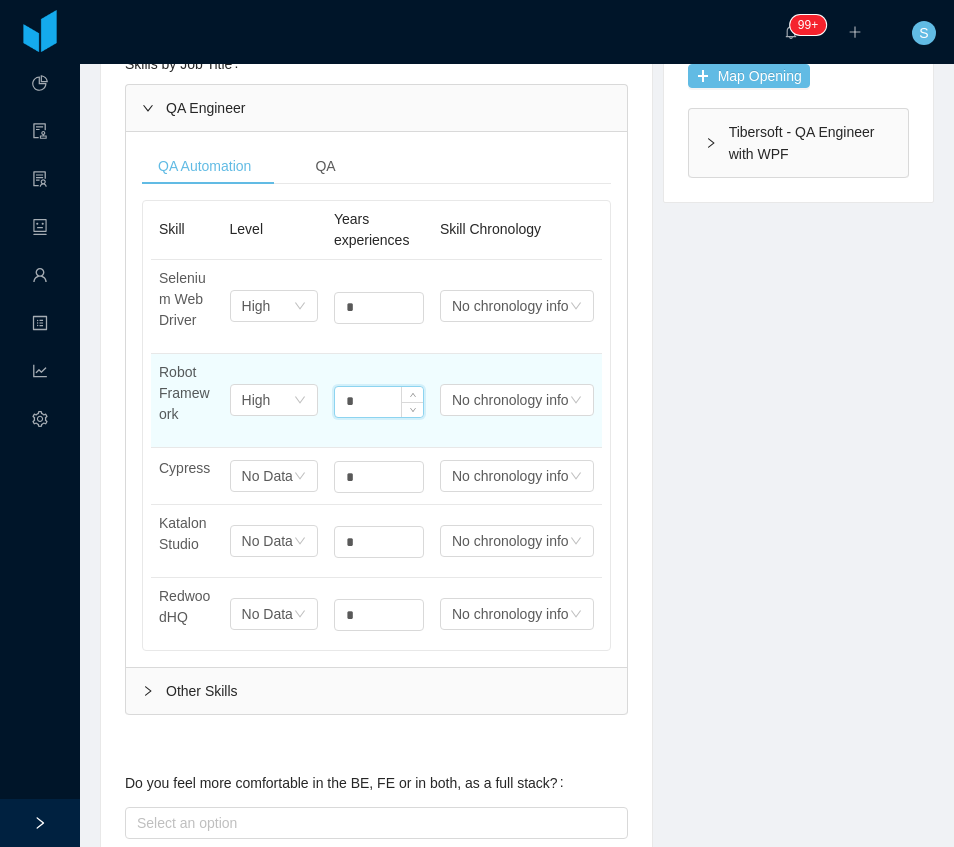 click on "*" at bounding box center (379, 402) 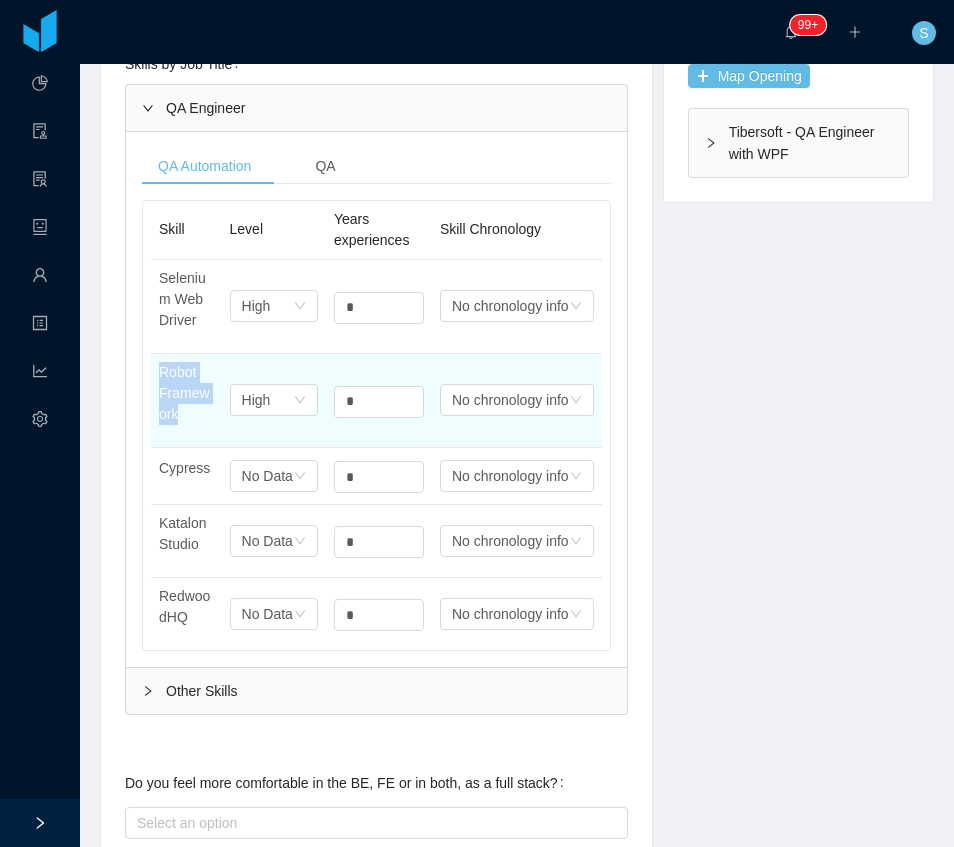 copy on "Robot Framework" 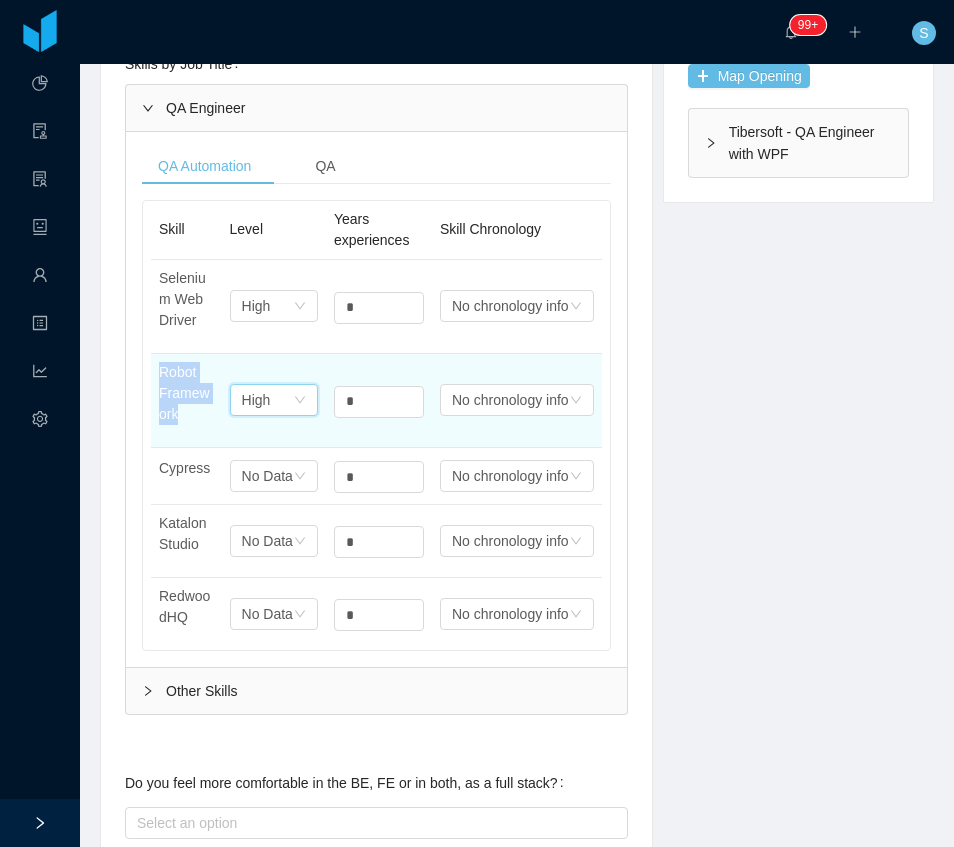 click on "Select one High" at bounding box center [267, 400] 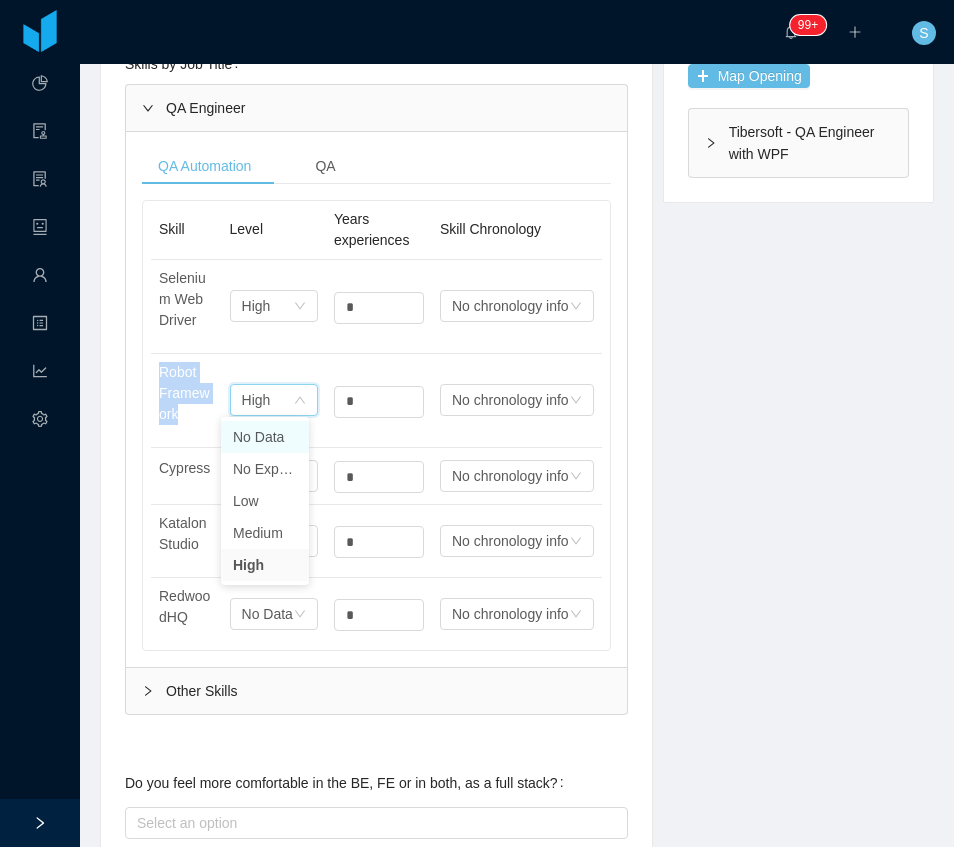 click on "No Data" at bounding box center (265, 437) 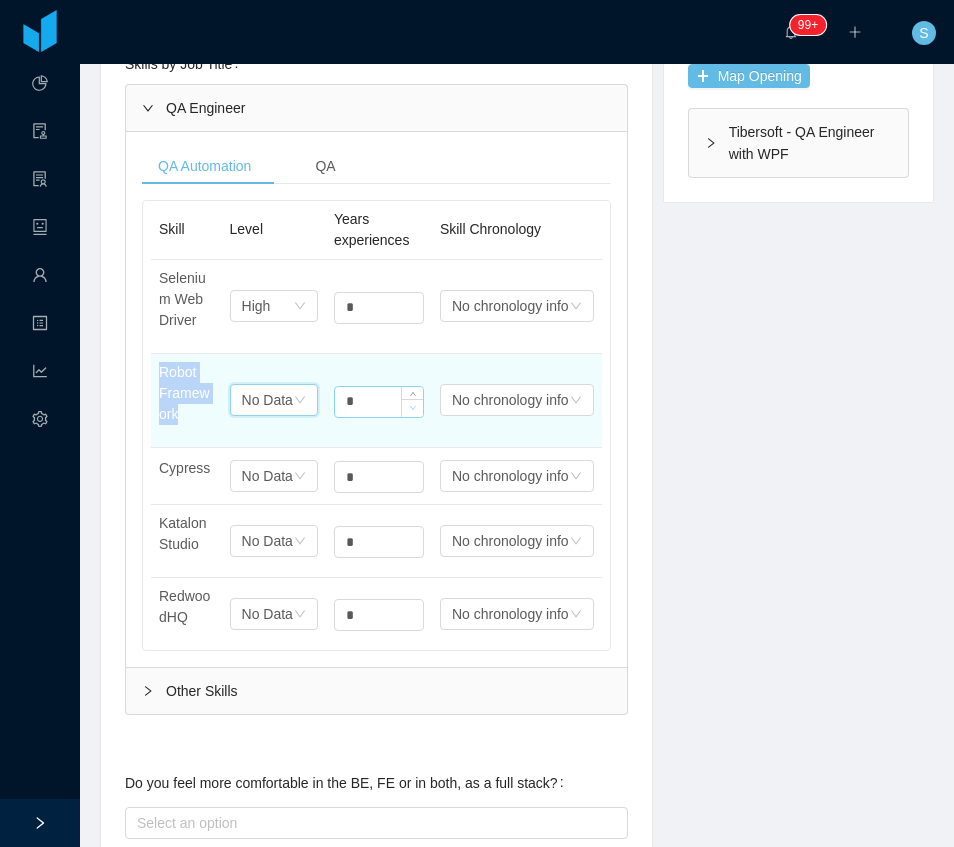 type on "*" 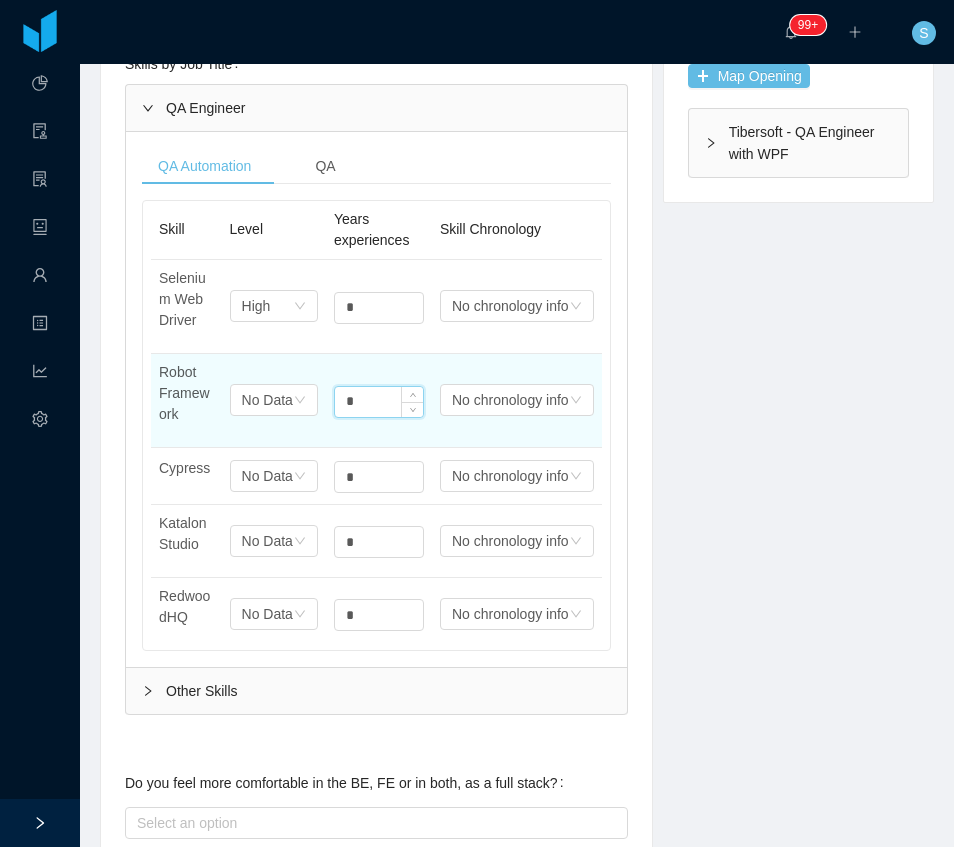 click on "*" at bounding box center (379, 402) 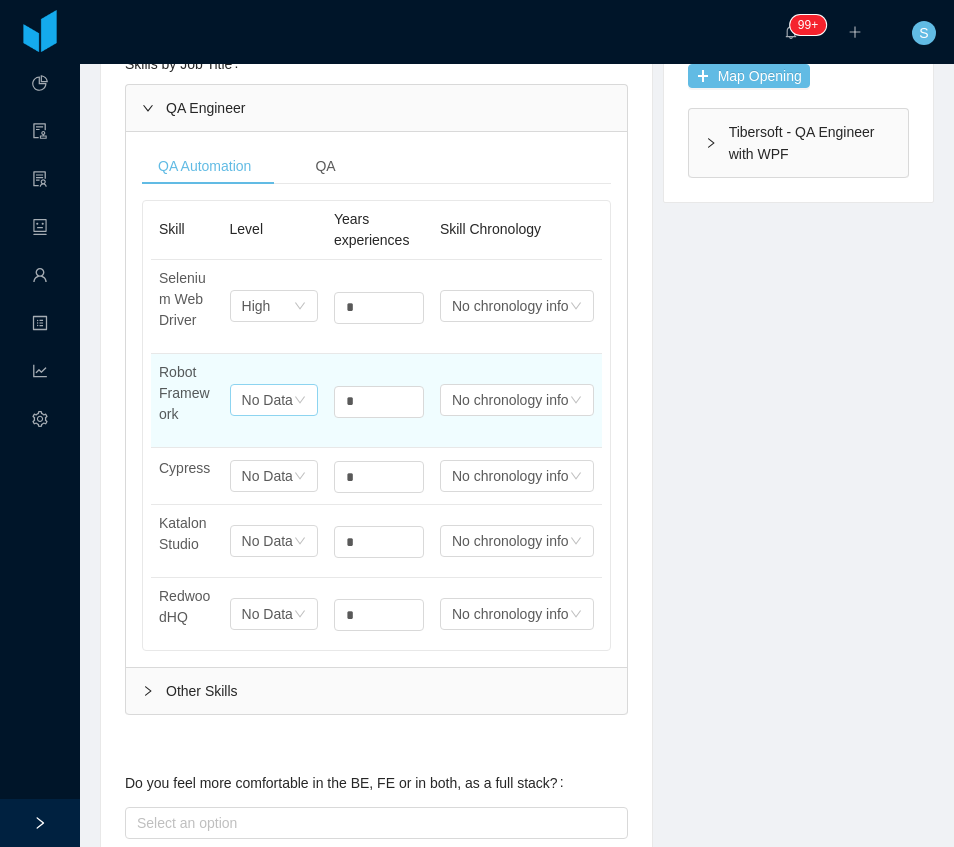 drag, startPoint x: 214, startPoint y: 406, endPoint x: 236, endPoint y: 403, distance: 22.203604 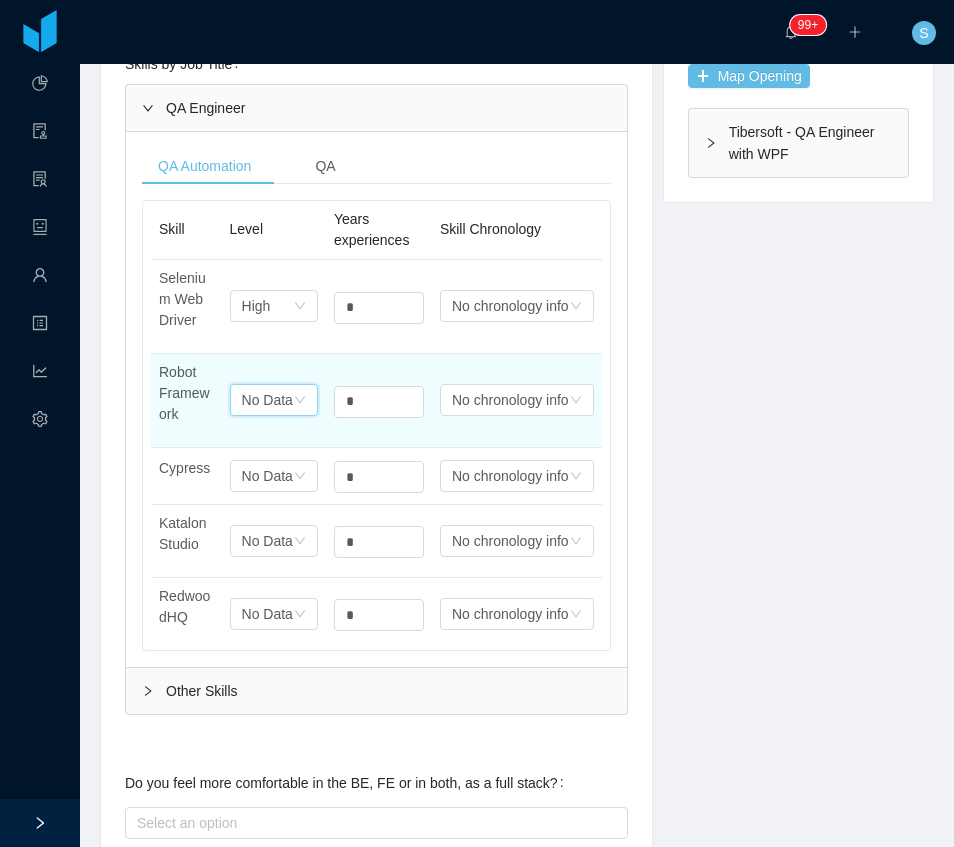 click on "No Data" at bounding box center [267, 400] 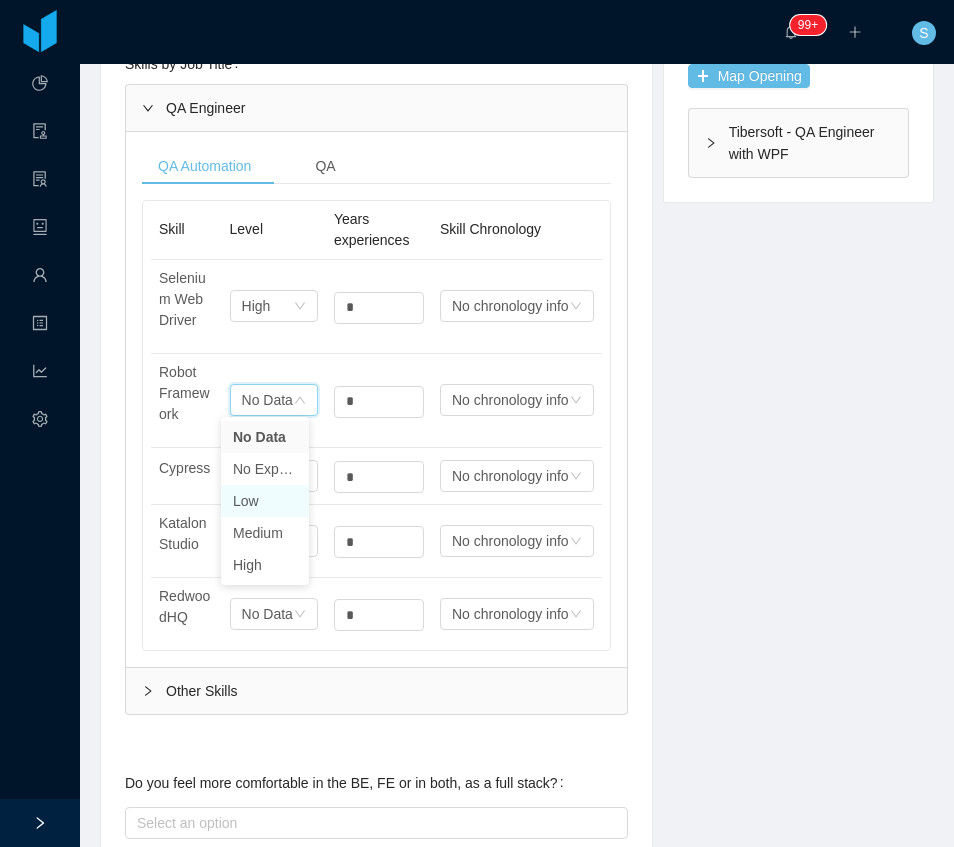 click on "Low" at bounding box center (265, 501) 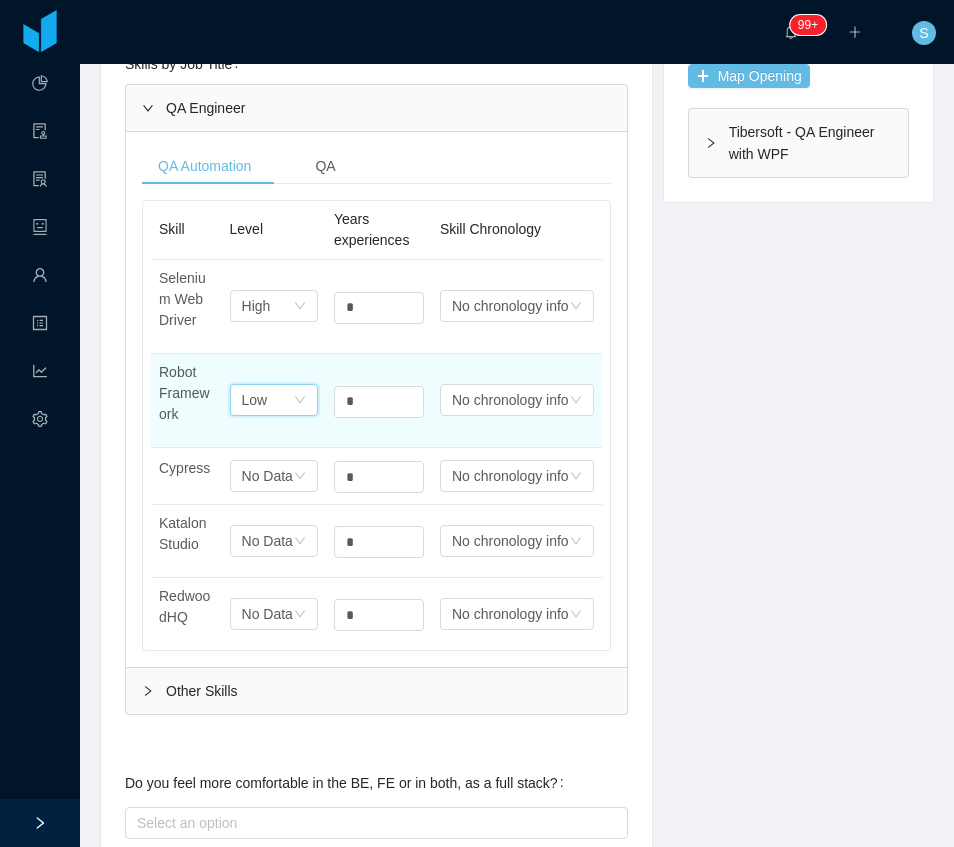 click on "Select one Low" at bounding box center [267, 400] 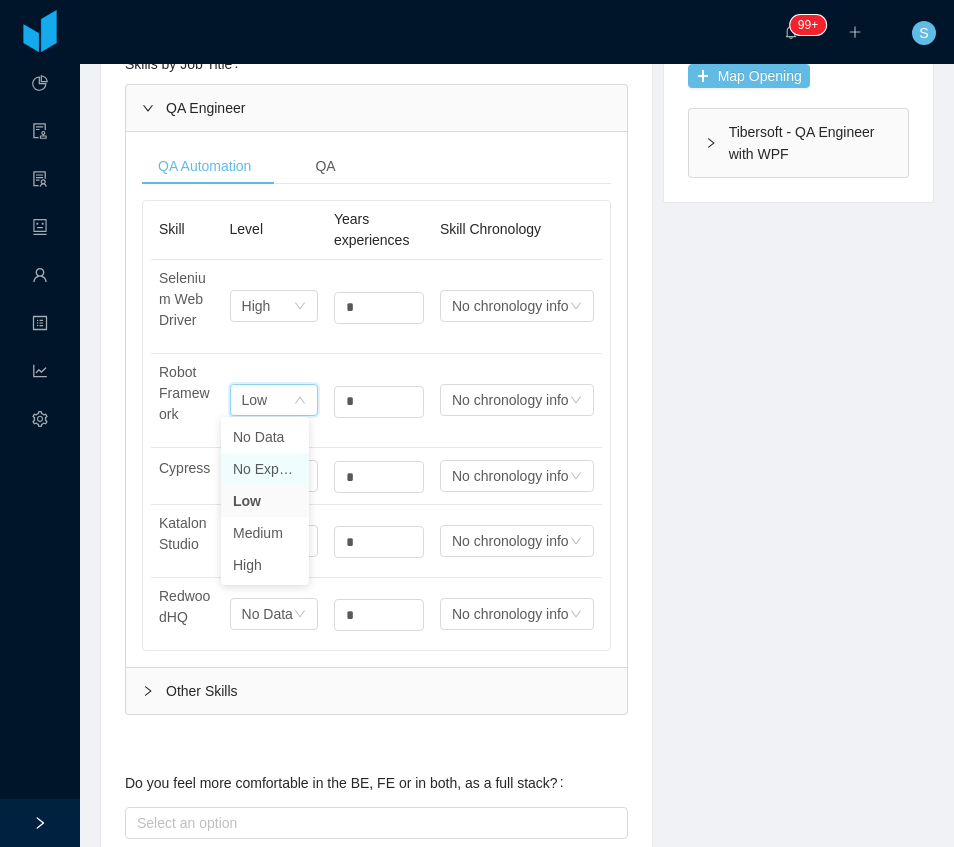 click on "No Experience" at bounding box center [265, 469] 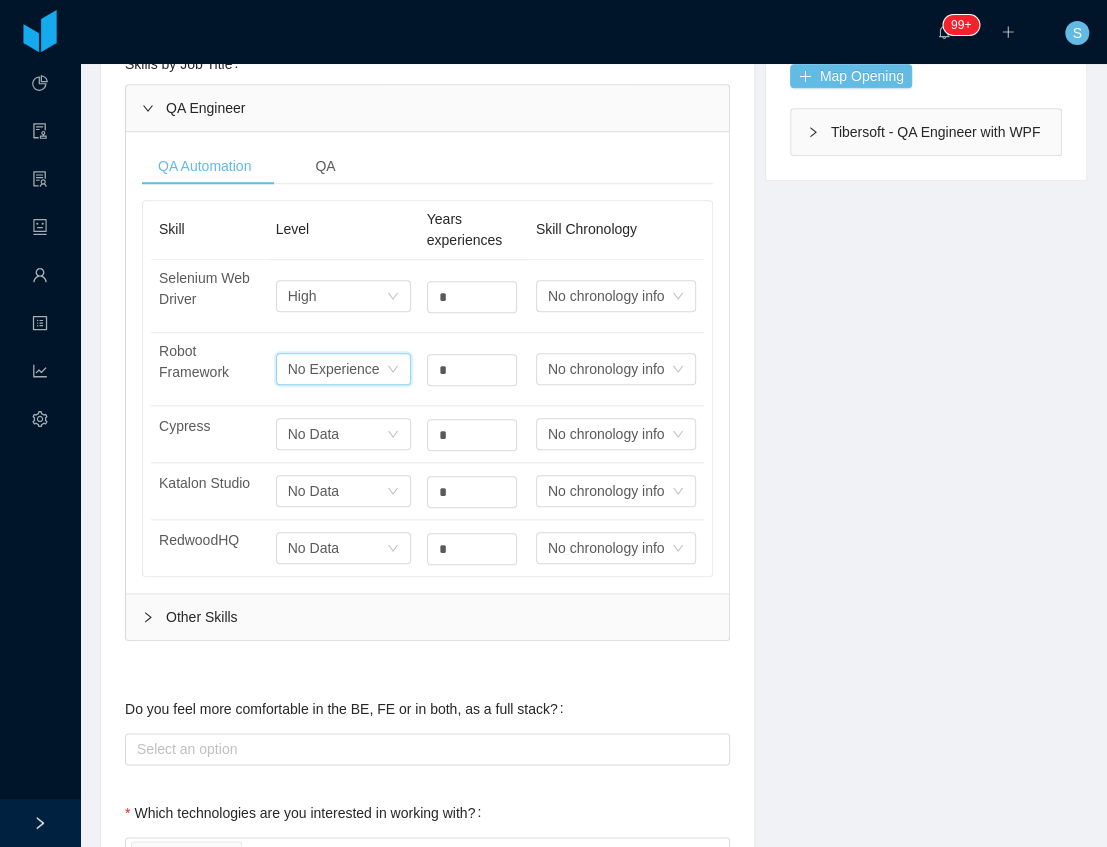 type 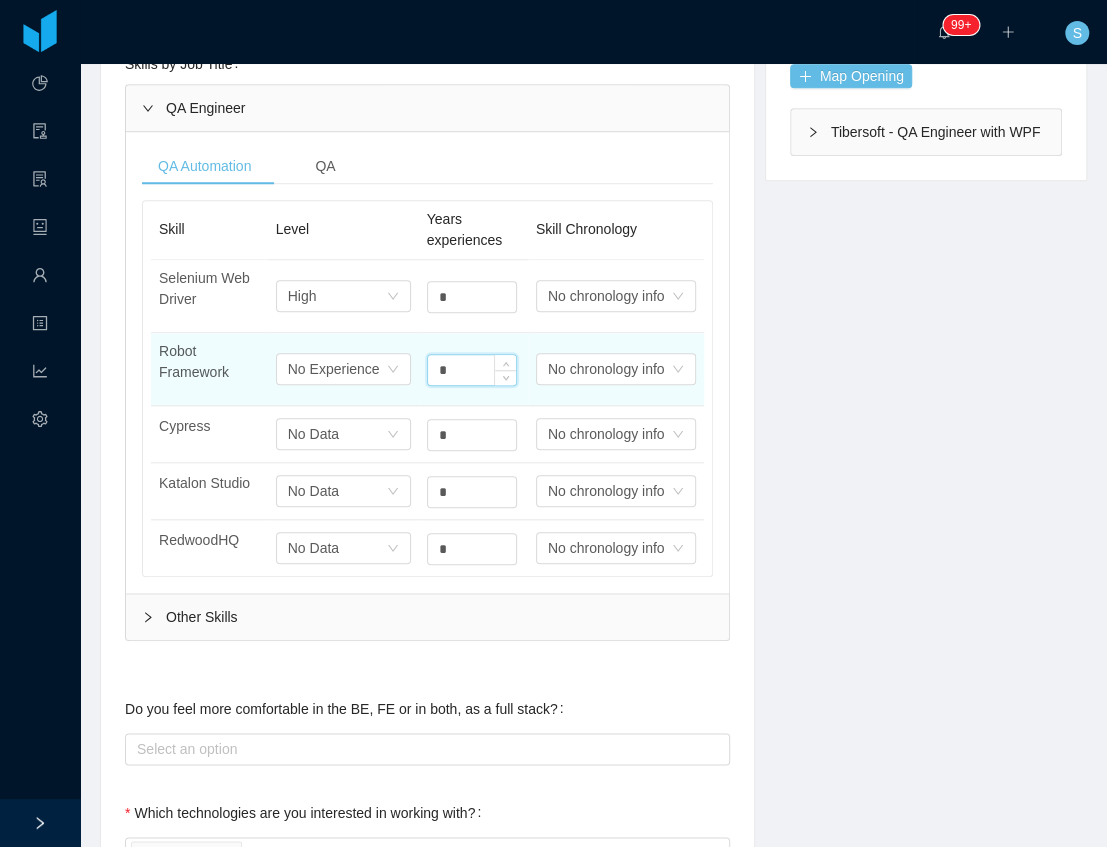 click on "*" at bounding box center [472, 370] 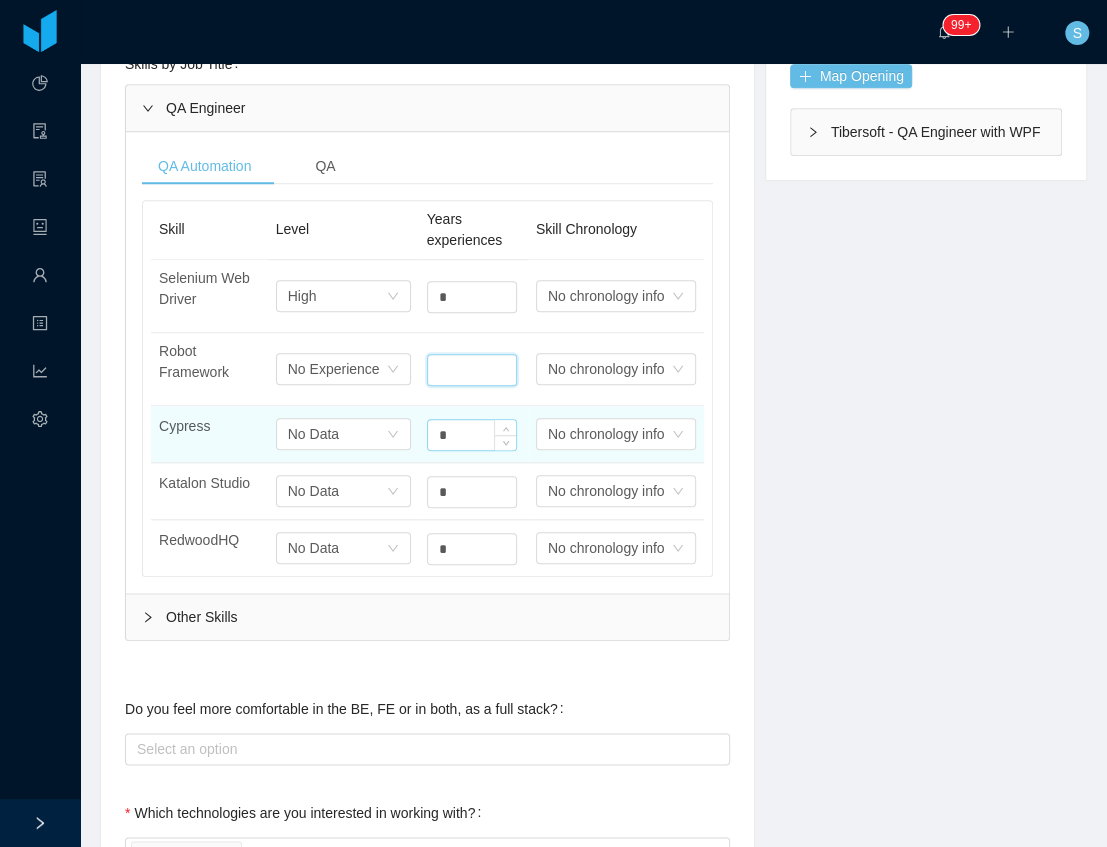 type 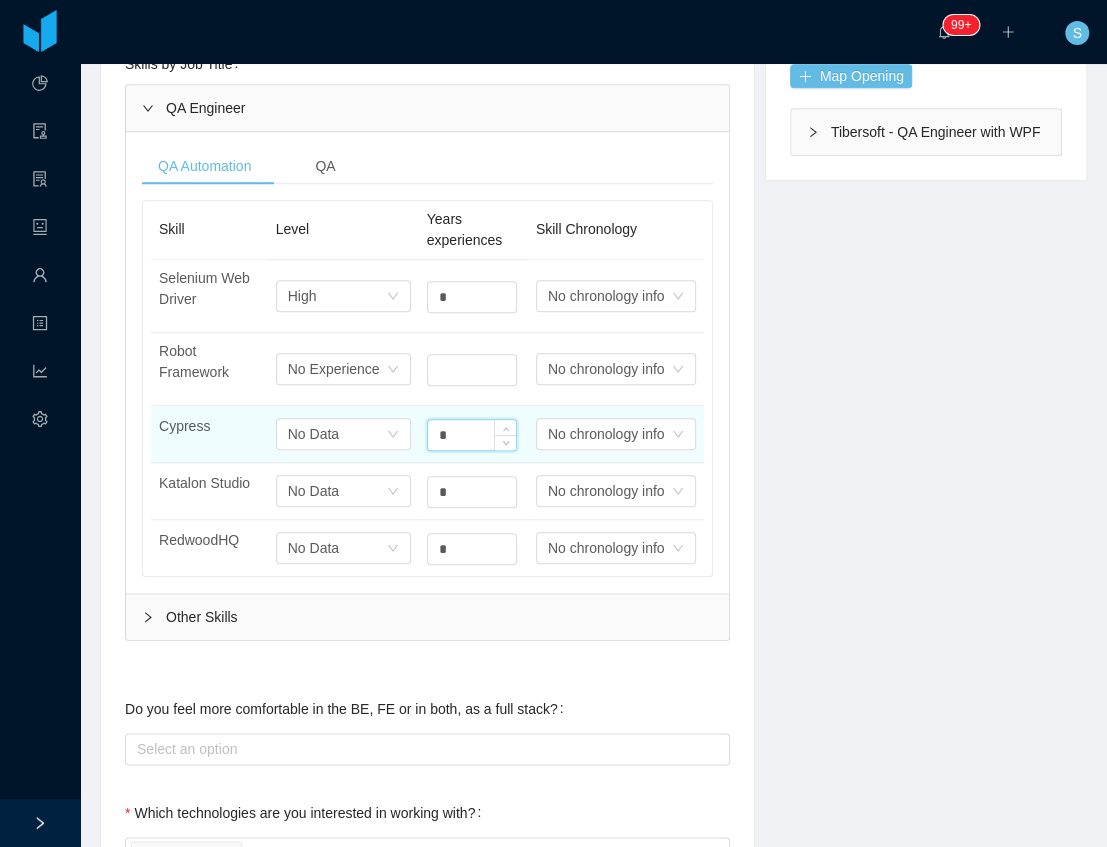 click on "*" at bounding box center [472, 435] 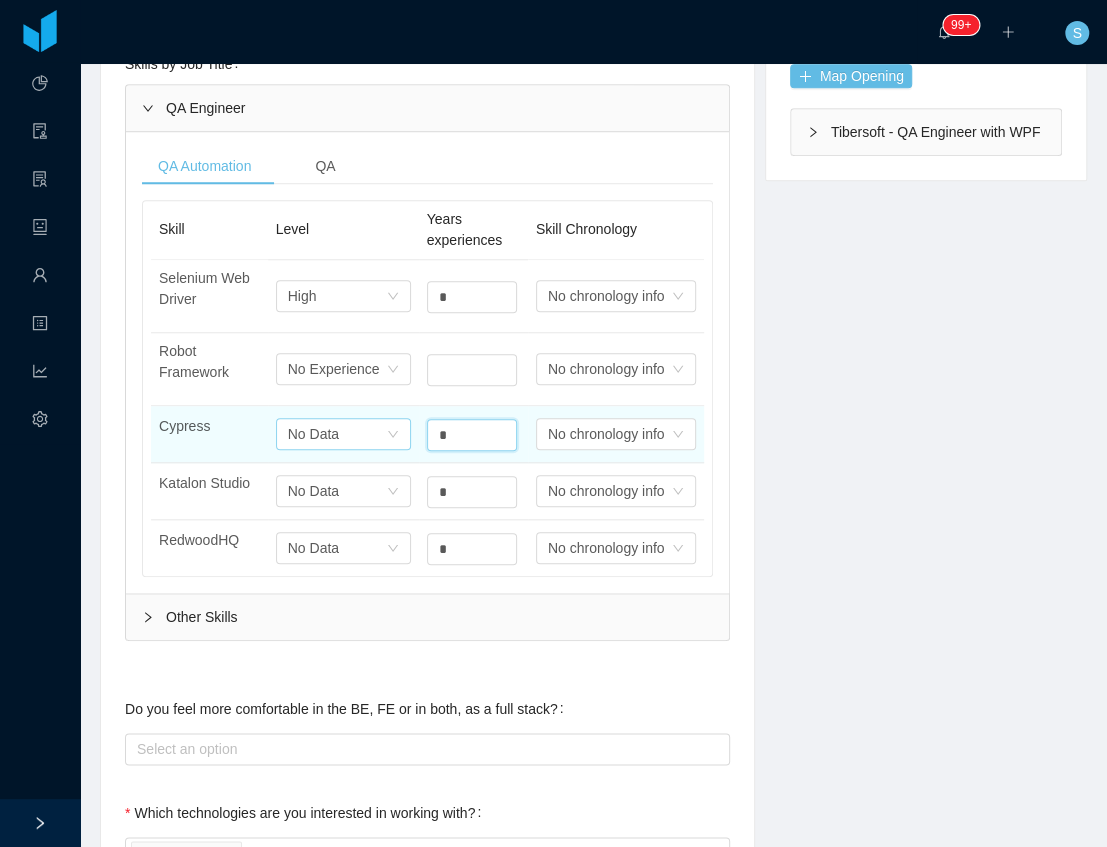 type on "*" 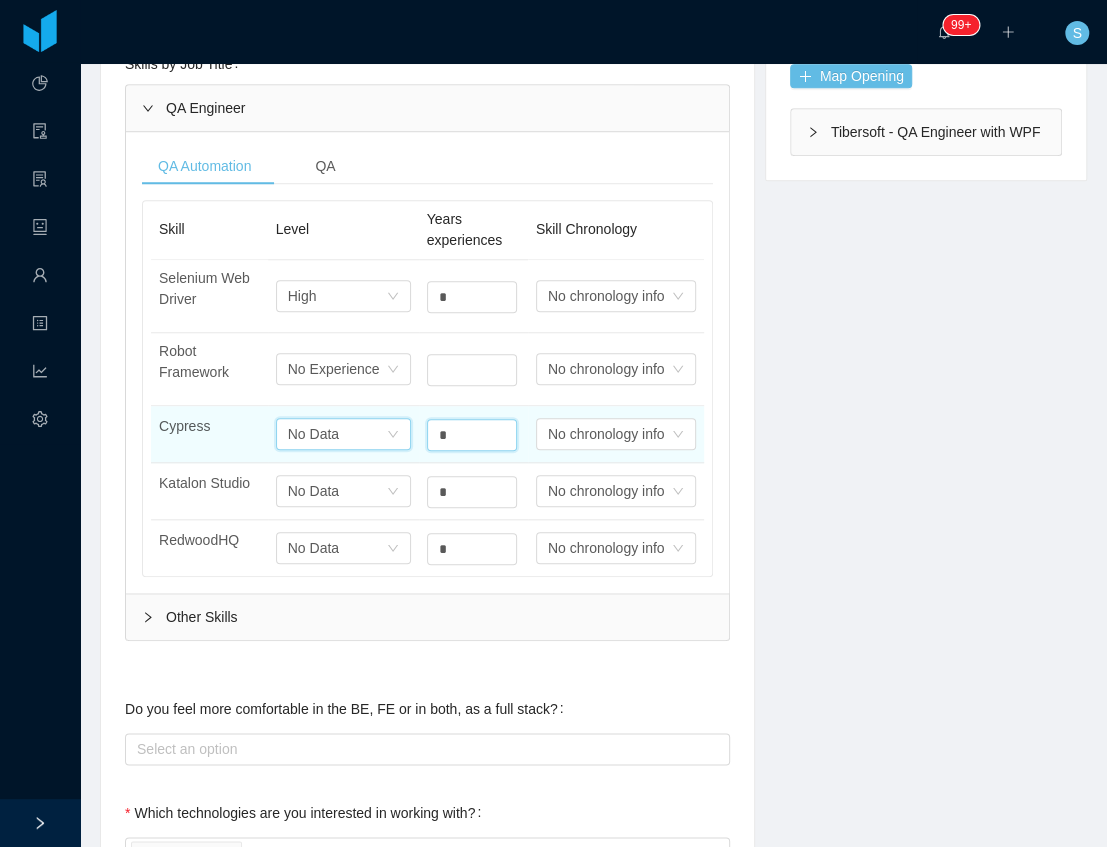 click on "No Data" at bounding box center [302, 296] 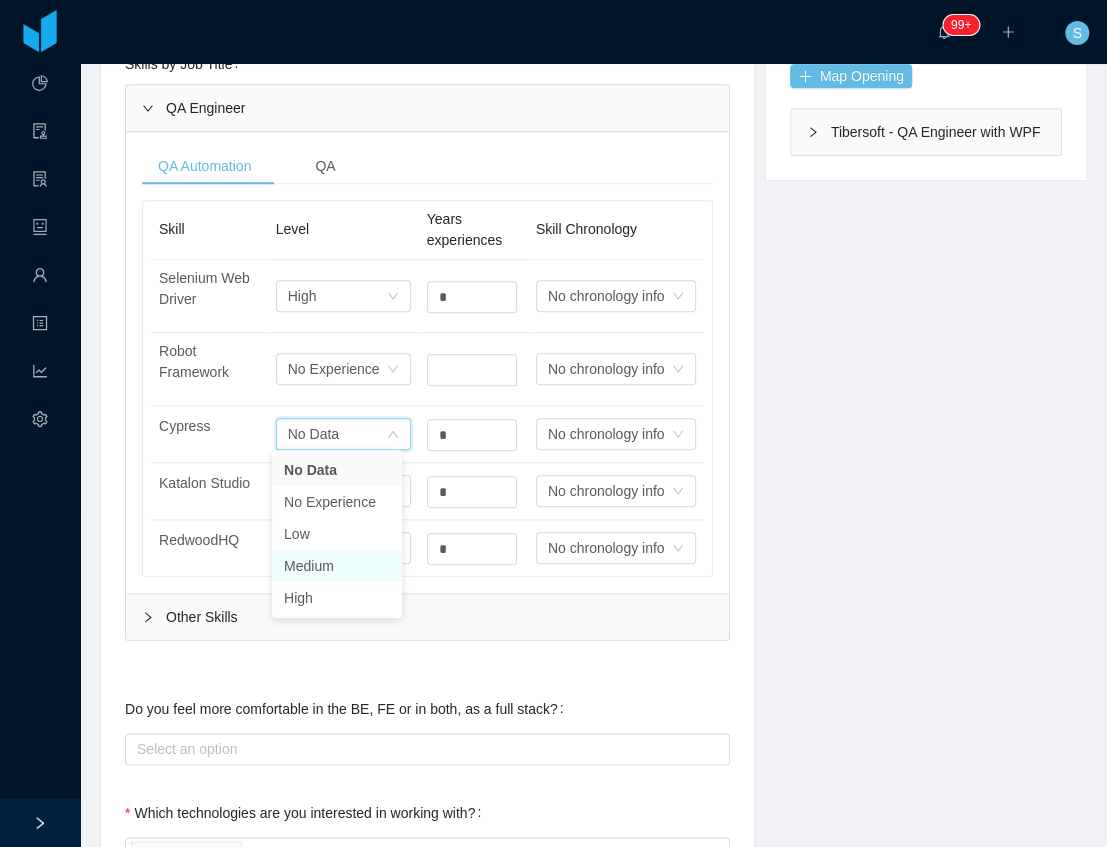 click on "Medium" at bounding box center [337, 566] 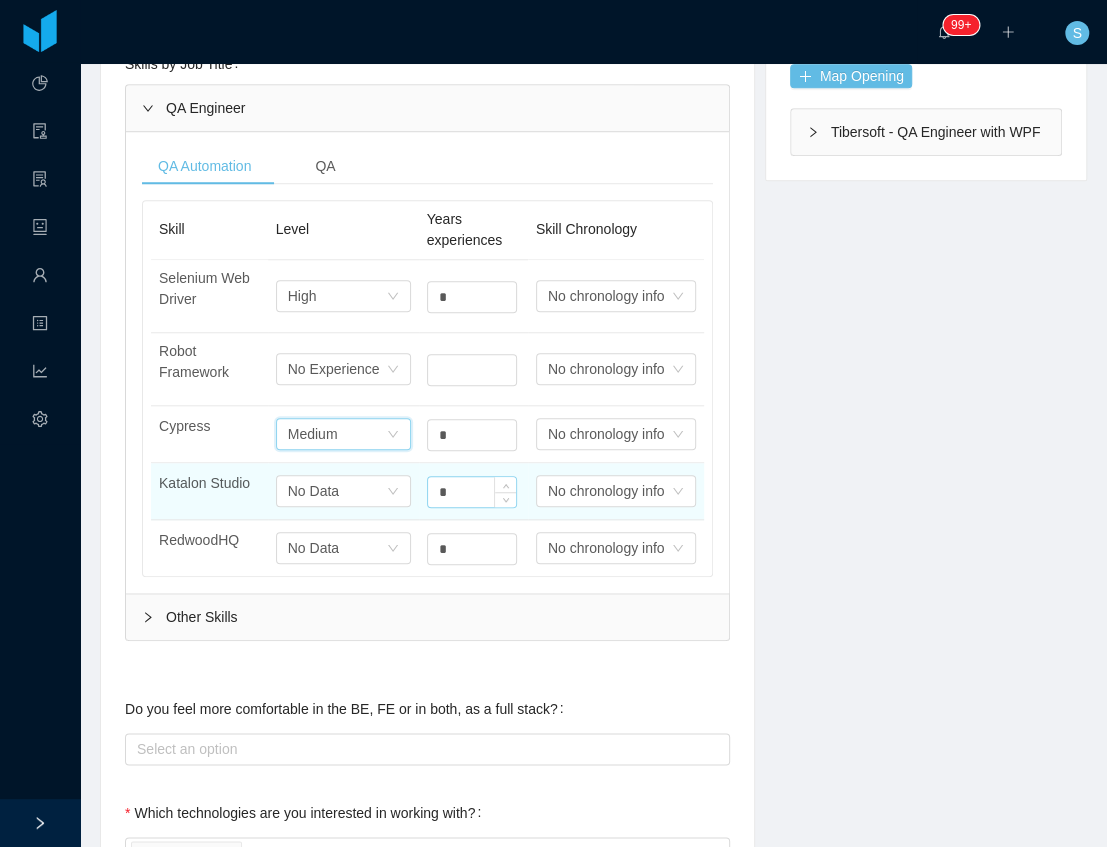 click on "*" at bounding box center (472, 297) 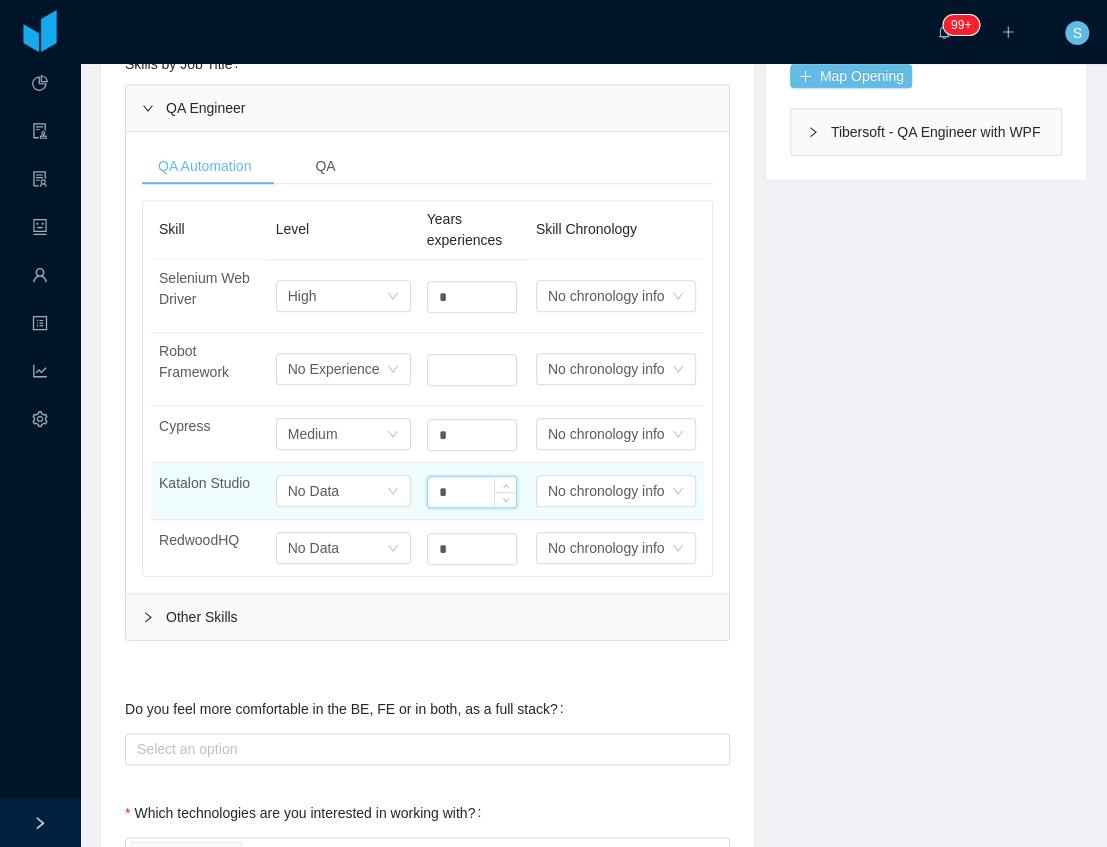 click on "*" at bounding box center [472, 492] 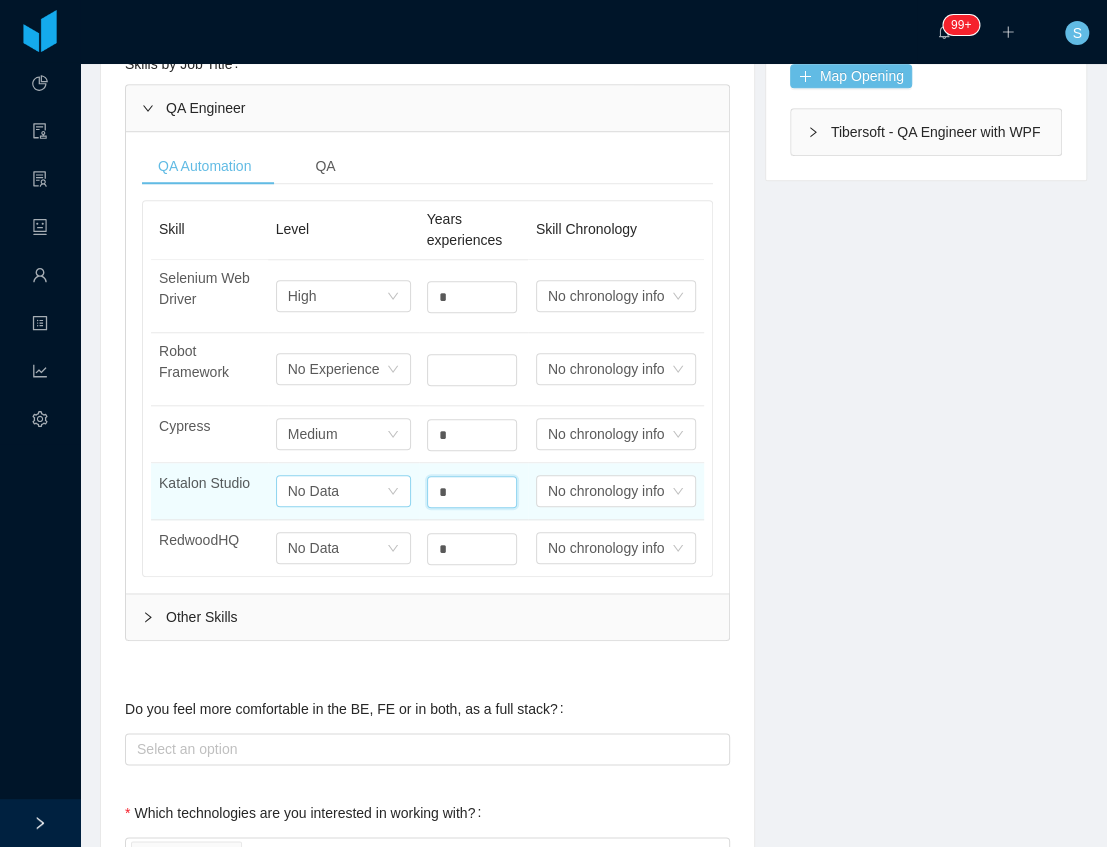 type on "*" 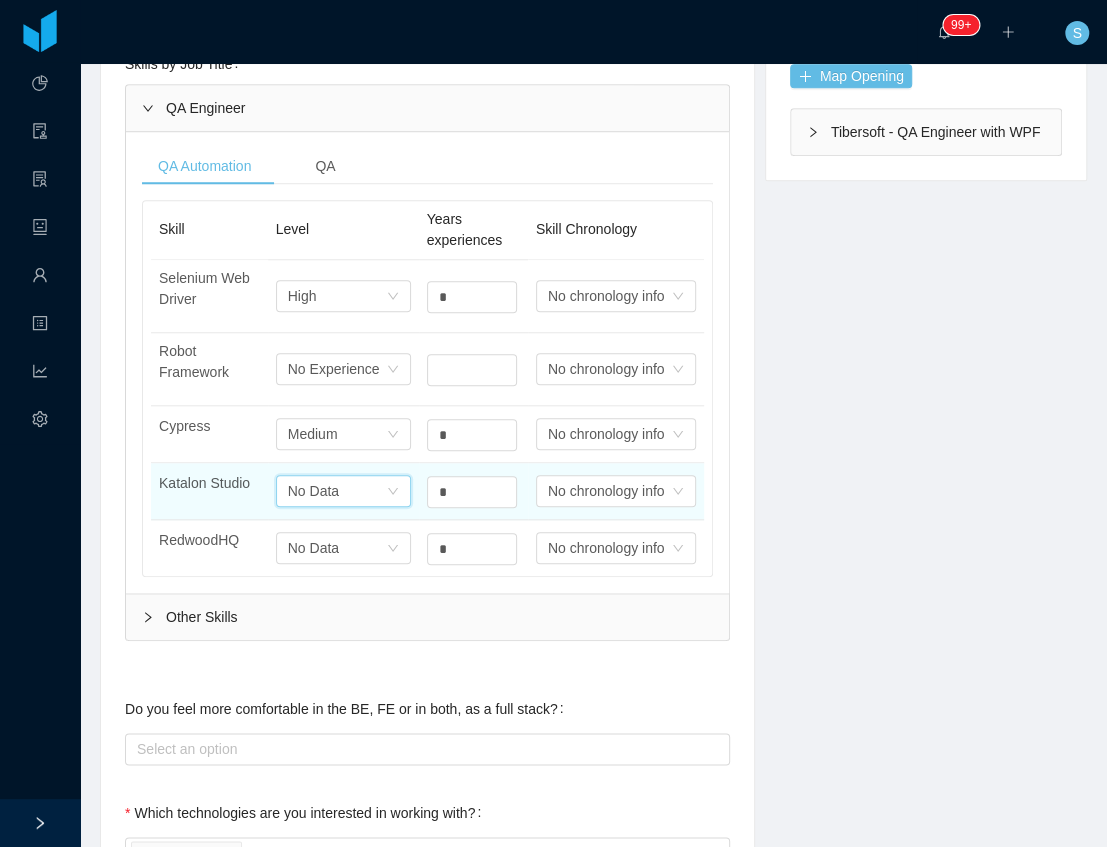 drag, startPoint x: 344, startPoint y: 486, endPoint x: 337, endPoint y: 502, distance: 17.464249 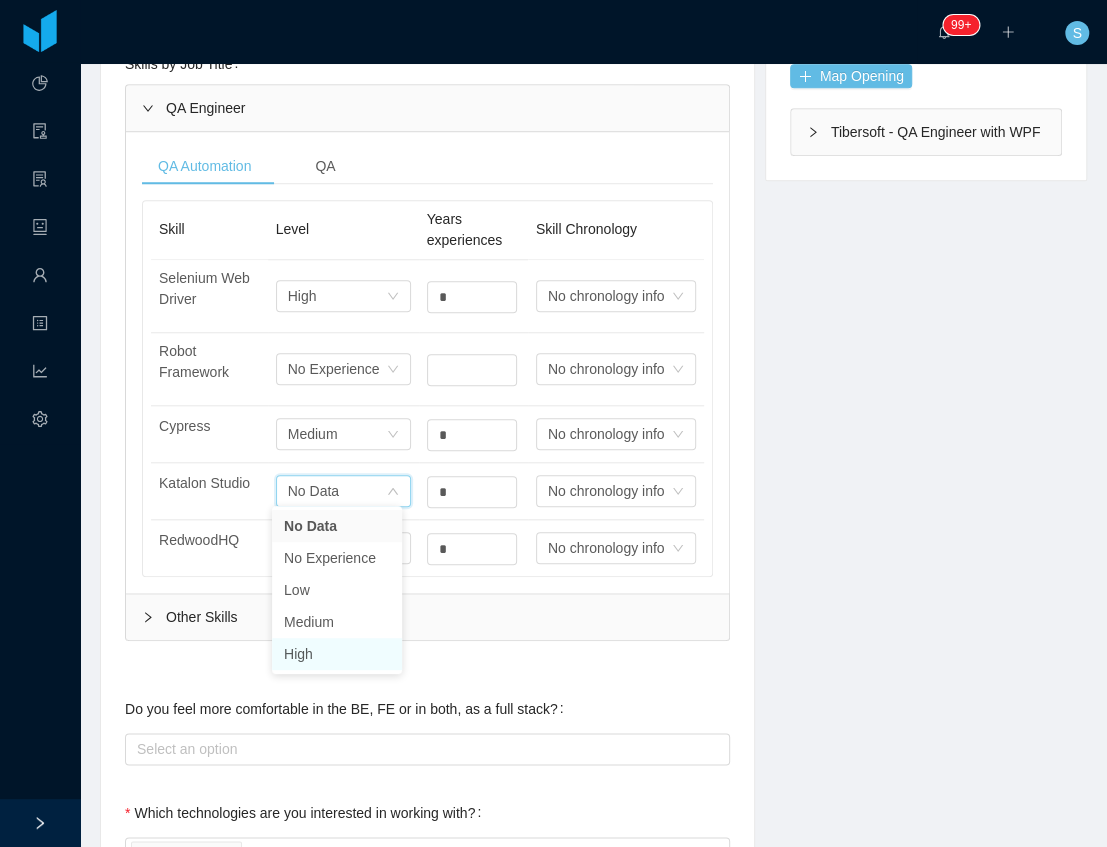 click on "High" at bounding box center [337, 654] 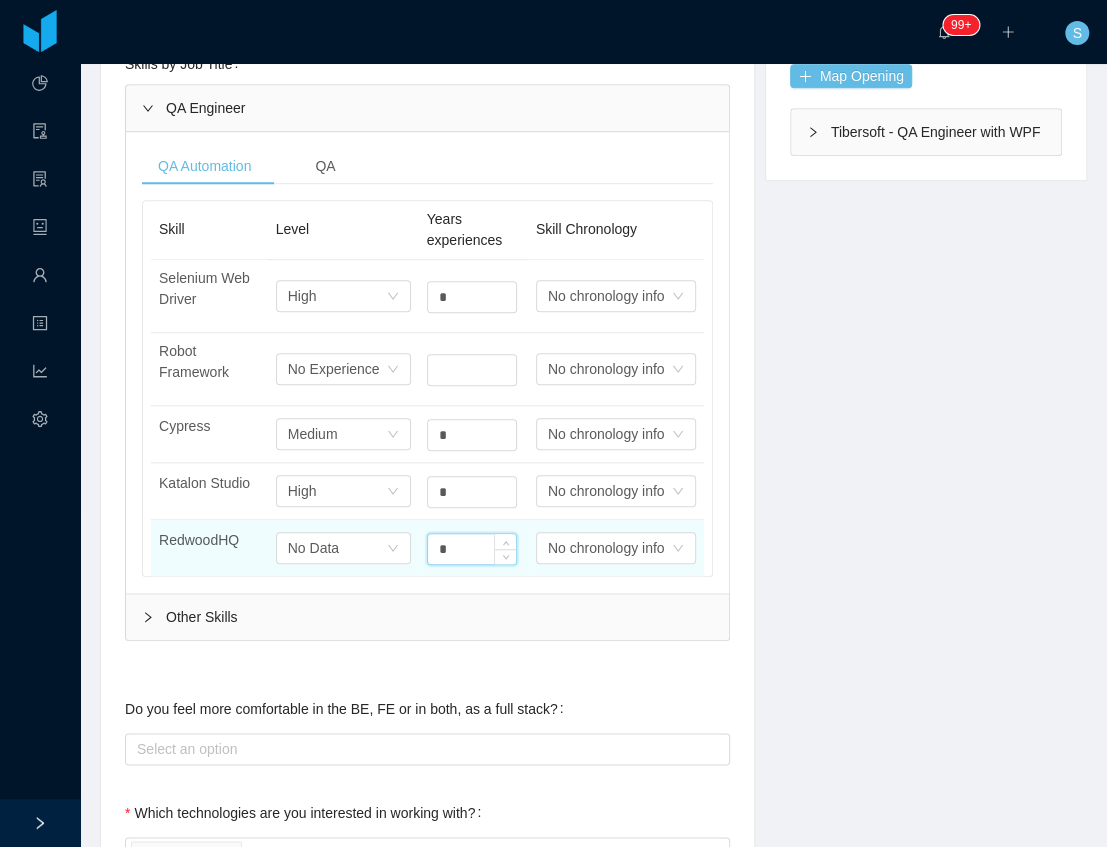 click on "*" at bounding box center (472, 549) 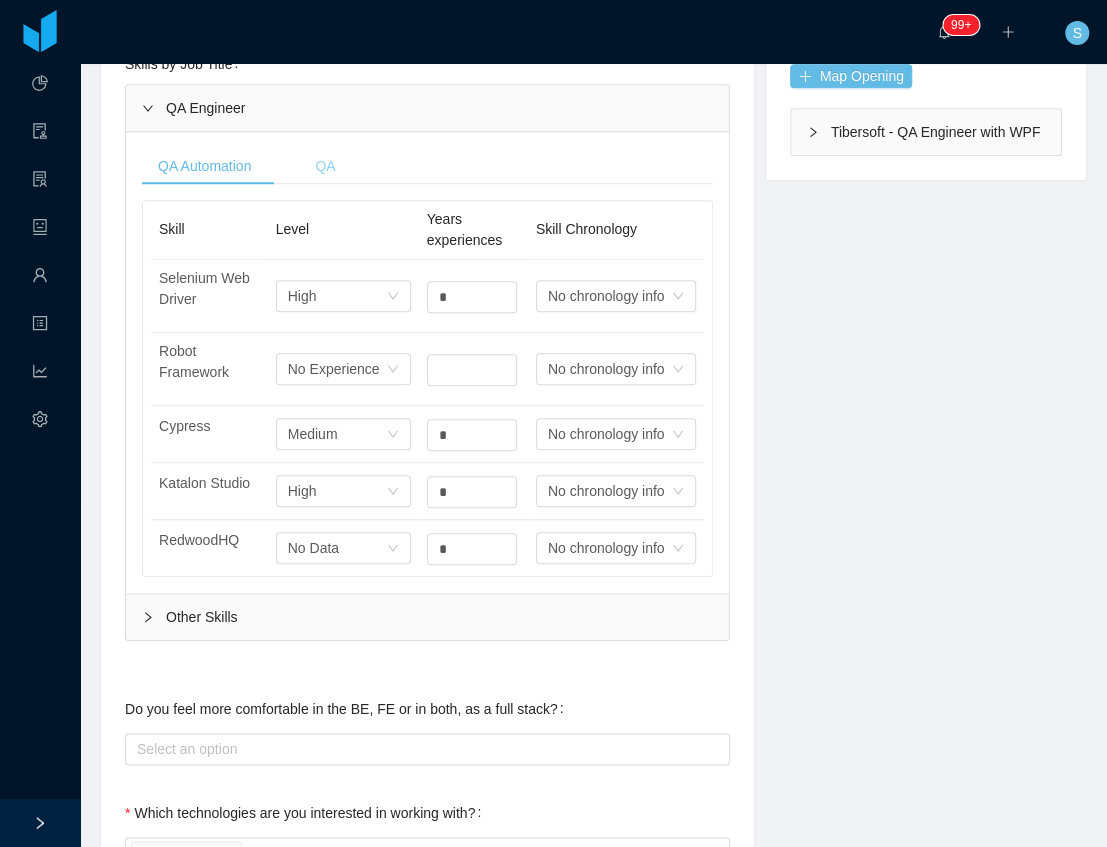 click on "QA" at bounding box center (325, 166) 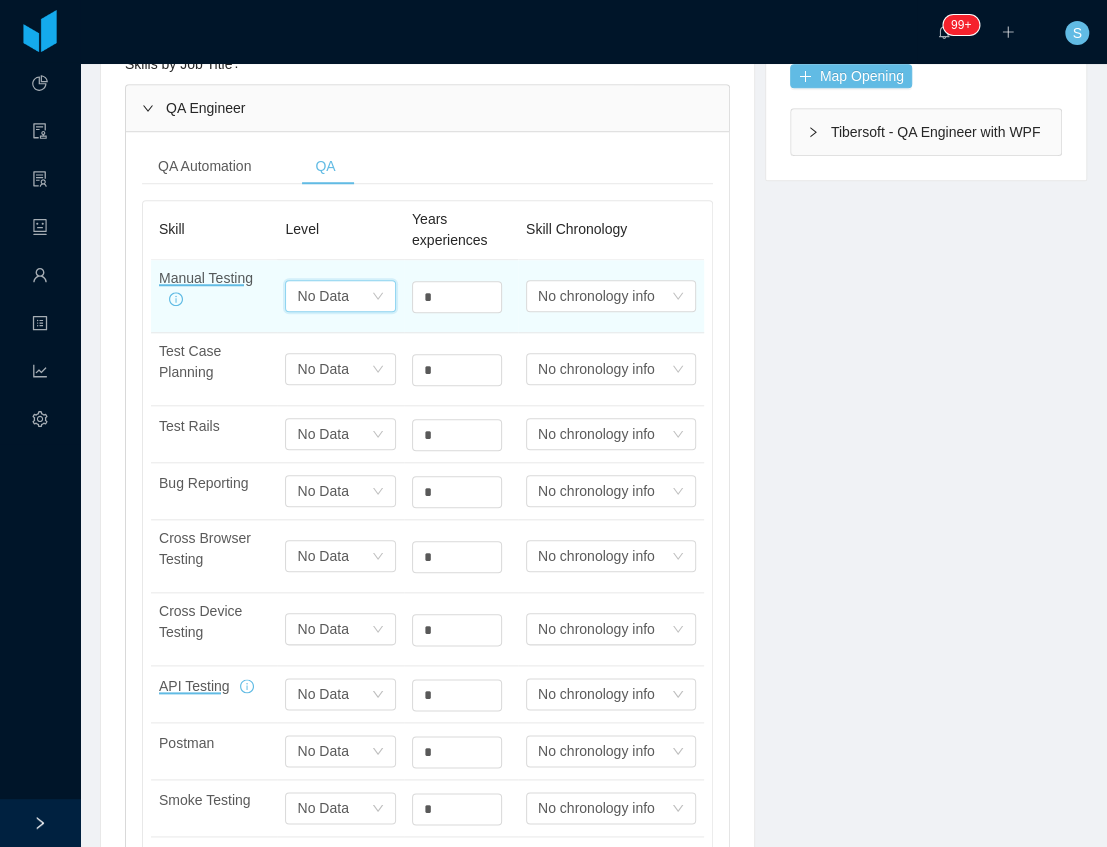 click on "No Data" at bounding box center (322, 296) 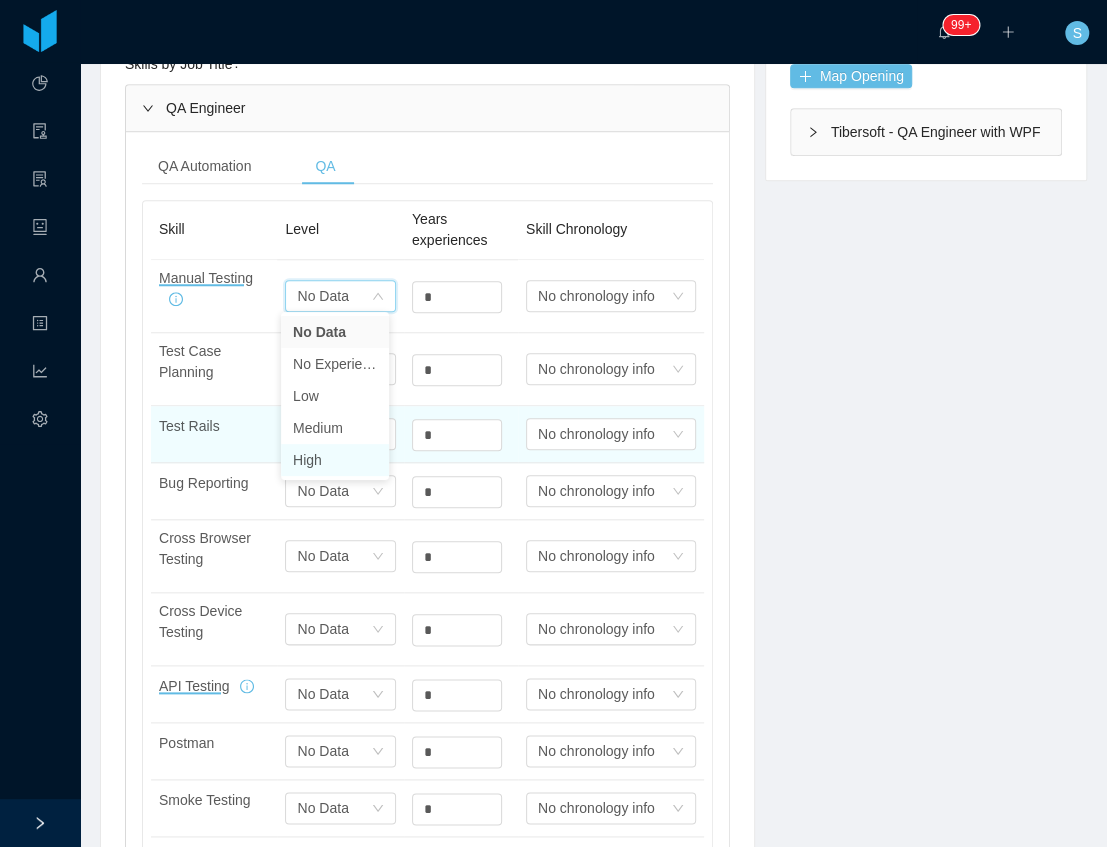drag, startPoint x: 329, startPoint y: 467, endPoint x: 366, endPoint y: 404, distance: 73.061615 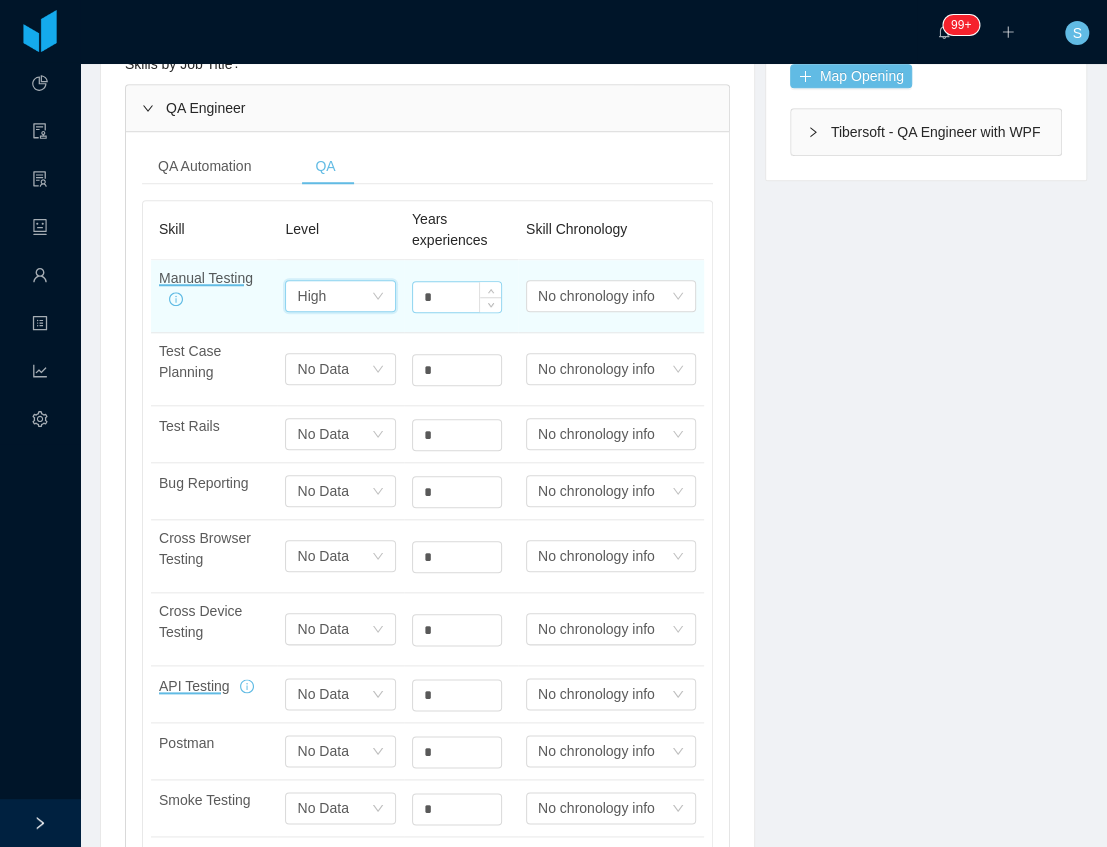 click on "*" at bounding box center (457, 297) 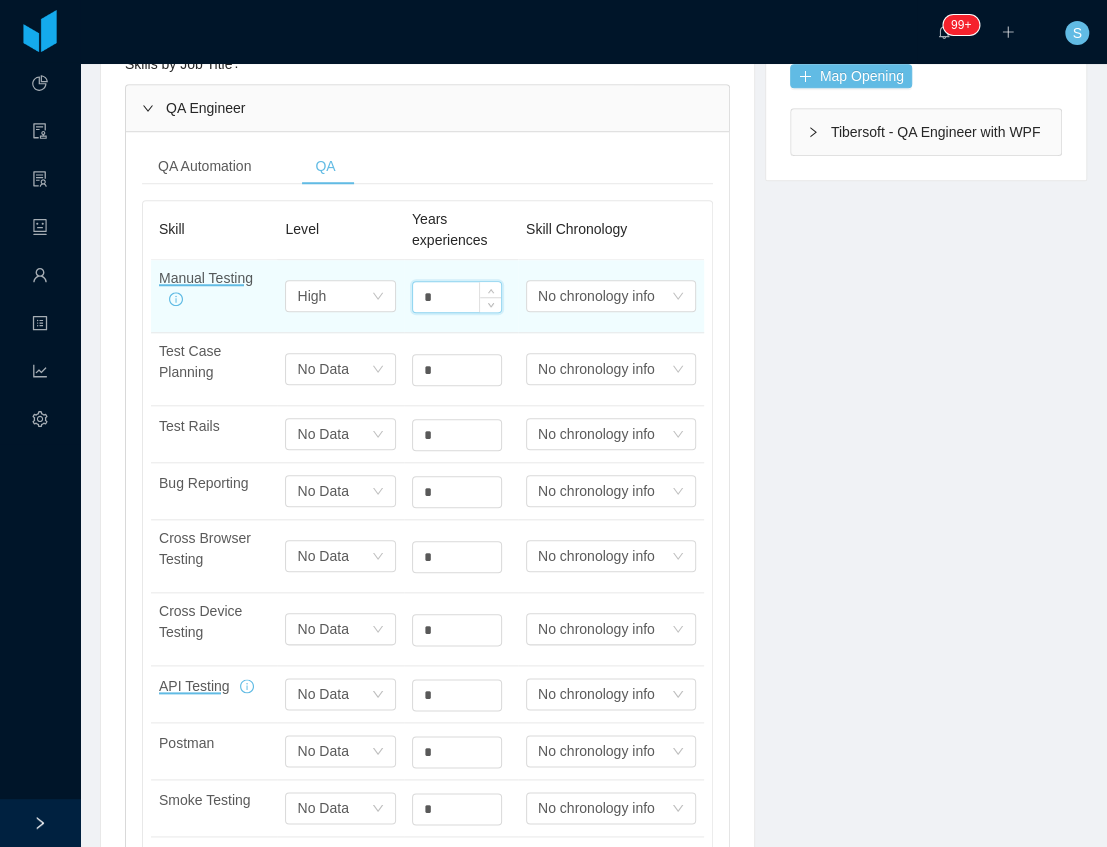 click on "*" at bounding box center [457, 297] 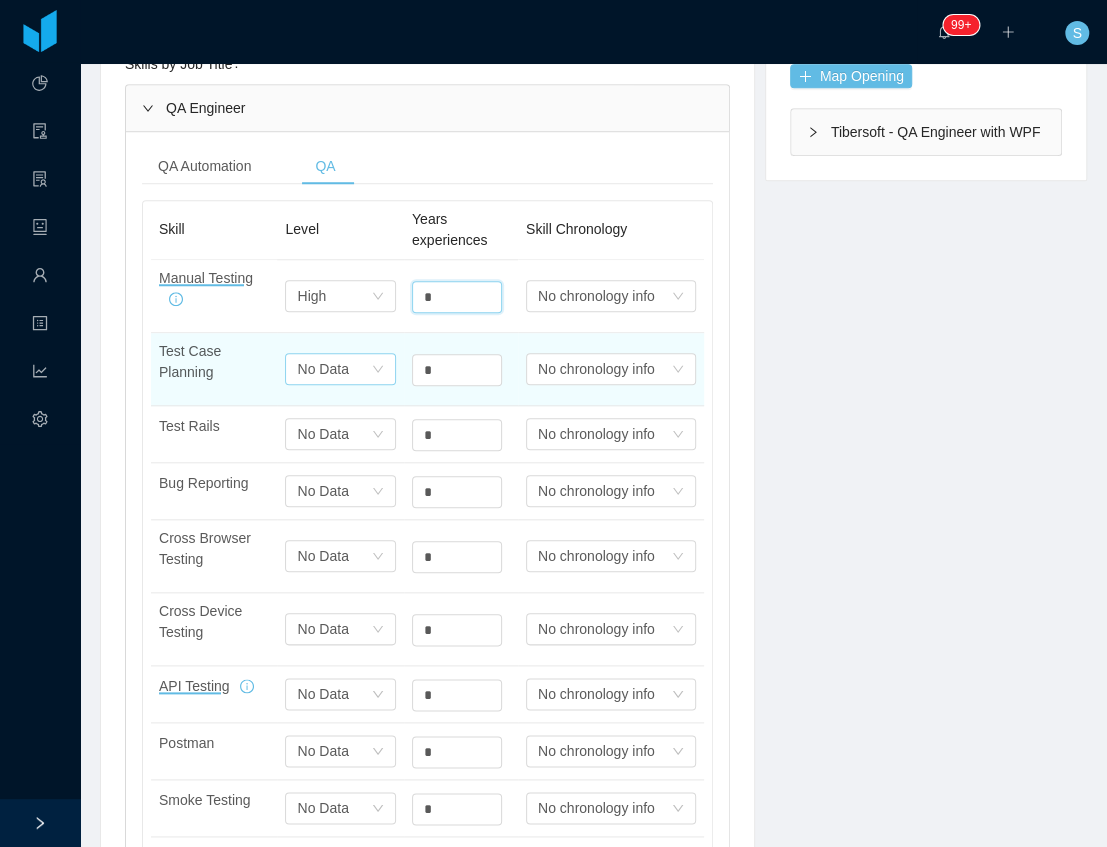 type on "*" 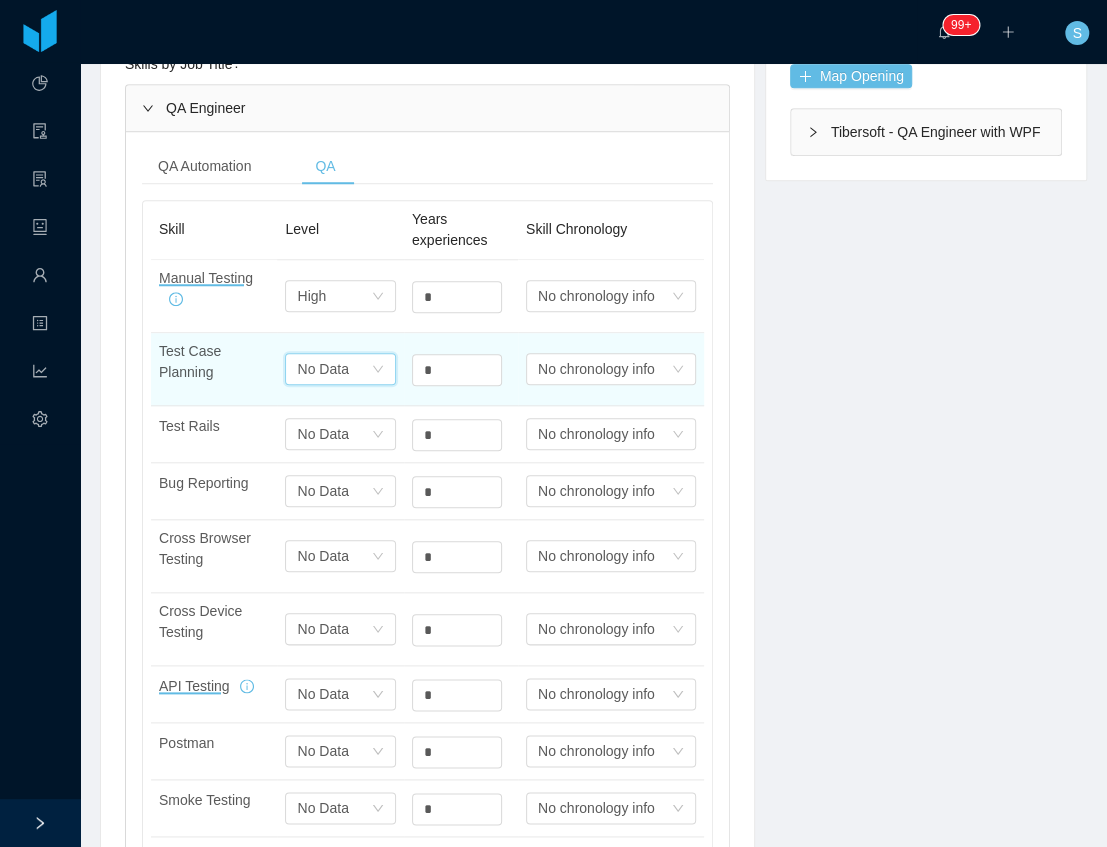 click on "No Data" at bounding box center [322, 369] 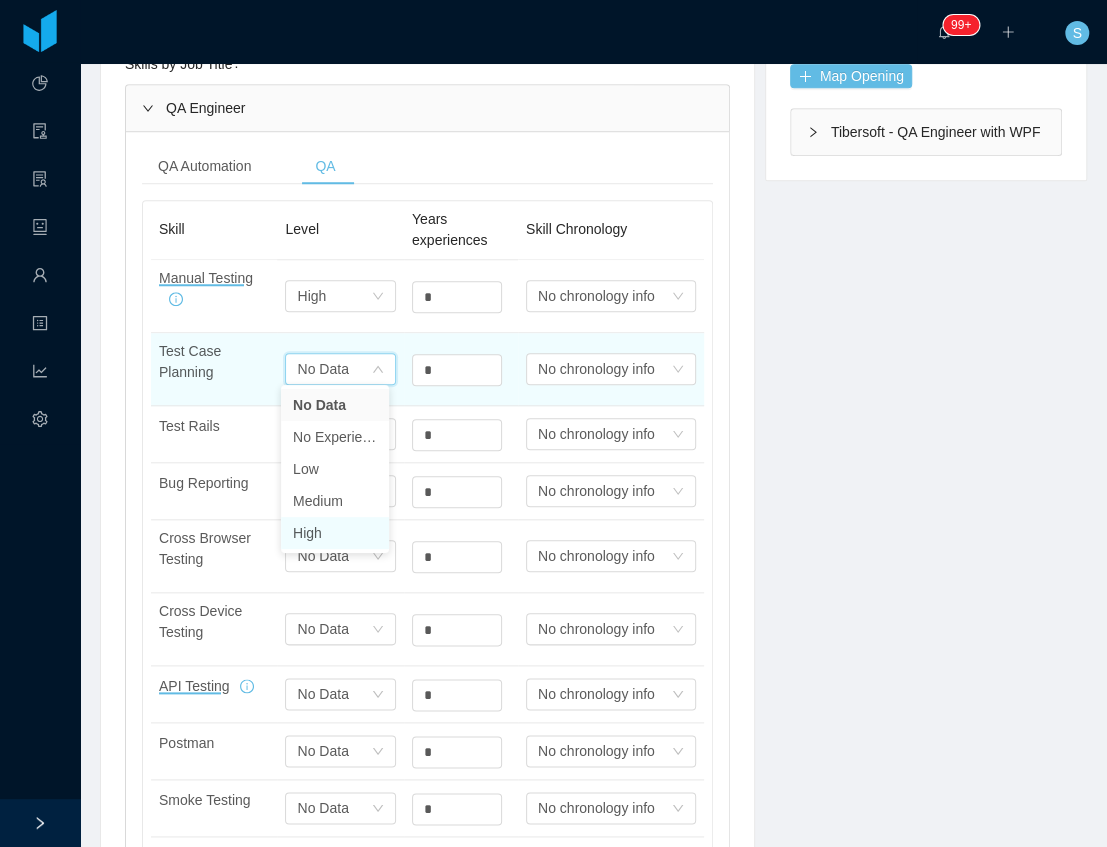 drag, startPoint x: 336, startPoint y: 541, endPoint x: 436, endPoint y: 400, distance: 172.86122 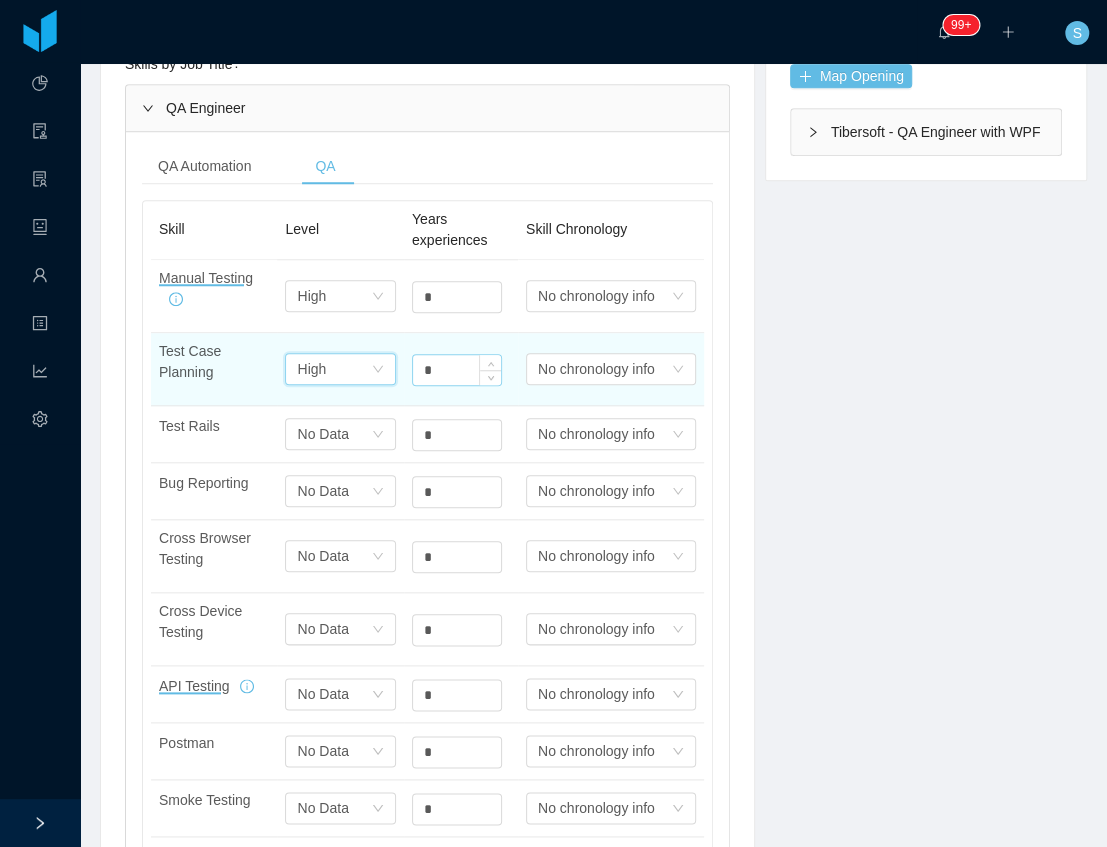 click on "*" at bounding box center (457, 297) 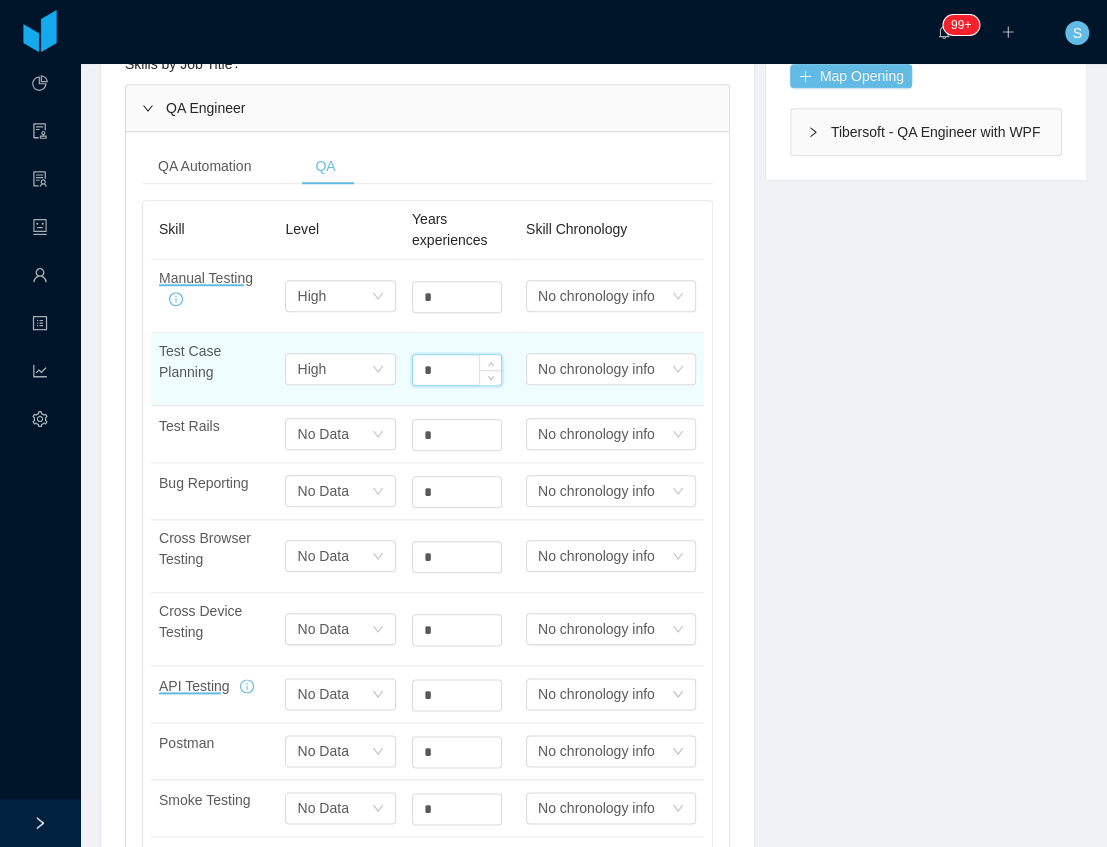 click on "*" at bounding box center [457, 370] 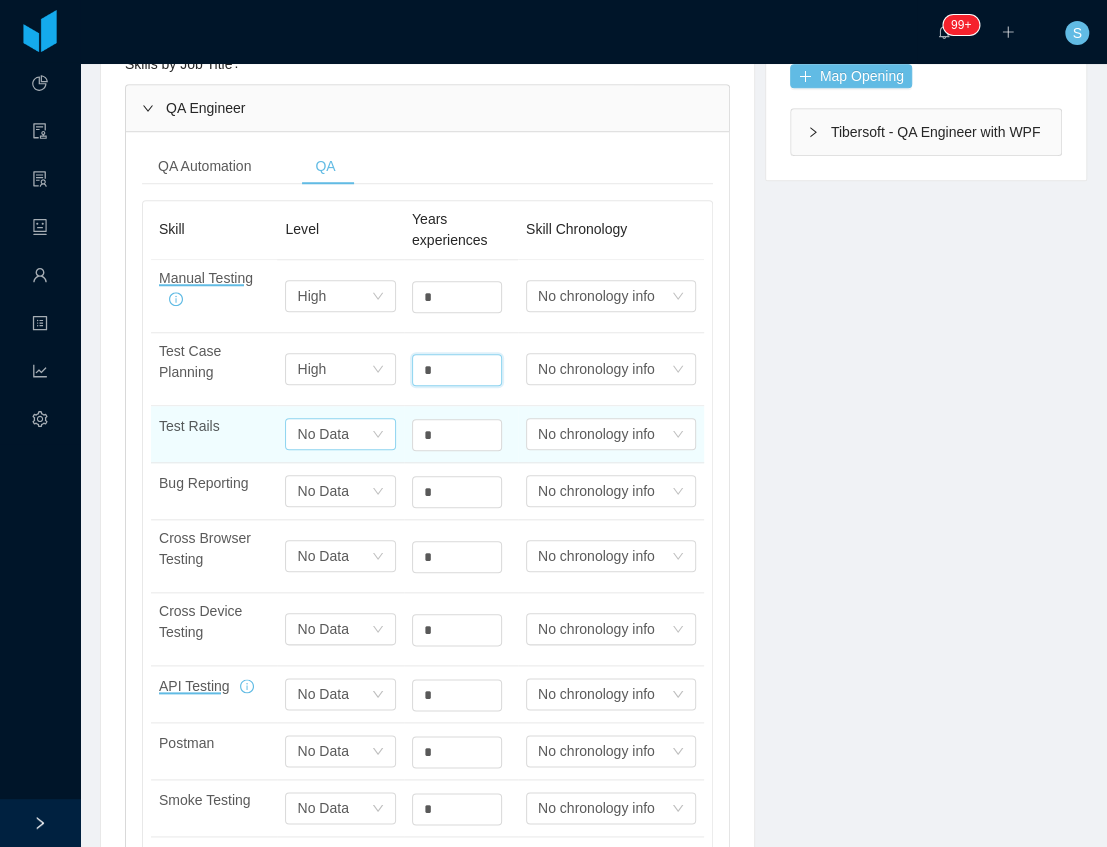 type on "*" 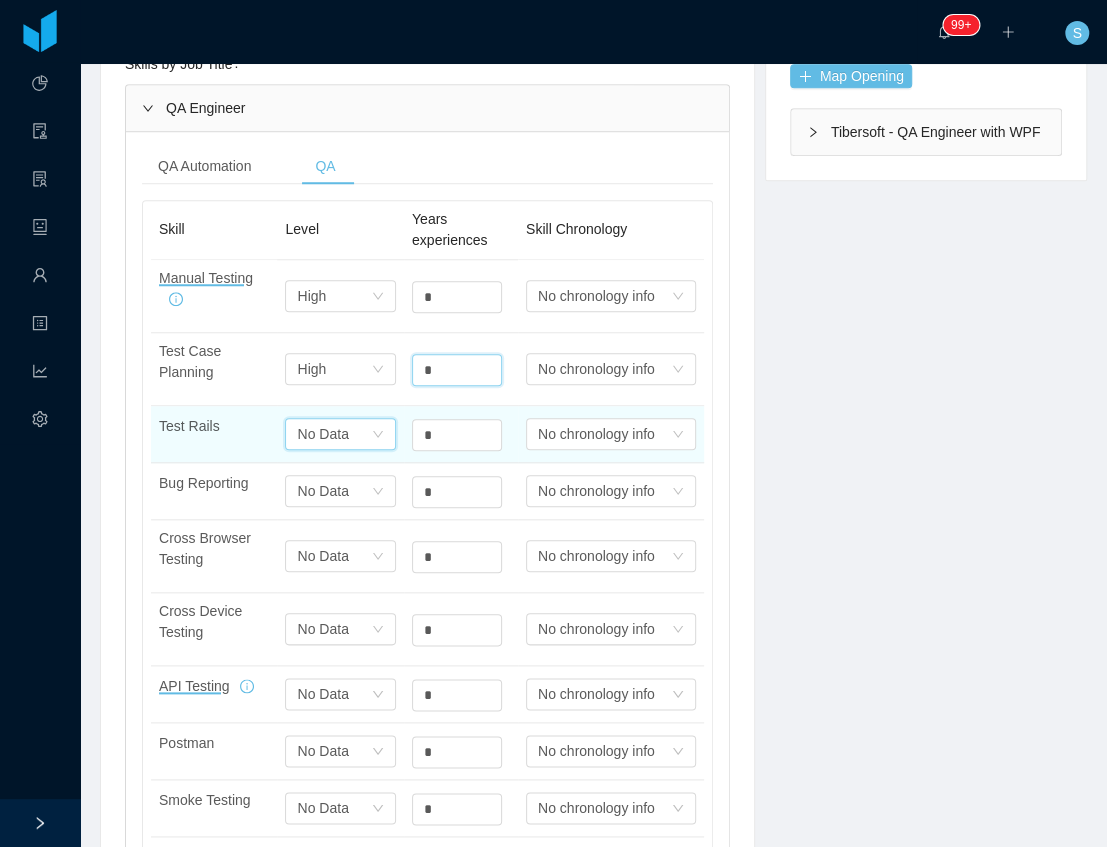 click on "No Data" at bounding box center [311, 296] 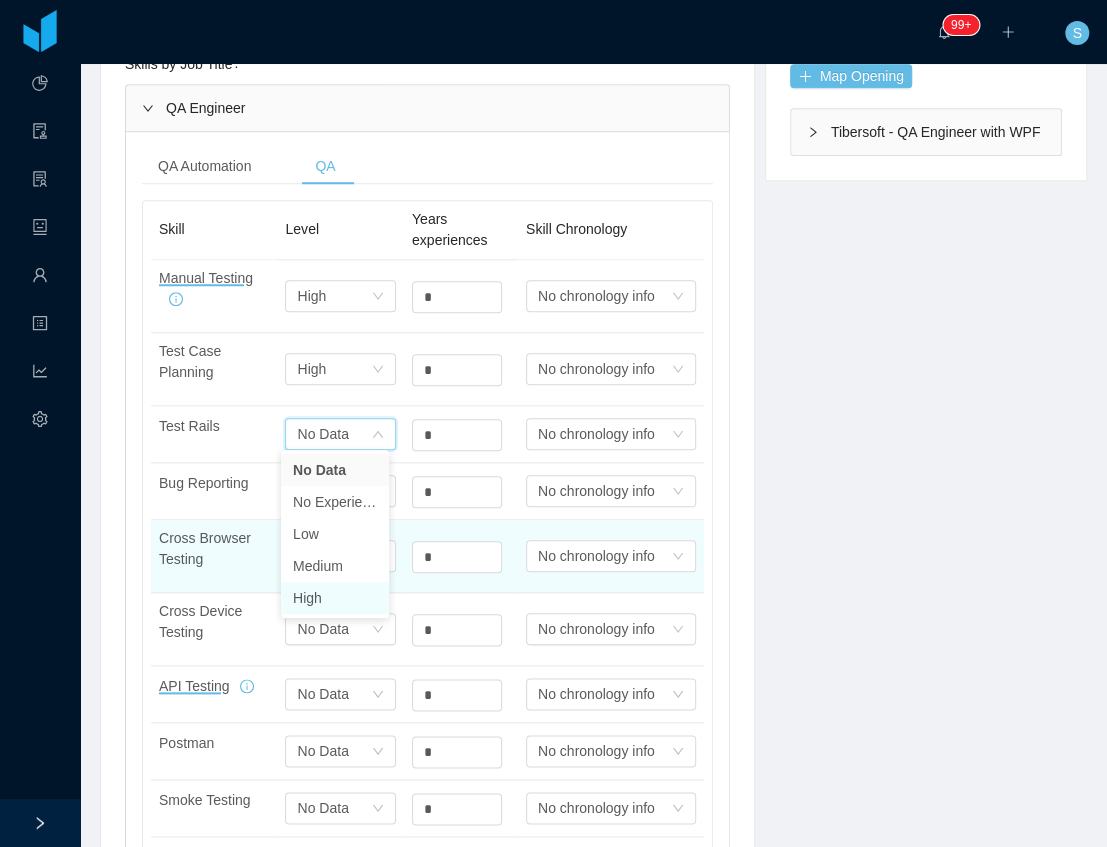 drag, startPoint x: 306, startPoint y: 590, endPoint x: 398, endPoint y: 530, distance: 109.83624 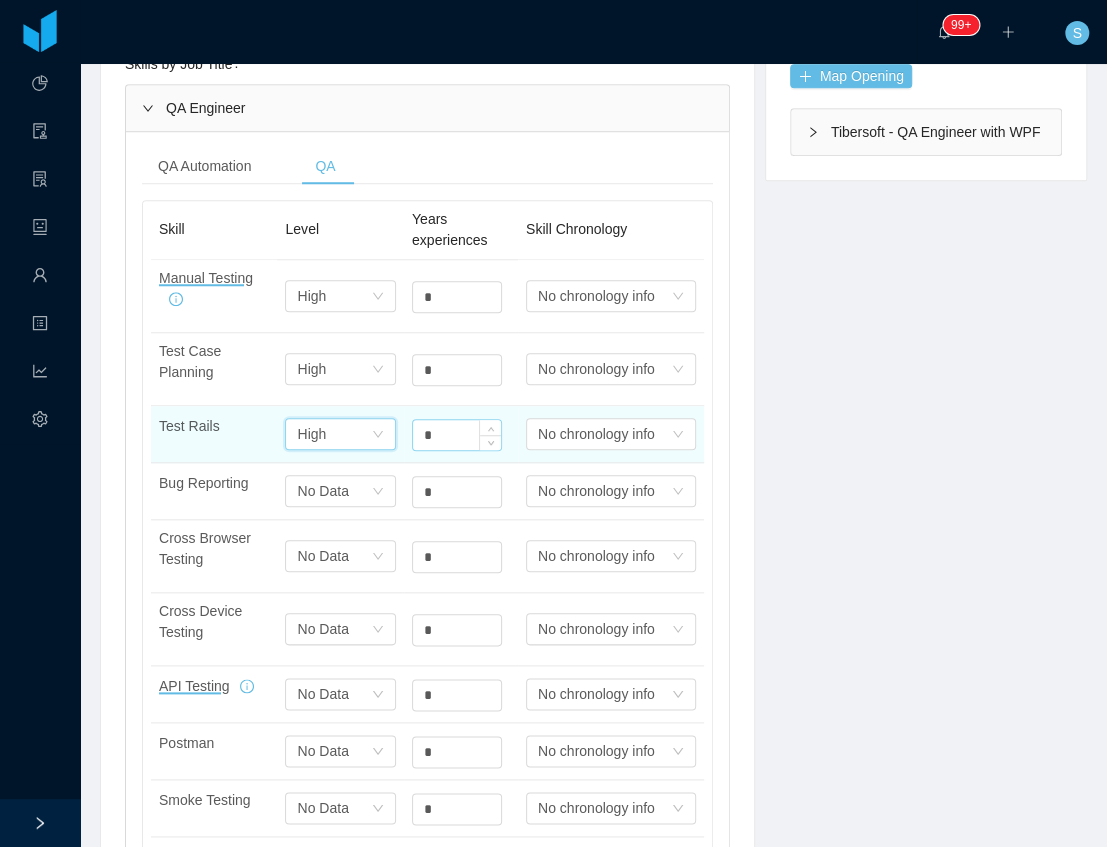 click on "*" at bounding box center [457, 297] 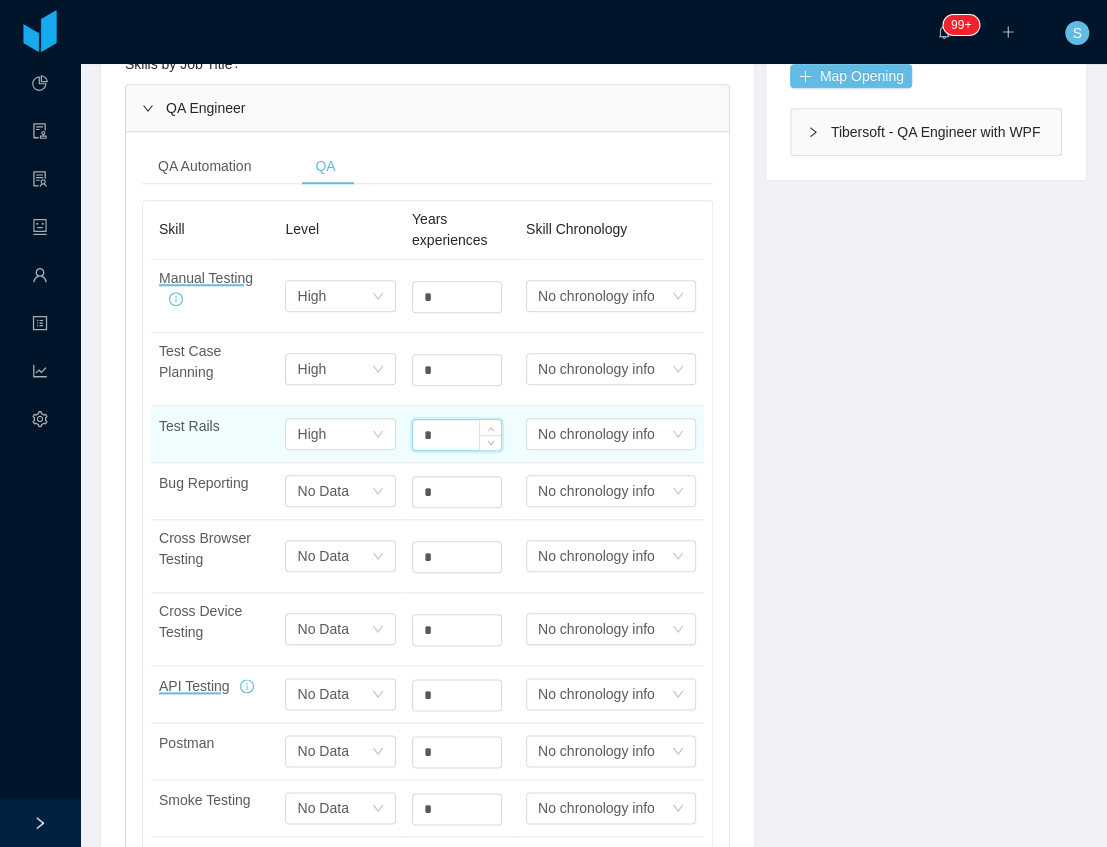 click on "*" at bounding box center [457, 435] 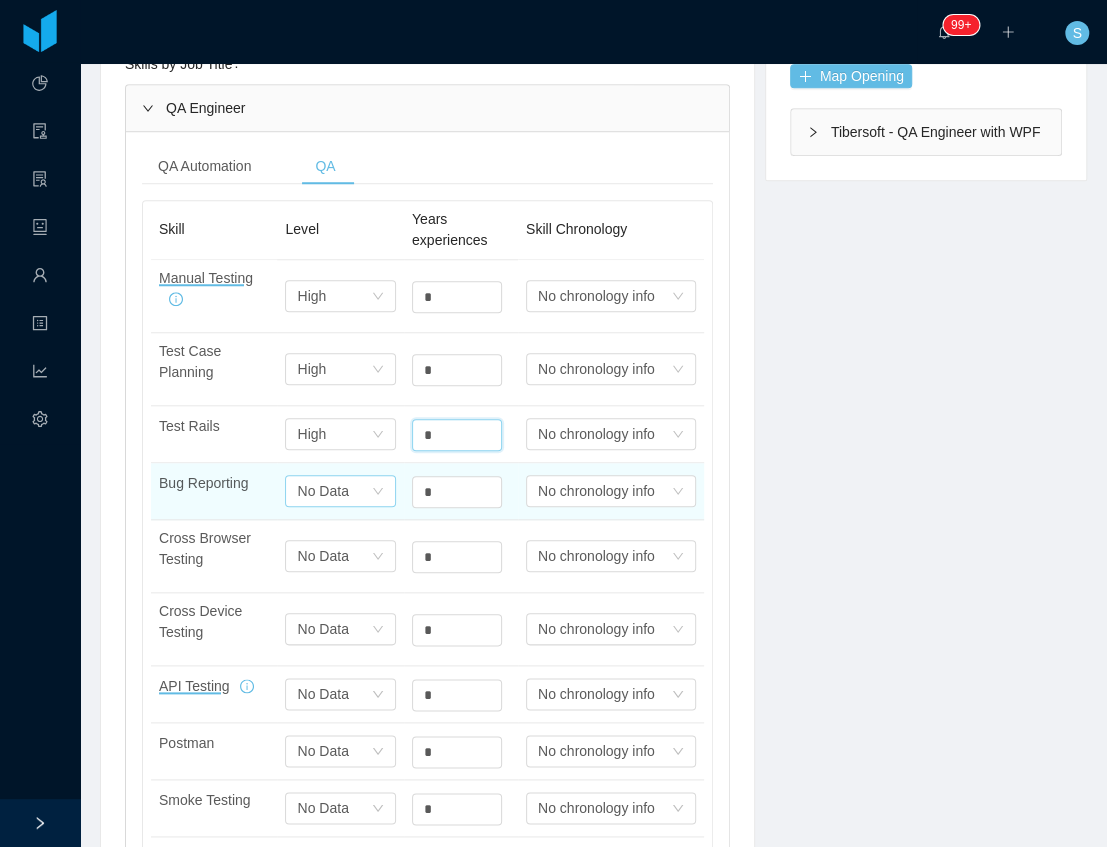 type on "*" 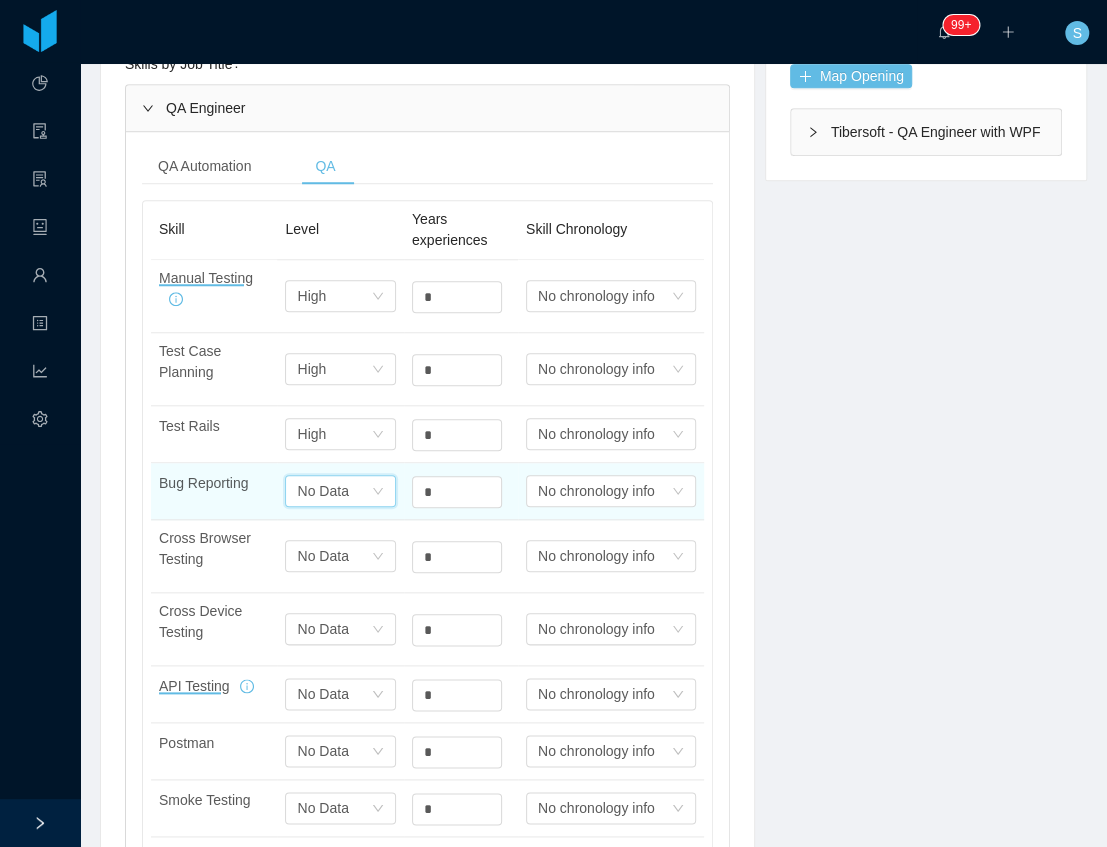 click 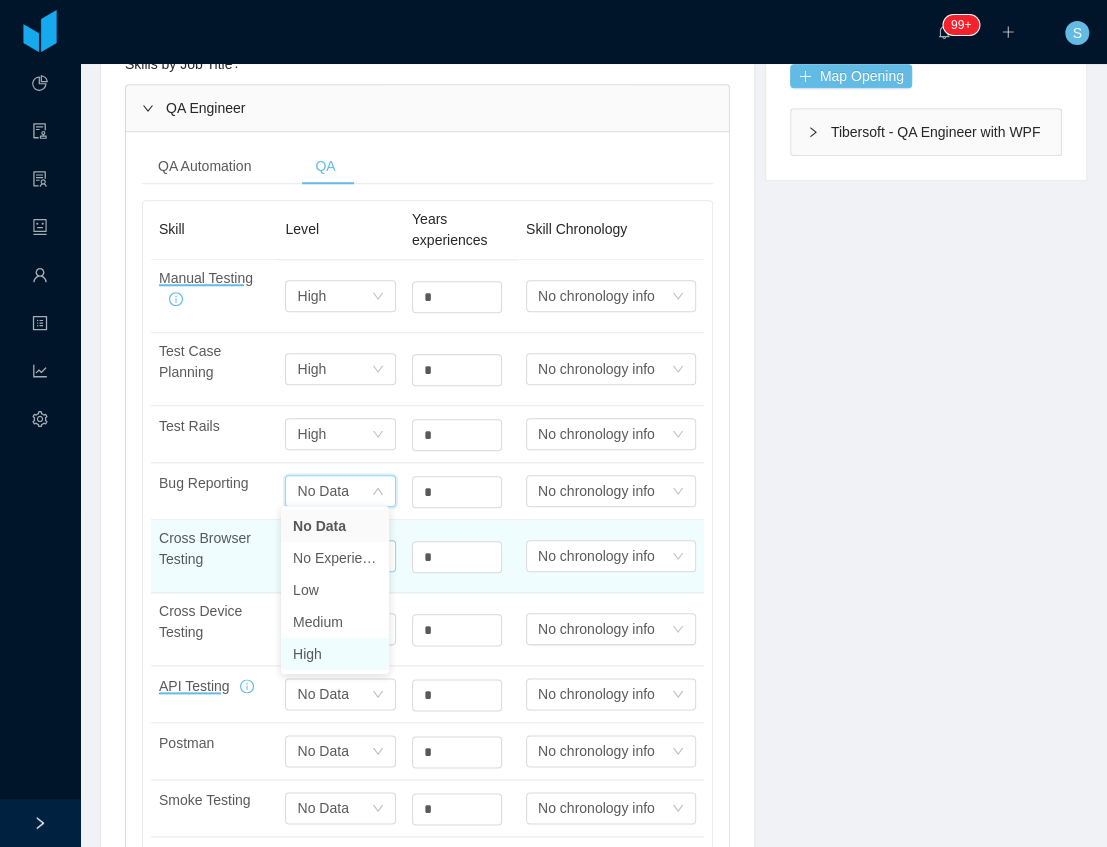 drag, startPoint x: 345, startPoint y: 649, endPoint x: 386, endPoint y: 561, distance: 97.082436 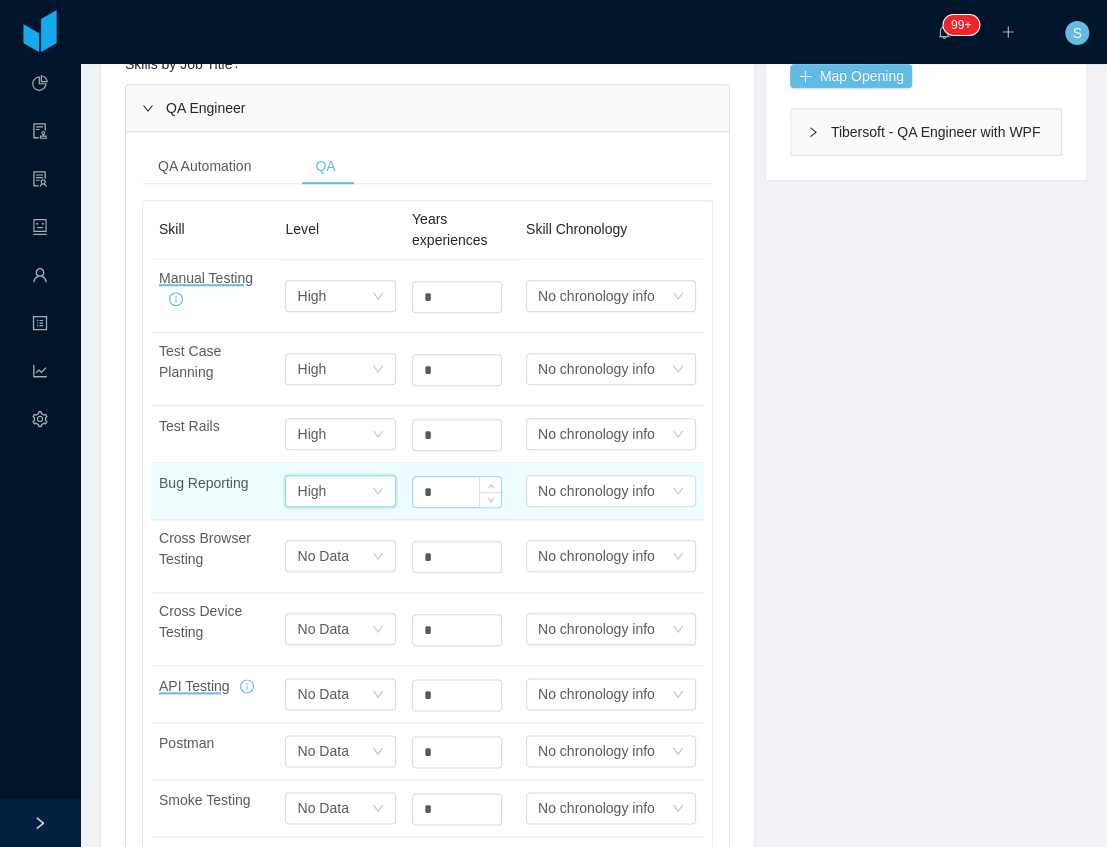 click on "*" at bounding box center (457, 297) 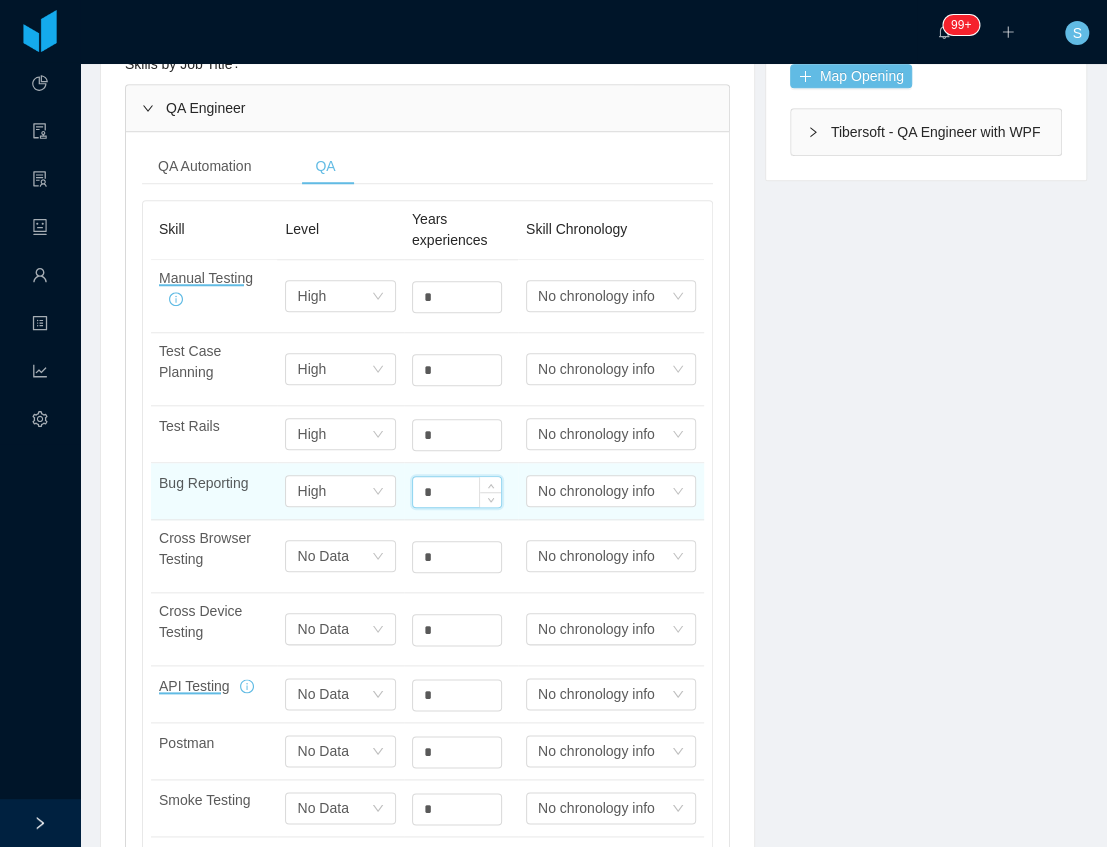 click on "*" at bounding box center (457, 492) 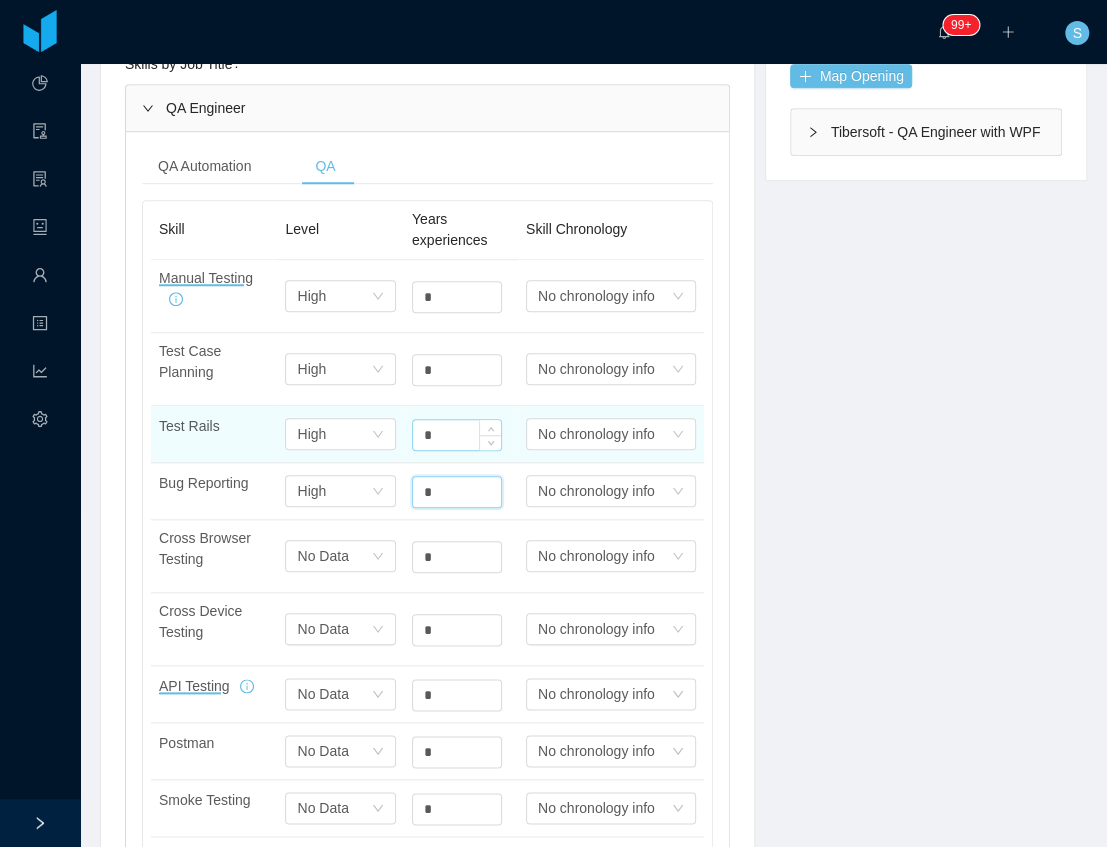 type on "*" 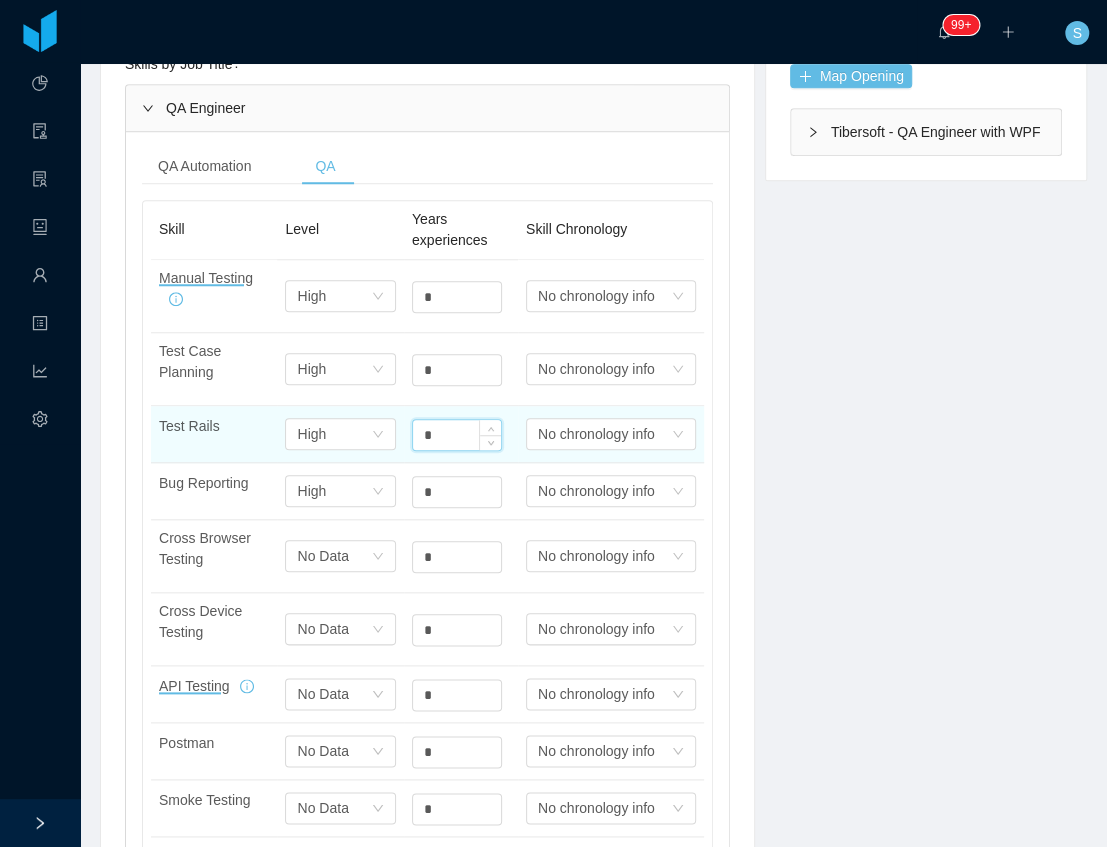 click on "*" at bounding box center (457, 435) 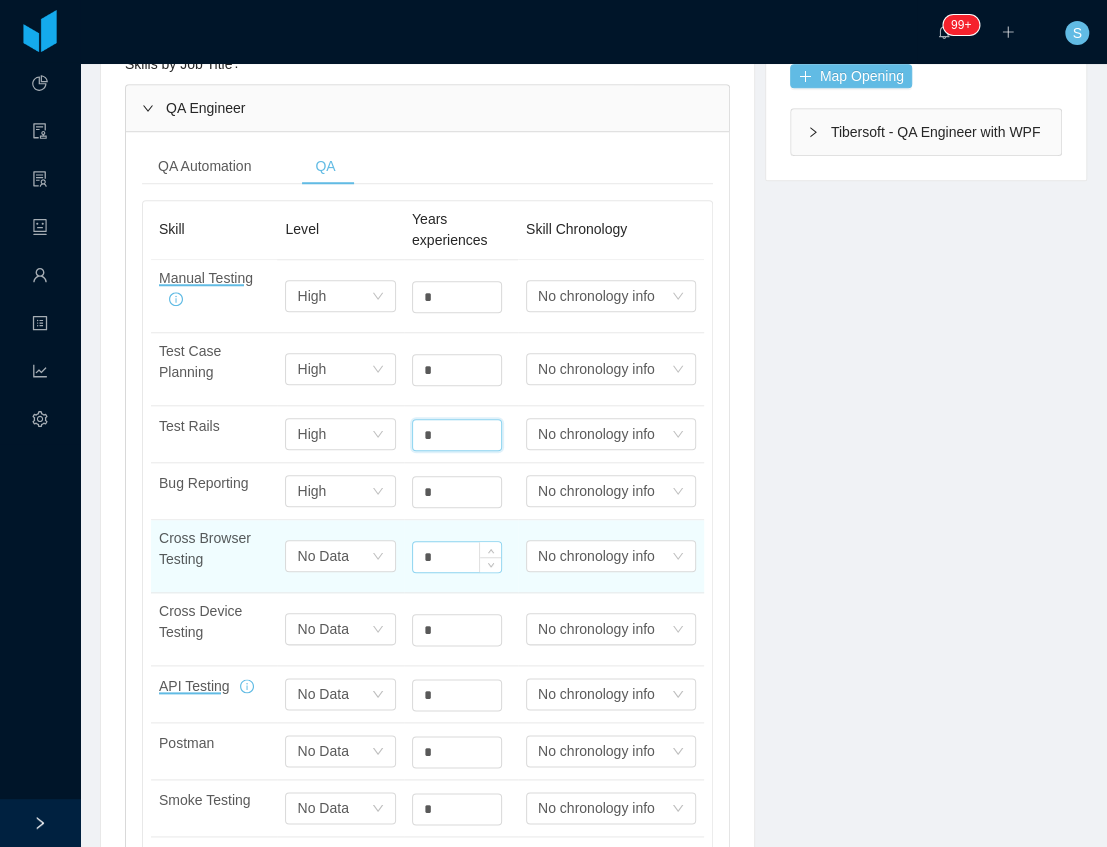 type on "*" 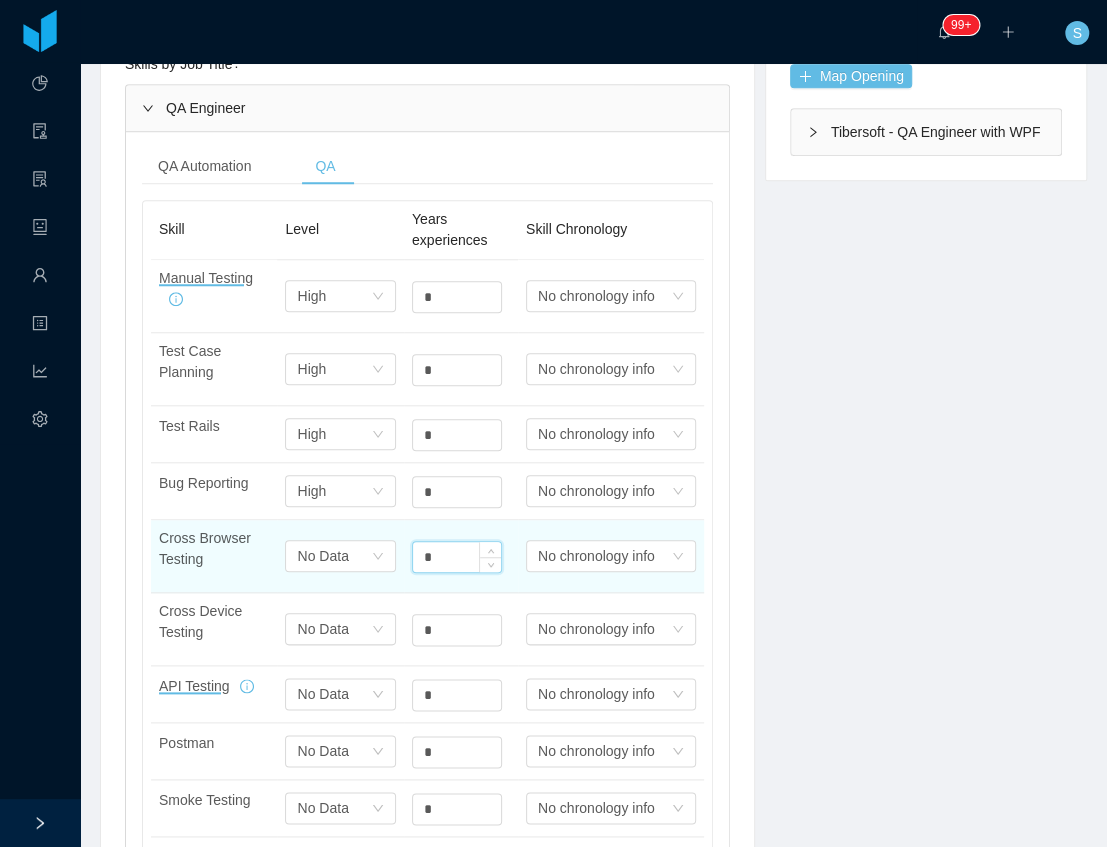 click on "*" at bounding box center [457, 557] 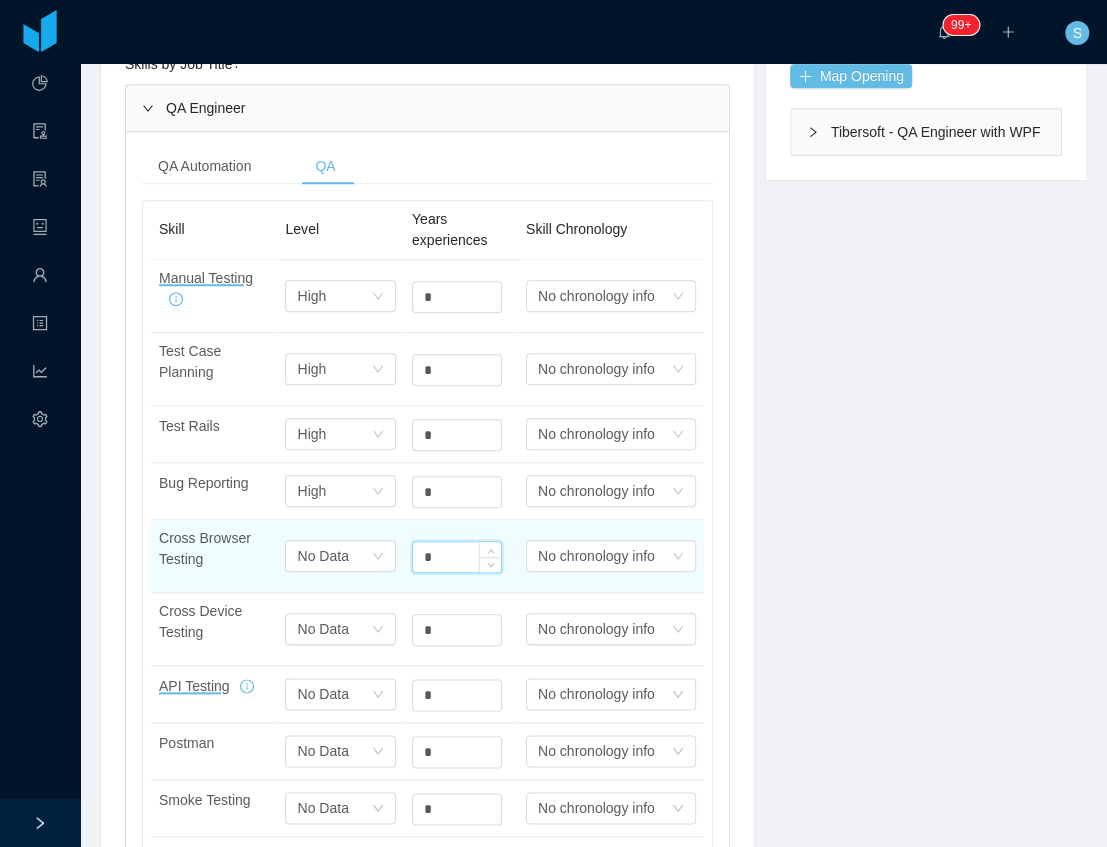 click on "*" at bounding box center [457, 557] 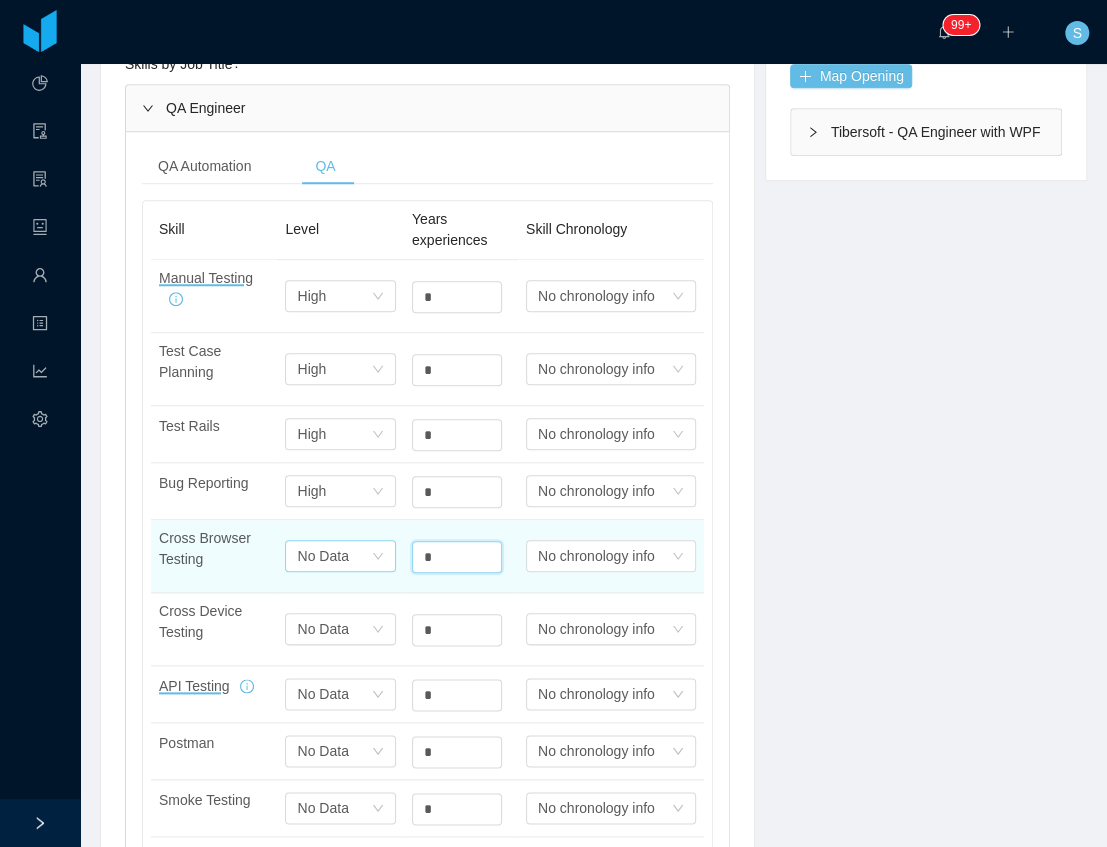 type on "*" 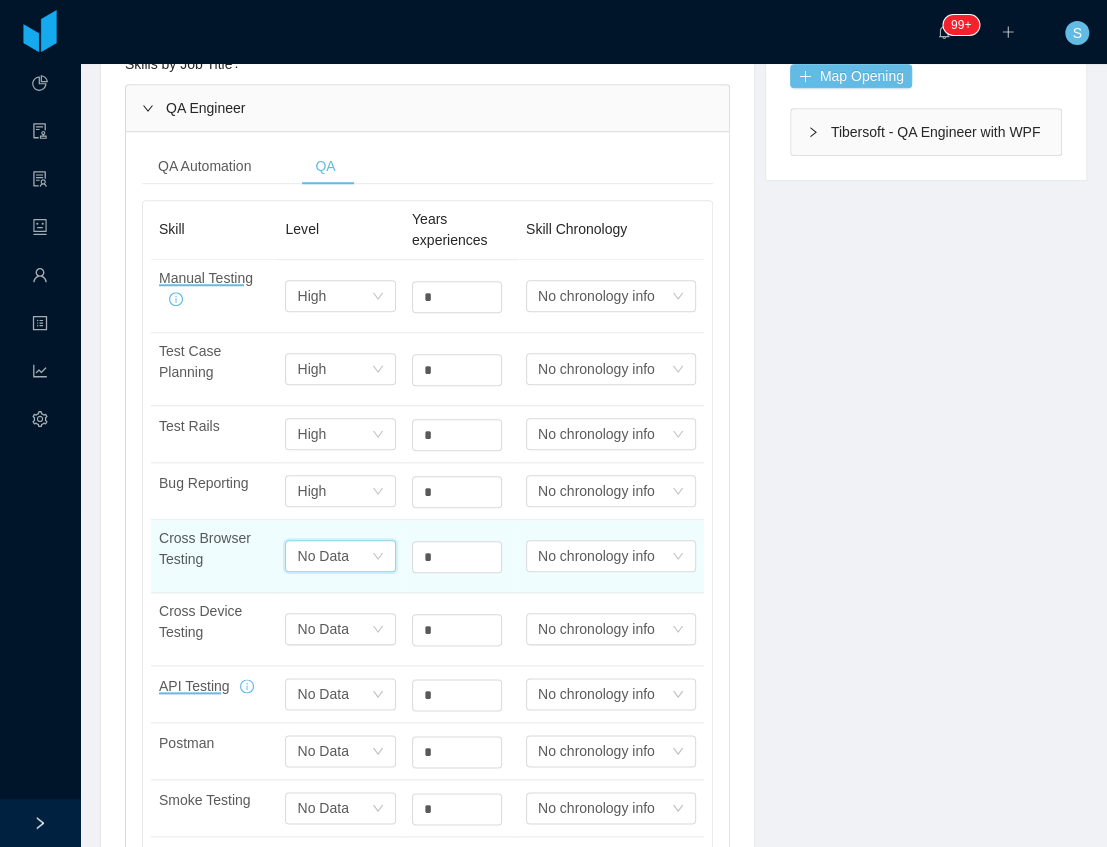 click on "Select one No Data" at bounding box center [333, 556] 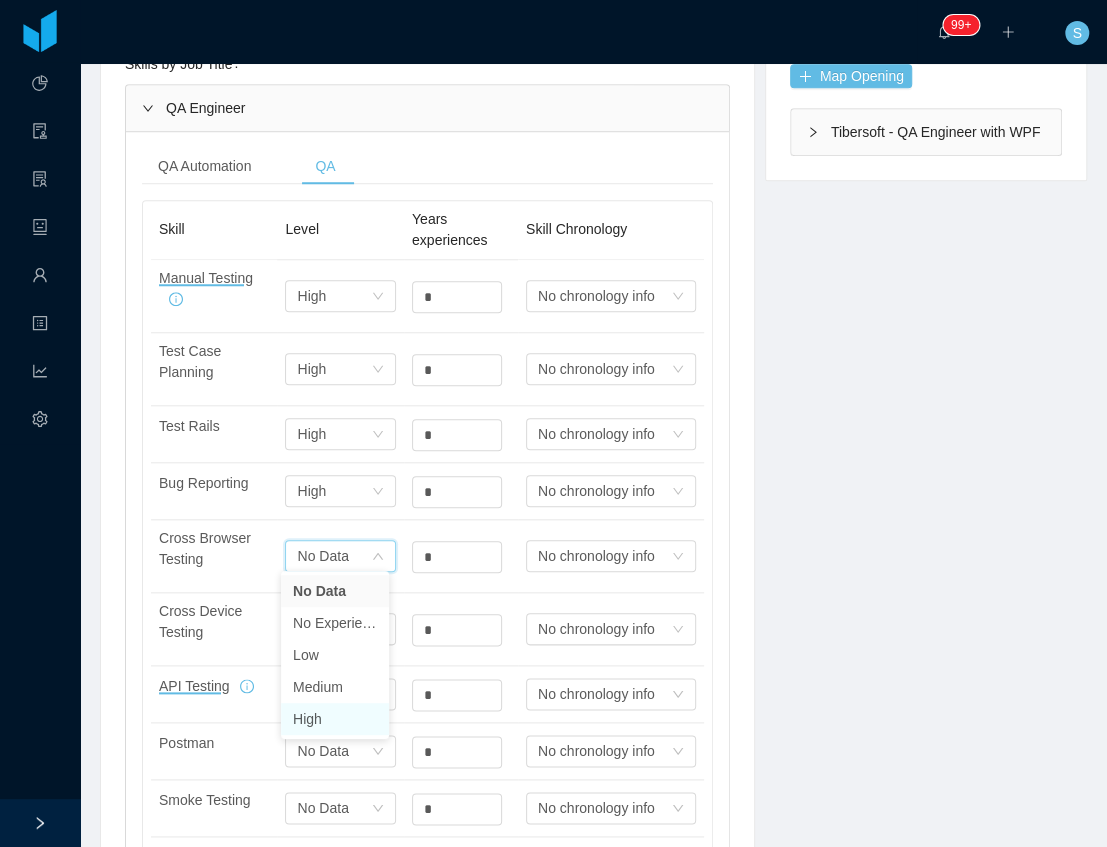 click on "High" at bounding box center (335, 719) 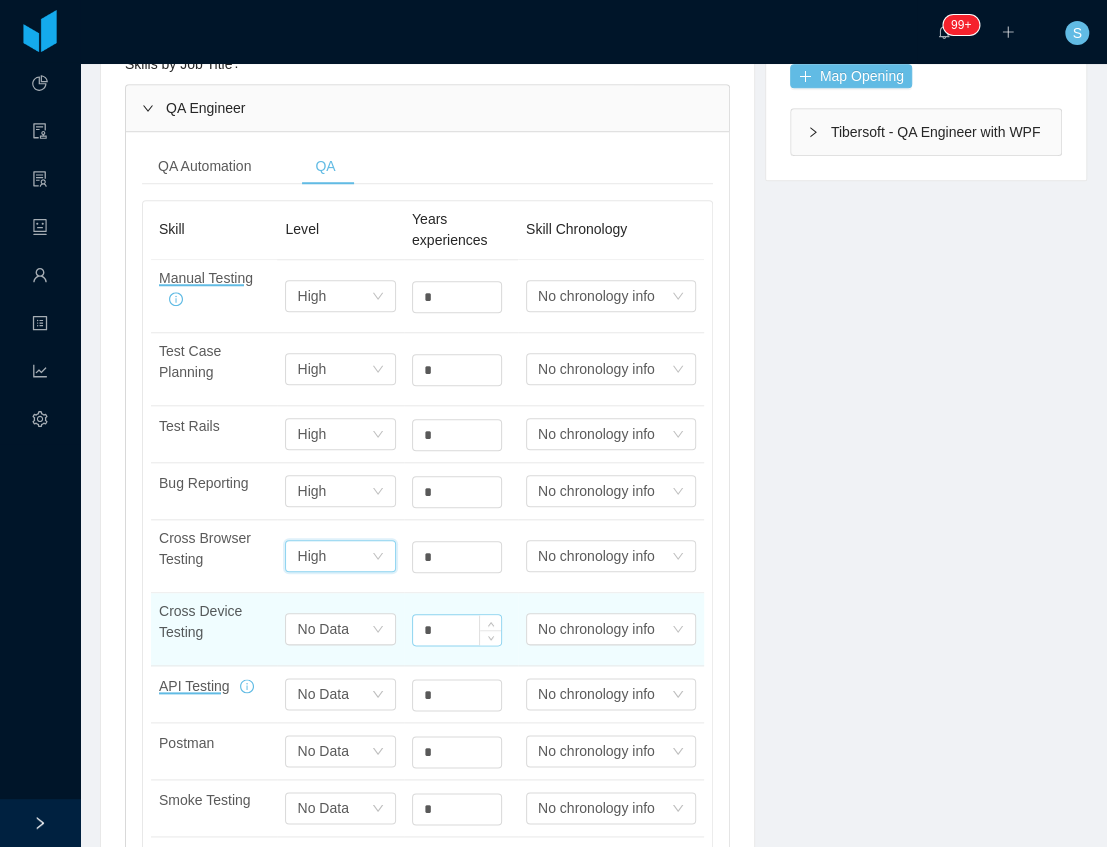 click on "*" at bounding box center (457, 297) 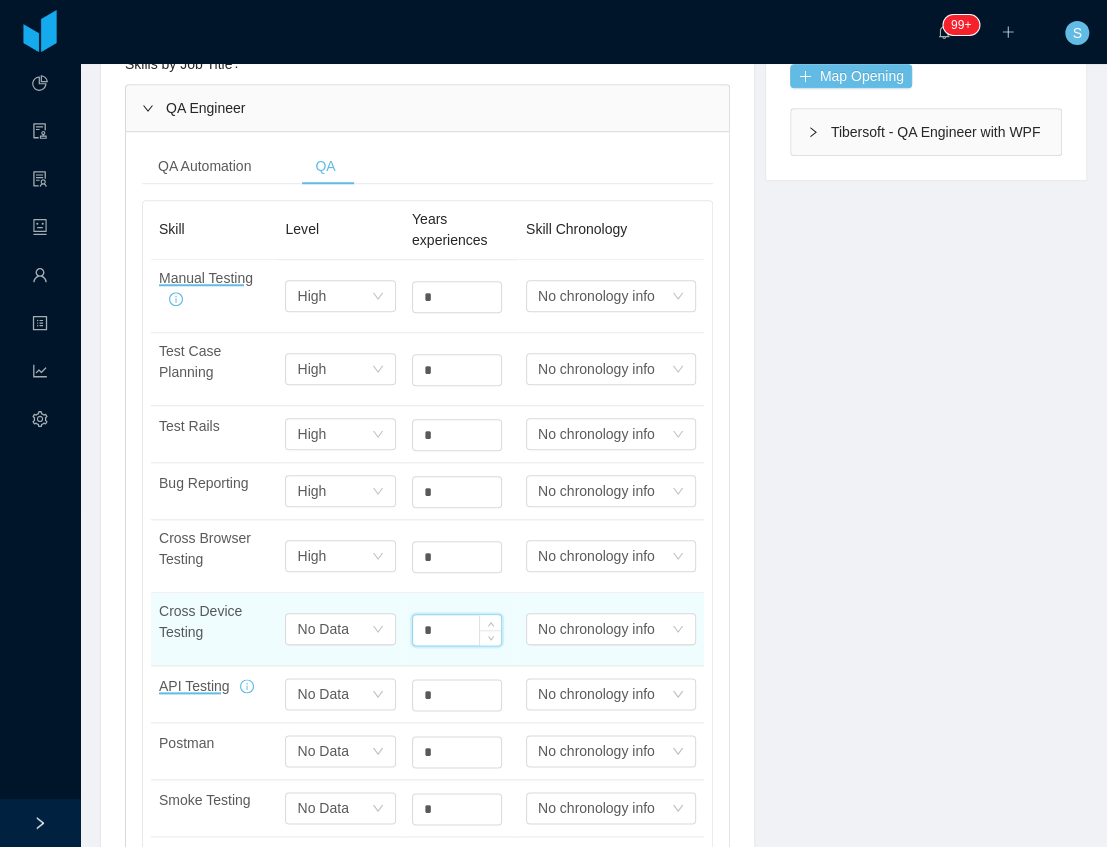 click on "*" at bounding box center (457, 630) 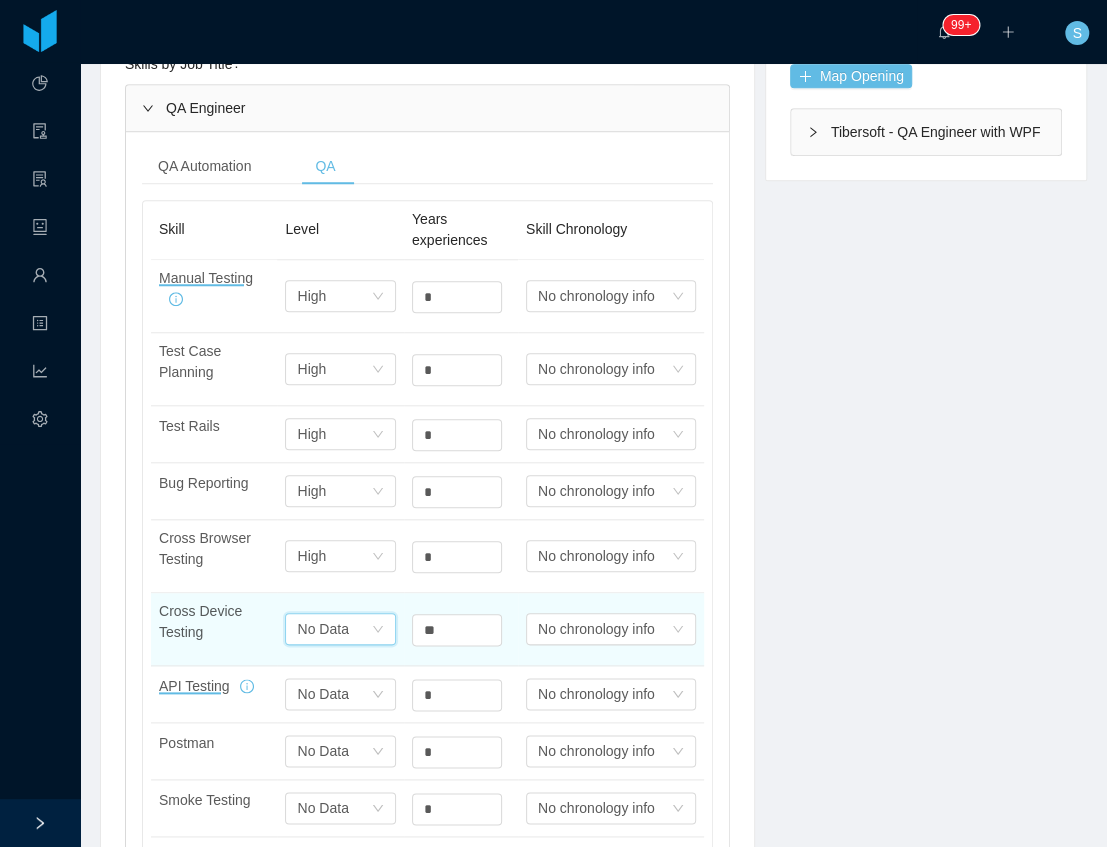 click on "No Data" at bounding box center [322, 629] 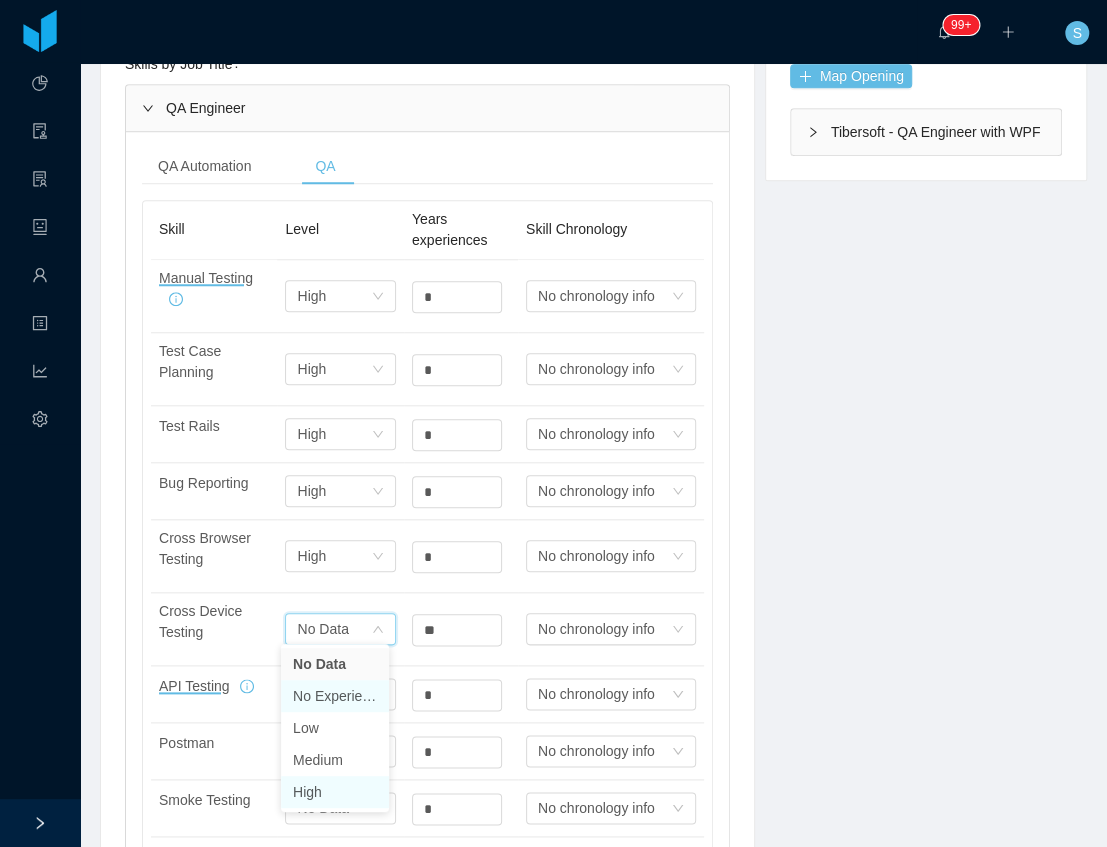 drag, startPoint x: 334, startPoint y: 780, endPoint x: 385, endPoint y: 690, distance: 103.44564 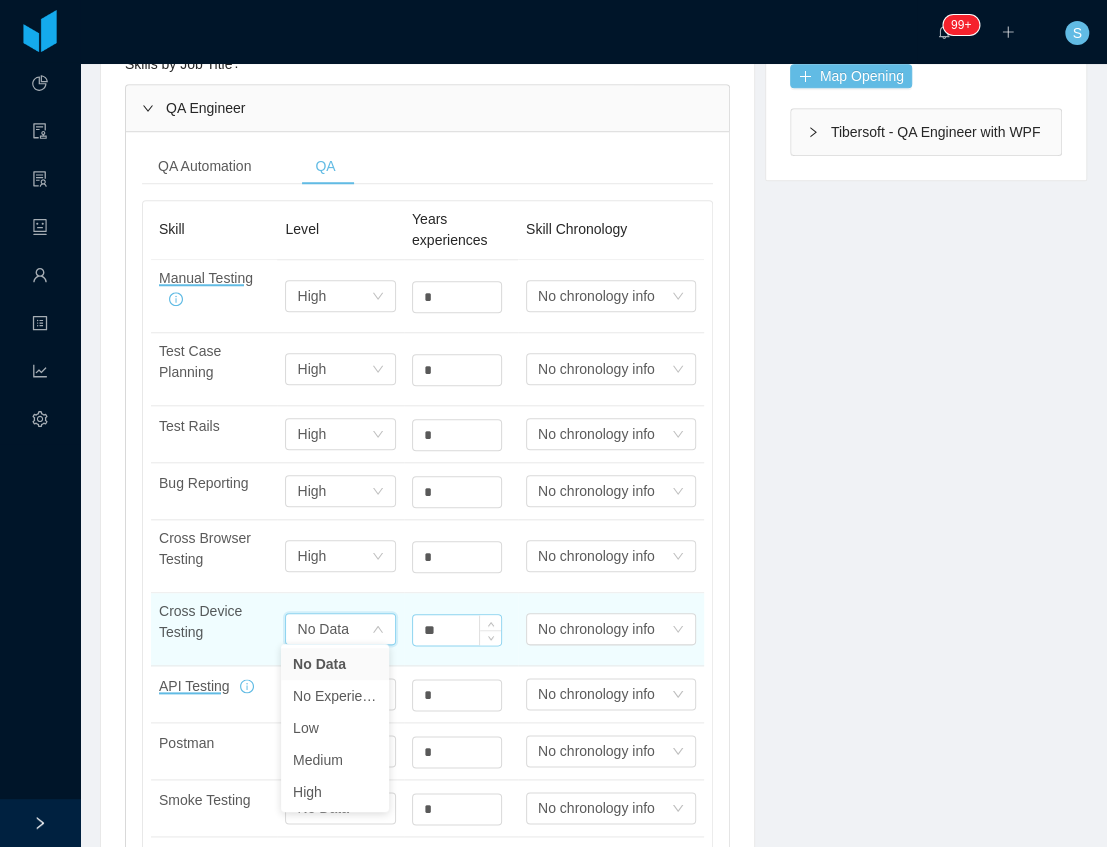 click on "**" at bounding box center (457, 297) 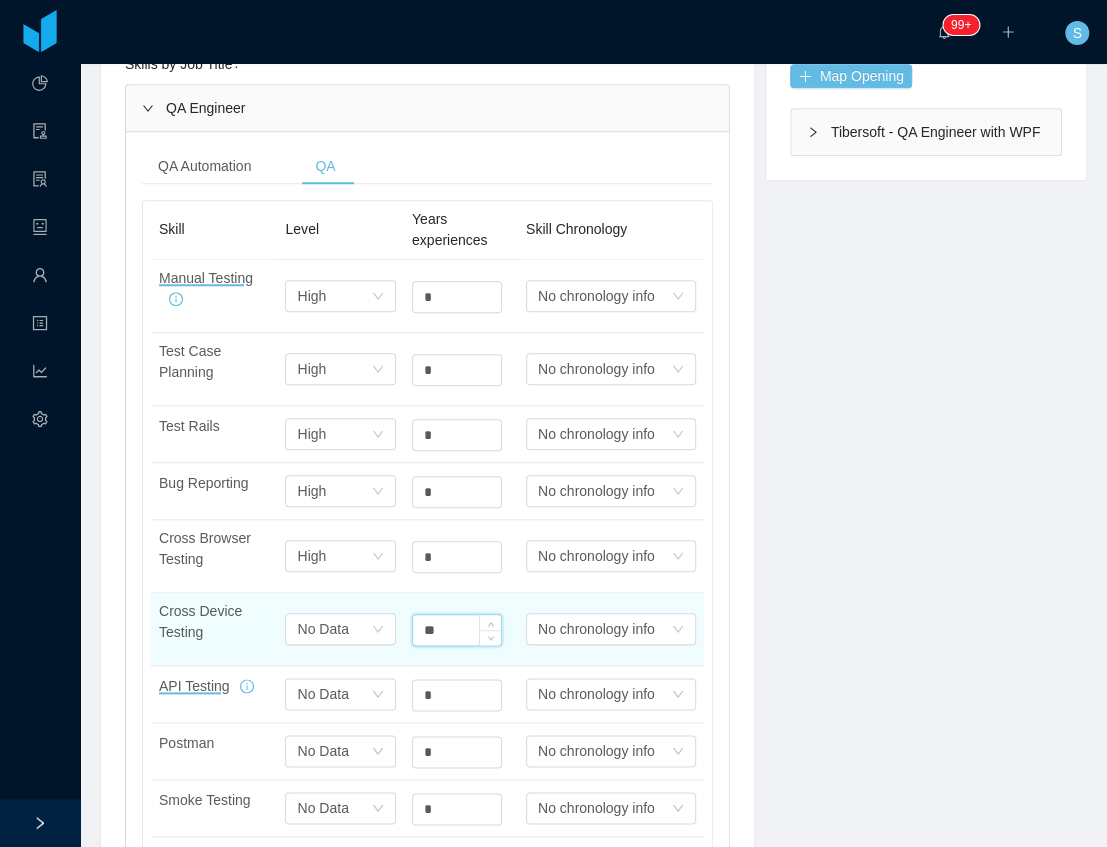 click on "**" at bounding box center (457, 630) 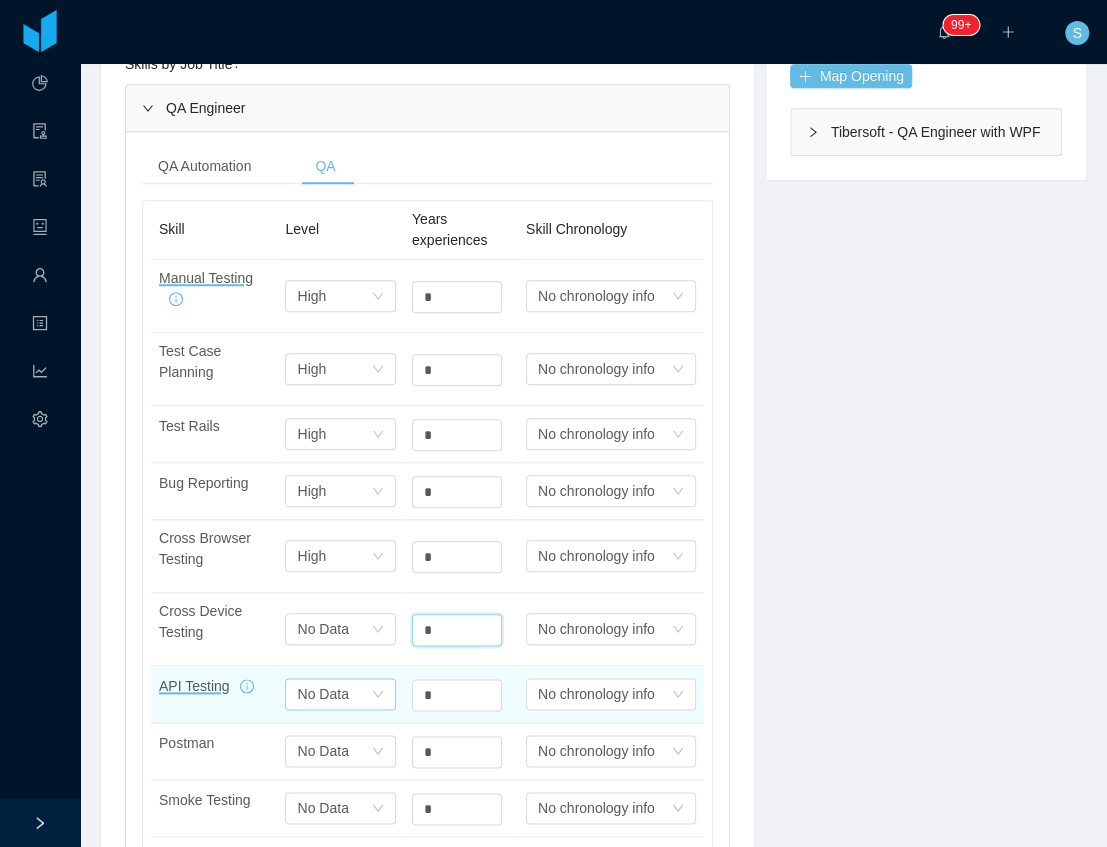 type on "*" 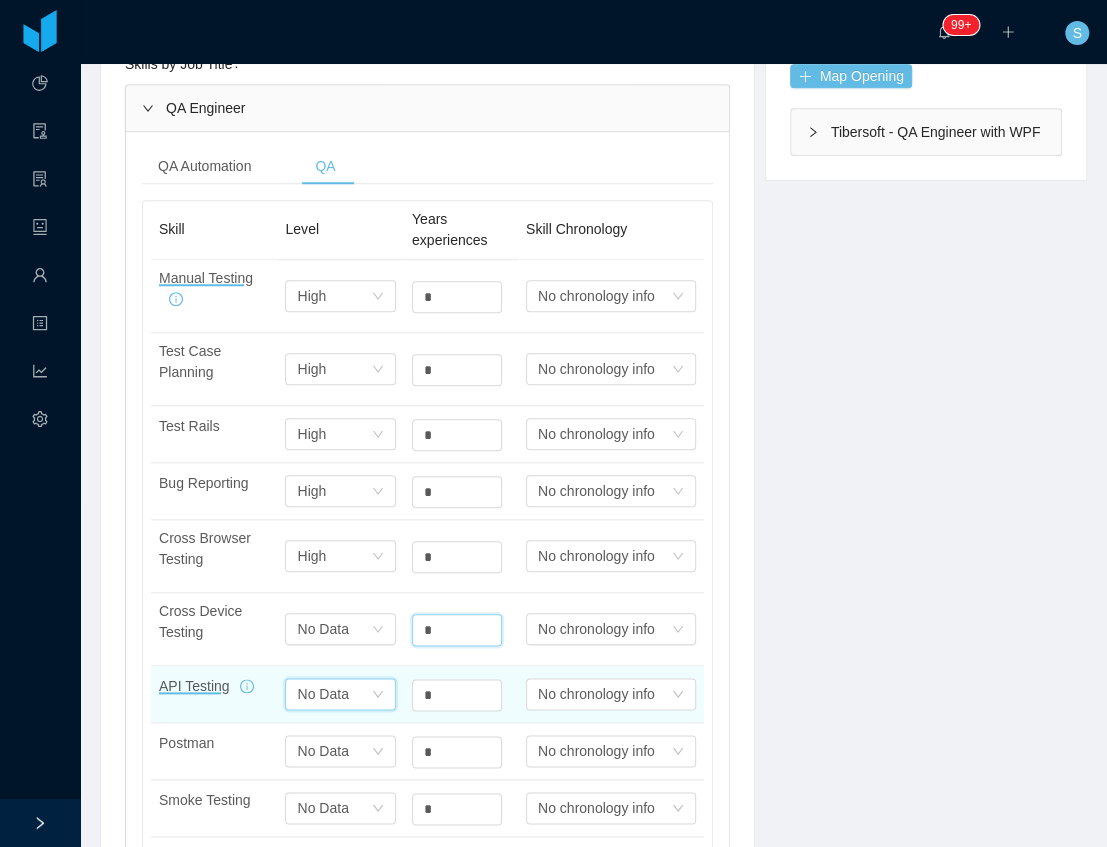 click on "No Data" at bounding box center (311, 296) 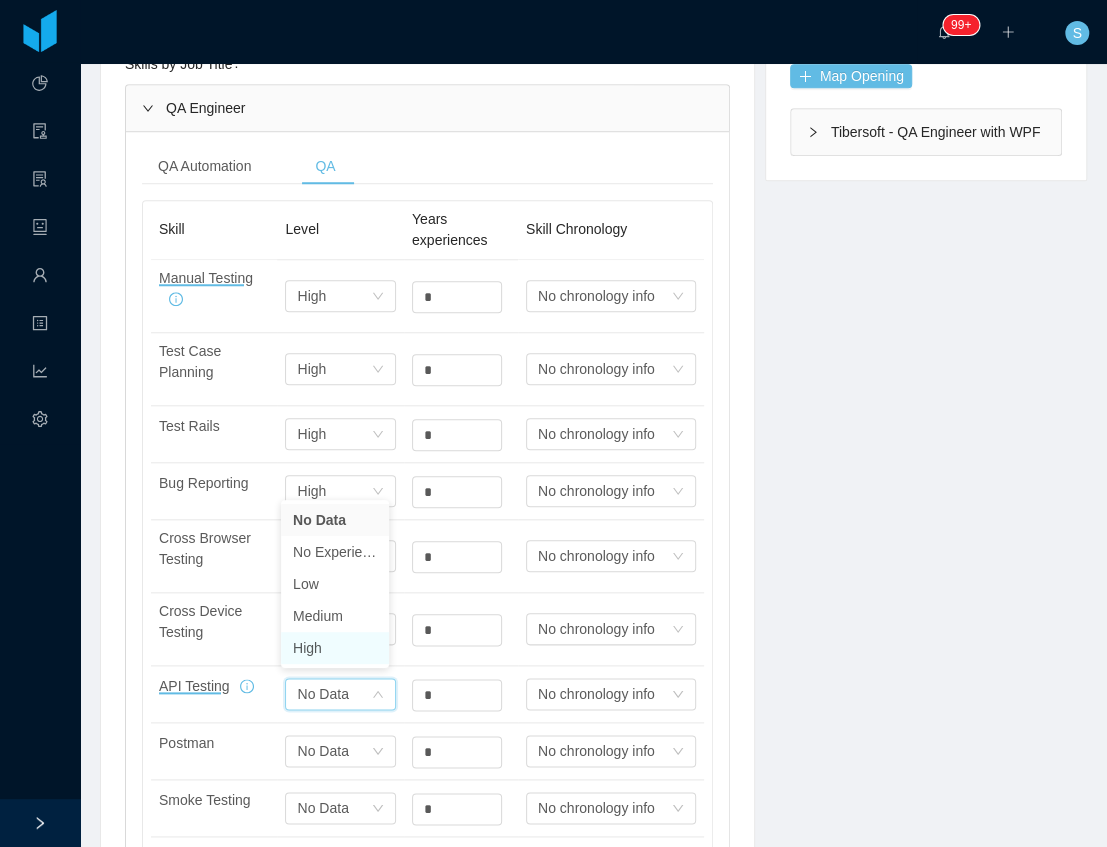 click on "High" at bounding box center [335, 648] 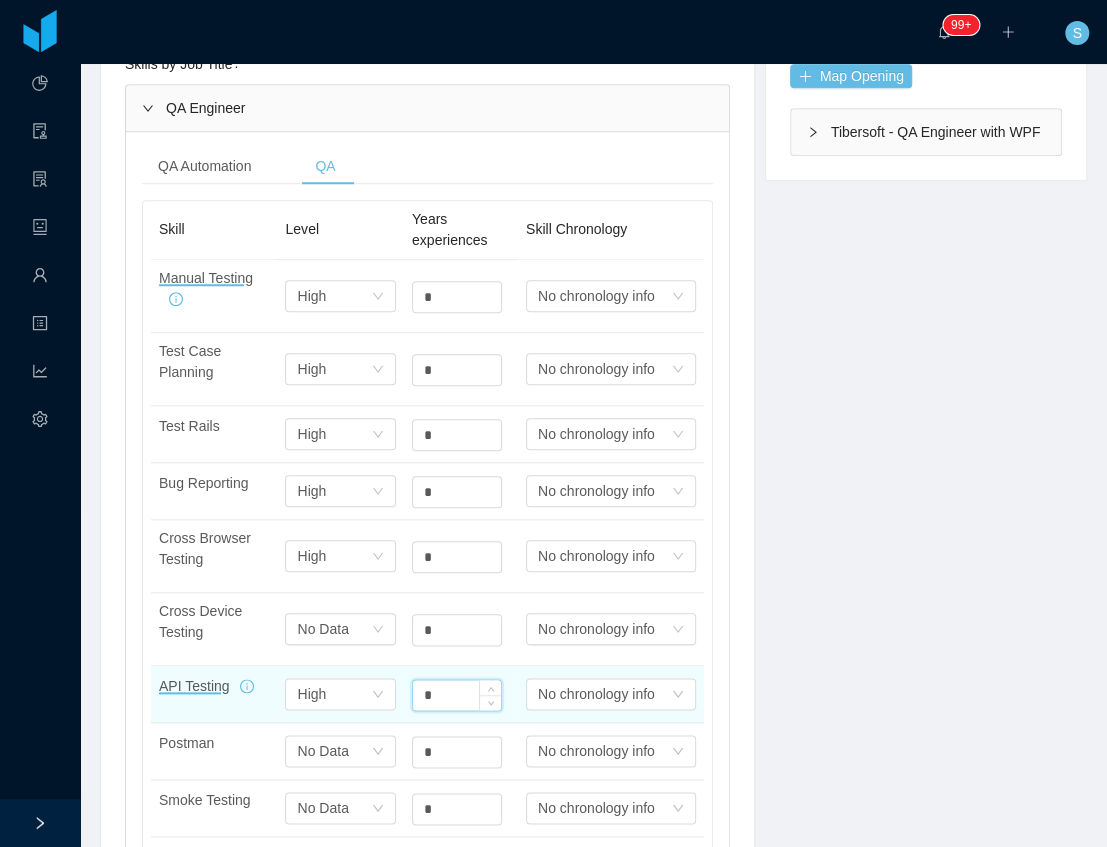 click on "*" at bounding box center [457, 695] 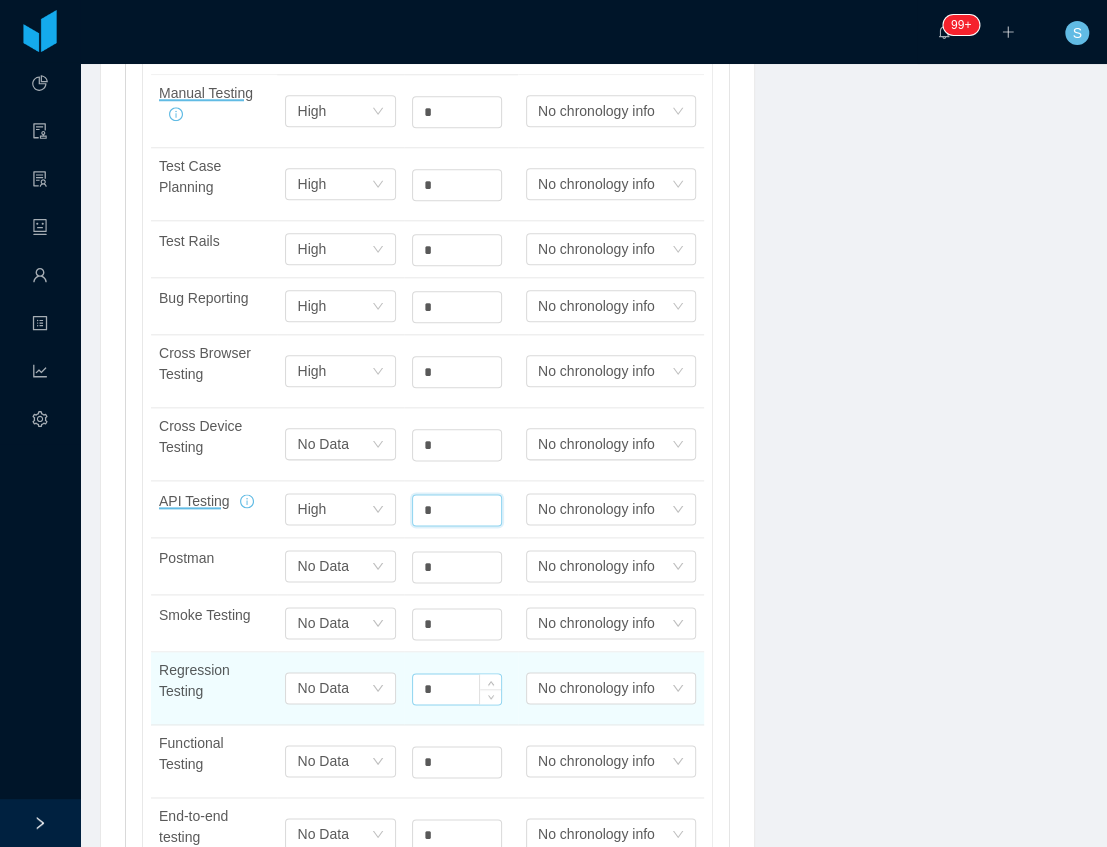 scroll, scrollTop: 800, scrollLeft: 0, axis: vertical 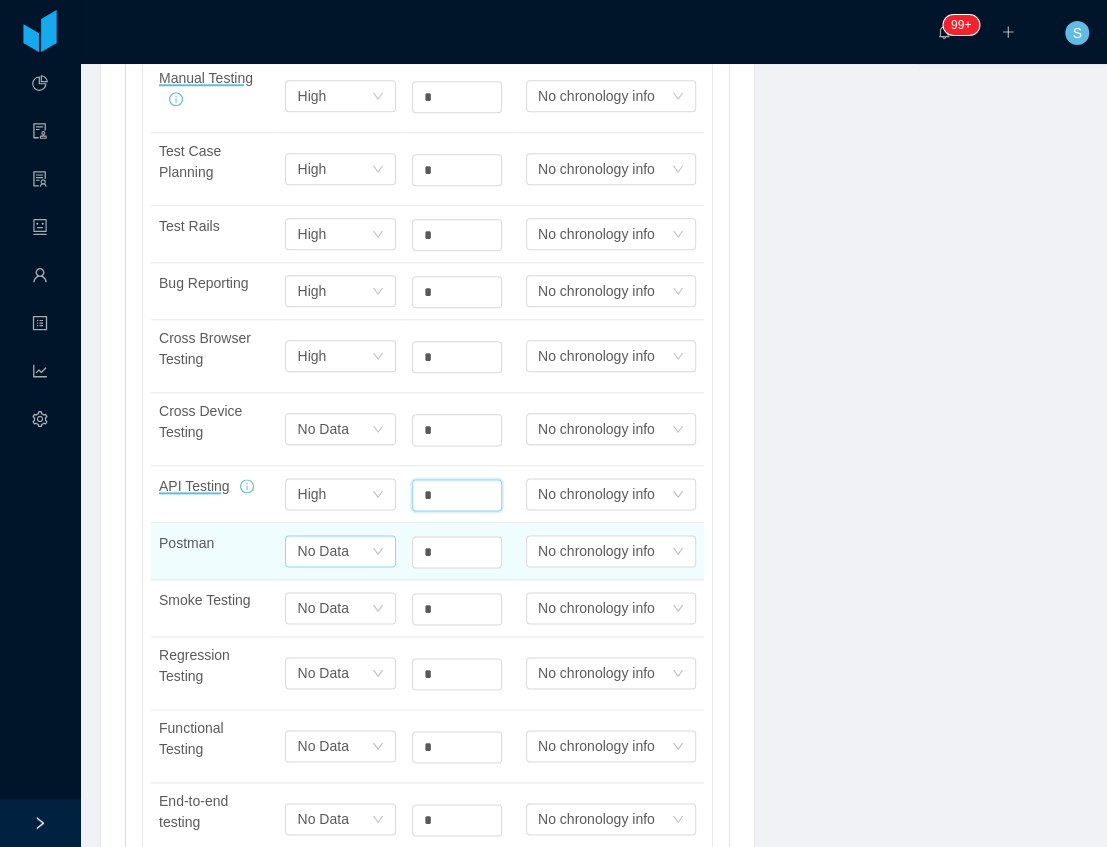 type on "*" 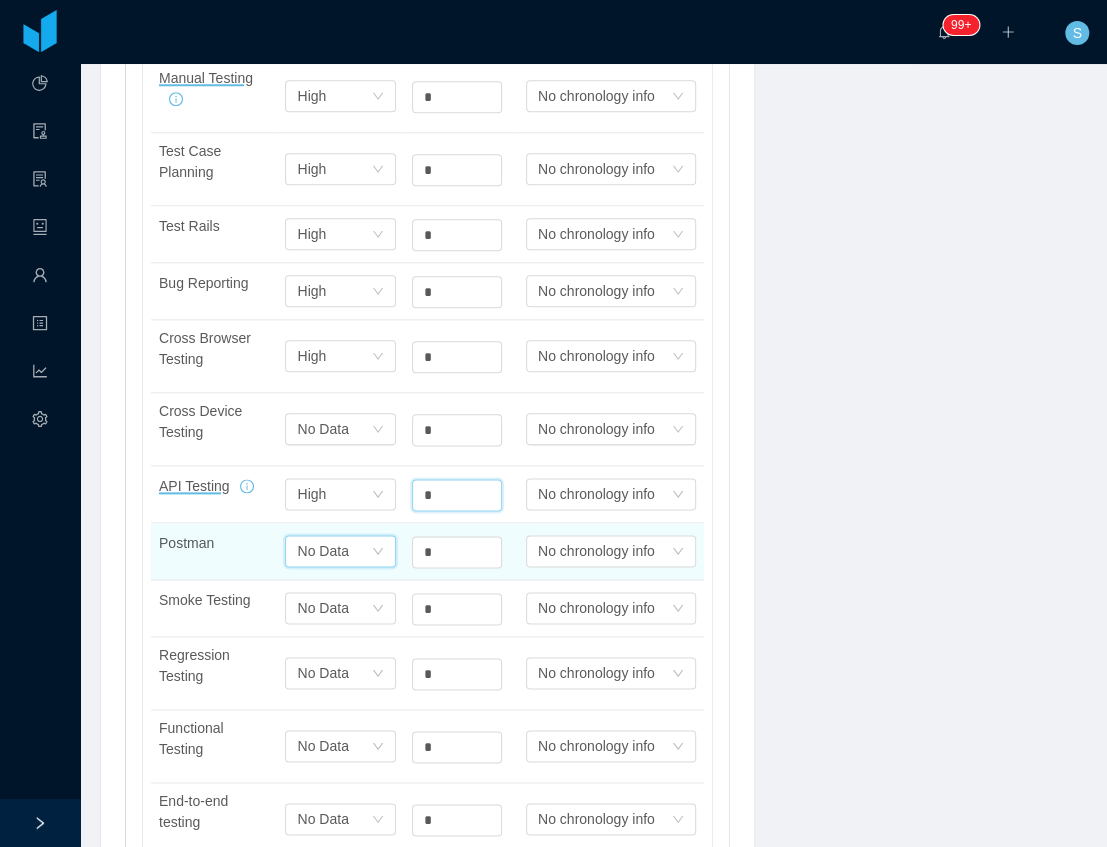 click on "Select one No Data" at bounding box center (333, 96) 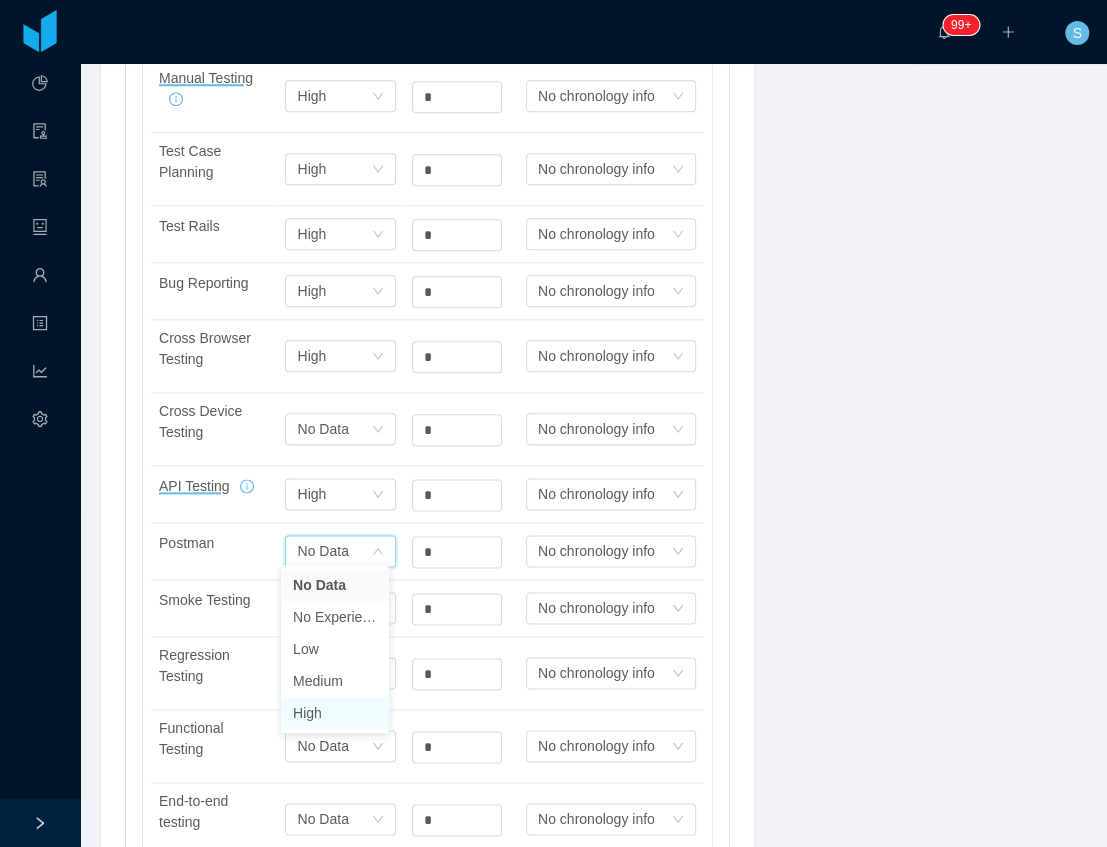 click on "High" at bounding box center [335, 713] 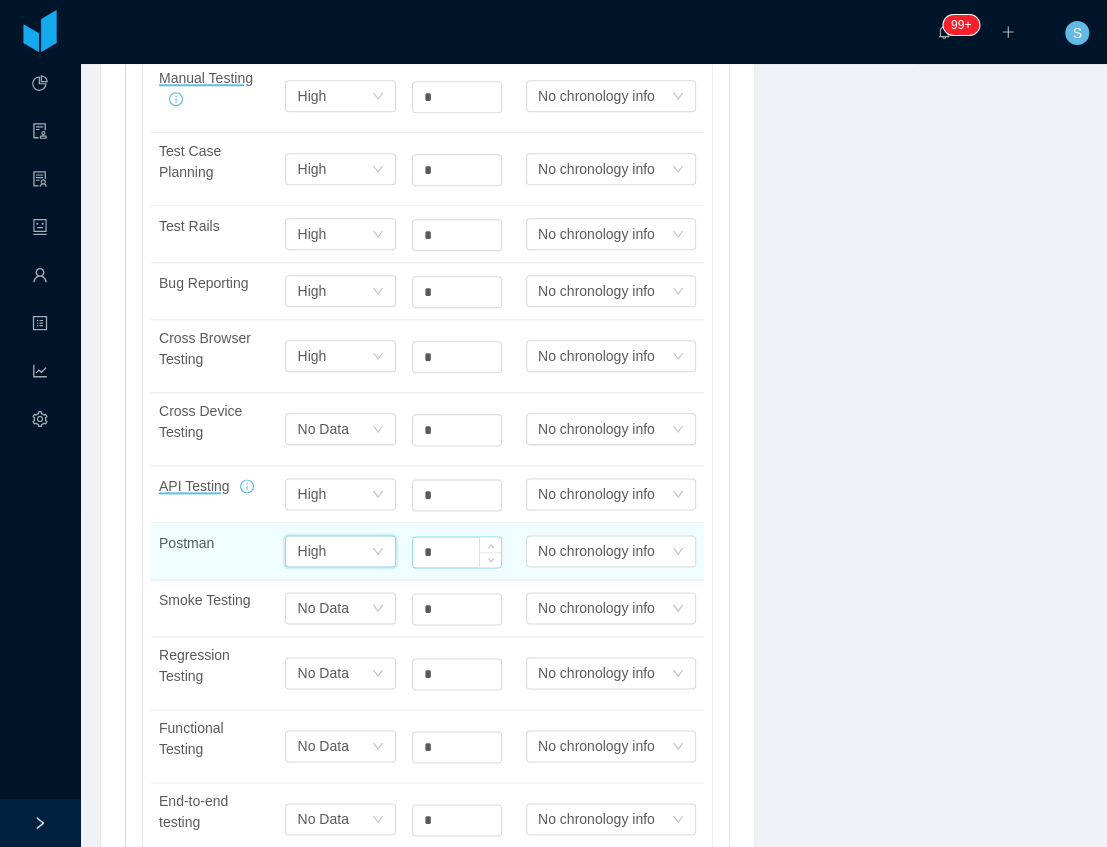 click on "*" at bounding box center [457, 97] 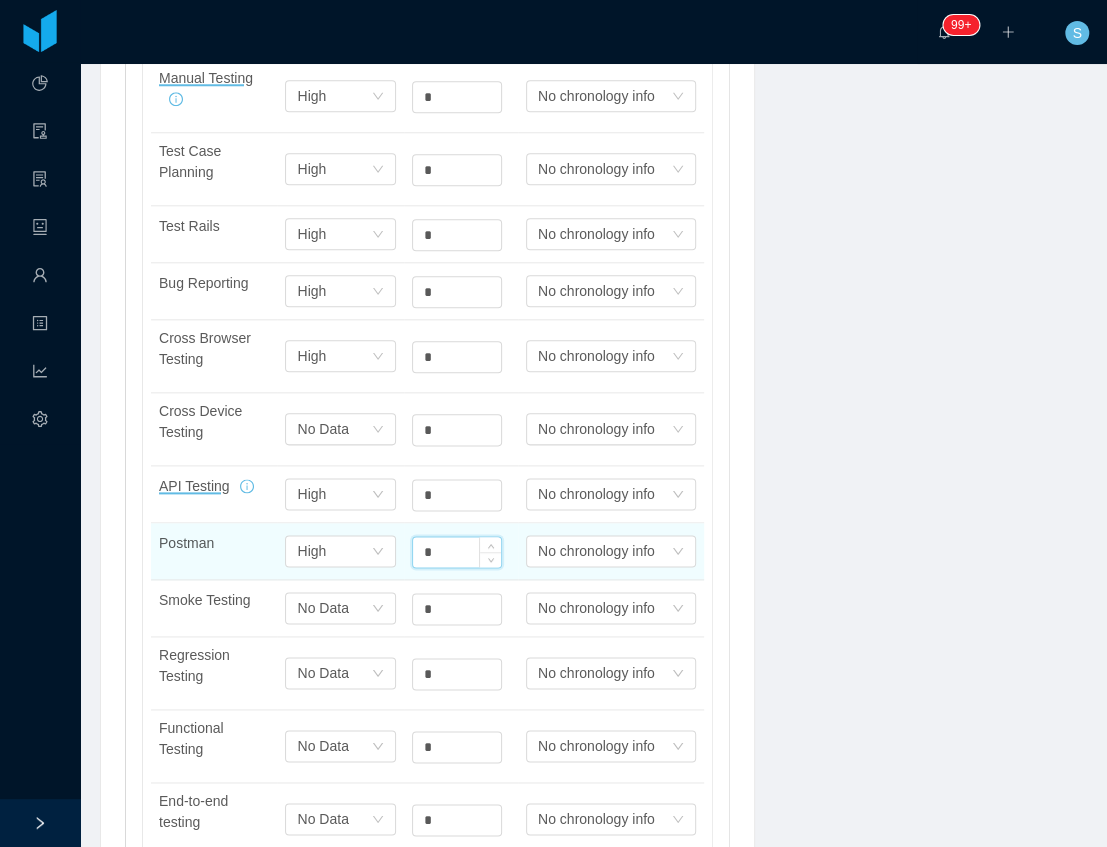 click on "*" at bounding box center [457, 552] 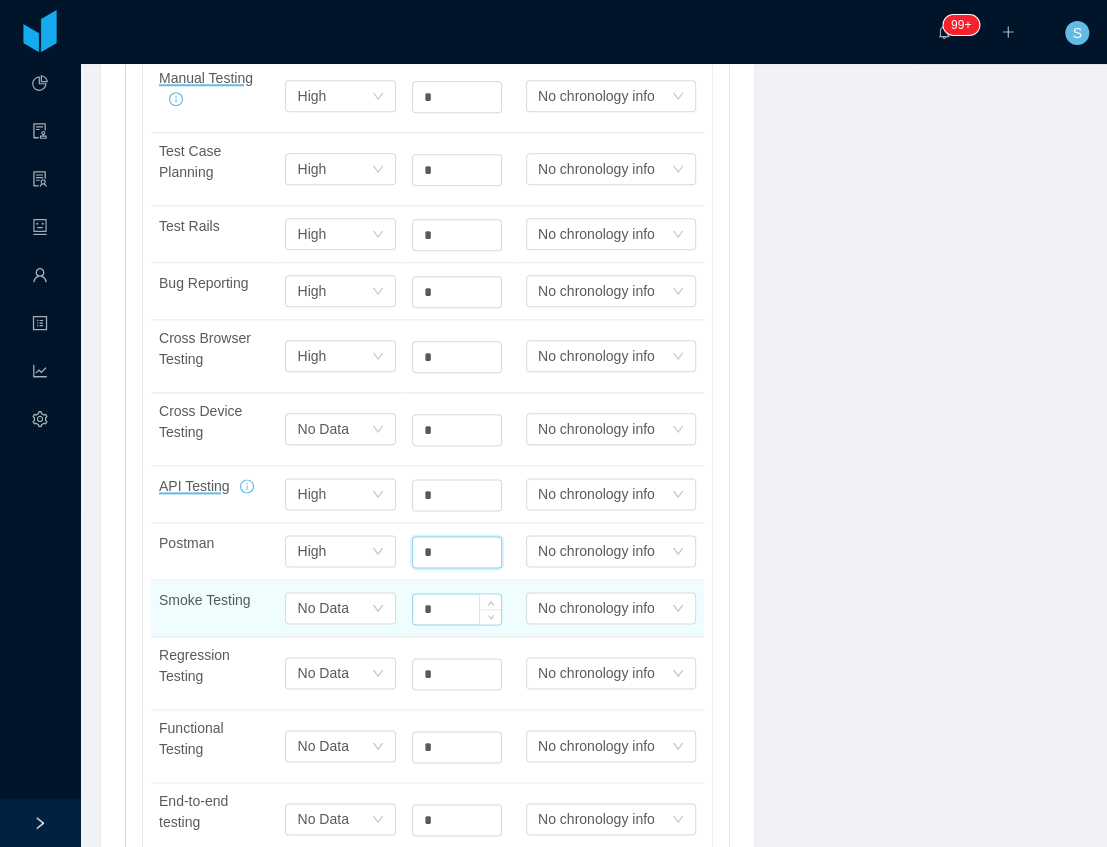type on "*" 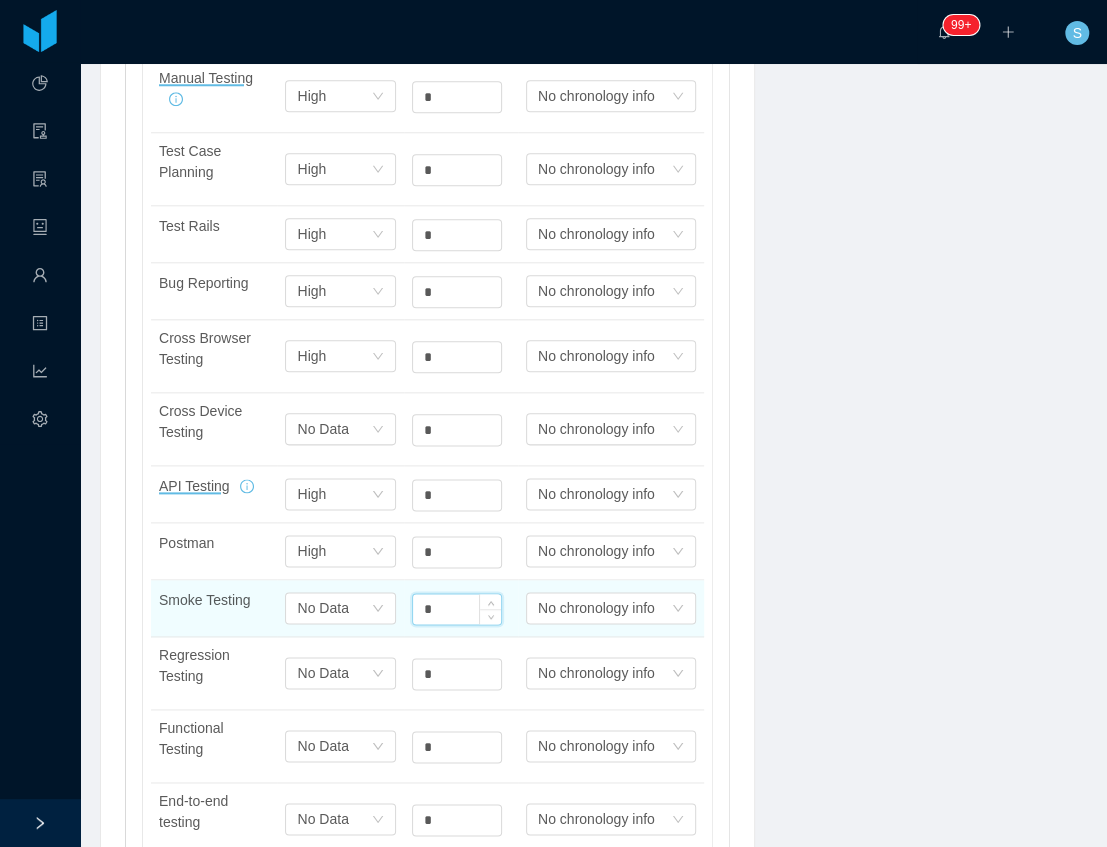 click on "*" at bounding box center (457, 609) 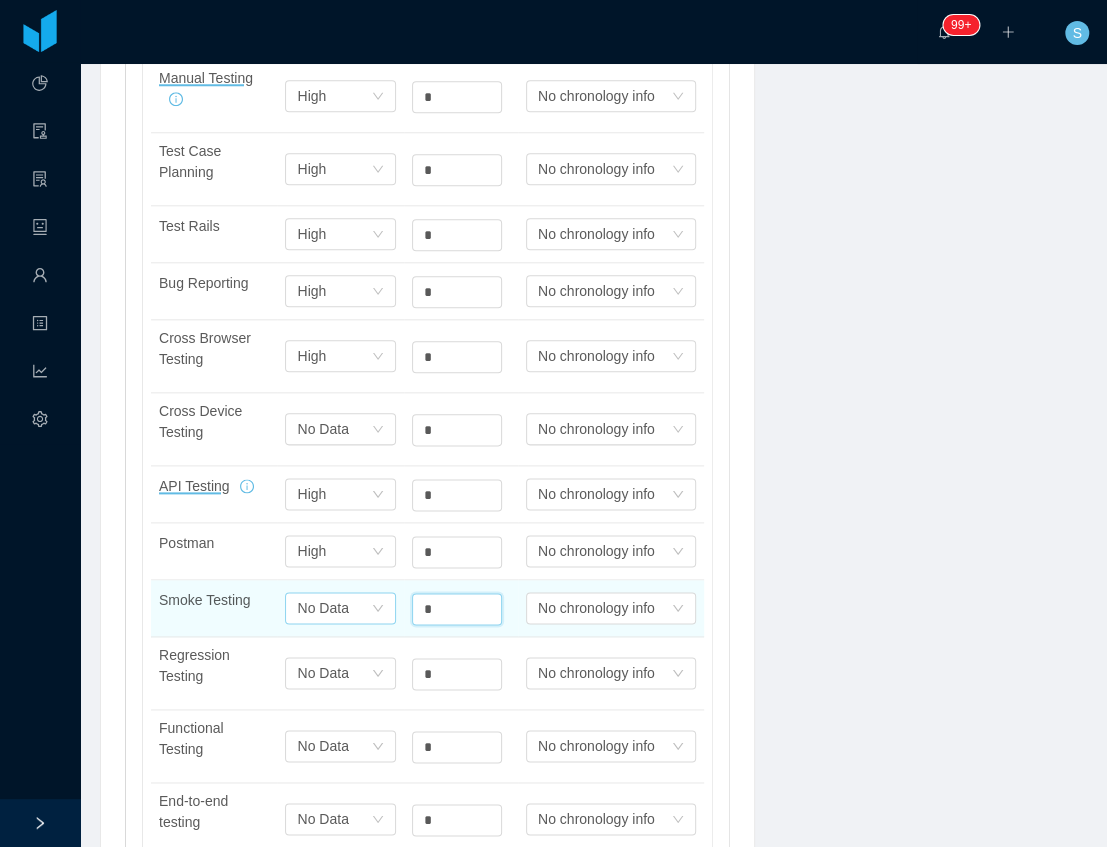 type on "*" 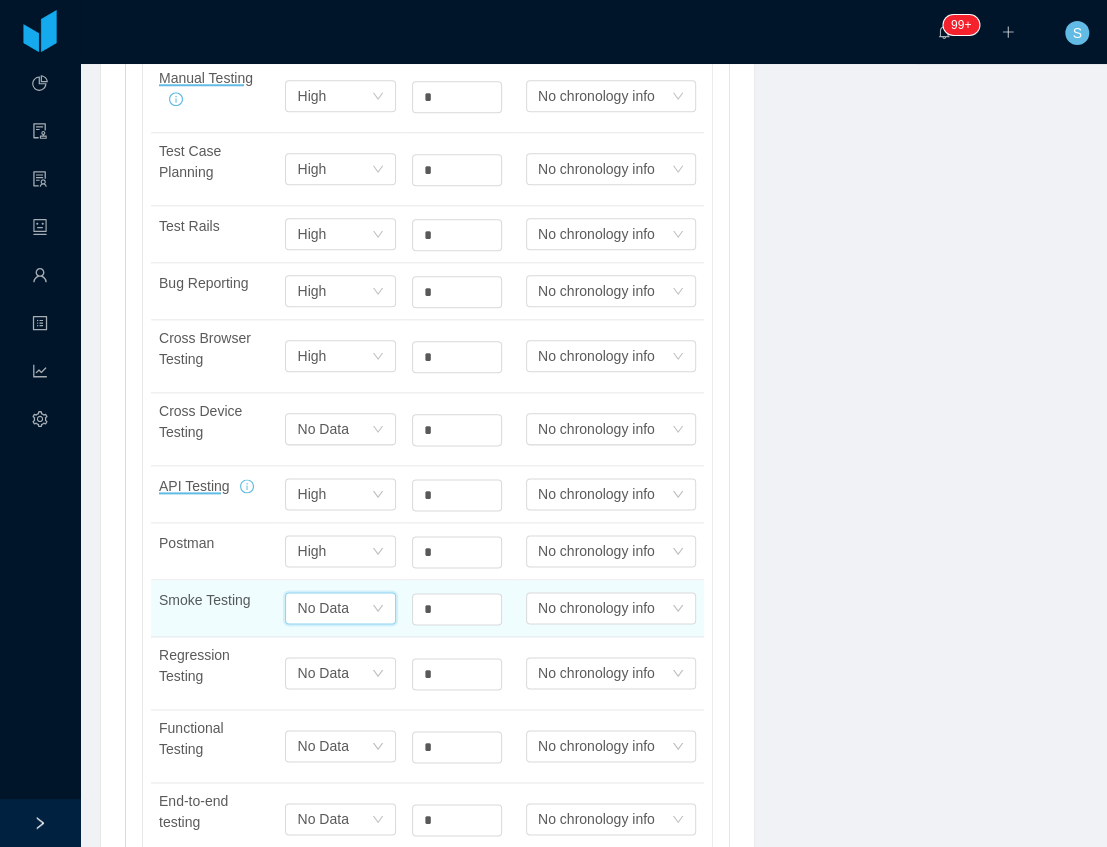 click on "Select one No Data" at bounding box center [333, 608] 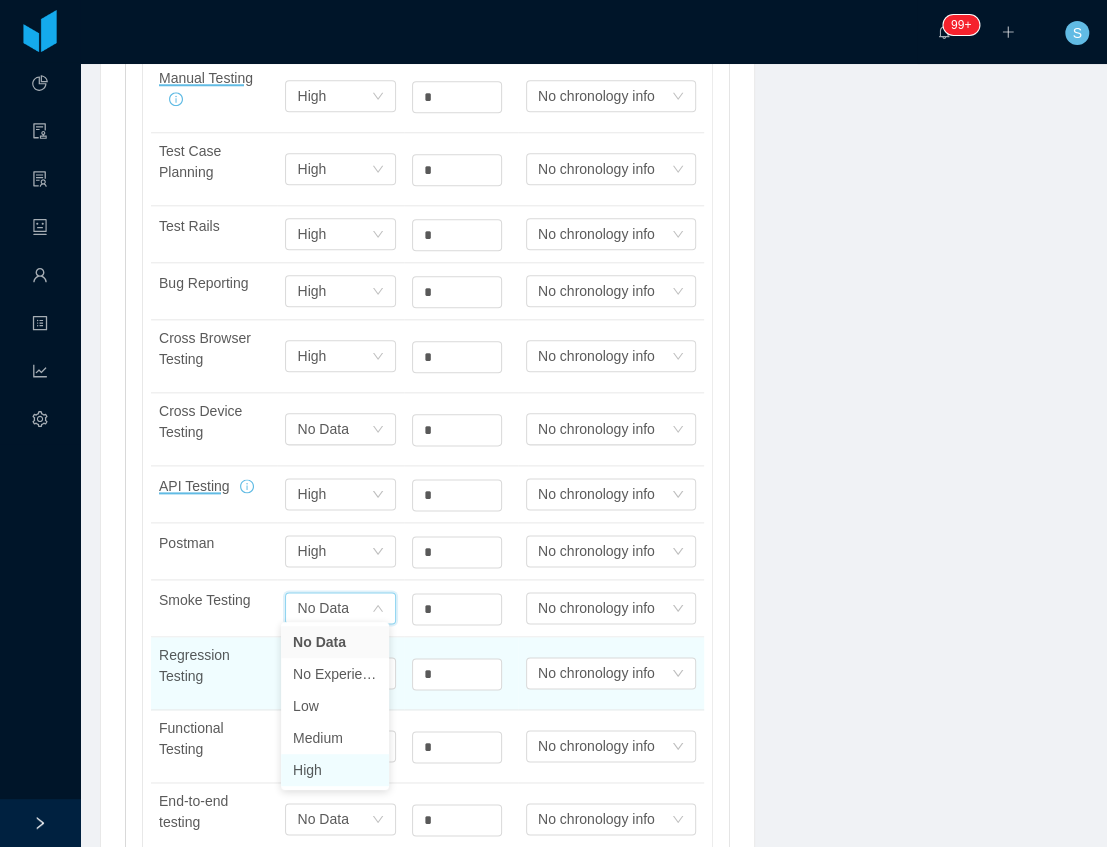 drag, startPoint x: 311, startPoint y: 775, endPoint x: 405, endPoint y: 691, distance: 126.06348 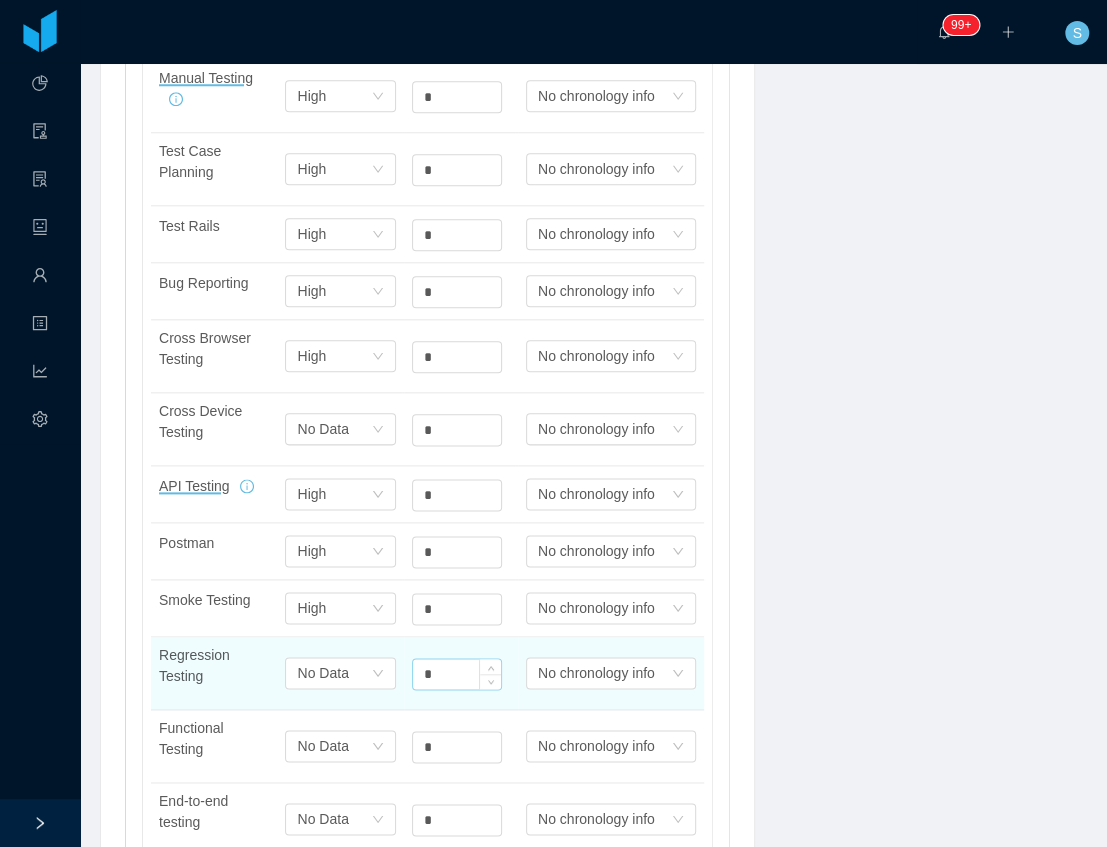 click on "*" at bounding box center (457, 674) 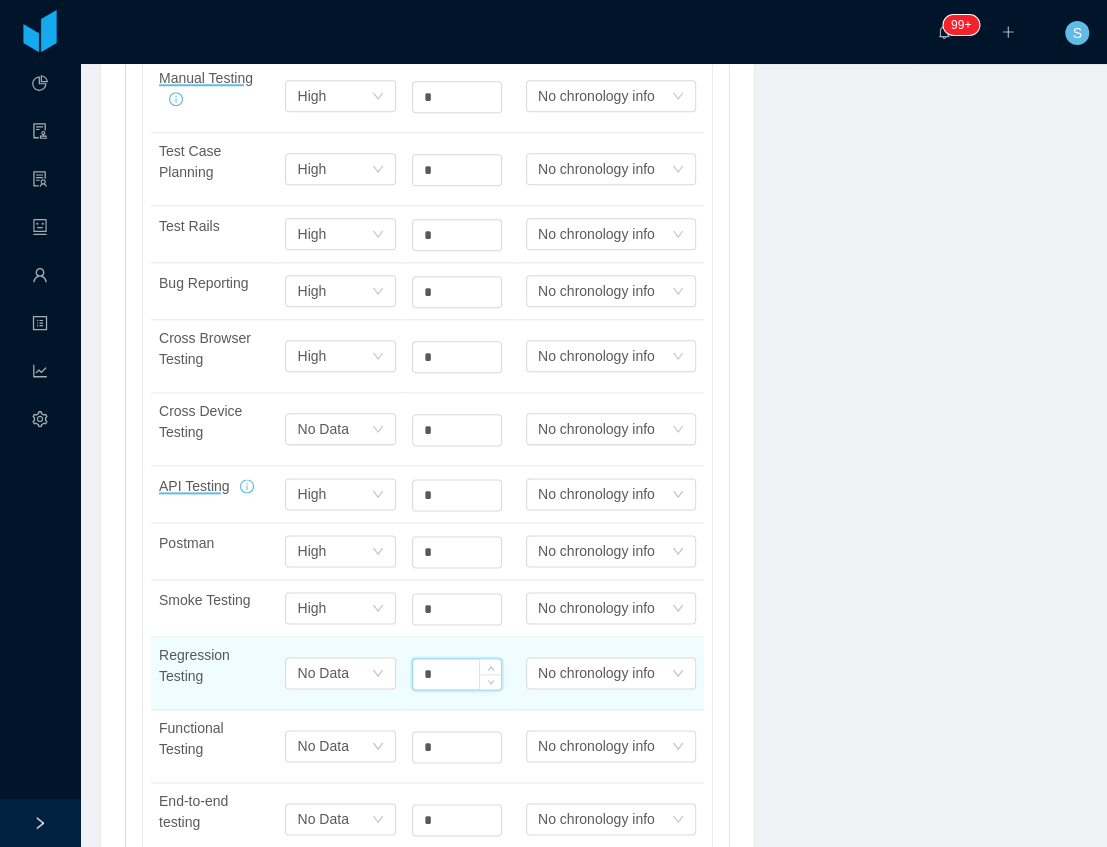 click on "*" at bounding box center [457, 674] 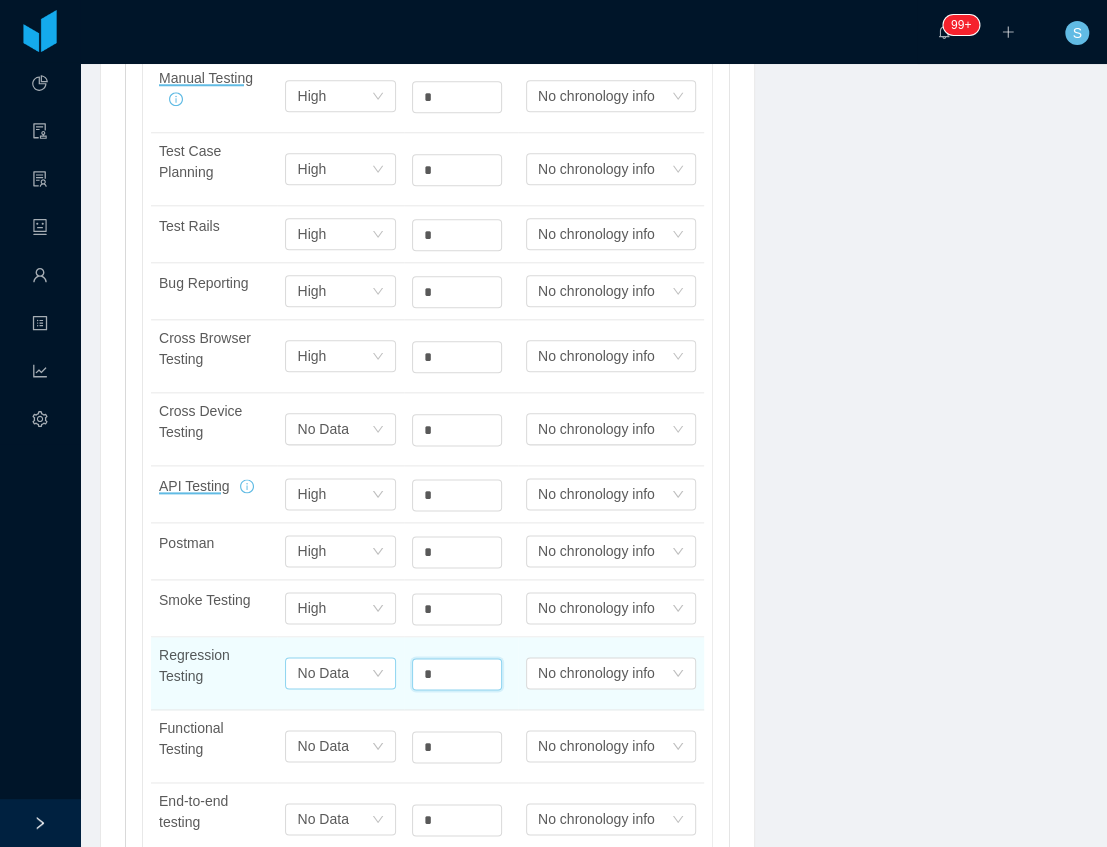type on "*" 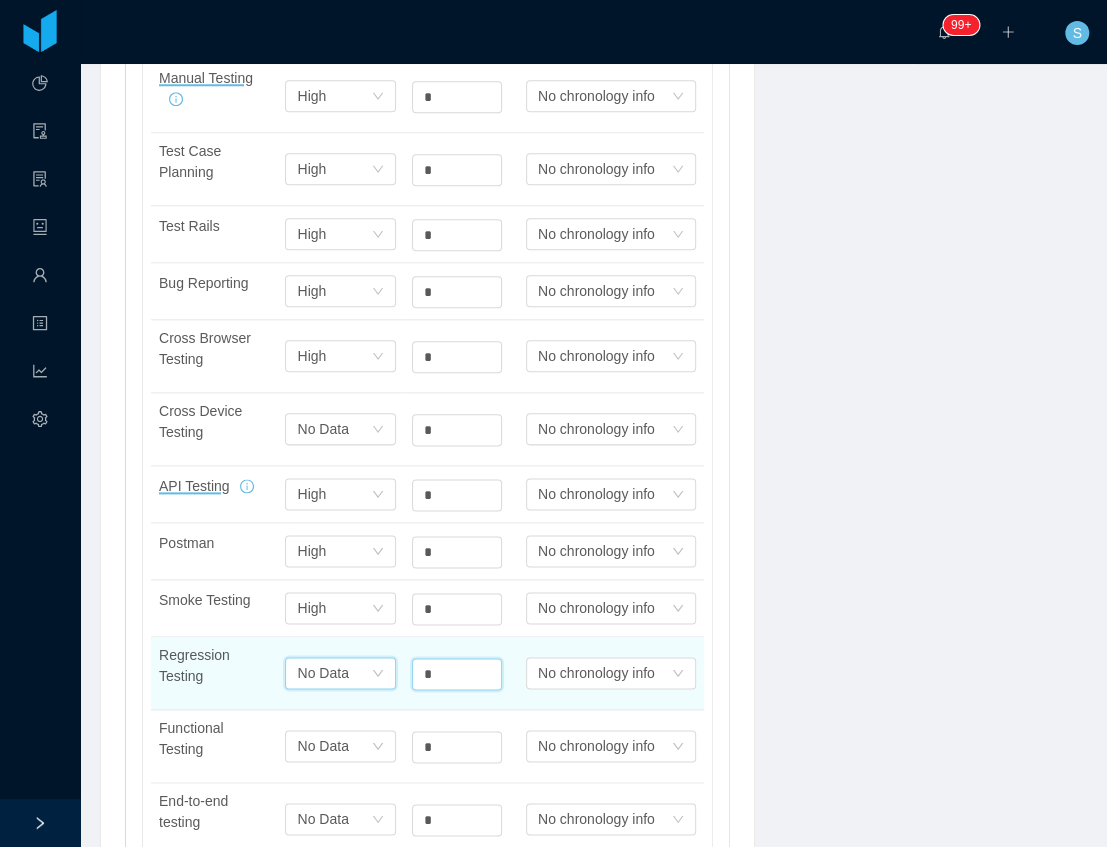 click on "No Data" at bounding box center (311, 96) 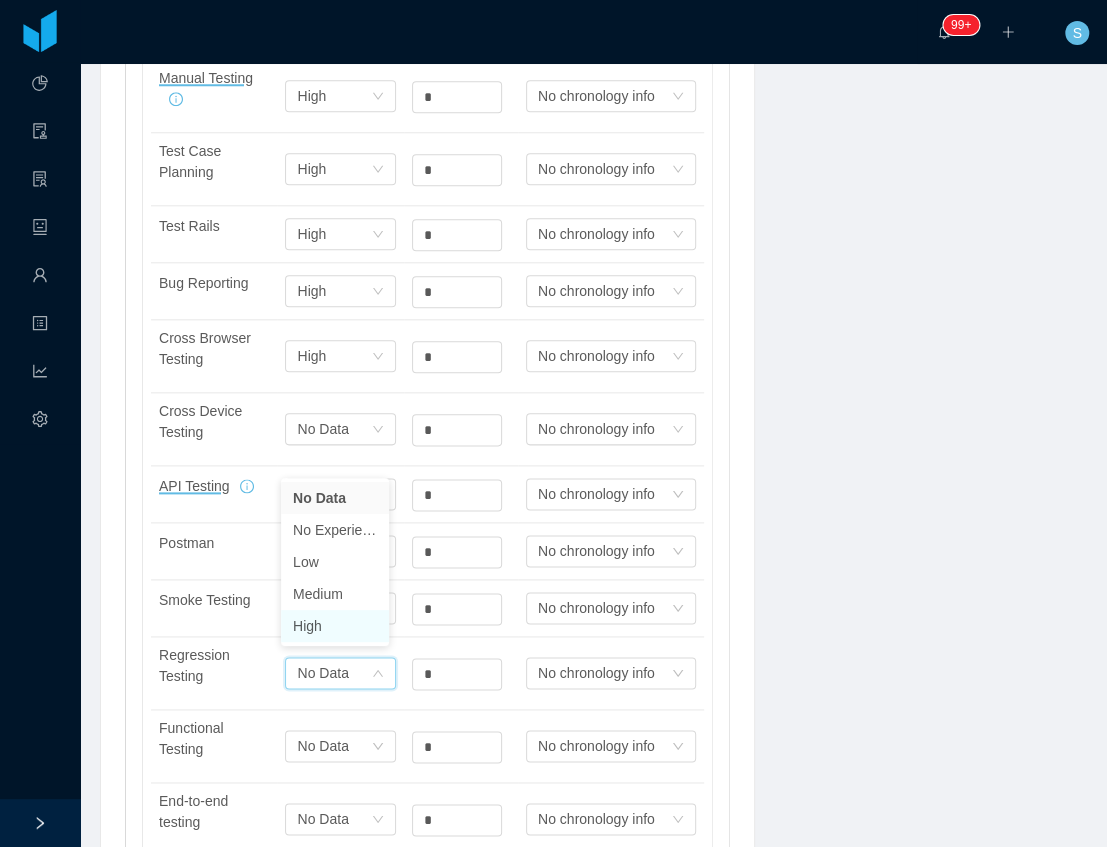 click on "High" at bounding box center (335, 626) 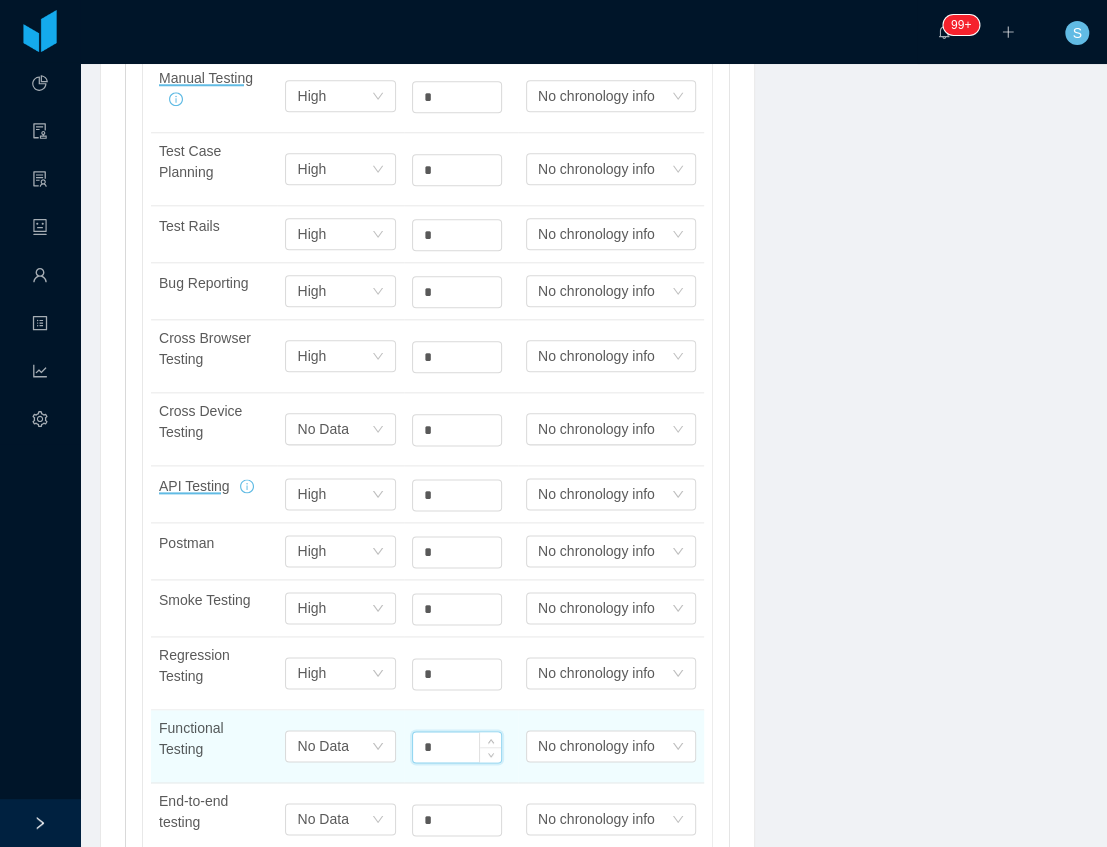 click on "*" at bounding box center (457, 747) 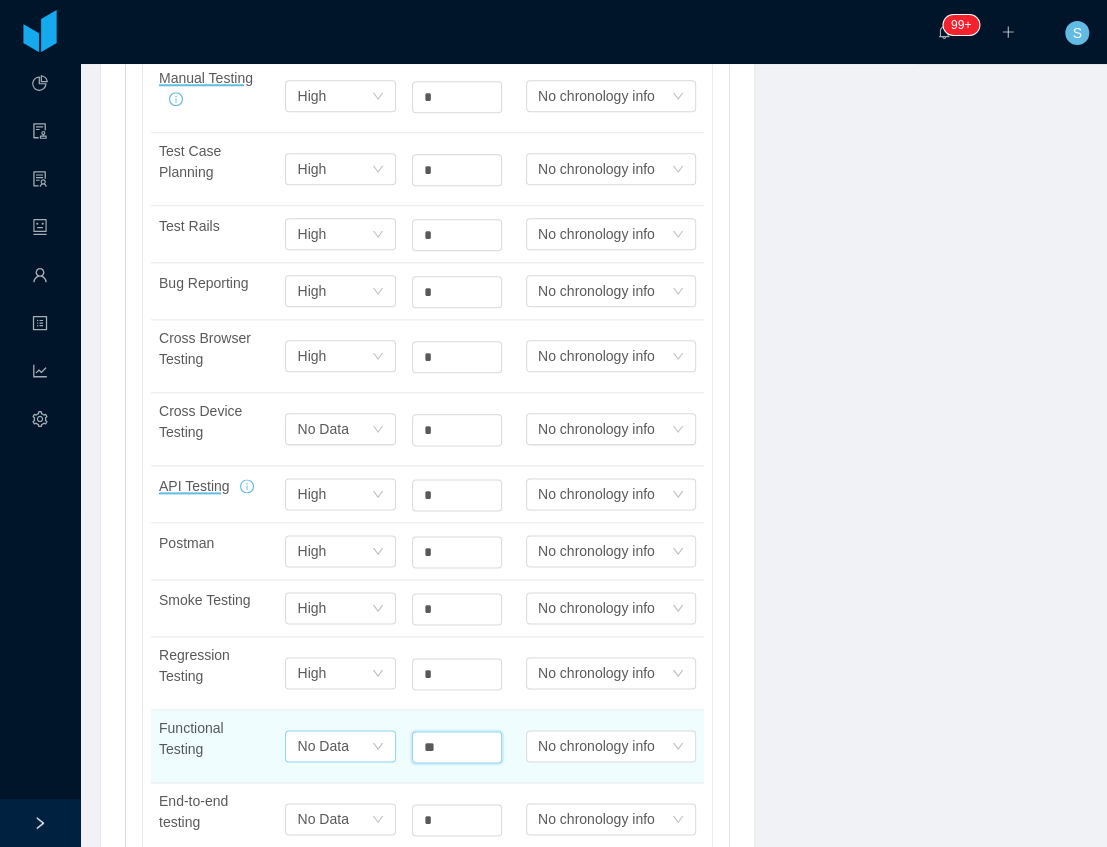 type on "**" 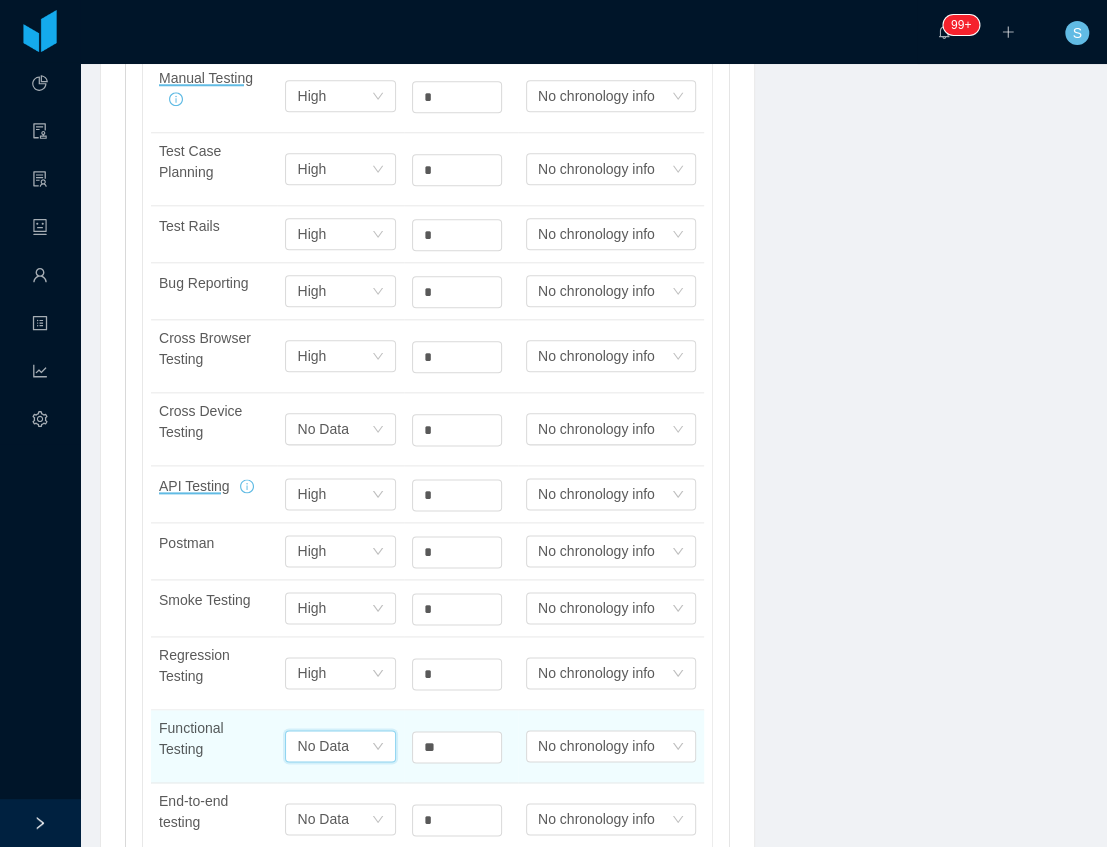 click on "No Data" at bounding box center (322, 746) 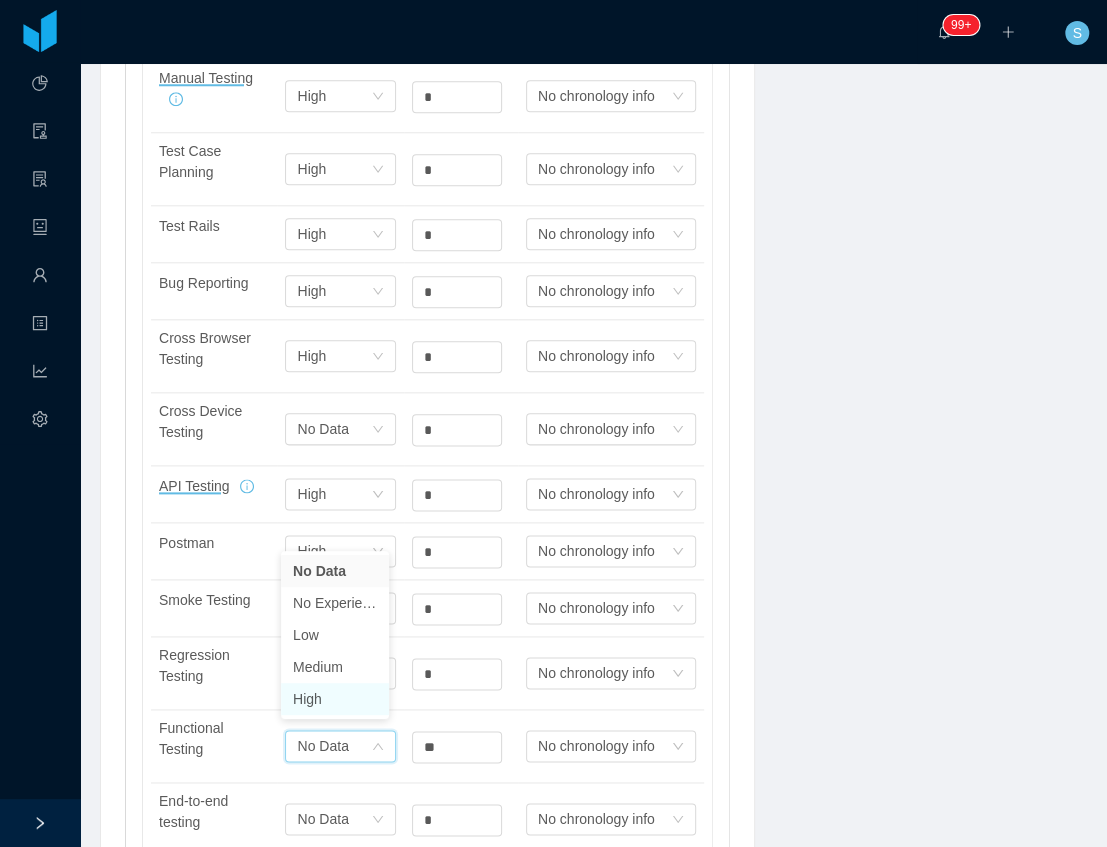 click on "High" at bounding box center (335, 699) 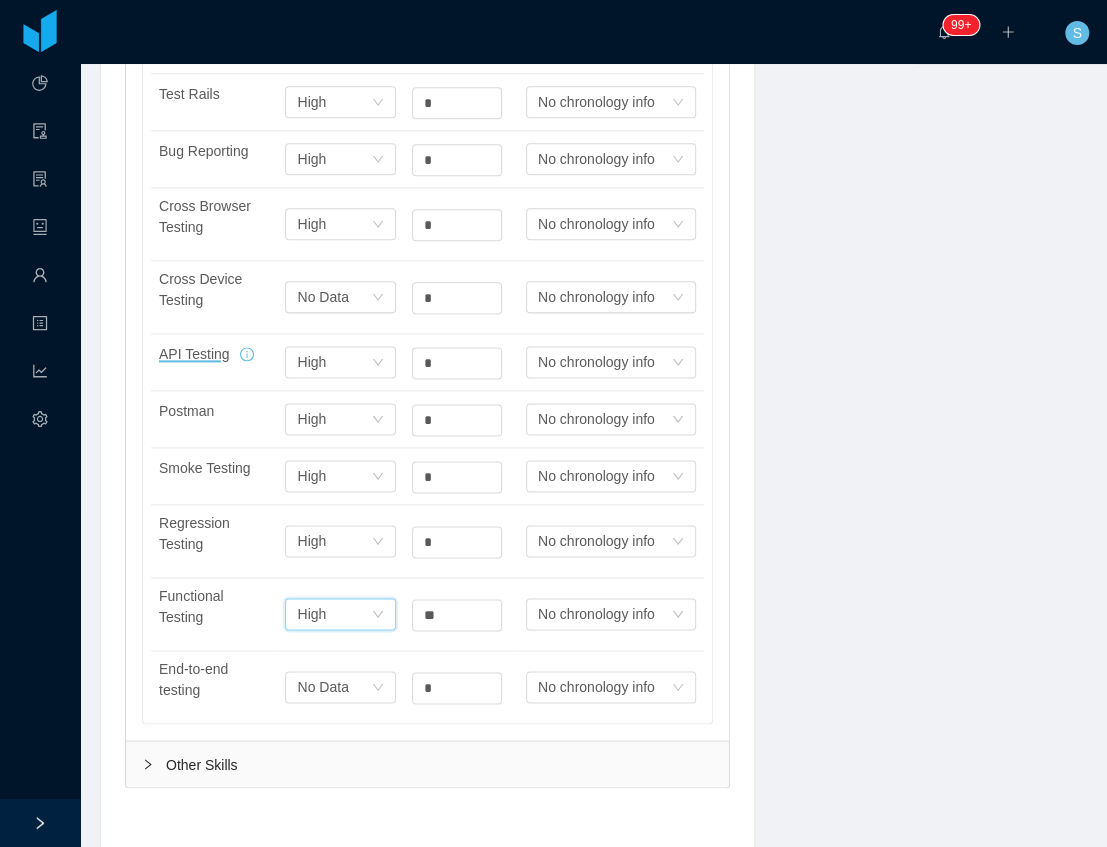 scroll, scrollTop: 1000, scrollLeft: 0, axis: vertical 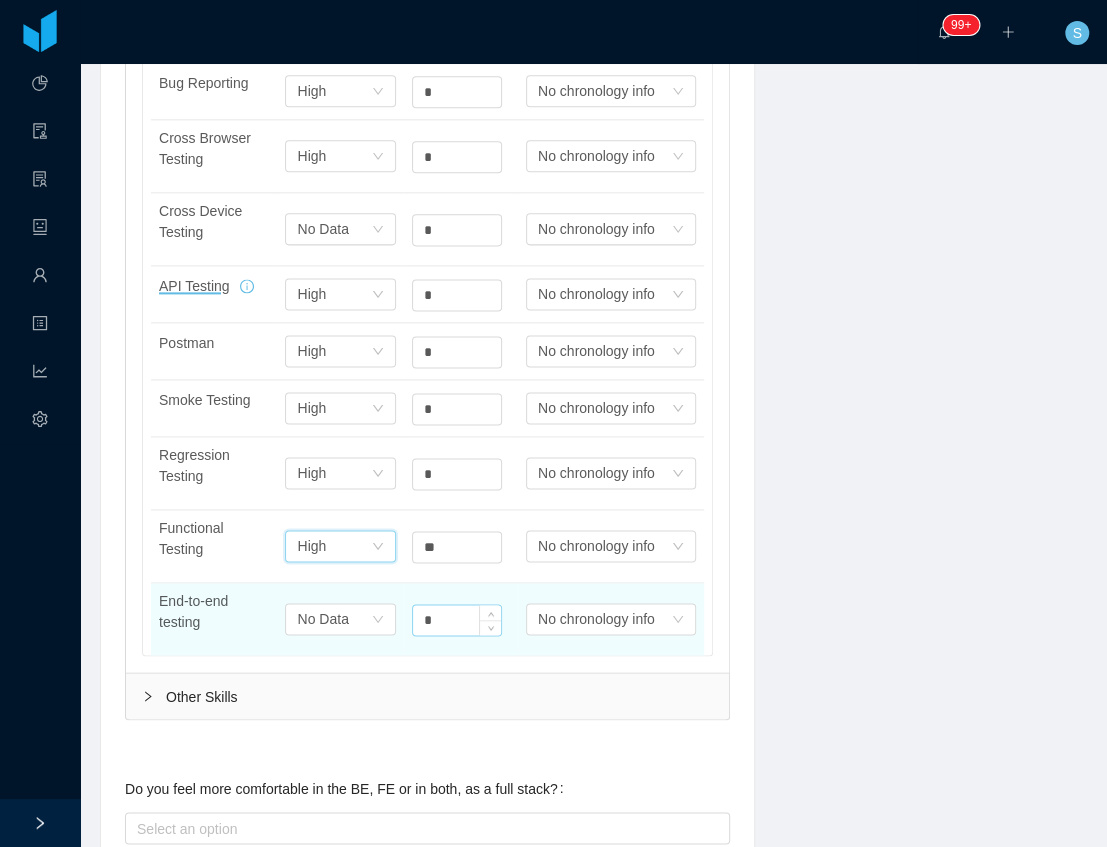 click on "*" at bounding box center (457, 620) 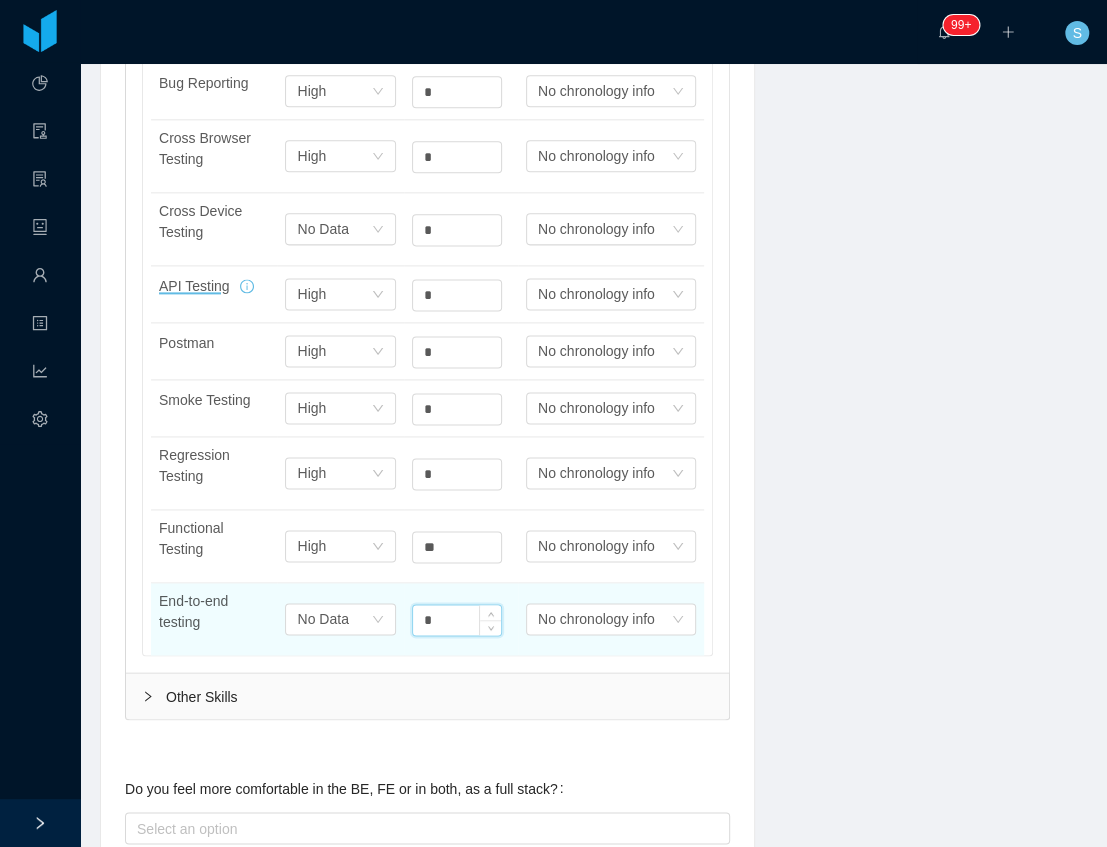 click on "*" at bounding box center (457, 620) 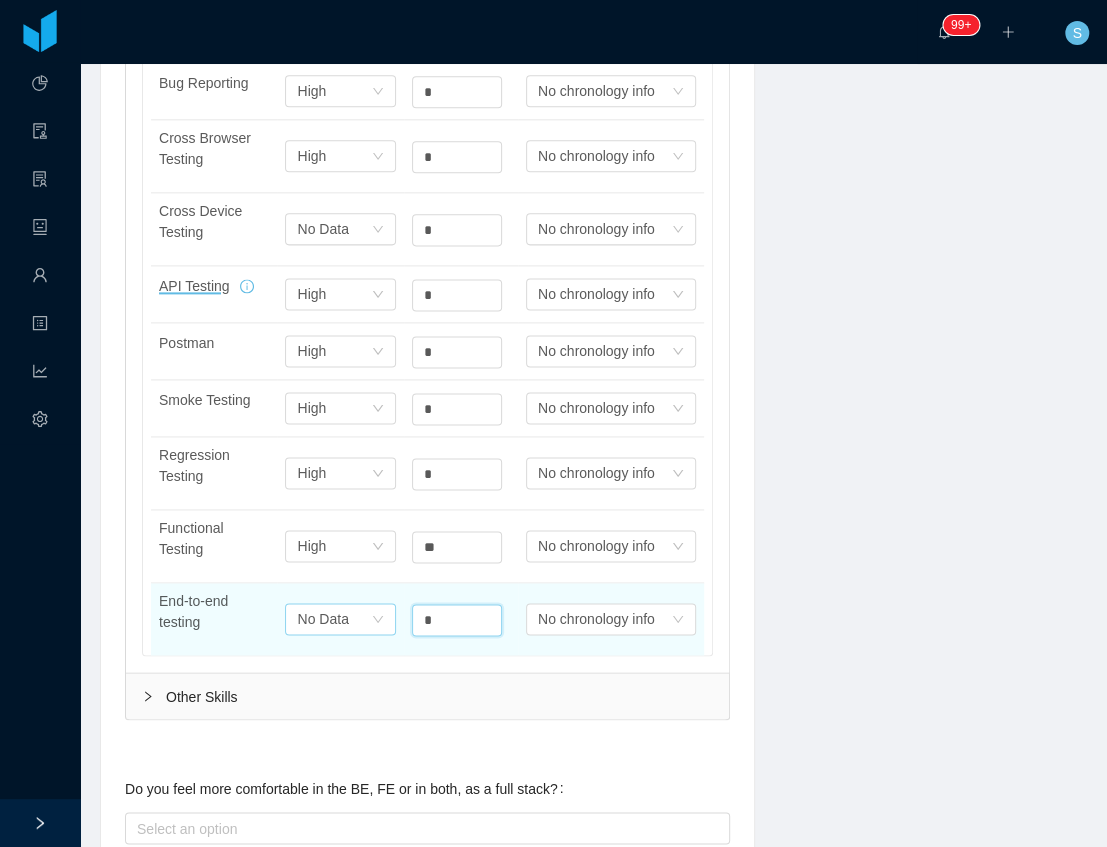 type on "*" 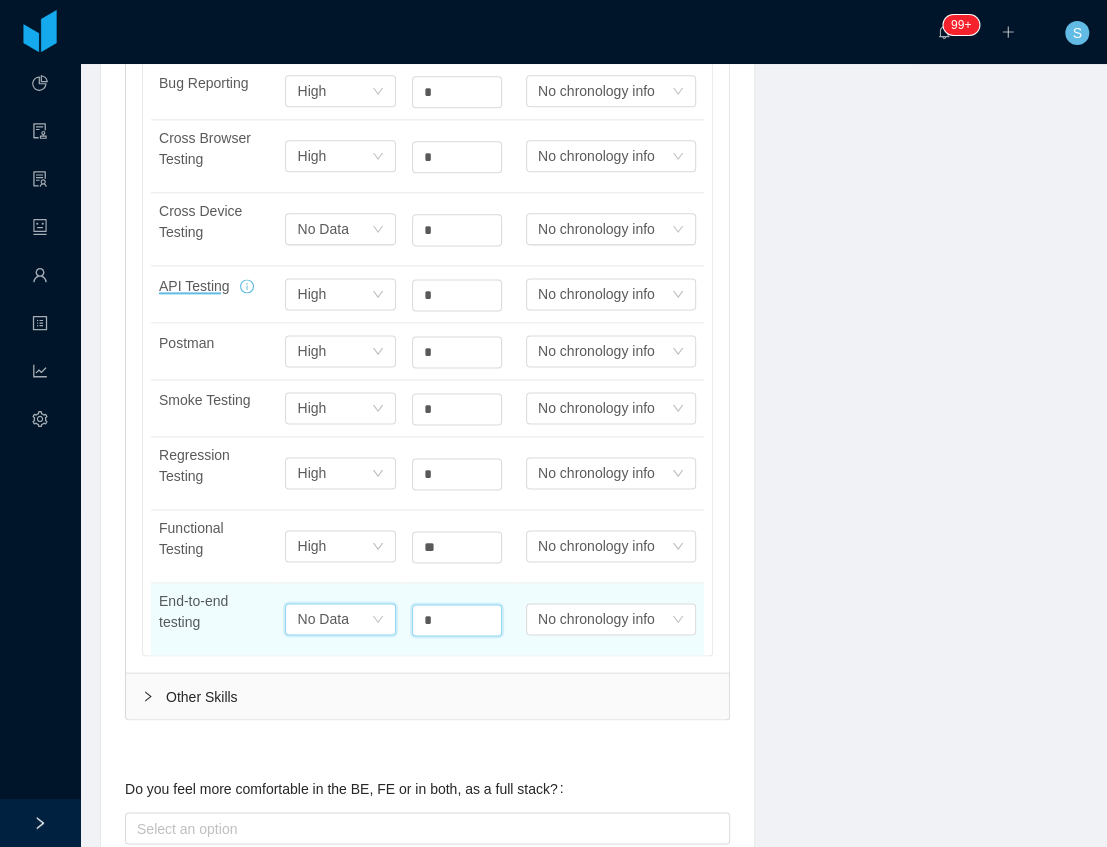 click on "Select one No Data" at bounding box center (333, -104) 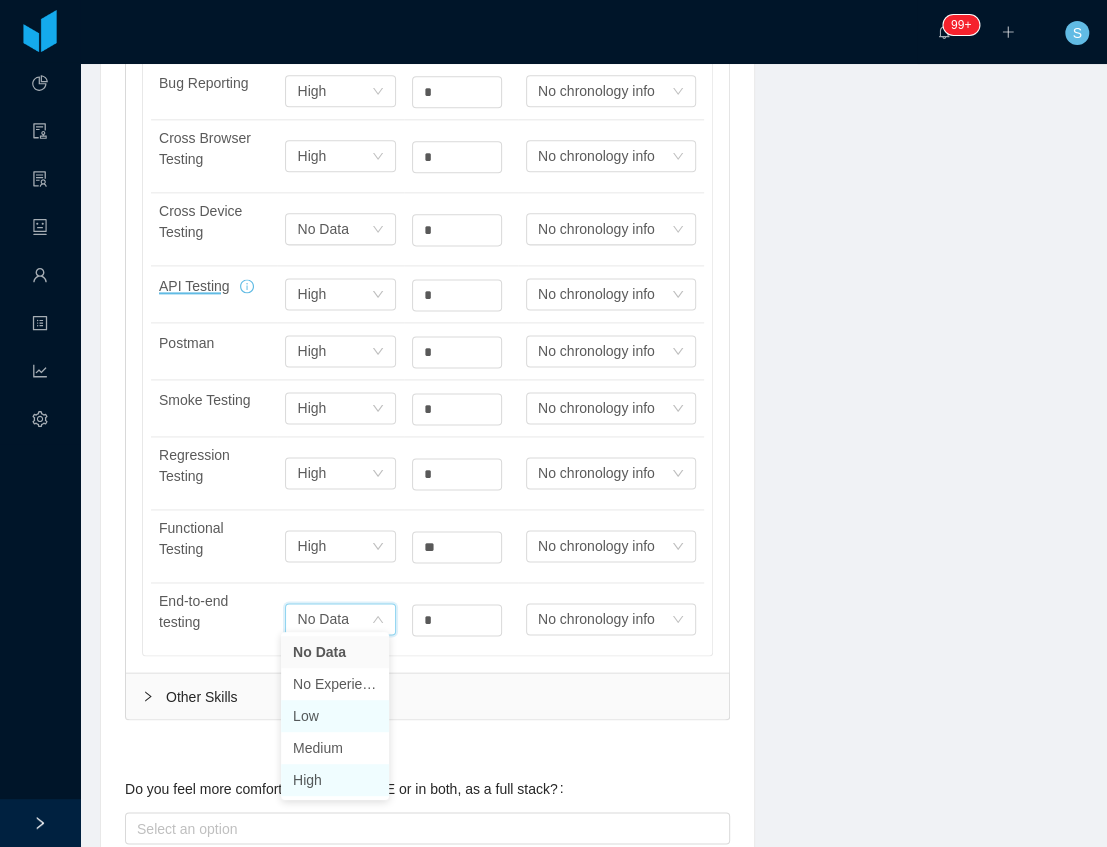 drag, startPoint x: 330, startPoint y: 772, endPoint x: 371, endPoint y: 701, distance: 81.9878 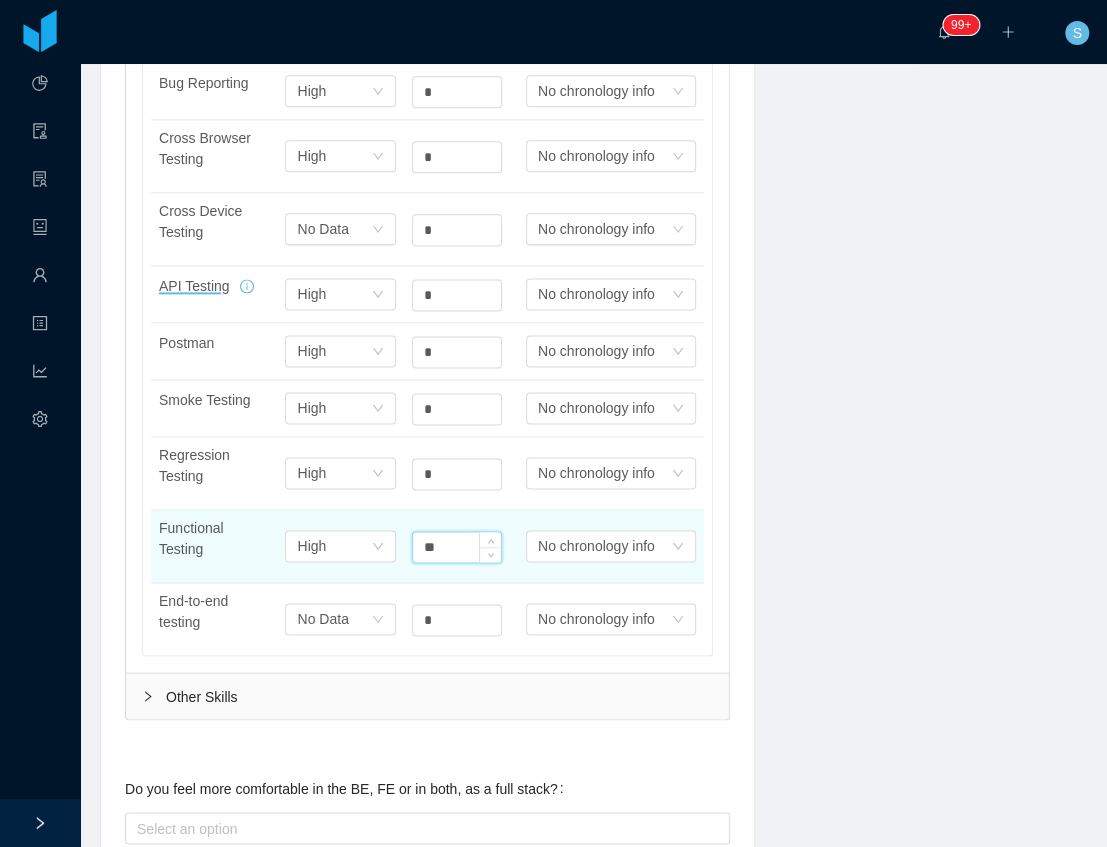 click on "**" at bounding box center (457, 547) 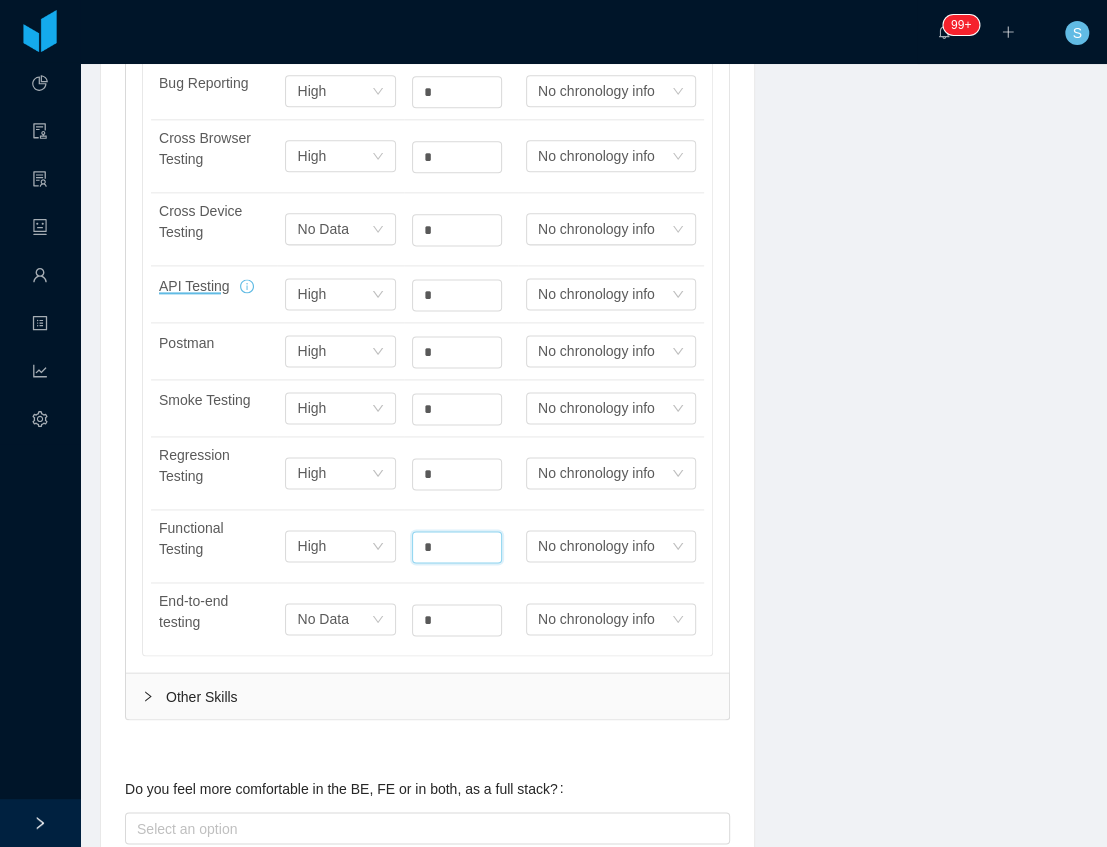 type on "*" 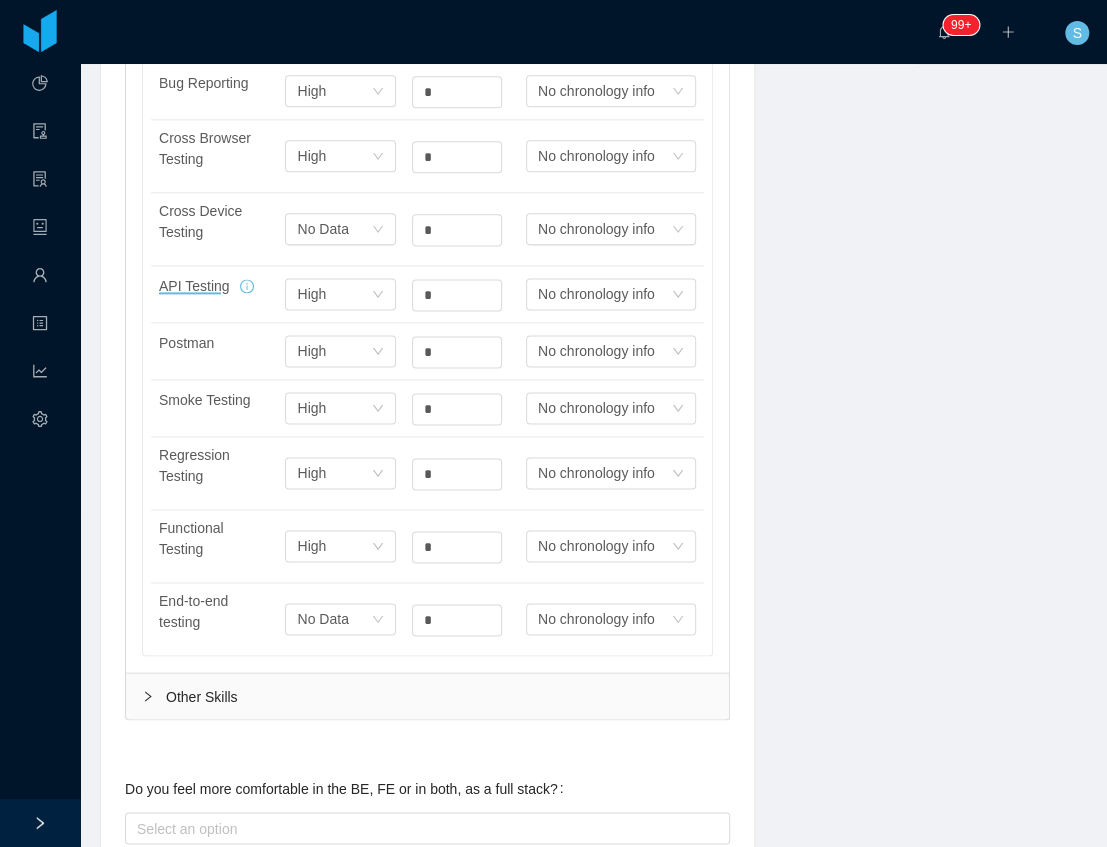 click on "Other Skills" at bounding box center [427, 696] 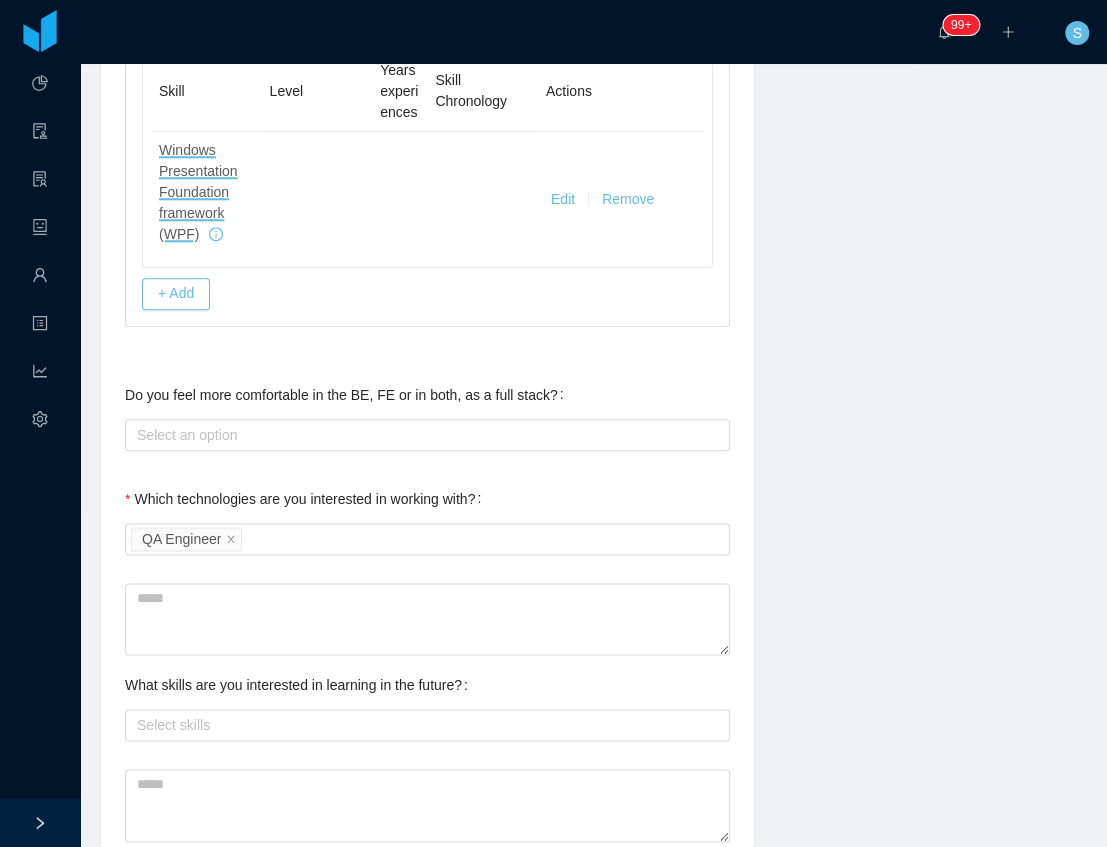 scroll, scrollTop: 733, scrollLeft: 0, axis: vertical 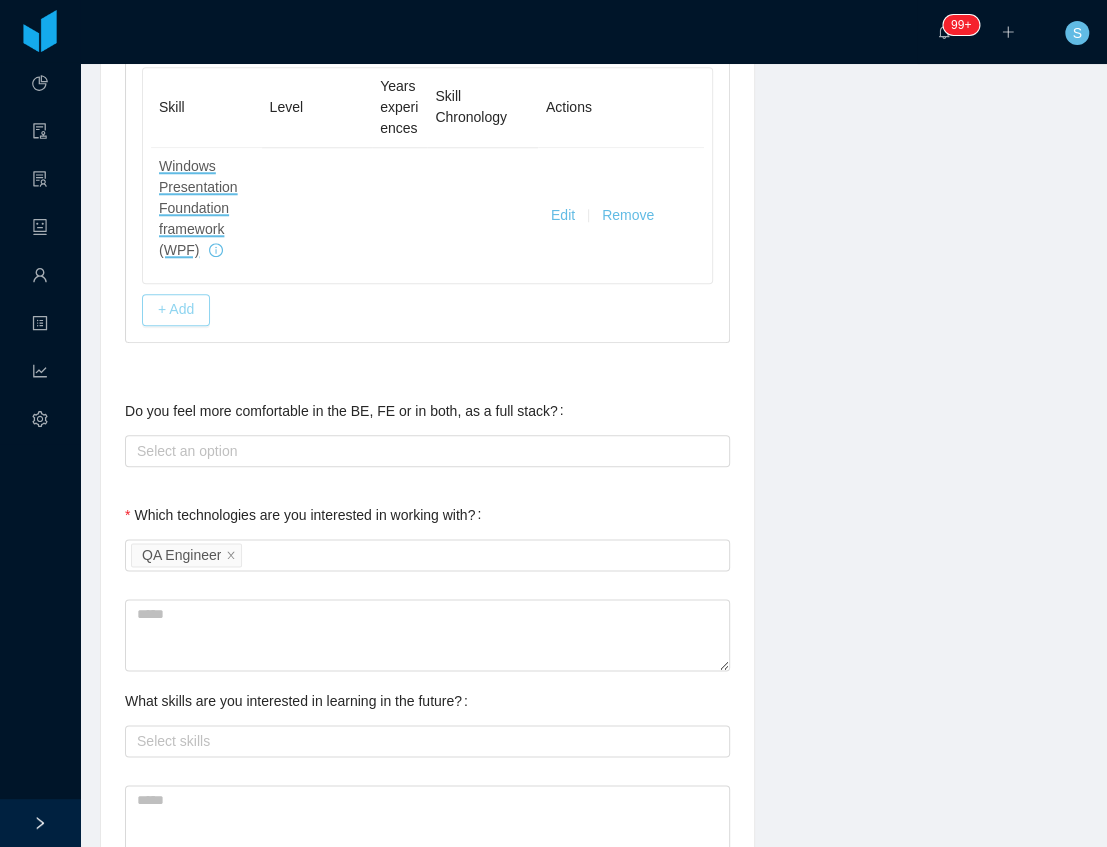 click on "+ Add" at bounding box center [176, 310] 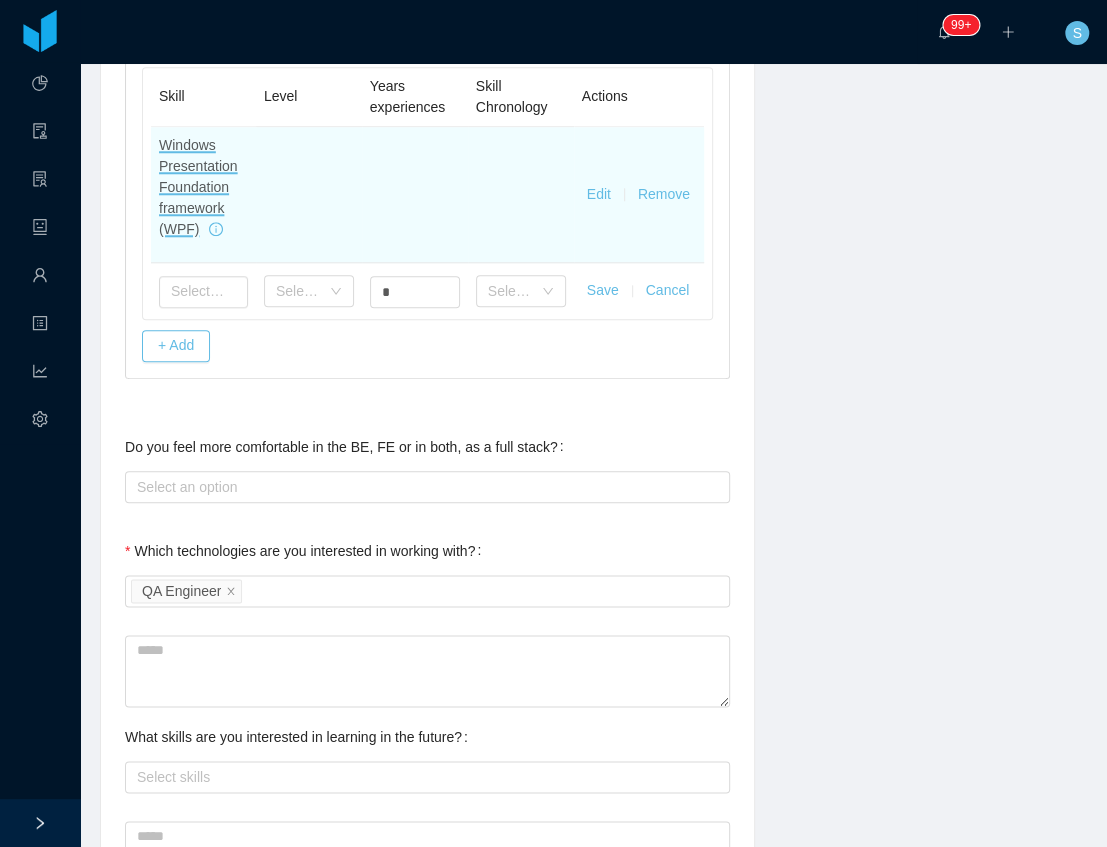 click on "Edit" at bounding box center (599, 194) 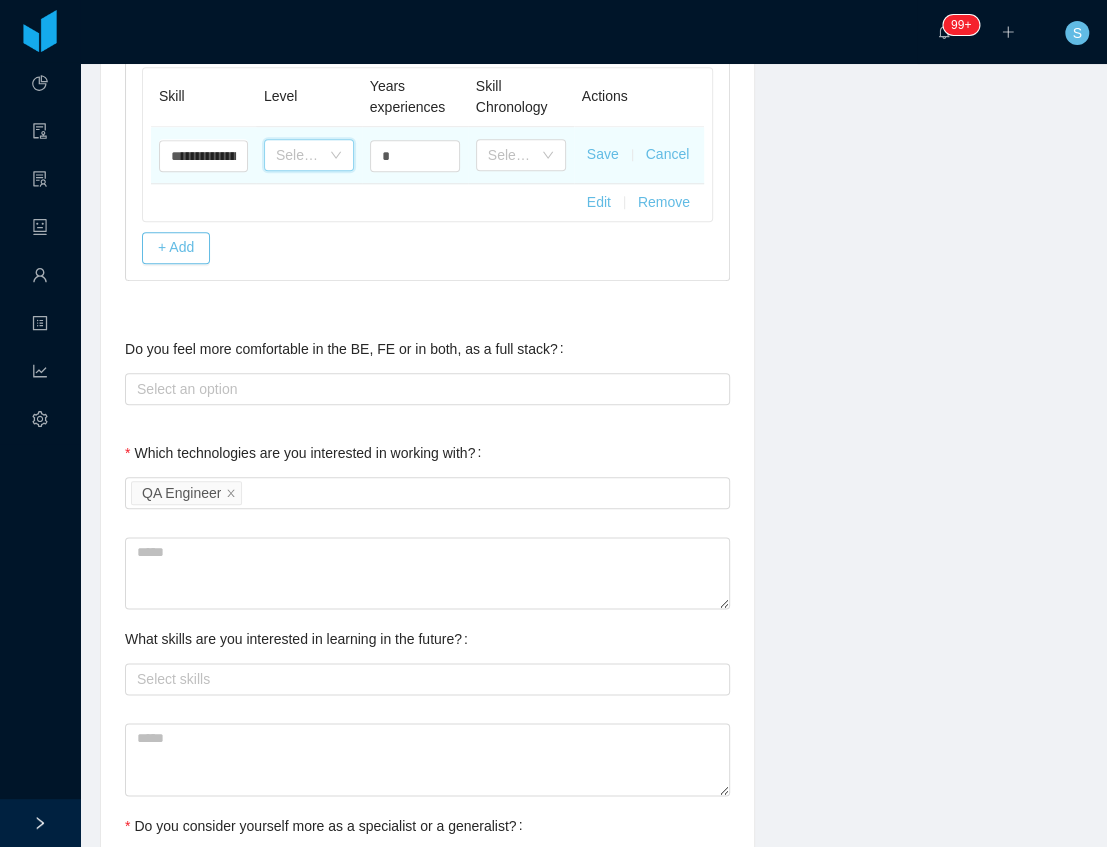click 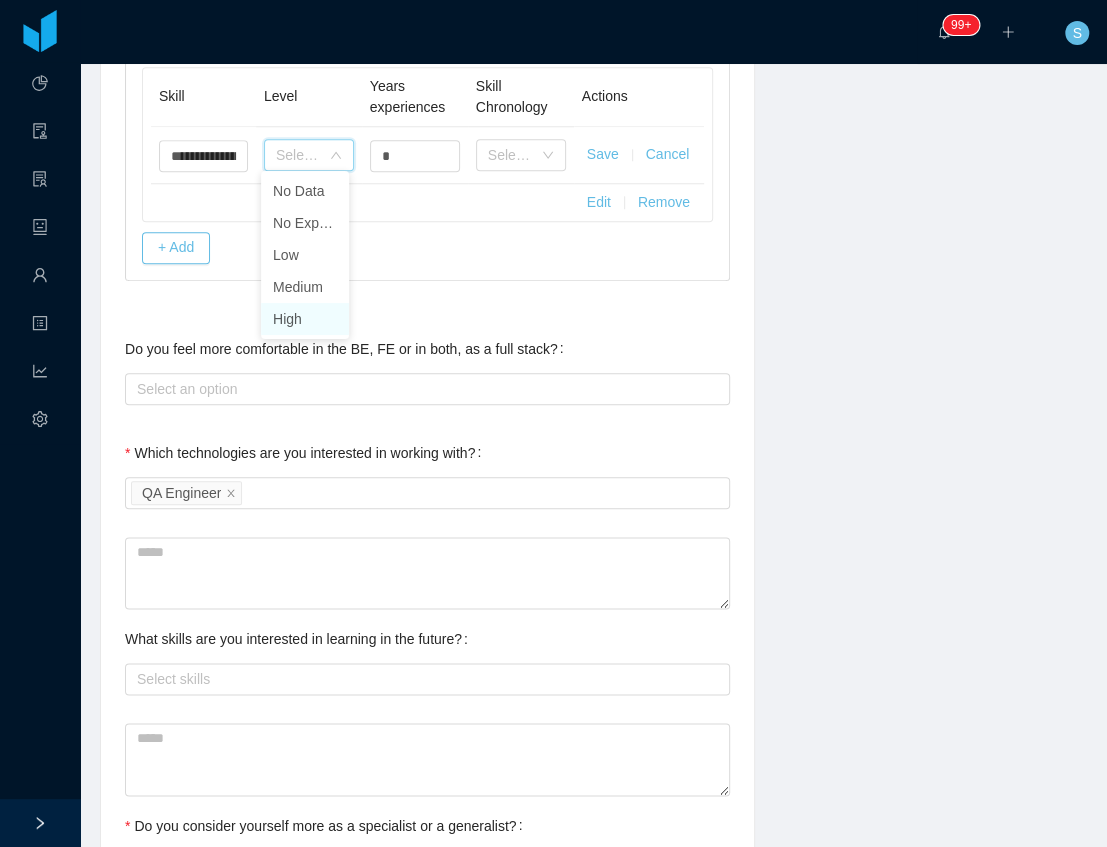 drag, startPoint x: 310, startPoint y: 327, endPoint x: 351, endPoint y: 222, distance: 112.720894 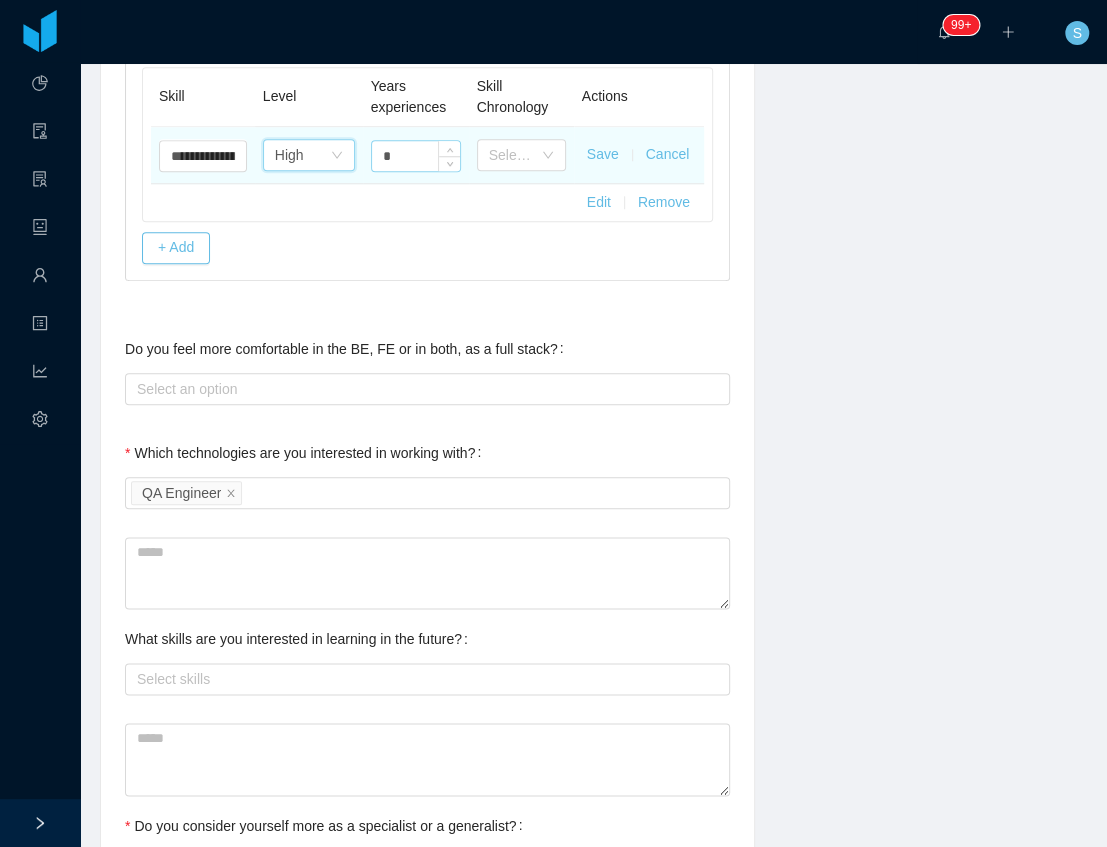 click on "*" at bounding box center (416, 156) 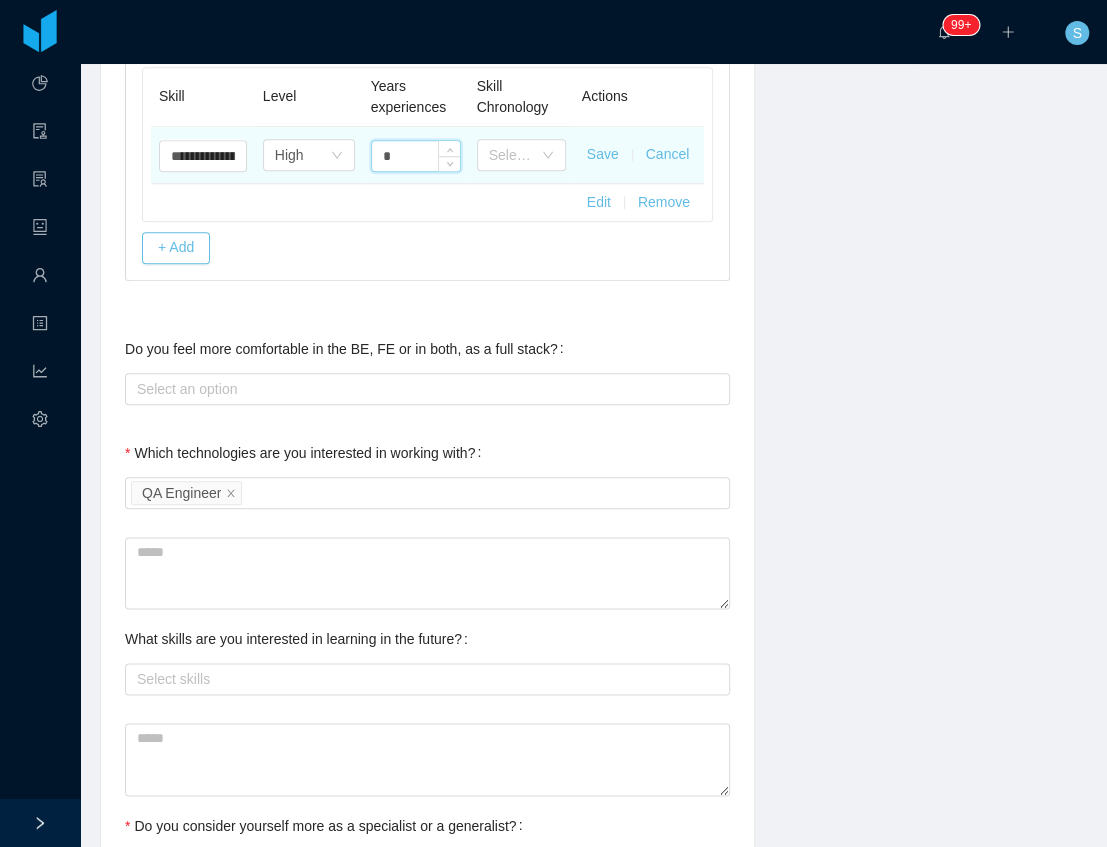 click on "*" at bounding box center [416, 156] 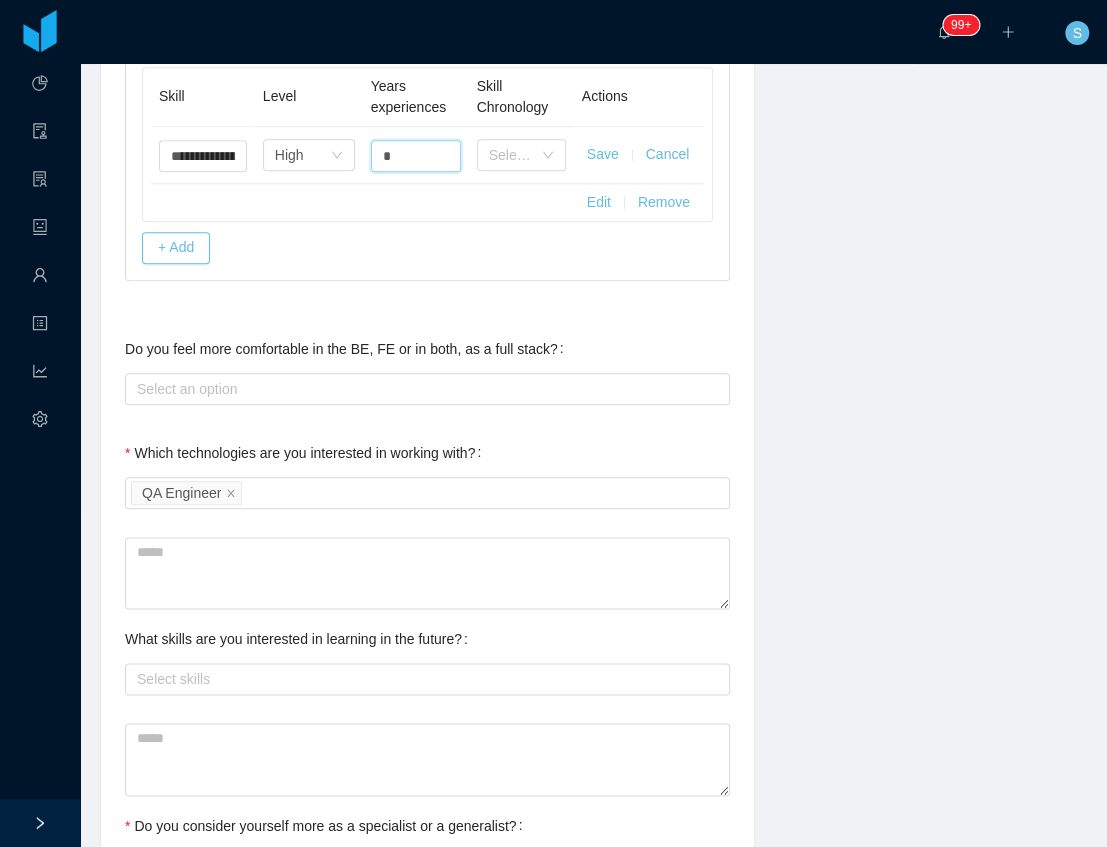 type on "*" 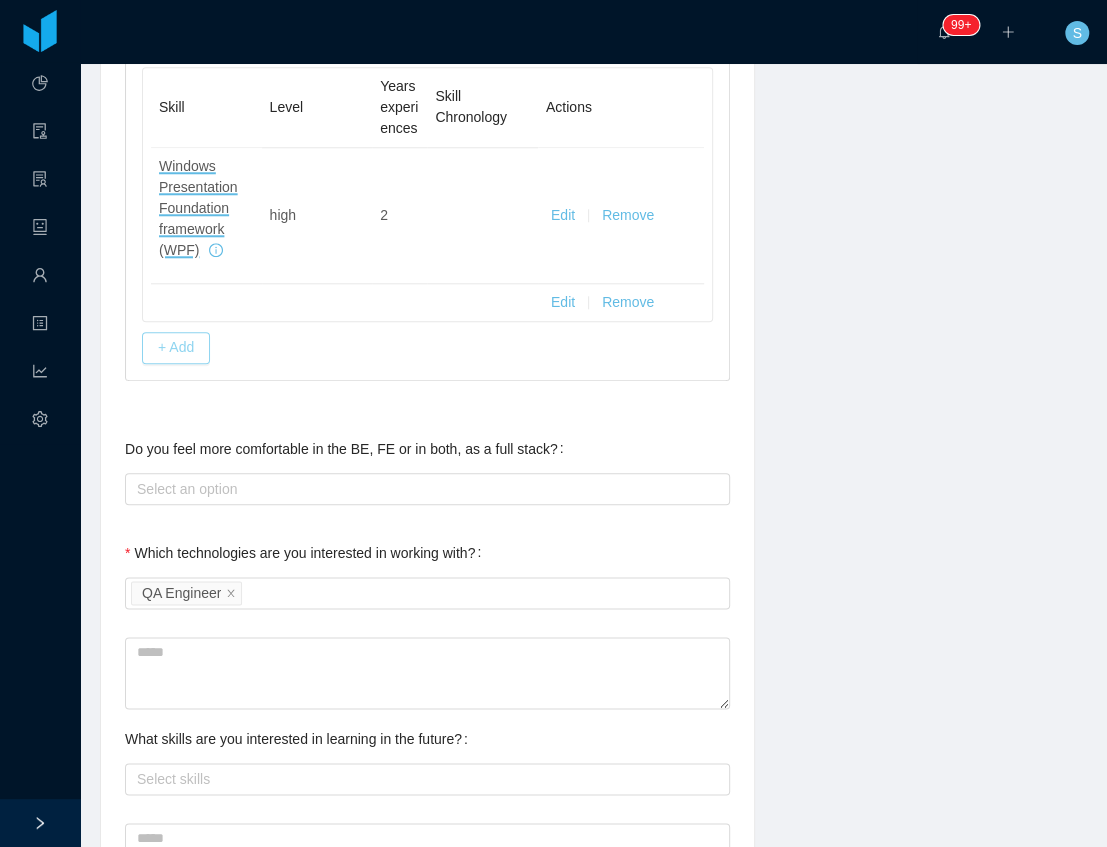 click on "+ Add" at bounding box center [176, 348] 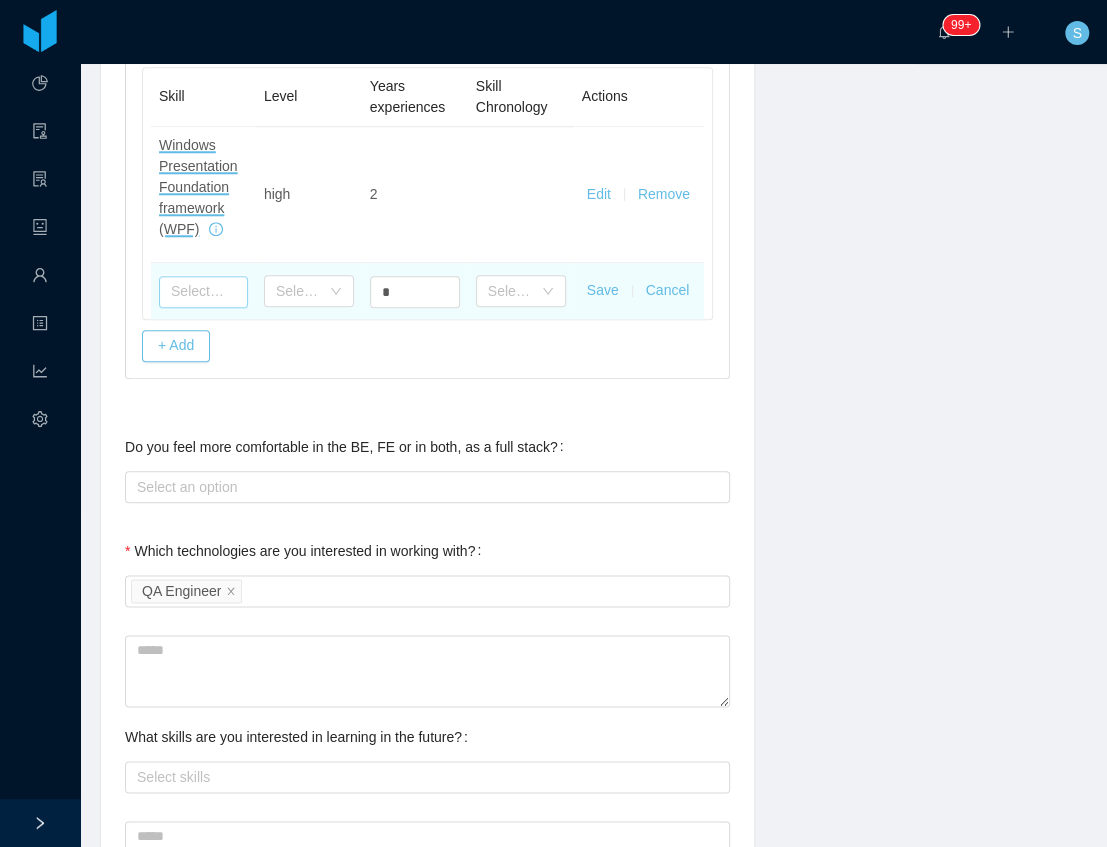 drag, startPoint x: 220, startPoint y: 289, endPoint x: 218, endPoint y: 299, distance: 10.198039 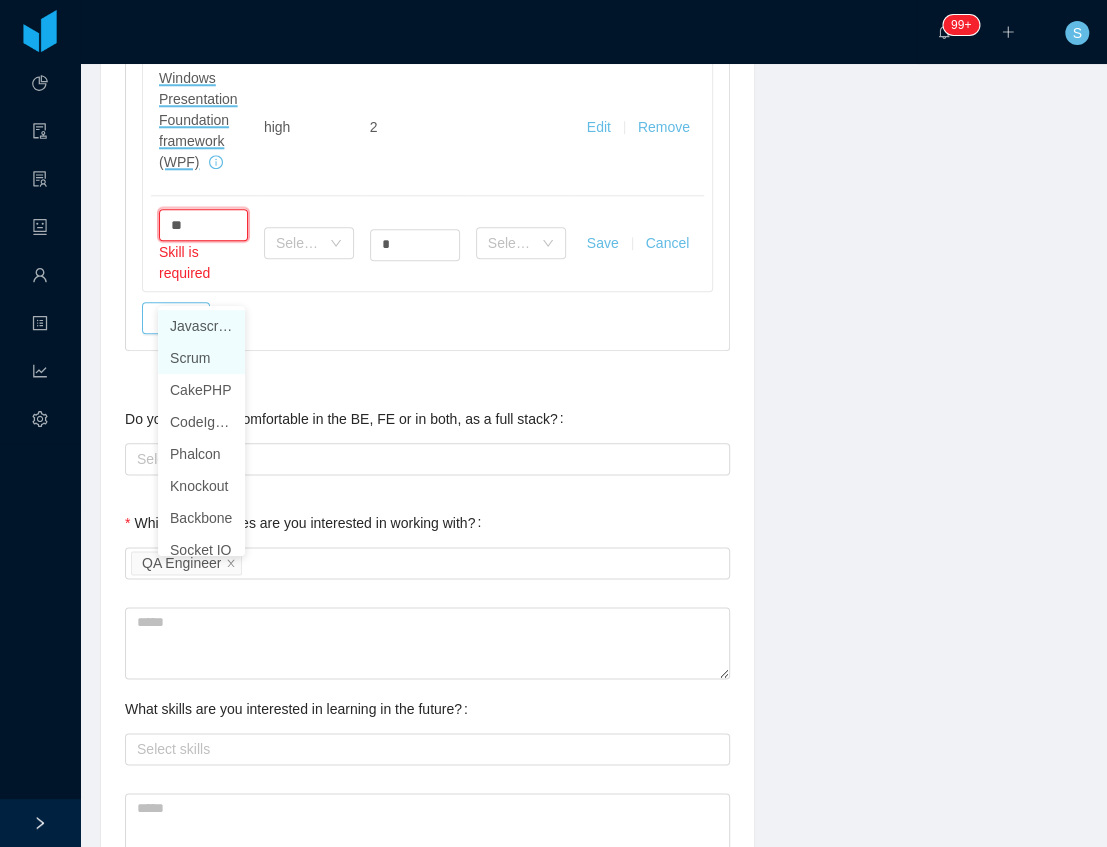 scroll, scrollTop: 866, scrollLeft: 0, axis: vertical 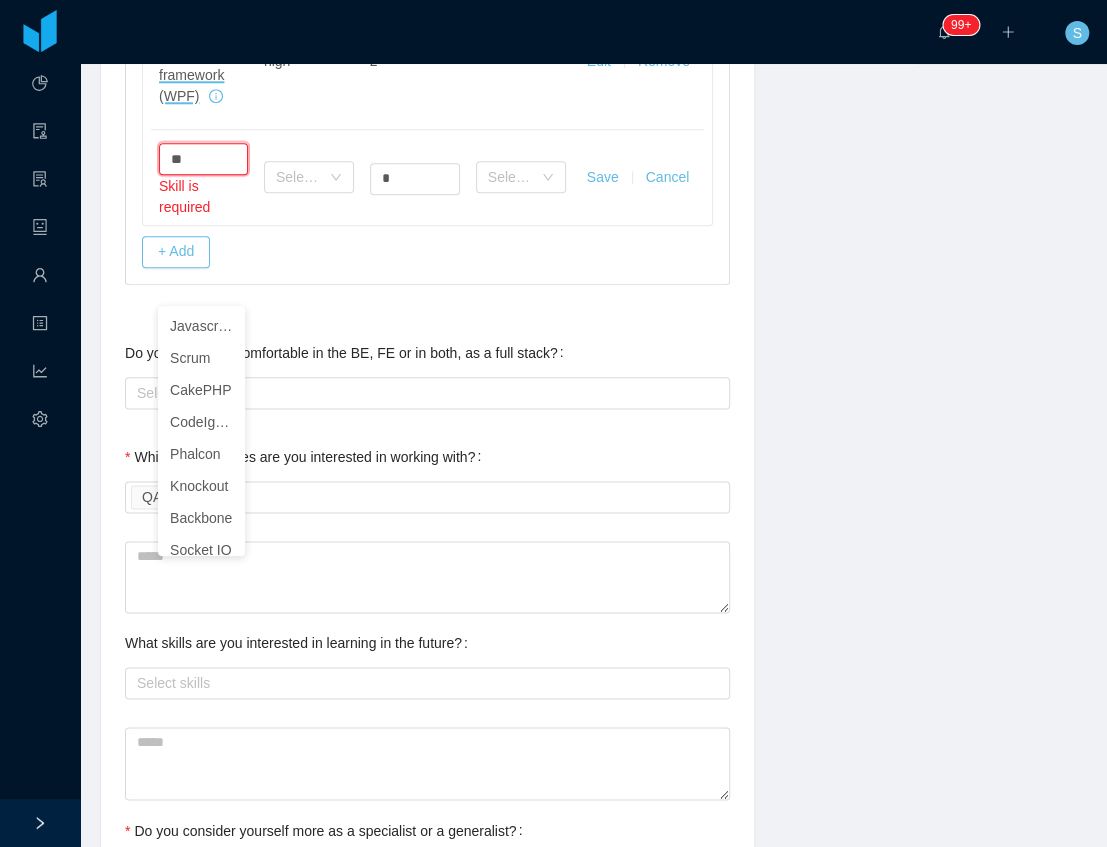 drag, startPoint x: 199, startPoint y: 157, endPoint x: 112, endPoint y: 161, distance: 87.0919 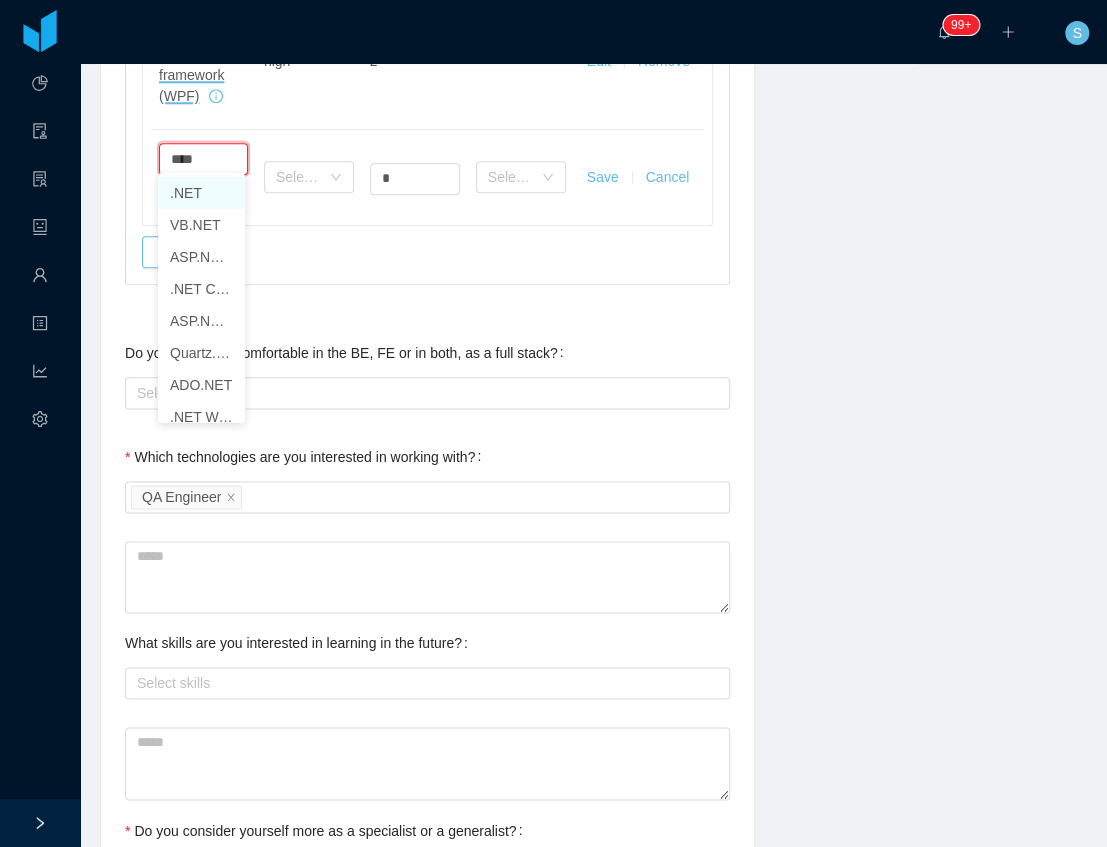 click on ".NET" at bounding box center (201, 193) 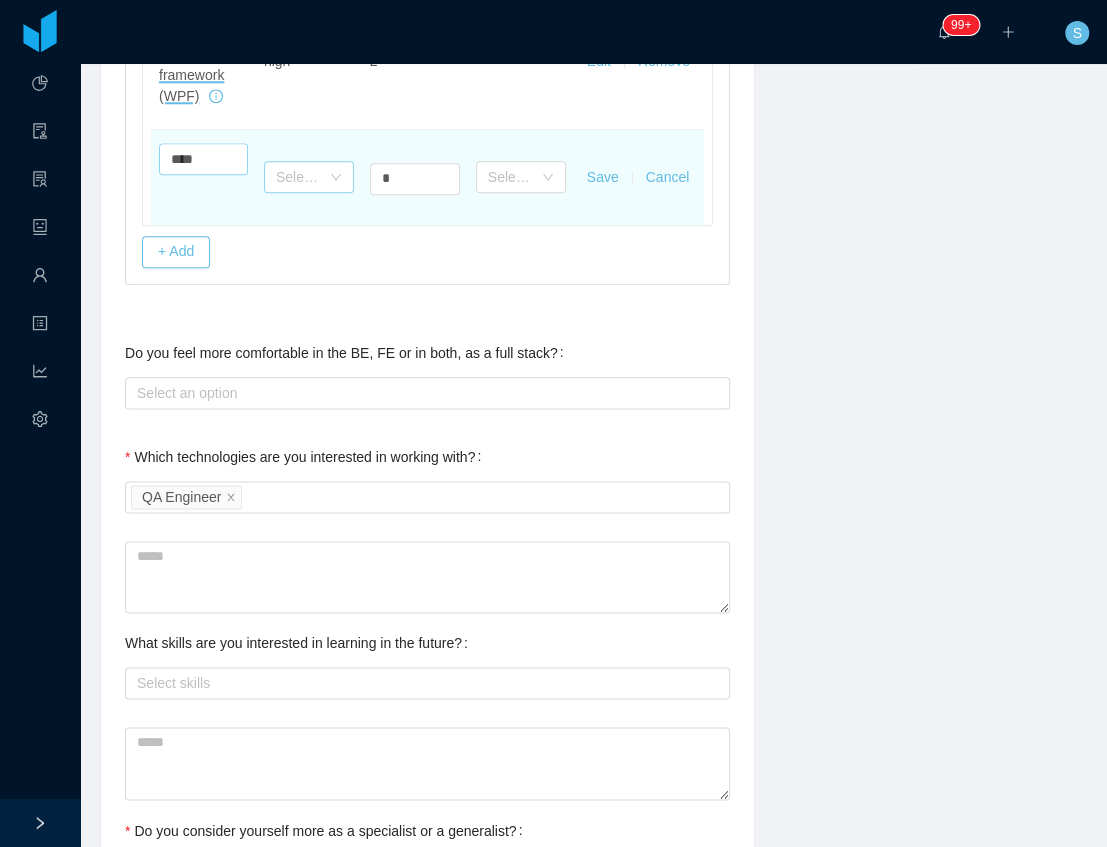 click on "Select one" at bounding box center (302, 177) 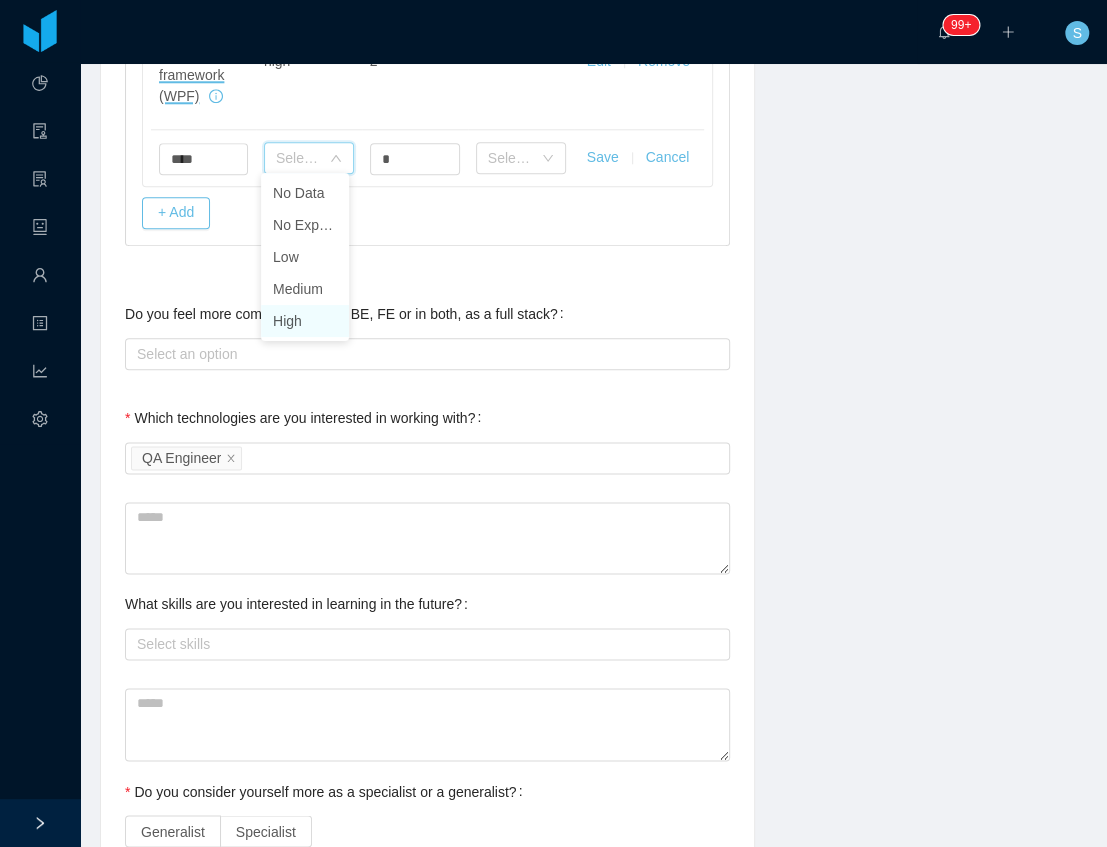 drag, startPoint x: 309, startPoint y: 318, endPoint x: 394, endPoint y: 183, distance: 159.53056 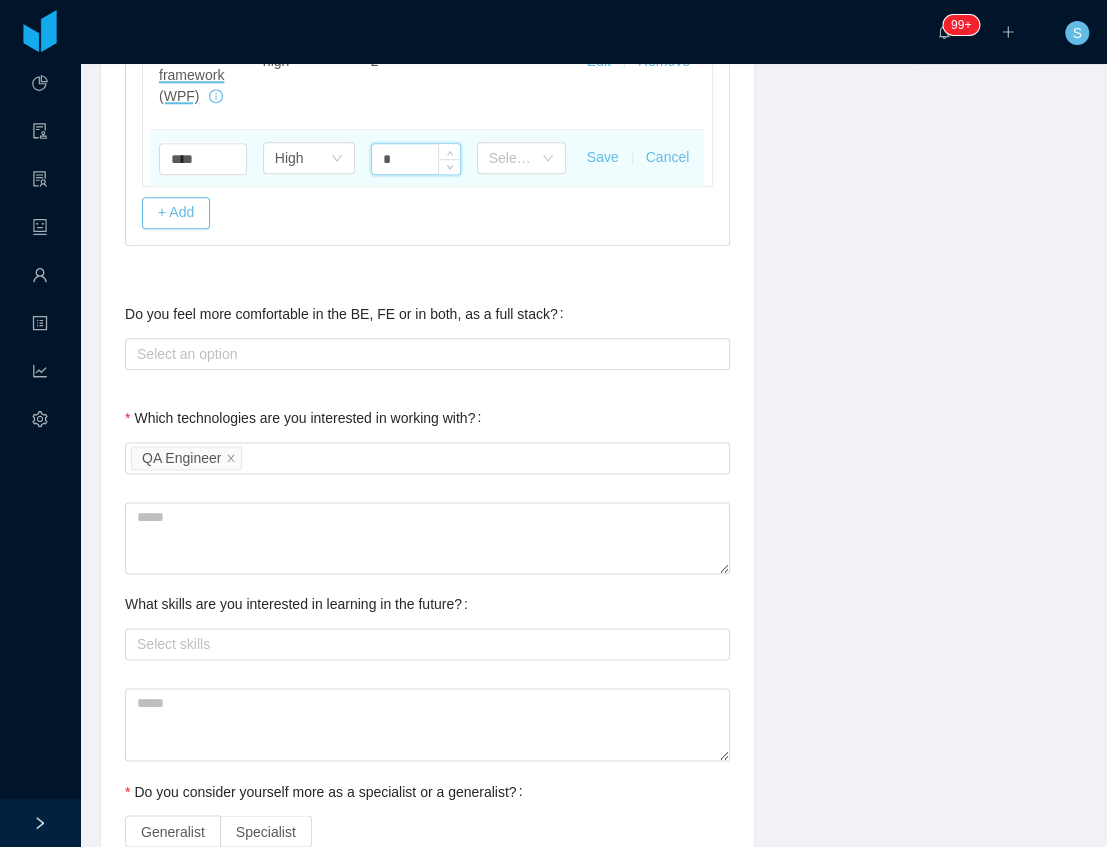 click on "*" at bounding box center [416, 159] 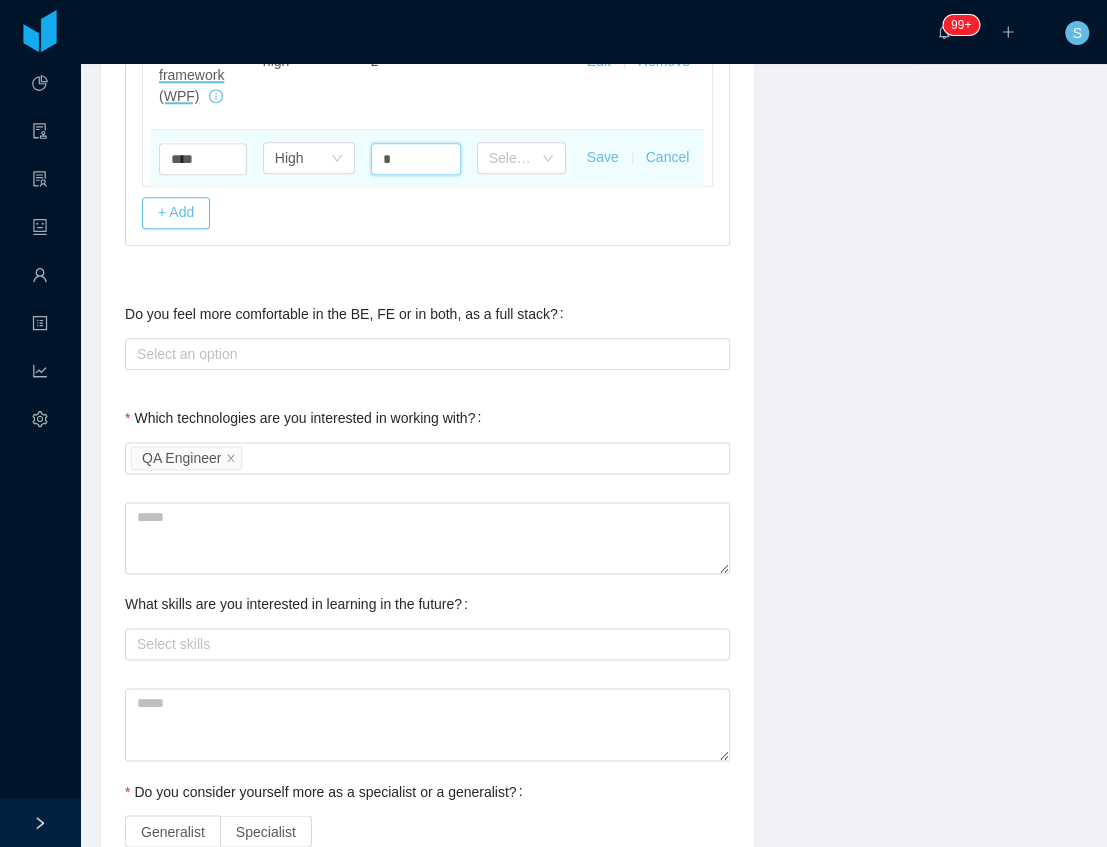 type on "*" 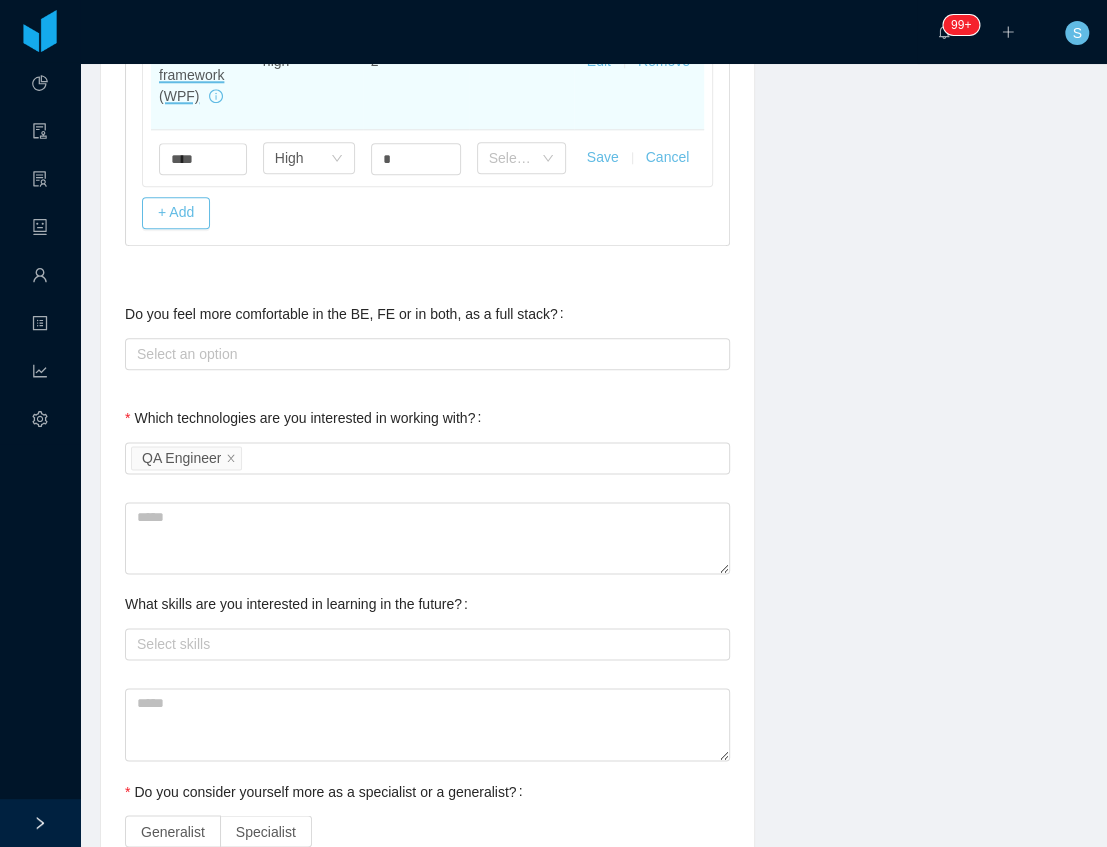 click on "Save" at bounding box center (603, 157) 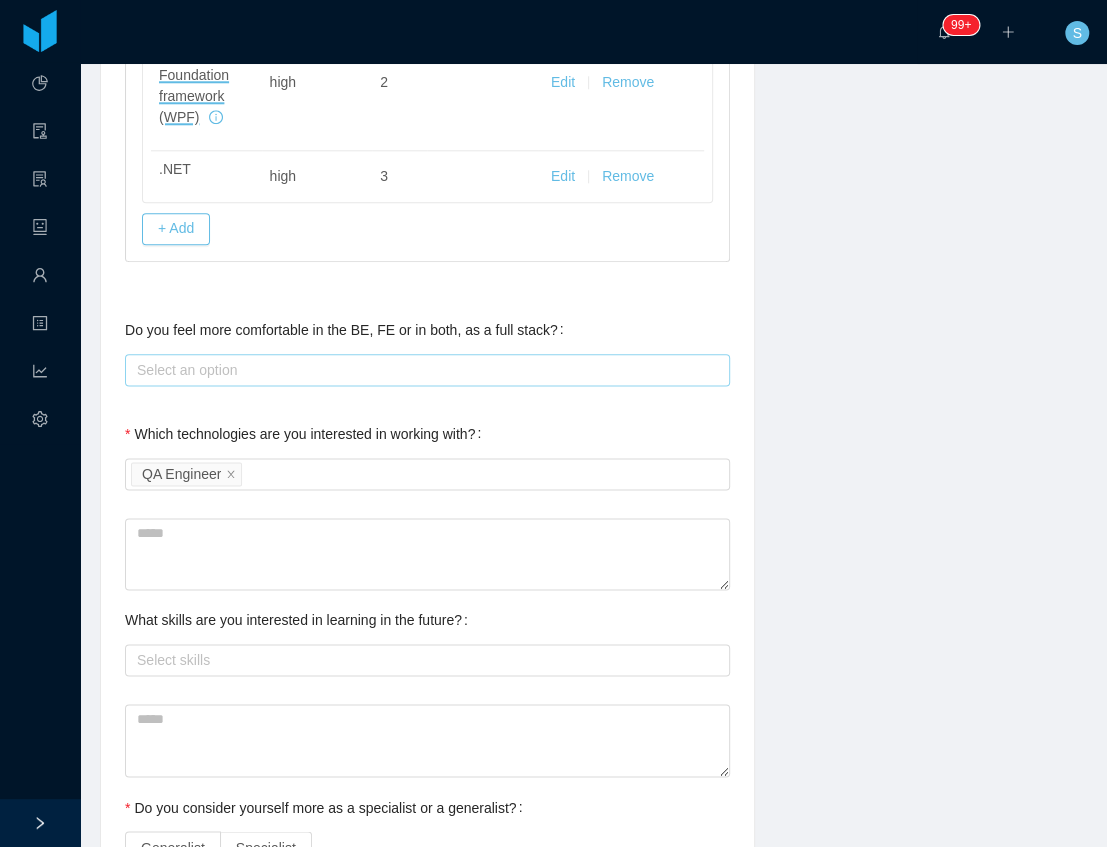 click on "Select an option" at bounding box center [423, 370] 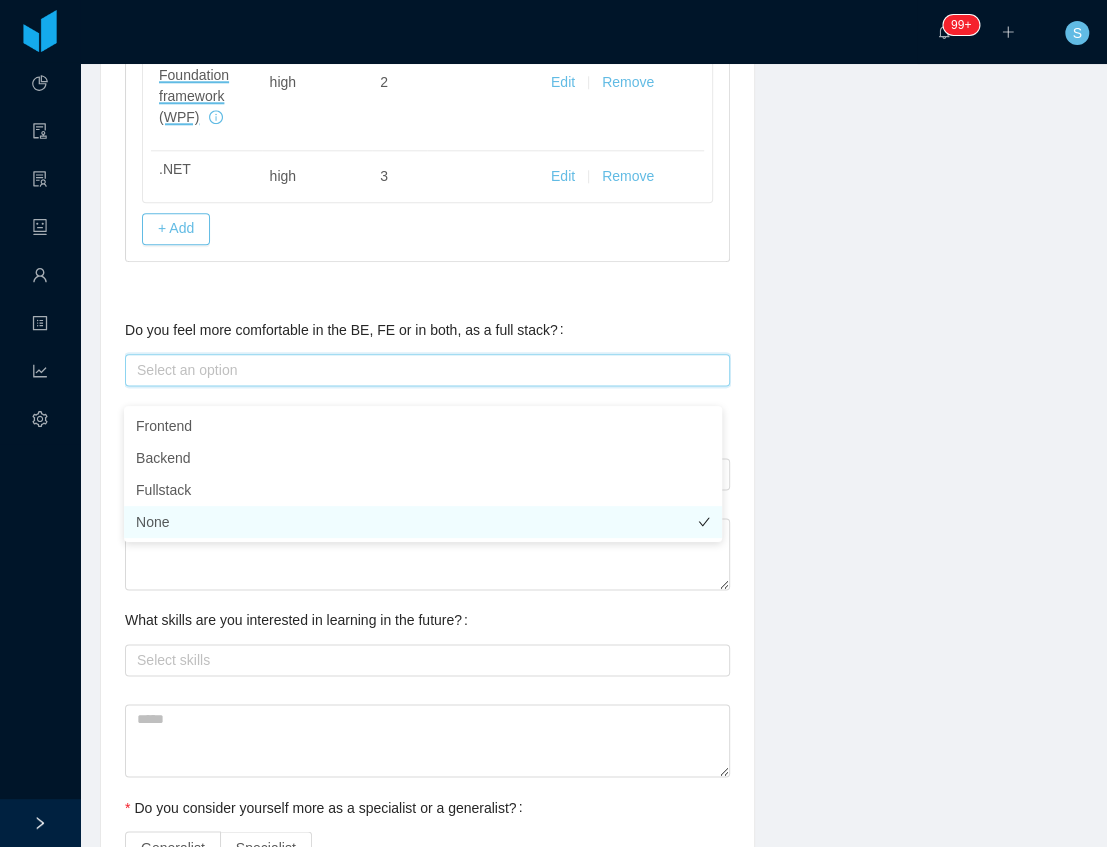 click on "None" at bounding box center (423, 522) 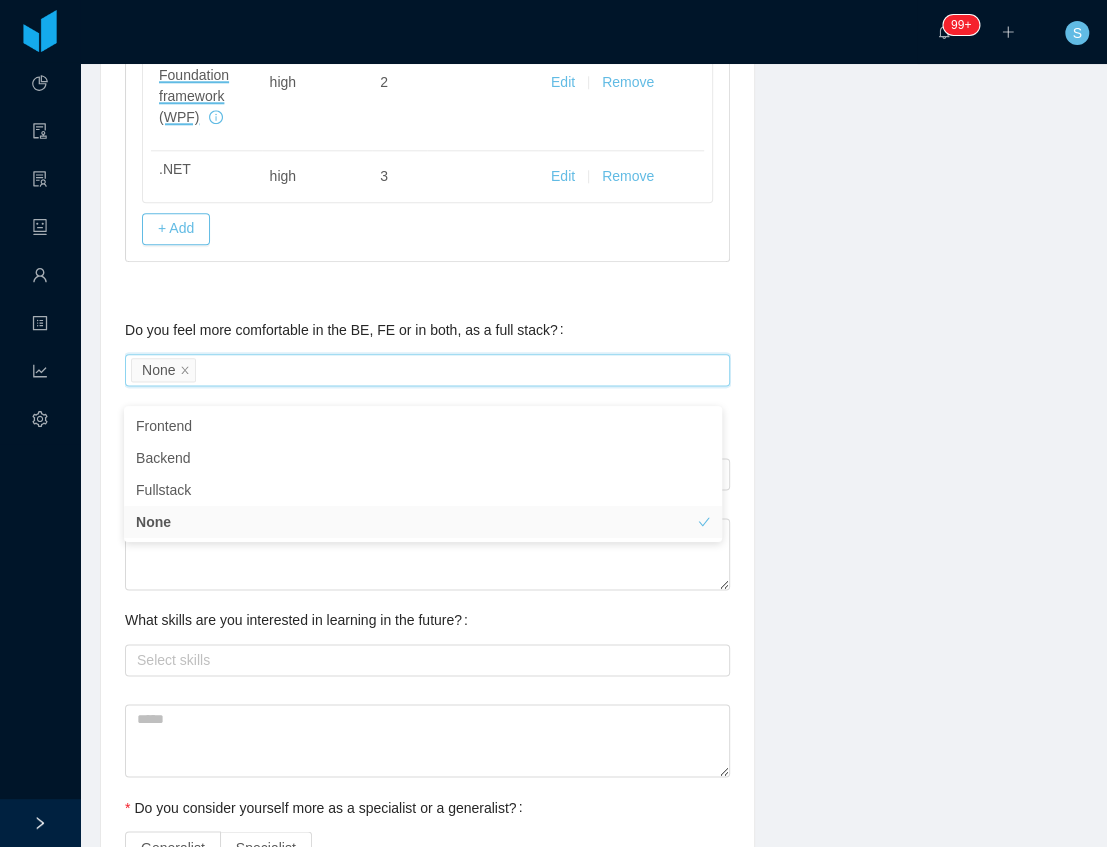 click on "Technical Profile and Role Preference Which technologies have you been most involved and committed to? Quality assurance Remove Edit QA Engineer Add Type In which technologies do you have experience with? QA Engineer Skills by Job Title QA Engineer QA Automation QA Skill Level Years experiences Skill Chronology Selenium Web Driver Select one High * Select one No chronology info Robot Framework Select one No Experience Select one No chronology info Cypress Select one Medium * Select one No chronology info Katalon Studio Select one High * Select one No chronology info RedwoodHQ Select one No Data * Select one No chronology info Skill Level Years experiences Skill Chronology Manual Testing Select one High * Select one No chronology info Test Case Planning Select one High * Select one No chronology info Test Rails Select one High * Select one No chronology info Bug Reporting Select one High * Select one No chronology info Cross Browser Testing Select one High * Select one No chronology info Cross Device Testing *" at bounding box center [427, 297] 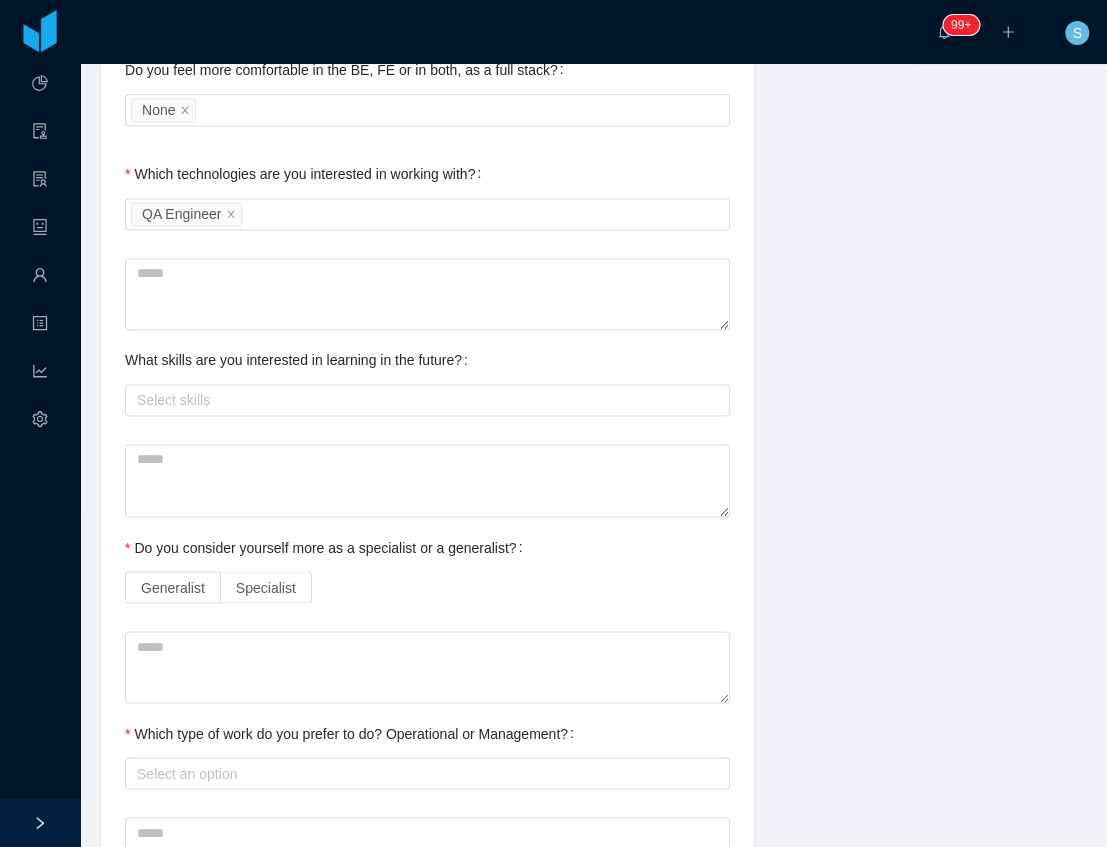 scroll, scrollTop: 1133, scrollLeft: 0, axis: vertical 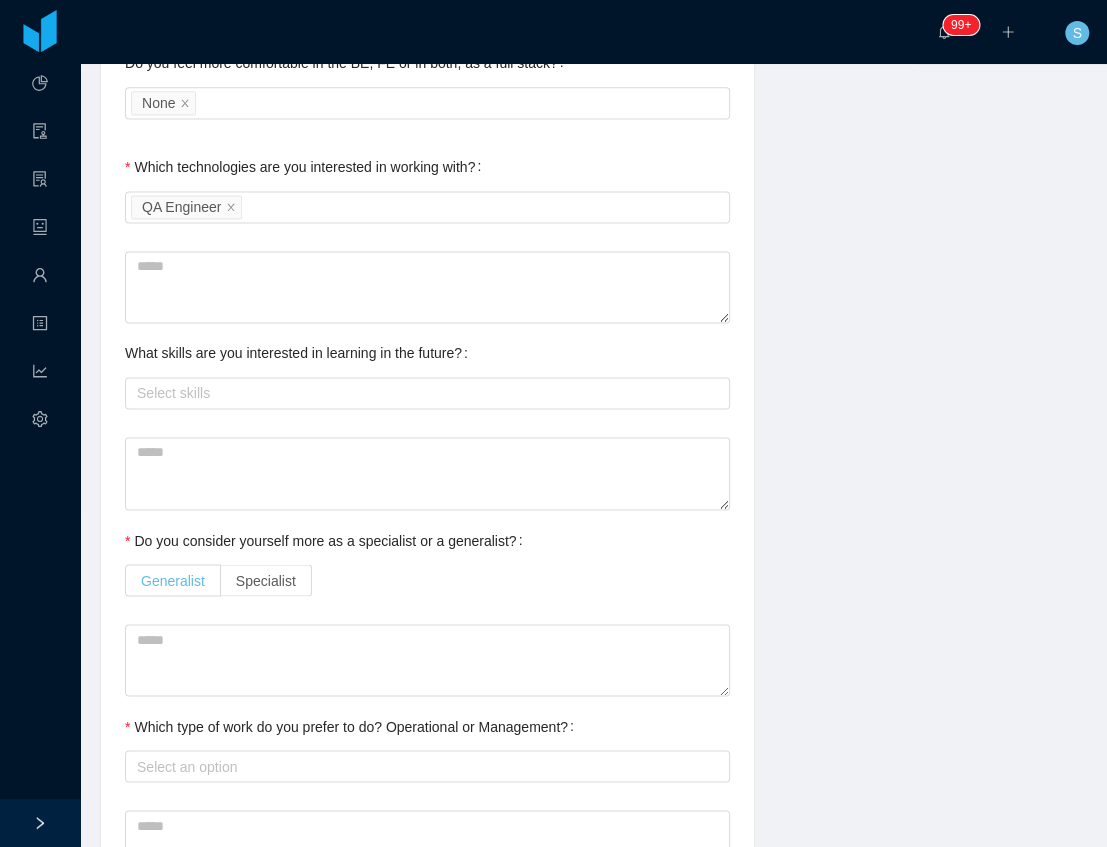 click on "Generalist" at bounding box center [173, 580] 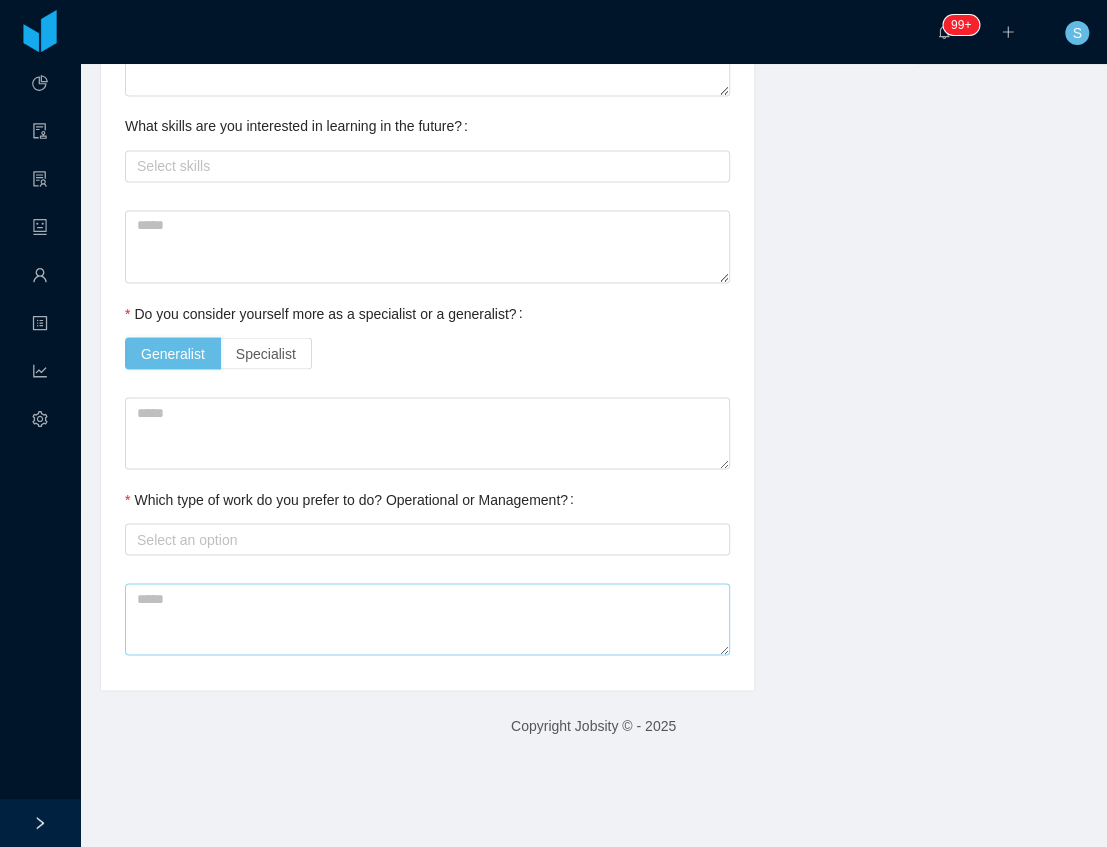 scroll, scrollTop: 1466, scrollLeft: 0, axis: vertical 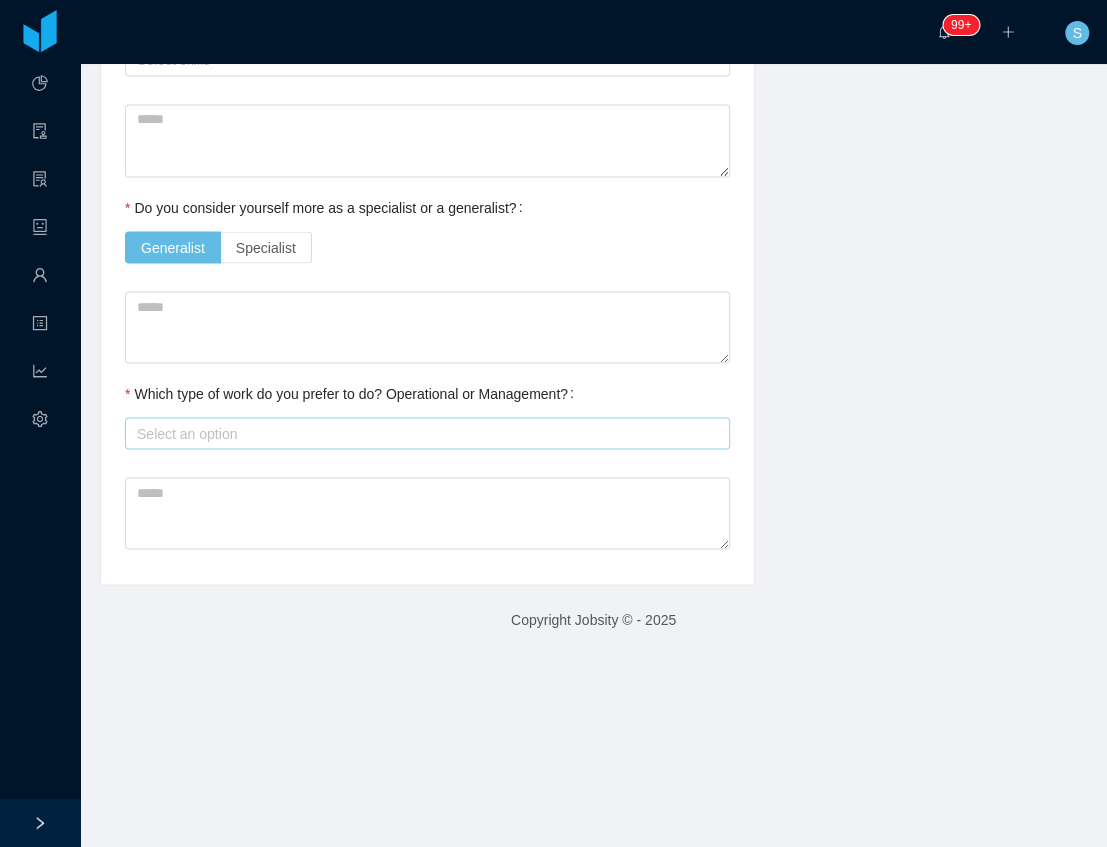 click on "Select an option" at bounding box center [423, 433] 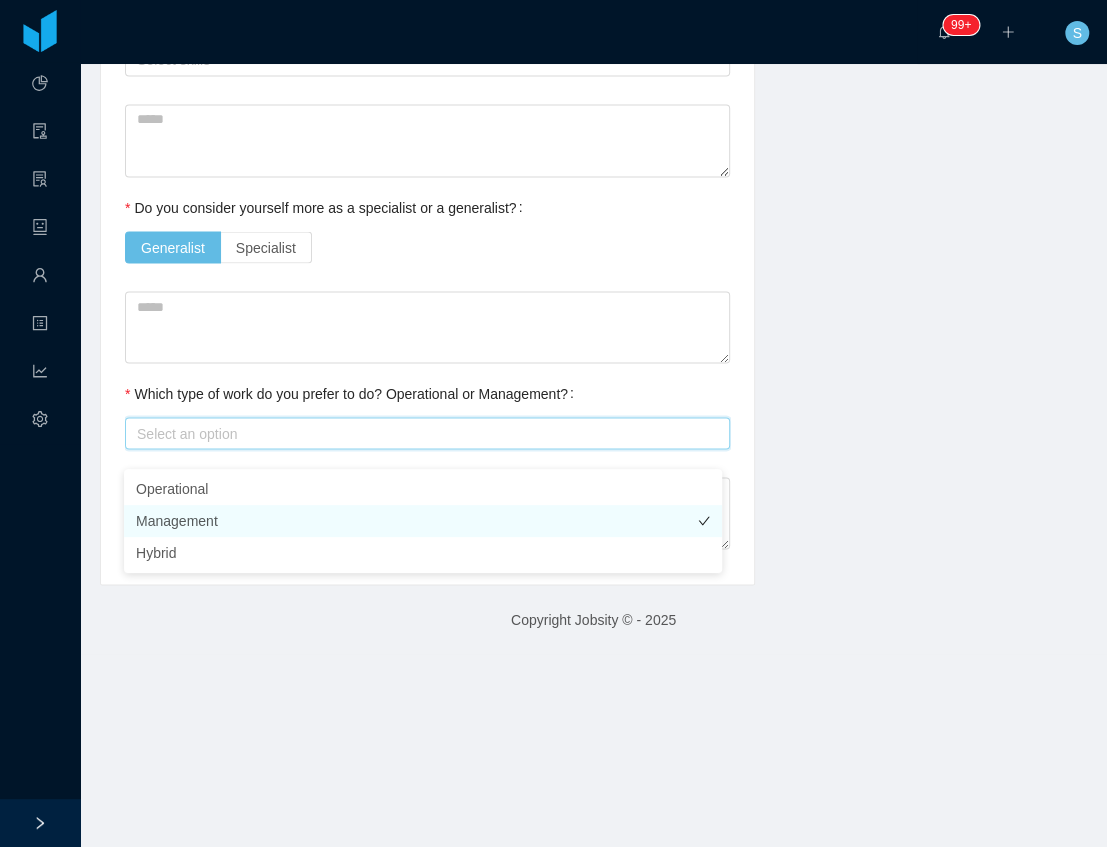 click on "Management" at bounding box center (423, 521) 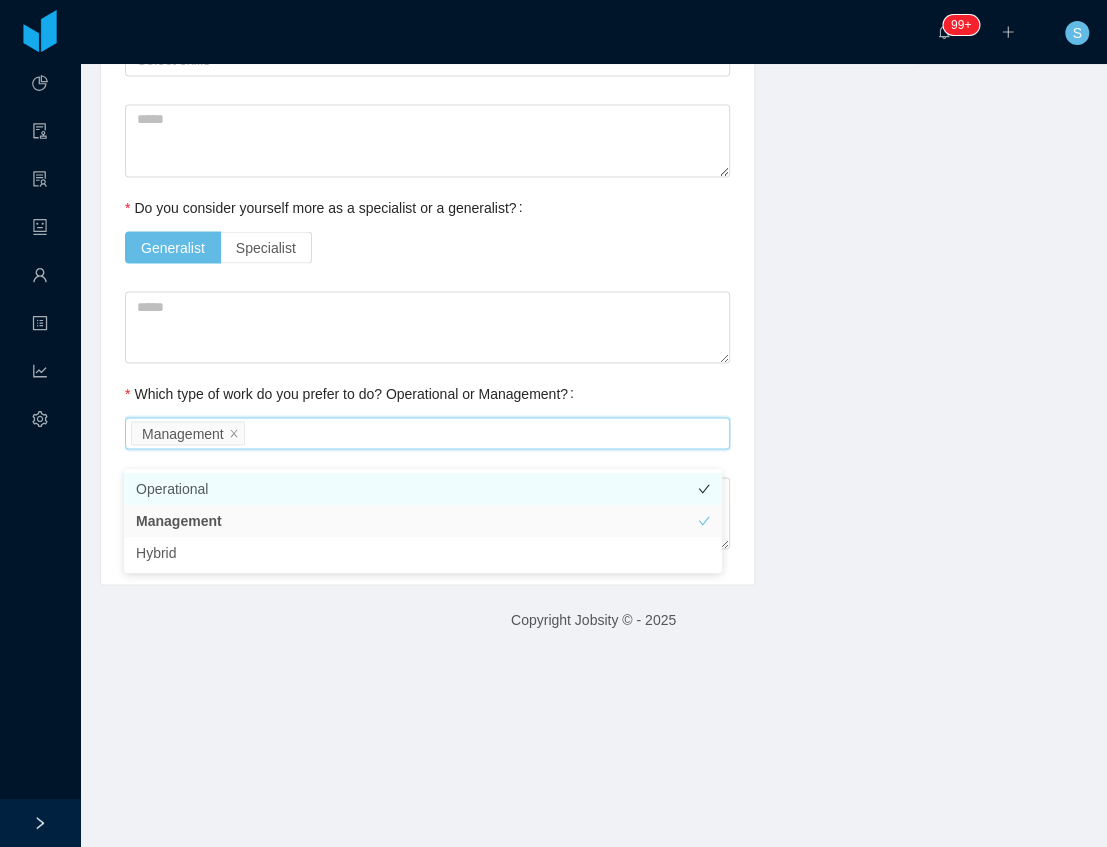 click on "Operational" at bounding box center [423, 489] 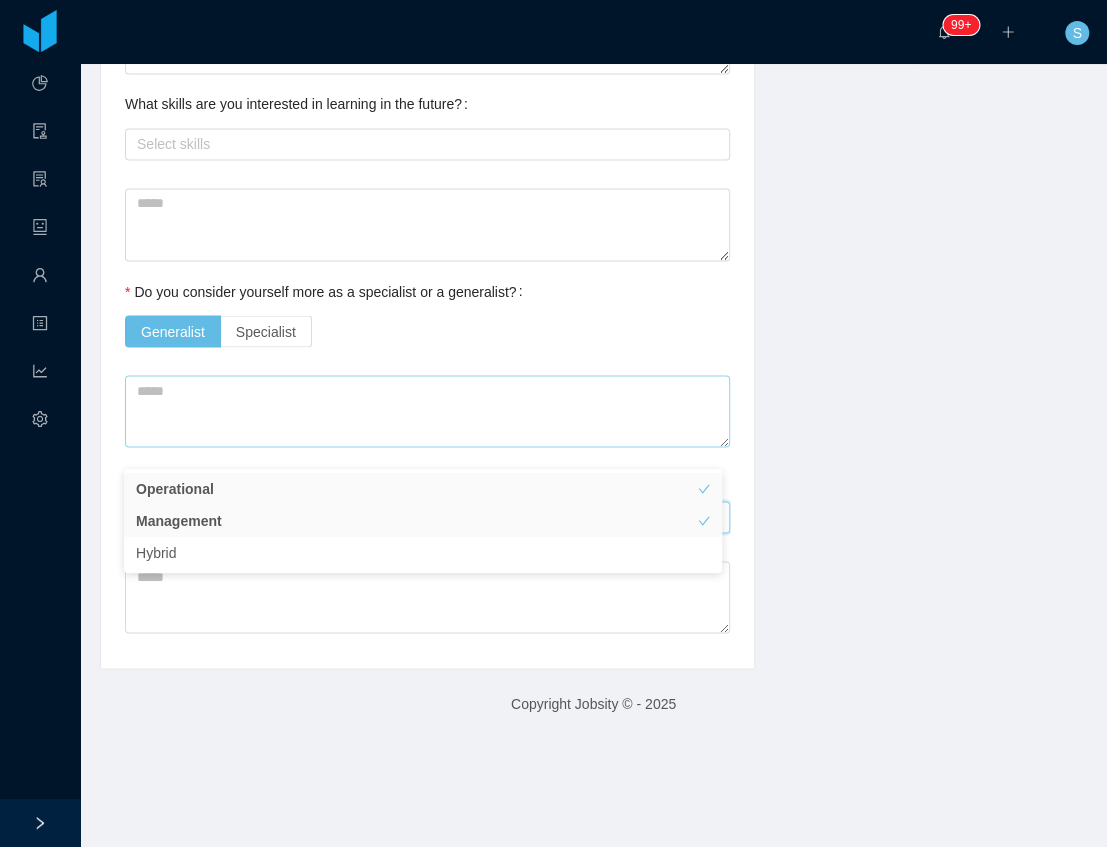 scroll, scrollTop: 1333, scrollLeft: 0, axis: vertical 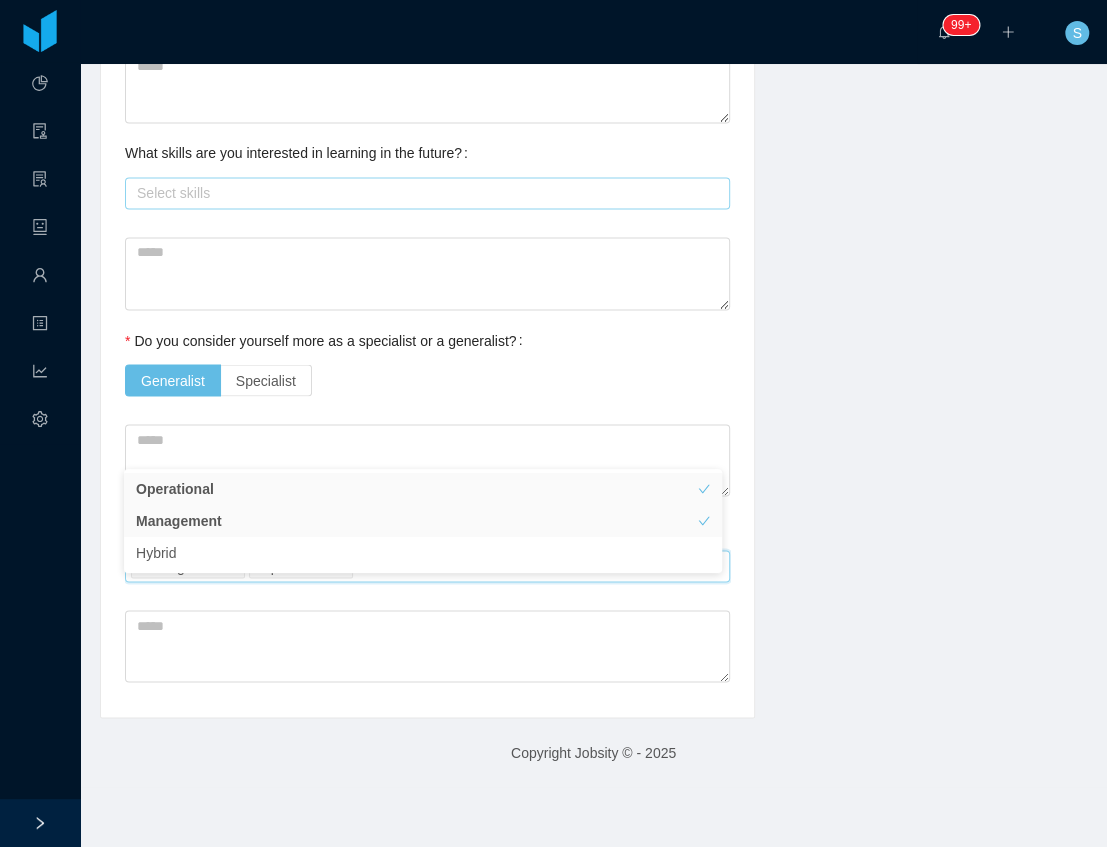 click on "Select skills" at bounding box center (423, 193) 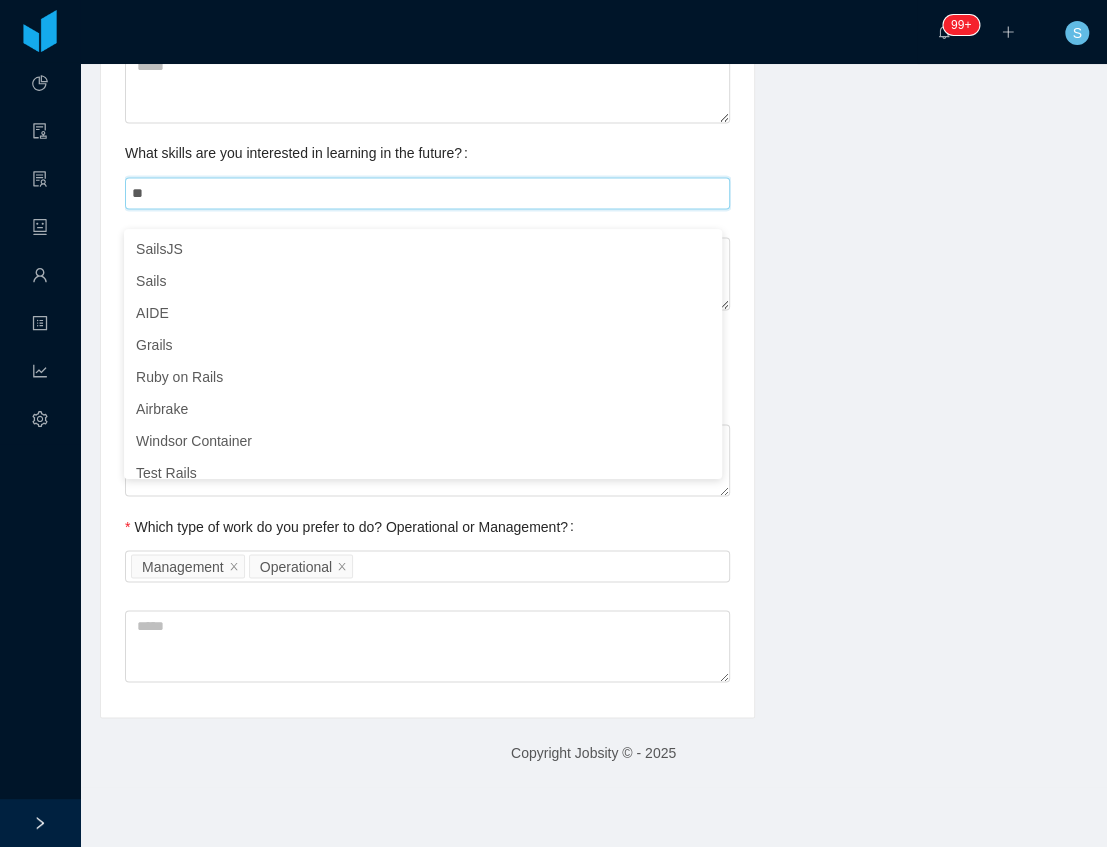 type on "**" 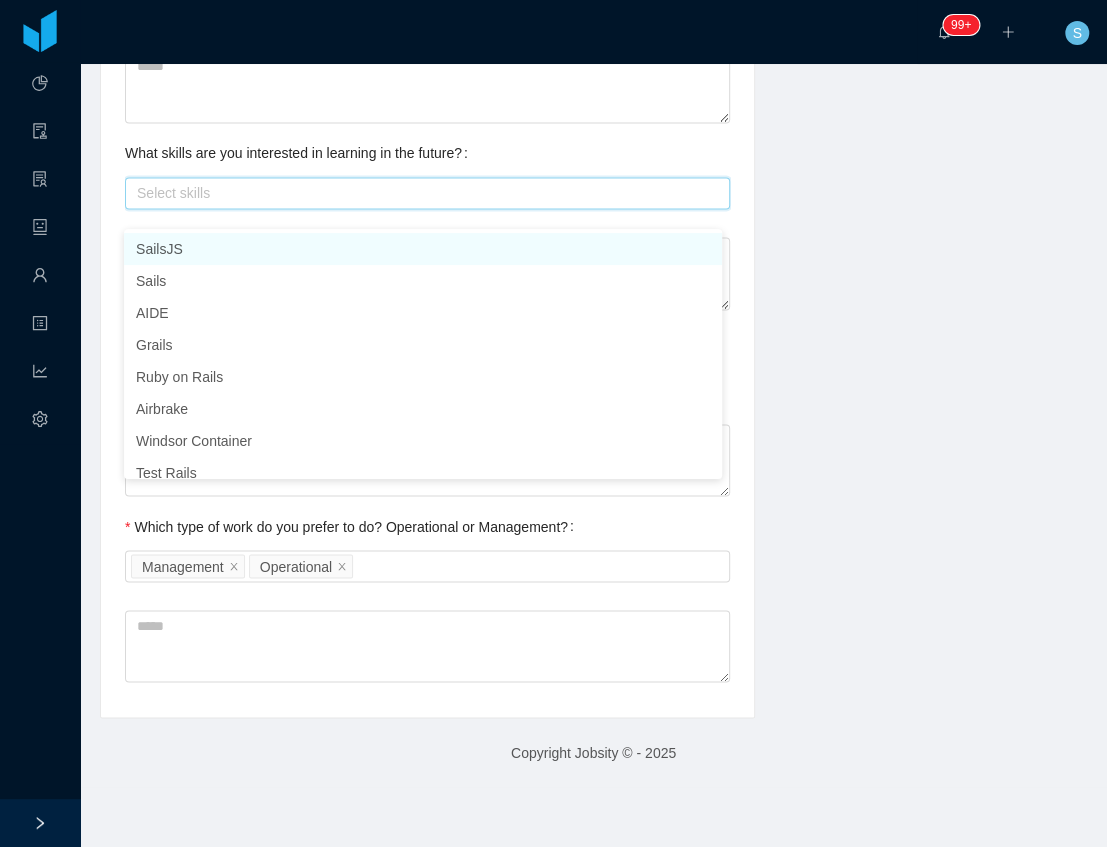 drag, startPoint x: 202, startPoint y: 210, endPoint x: 90, endPoint y: 216, distance: 112.1606 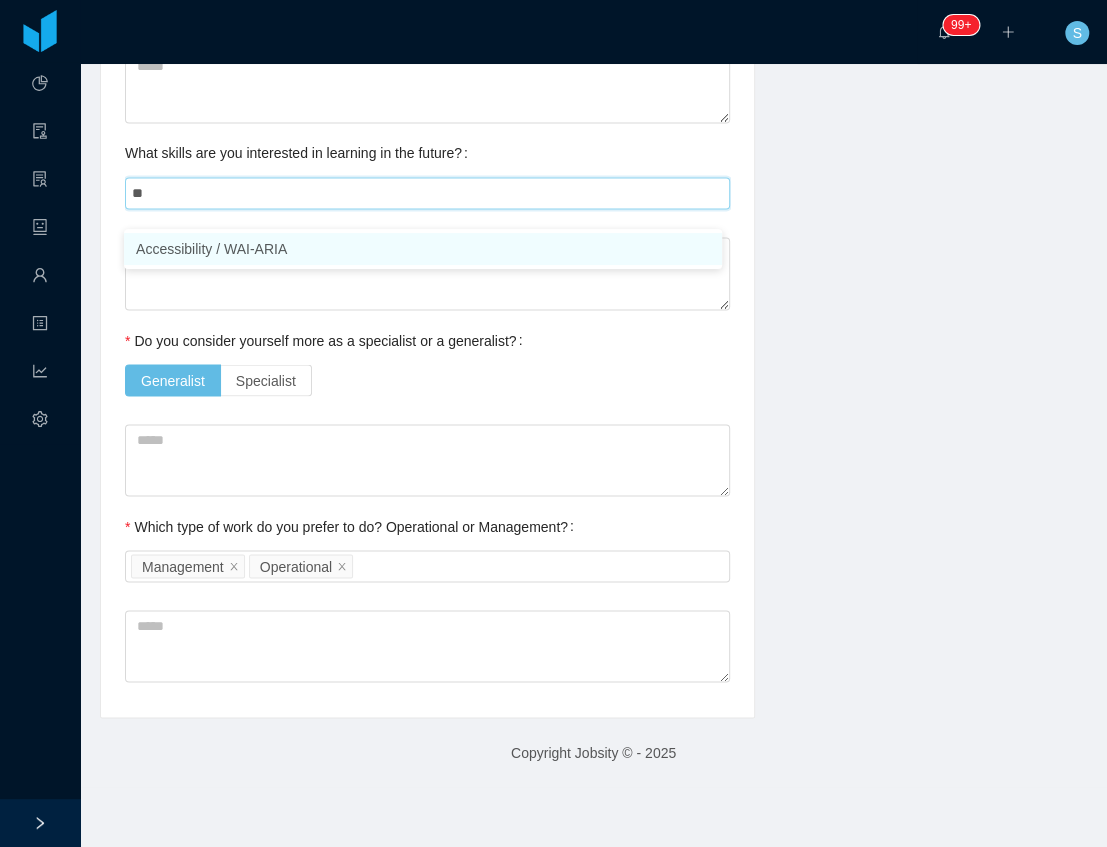 type on "***" 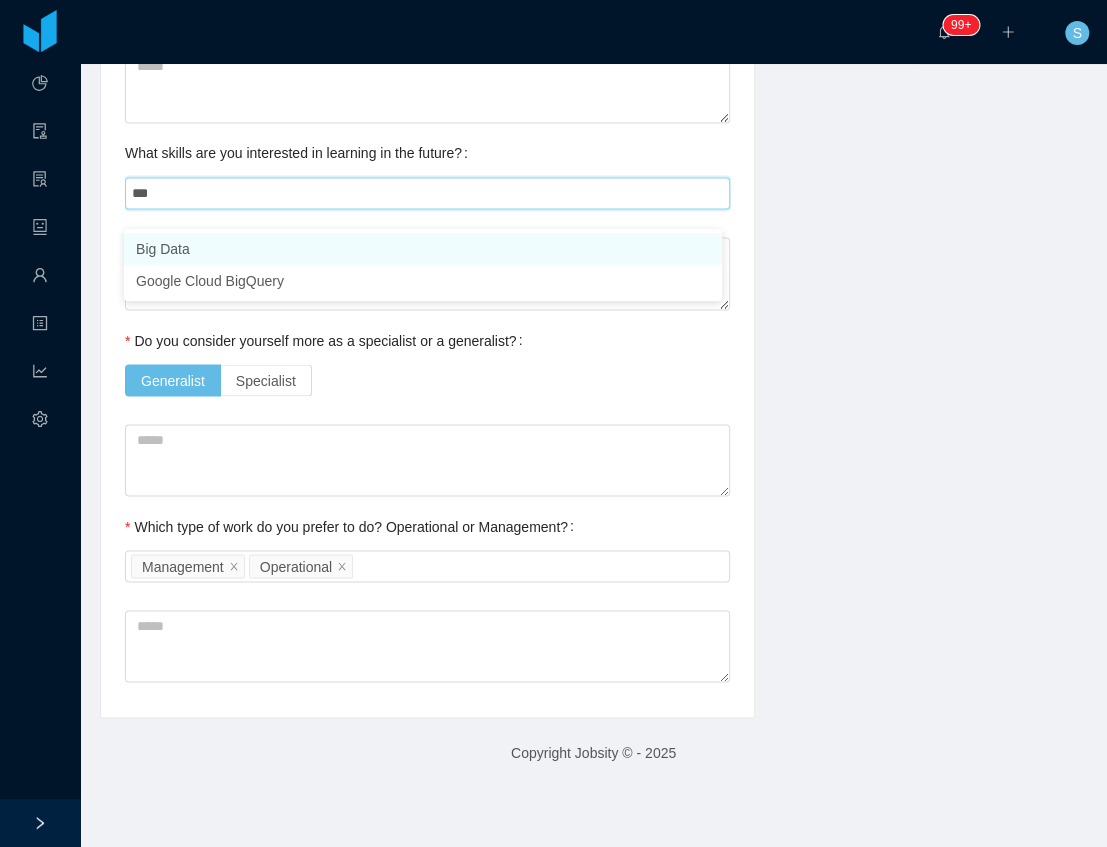 click on "Big Data" at bounding box center (423, 249) 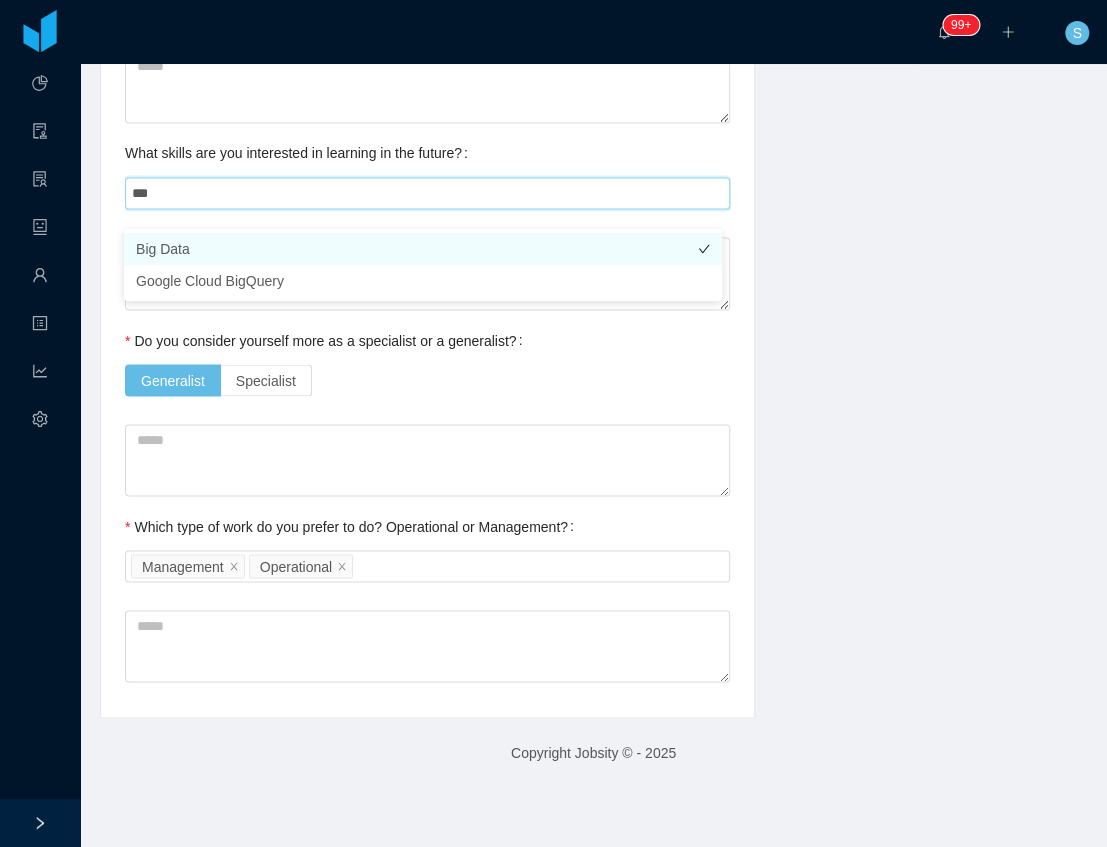 type 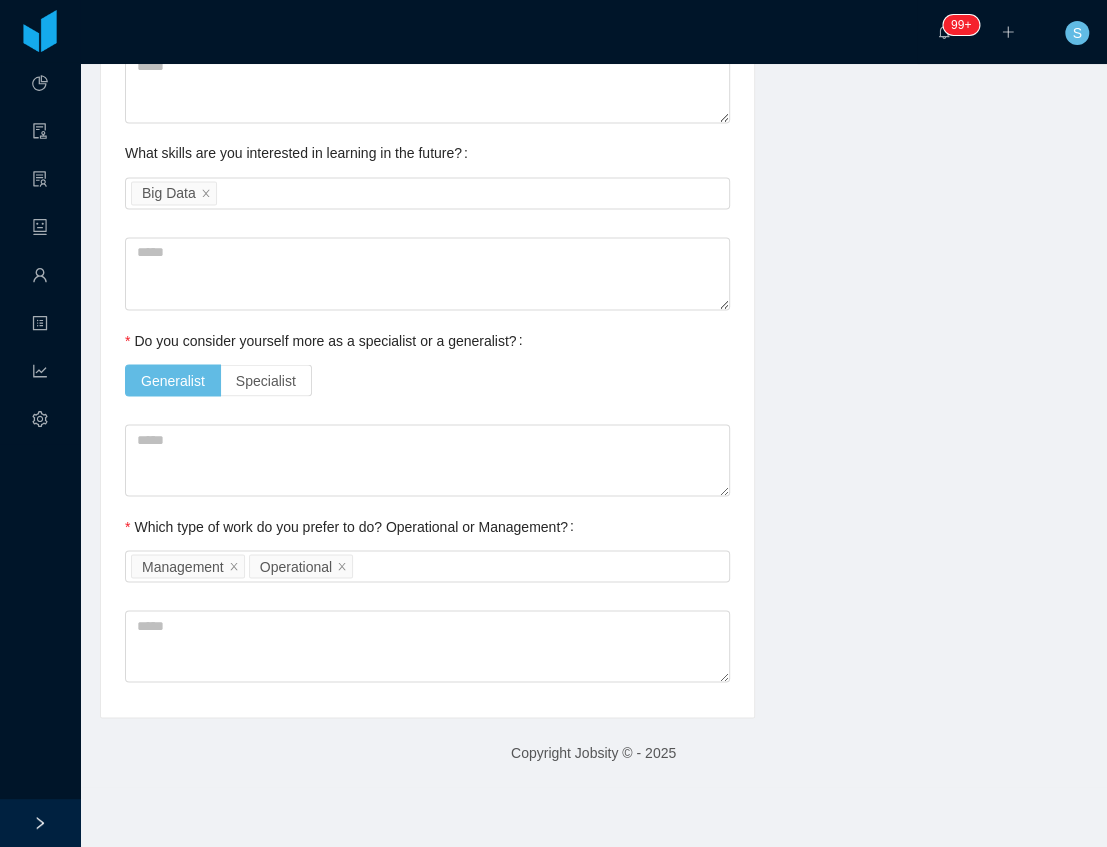 click on "Do you consider yourself more as a specialist or a generalist? Generalist Specialist" at bounding box center (427, 360) 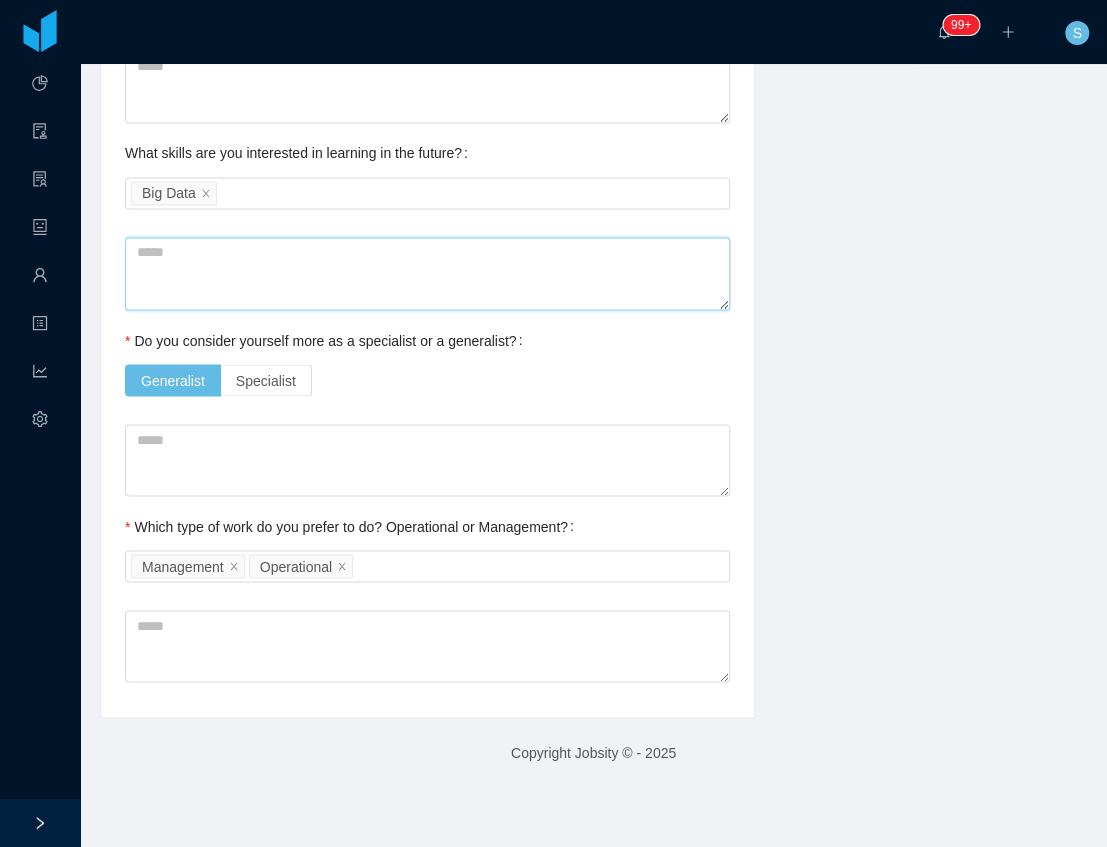 click at bounding box center (427, 273) 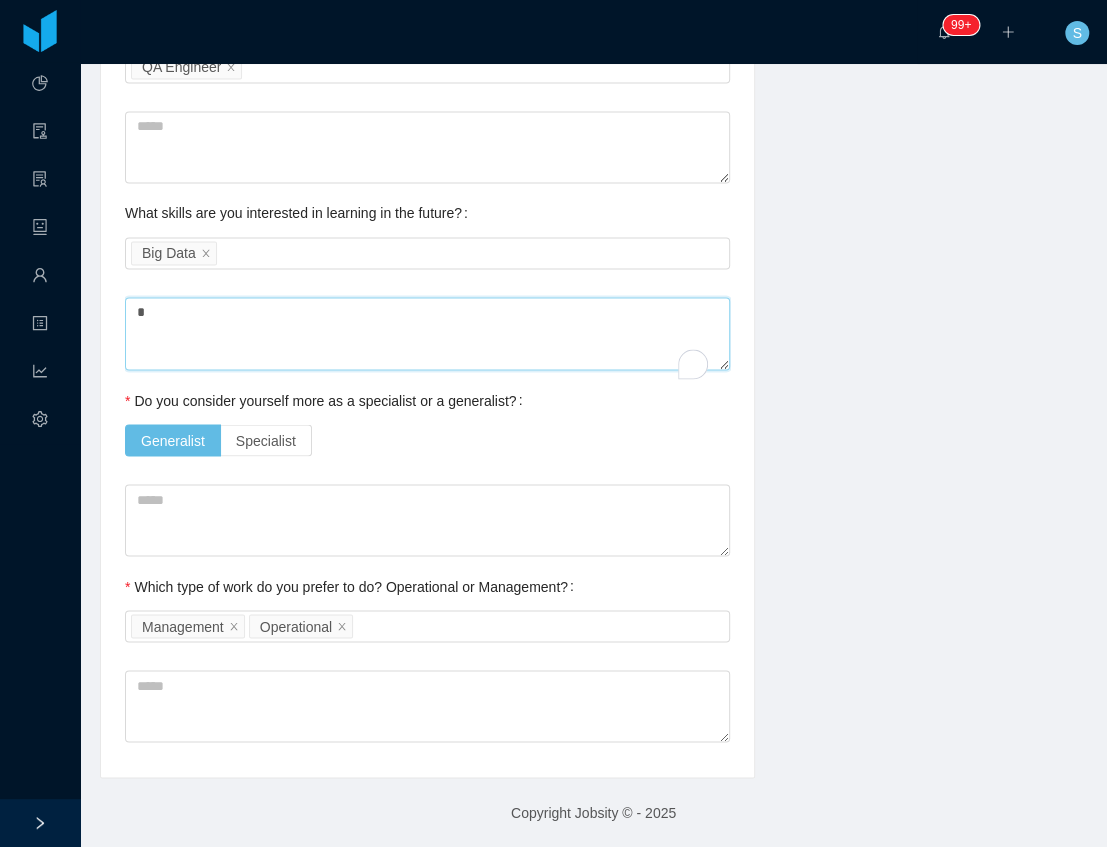 type on "*" 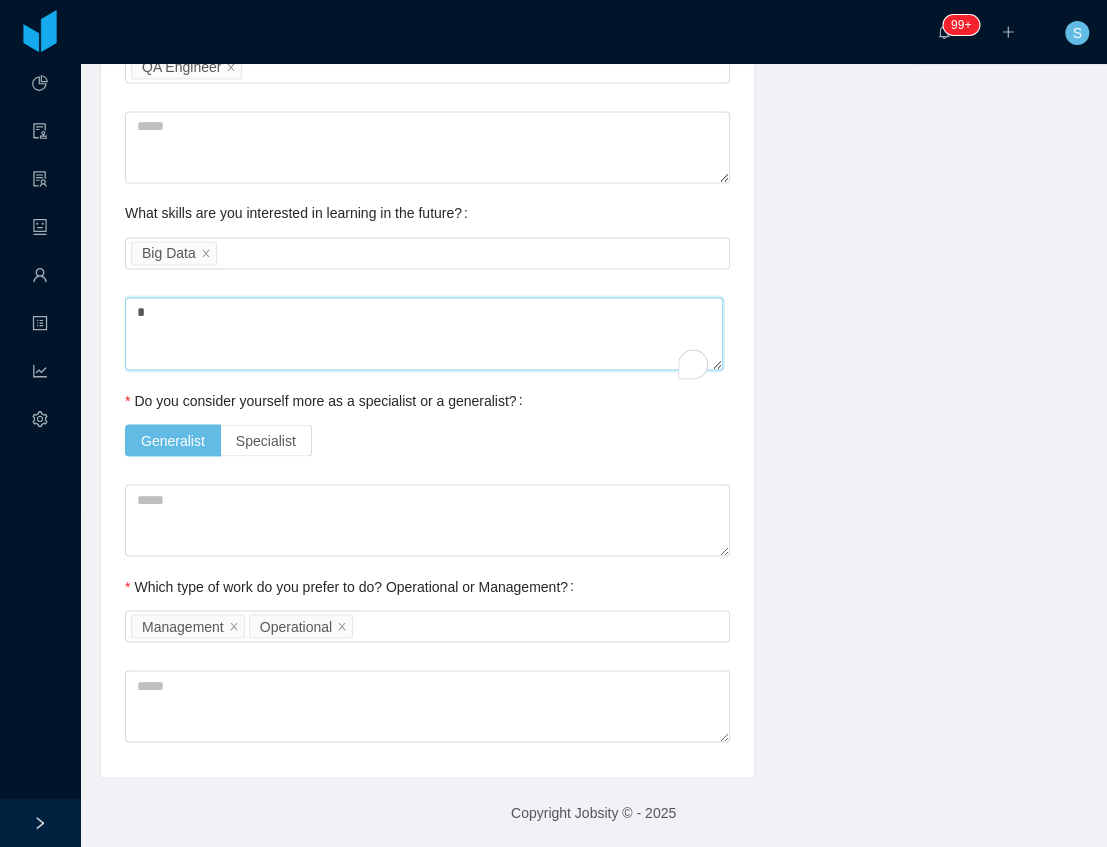 type on "**" 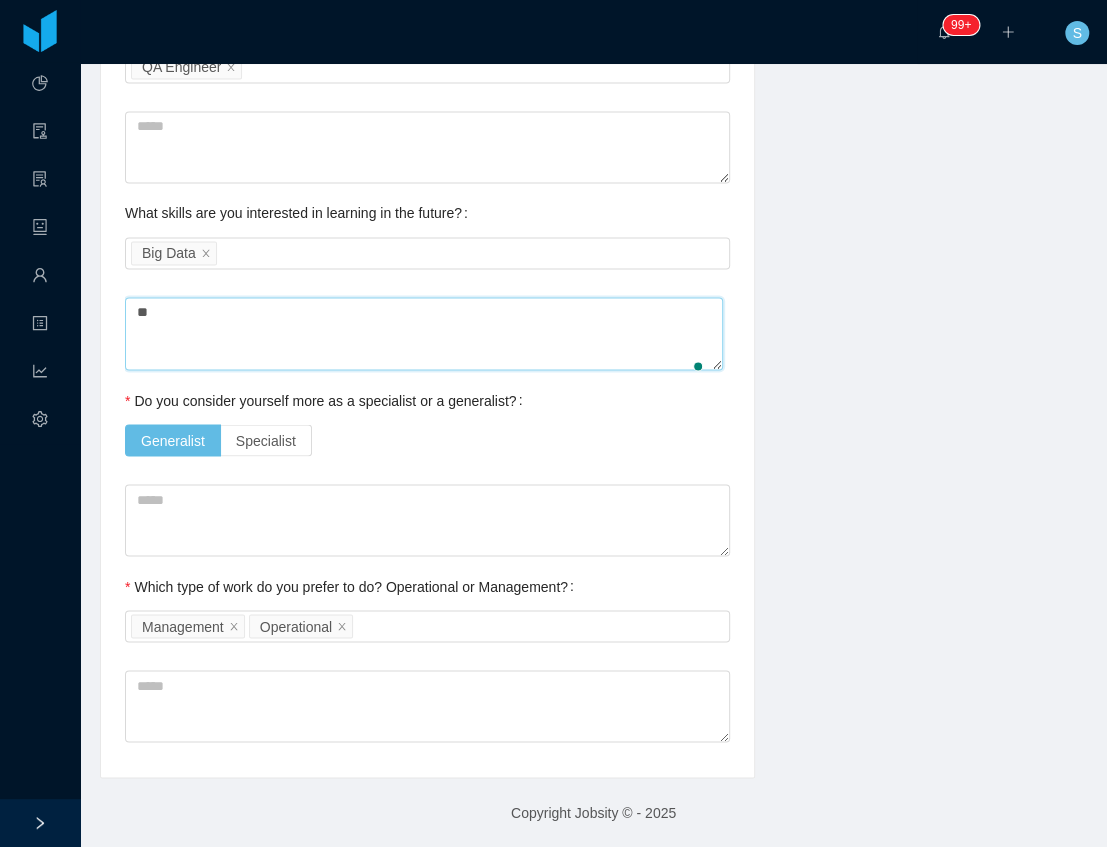 type on "***" 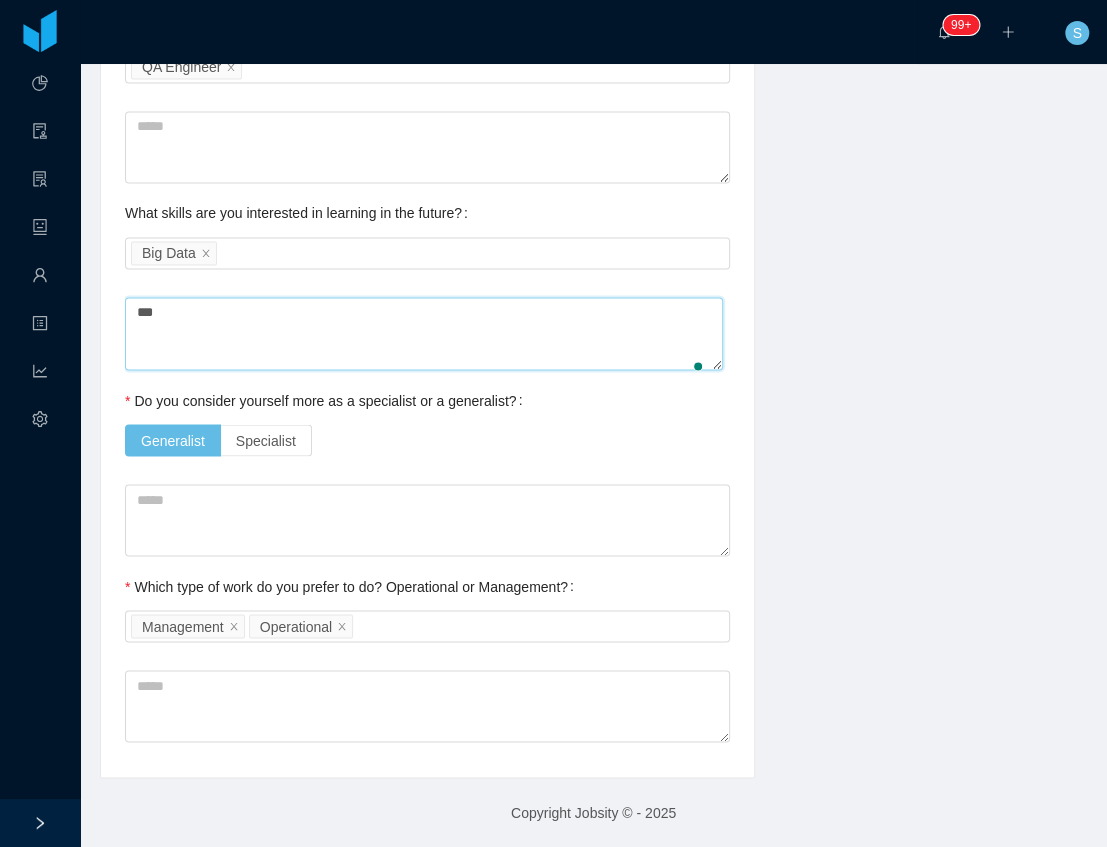 scroll, scrollTop: 1289, scrollLeft: 0, axis: vertical 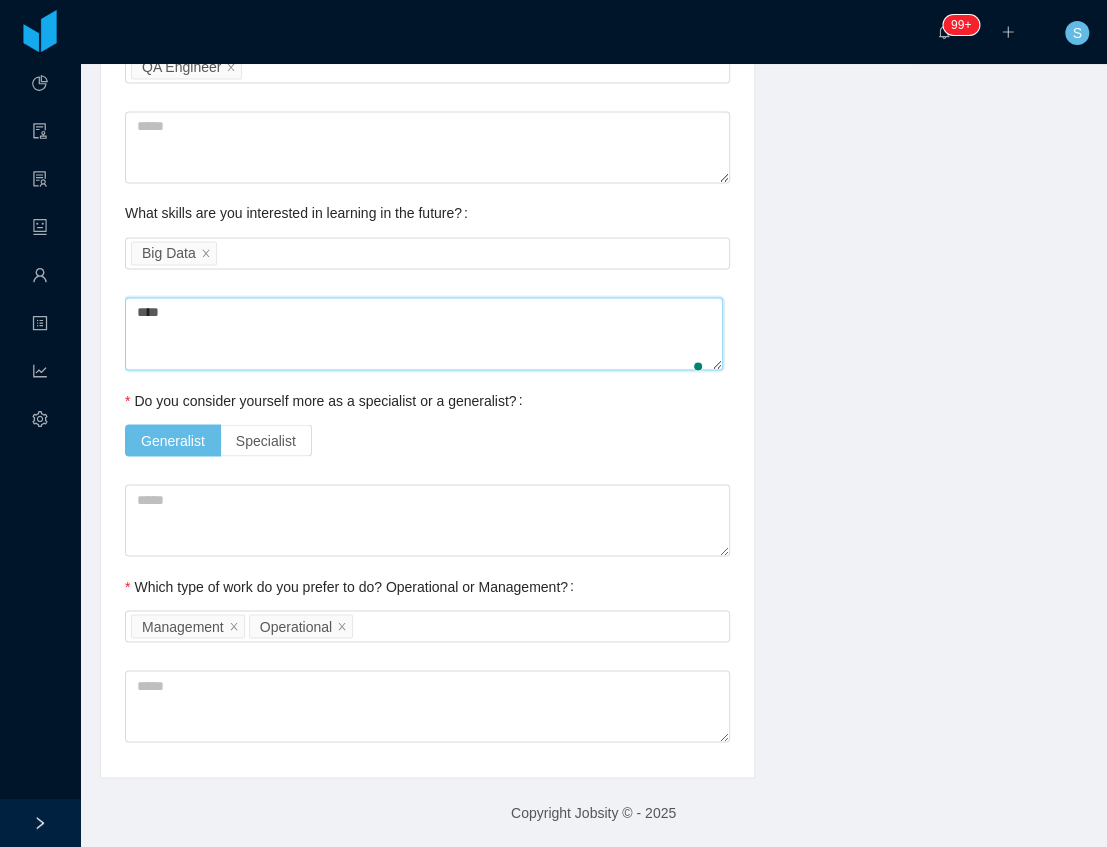 type on "*****" 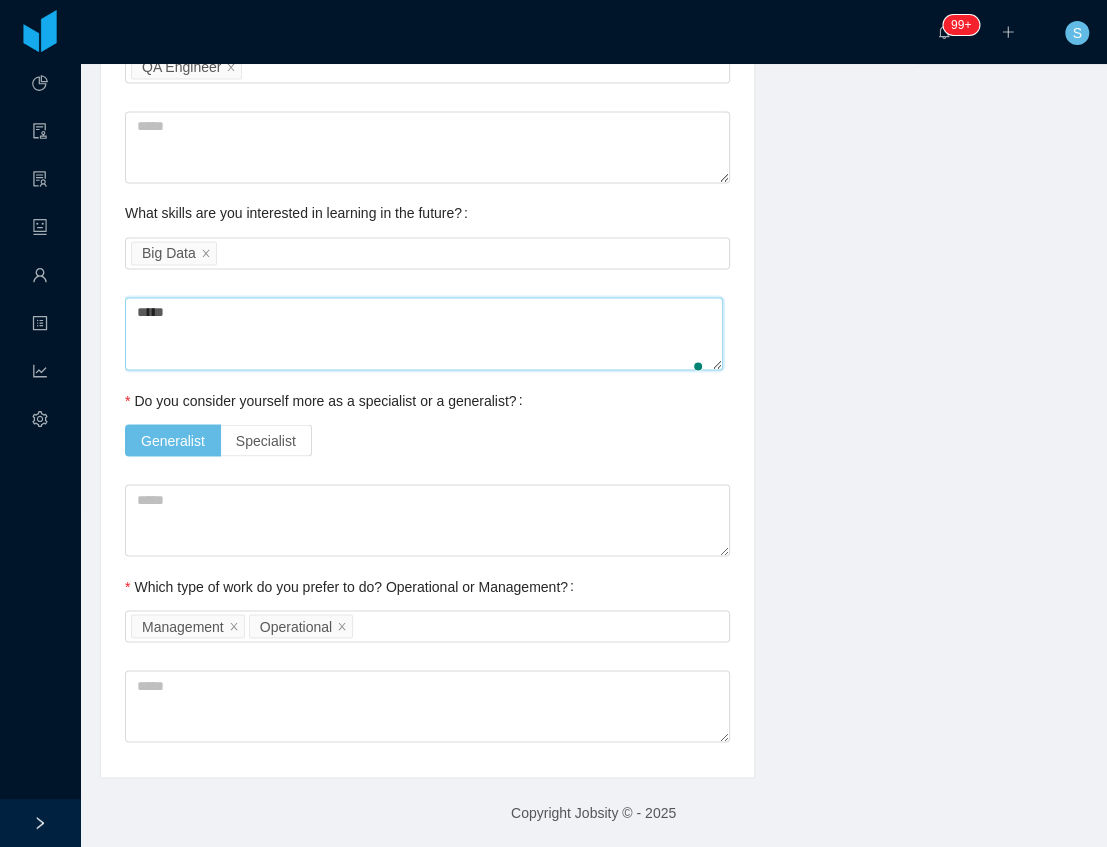 type on "******" 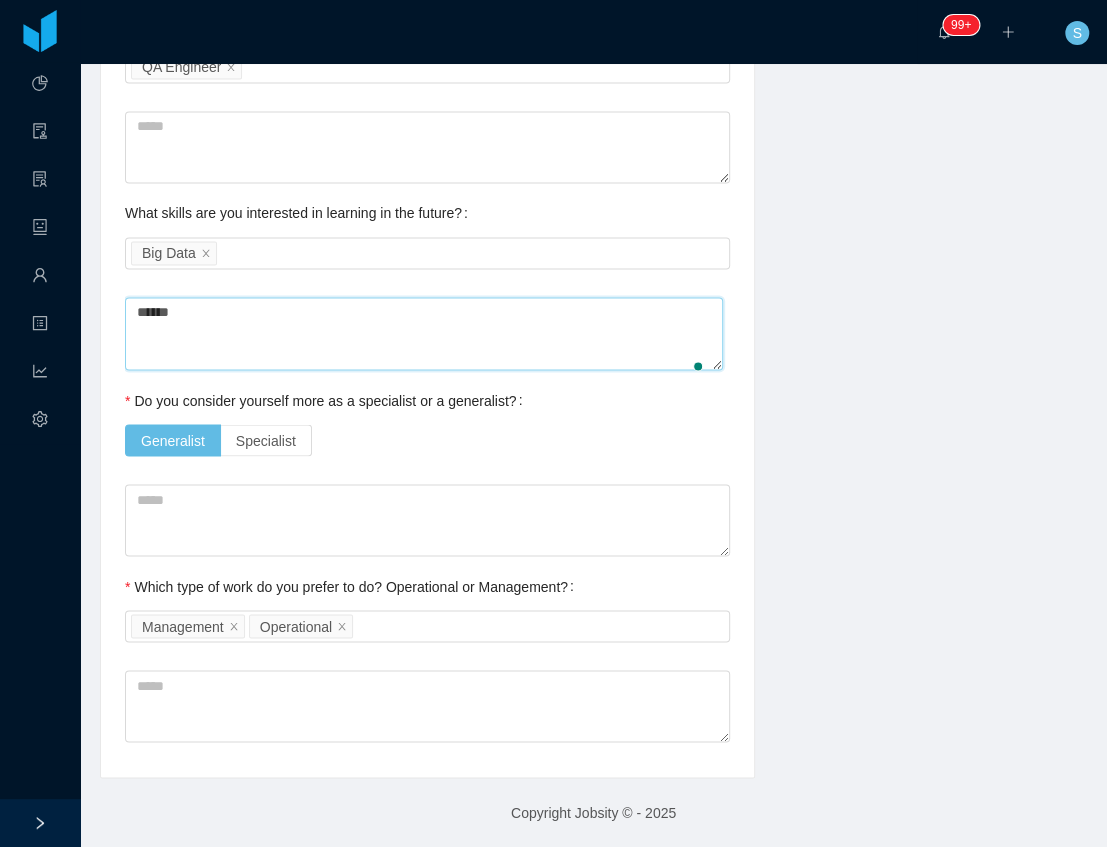 type on "******" 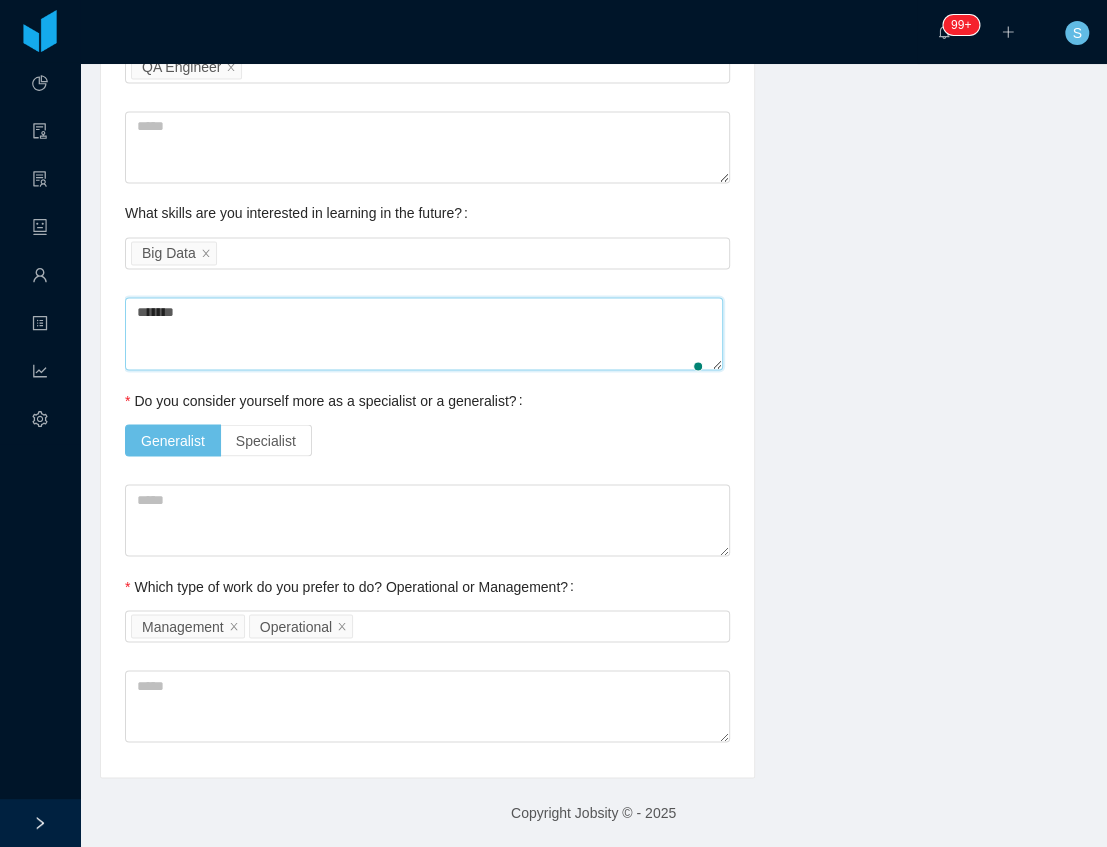 type on "********" 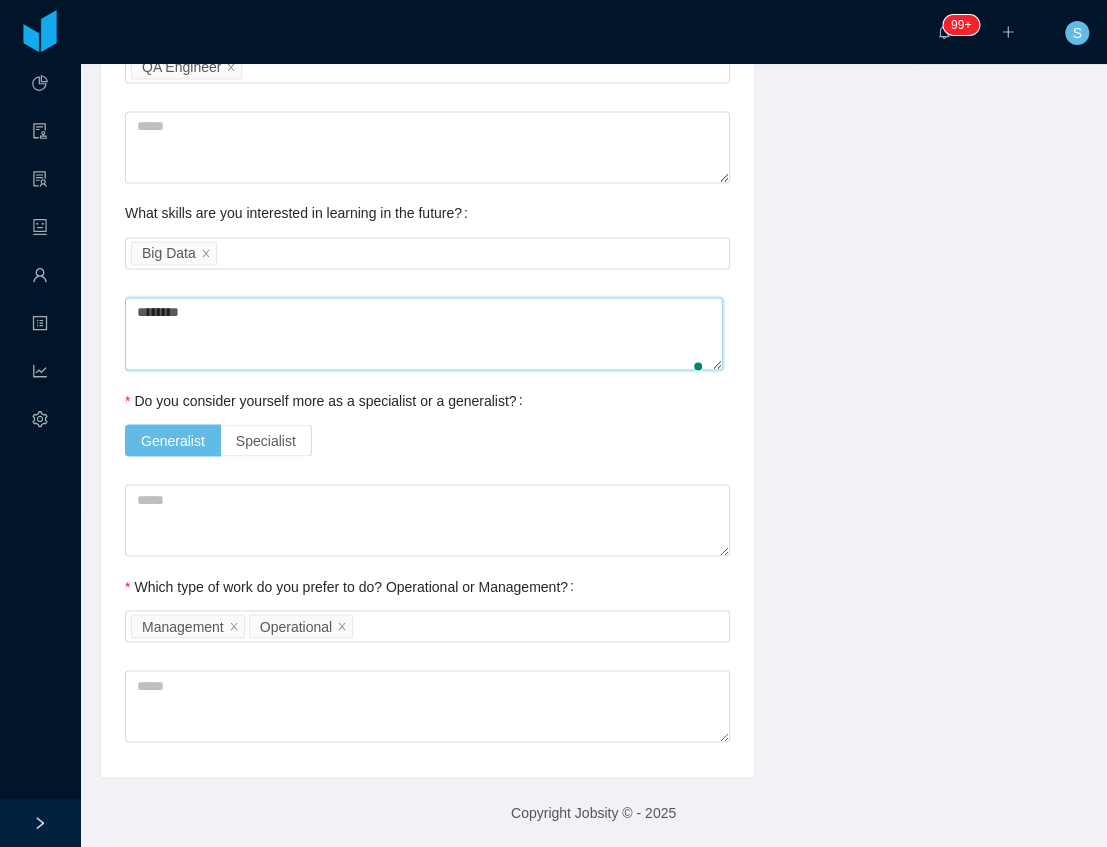 type on "*********" 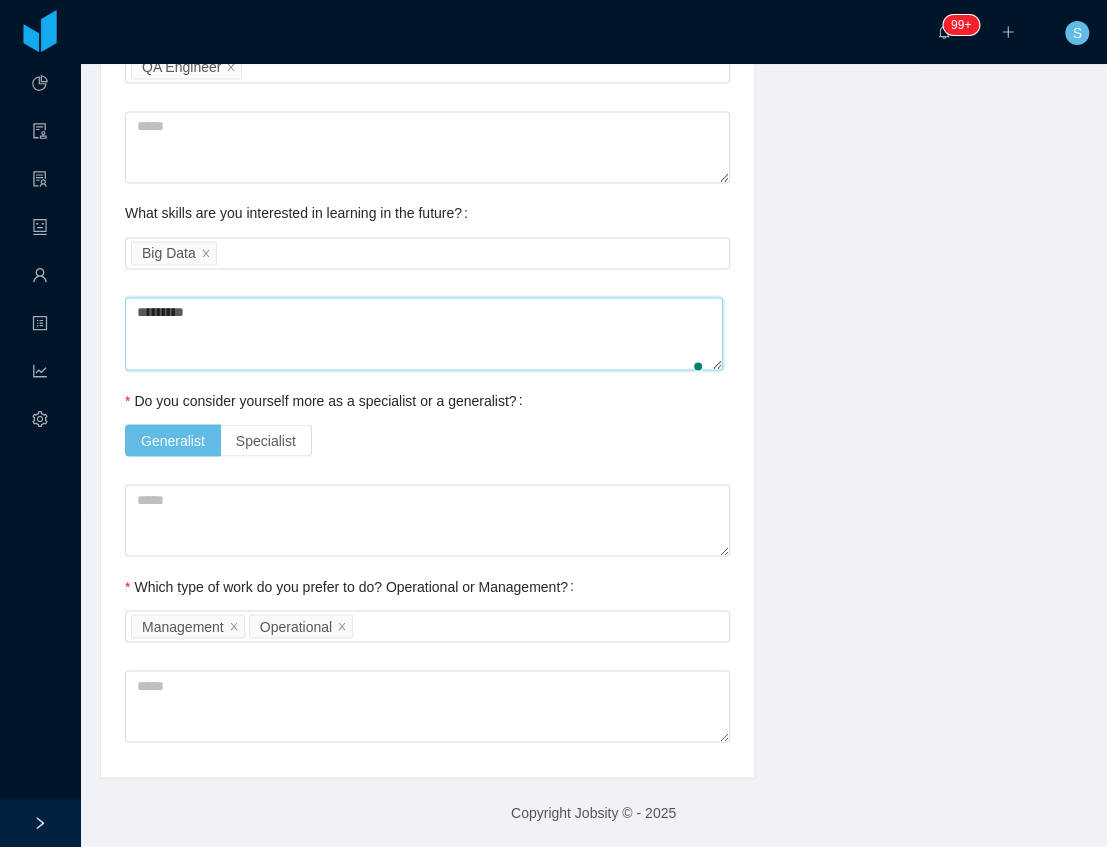 type on "**********" 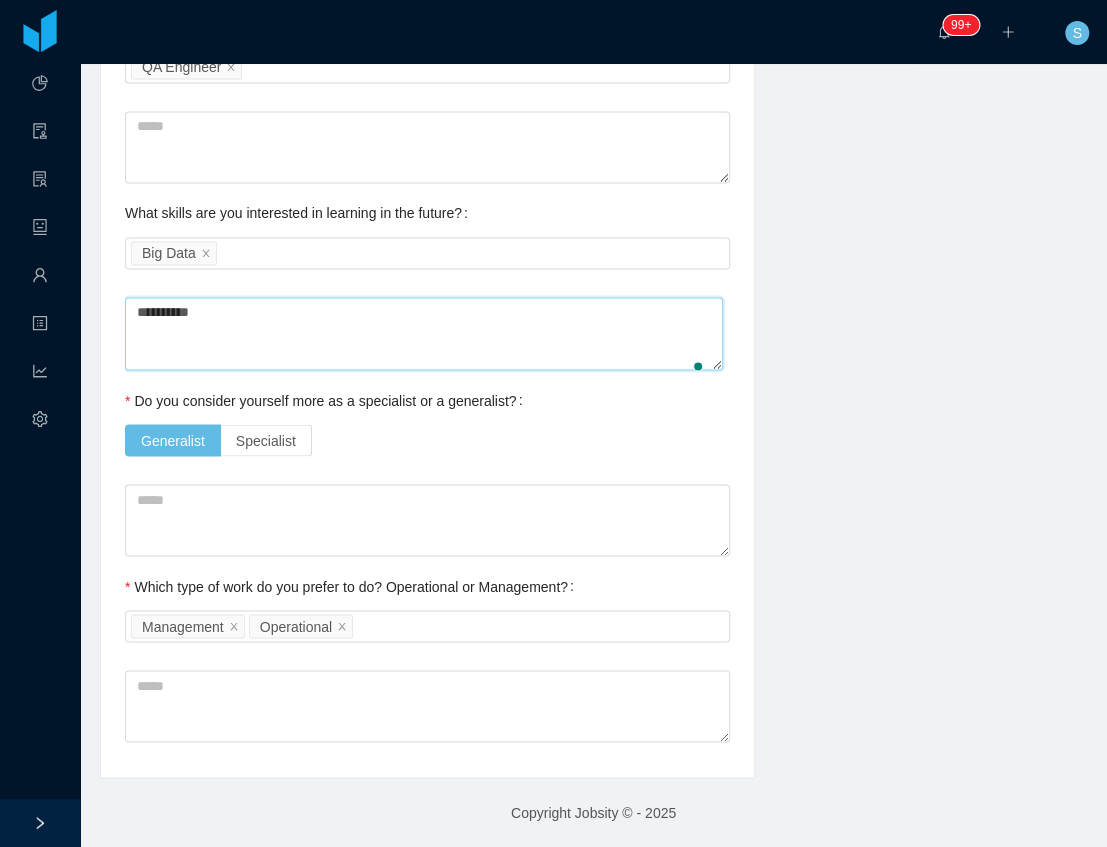 type on "**********" 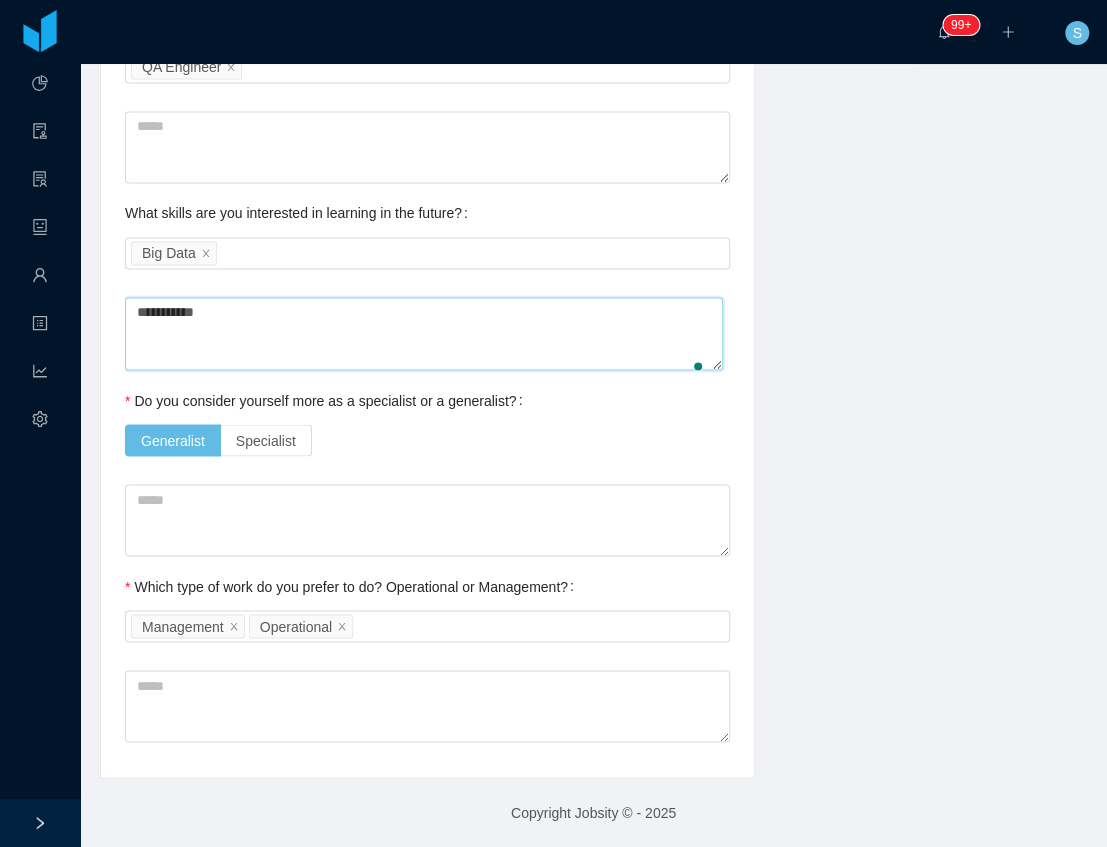 type on "**********" 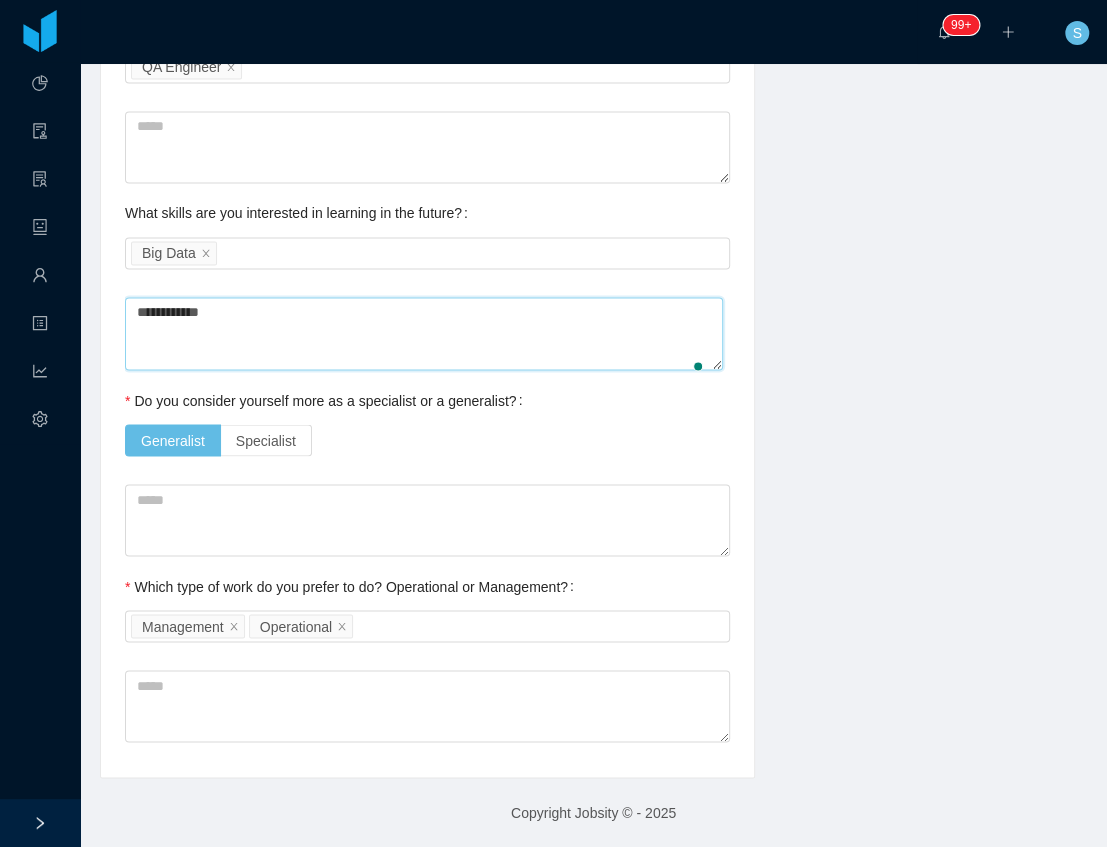 type 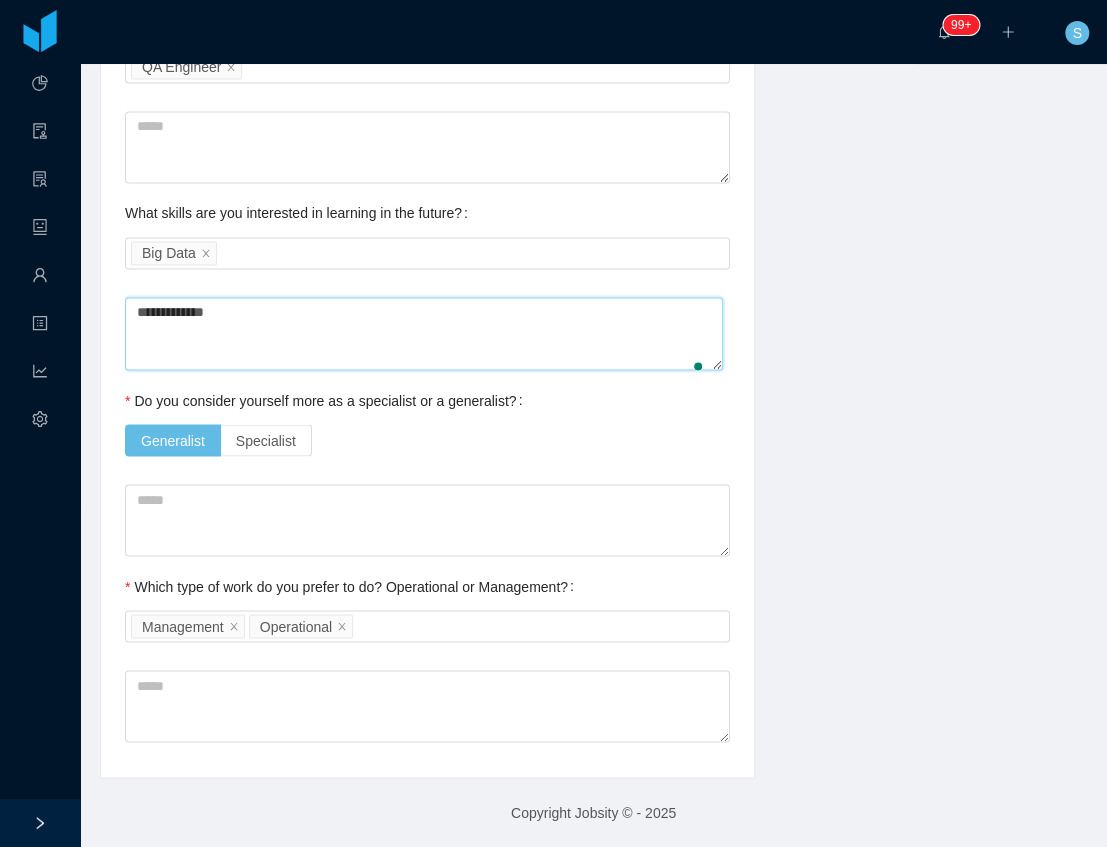 type on "**********" 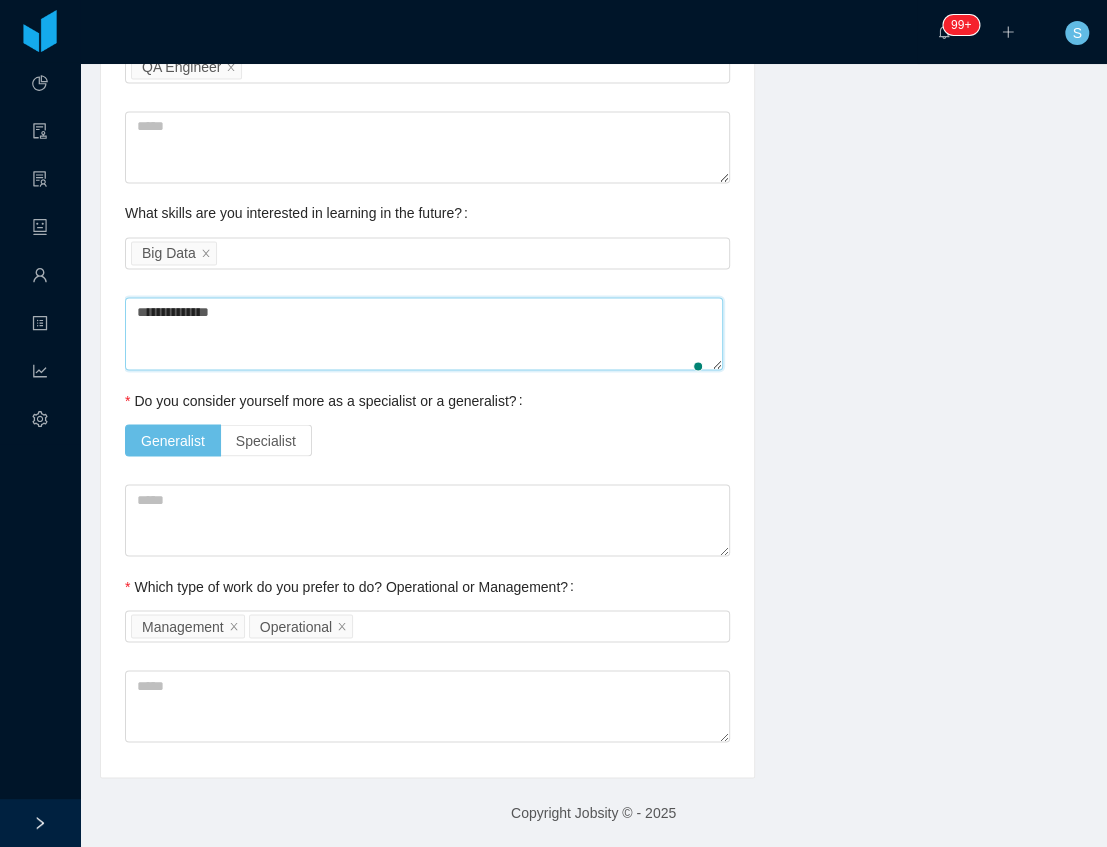 type on "**********" 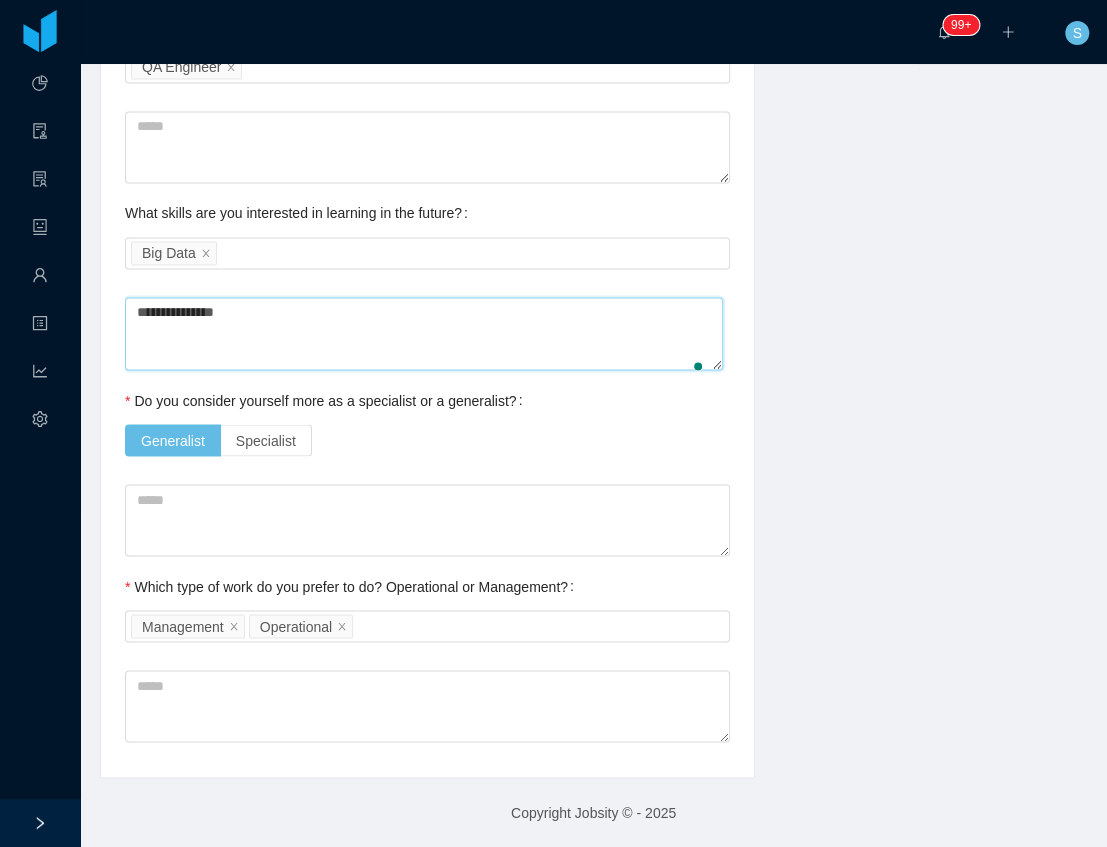 type on "**********" 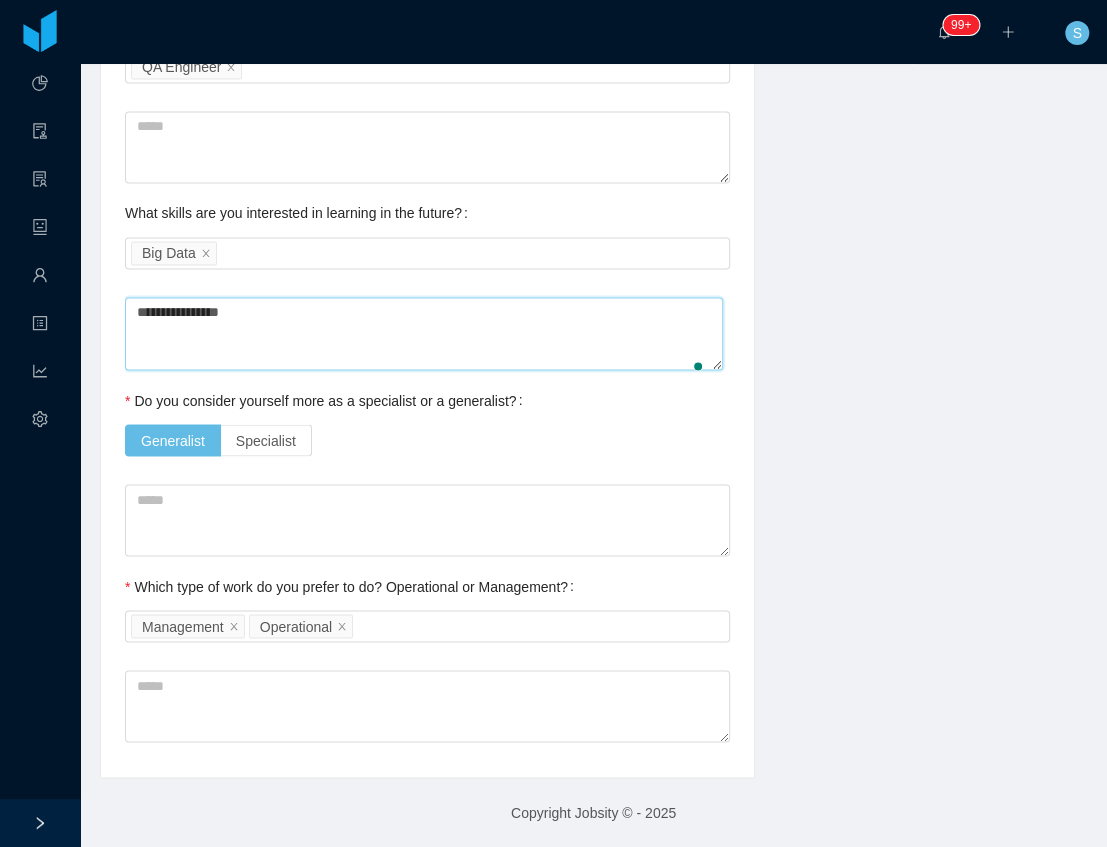 type on "**********" 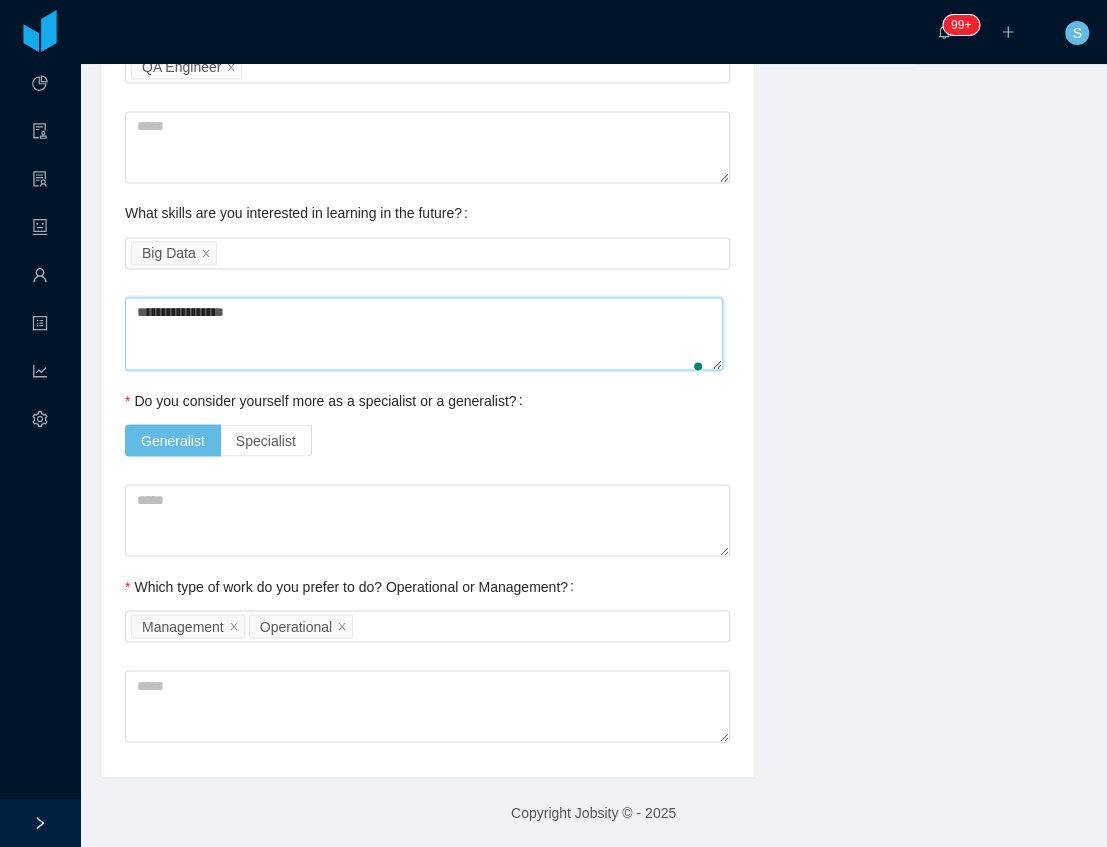 type on "**********" 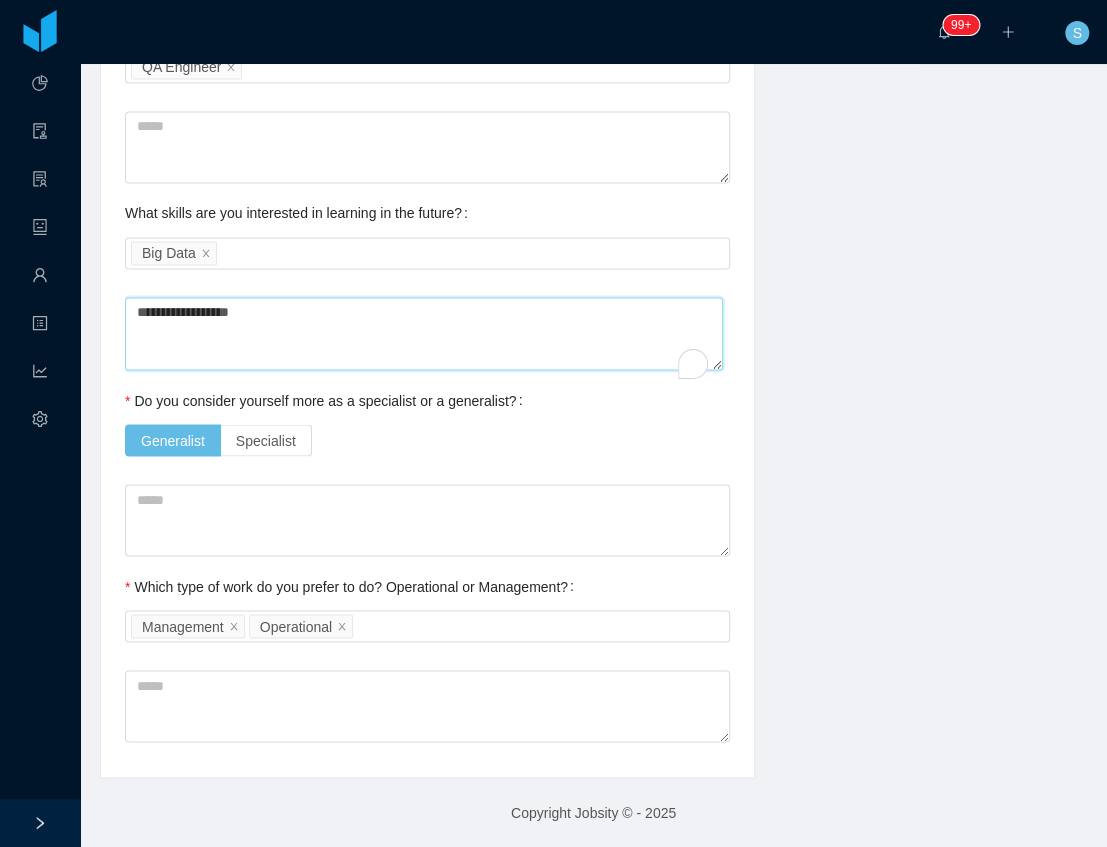 type on "**********" 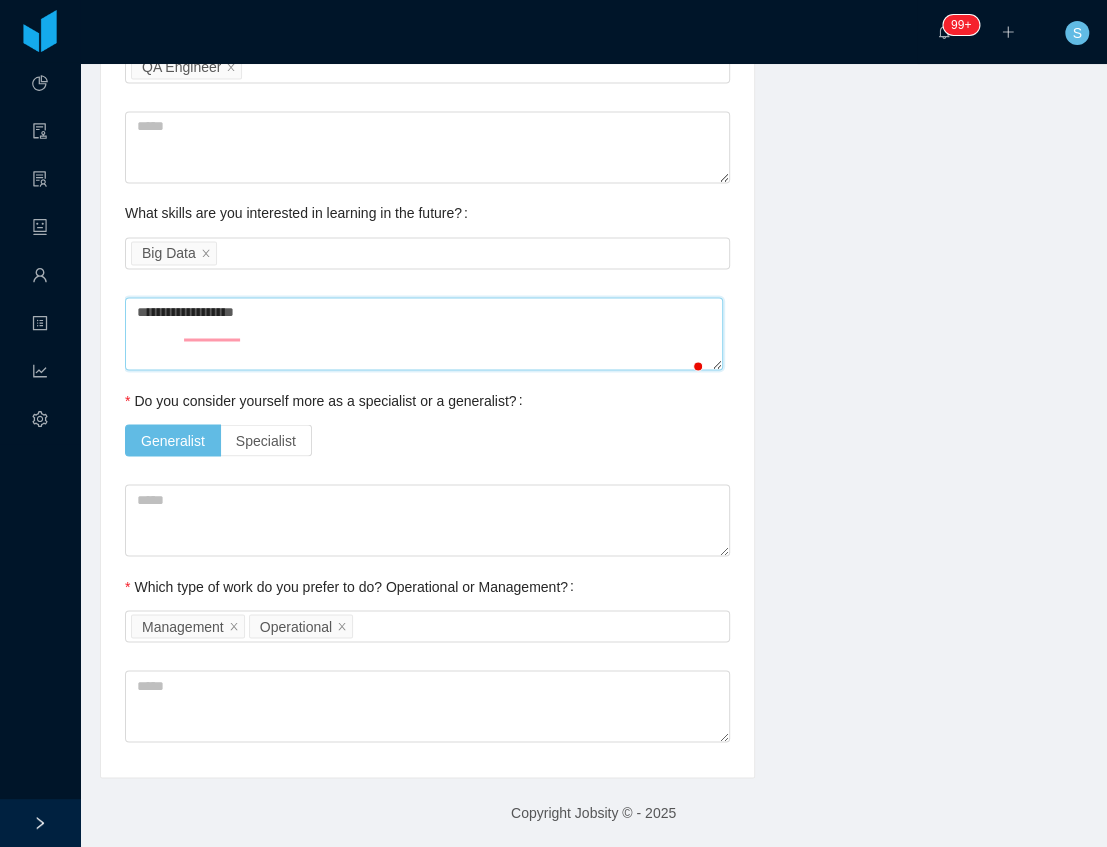 type on "**********" 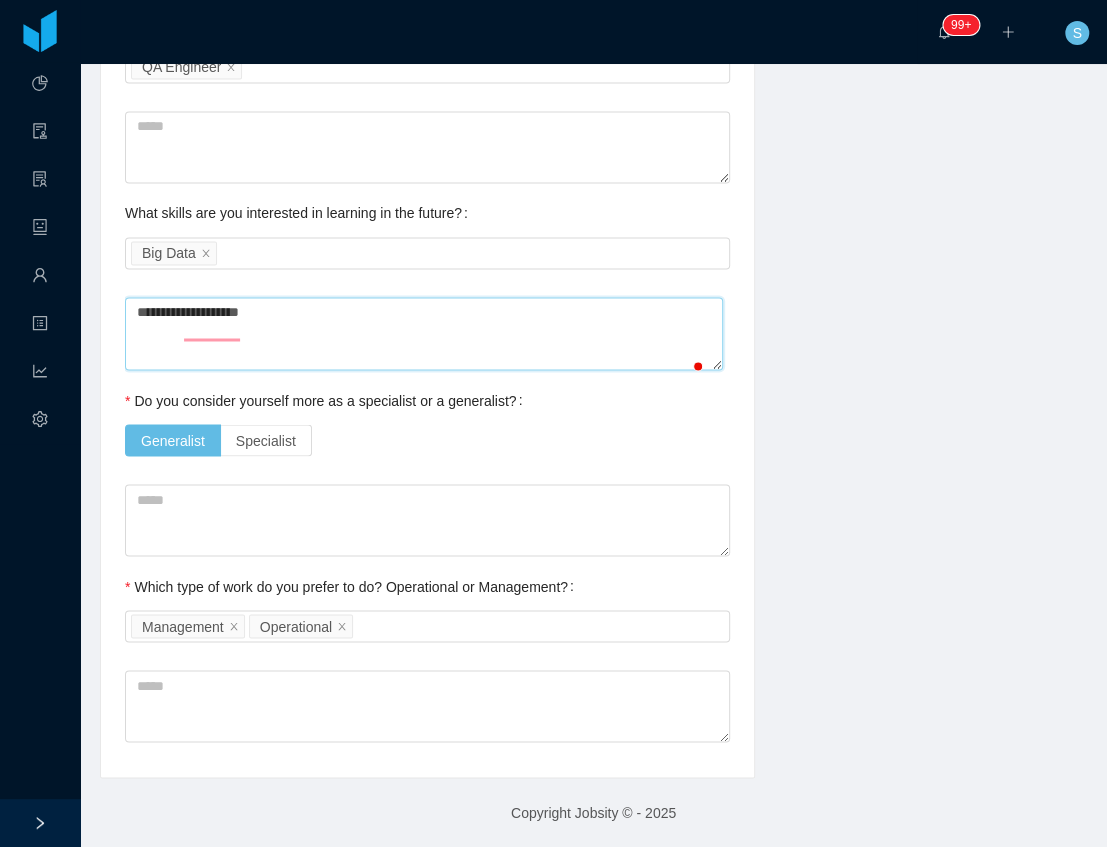 type on "**********" 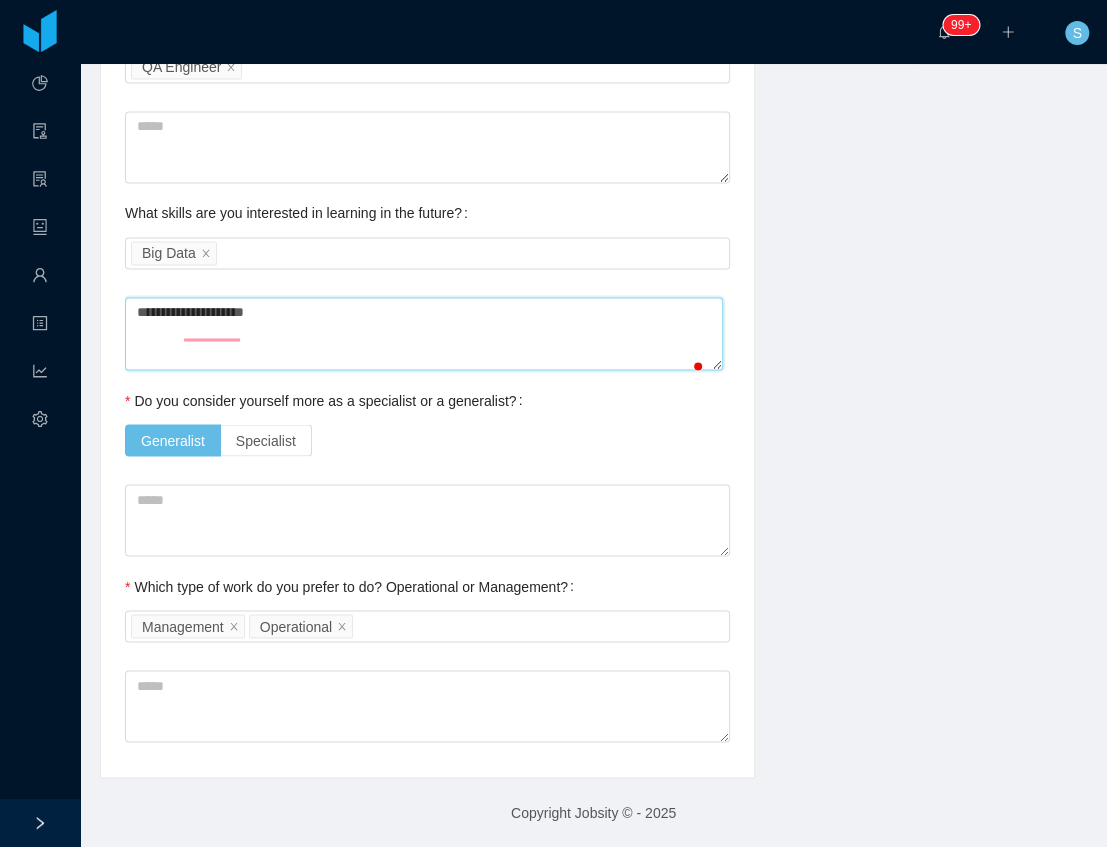 type on "**********" 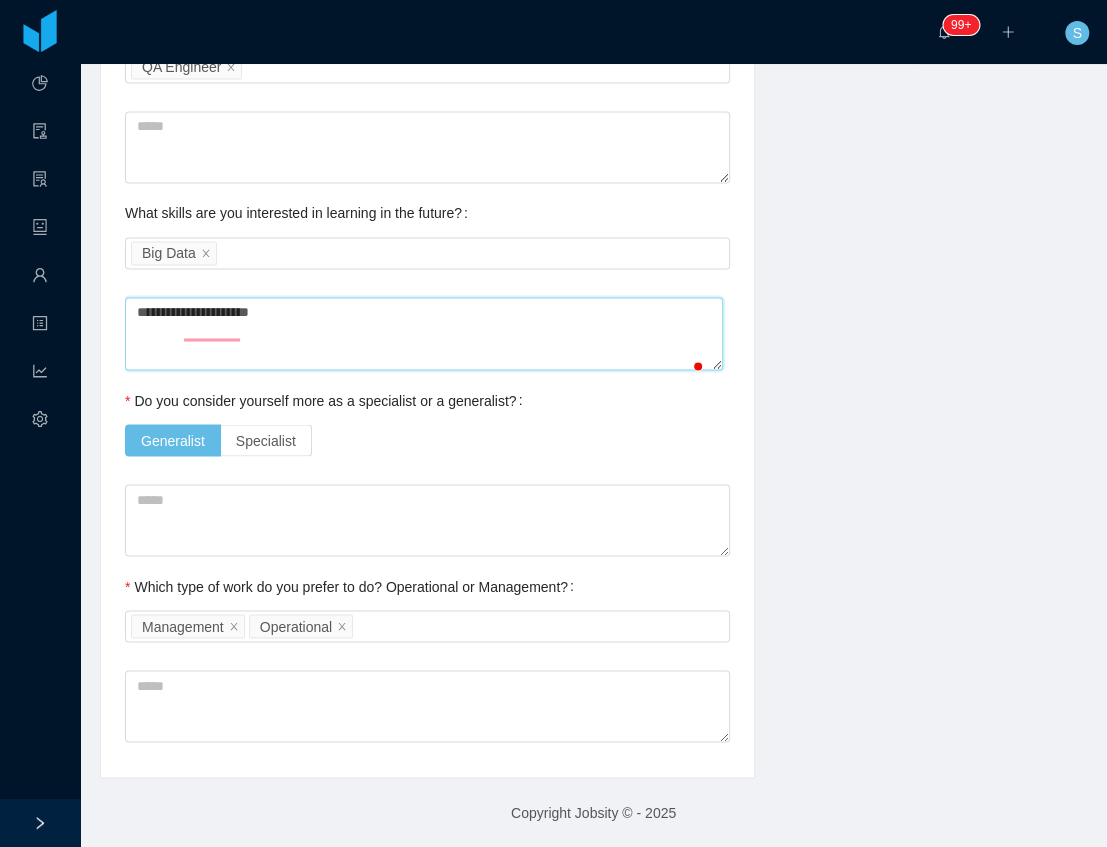 type on "**********" 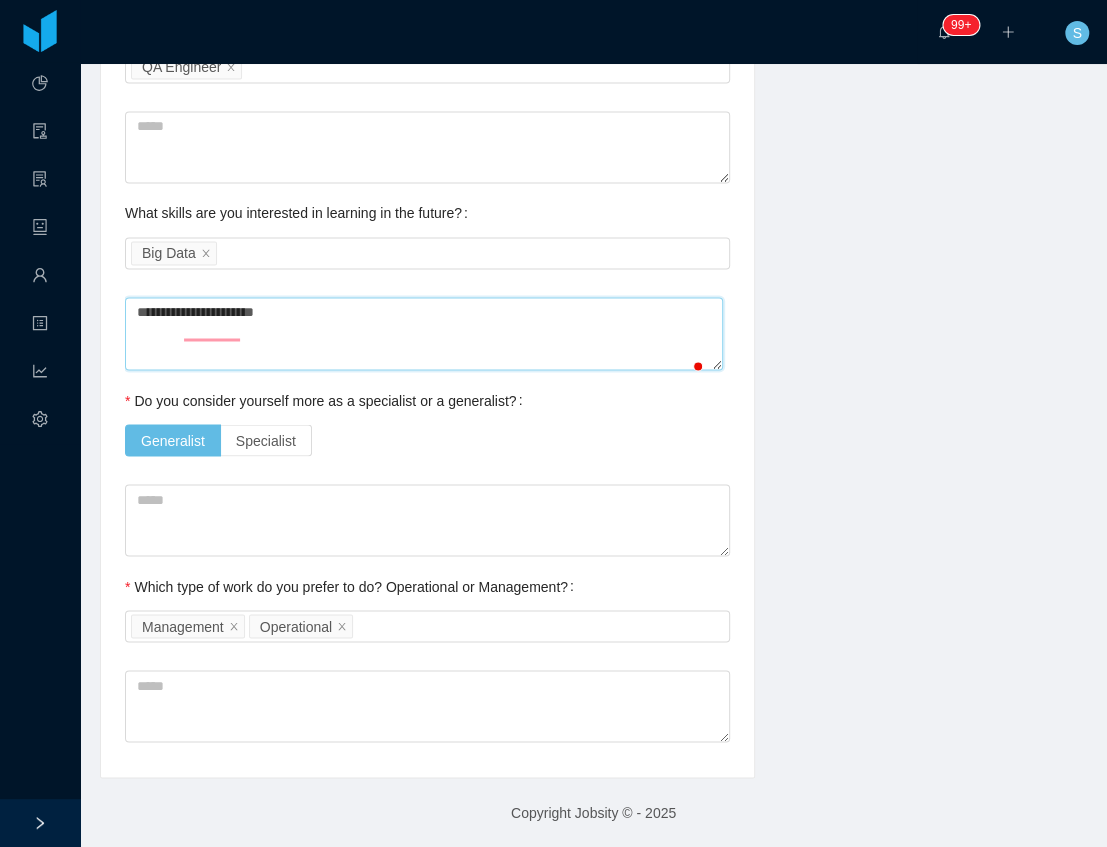 type on "**********" 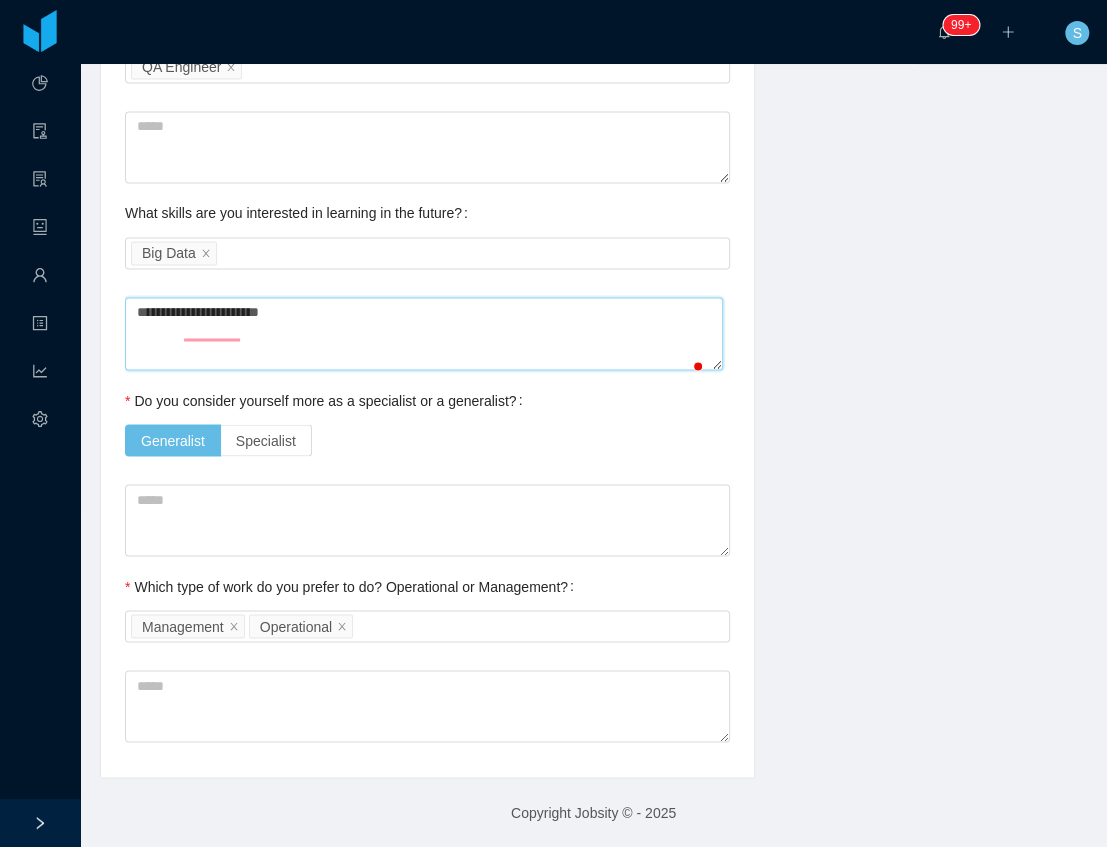 type on "**********" 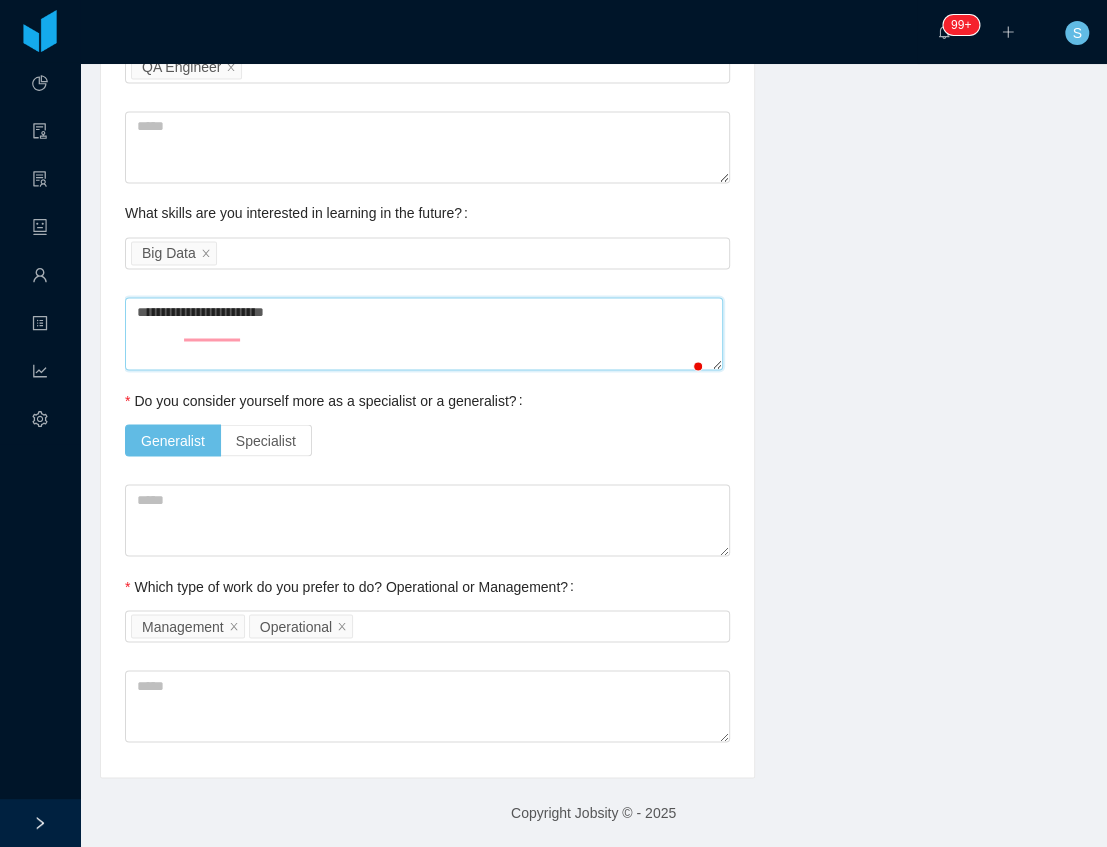 type on "**********" 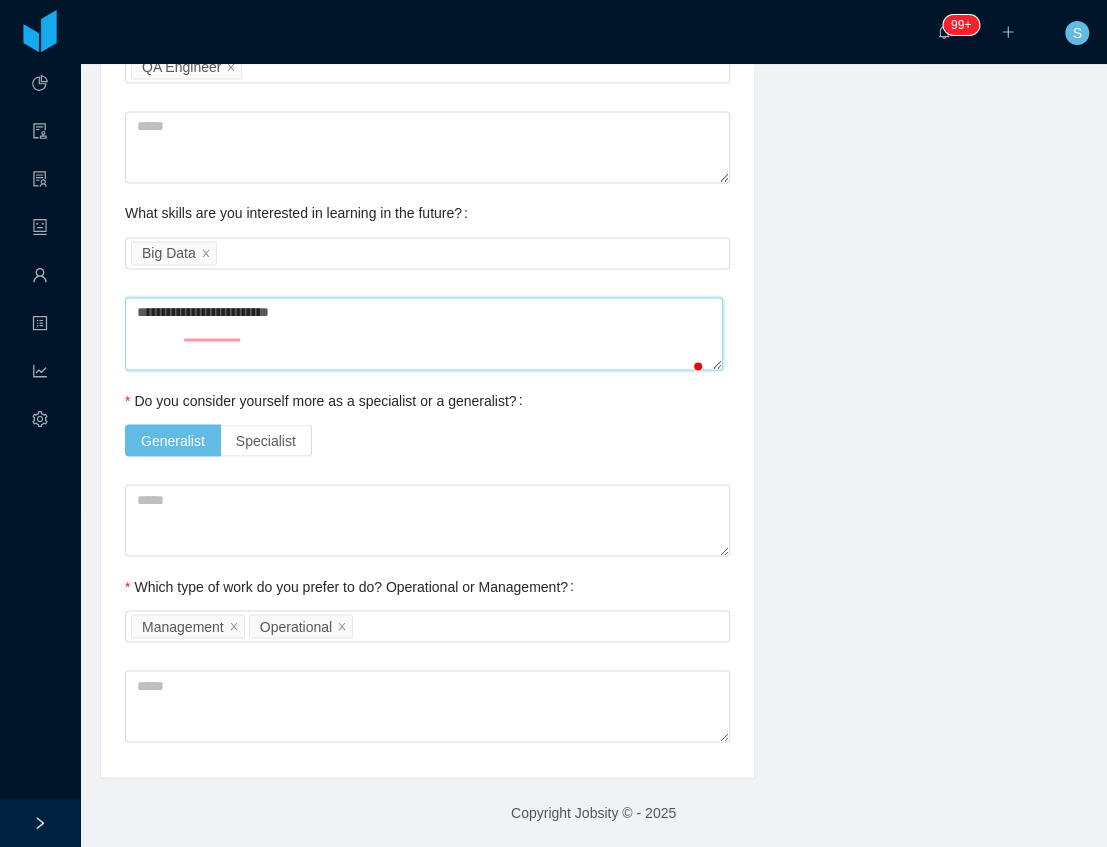 type on "**********" 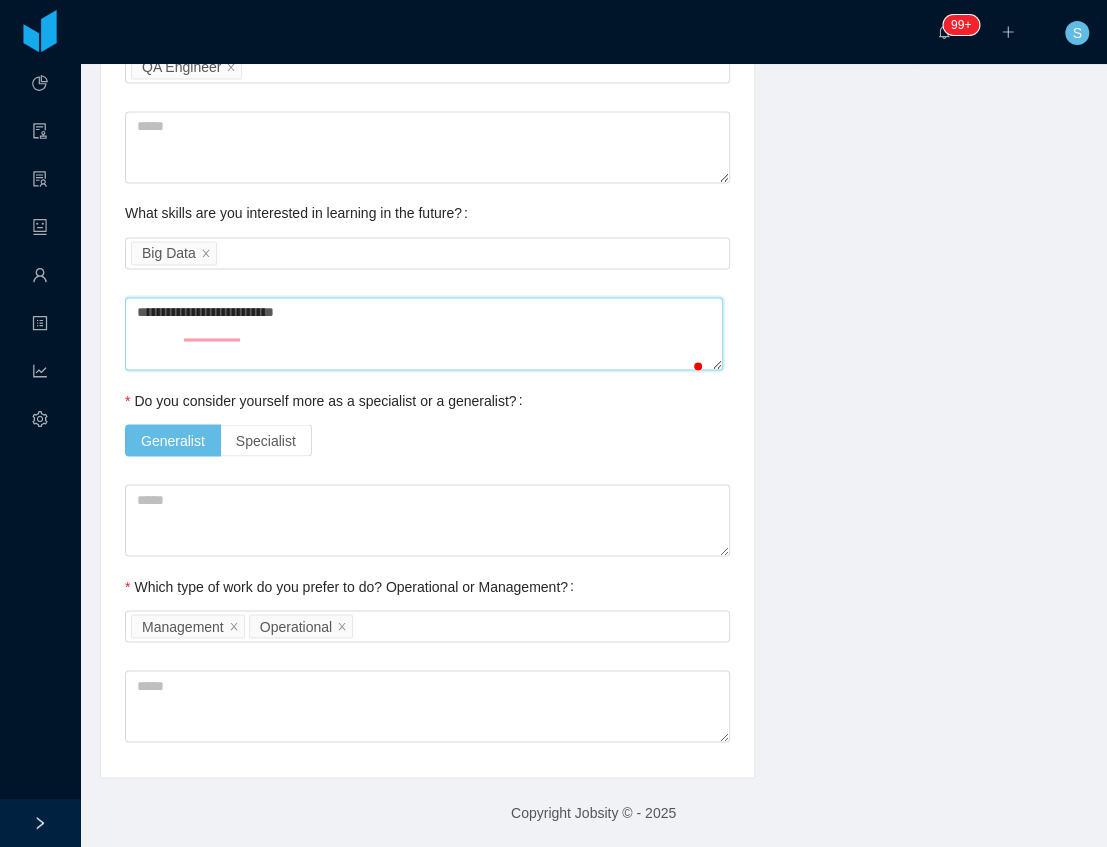 type on "**********" 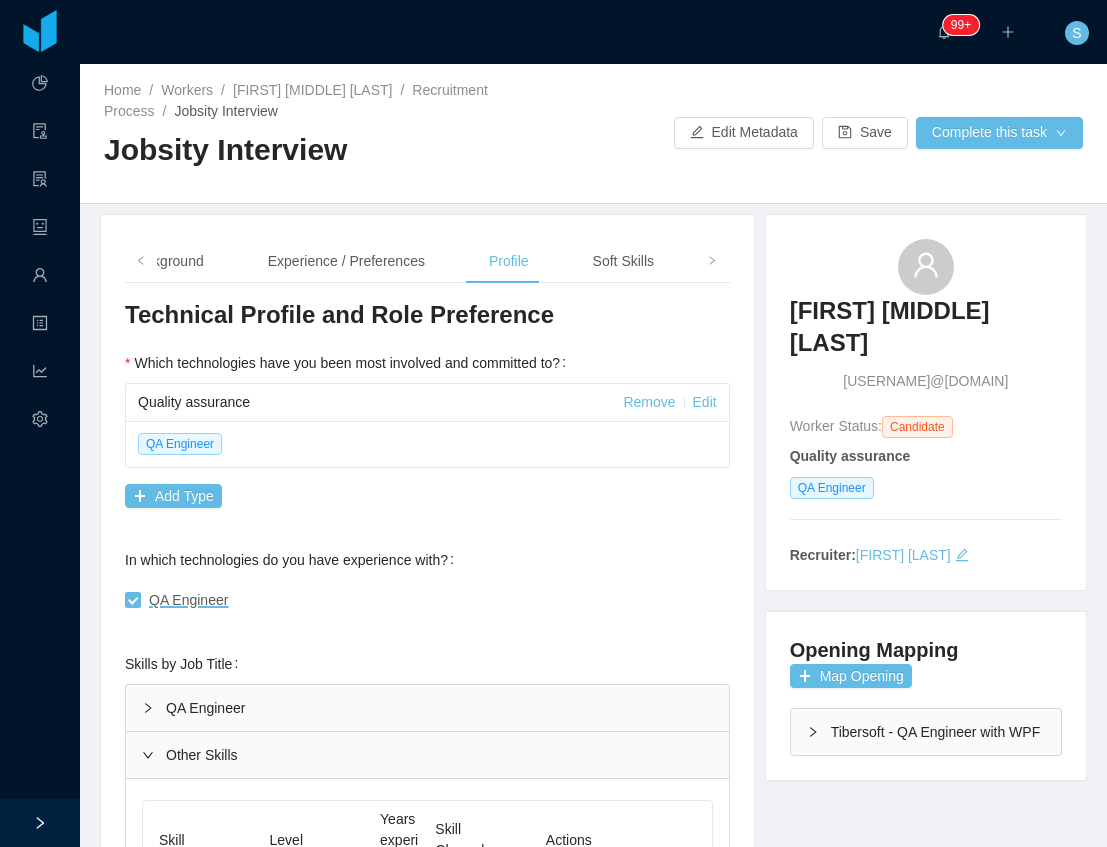 scroll, scrollTop: 0, scrollLeft: 0, axis: both 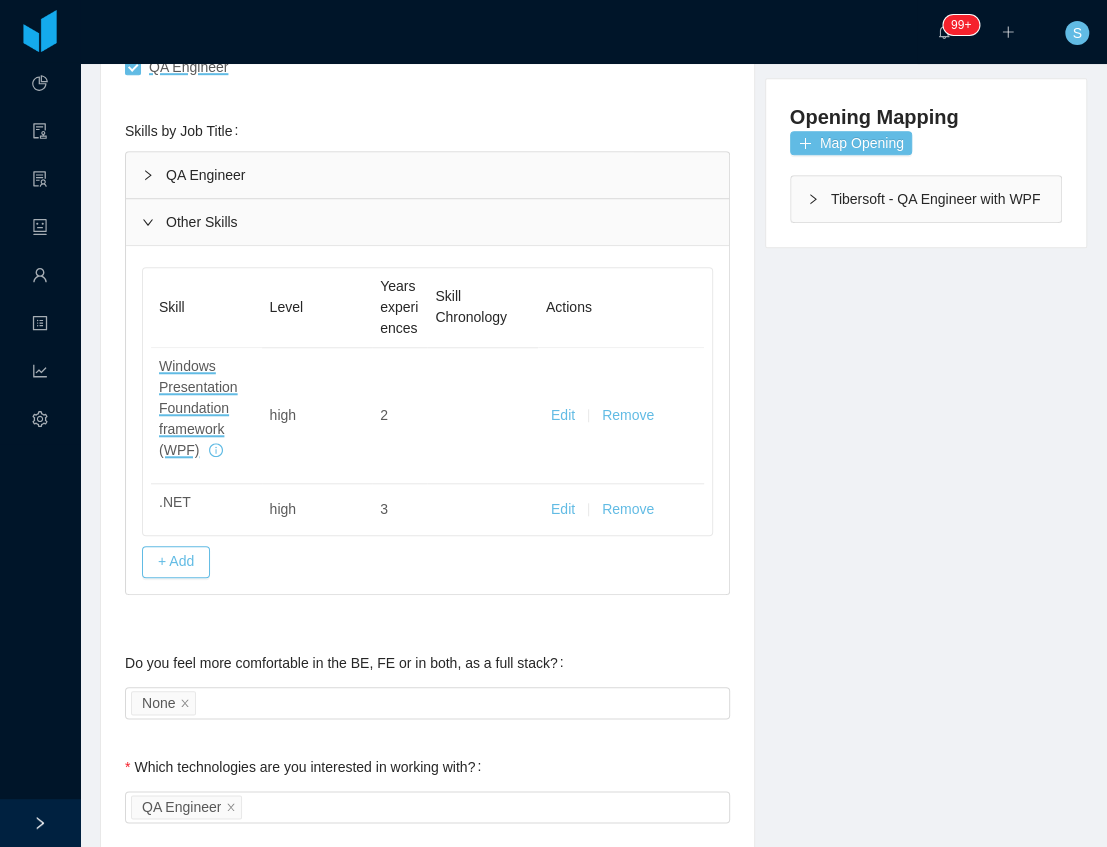 type 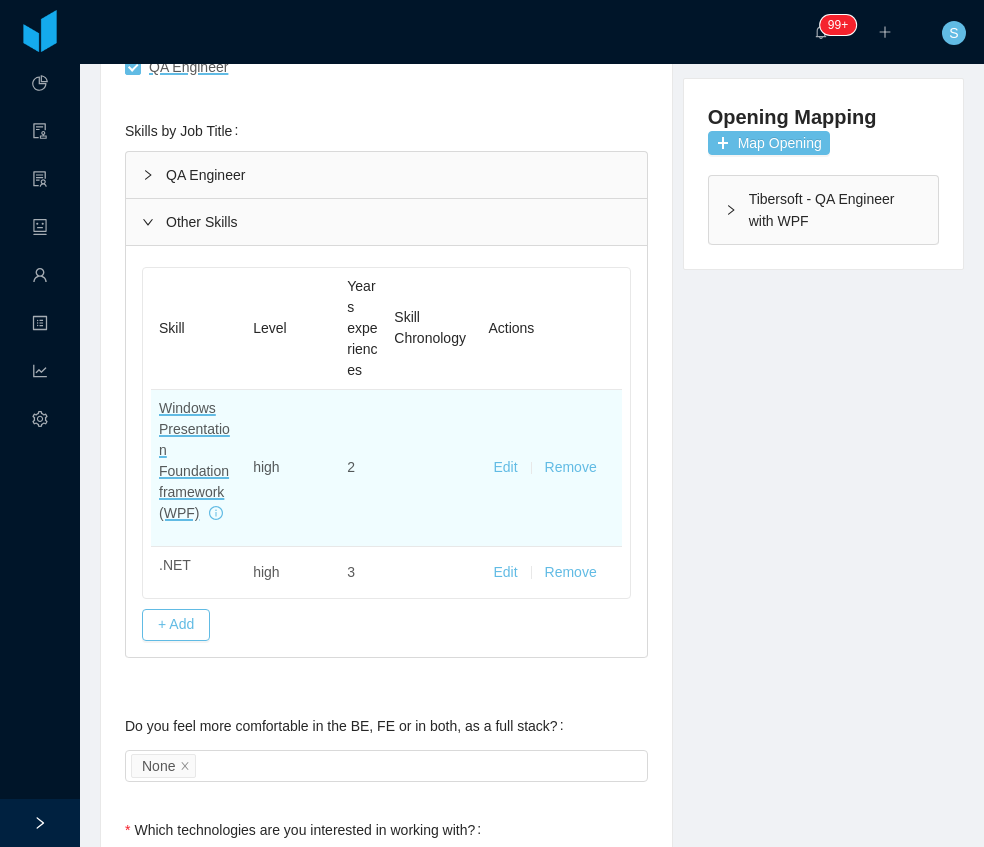 scroll, scrollTop: 314, scrollLeft: 0, axis: vertical 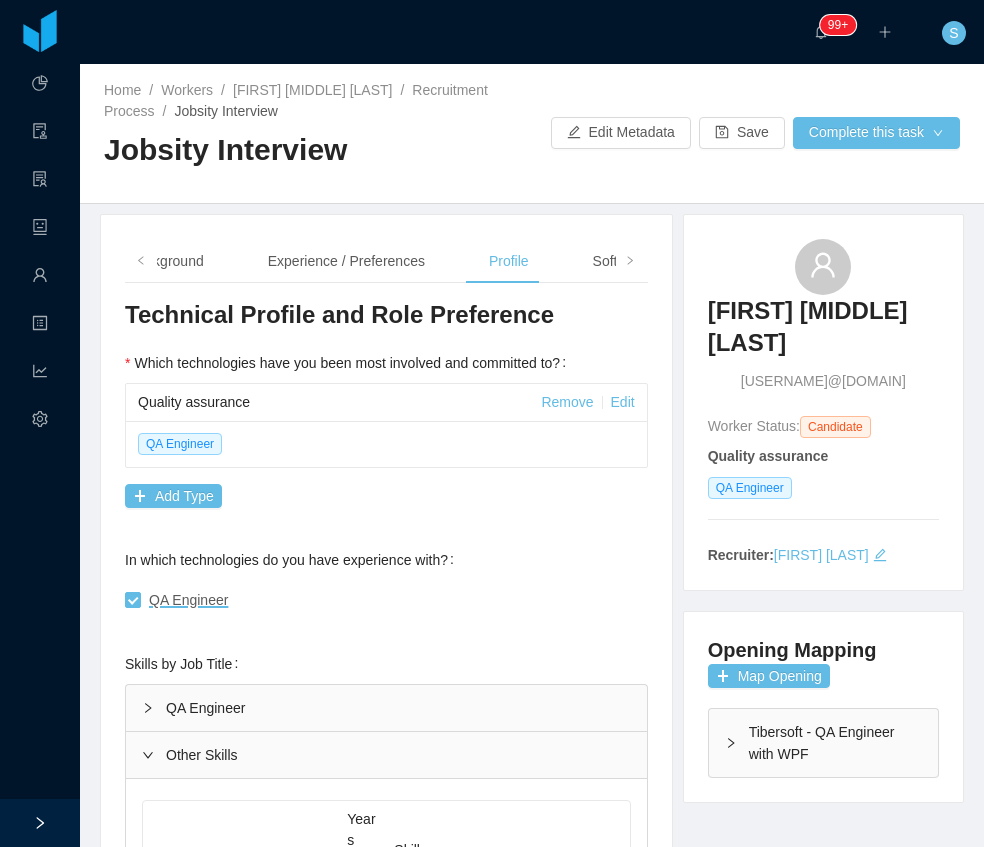 click on "Quality assurance Remove Edit QA Engineer Add Type" at bounding box center (386, 449) 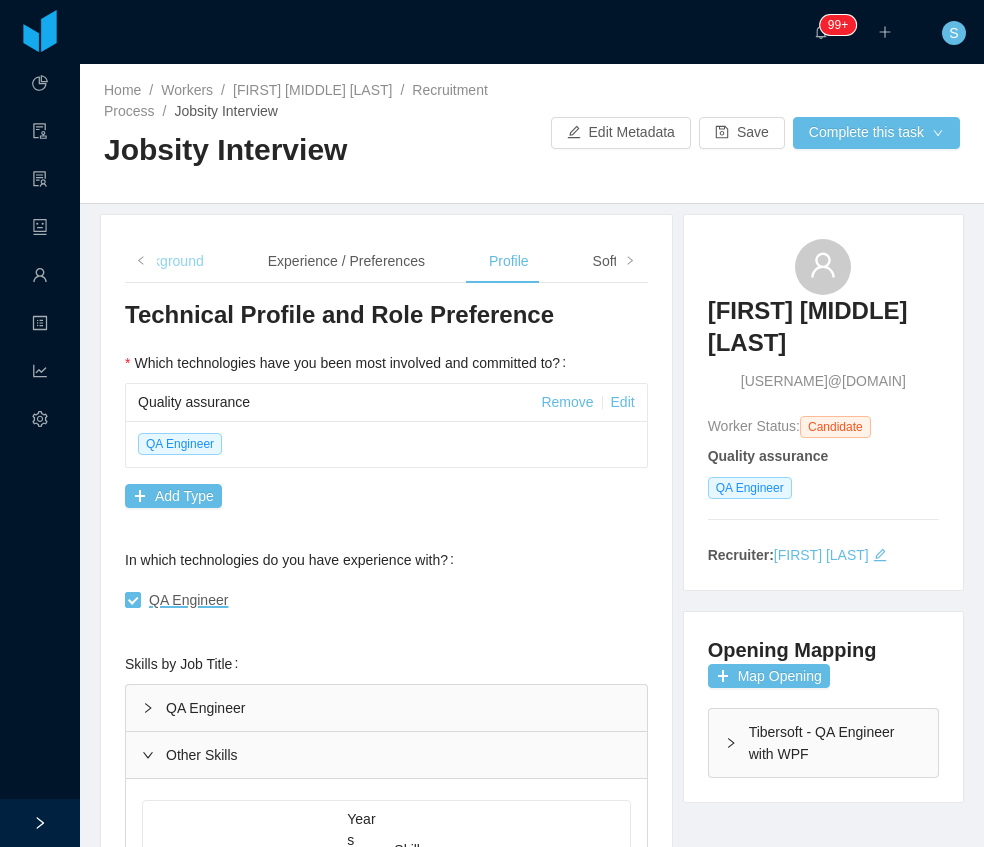 click on "Background" at bounding box center [166, 261] 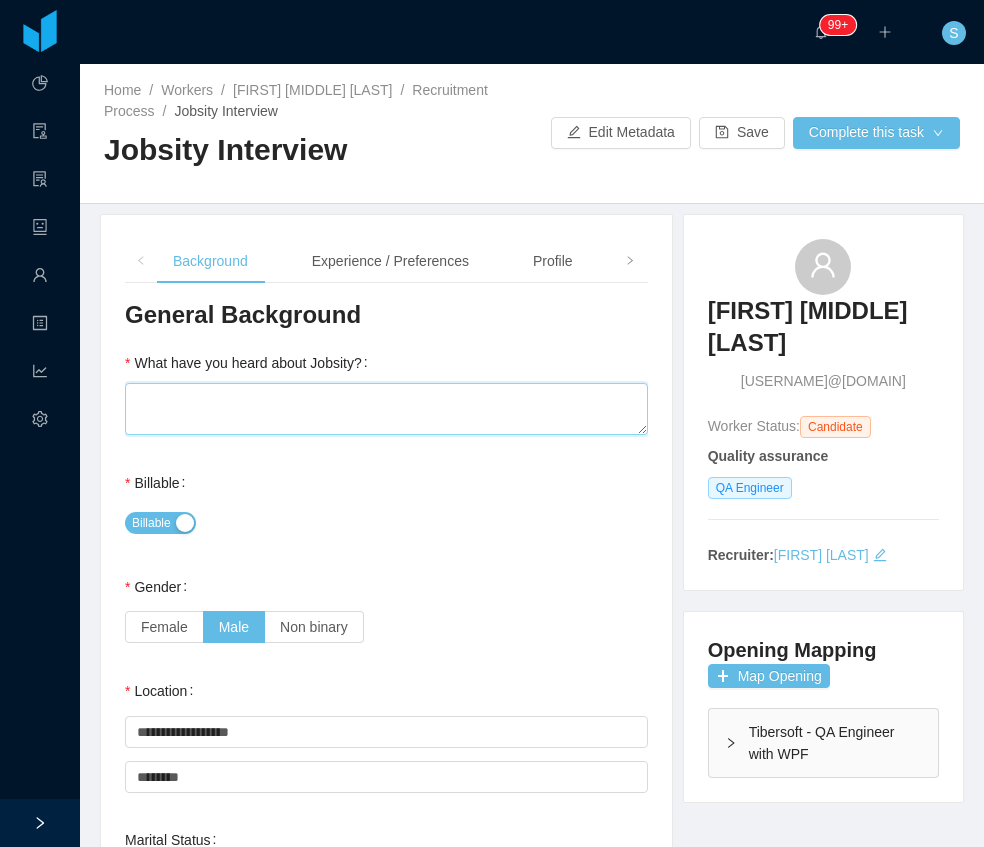 click on "What have you heard about Jobsity?" at bounding box center (386, 409) 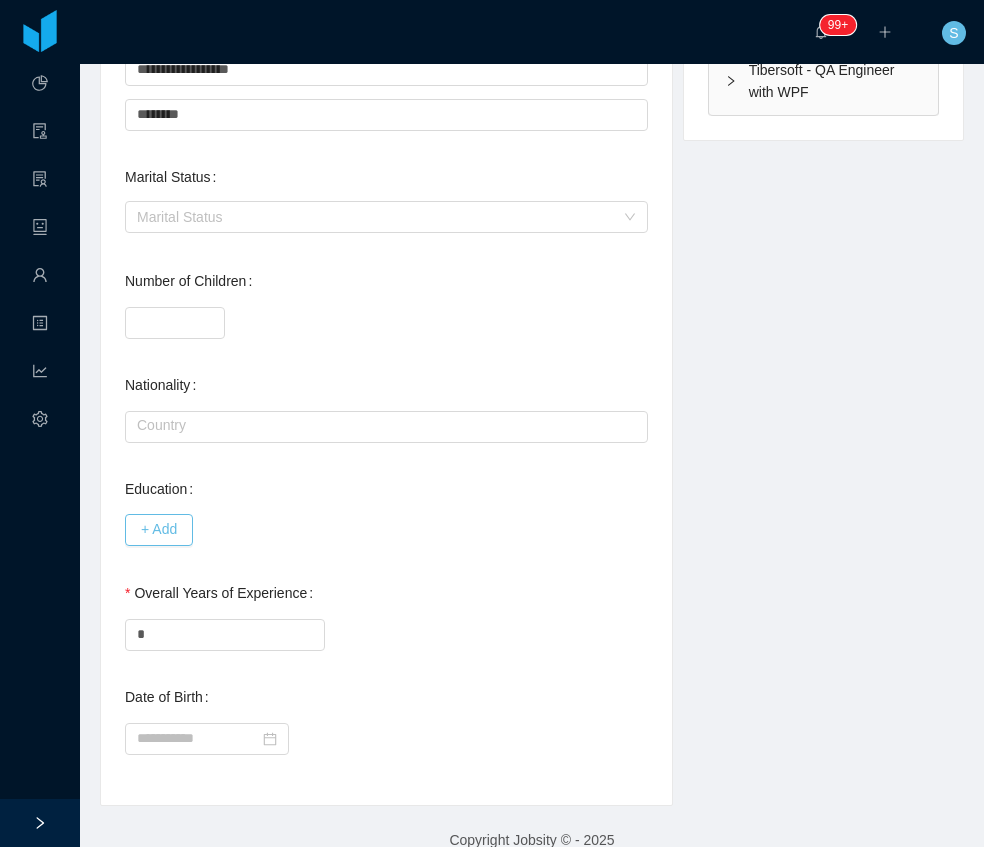 scroll, scrollTop: 689, scrollLeft: 0, axis: vertical 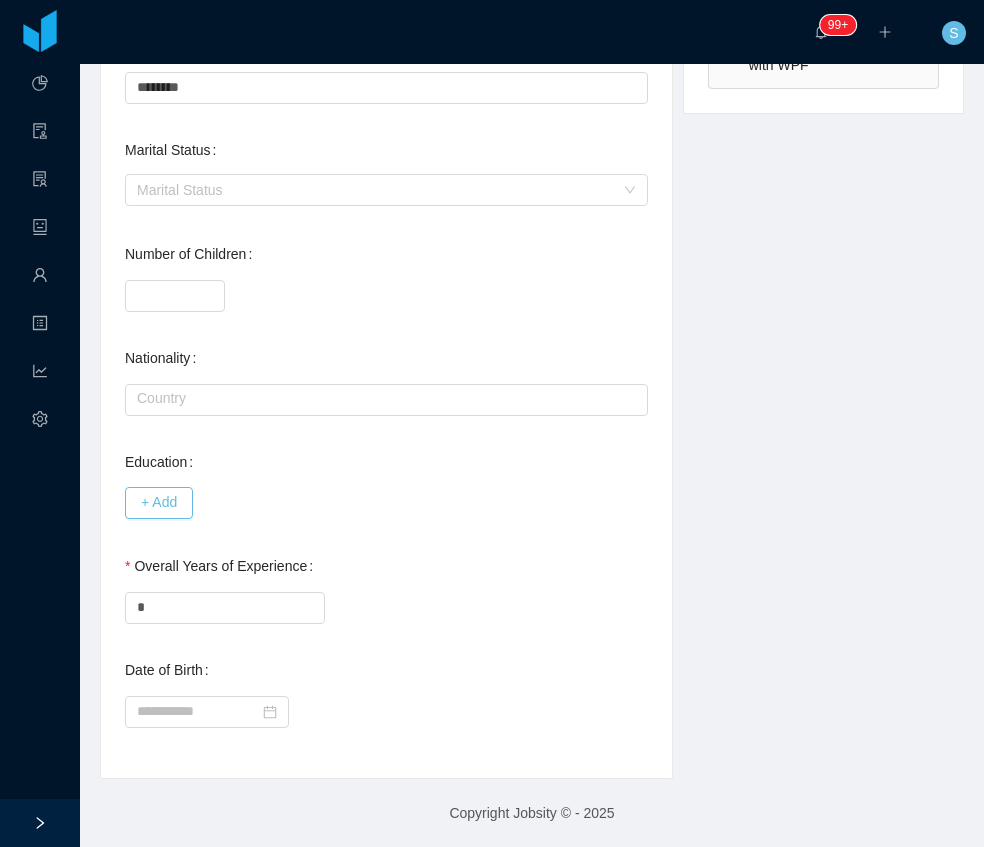 type on "*" 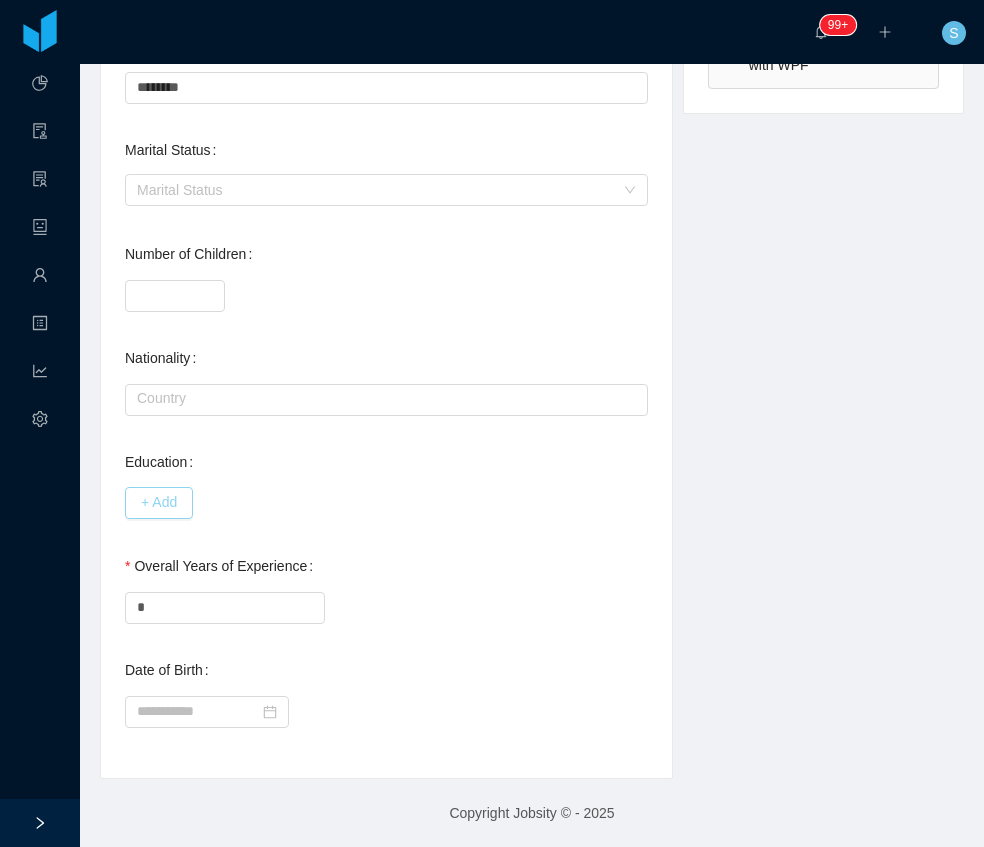 click on "+ Add" at bounding box center (159, 503) 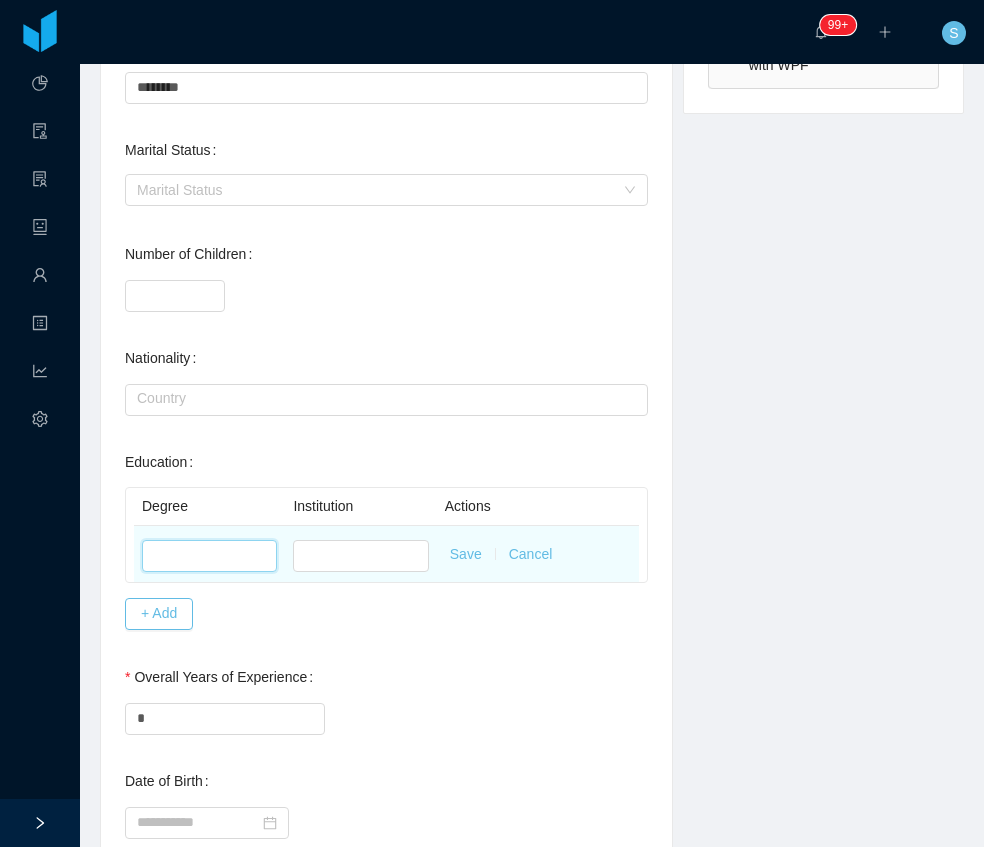 click at bounding box center [209, 556] 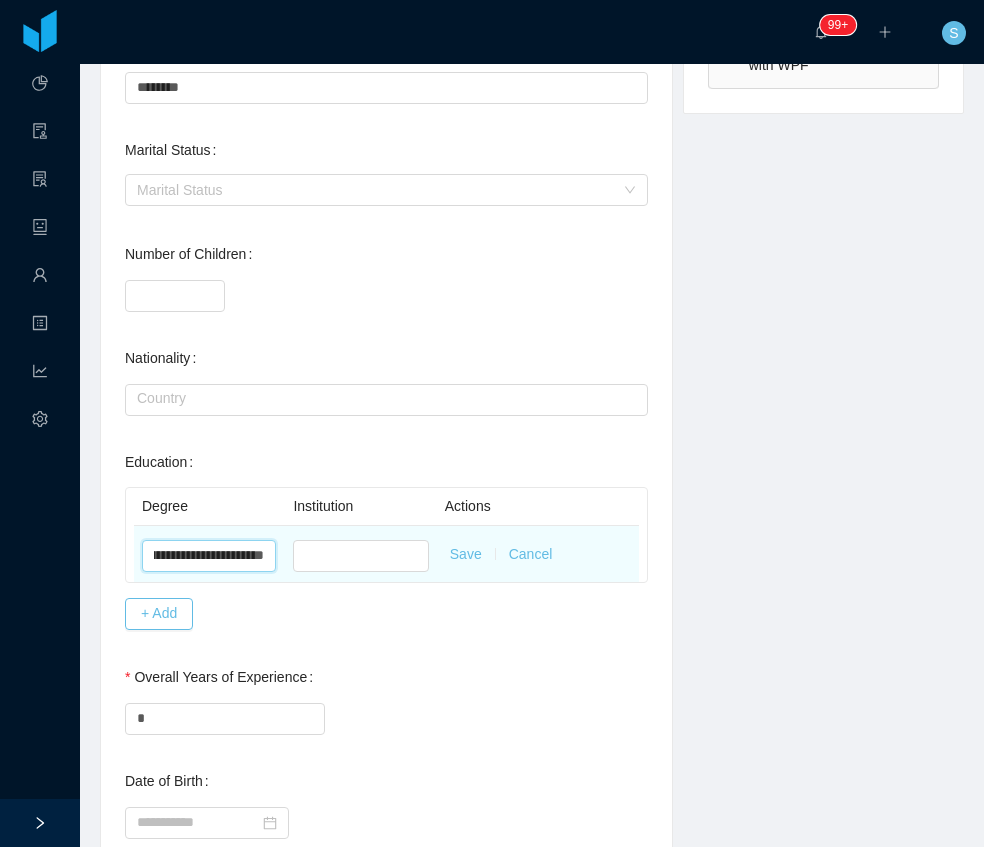 scroll, scrollTop: 0, scrollLeft: 79, axis: horizontal 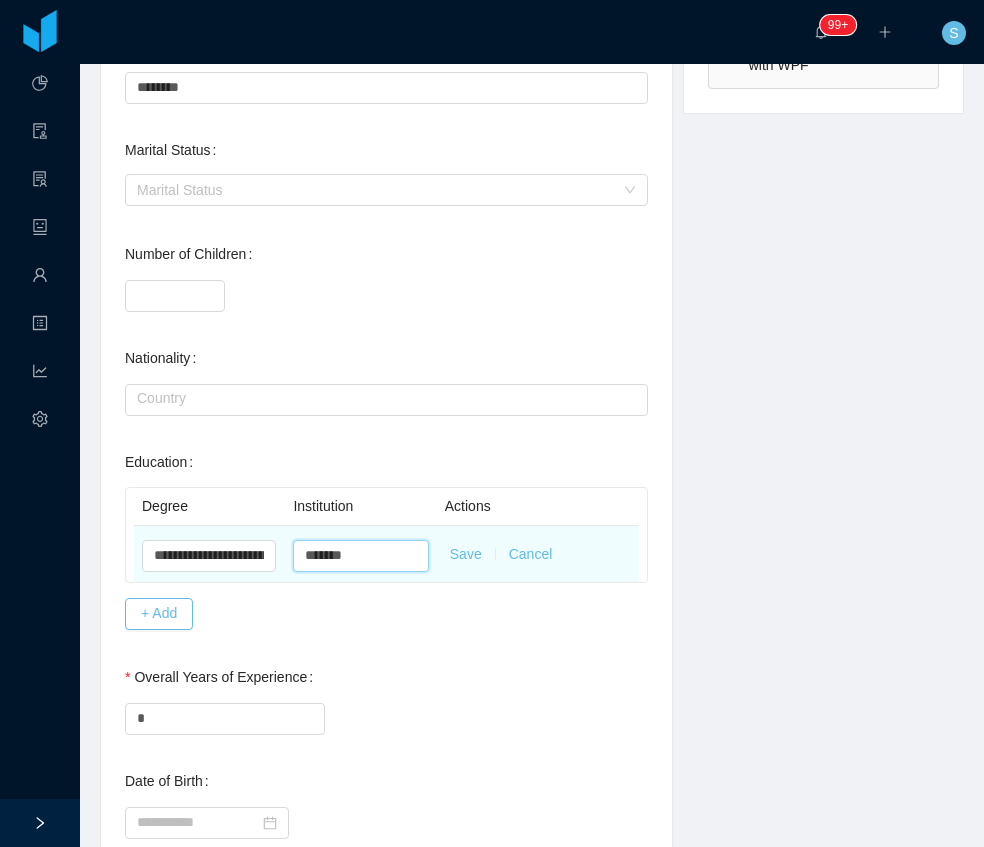 click on "*******" at bounding box center [360, 556] 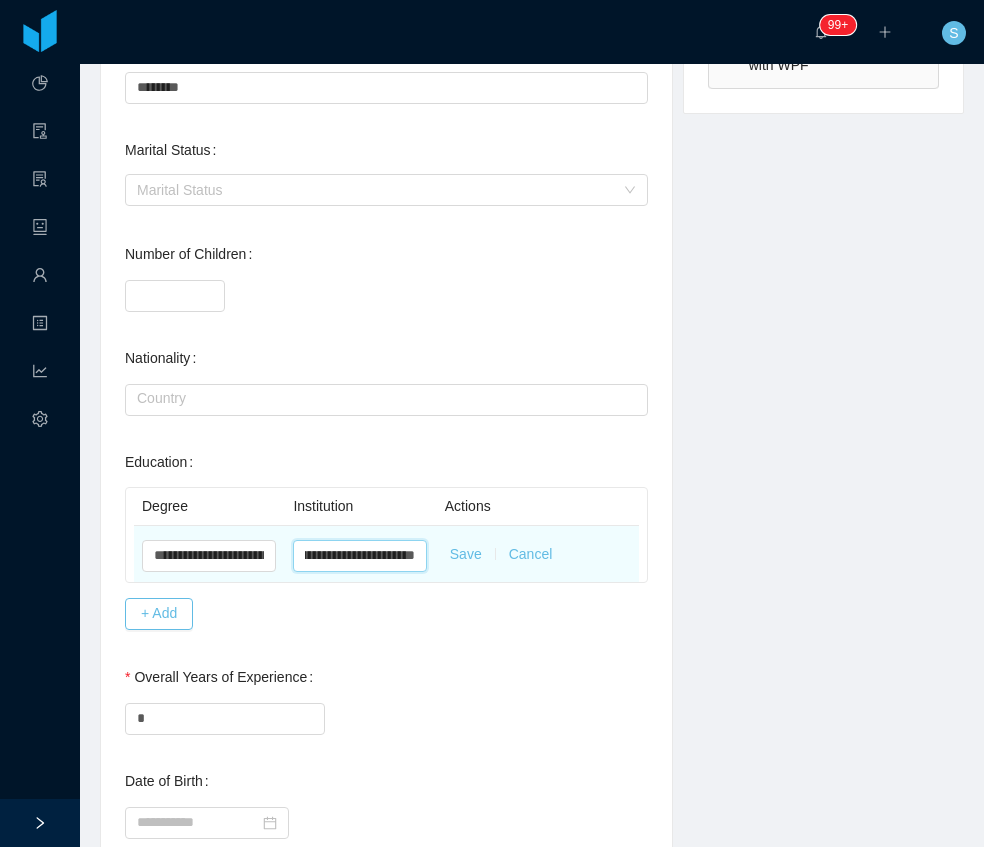 scroll, scrollTop: 0, scrollLeft: 178, axis: horizontal 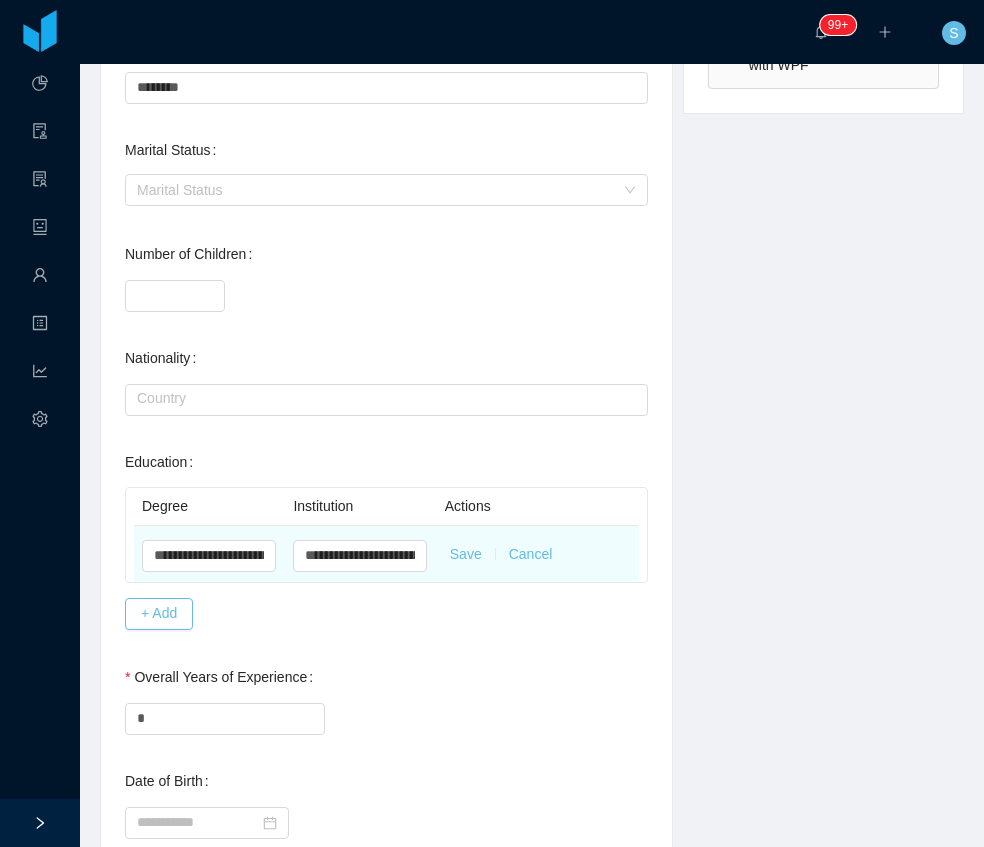 click on "Save" at bounding box center (466, 554) 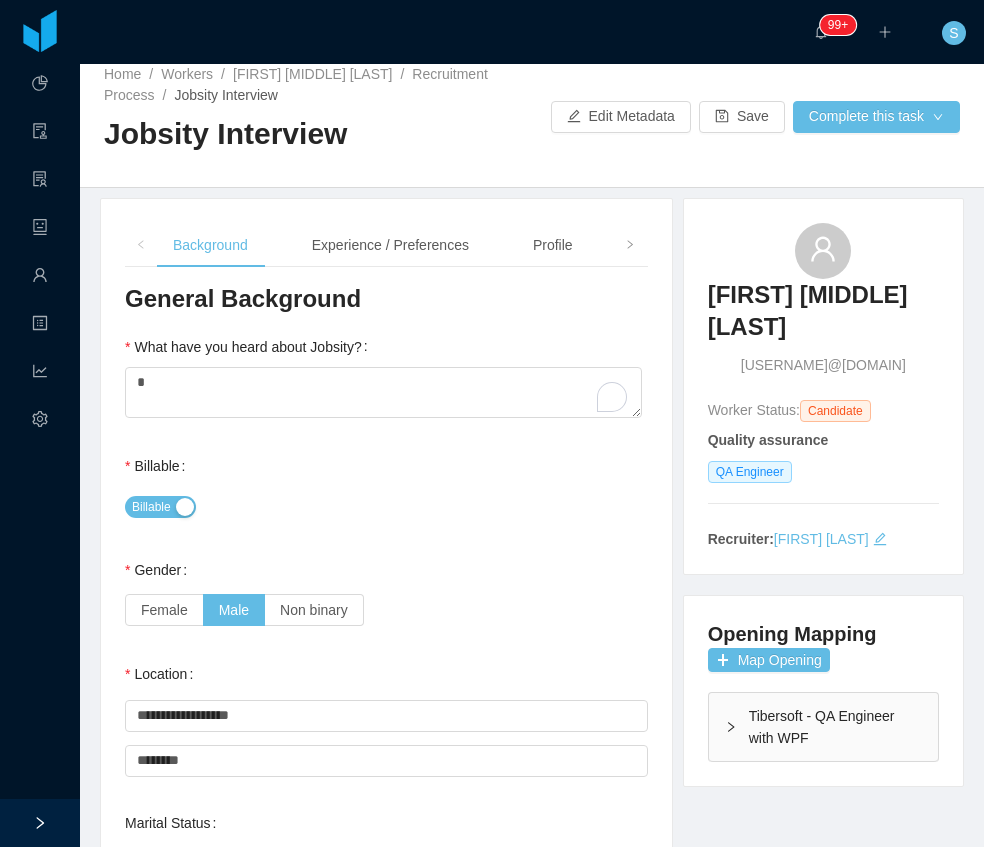 scroll, scrollTop: 0, scrollLeft: 0, axis: both 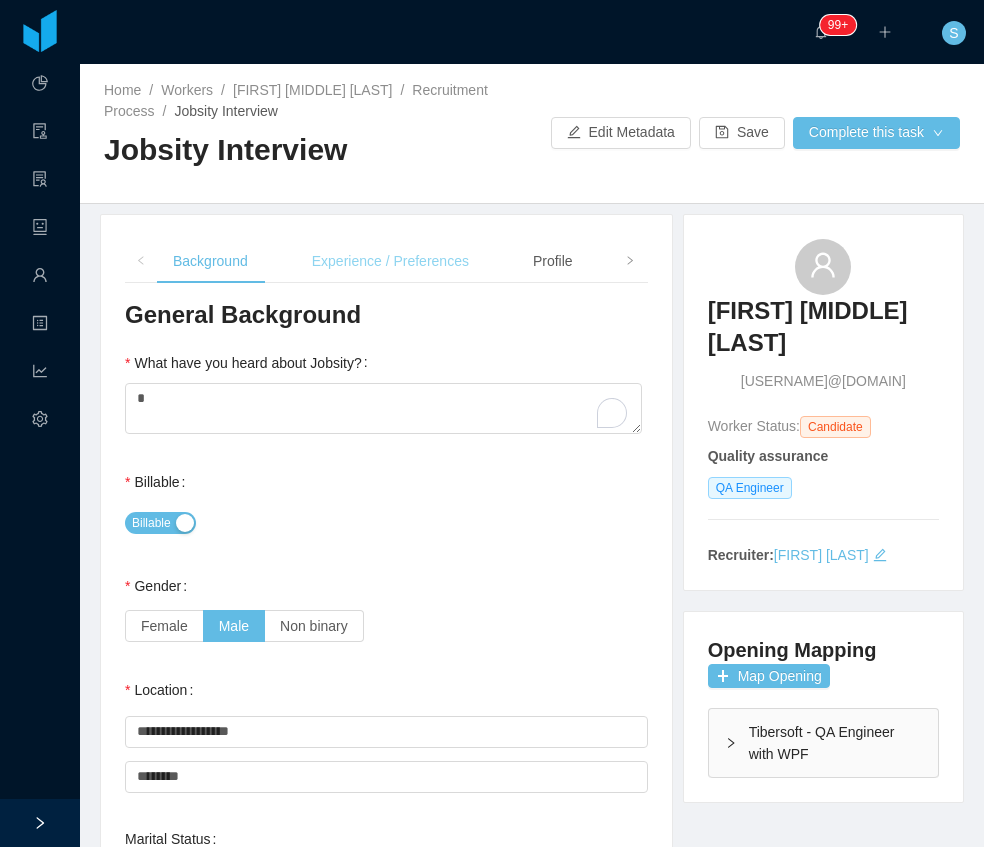 click on "Experience / Preferences" at bounding box center [390, 261] 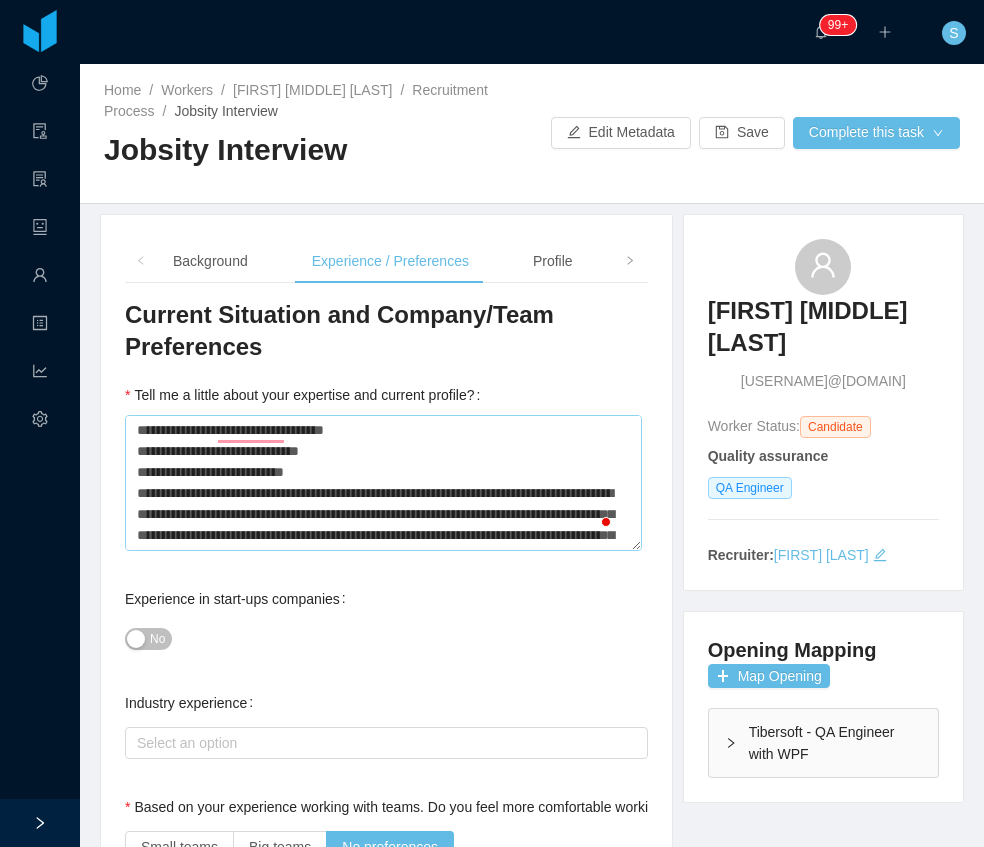scroll, scrollTop: 21, scrollLeft: 0, axis: vertical 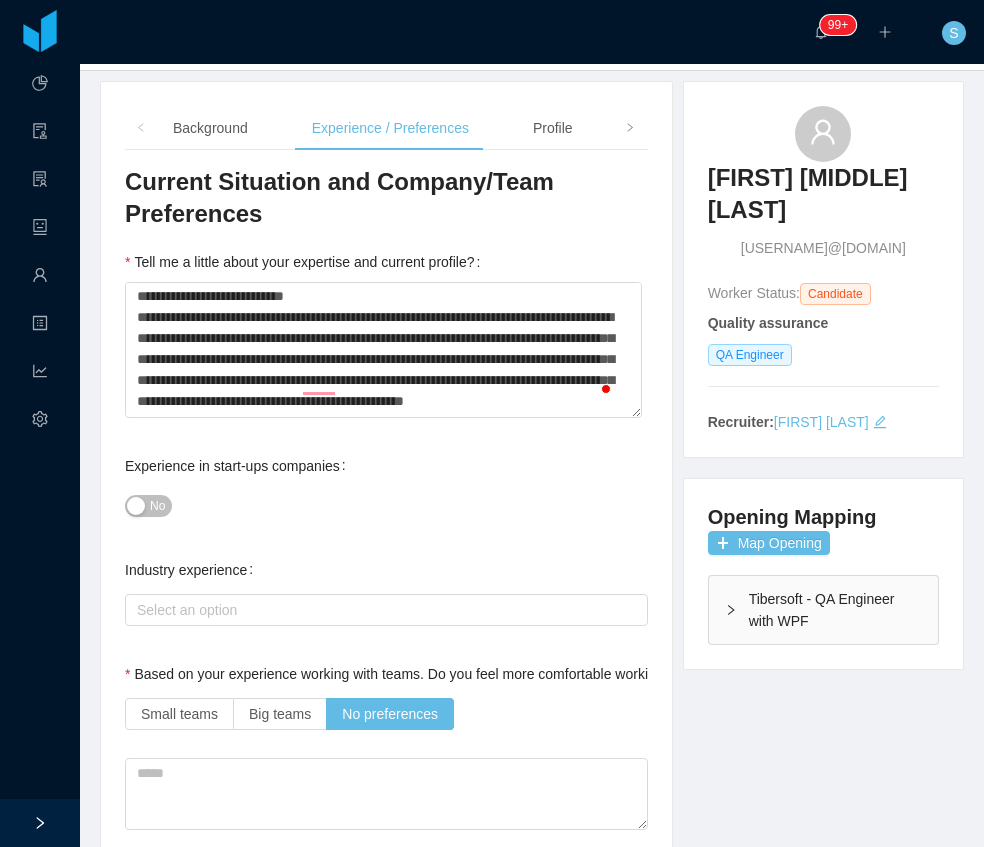 click on "No" at bounding box center (157, 506) 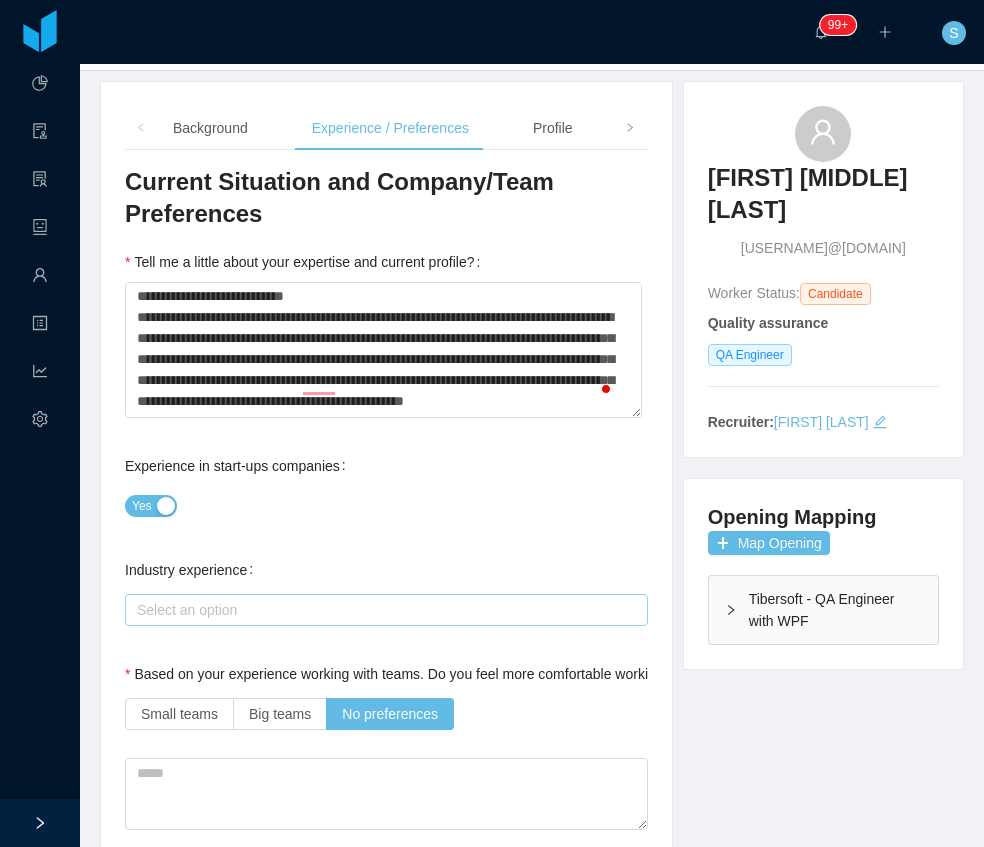 click on "Select an option" at bounding box center (382, 610) 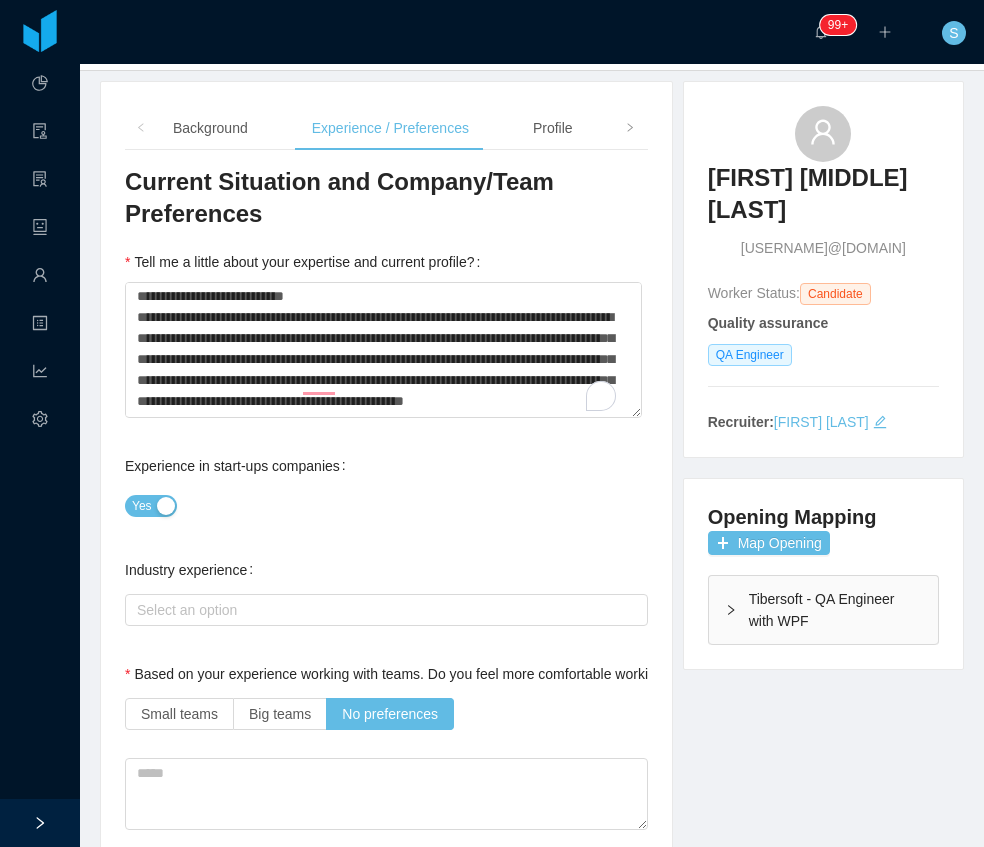 scroll, scrollTop: 4, scrollLeft: 0, axis: vertical 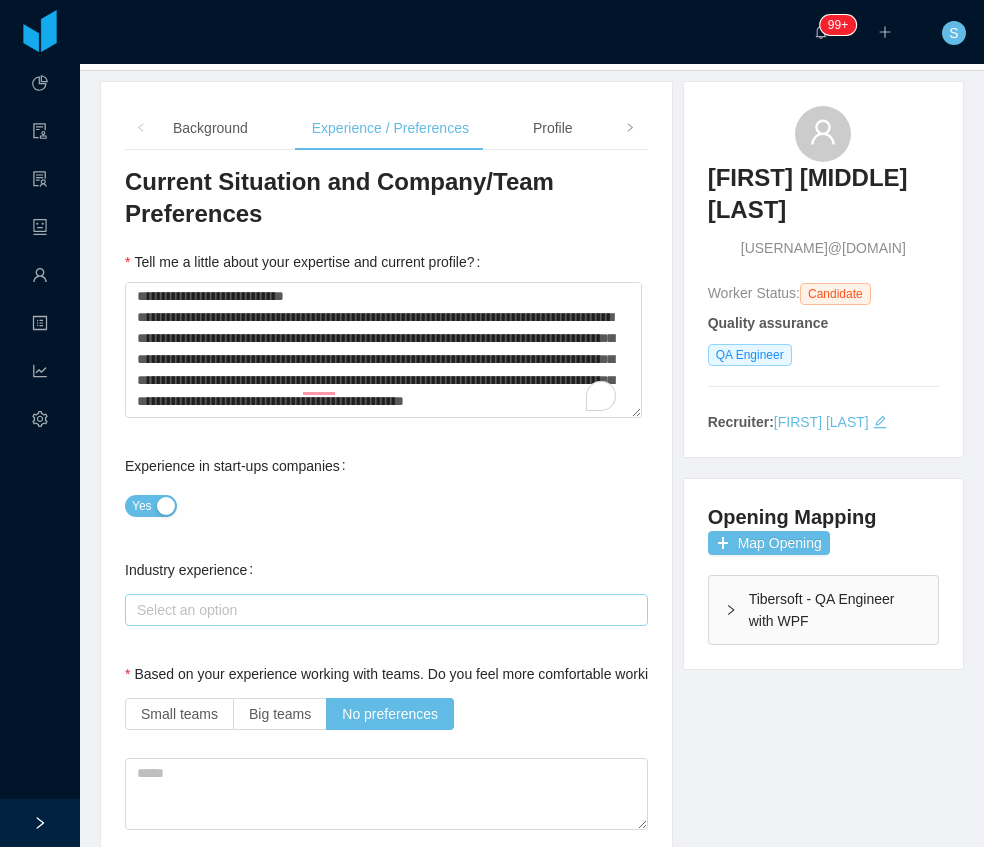 click on "Select an option" at bounding box center [382, 610] 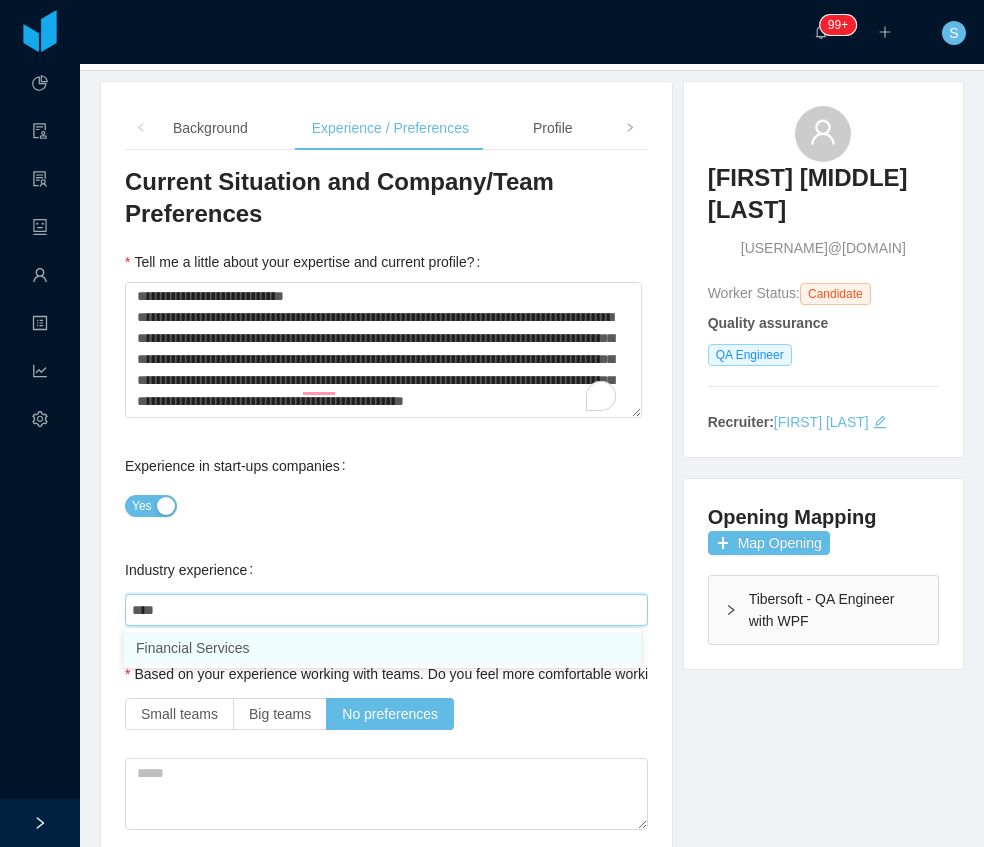 type on "*****" 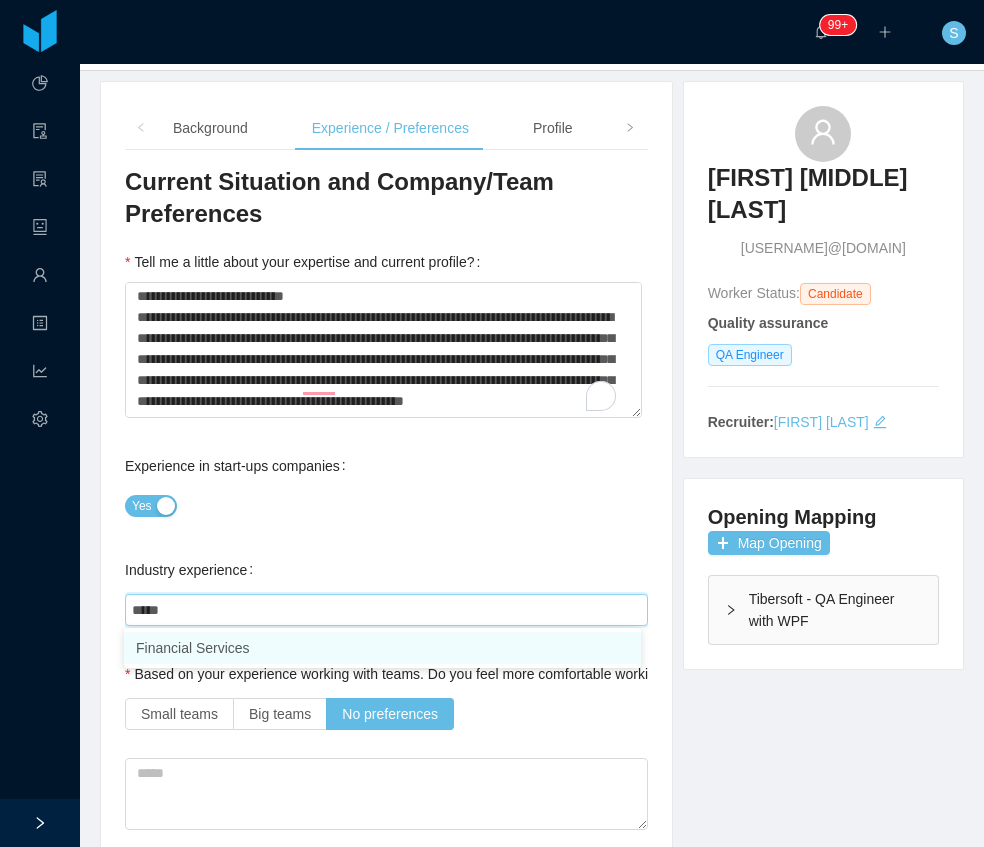 type 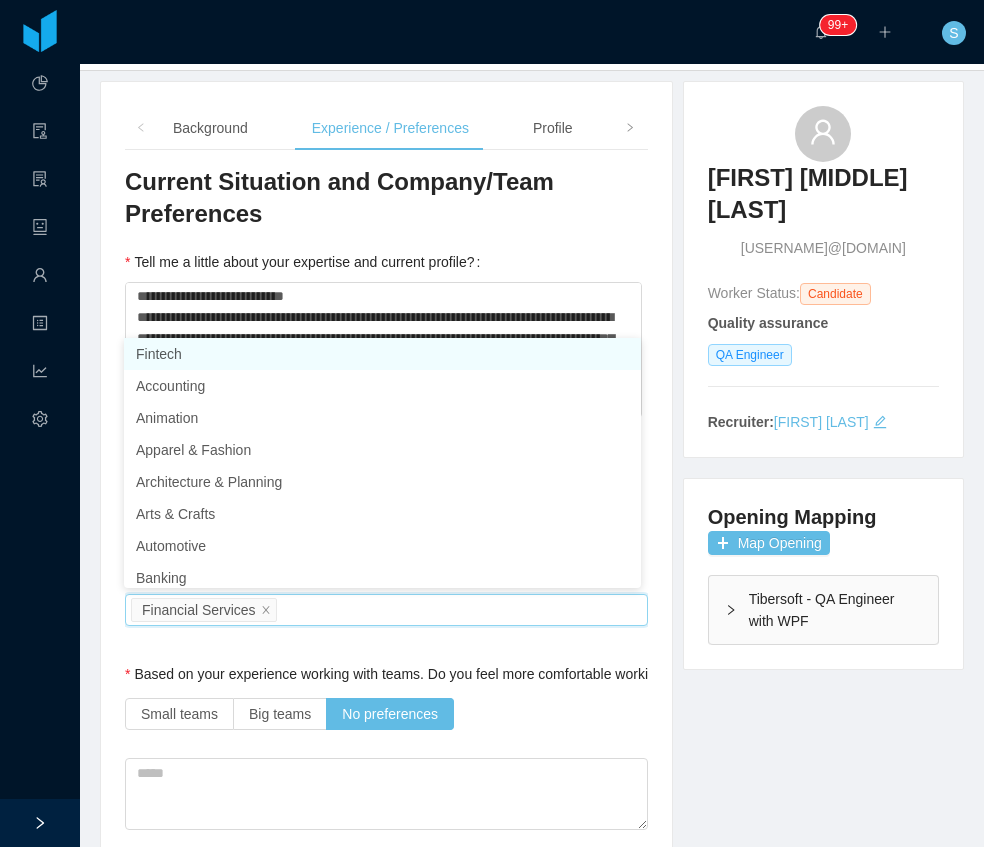 scroll, scrollTop: 10, scrollLeft: 0, axis: vertical 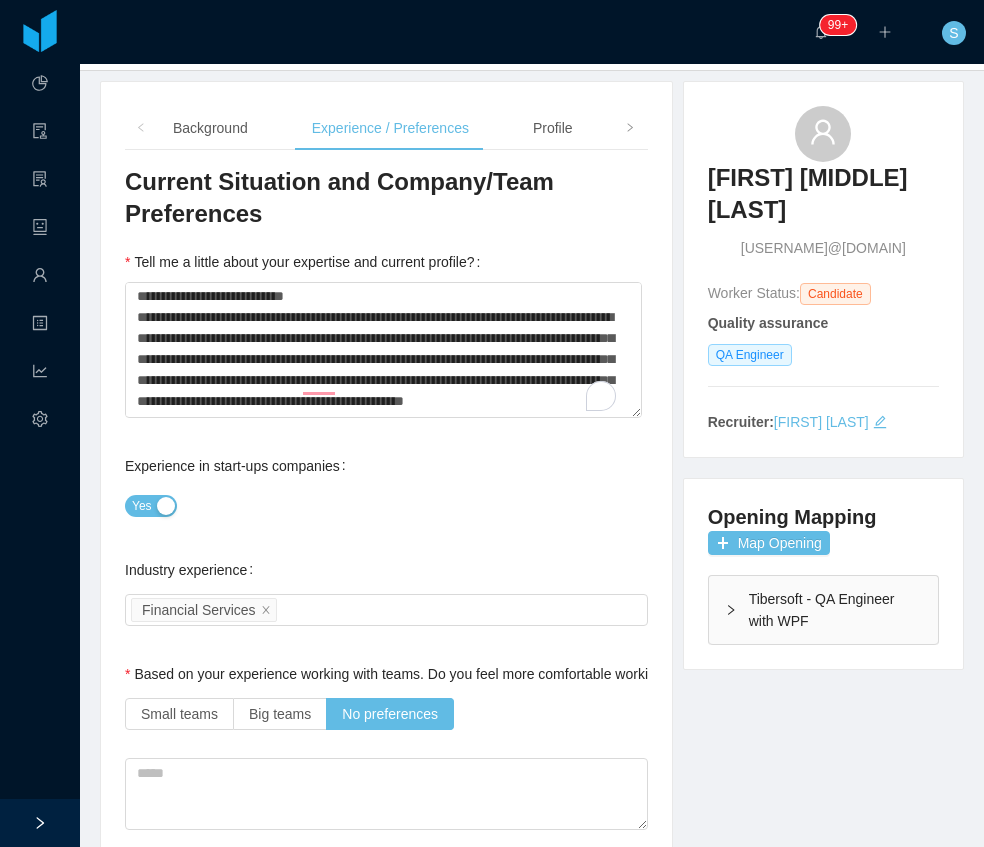 click on "**********" at bounding box center [386, 1515] 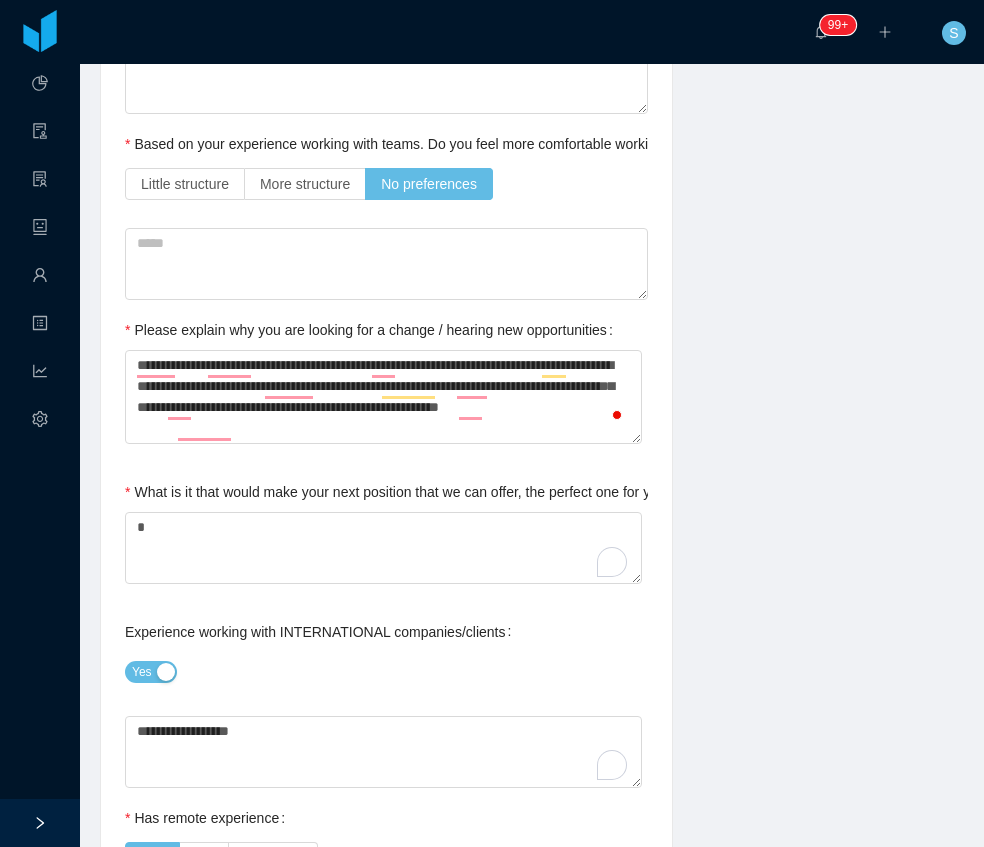 scroll, scrollTop: 866, scrollLeft: 0, axis: vertical 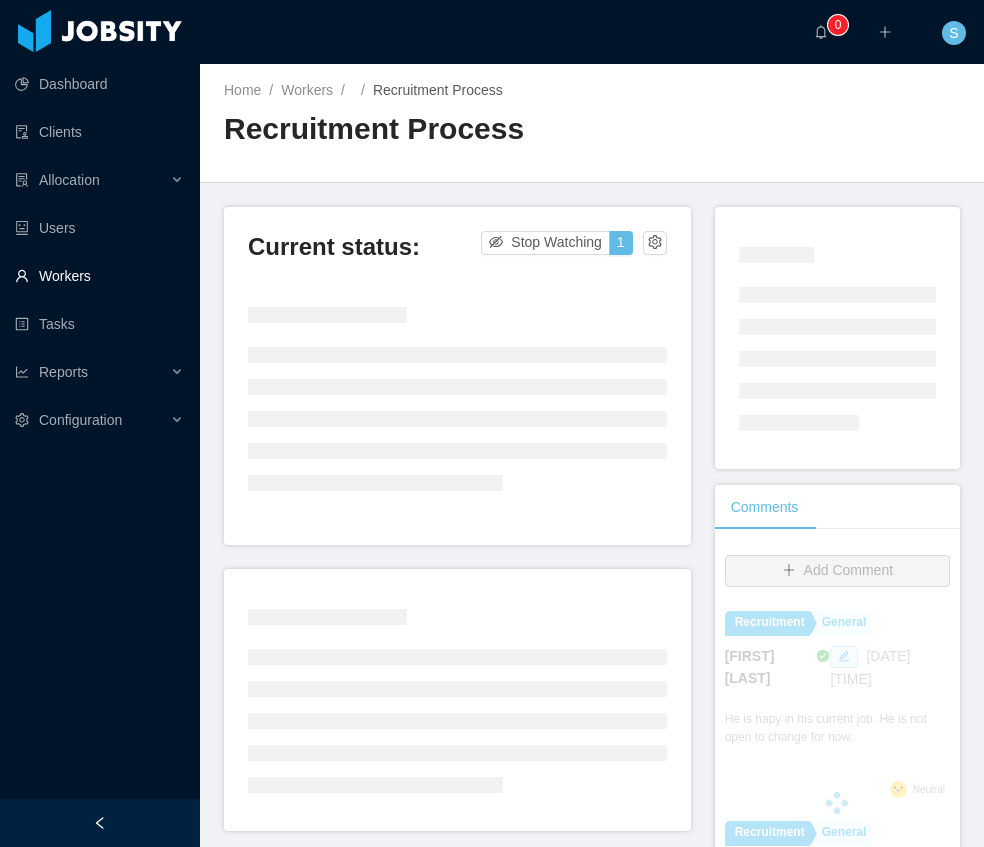 click on "Workers" at bounding box center [99, 276] 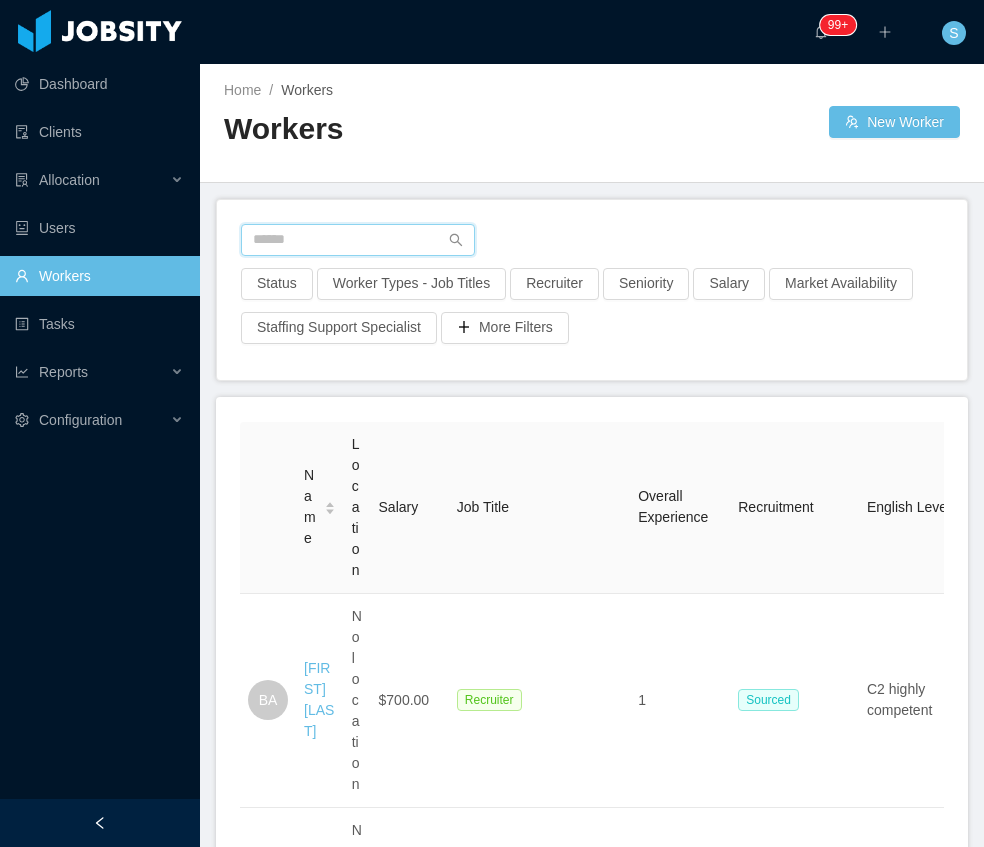click at bounding box center [358, 240] 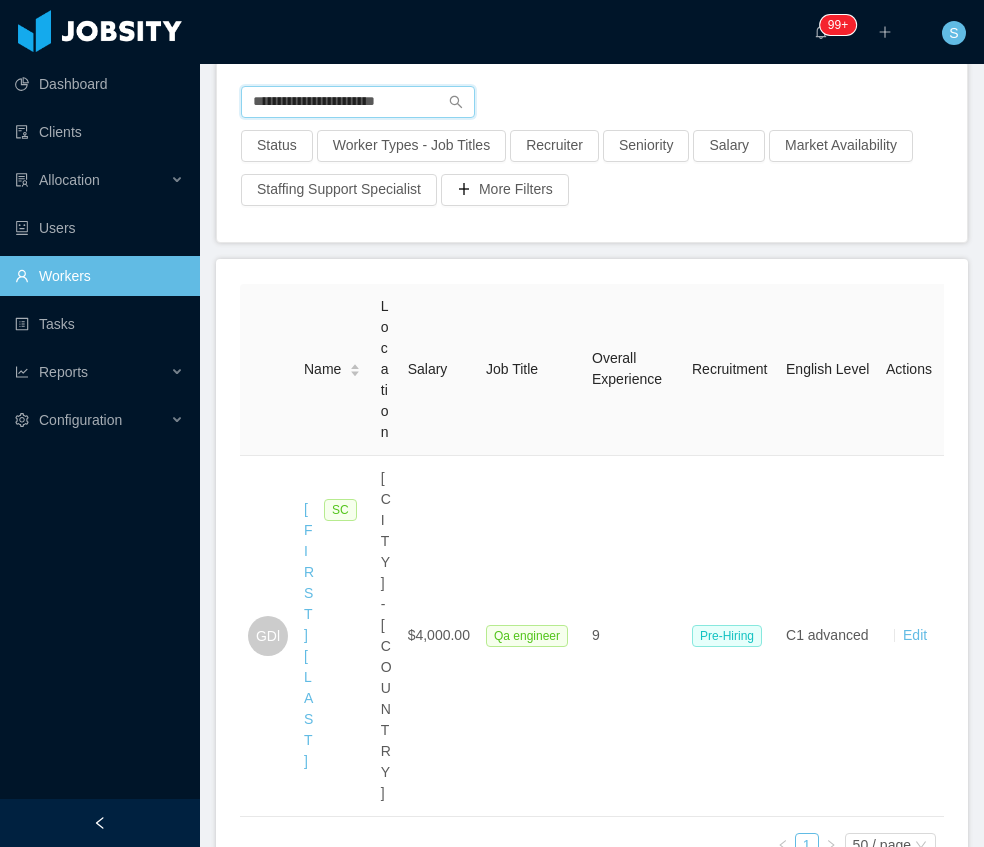 scroll, scrollTop: 266, scrollLeft: 0, axis: vertical 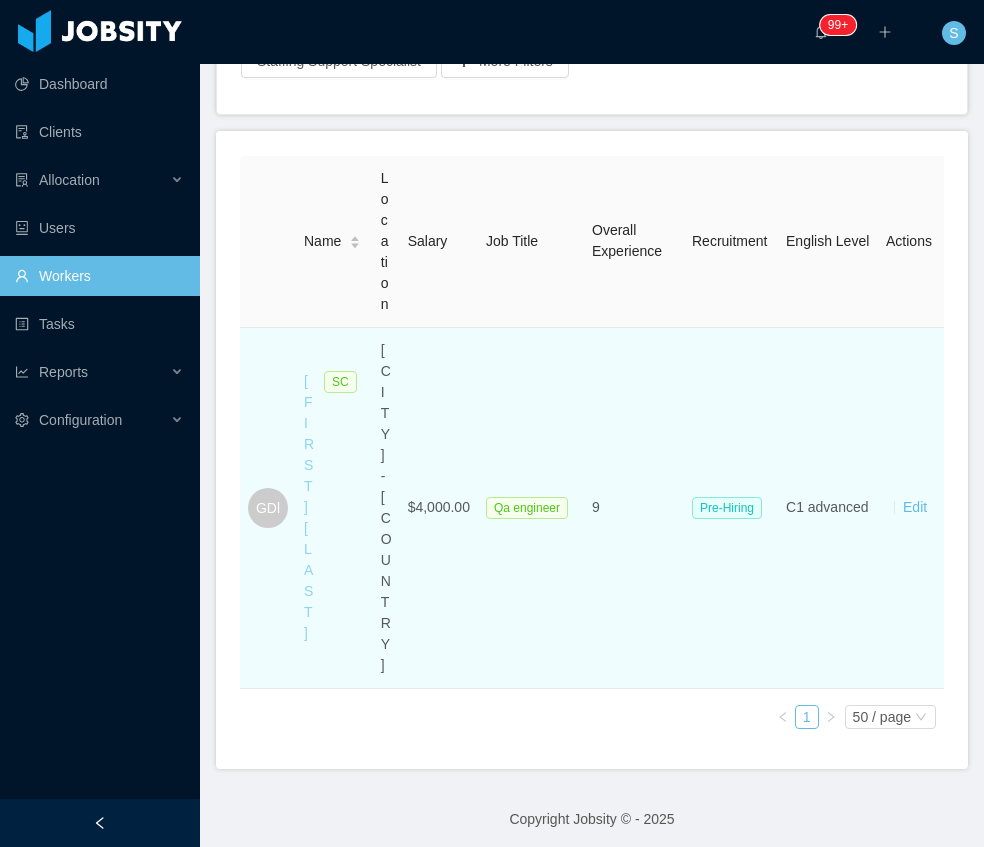 type on "**********" 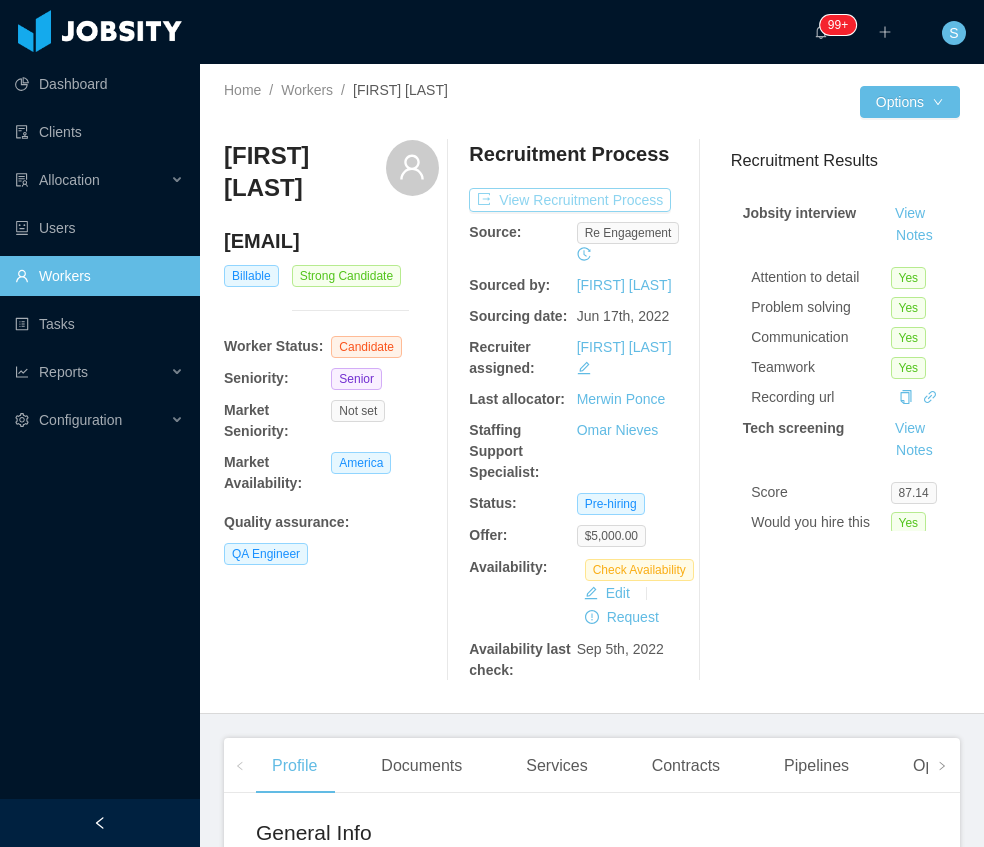 click on "View Recruitment Process" at bounding box center [570, 200] 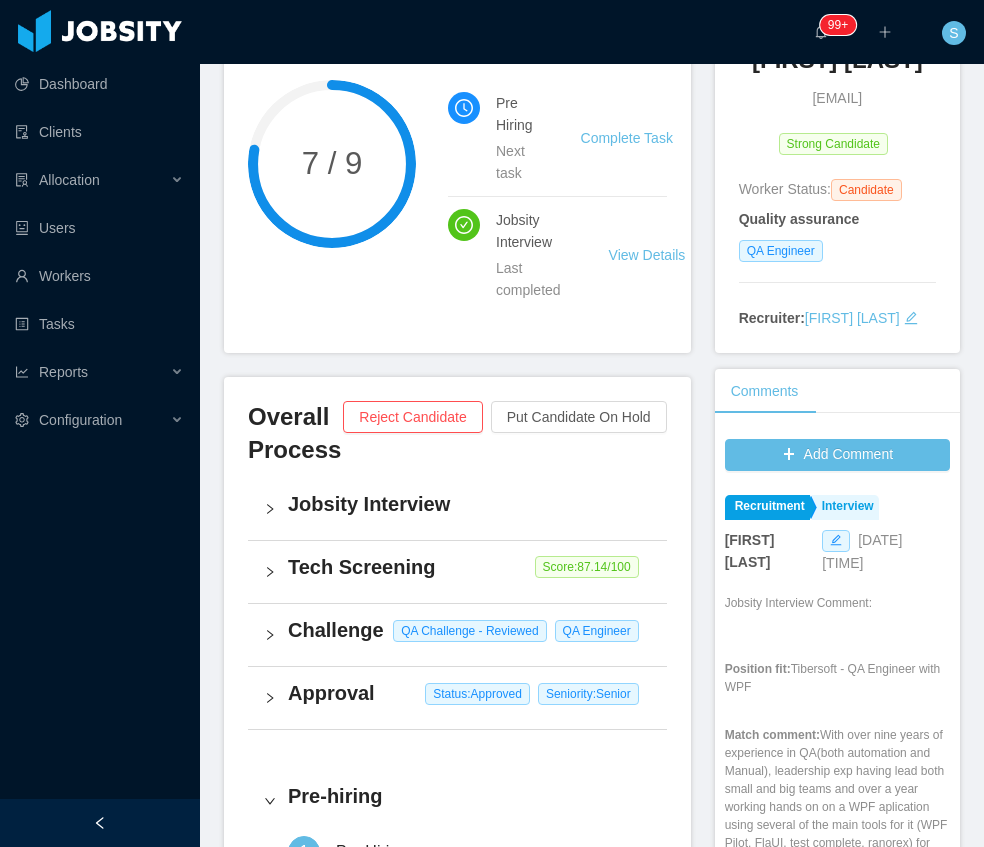 scroll, scrollTop: 200, scrollLeft: 0, axis: vertical 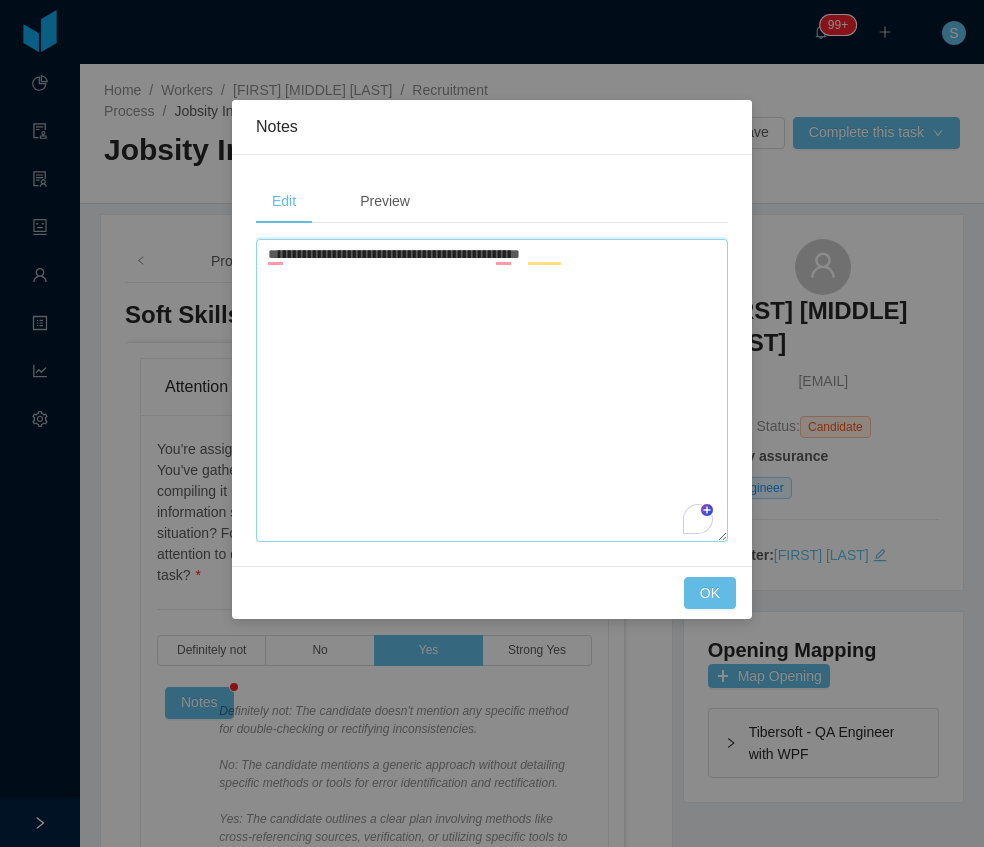 drag, startPoint x: 574, startPoint y: 266, endPoint x: 528, endPoint y: 258, distance: 46.69047 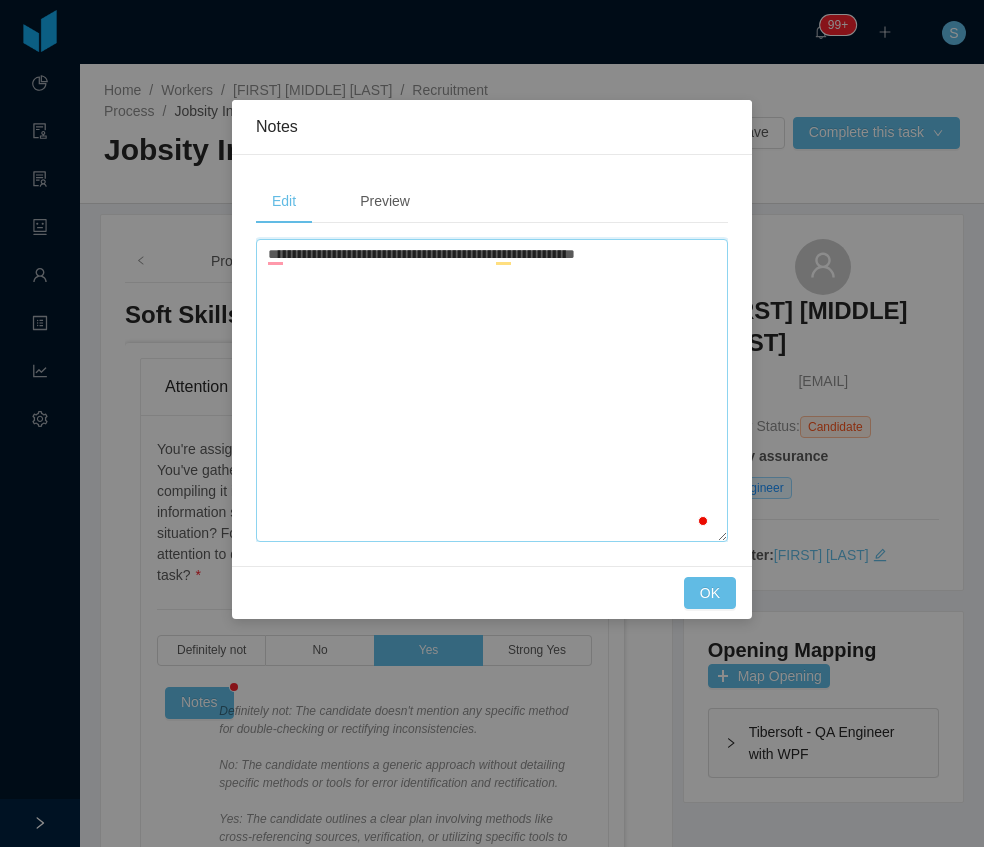 type on "**********" 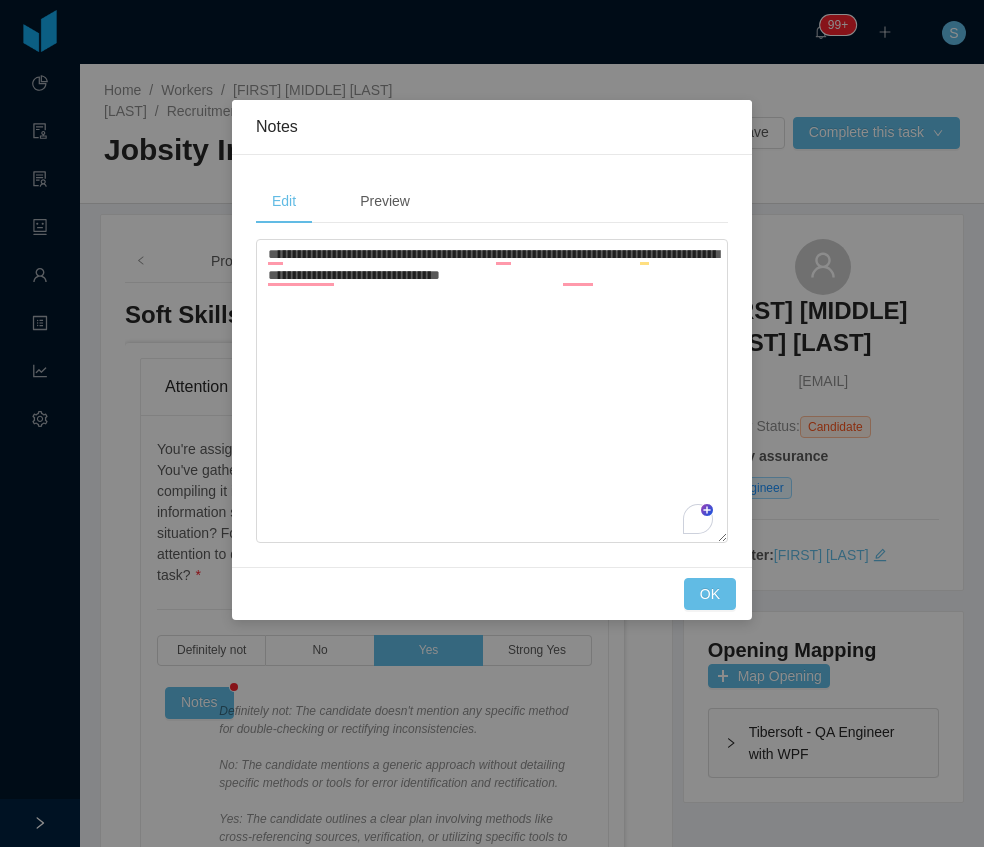 scroll, scrollTop: 0, scrollLeft: 0, axis: both 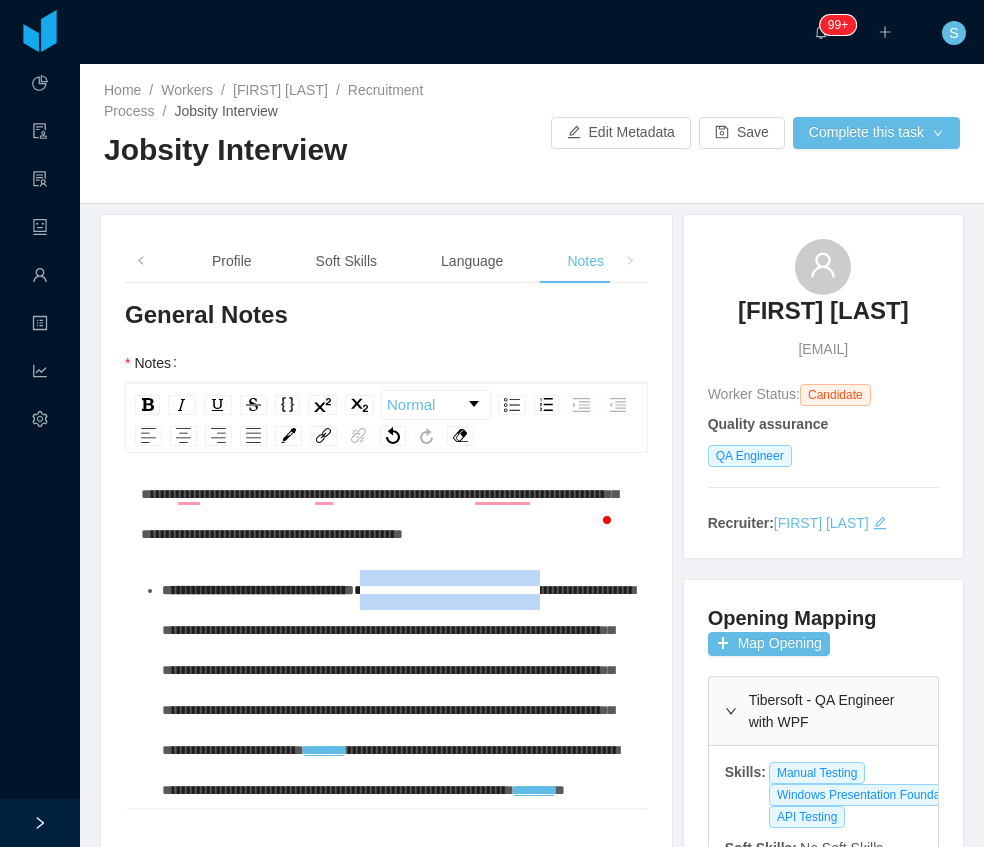 drag, startPoint x: 242, startPoint y: 708, endPoint x: 435, endPoint y: 676, distance: 195.63486 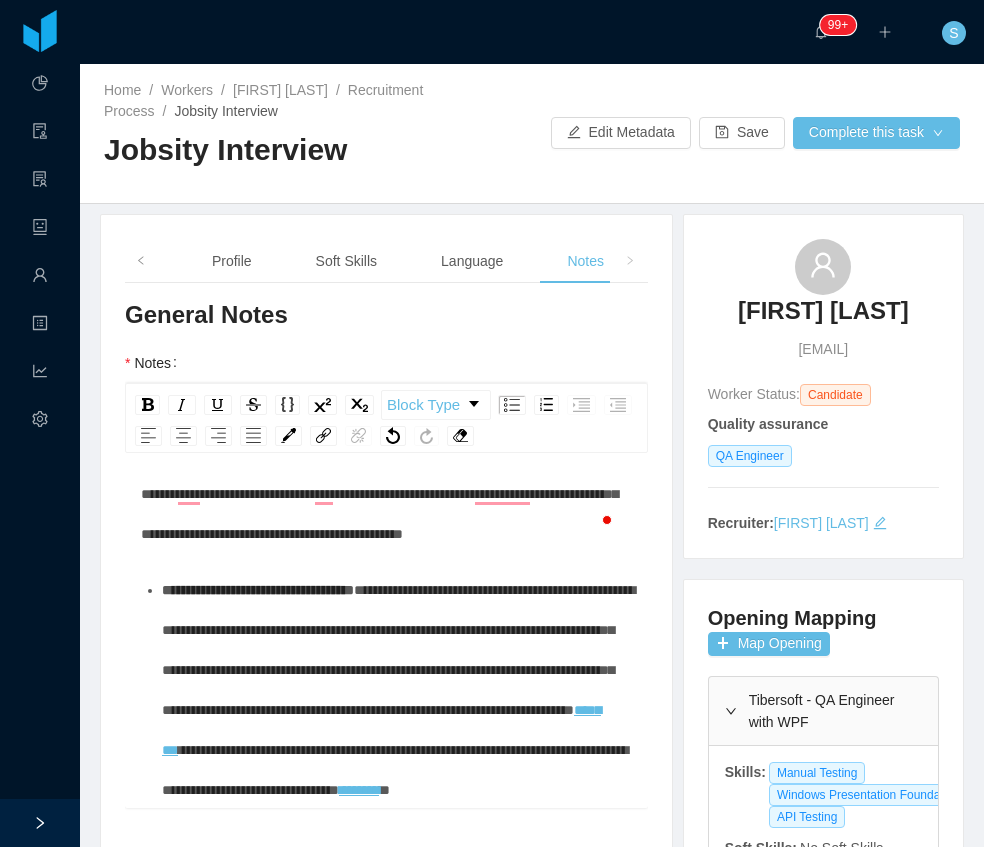scroll, scrollTop: 321, scrollLeft: 0, axis: vertical 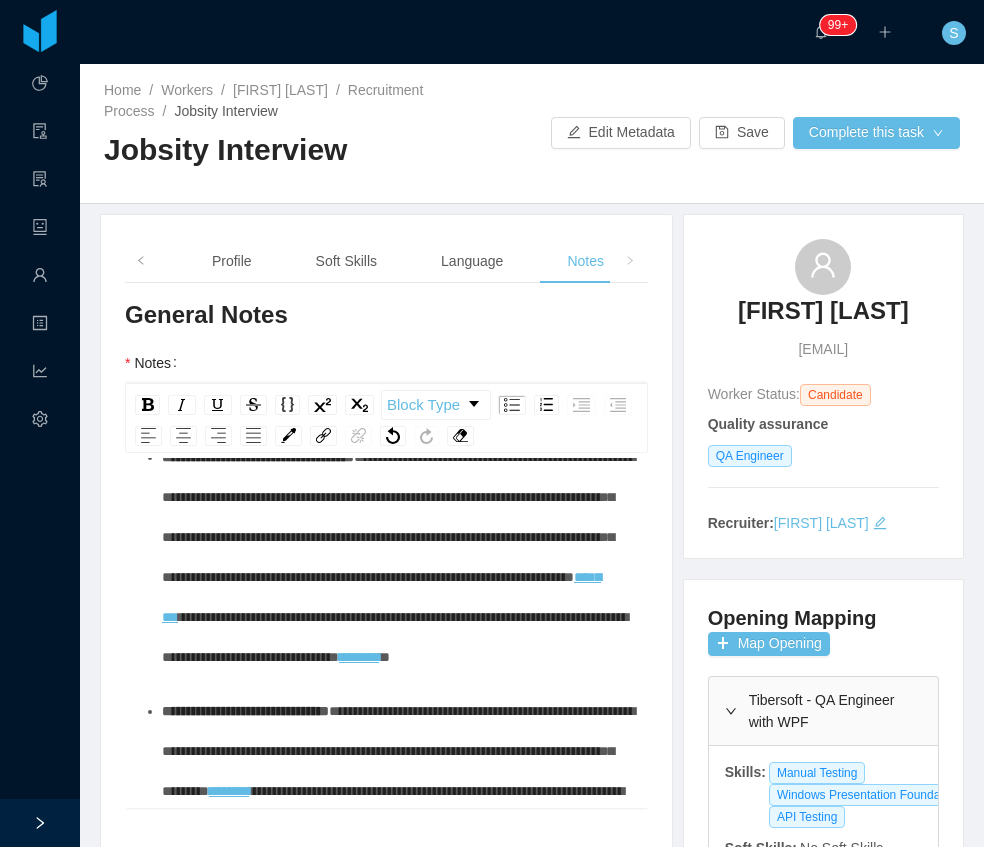 click on "**********" at bounding box center [398, 517] 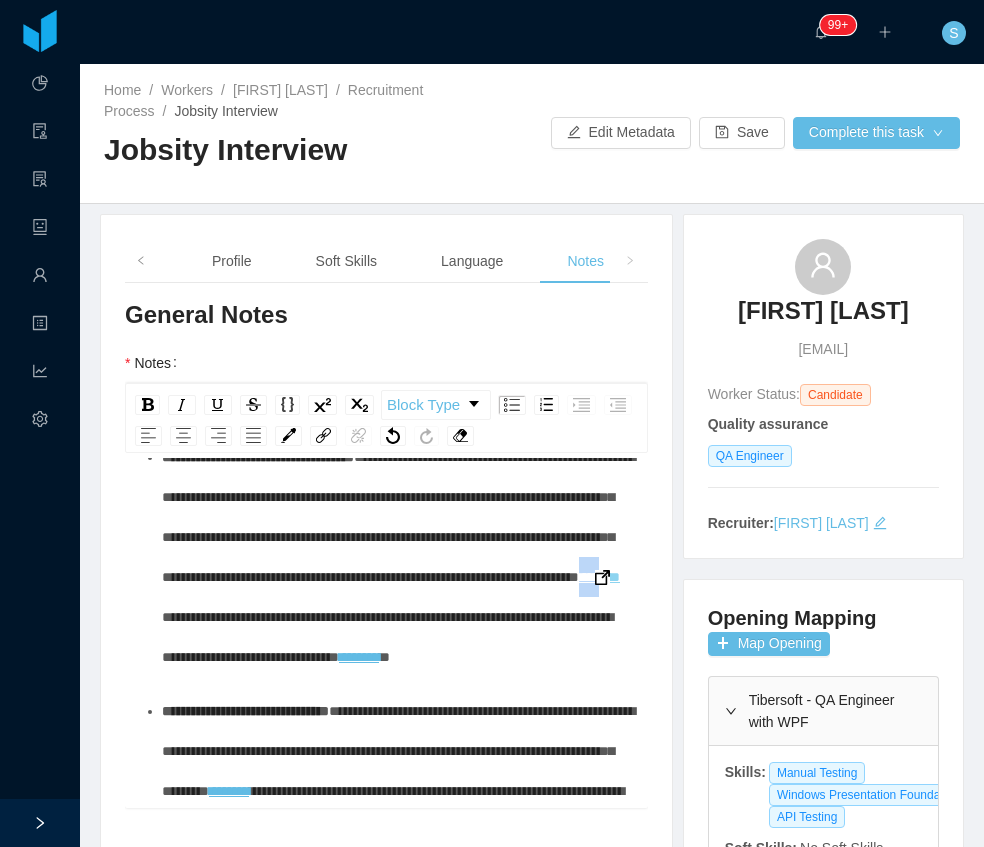 drag, startPoint x: 234, startPoint y: 735, endPoint x: 258, endPoint y: 740, distance: 24.5153 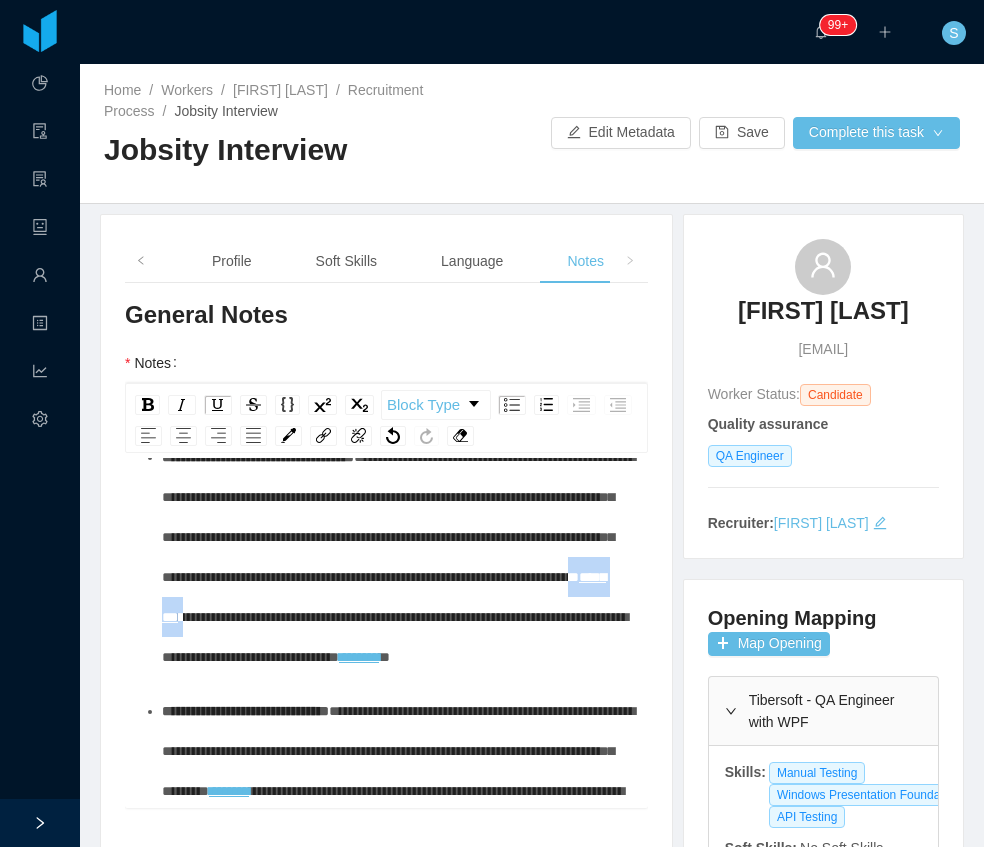drag, startPoint x: 228, startPoint y: 733, endPoint x: 292, endPoint y: 740, distance: 64.381676 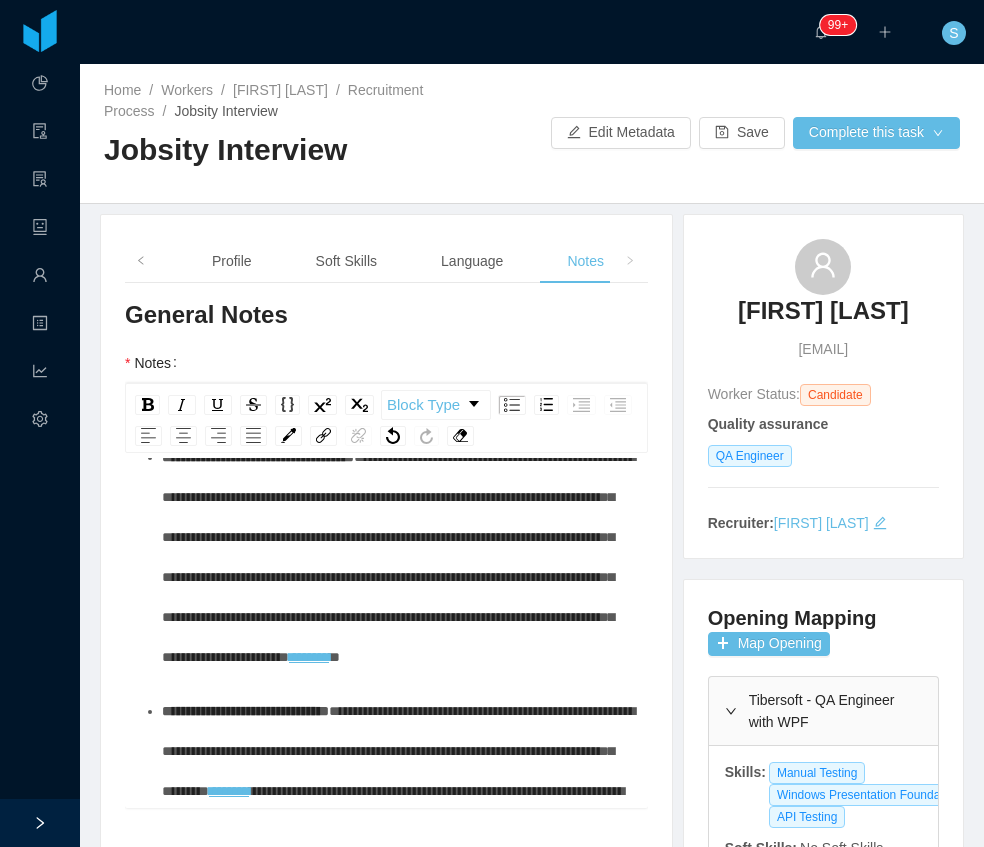 scroll, scrollTop: 454, scrollLeft: 0, axis: vertical 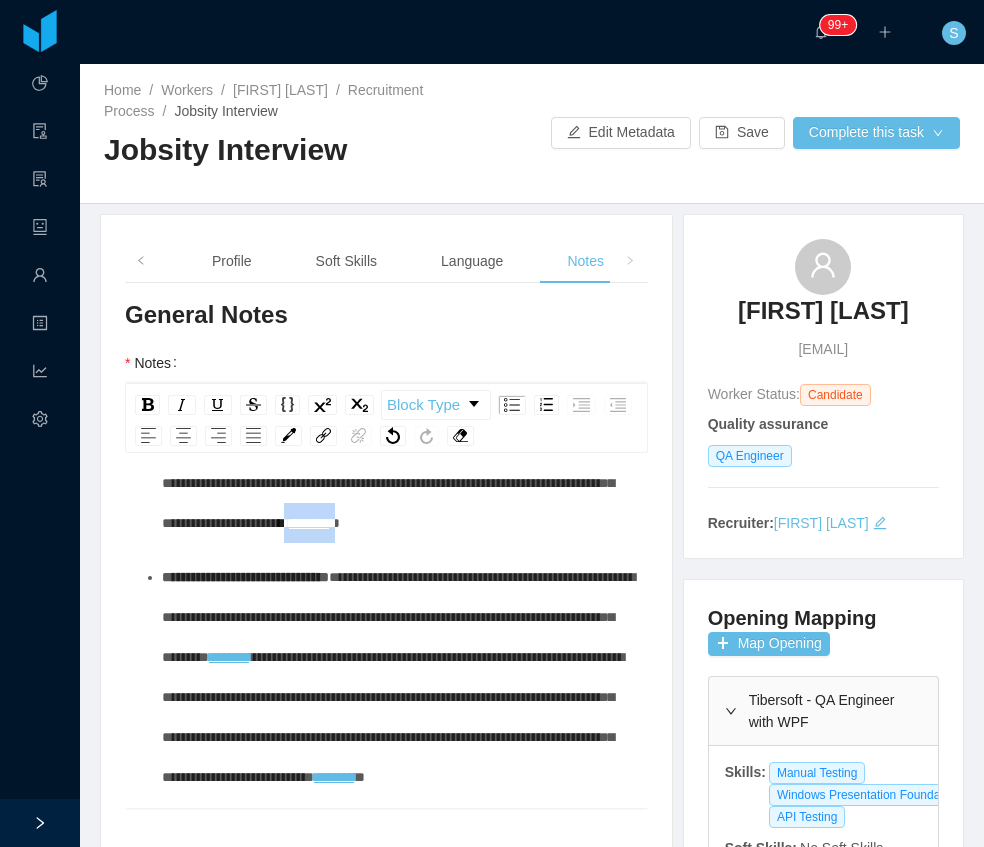 drag, startPoint x: 552, startPoint y: 638, endPoint x: 612, endPoint y: 645, distance: 60.40695 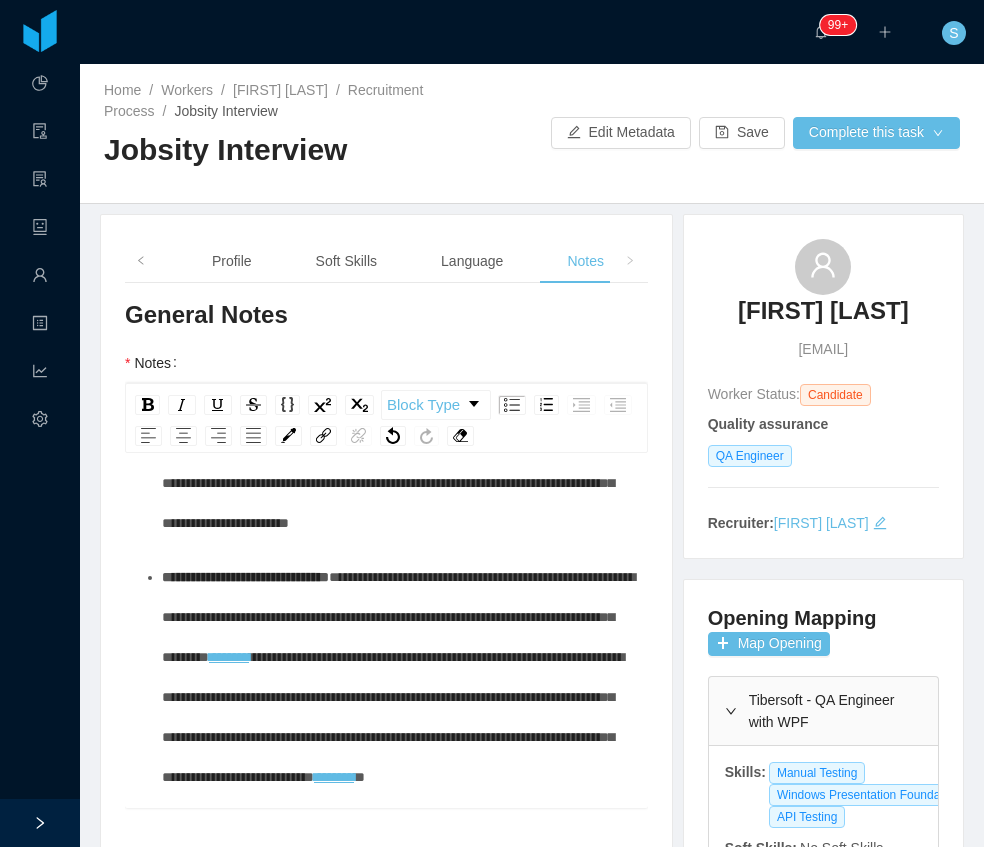 scroll, scrollTop: 584, scrollLeft: 0, axis: vertical 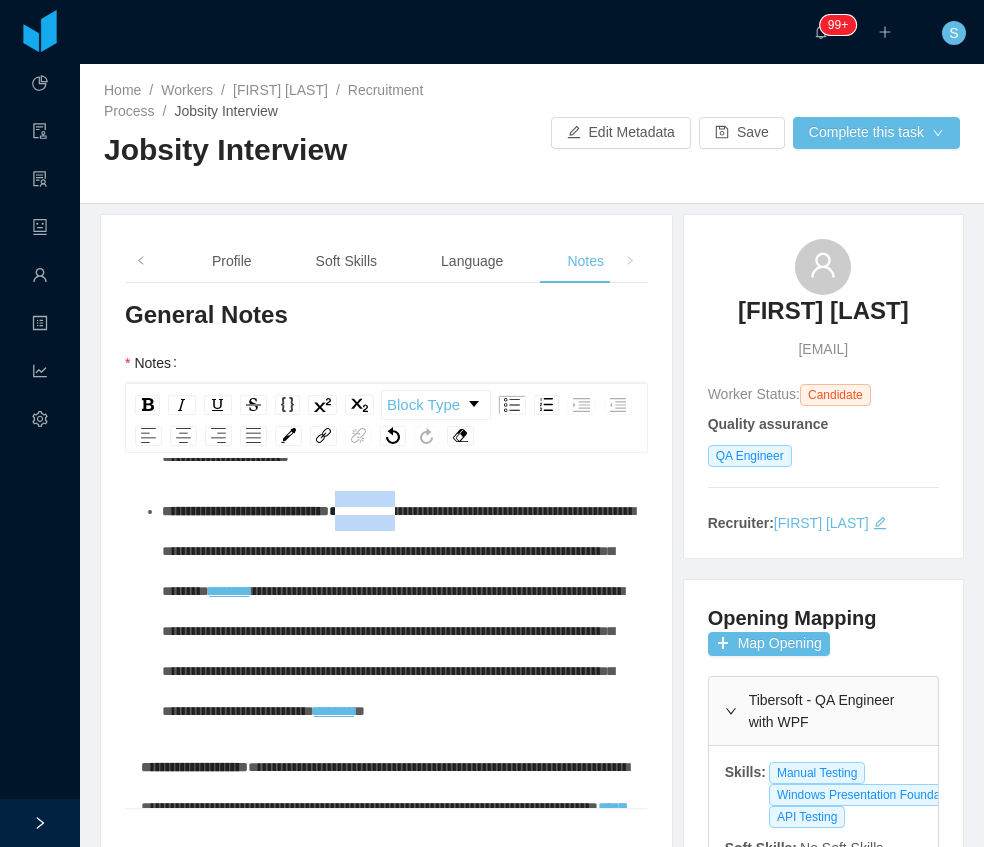 drag, startPoint x: 406, startPoint y: 629, endPoint x: 488, endPoint y: 631, distance: 82.02438 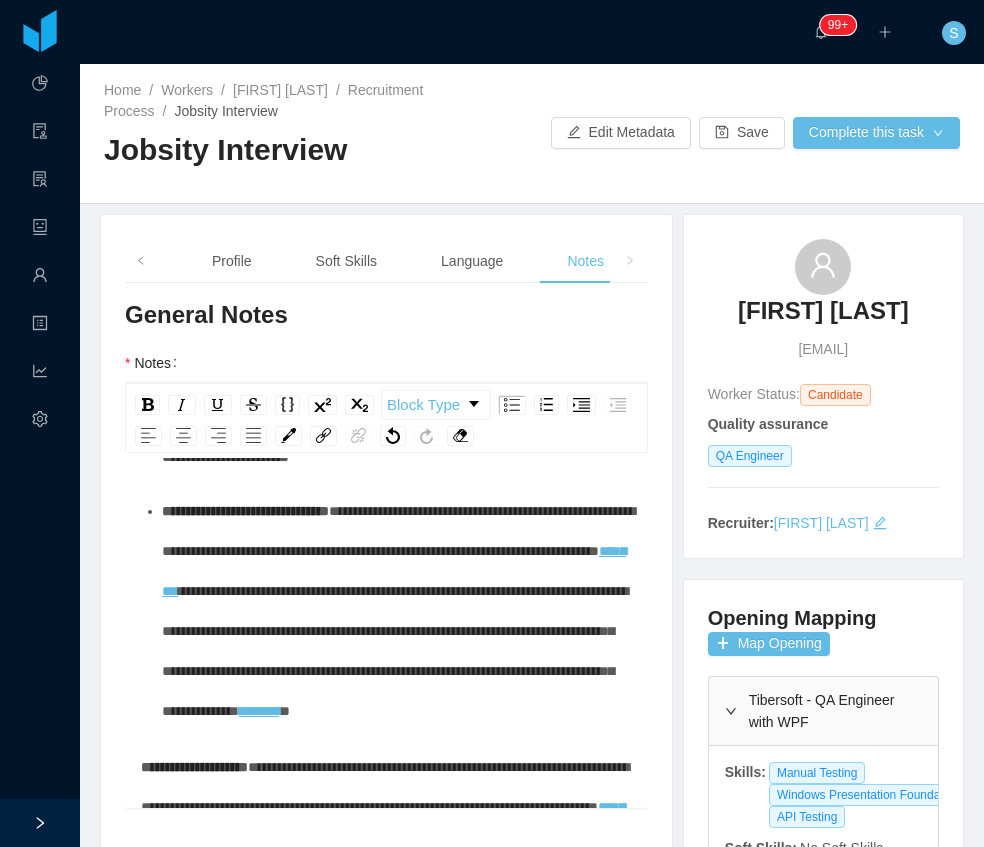 scroll, scrollTop: 692, scrollLeft: 0, axis: vertical 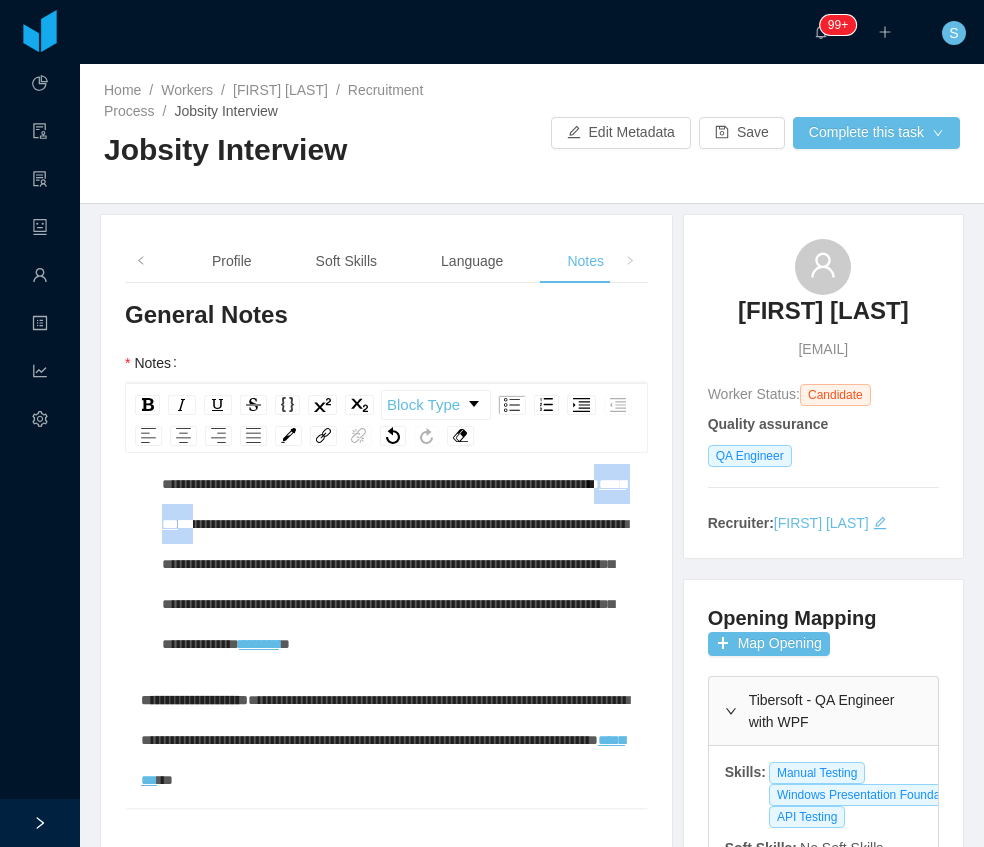 drag, startPoint x: 605, startPoint y: 645, endPoint x: 536, endPoint y: 646, distance: 69.00725 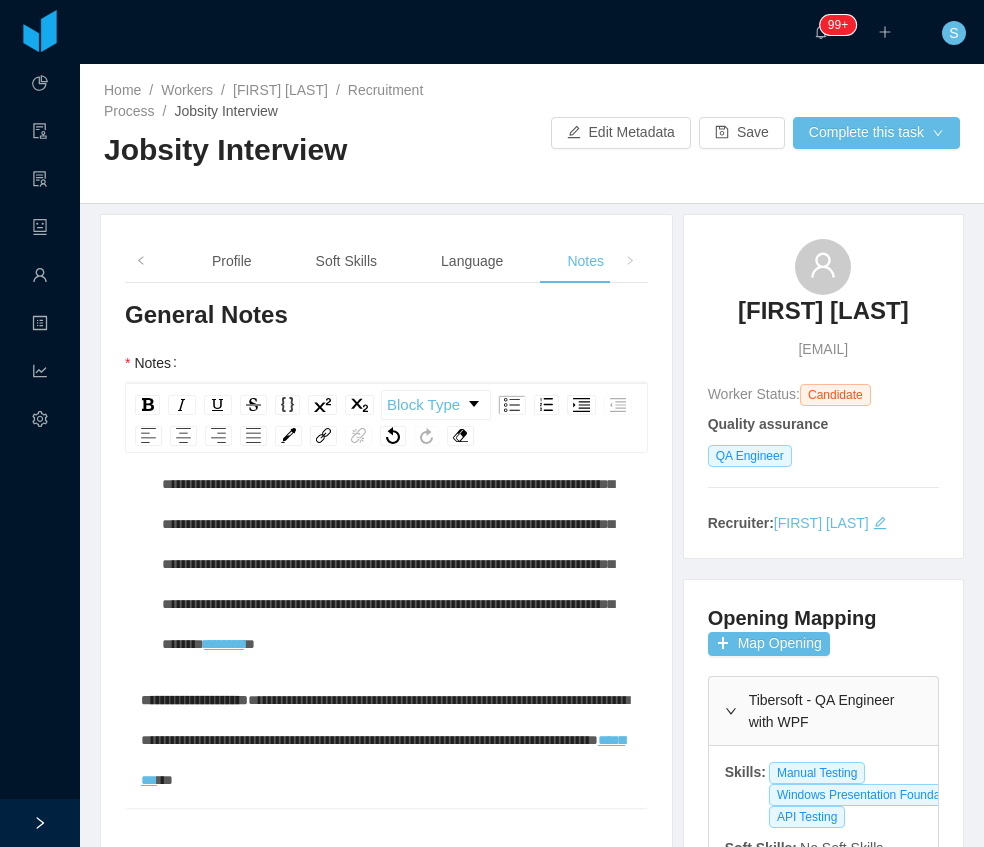 scroll, scrollTop: 754, scrollLeft: 0, axis: vertical 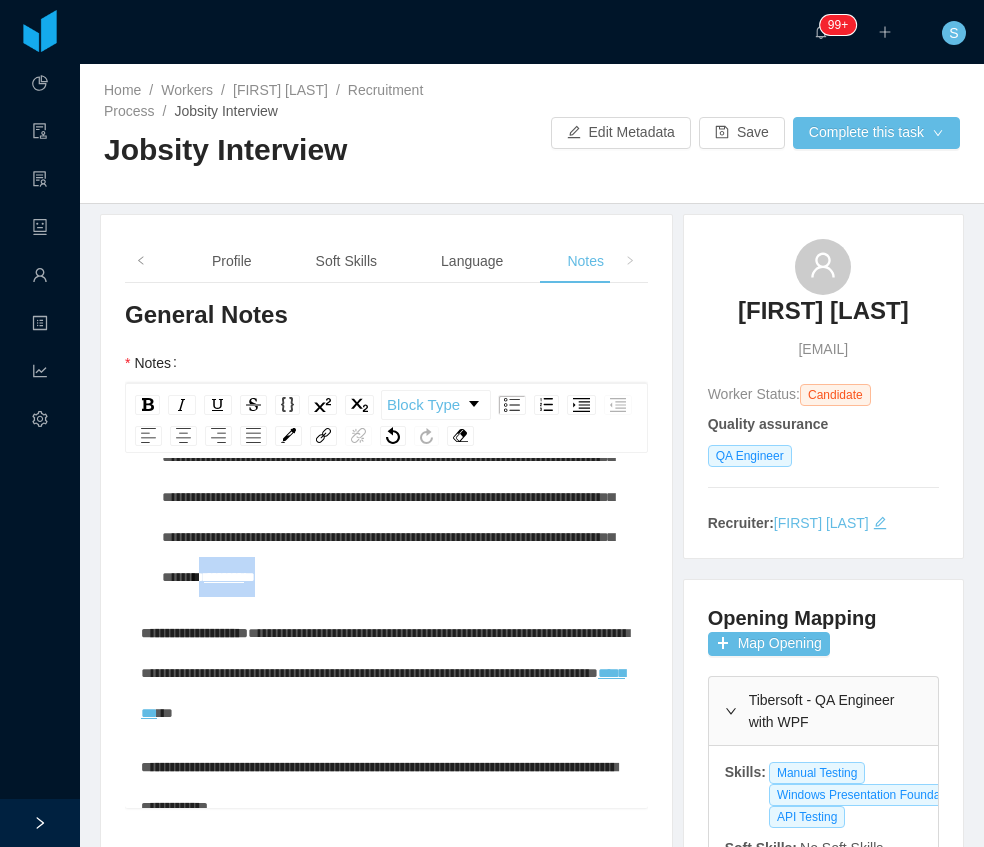 drag, startPoint x: 272, startPoint y: 784, endPoint x: 160, endPoint y: 783, distance: 112.00446 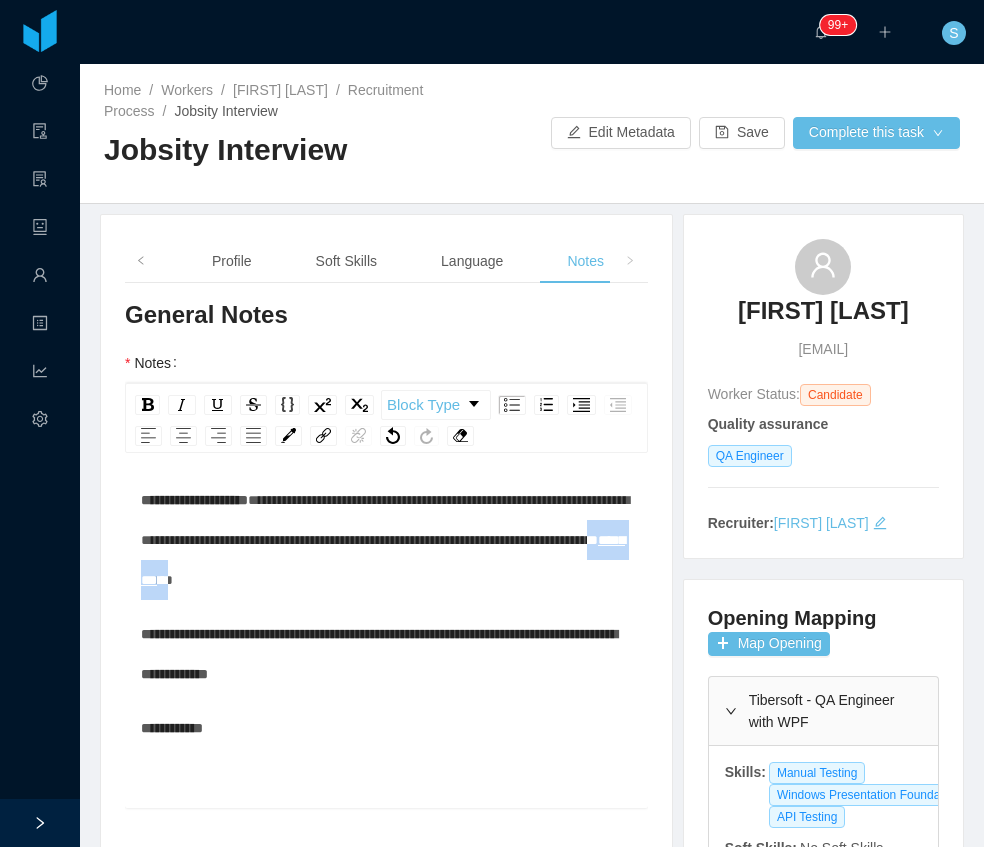drag, startPoint x: 470, startPoint y: 740, endPoint x: 404, endPoint y: 742, distance: 66.0303 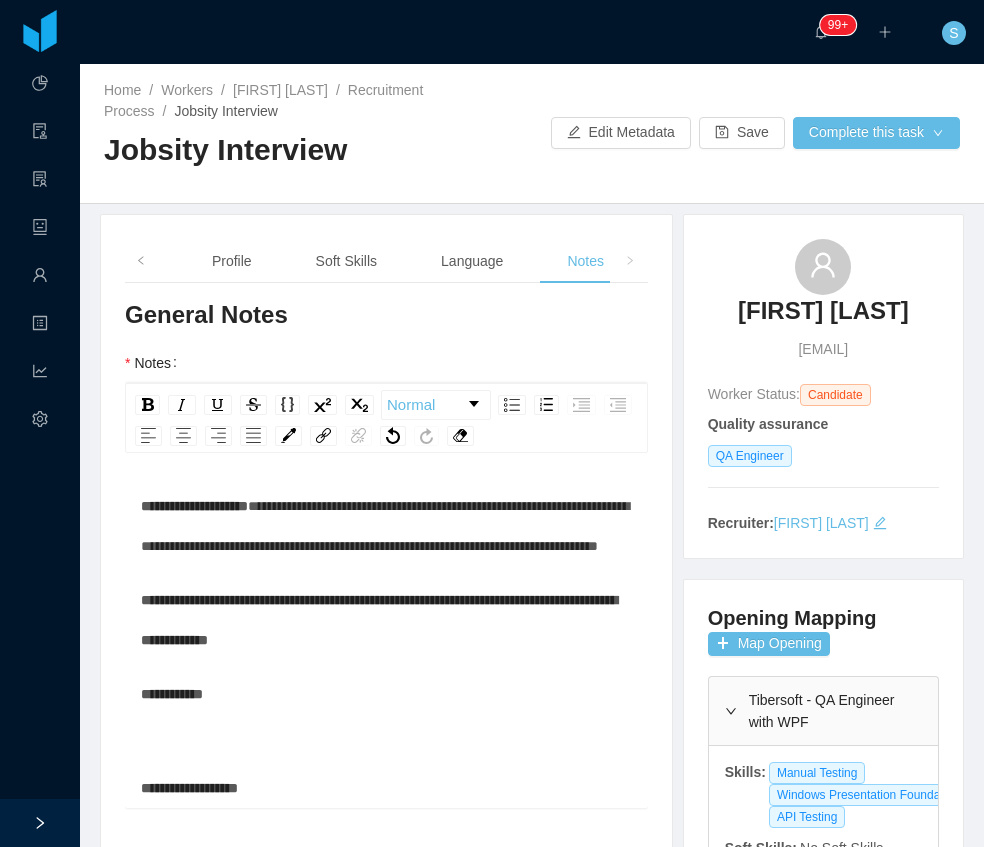 click on "**********" at bounding box center (387, 620) 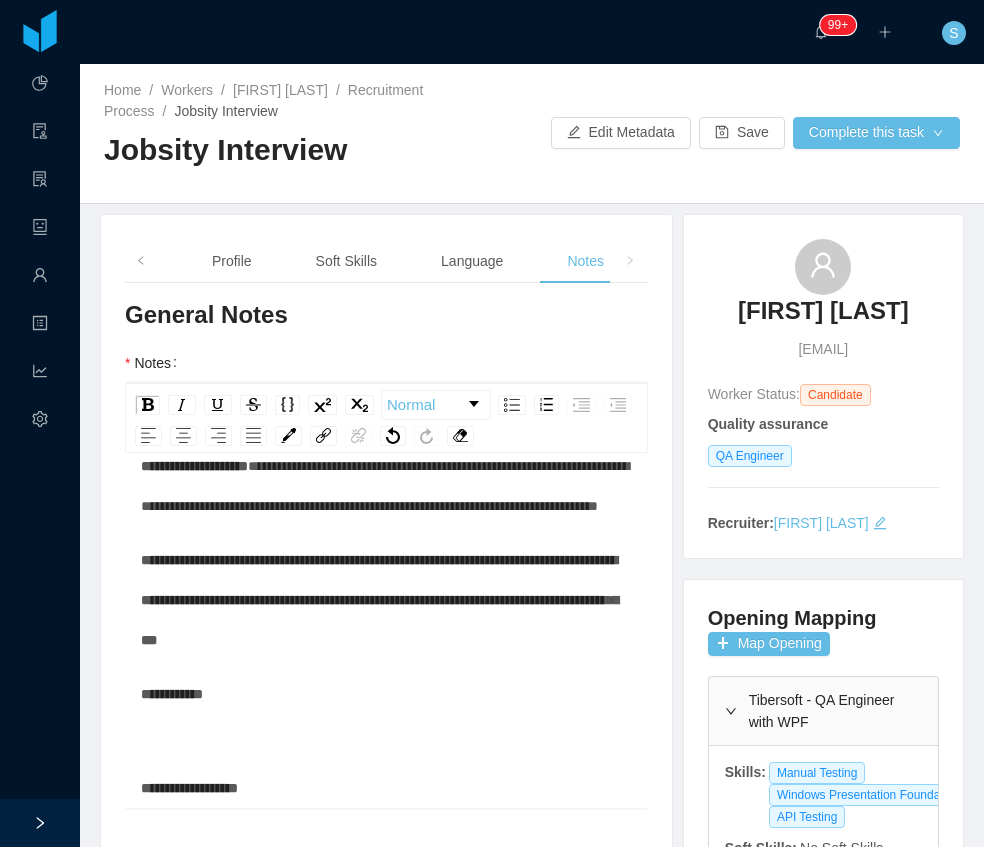 click on "**********" at bounding box center [172, 694] 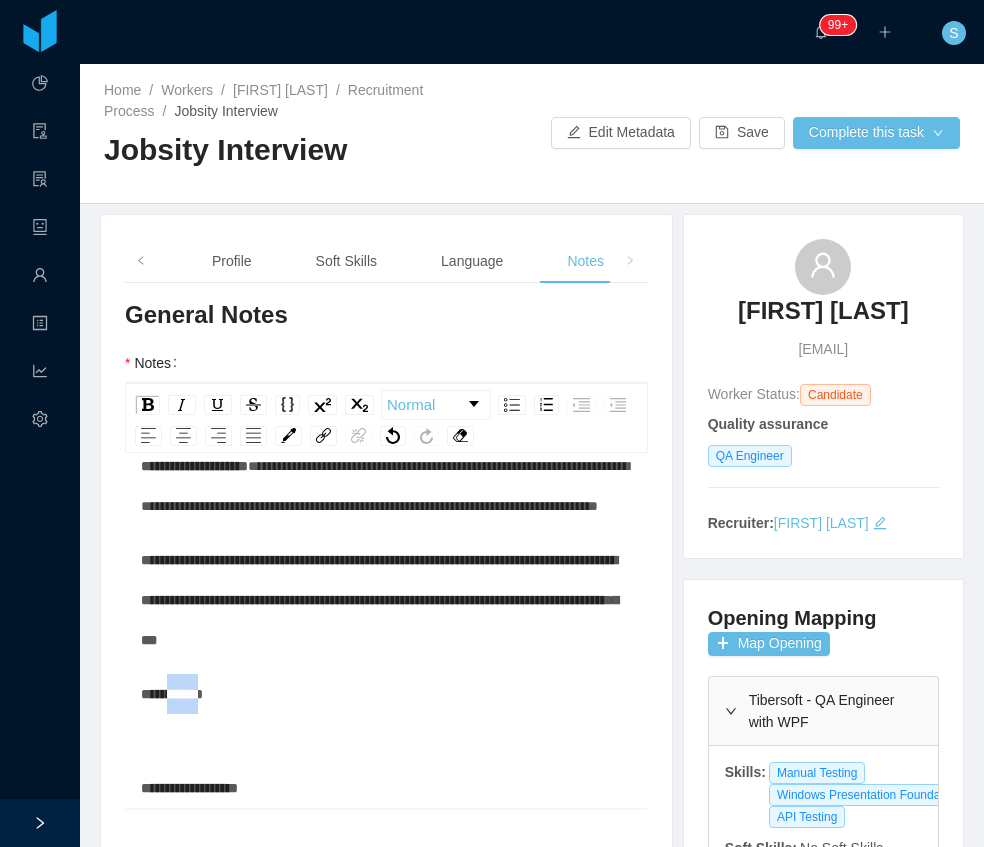 click on "**********" at bounding box center [172, 694] 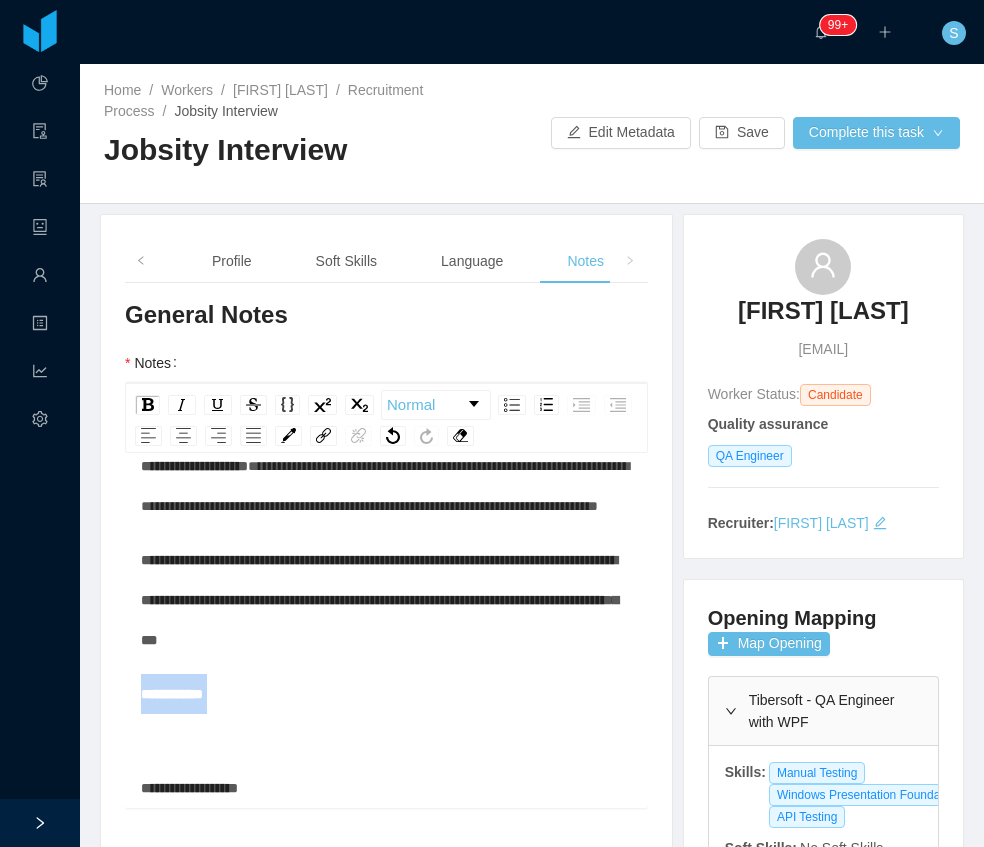 click on "**********" at bounding box center (172, 694) 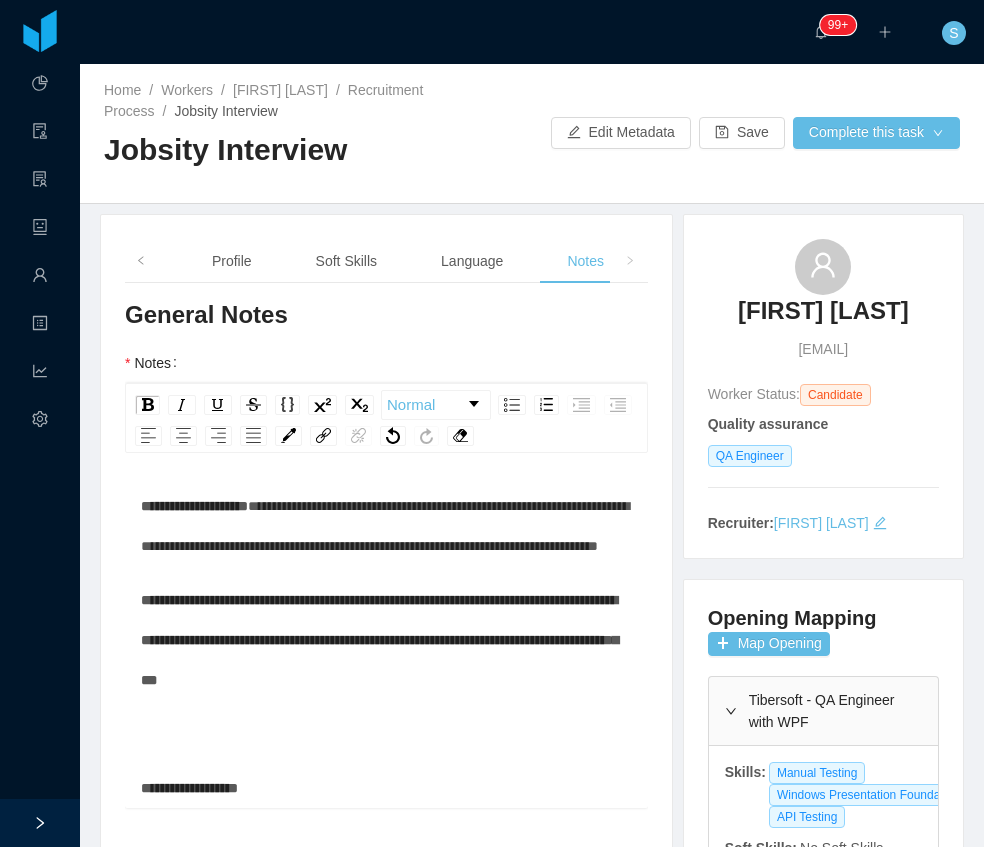 scroll, scrollTop: 1028, scrollLeft: 0, axis: vertical 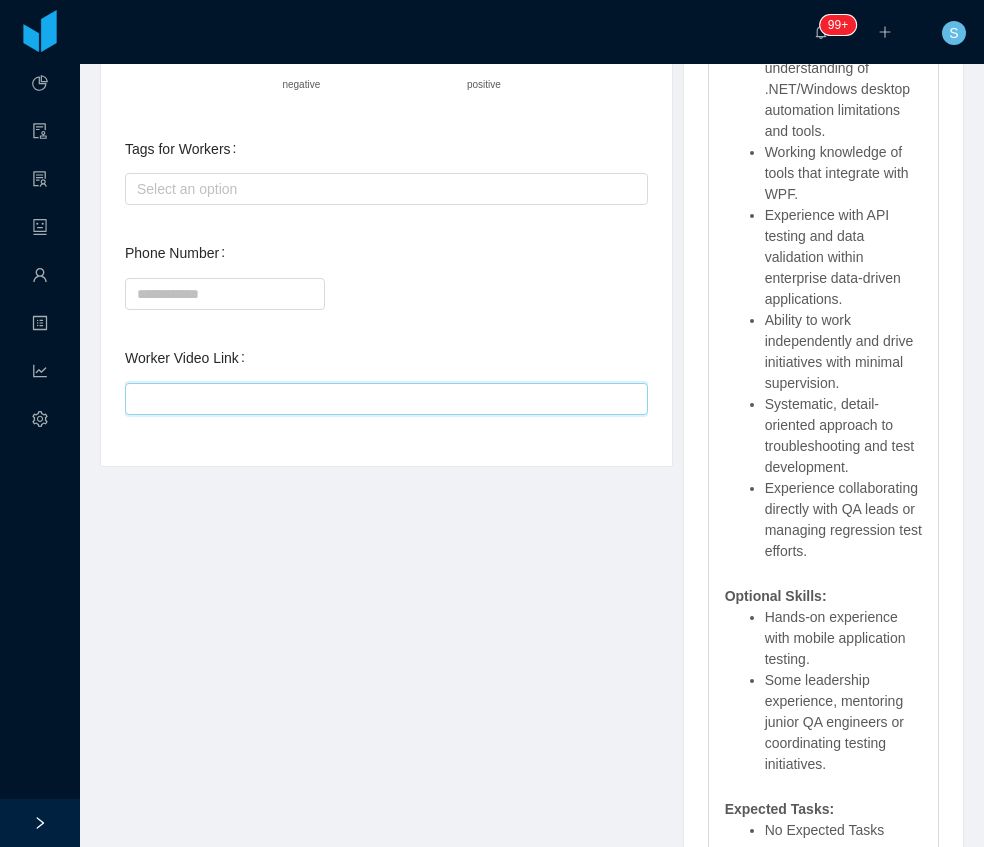 click on "Worker Video Link" at bounding box center (386, 399) 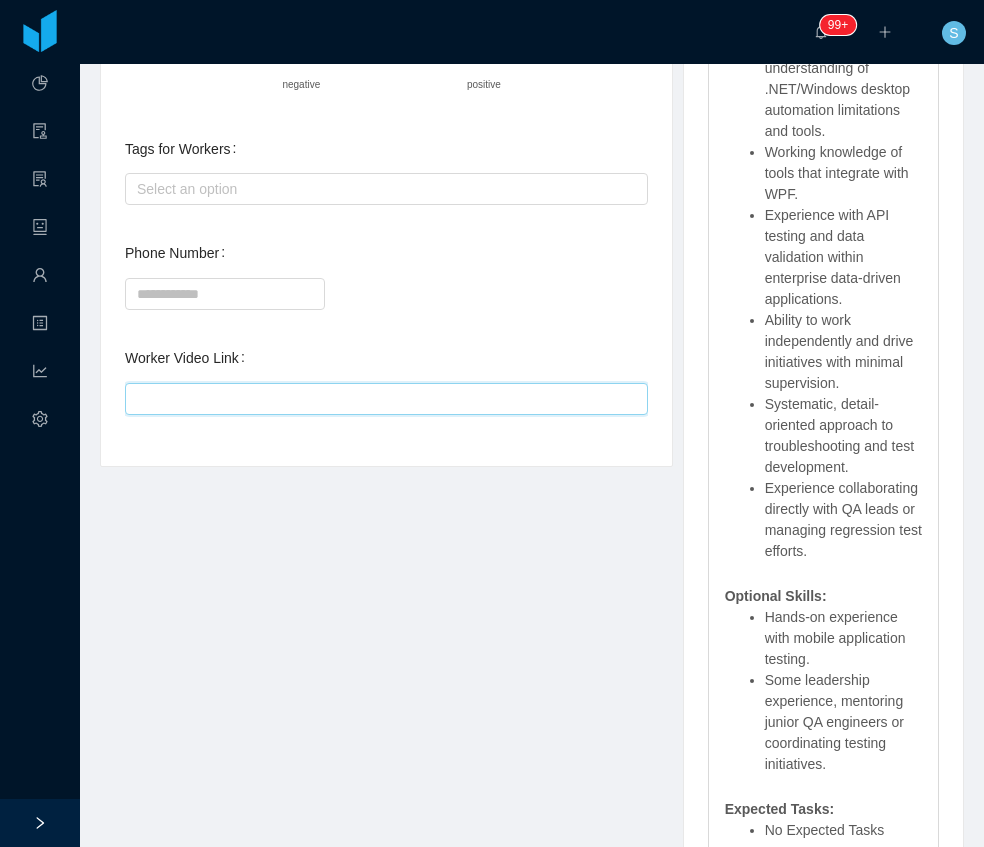 paste on "**********" 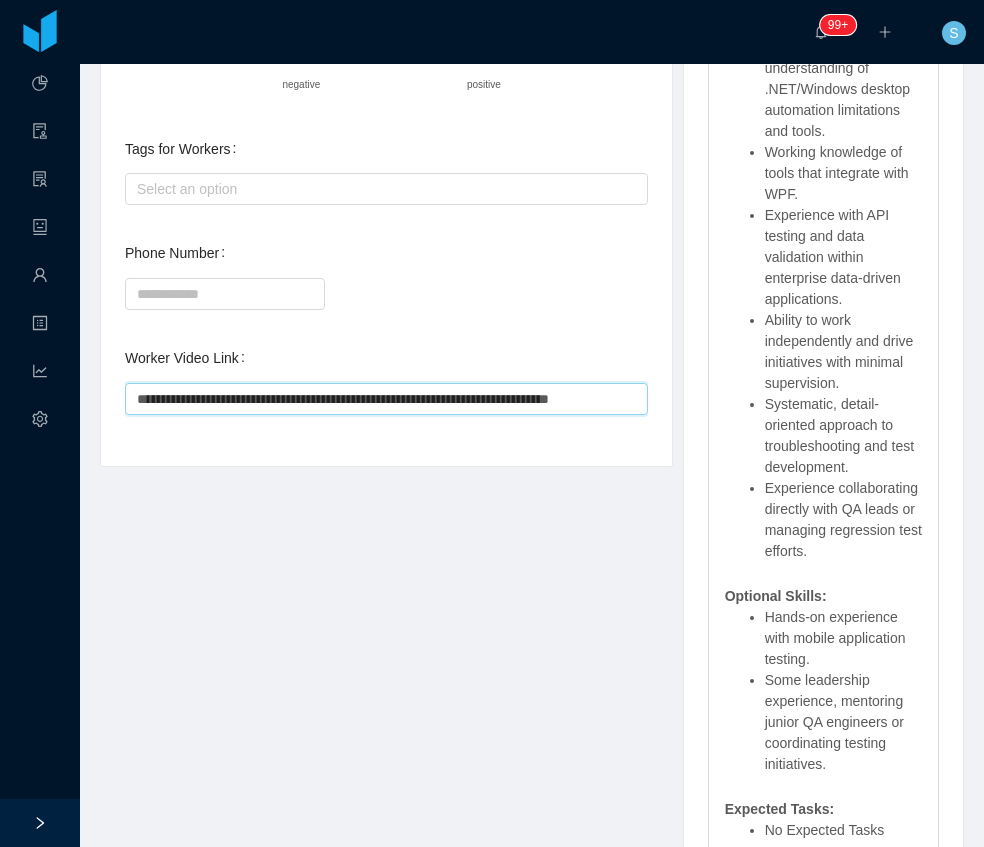 scroll, scrollTop: 0, scrollLeft: 76, axis: horizontal 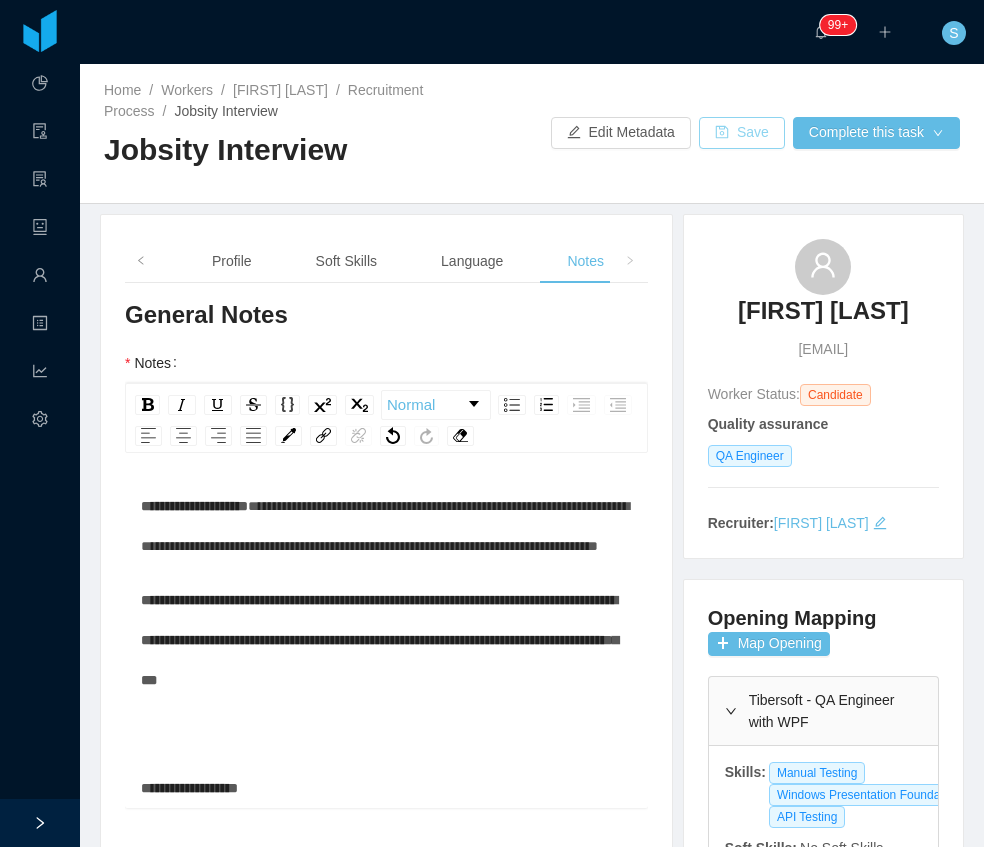 type on "**********" 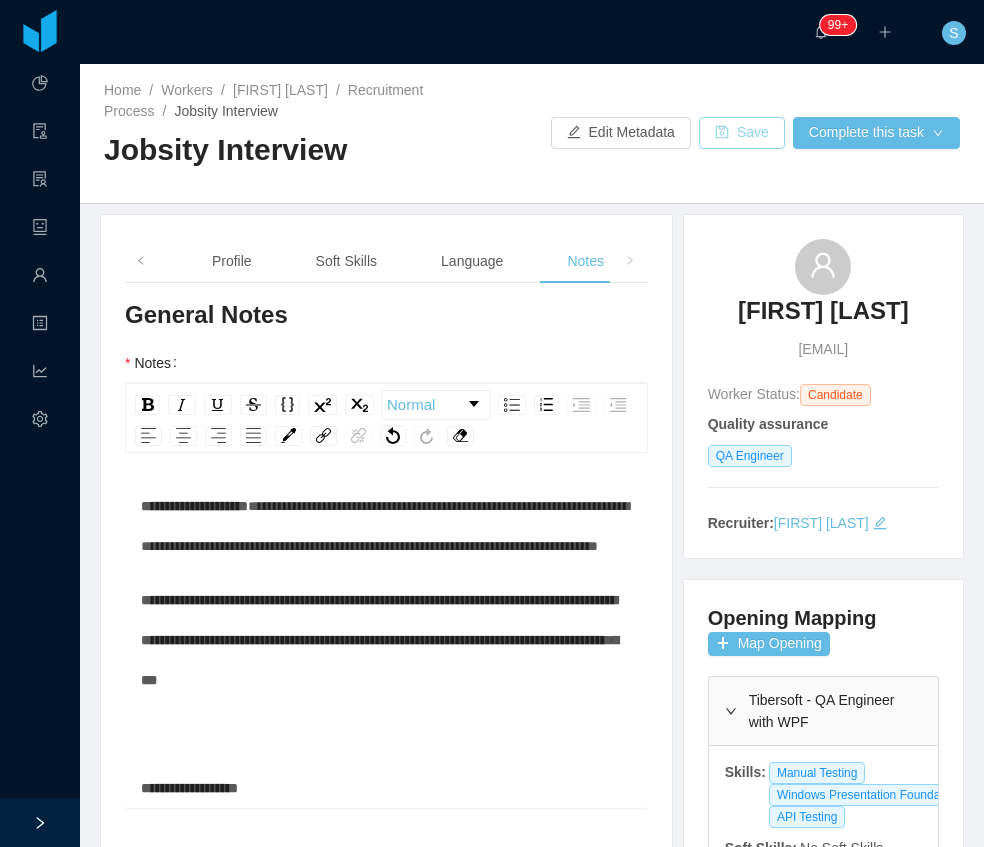 click on "Save" at bounding box center (742, 133) 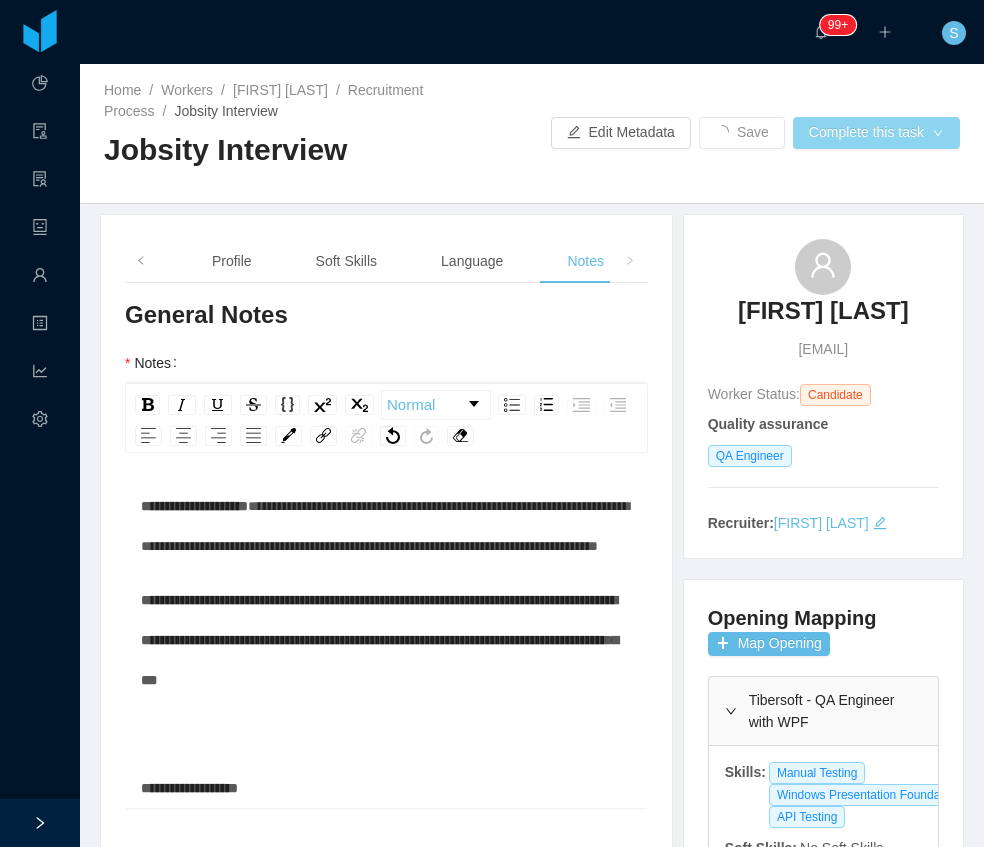 click on "Complete this task" at bounding box center [876, 133] 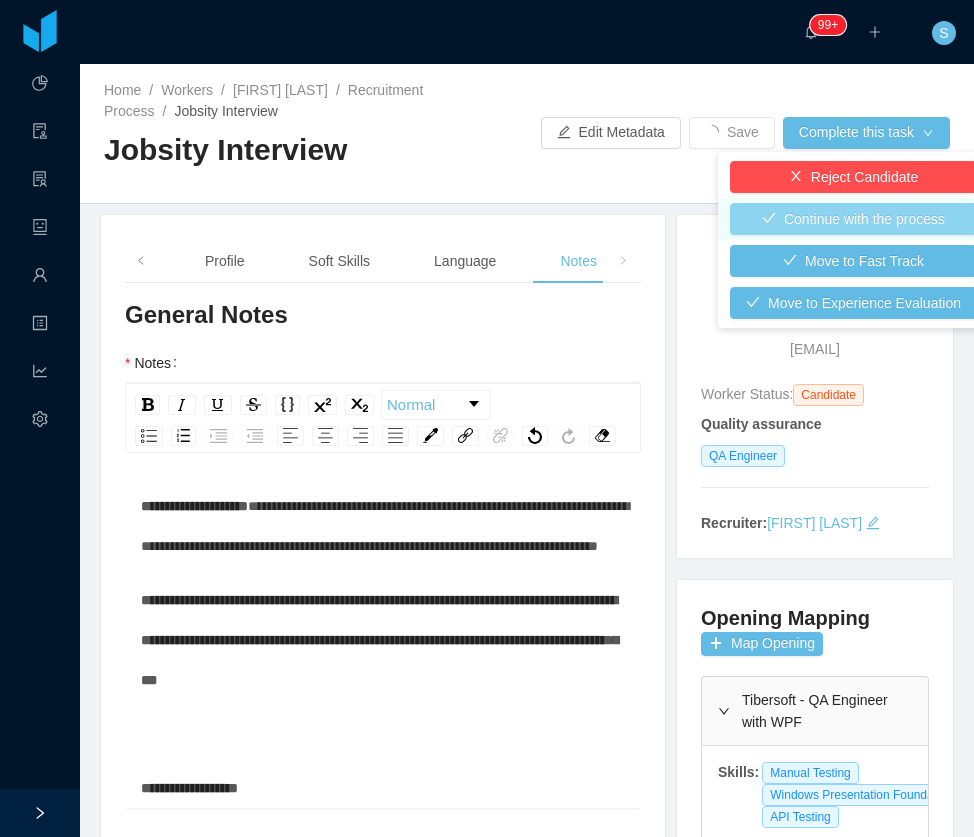 click on "Continue with the process" at bounding box center (853, 219) 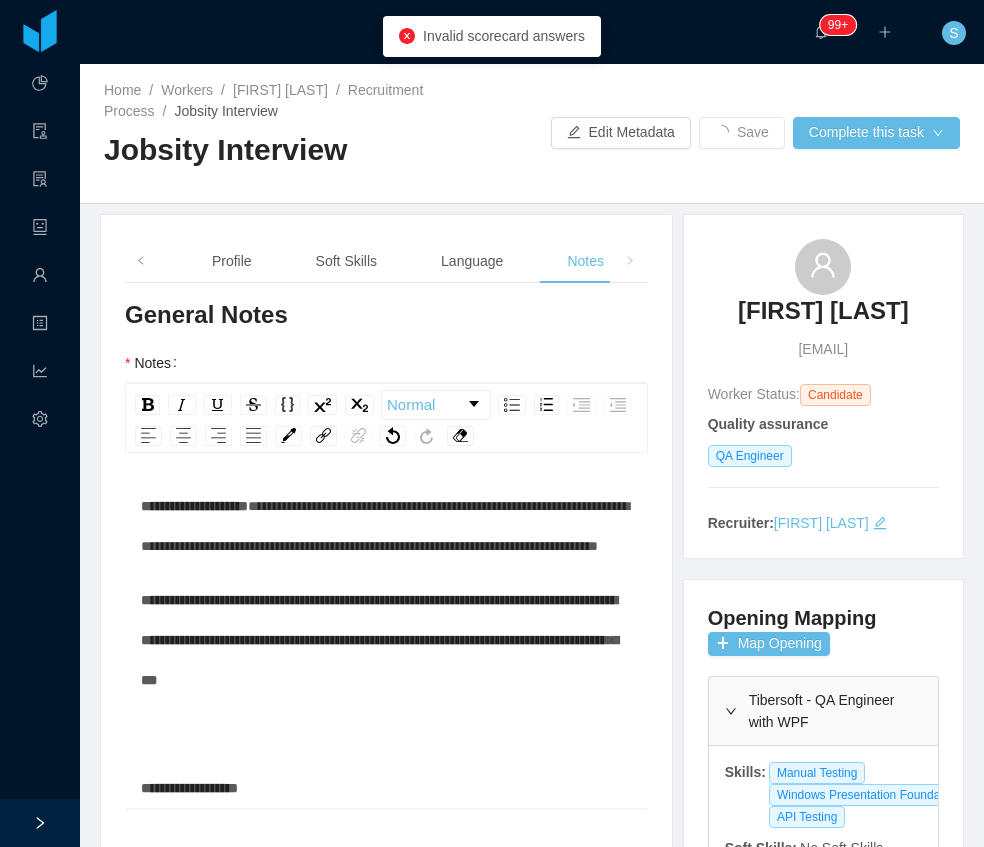 click on "**********" at bounding box center [386, 840] 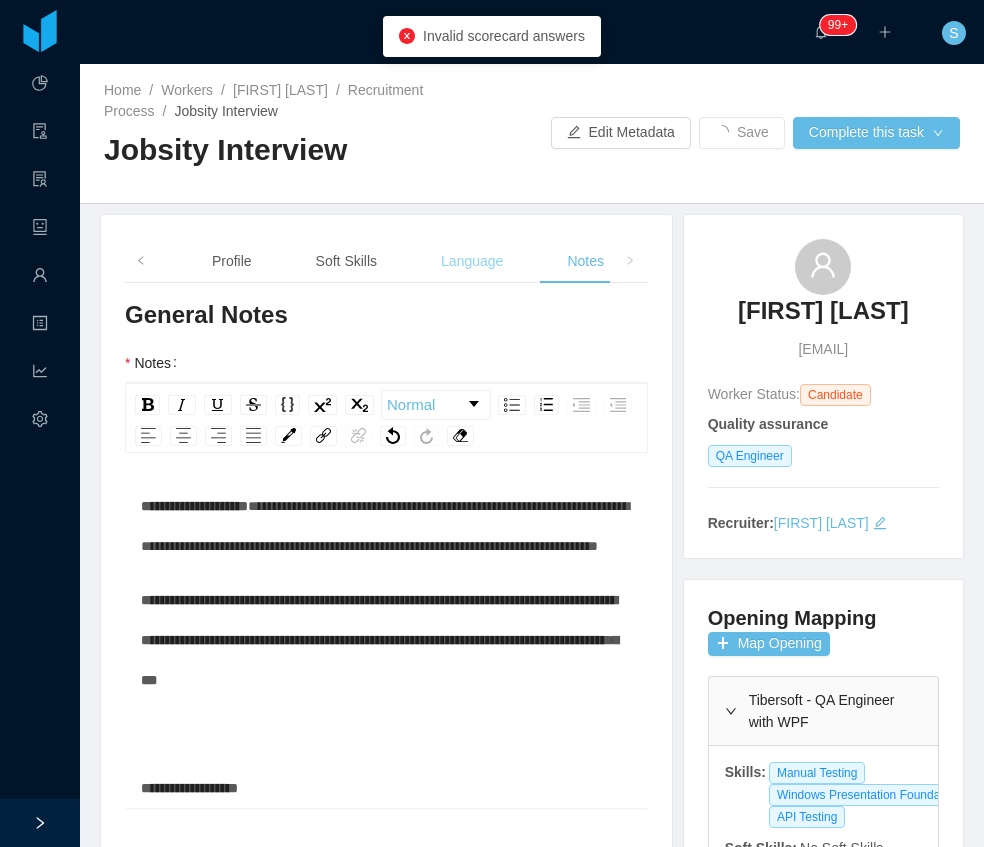 click on "Language" at bounding box center (472, 261) 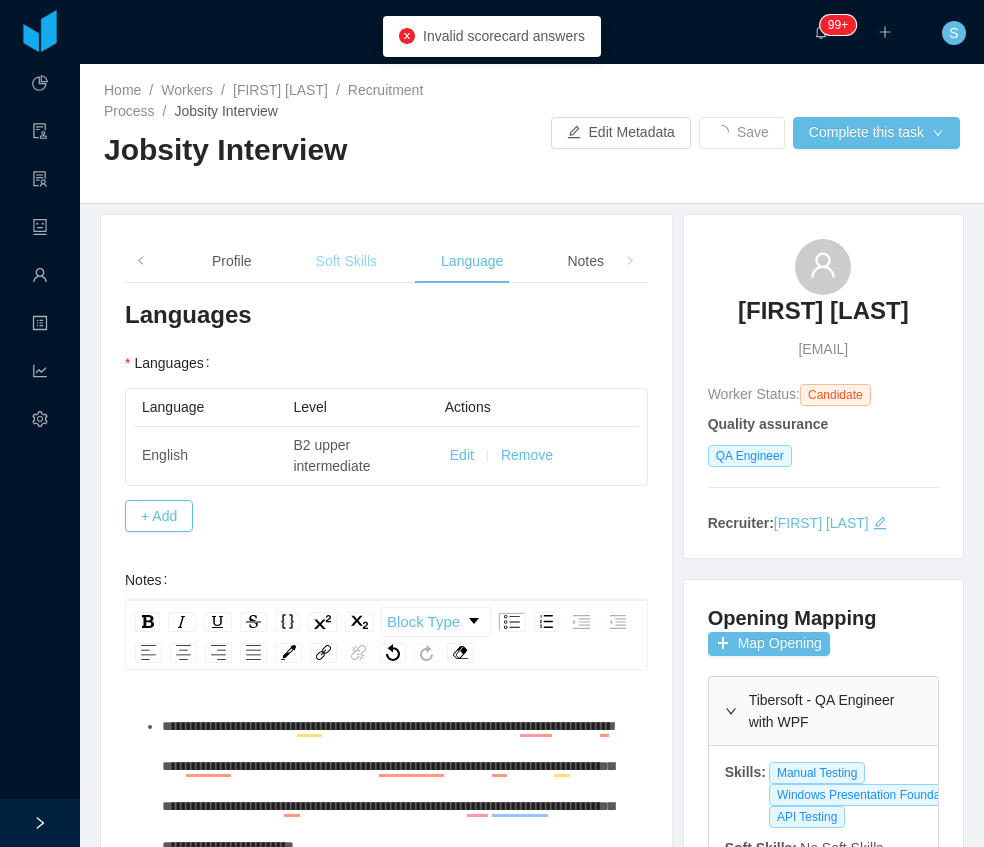 click on "Soft Skills" at bounding box center [346, 261] 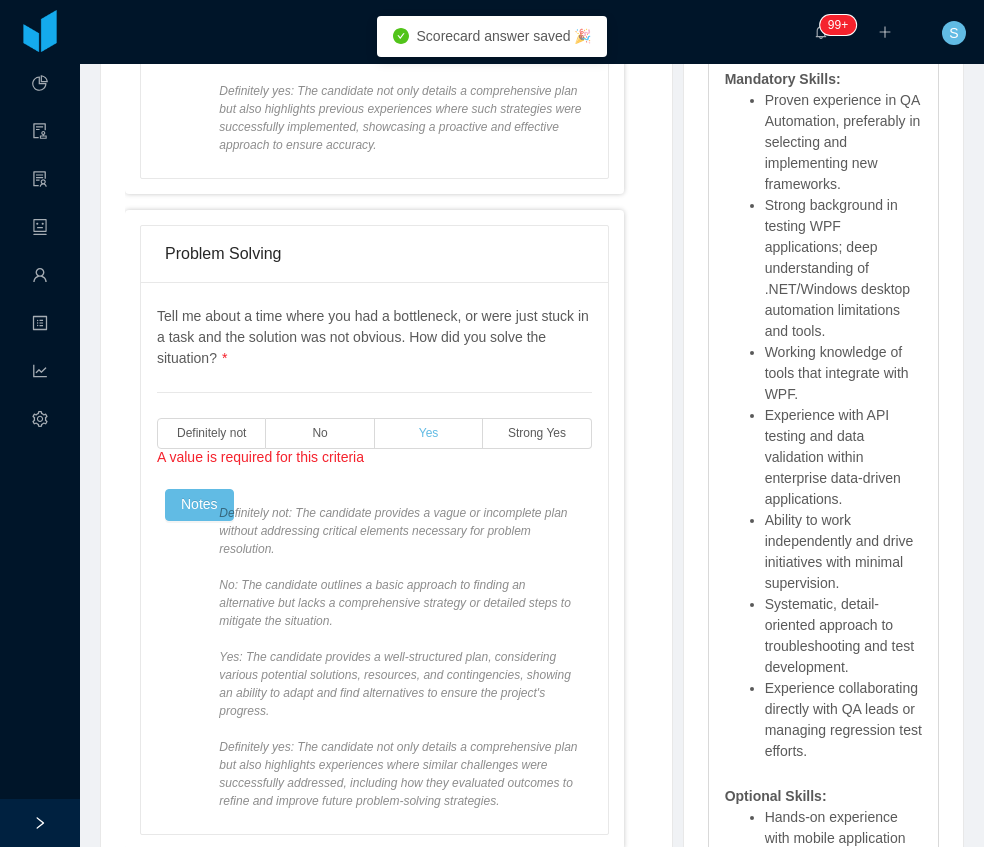click on "Yes" at bounding box center [429, 433] 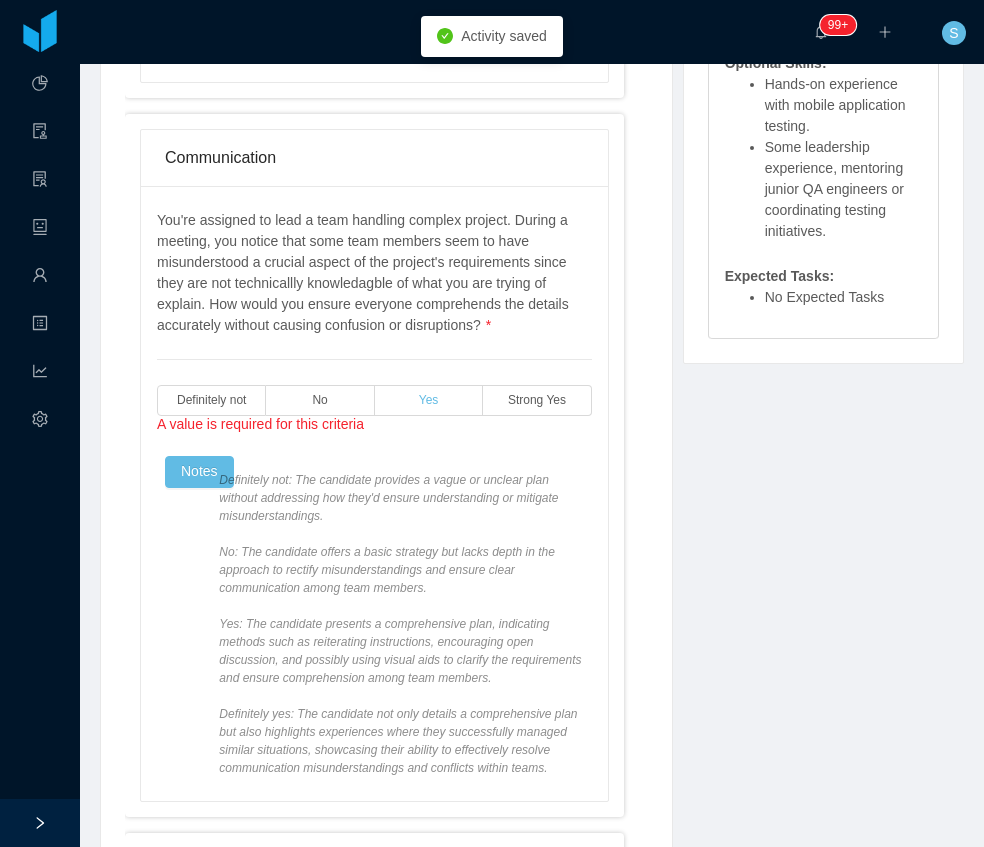 click on "Yes" at bounding box center [429, 400] 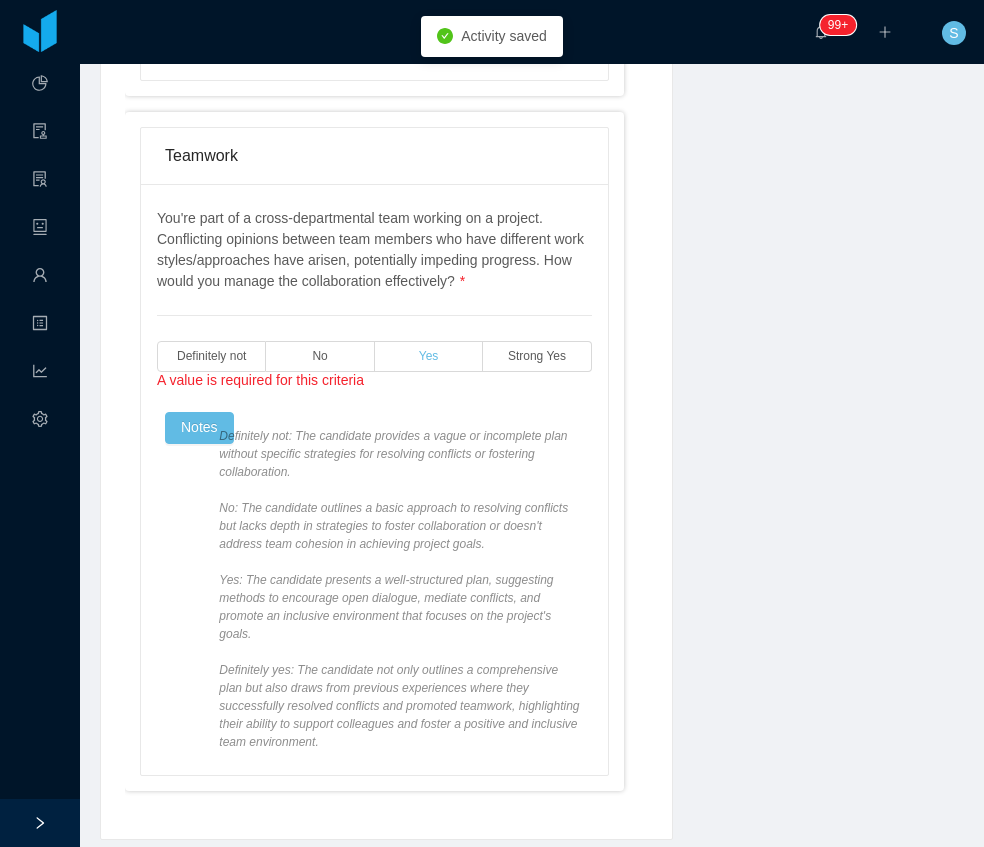 click on "Yes" at bounding box center [429, 356] 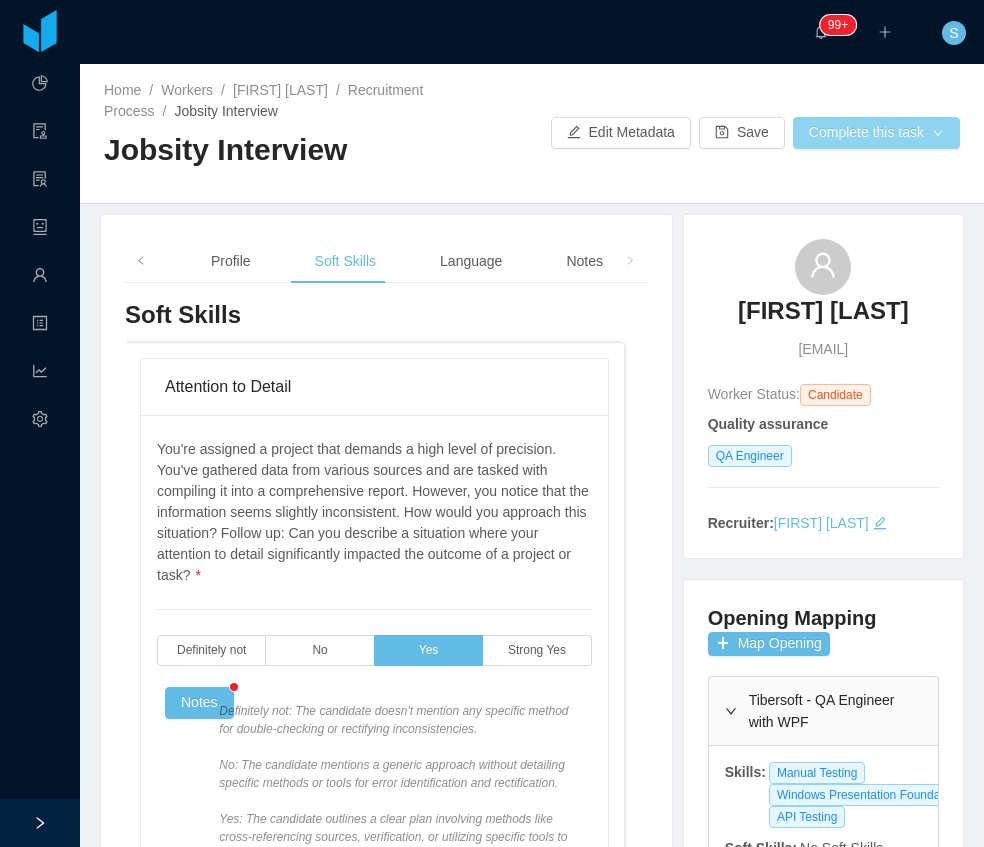 click on "Complete this task" at bounding box center (876, 133) 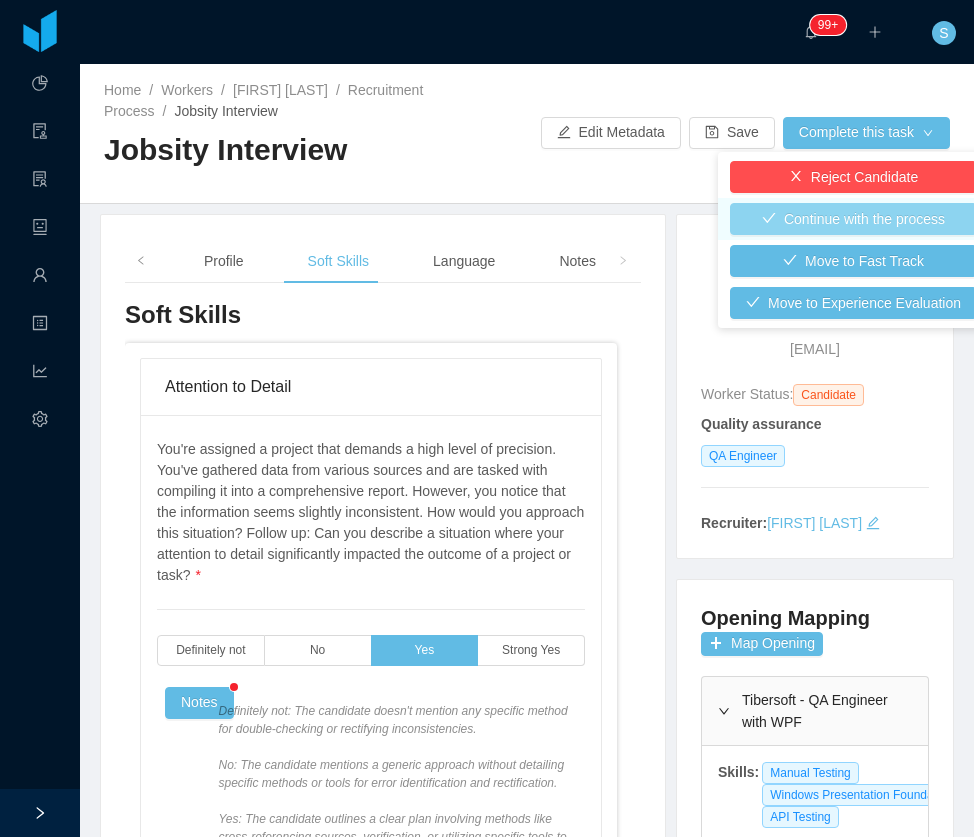 click on "Continue with the process" at bounding box center [853, 219] 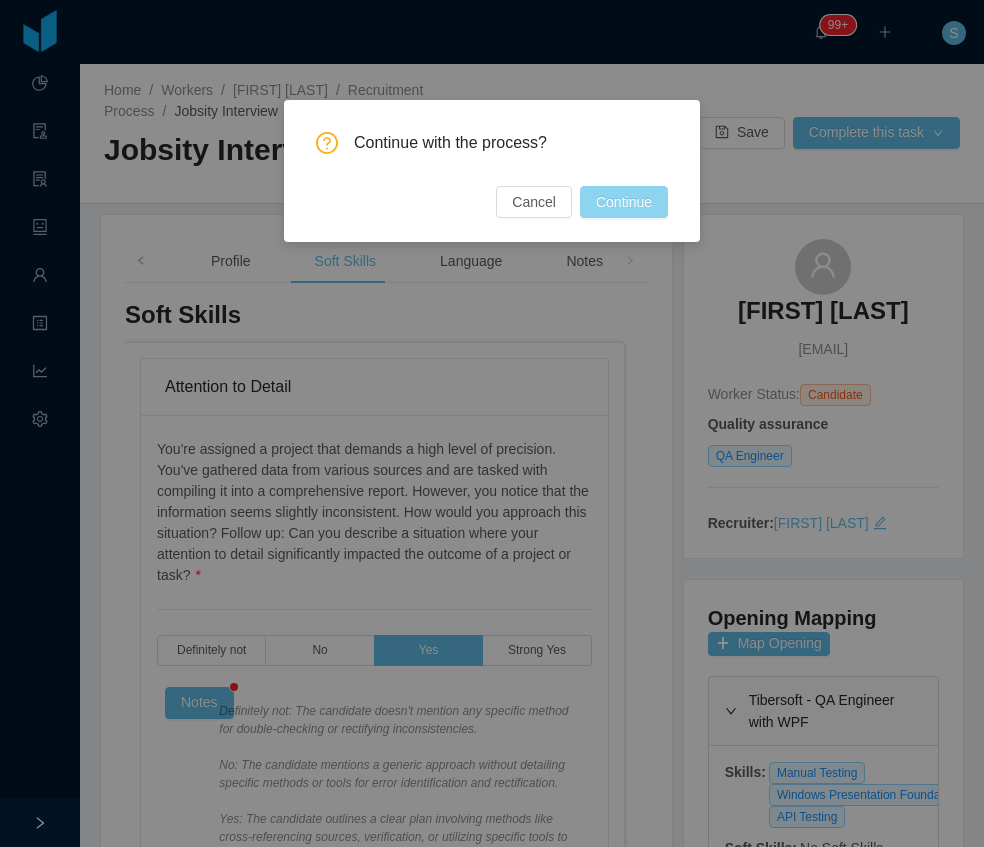 click on "Continue" at bounding box center [624, 202] 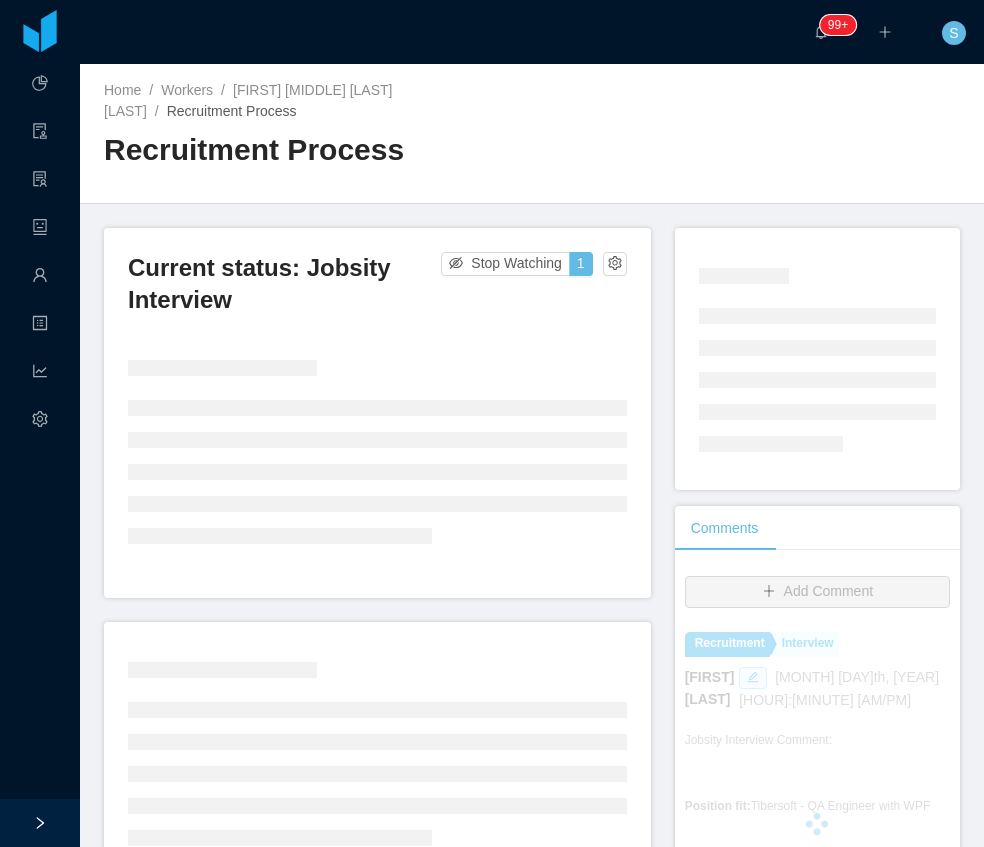 scroll, scrollTop: 0, scrollLeft: 0, axis: both 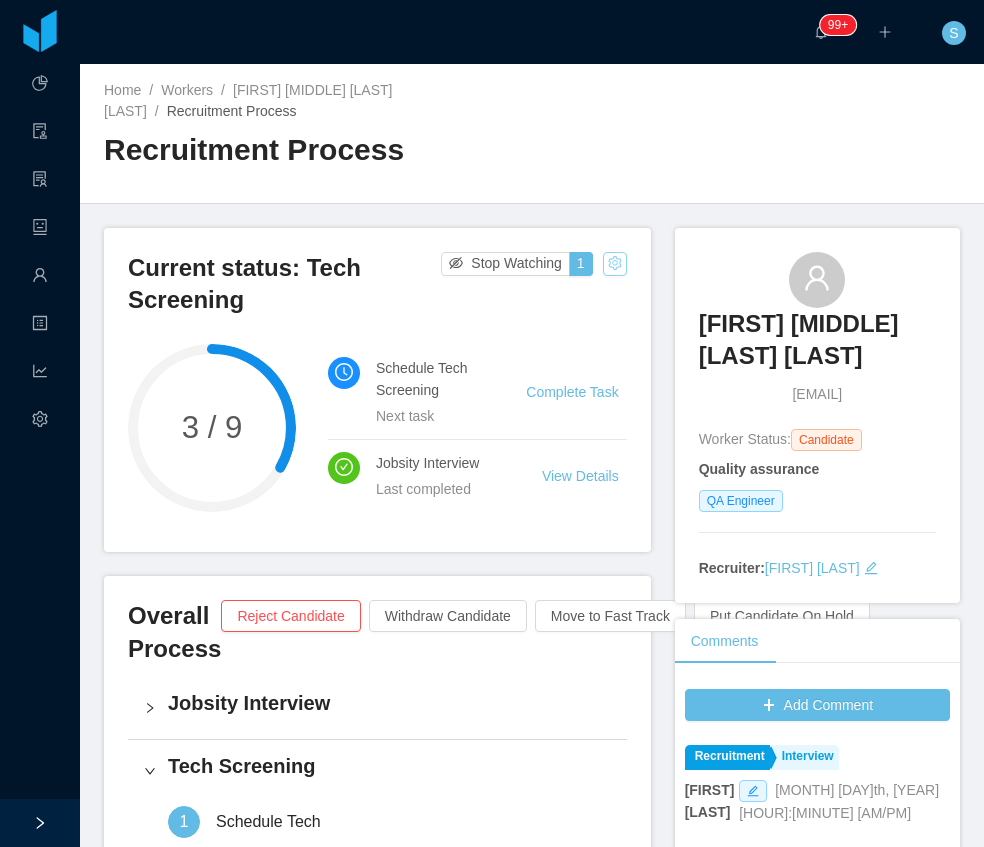 click at bounding box center (615, 264) 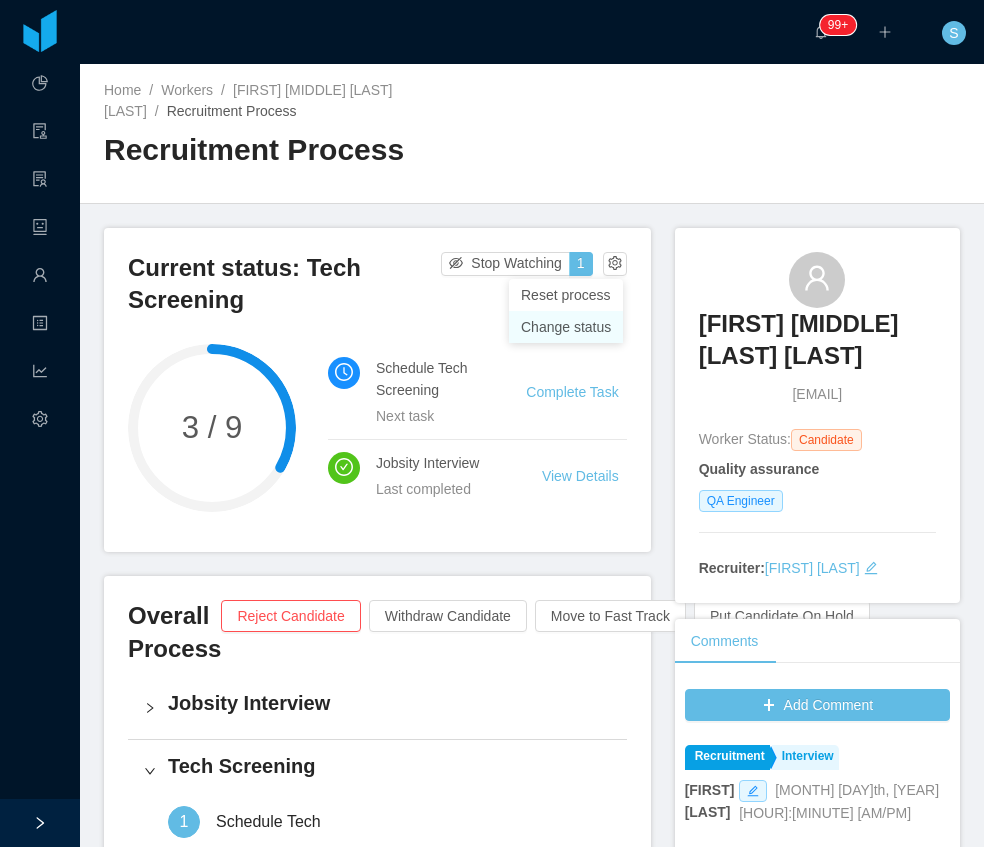 click on "Change status" at bounding box center [566, 327] 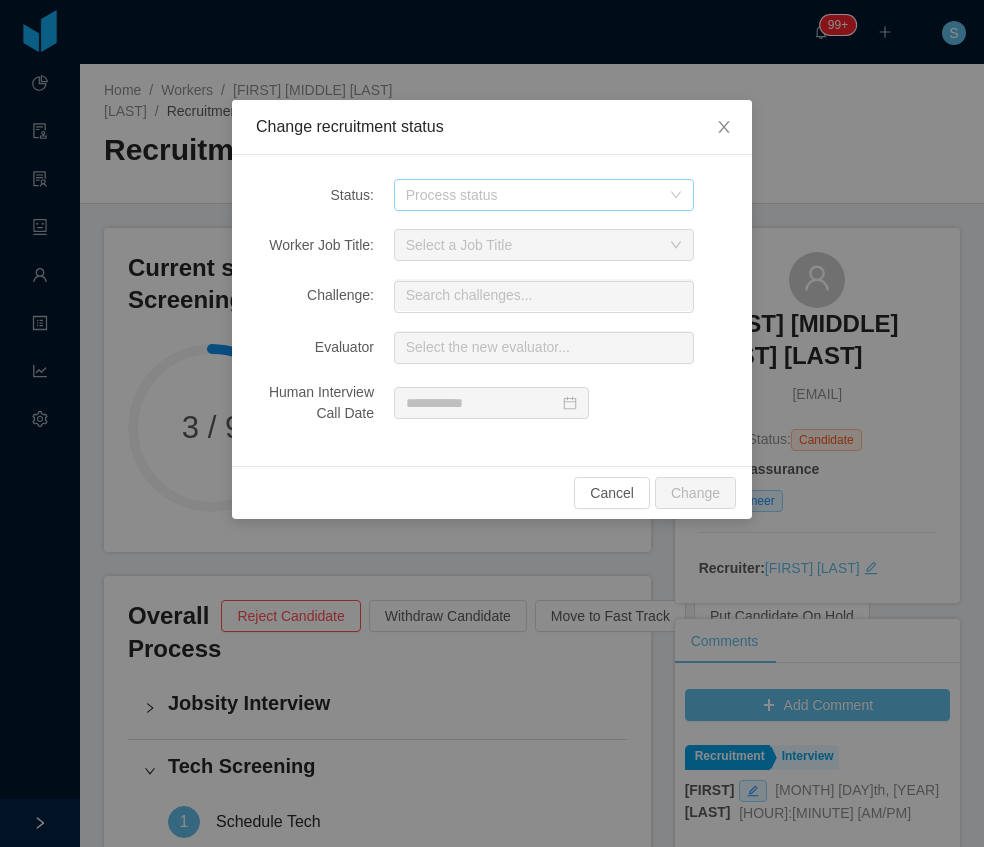 click on "Process status" at bounding box center [533, 195] 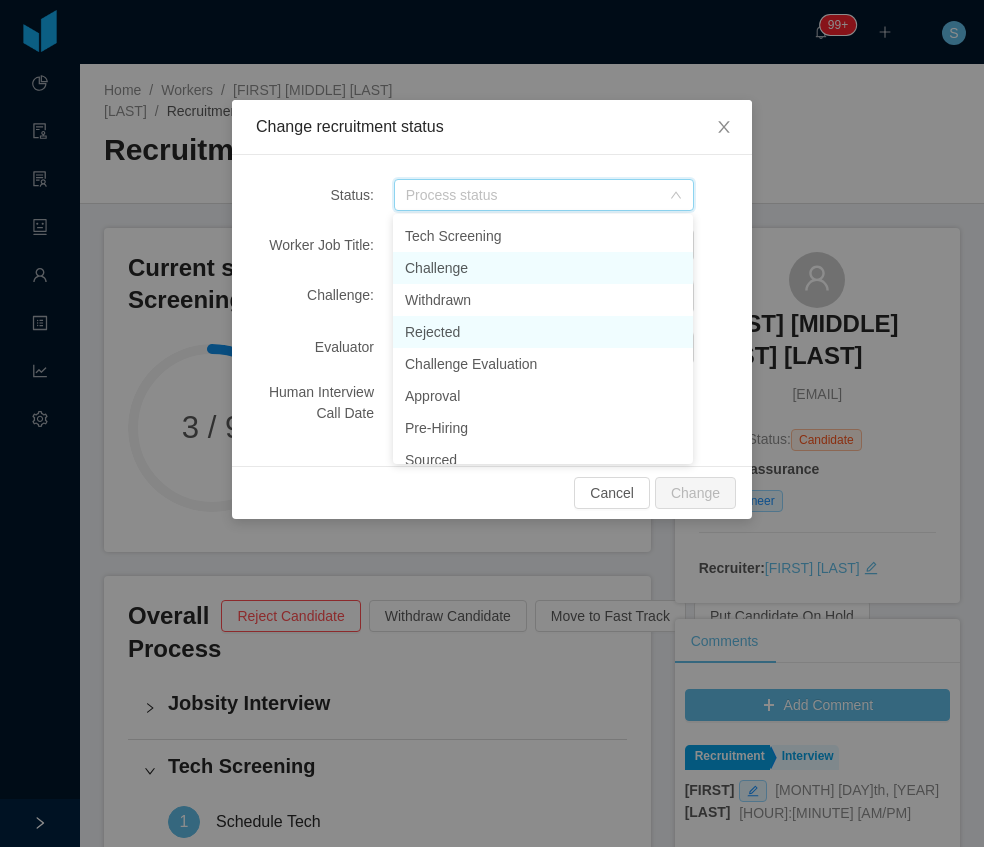 scroll, scrollTop: 66, scrollLeft: 0, axis: vertical 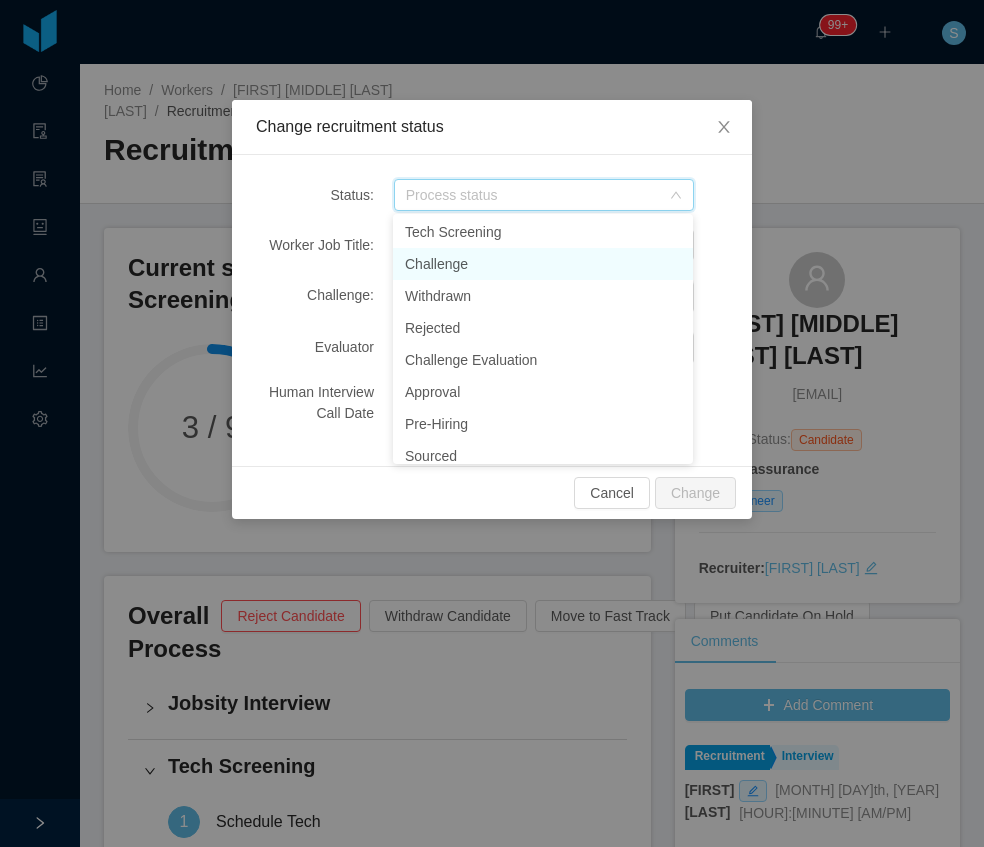 click on "Challenge" at bounding box center [543, 264] 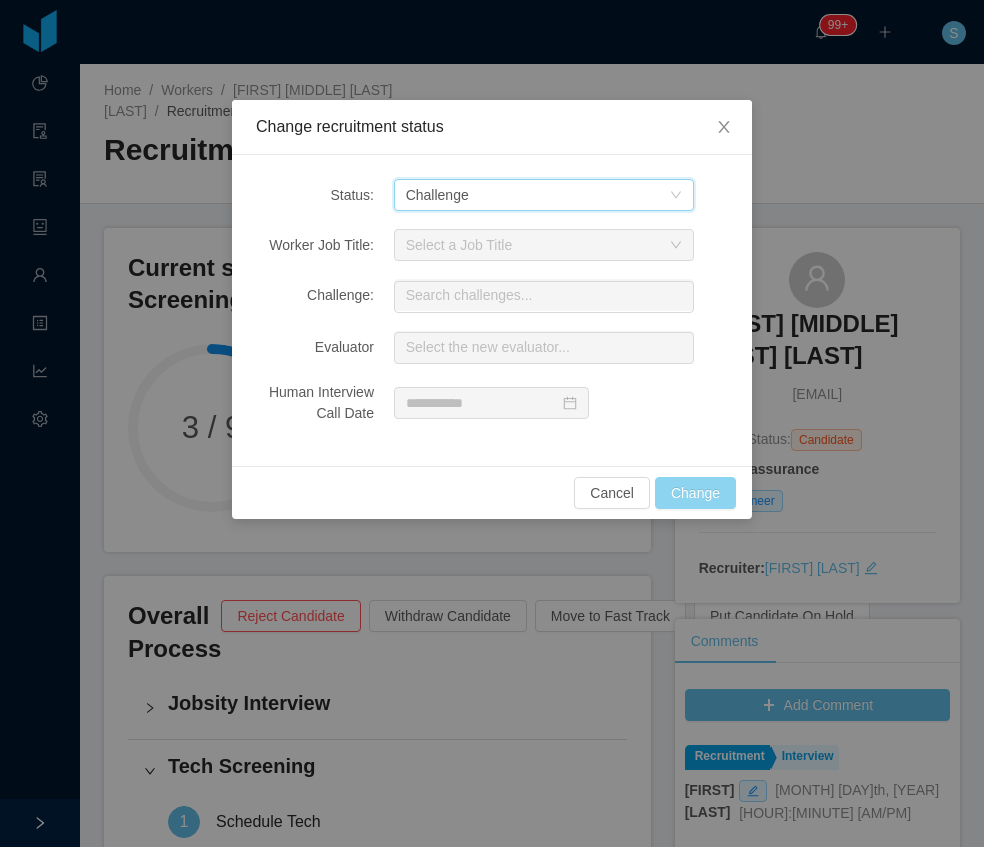 click on "Change" at bounding box center (695, 493) 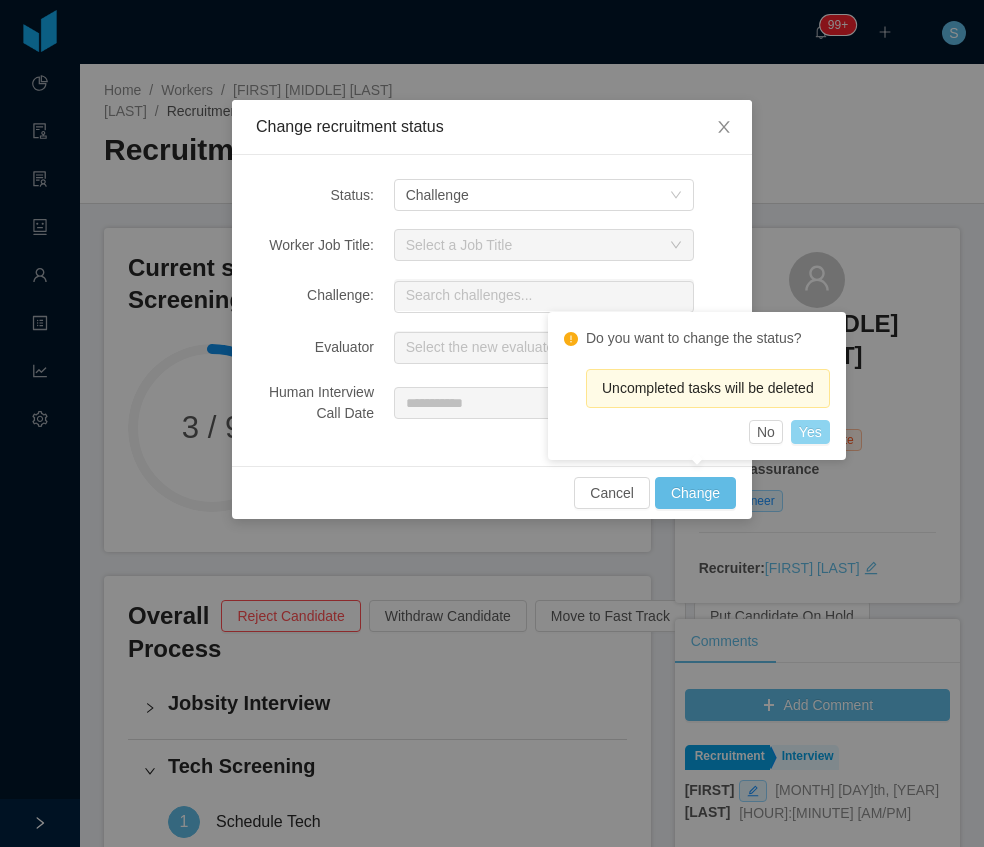 click on "Yes" at bounding box center (810, 432) 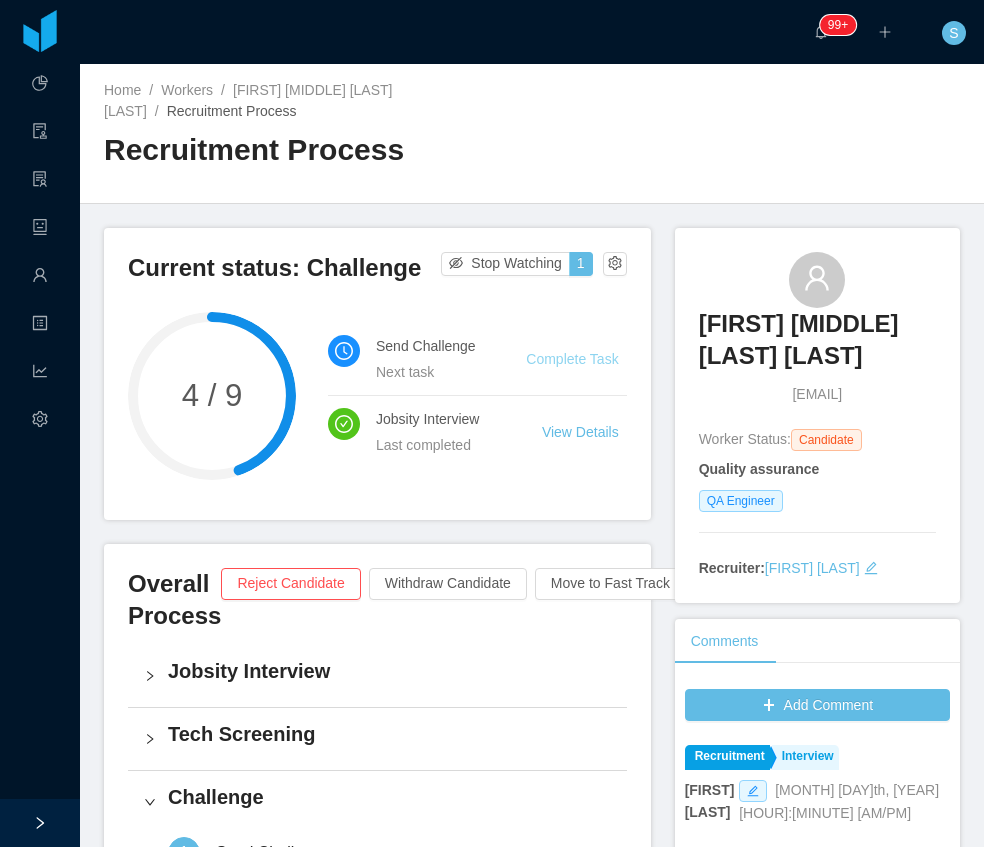 click on "Complete Task" at bounding box center (572, 359) 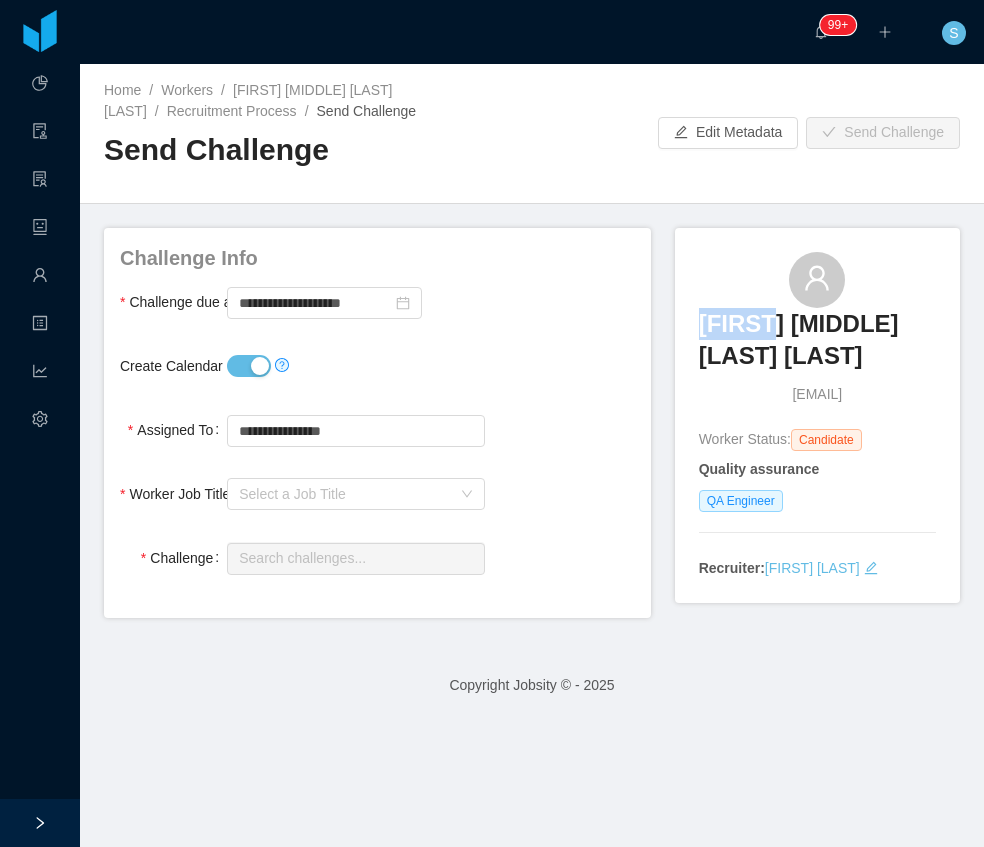 drag, startPoint x: 686, startPoint y: 295, endPoint x: 771, endPoint y: 326, distance: 90.47652 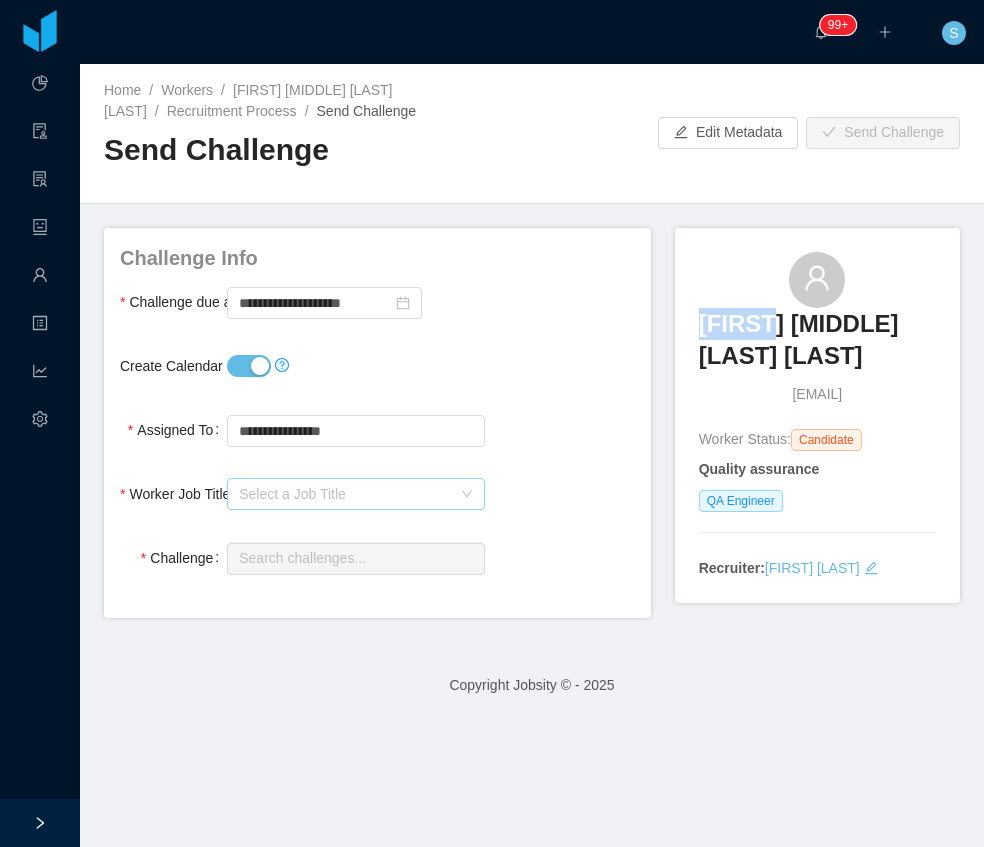click on "Select a Job Title" at bounding box center (344, 494) 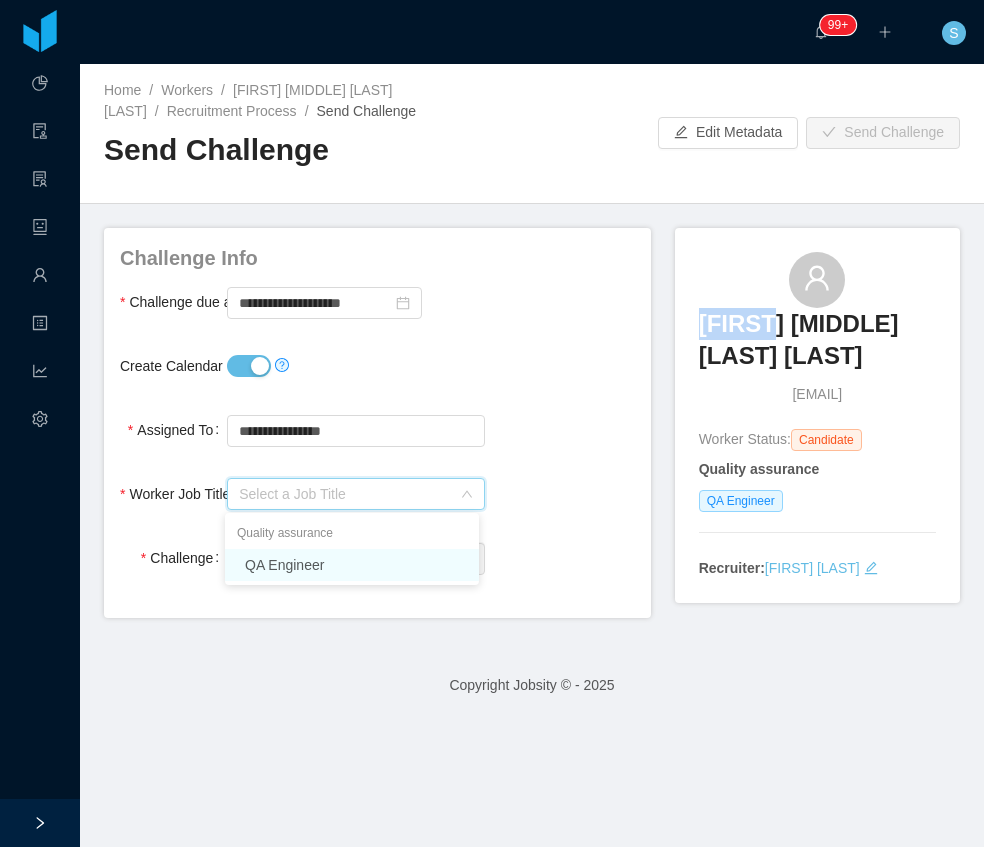 click on "QA Engineer" at bounding box center (352, 565) 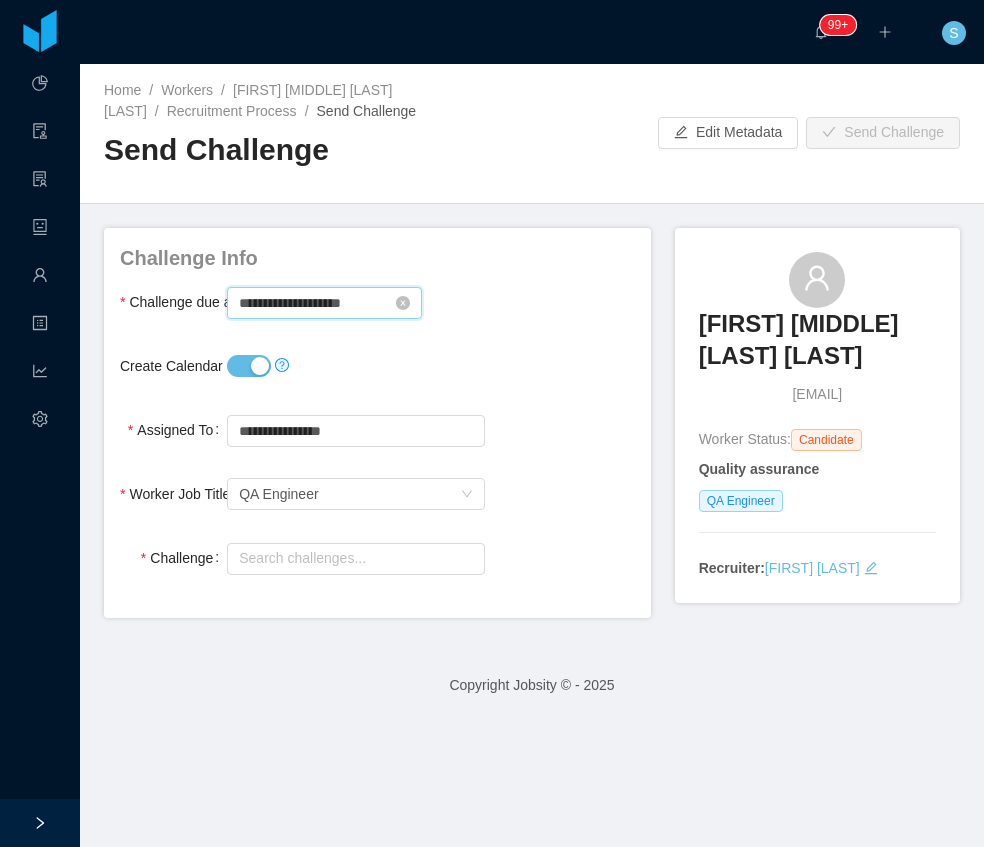click on "**********" at bounding box center (324, 303) 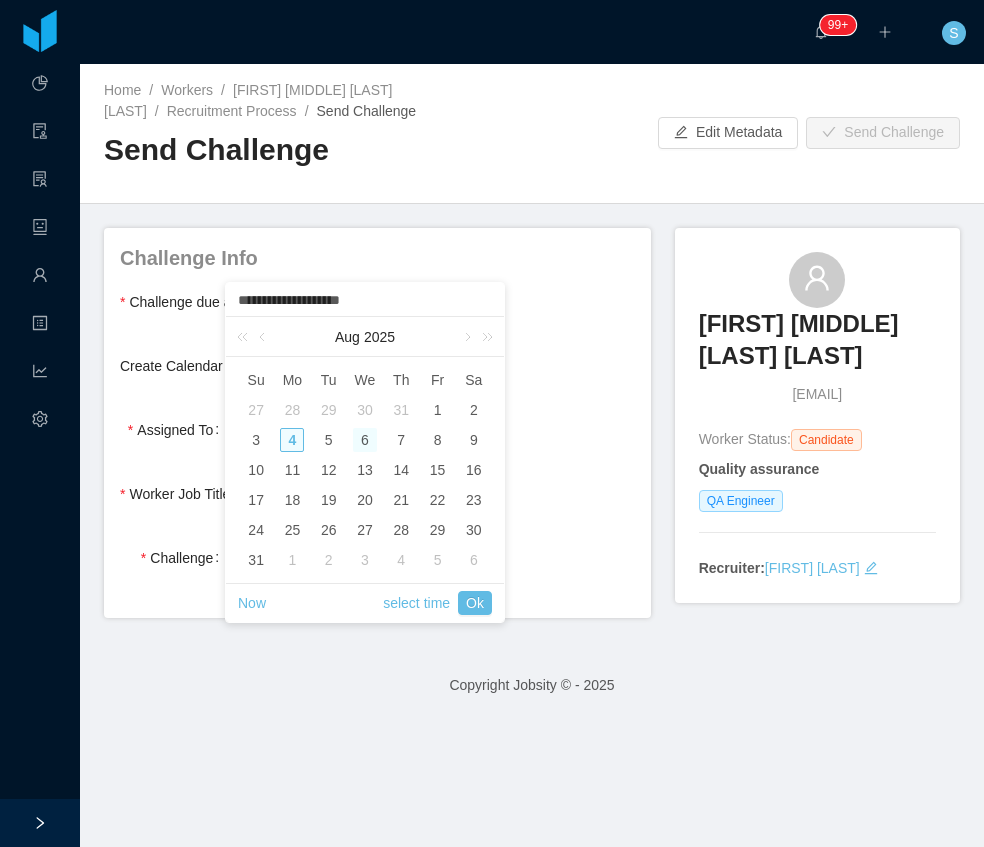 click on "6" at bounding box center (365, 440) 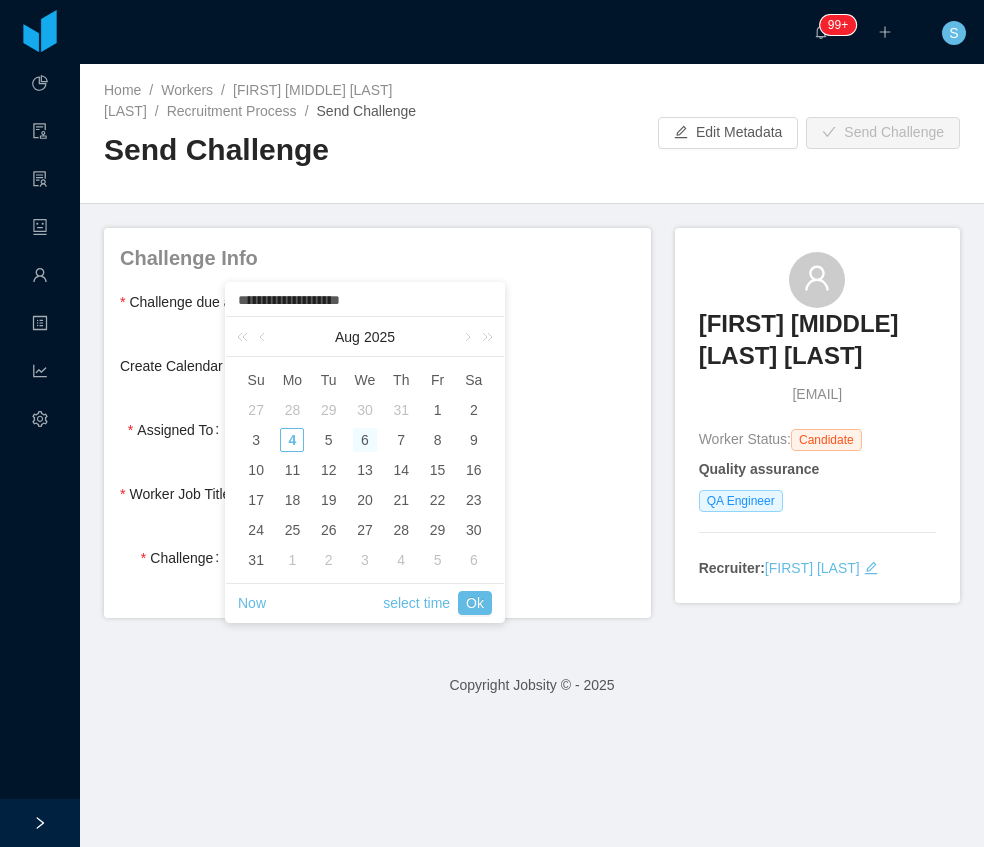 click on "**********" at bounding box center [365, 301] 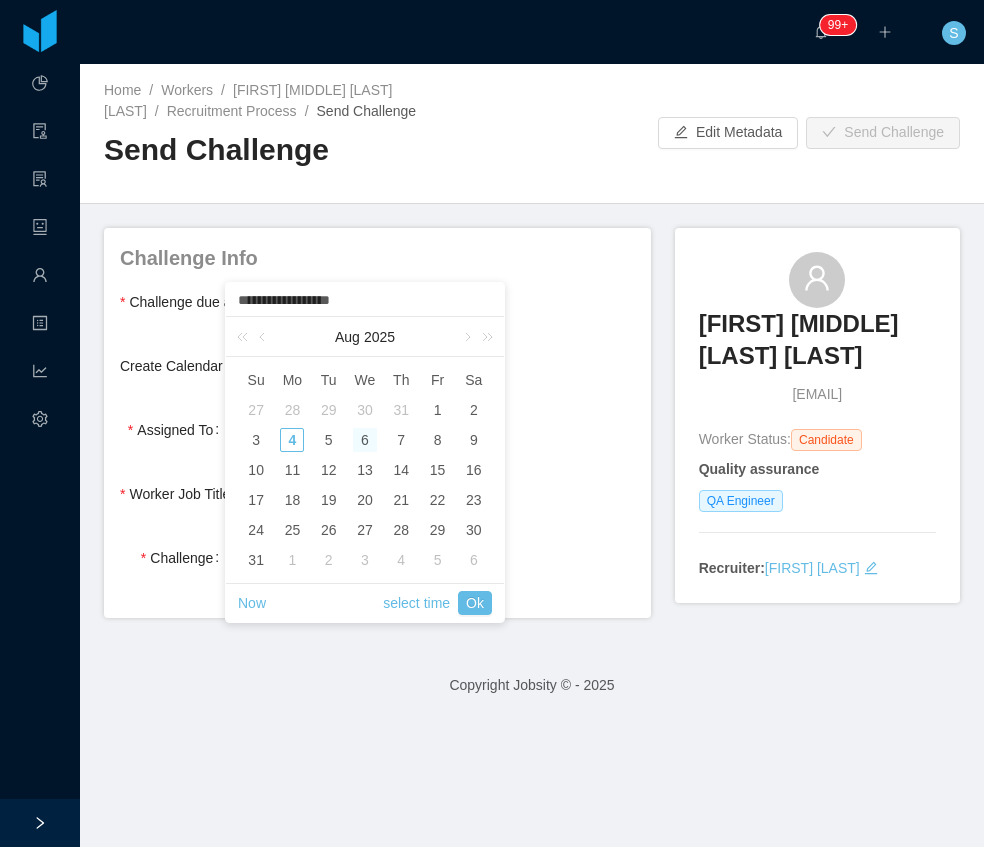 type on "**********" 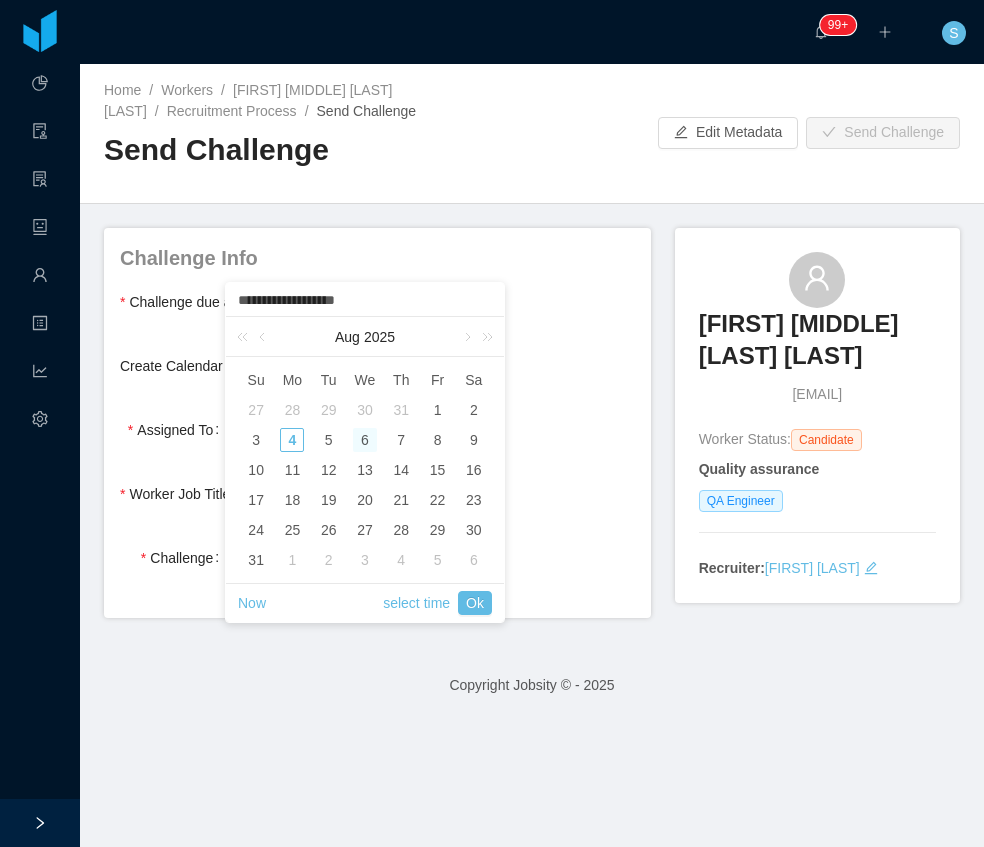 type on "**********" 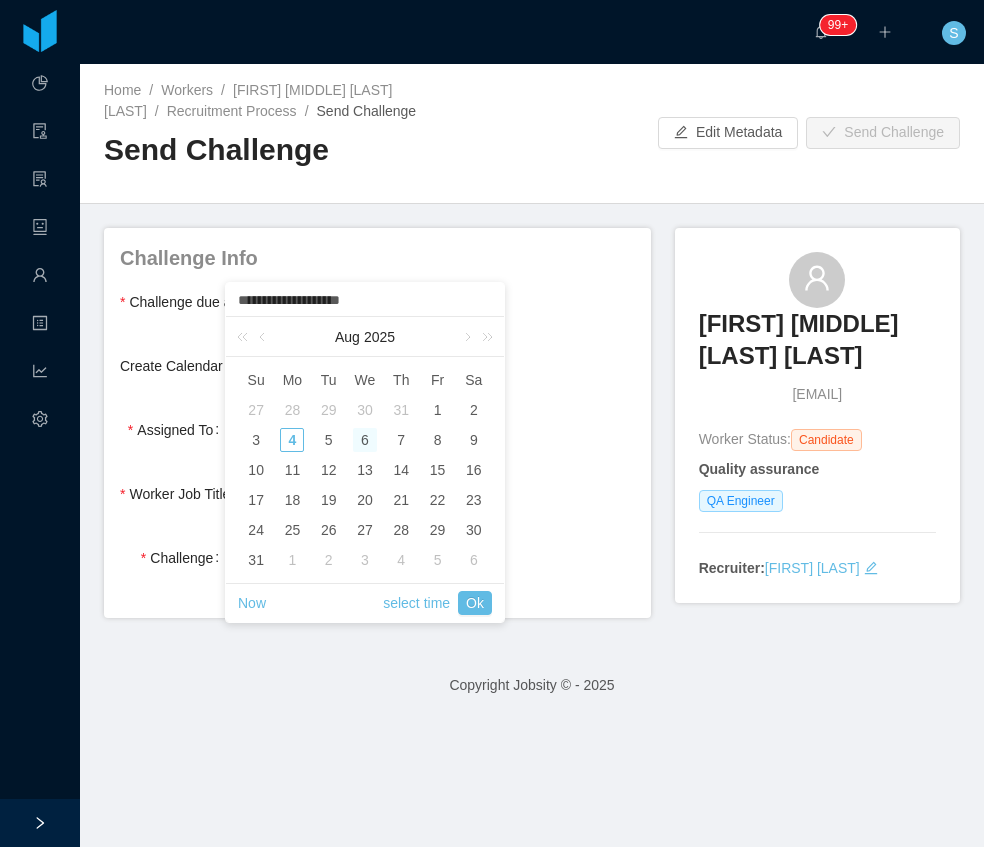 type on "**********" 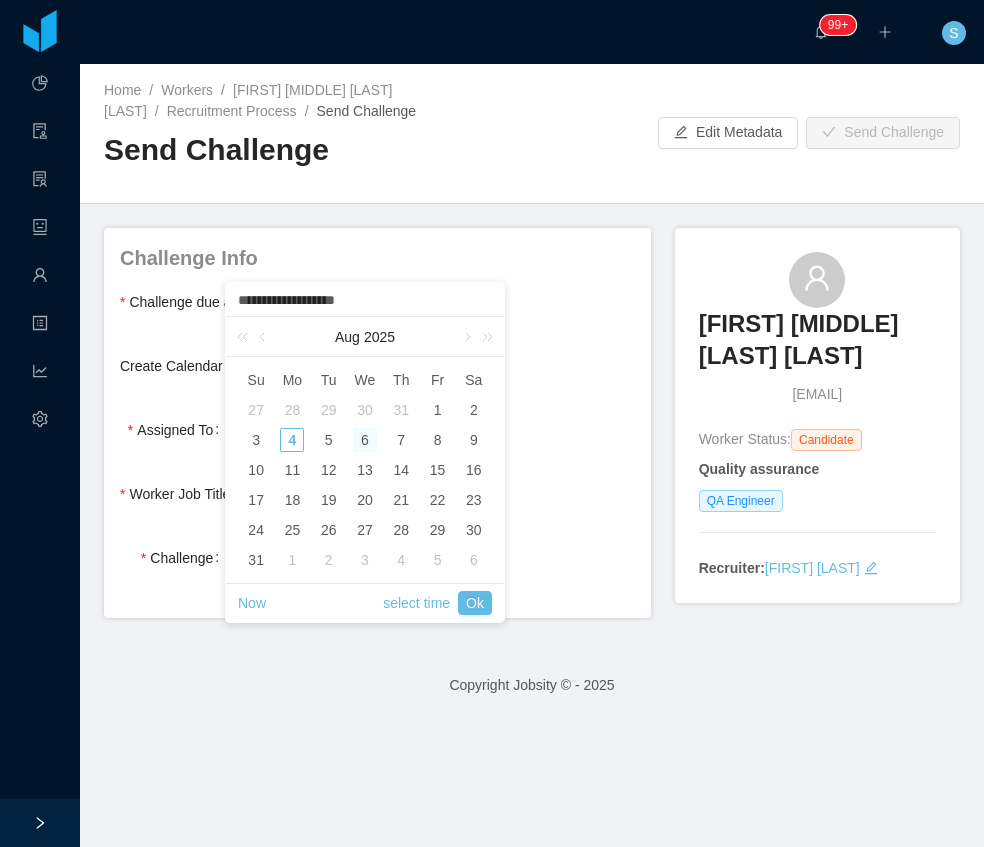 type on "**********" 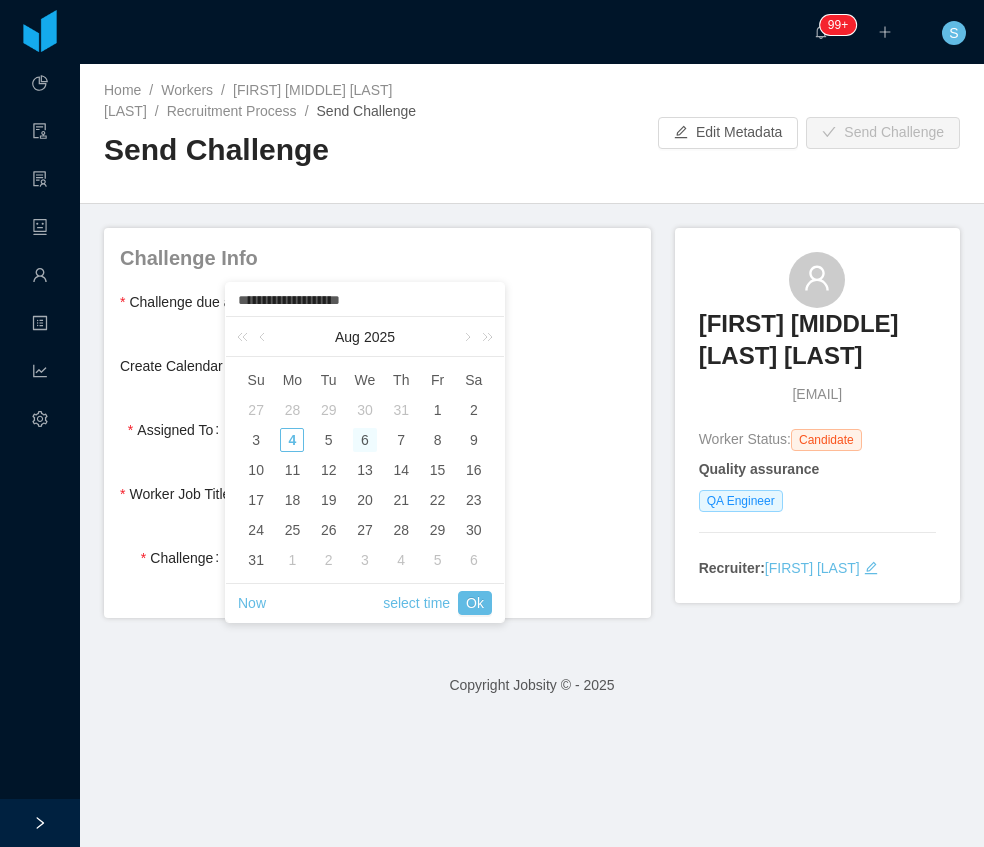type on "**********" 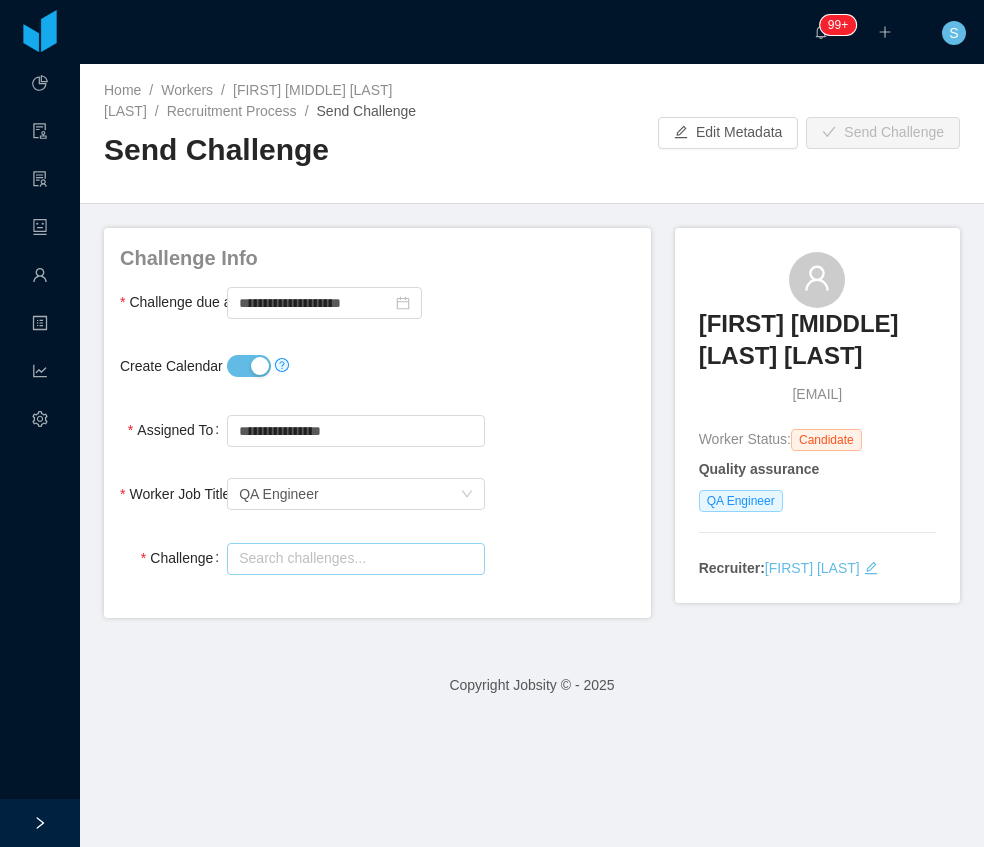 click at bounding box center [355, 559] 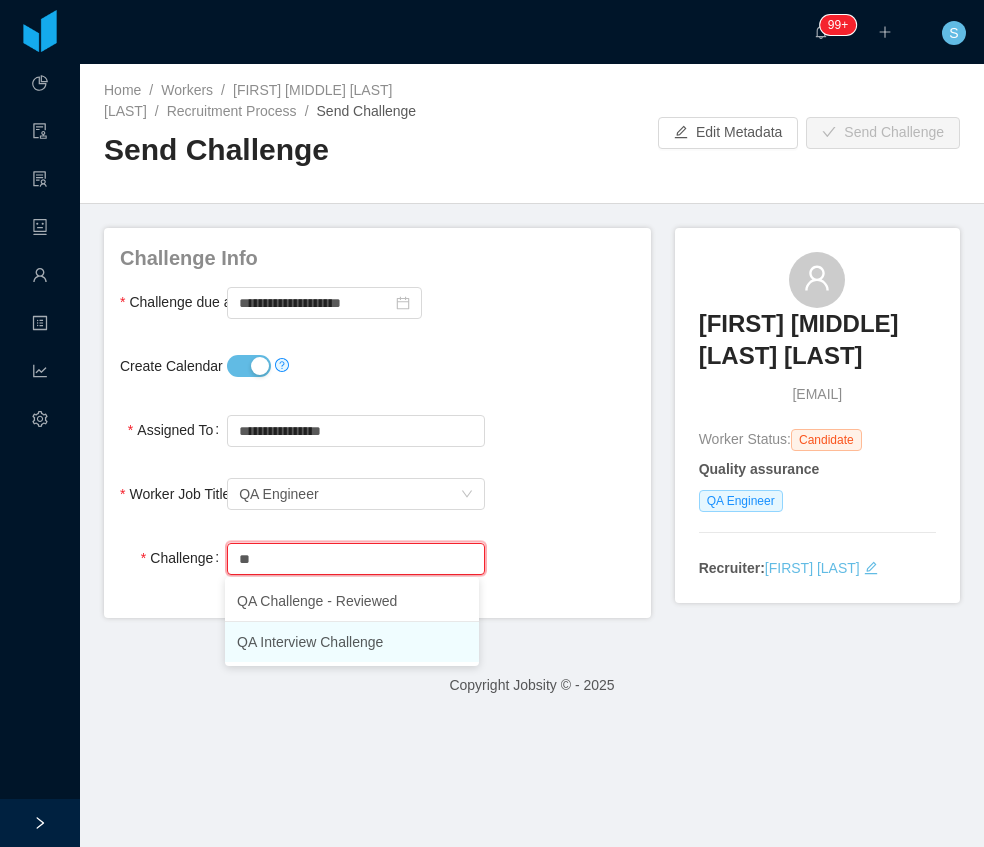 click on "QA Interview Challenge" at bounding box center (352, 642) 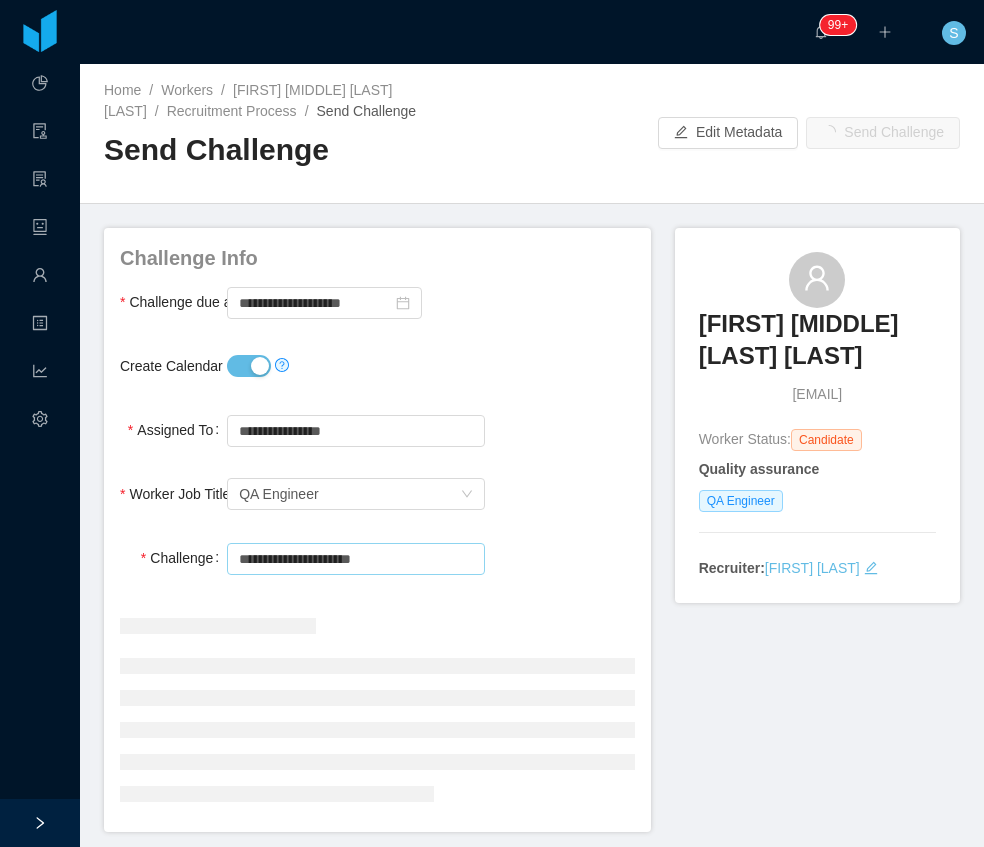 type on "**********" 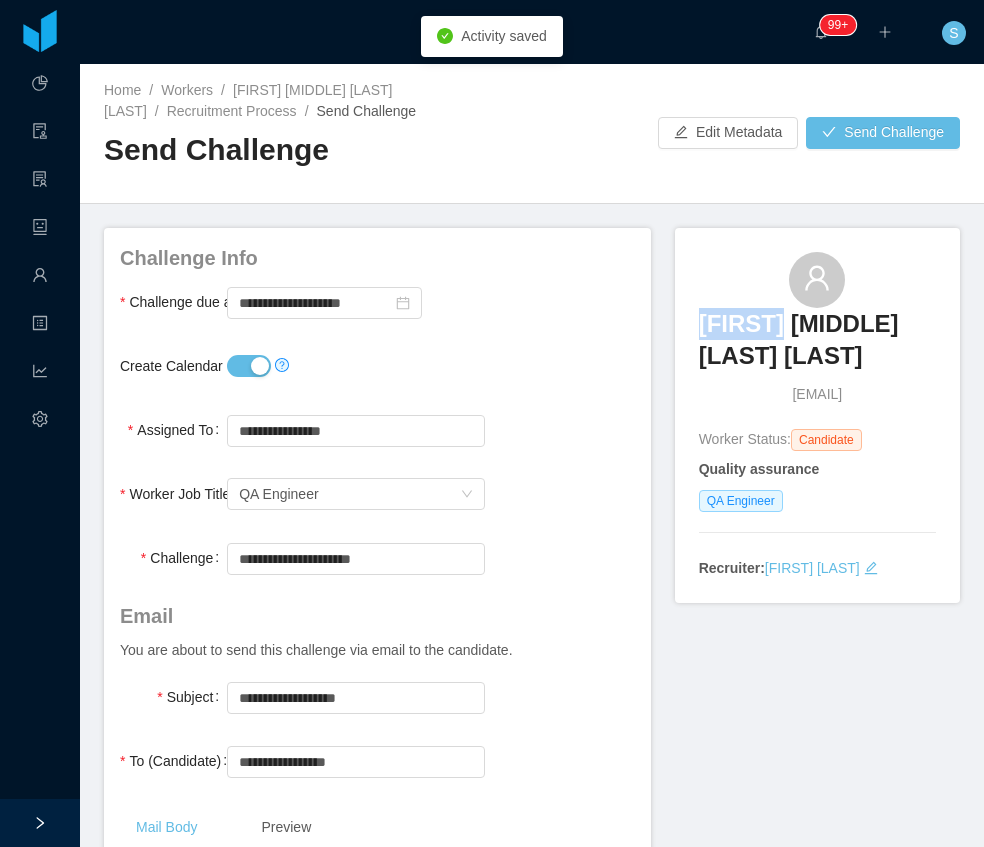 copy on "[NAME]" 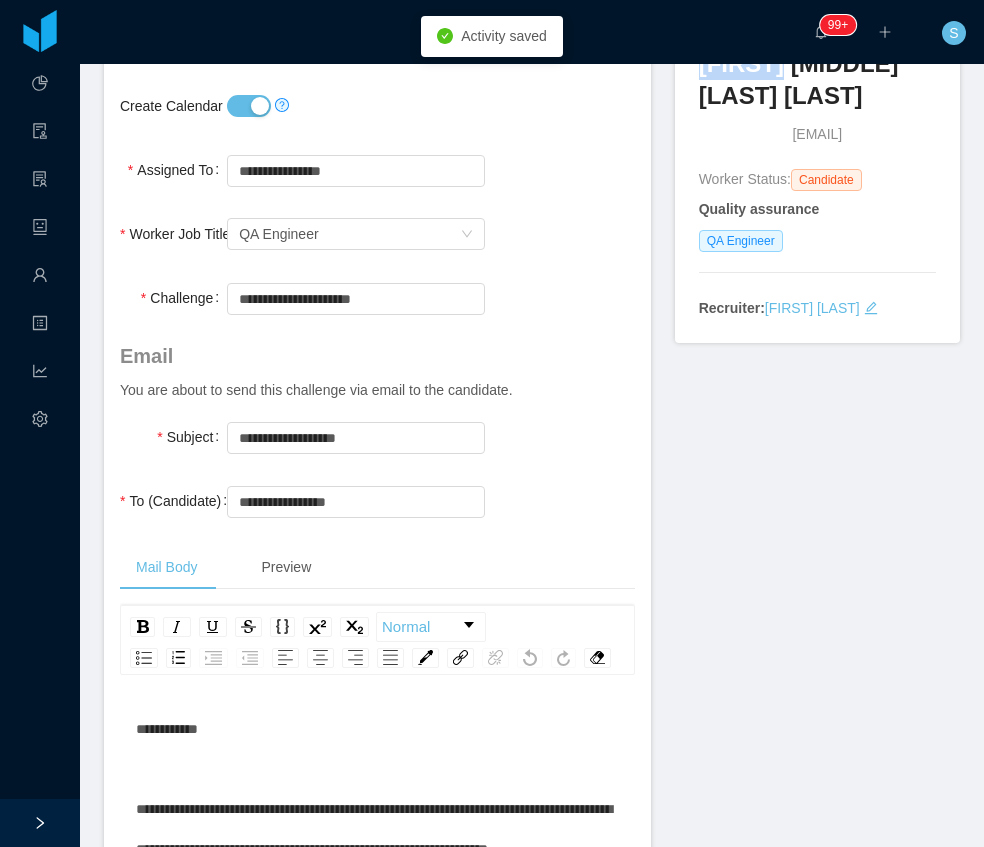 scroll, scrollTop: 266, scrollLeft: 0, axis: vertical 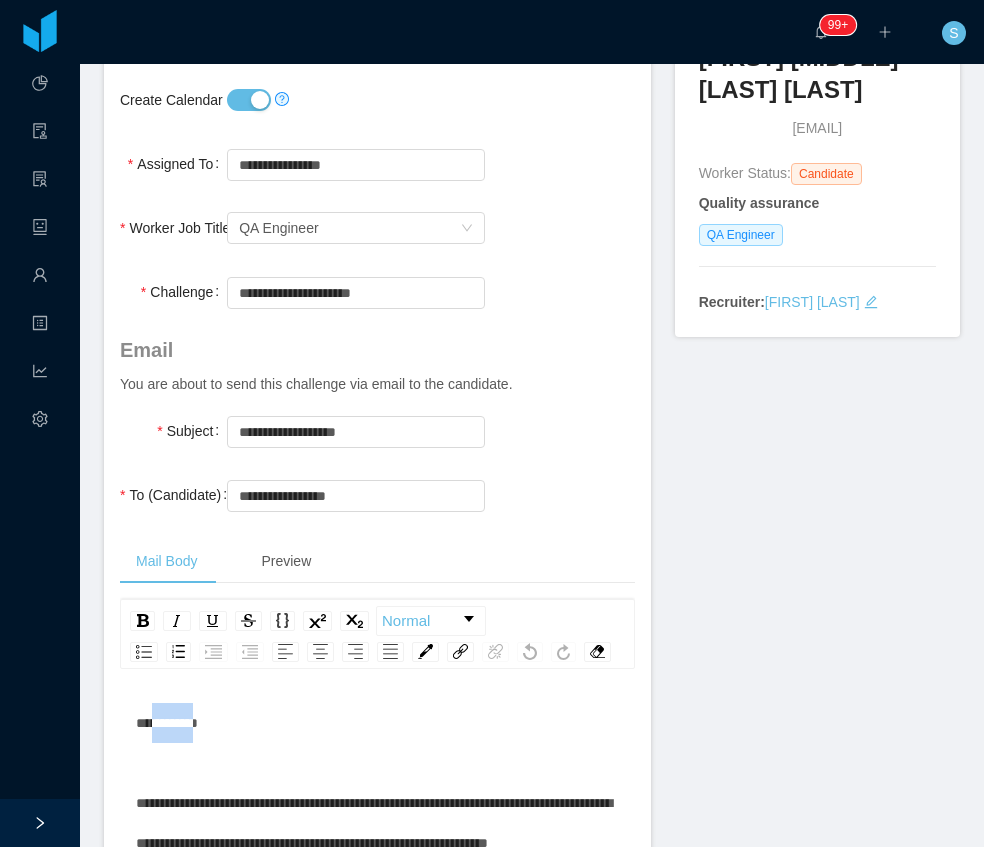 drag, startPoint x: 222, startPoint y: 718, endPoint x: 156, endPoint y: 718, distance: 66 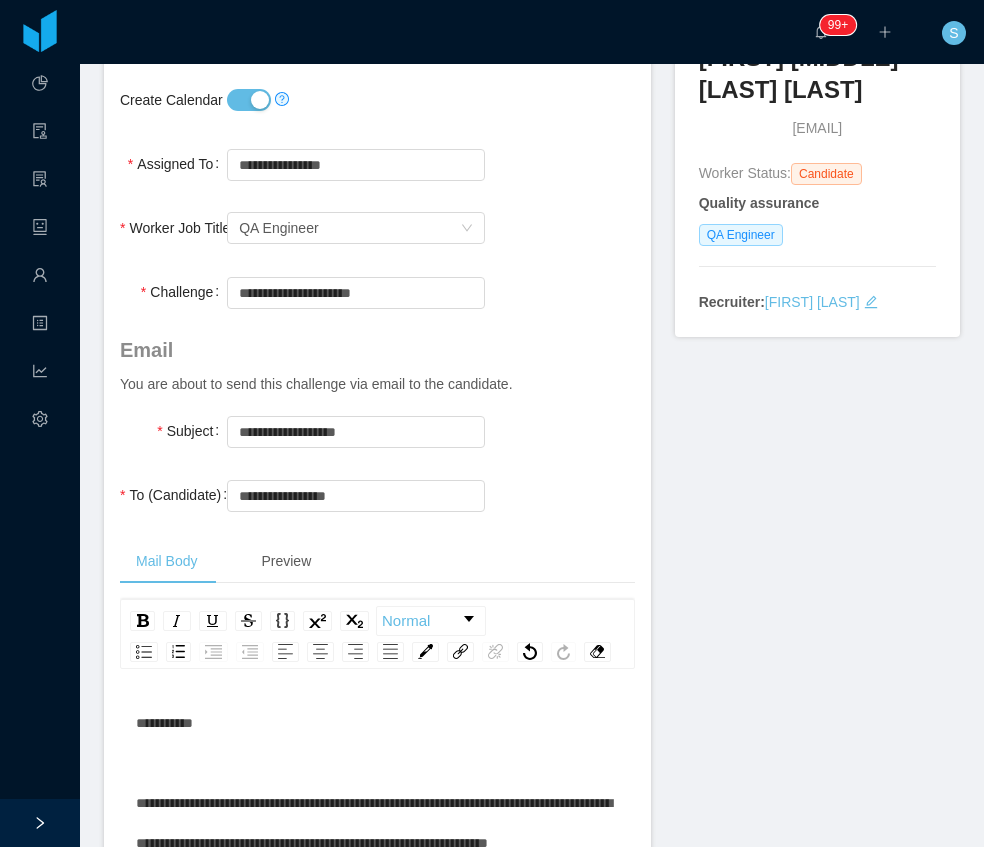 scroll, scrollTop: 63, scrollLeft: 0, axis: vertical 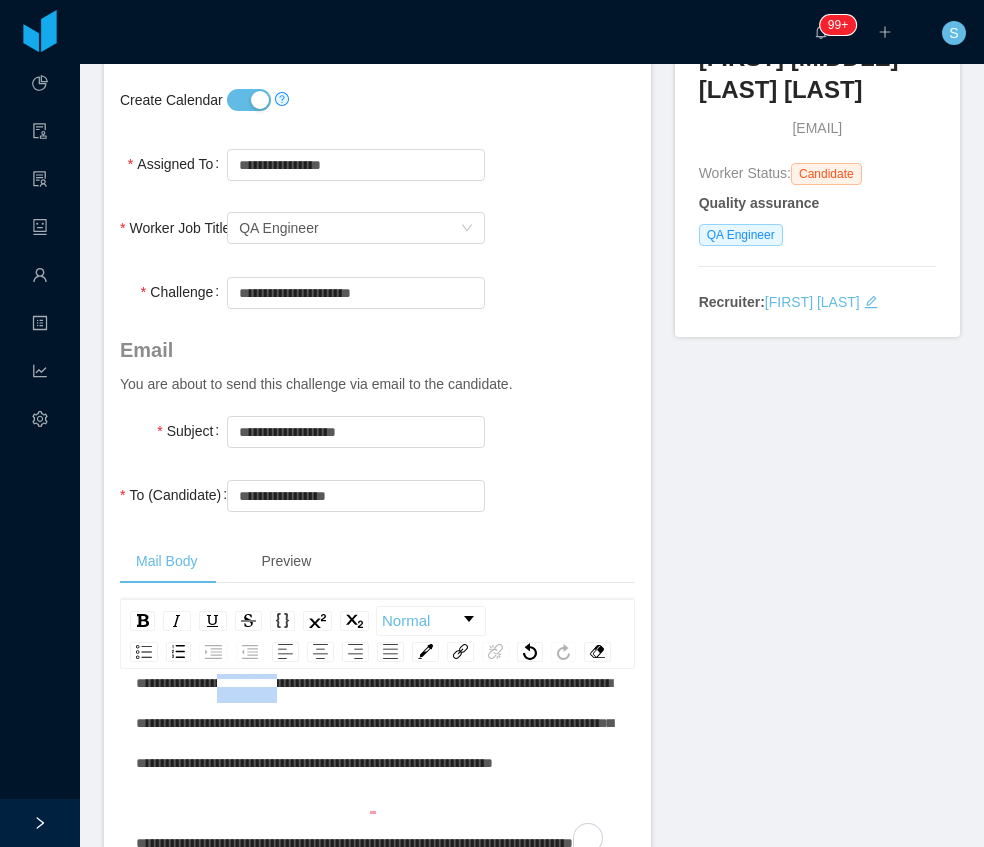 drag, startPoint x: 334, startPoint y: 720, endPoint x: 236, endPoint y: 722, distance: 98.02041 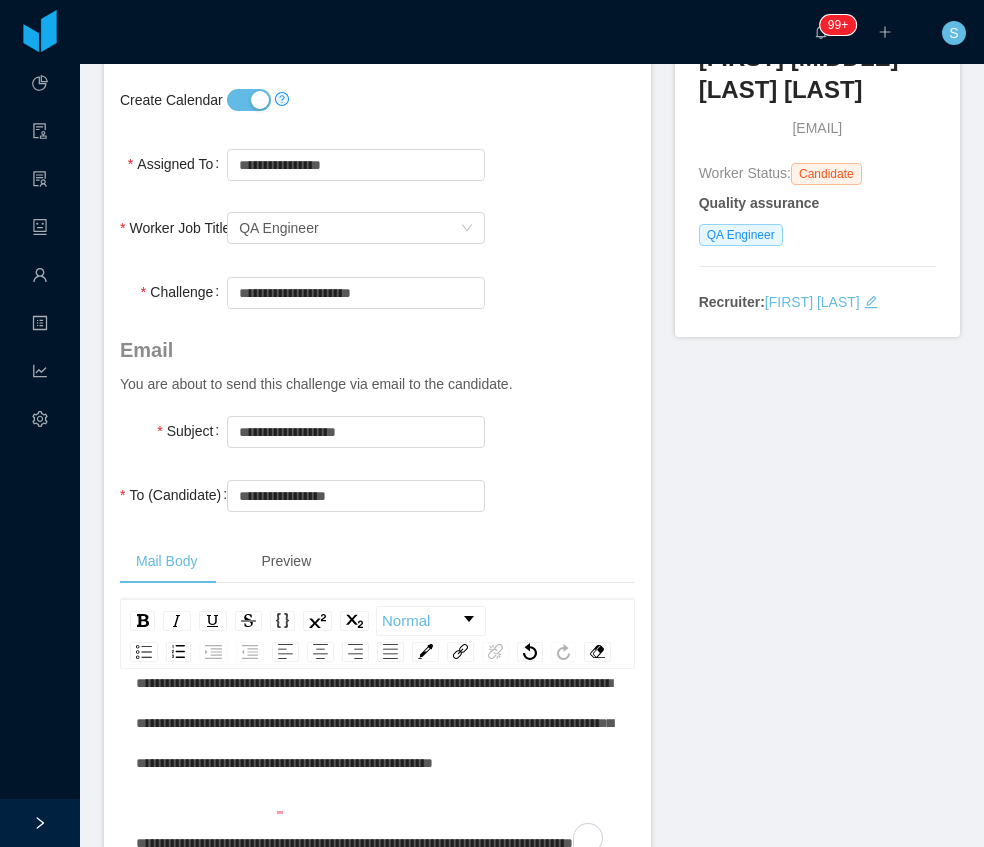 type 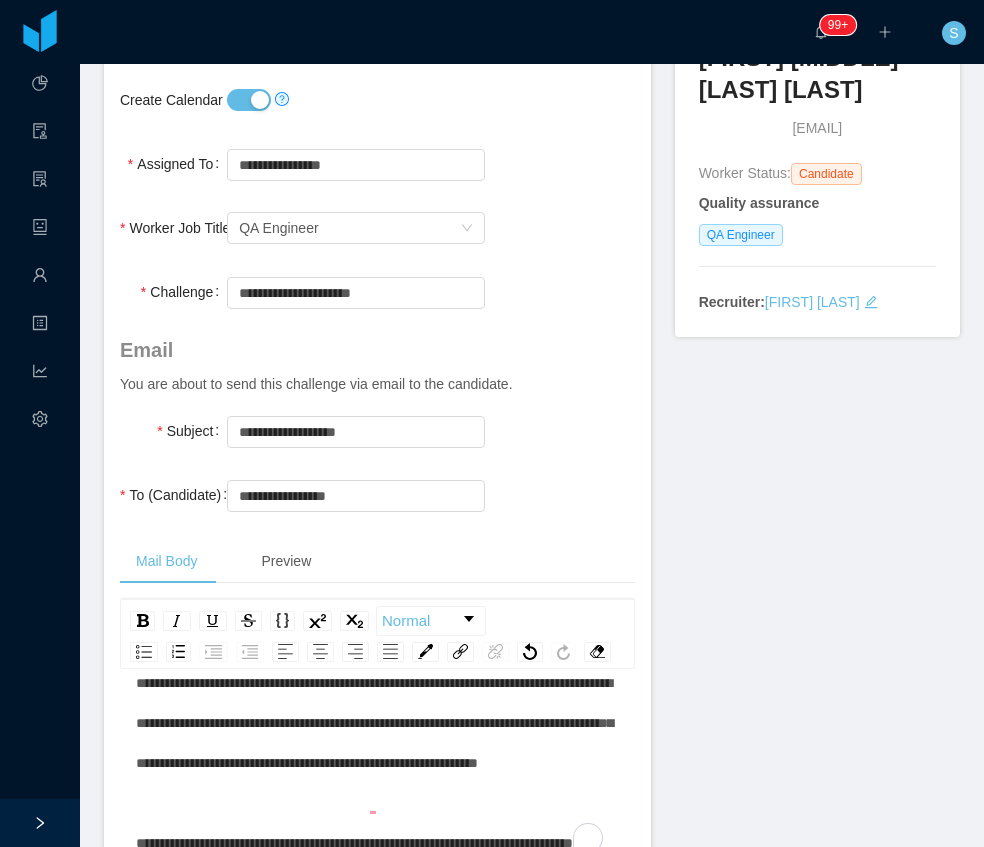 scroll, scrollTop: 0, scrollLeft: 0, axis: both 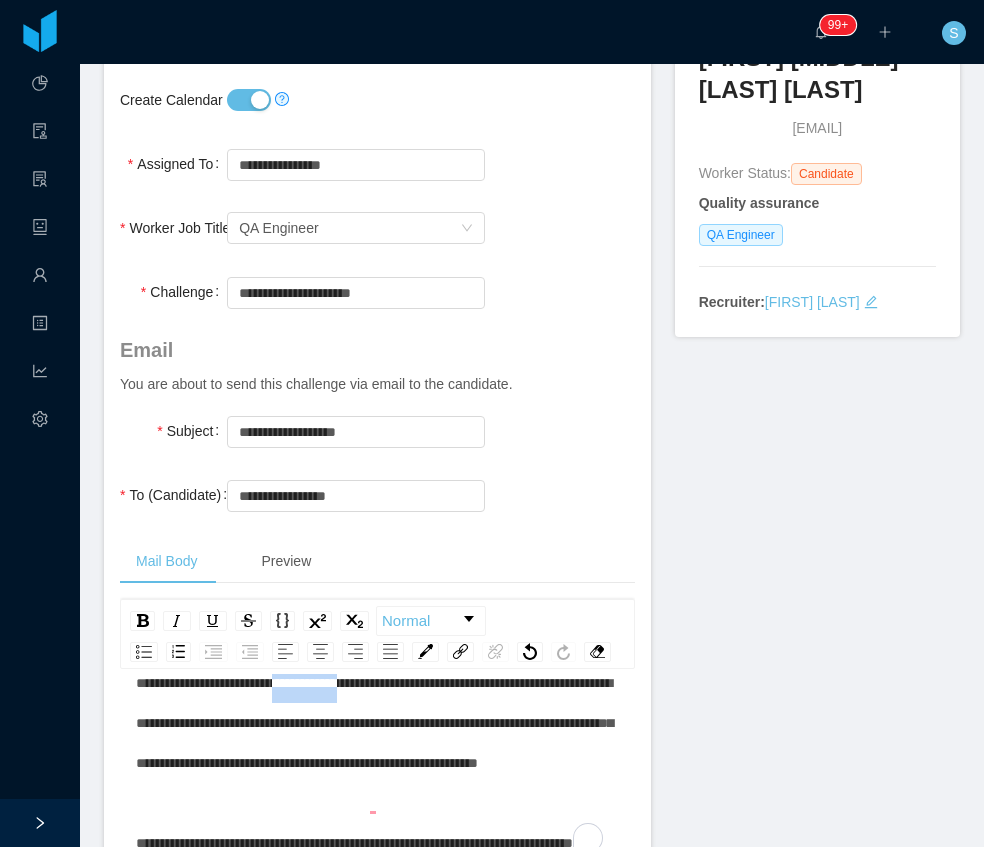 drag, startPoint x: 429, startPoint y: 720, endPoint x: 313, endPoint y: 722, distance: 116.01724 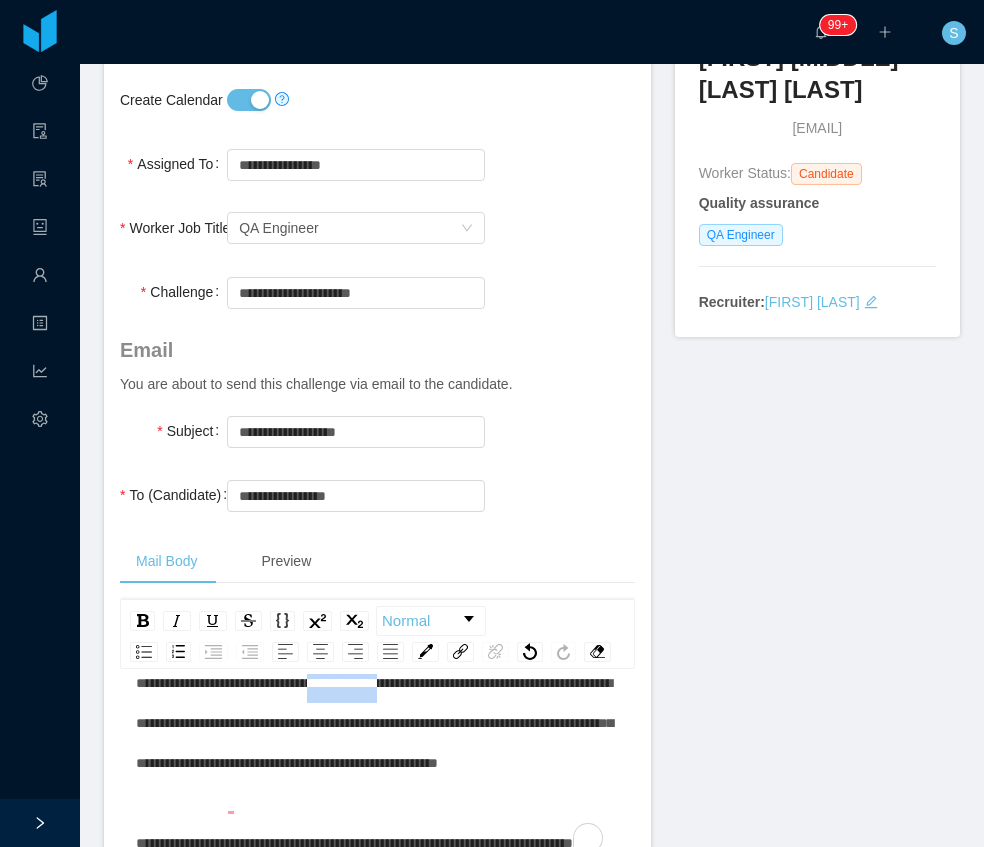 drag, startPoint x: 477, startPoint y: 718, endPoint x: 360, endPoint y: 724, distance: 117.15375 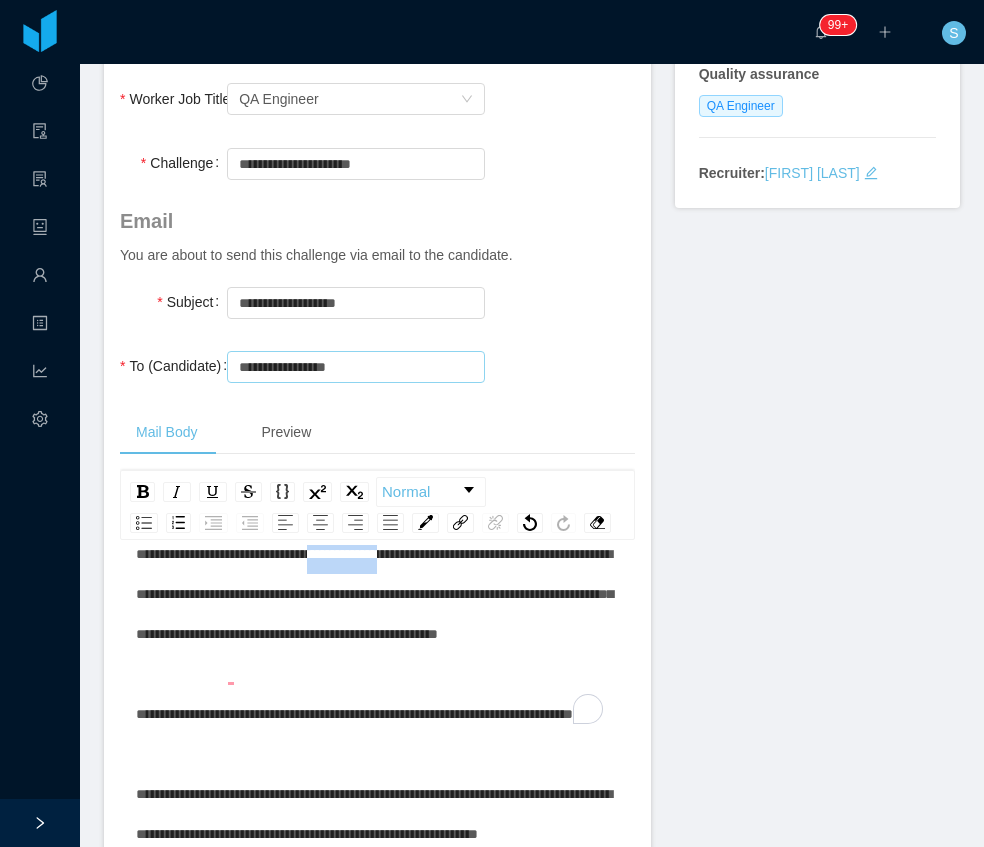 scroll, scrollTop: 400, scrollLeft: 0, axis: vertical 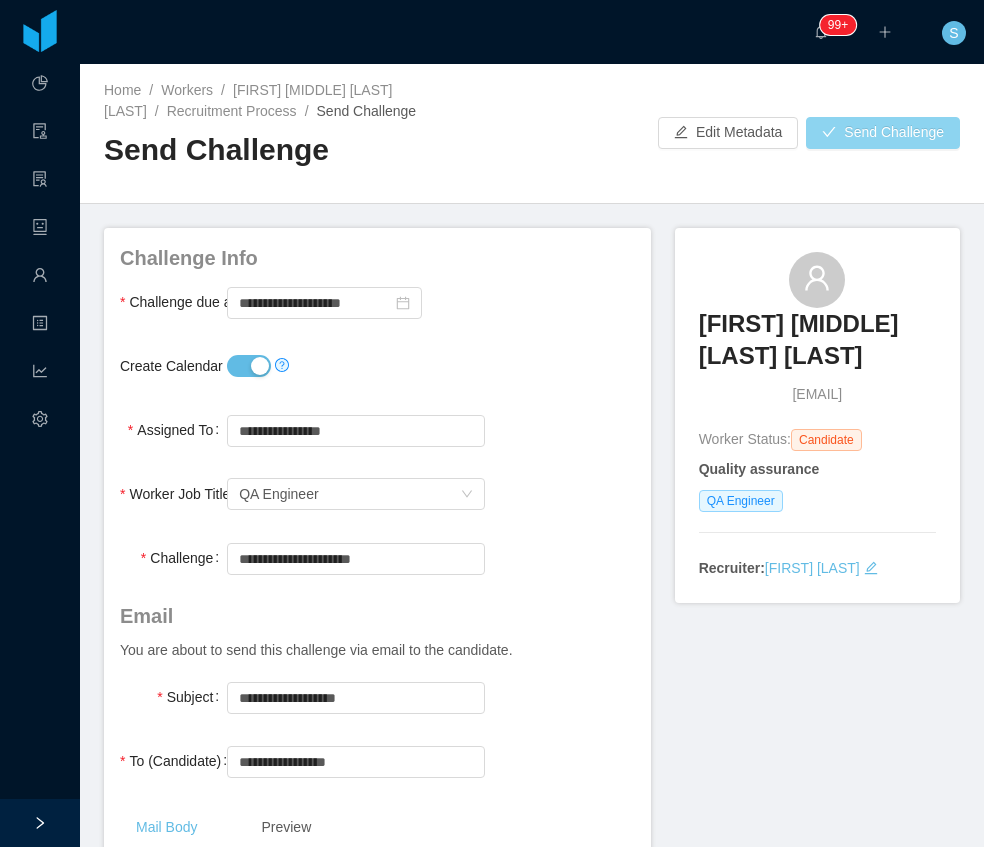 click on "Send Challenge" at bounding box center [883, 133] 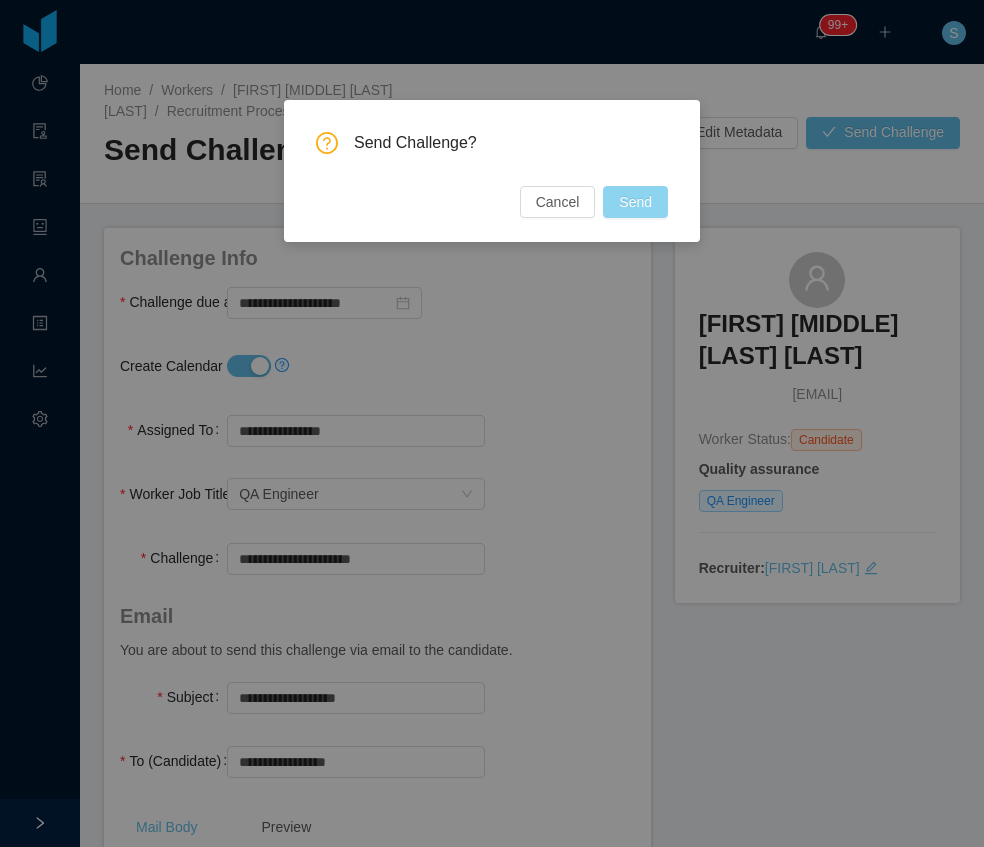 click on "Send" at bounding box center (635, 202) 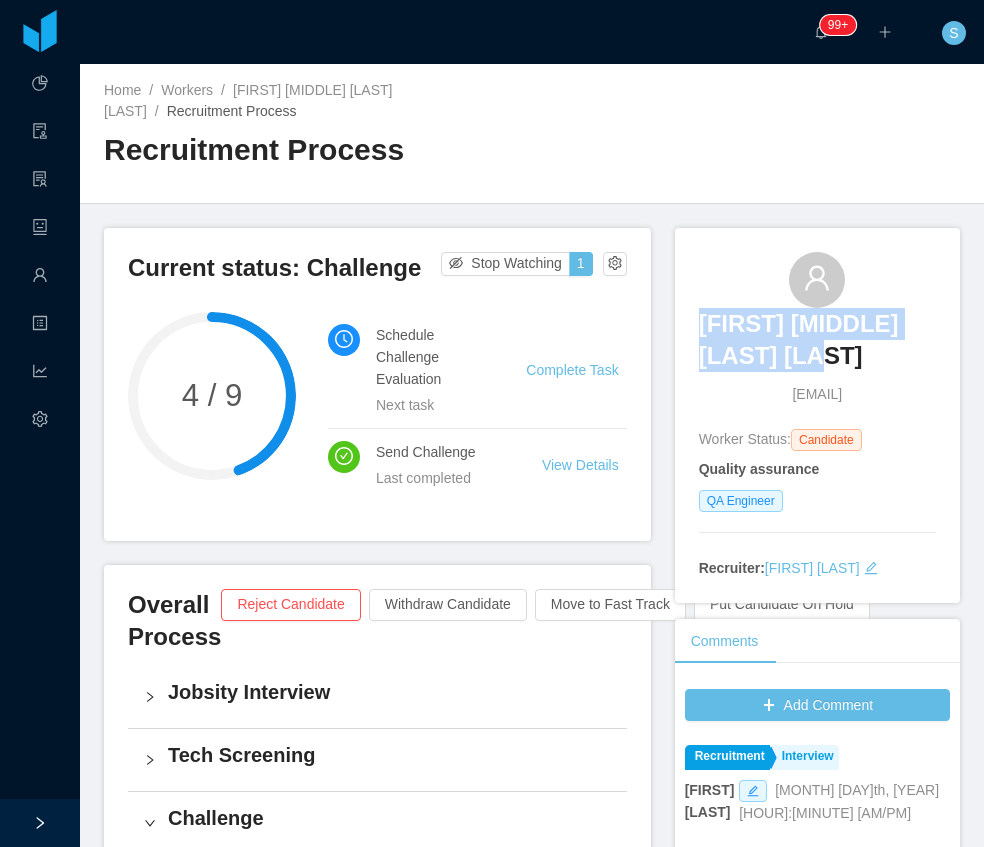 copy on "[FIRST] [MIDDLE] [LAST] [LAST]" 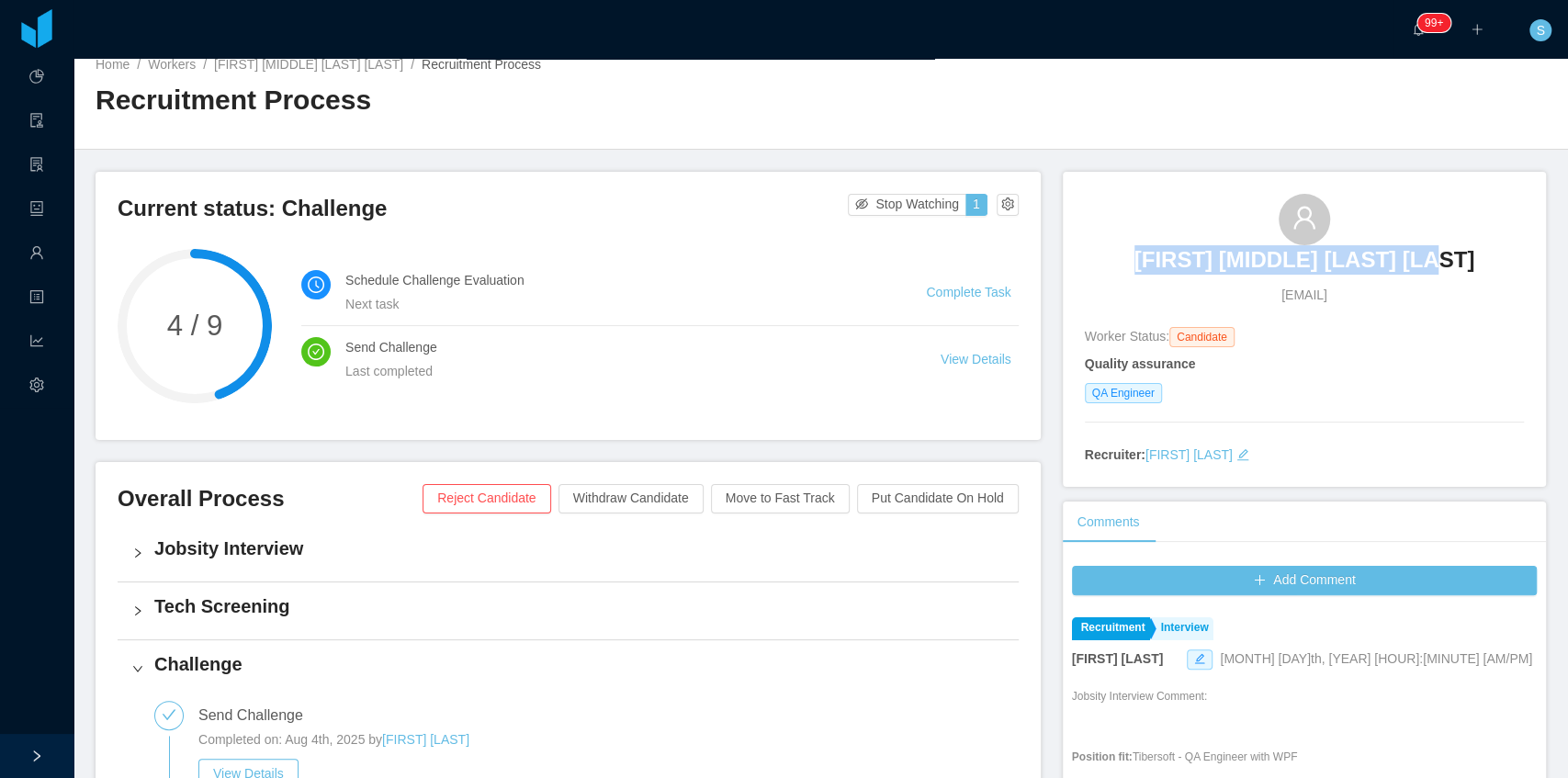 scroll, scrollTop: 0, scrollLeft: 0, axis: both 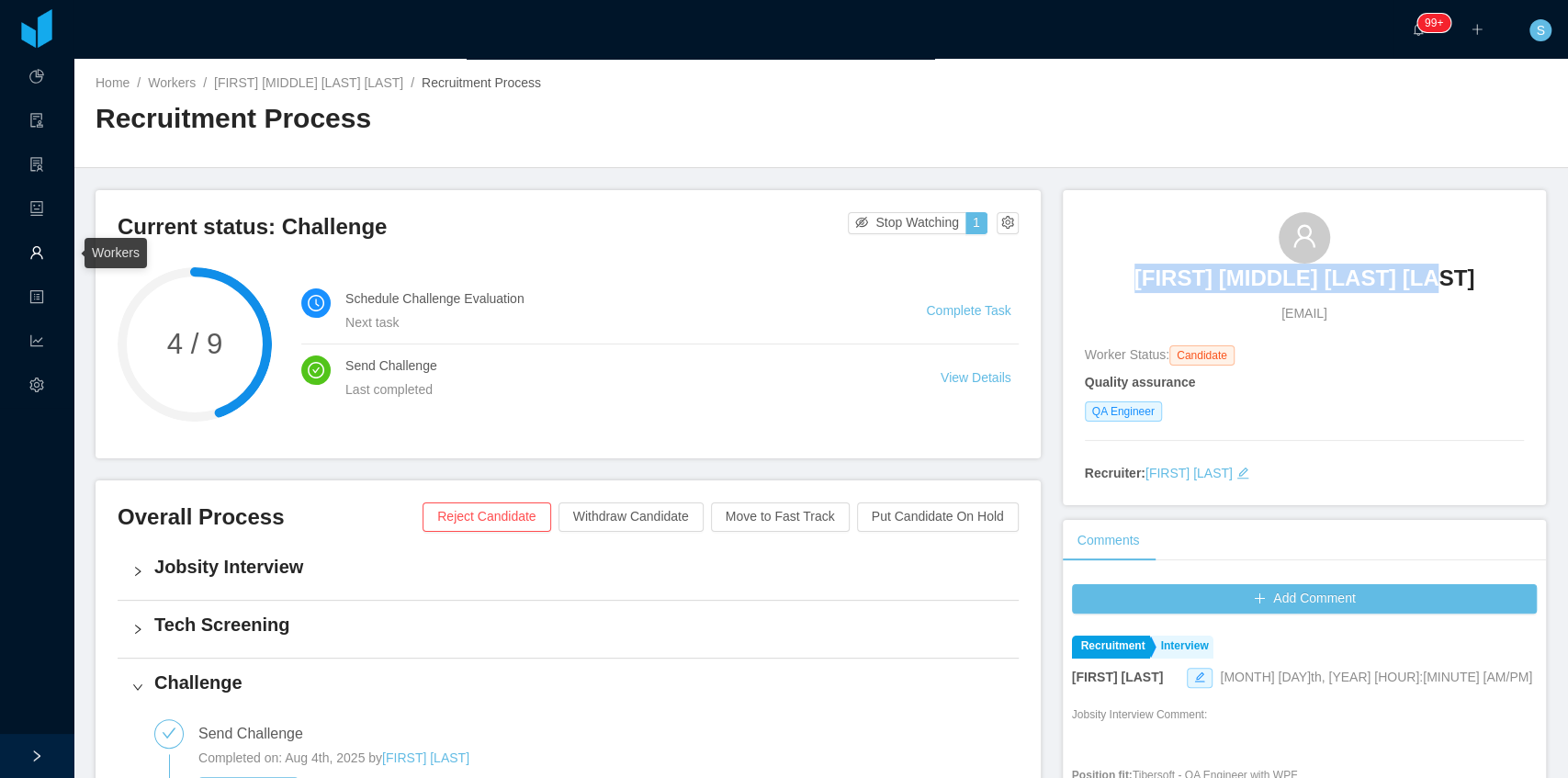 click on "Workers" at bounding box center (37, 254) 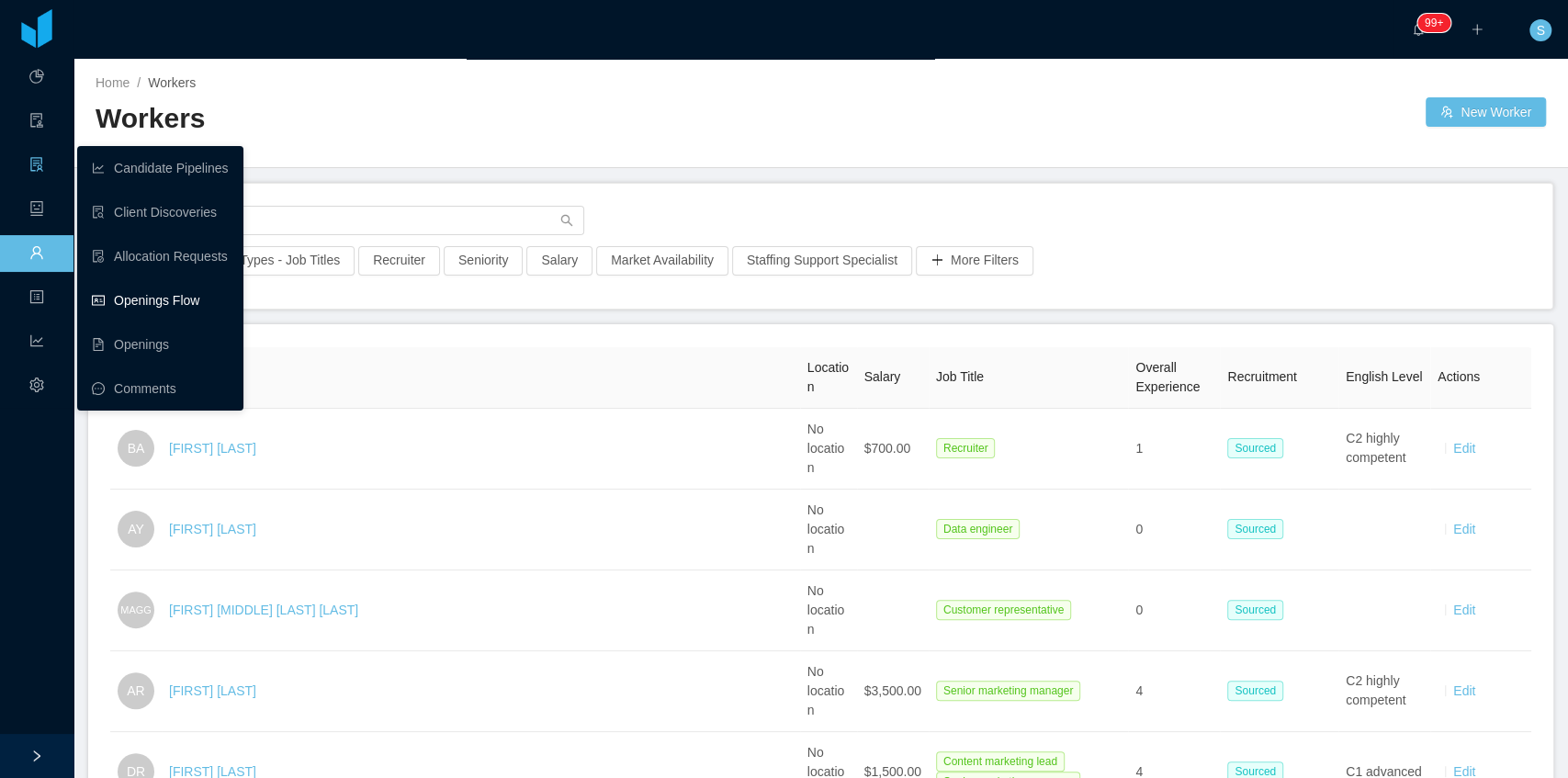 click on "Openings Flow" at bounding box center (160, 300) 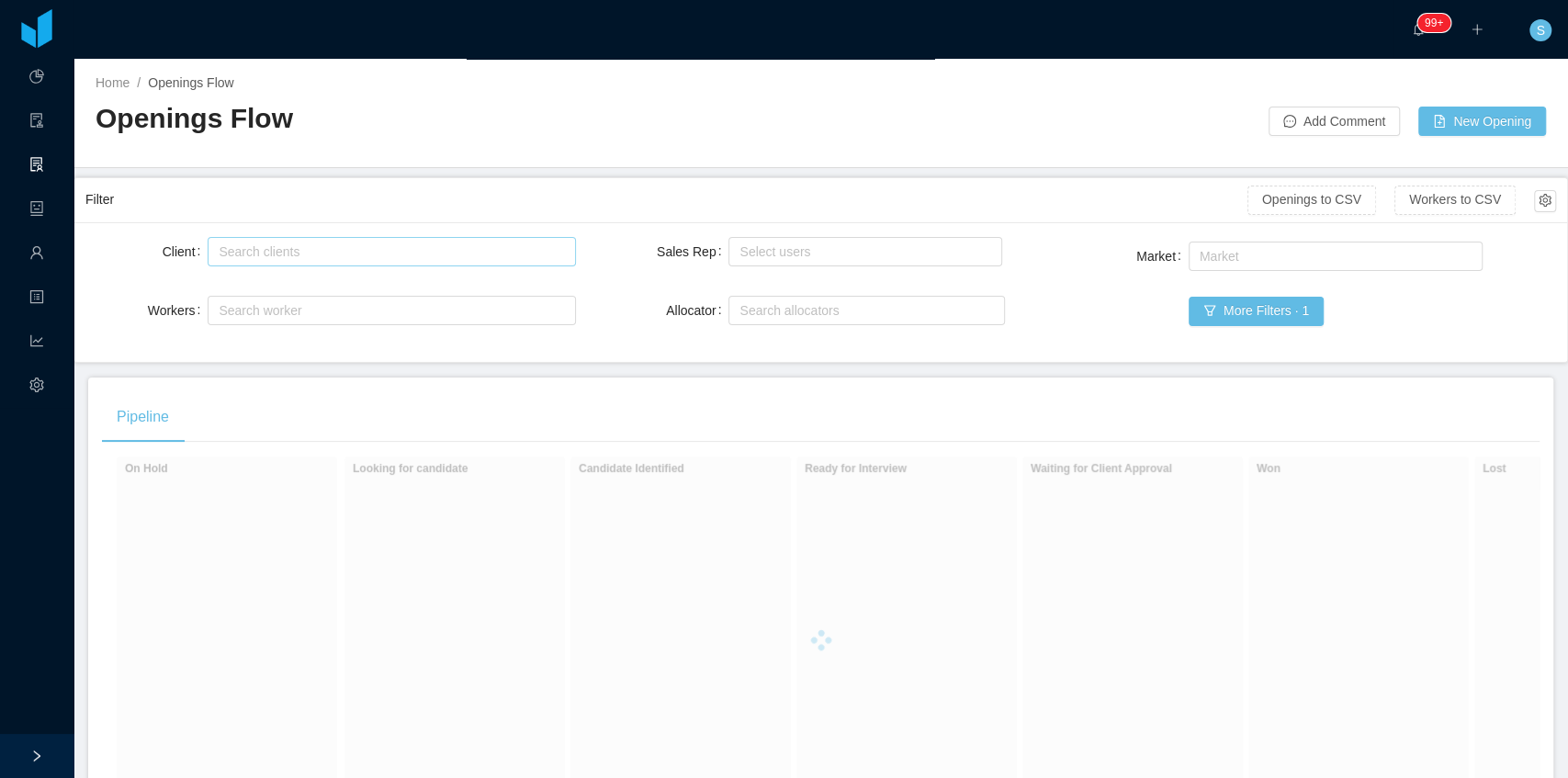 click on "Search clients" at bounding box center (387, 252) 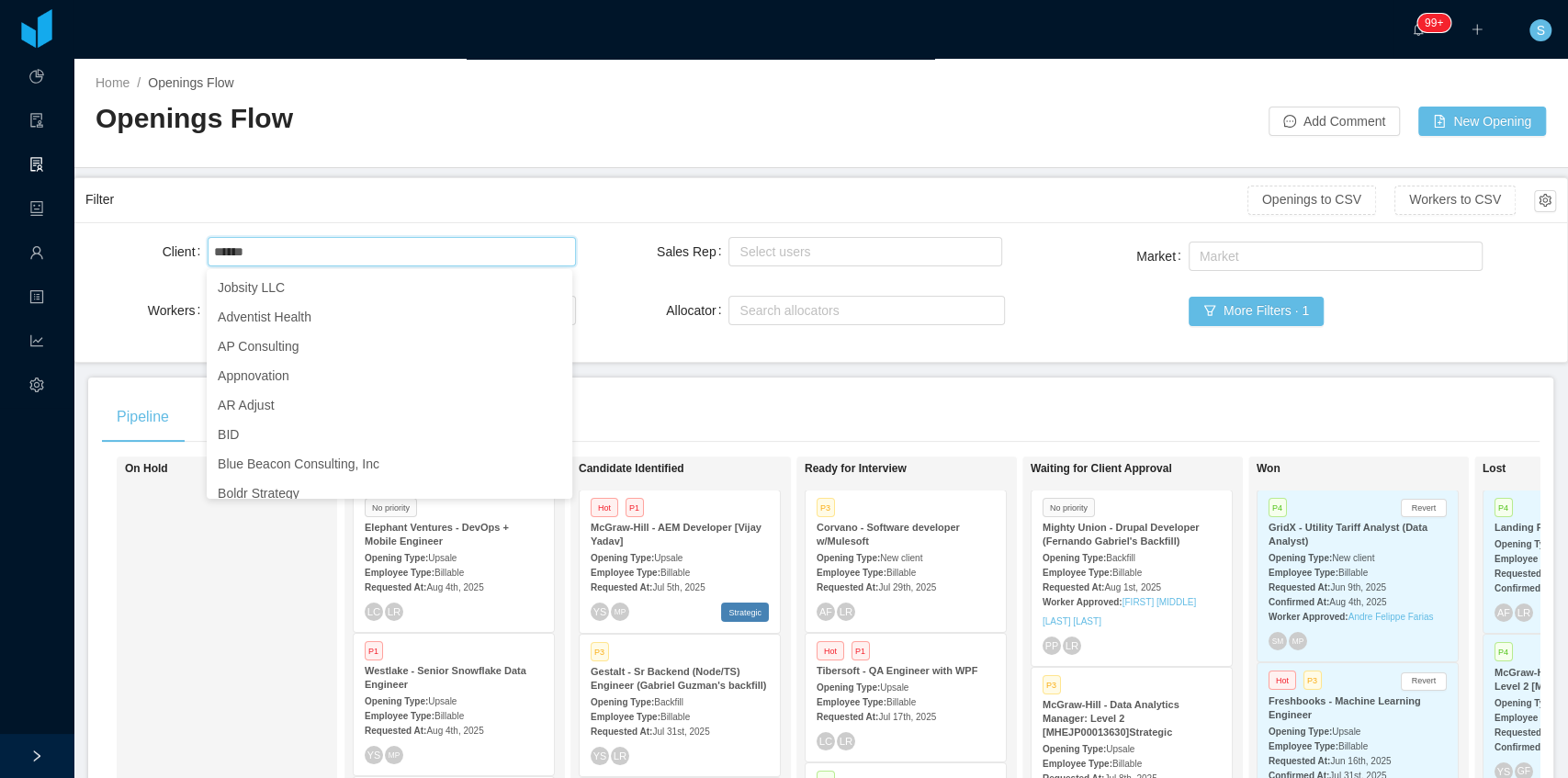 type on "******" 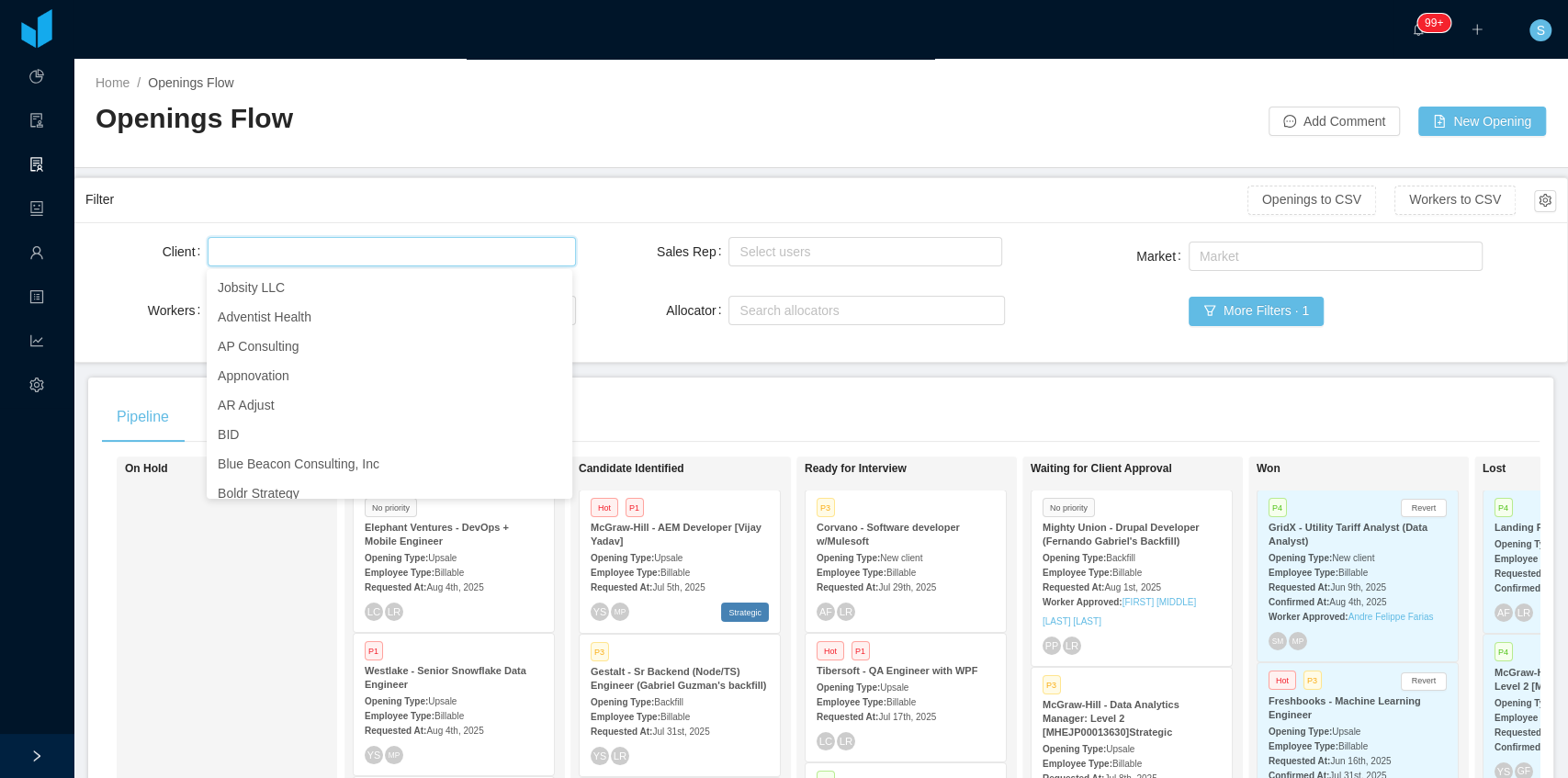 click on "Search clients glance" at bounding box center [389, 252] 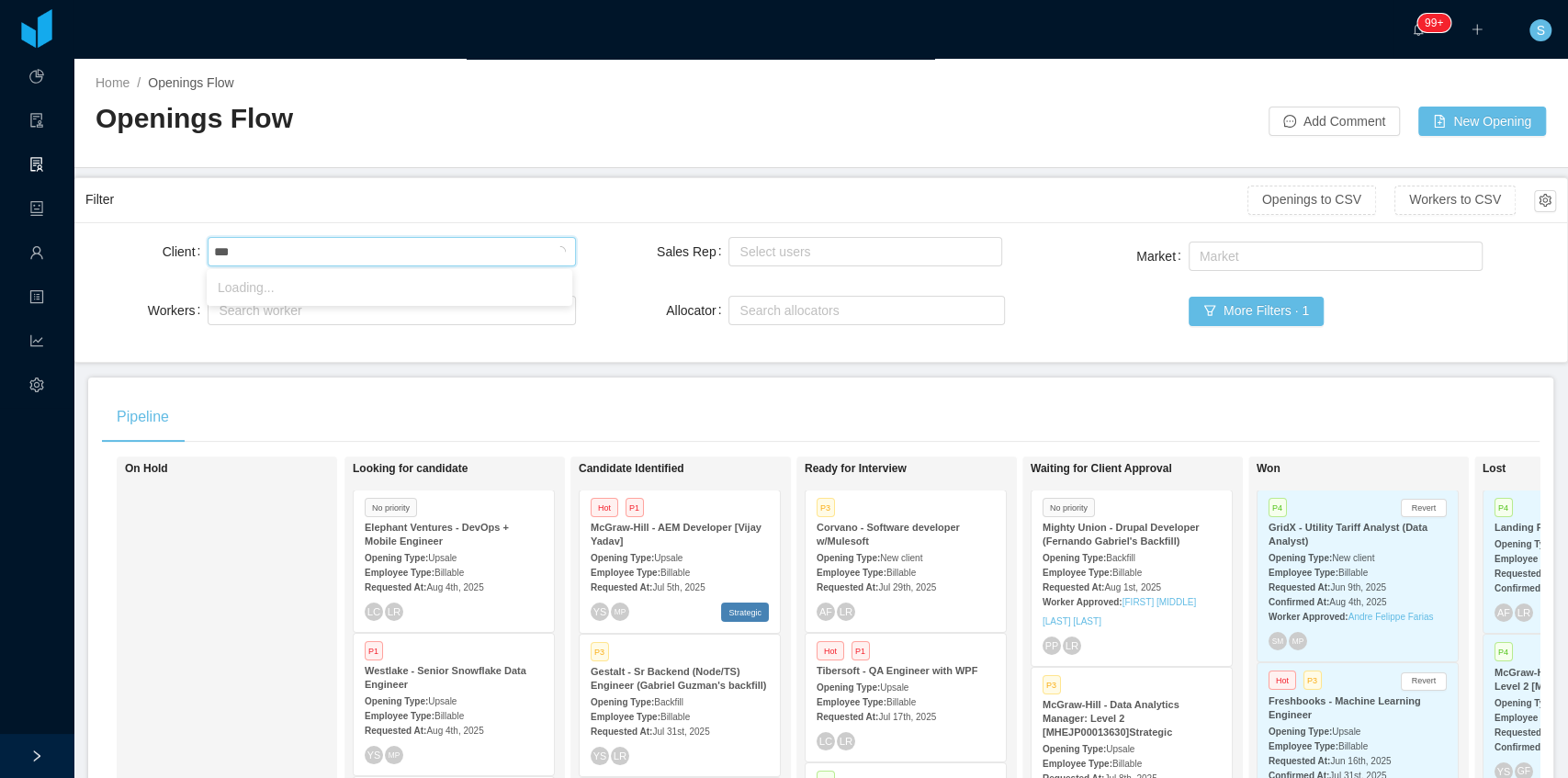 type on "****" 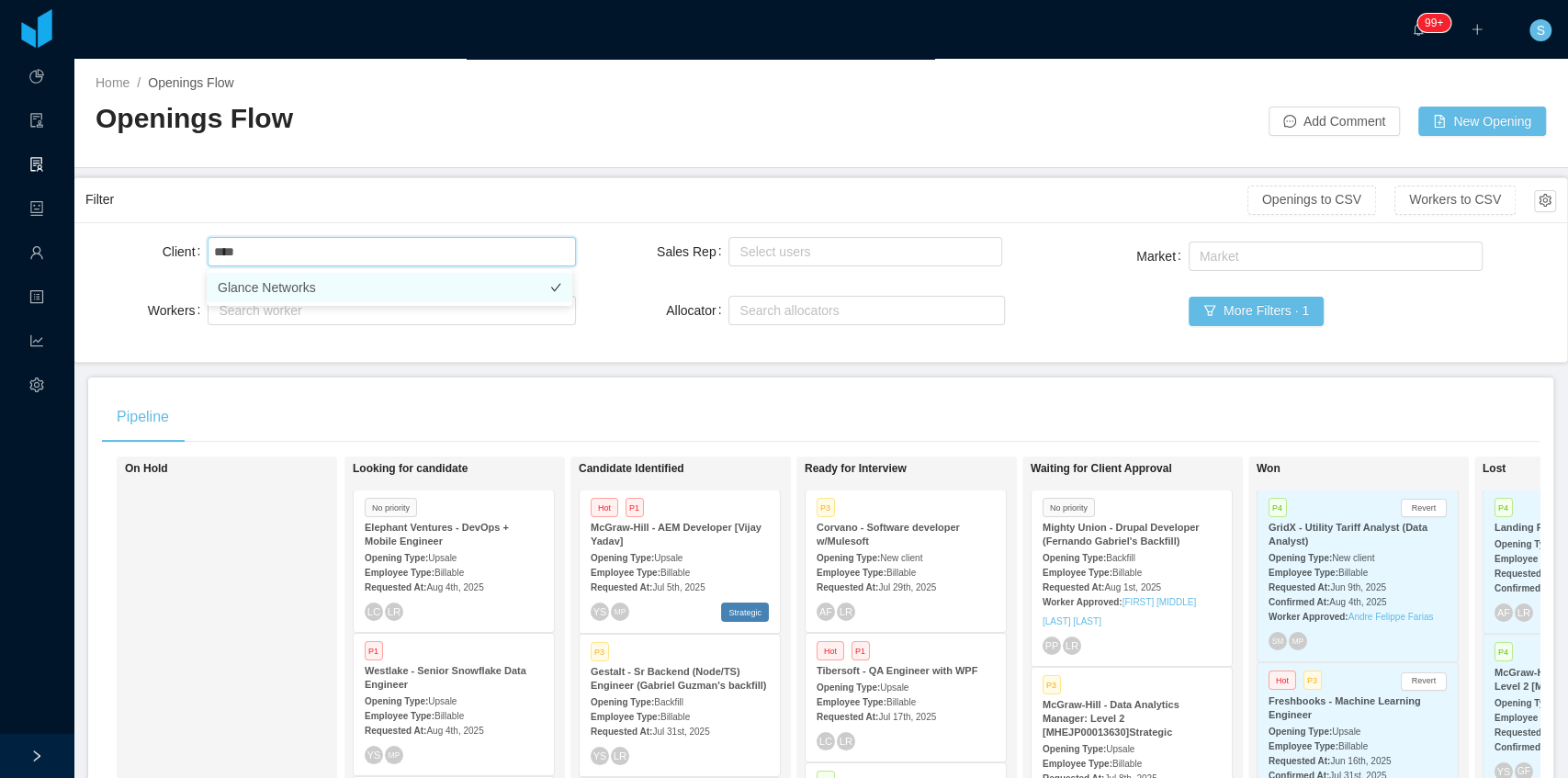 click on "Glance Networks" at bounding box center (389, 288) 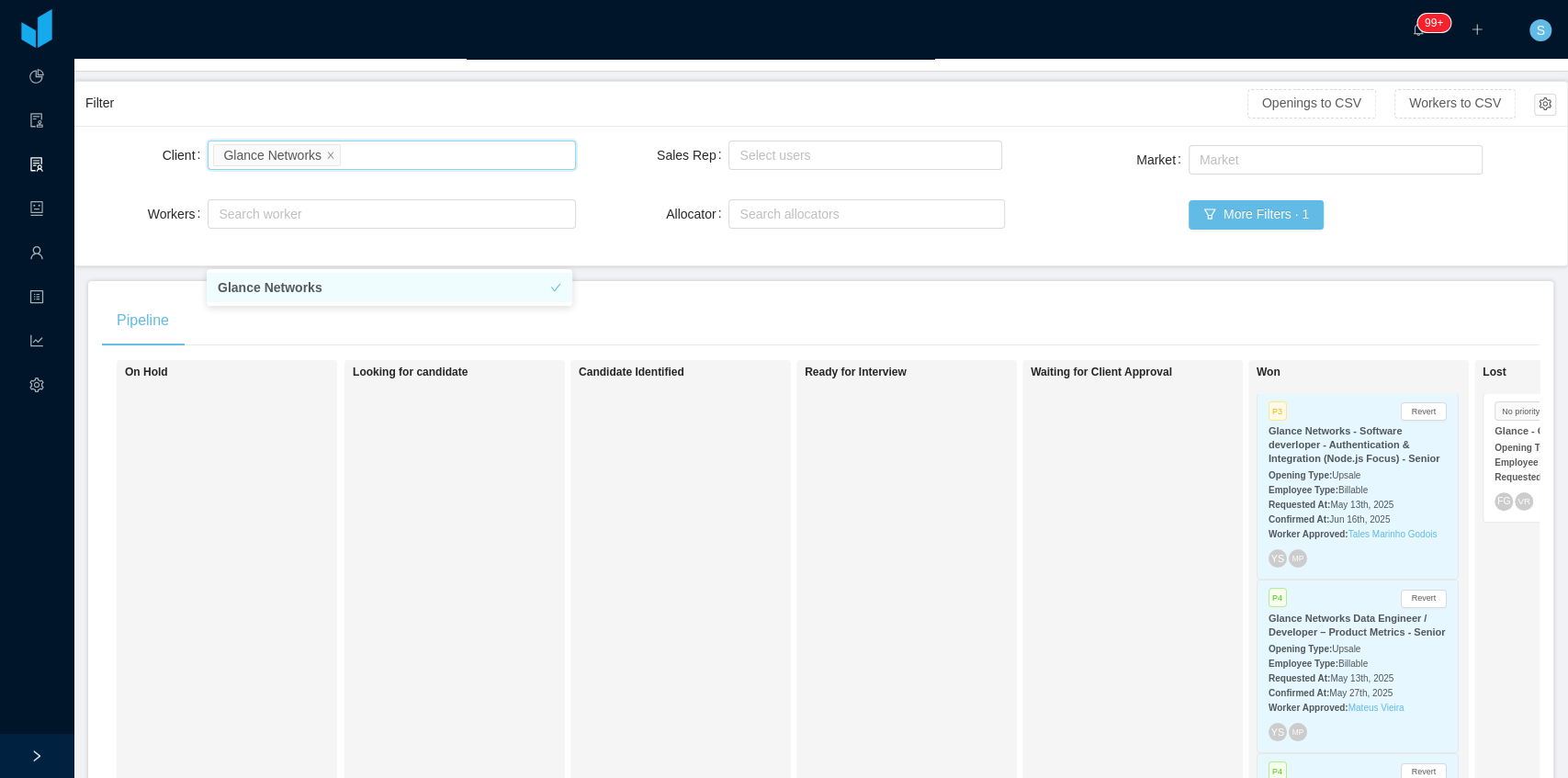 scroll, scrollTop: 184, scrollLeft: 0, axis: vertical 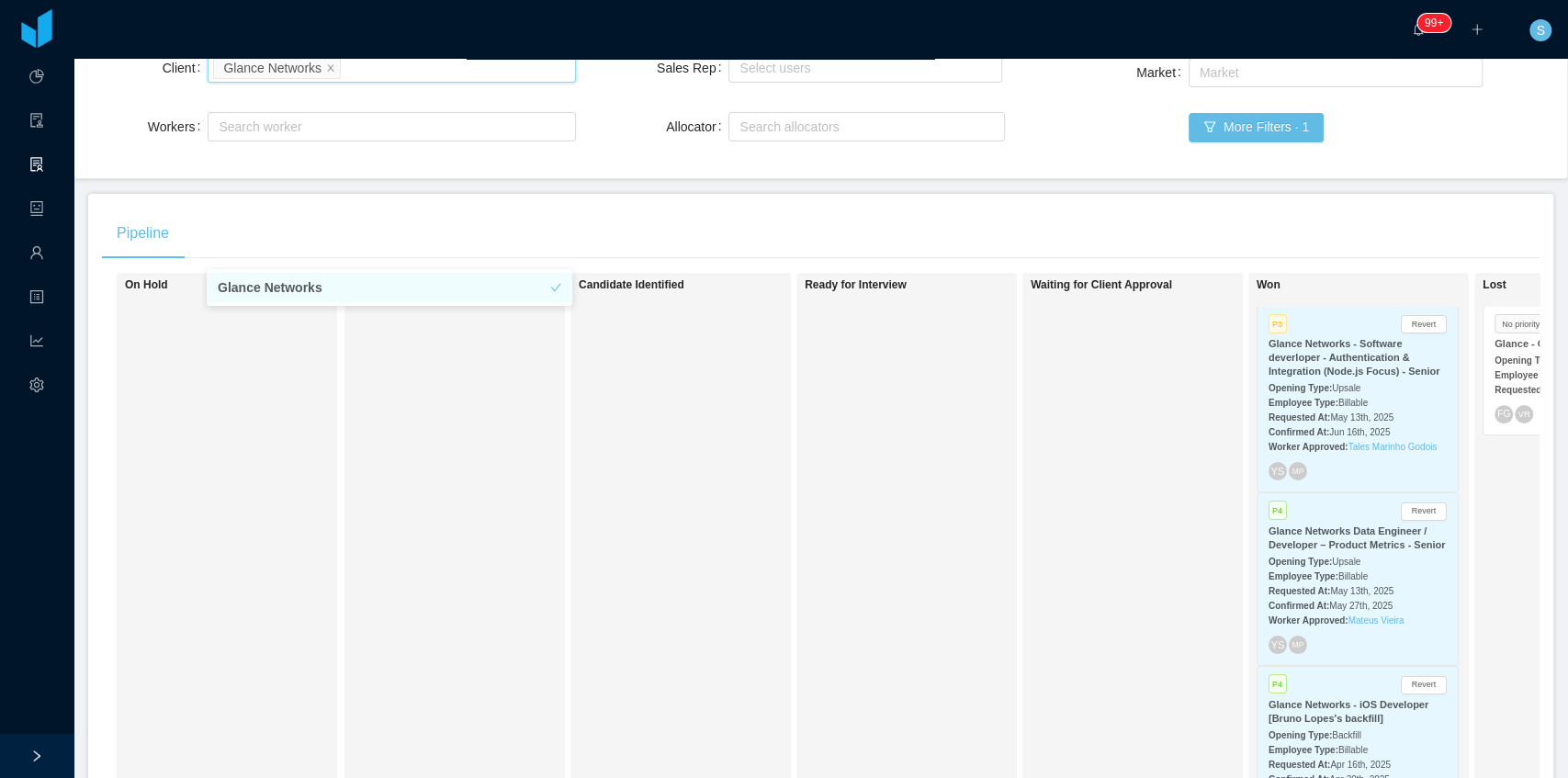 click on "Employee Type:   Billable" at bounding box center (1358, 401) 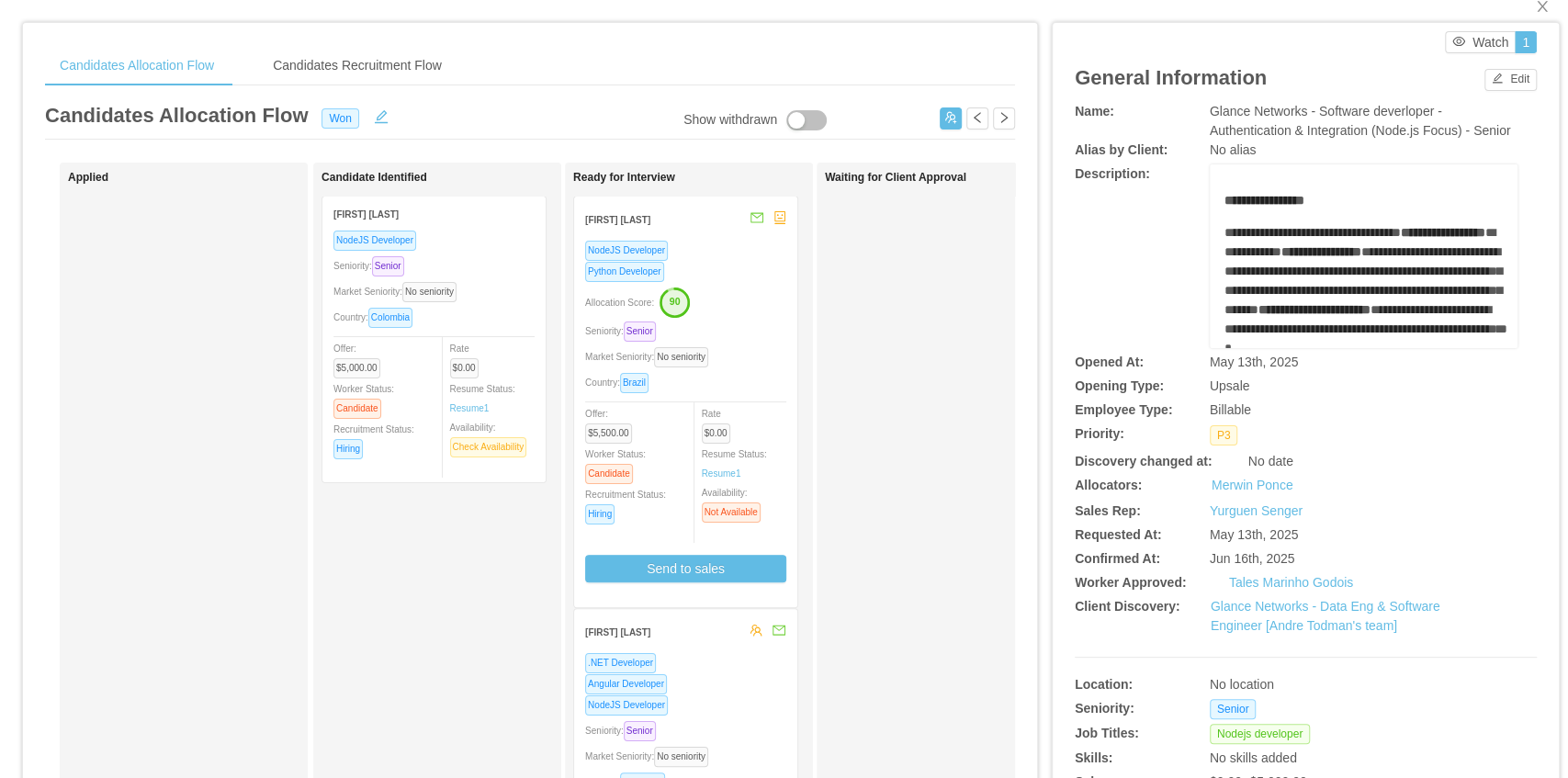 scroll, scrollTop: 0, scrollLeft: 0, axis: both 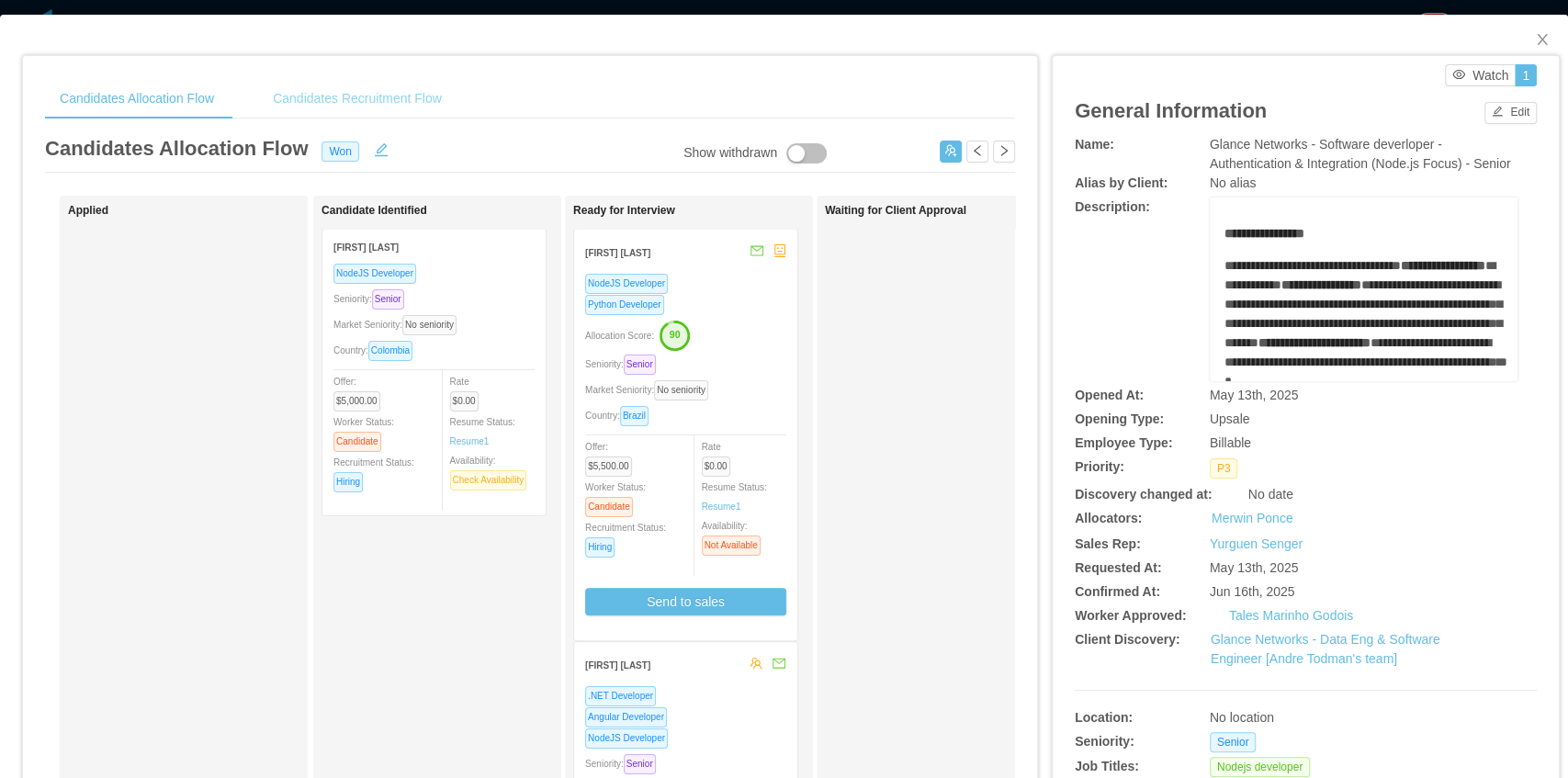 click on "Candidates Recruitment Flow" at bounding box center (357, 98) 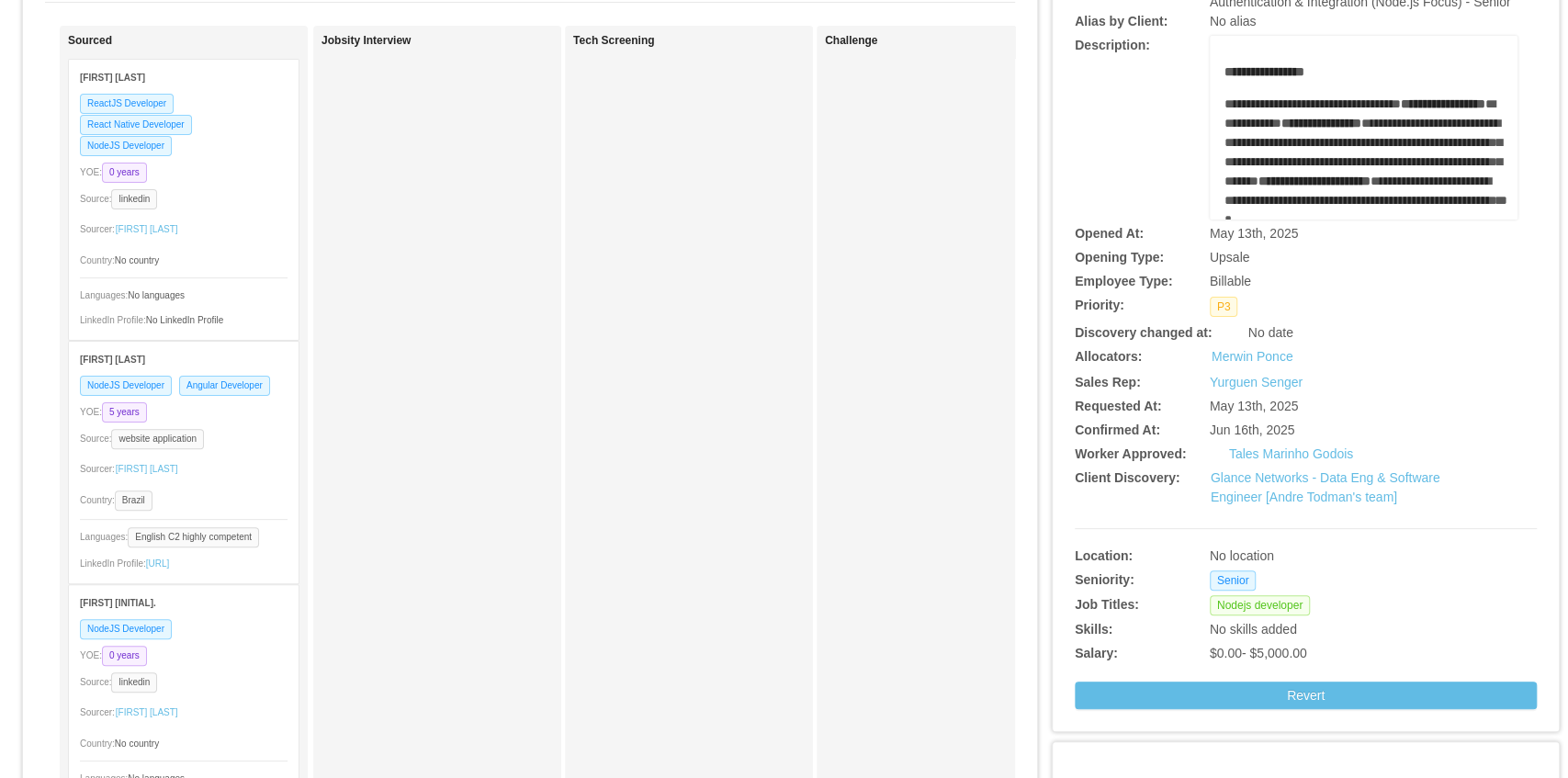 scroll, scrollTop: 244, scrollLeft: 0, axis: vertical 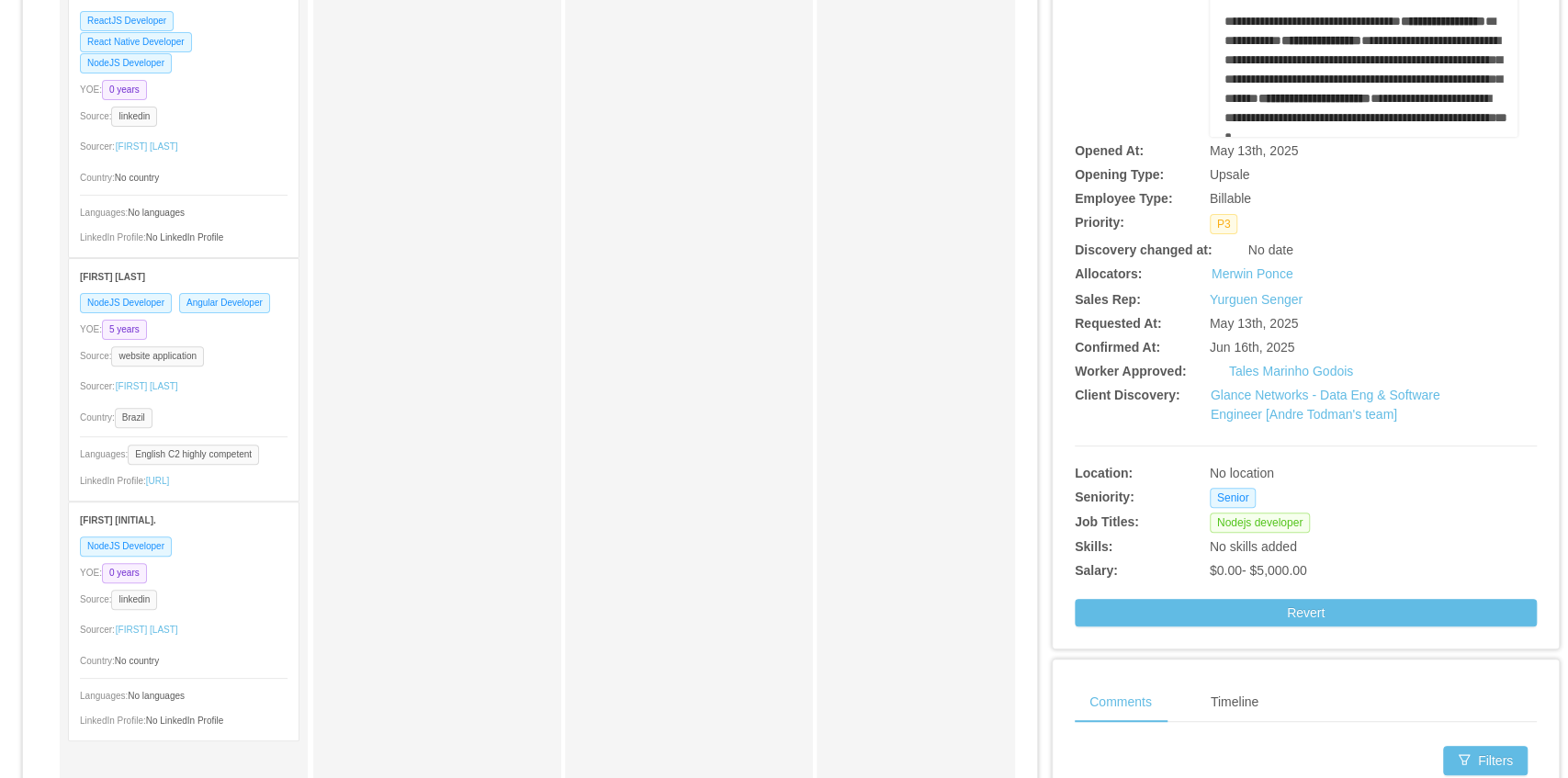 click on "Ronalison Garcia" at bounding box center (184, 276) 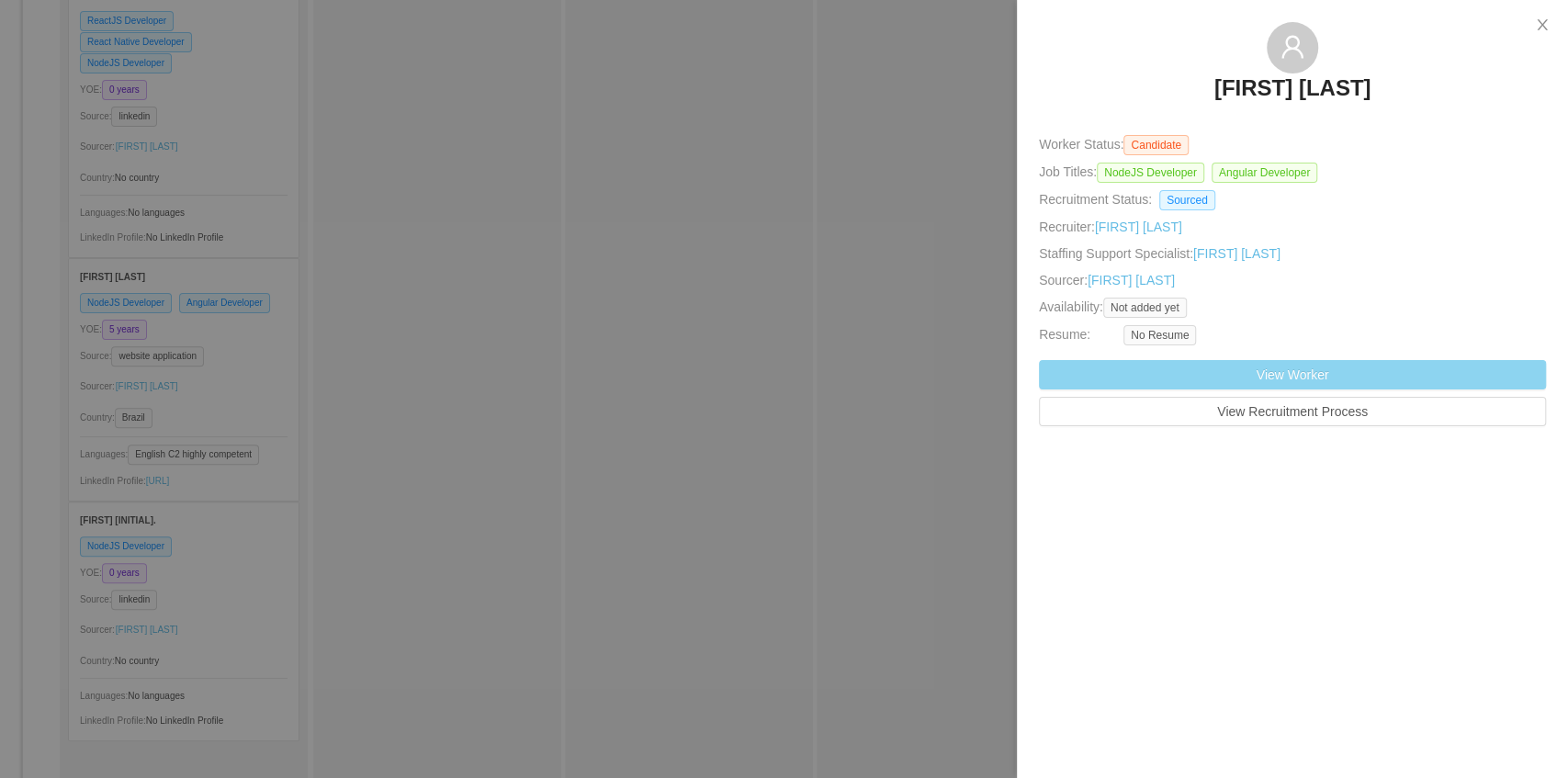 click on "View Worker" at bounding box center [1292, 375] 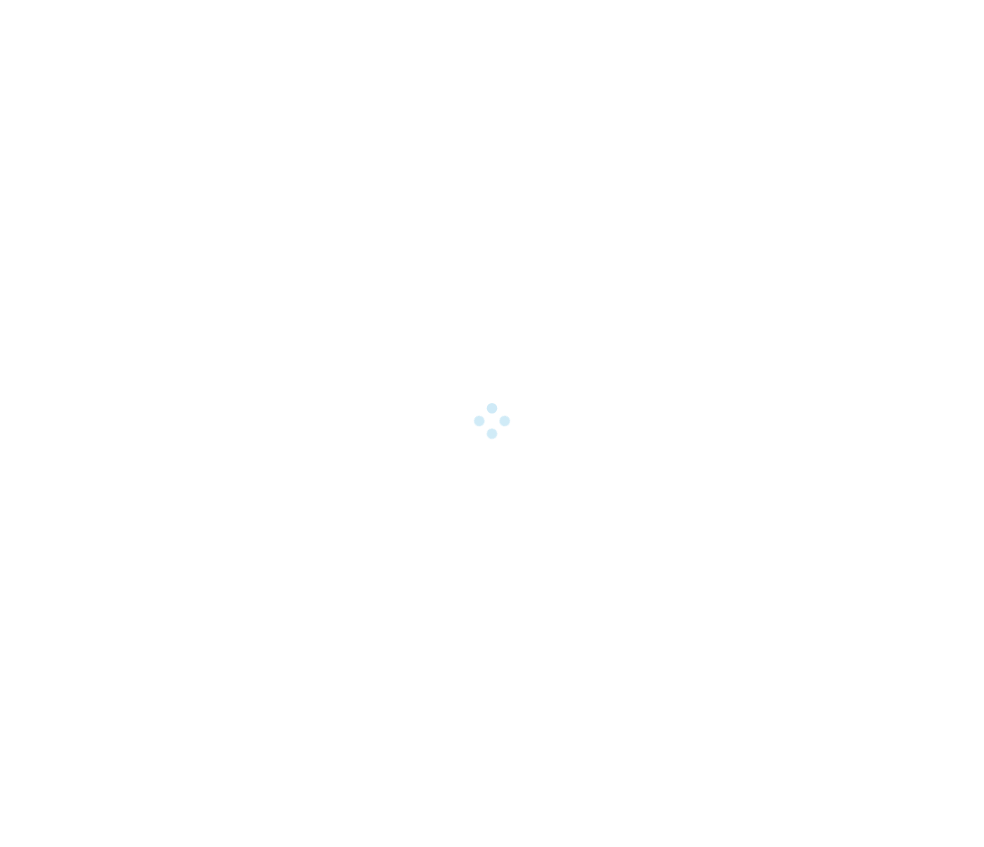 scroll, scrollTop: 0, scrollLeft: 0, axis: both 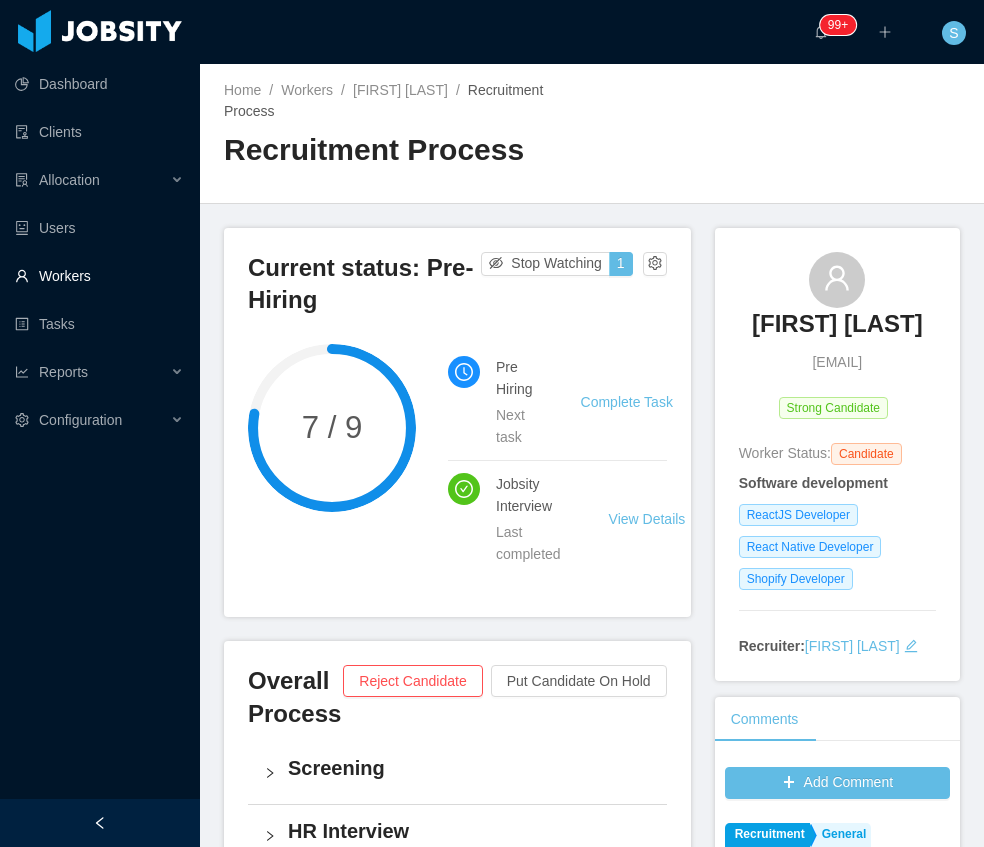 click on "Workers" at bounding box center (99, 276) 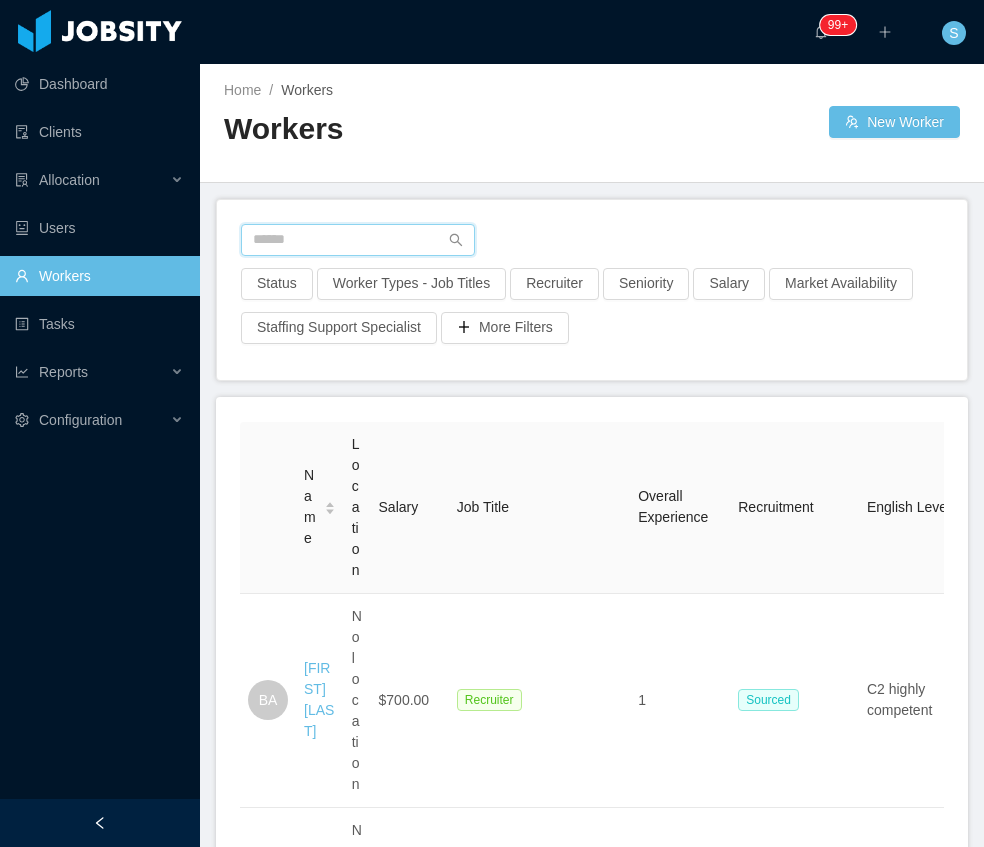 click at bounding box center (358, 240) 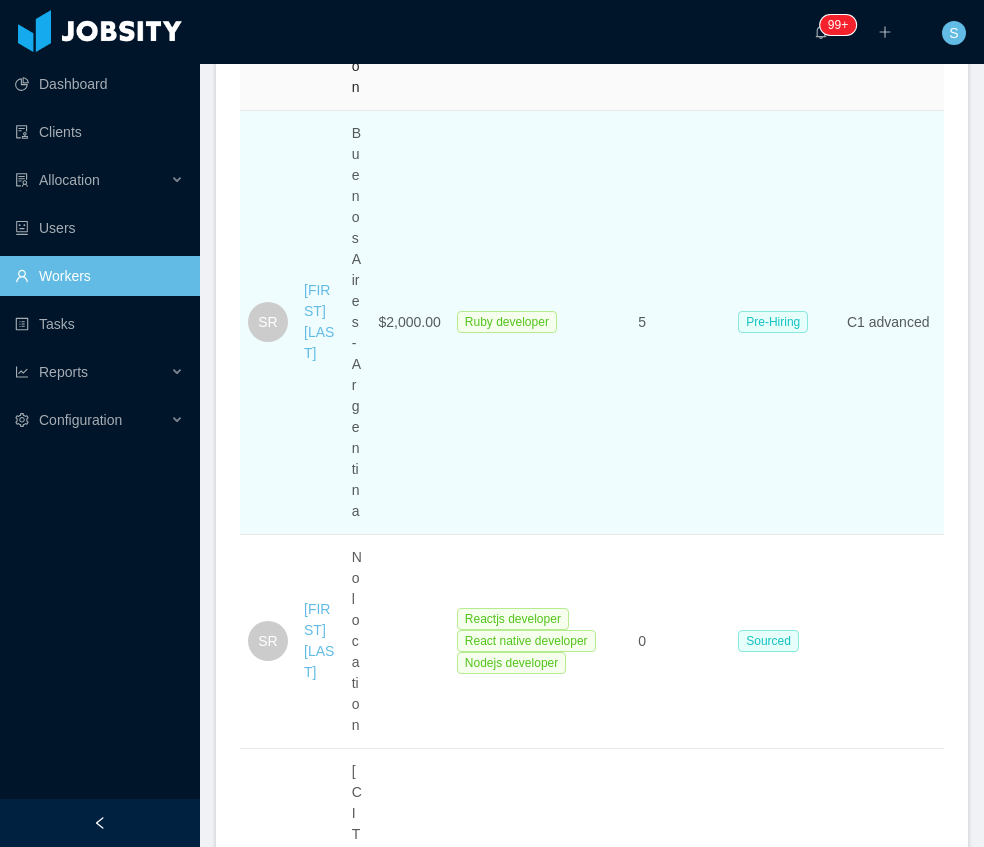 scroll, scrollTop: 533, scrollLeft: 0, axis: vertical 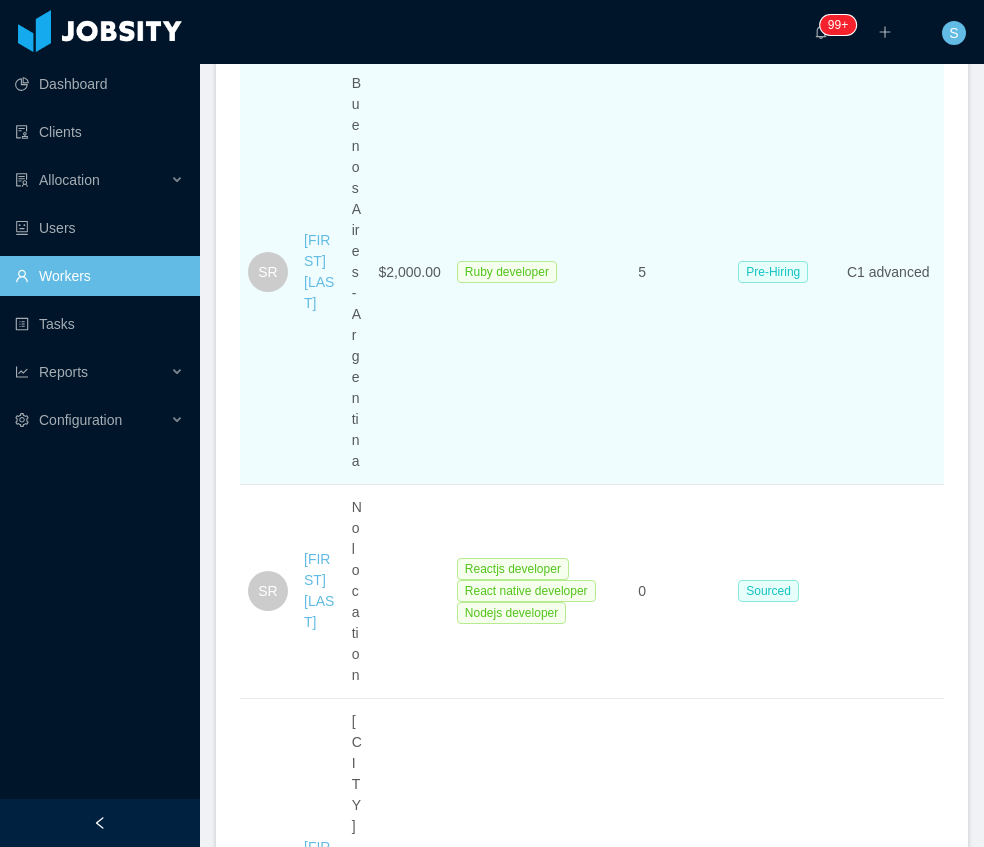 click on "Pre-Hiring" at bounding box center (784, 273) 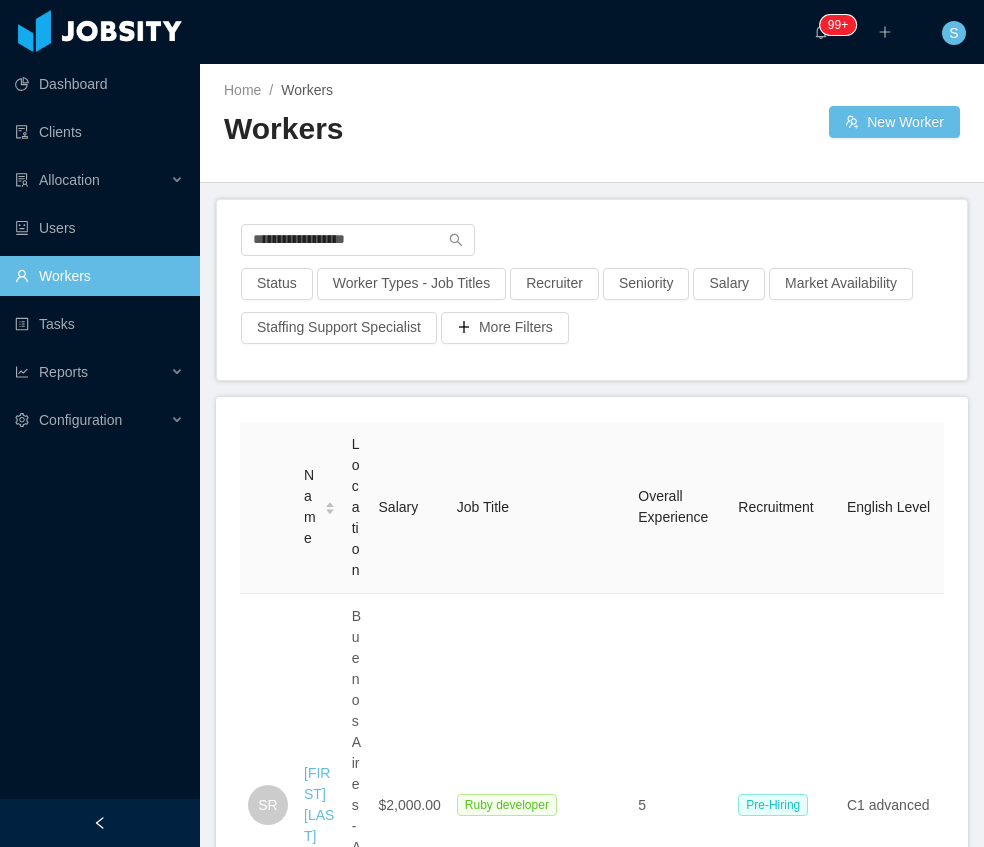 scroll, scrollTop: 0, scrollLeft: 0, axis: both 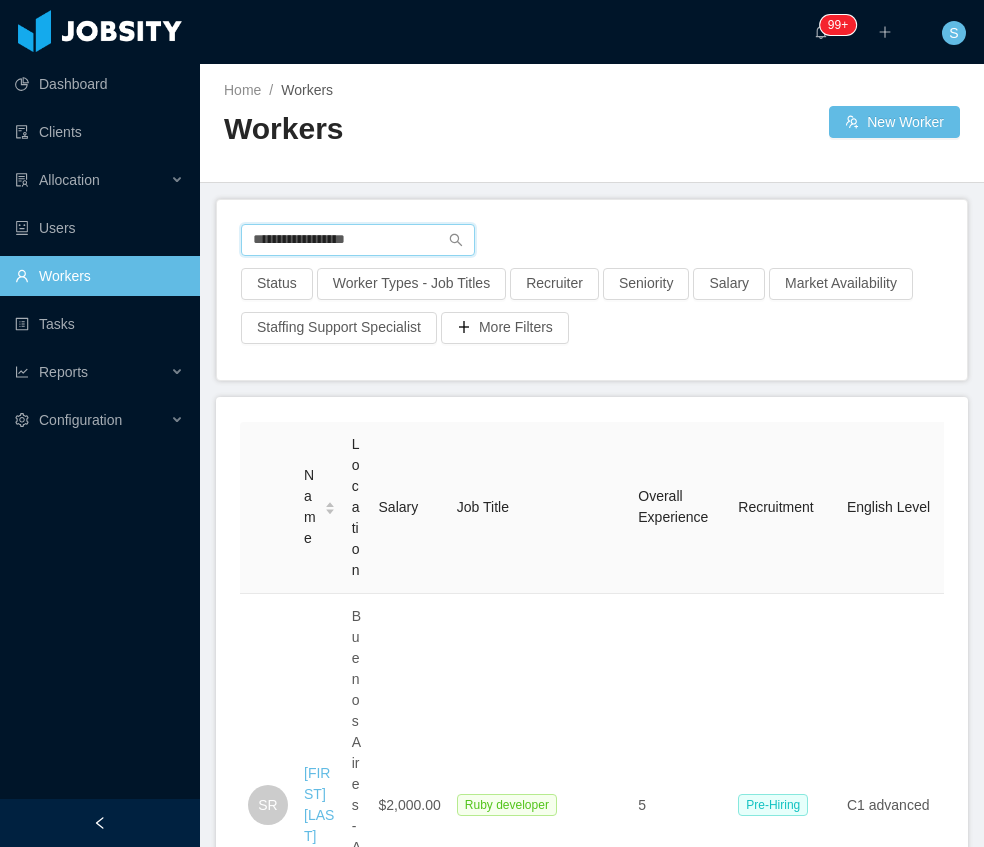 click on "**********" at bounding box center (358, 240) 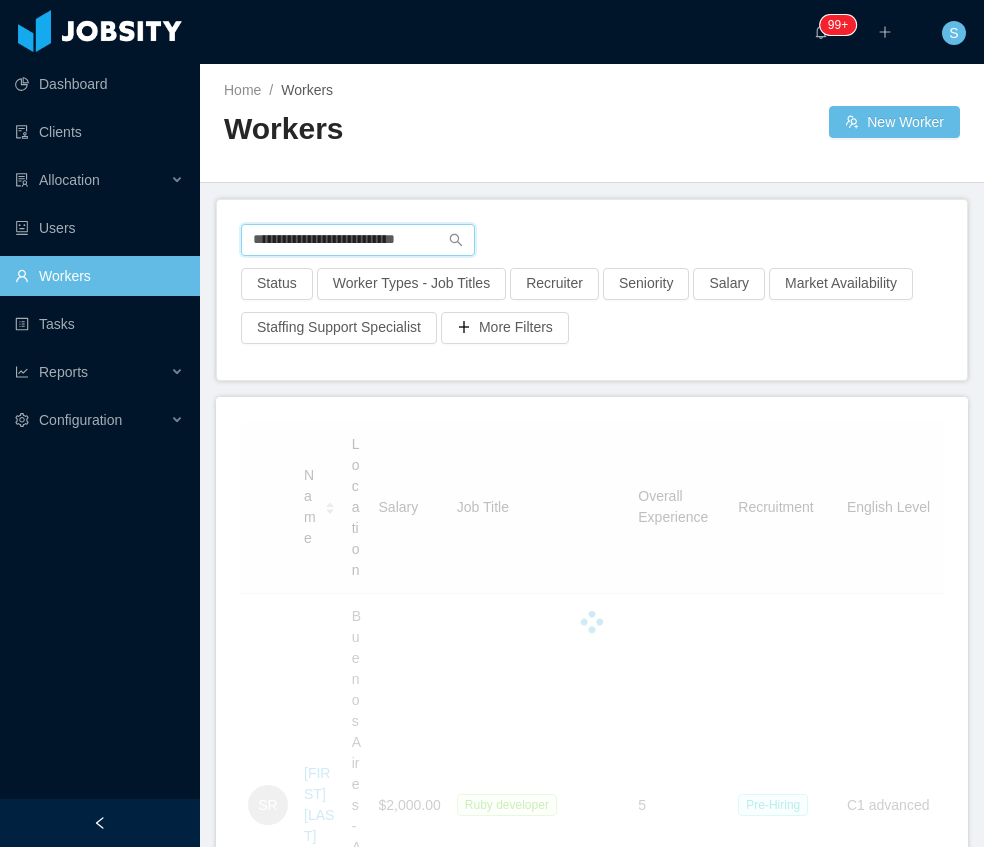 click on "**********" at bounding box center [358, 240] 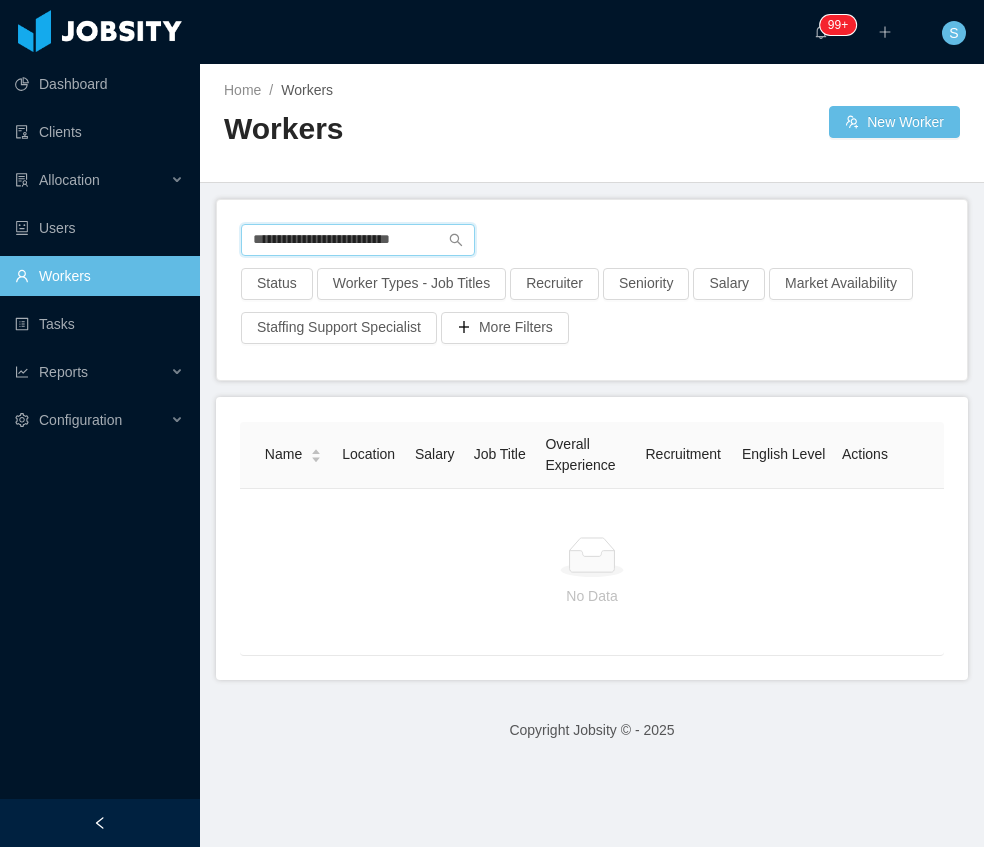 click on "**********" at bounding box center [358, 240] 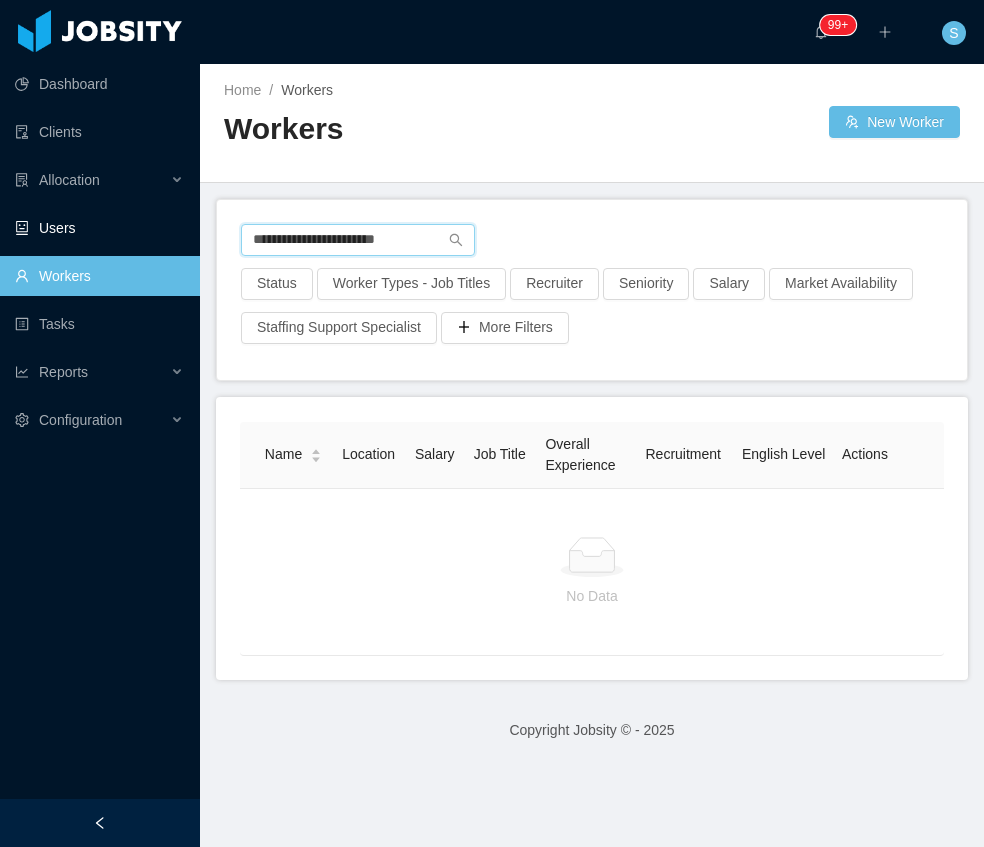 drag, startPoint x: 417, startPoint y: 242, endPoint x: 184, endPoint y: 243, distance: 233.00215 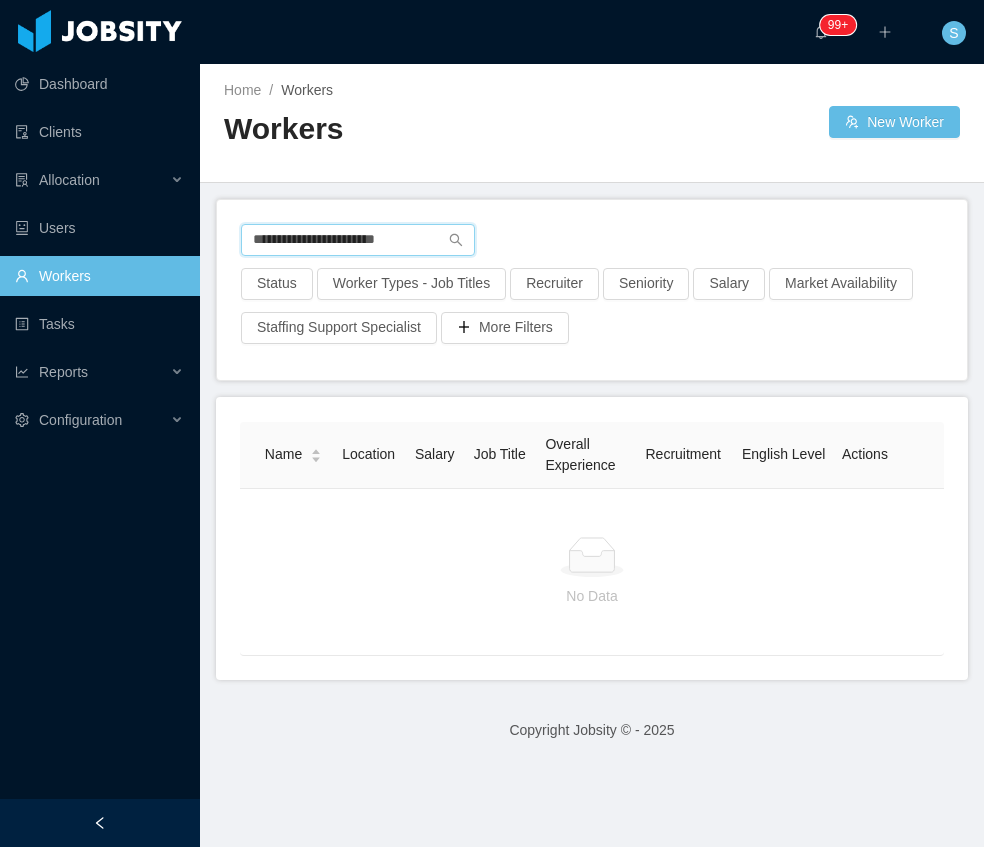 type on "**********" 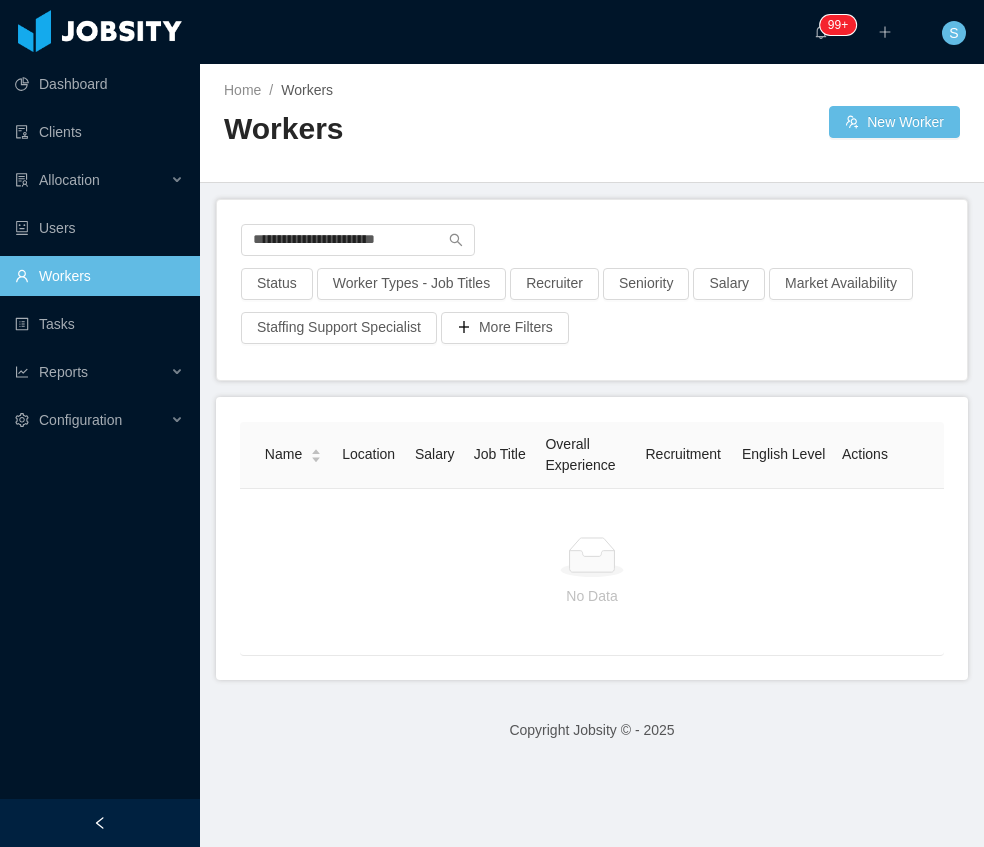 click on "Home / Workers / Workers New Worker" at bounding box center [592, 123] 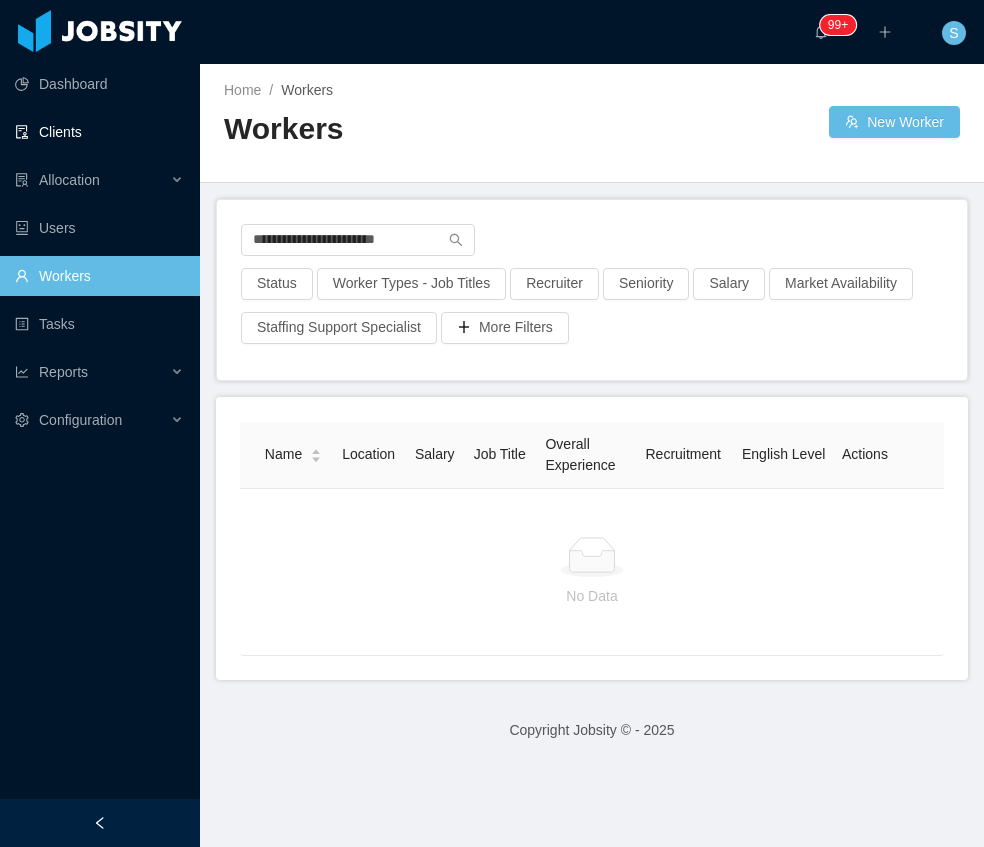 click on "Clients" at bounding box center (99, 132) 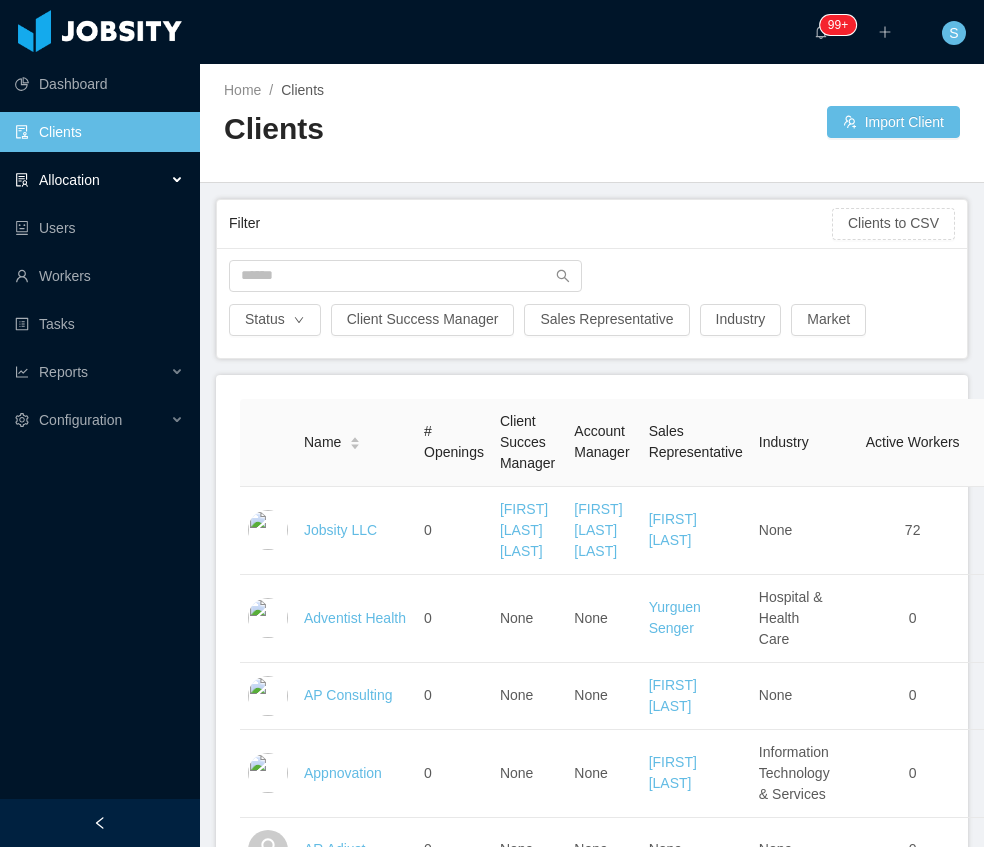 click on "Allocation" at bounding box center (69, 180) 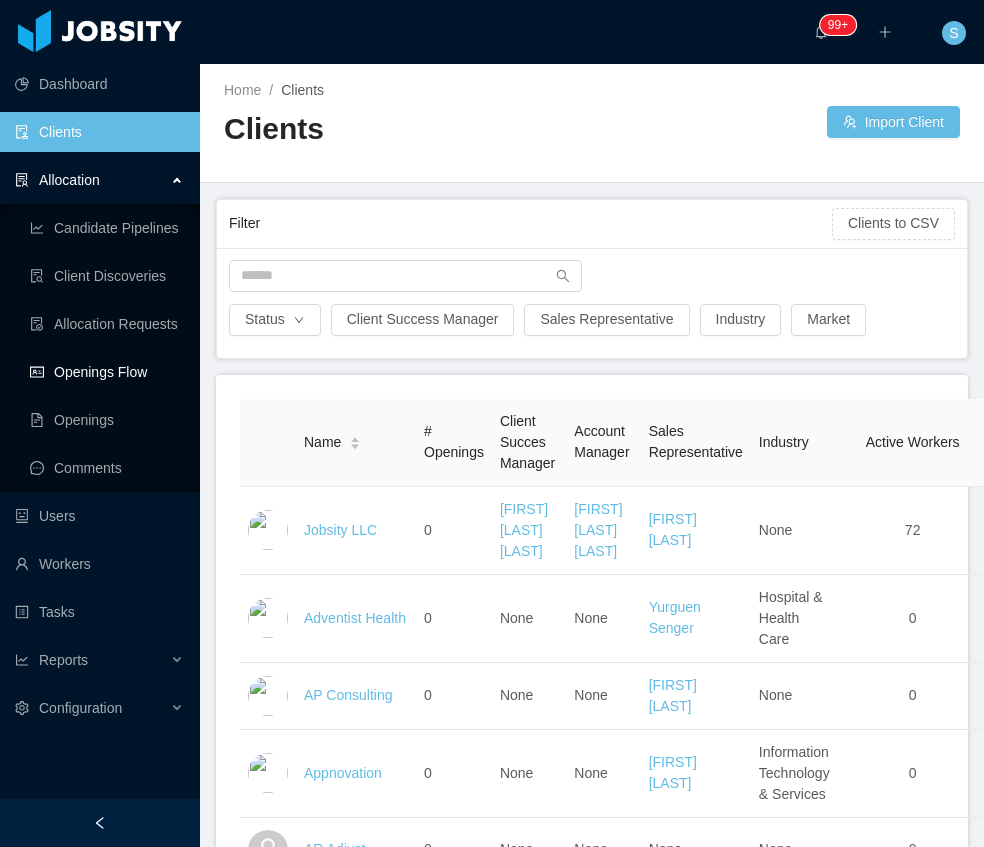 click on "Openings Flow" at bounding box center (107, 372) 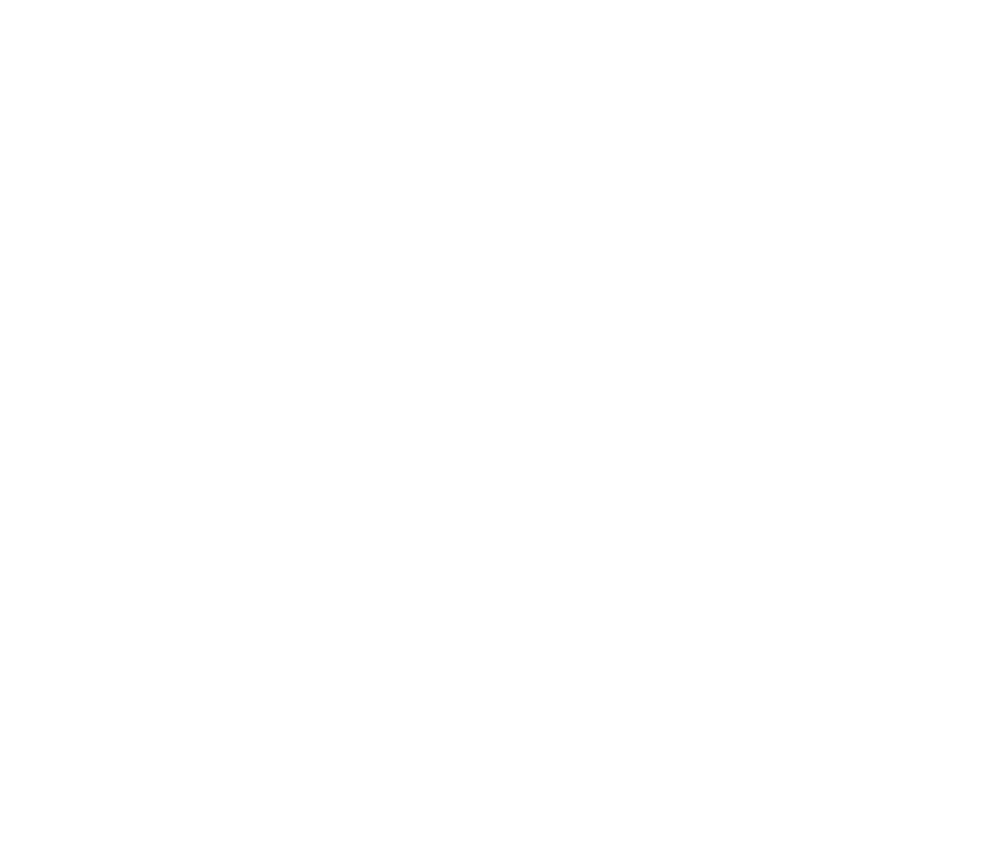 scroll, scrollTop: 0, scrollLeft: 0, axis: both 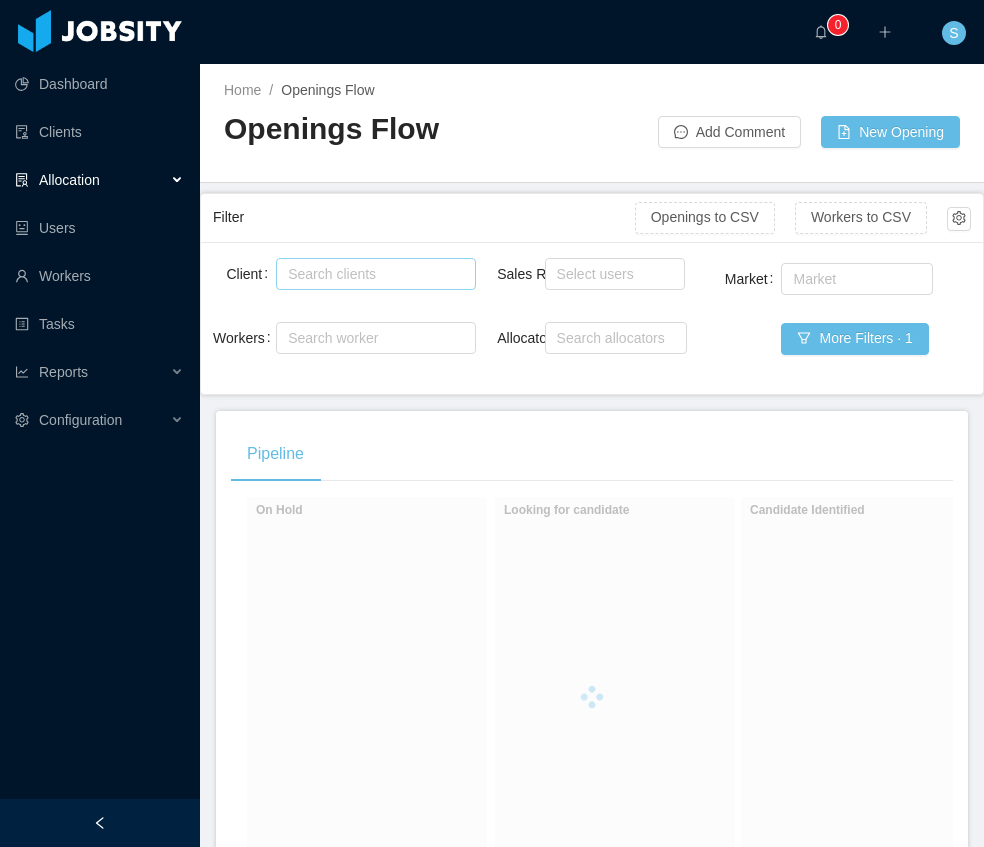 click on "Search clients" at bounding box center (371, 274) 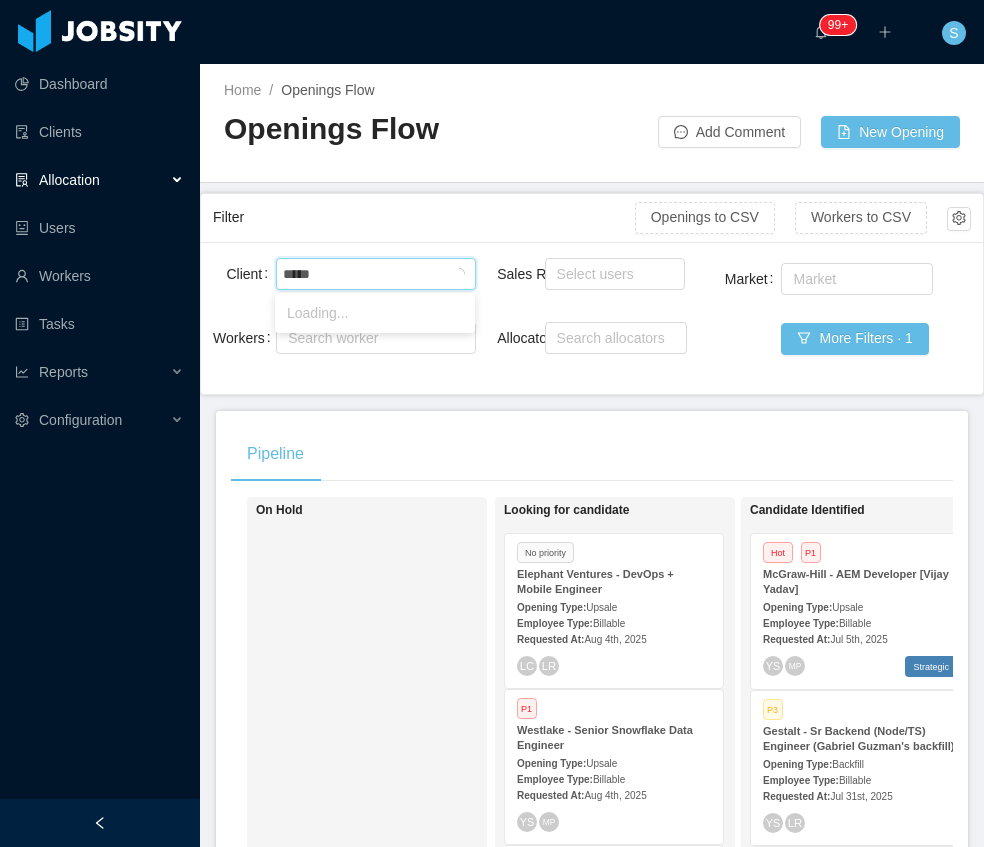 type on "******" 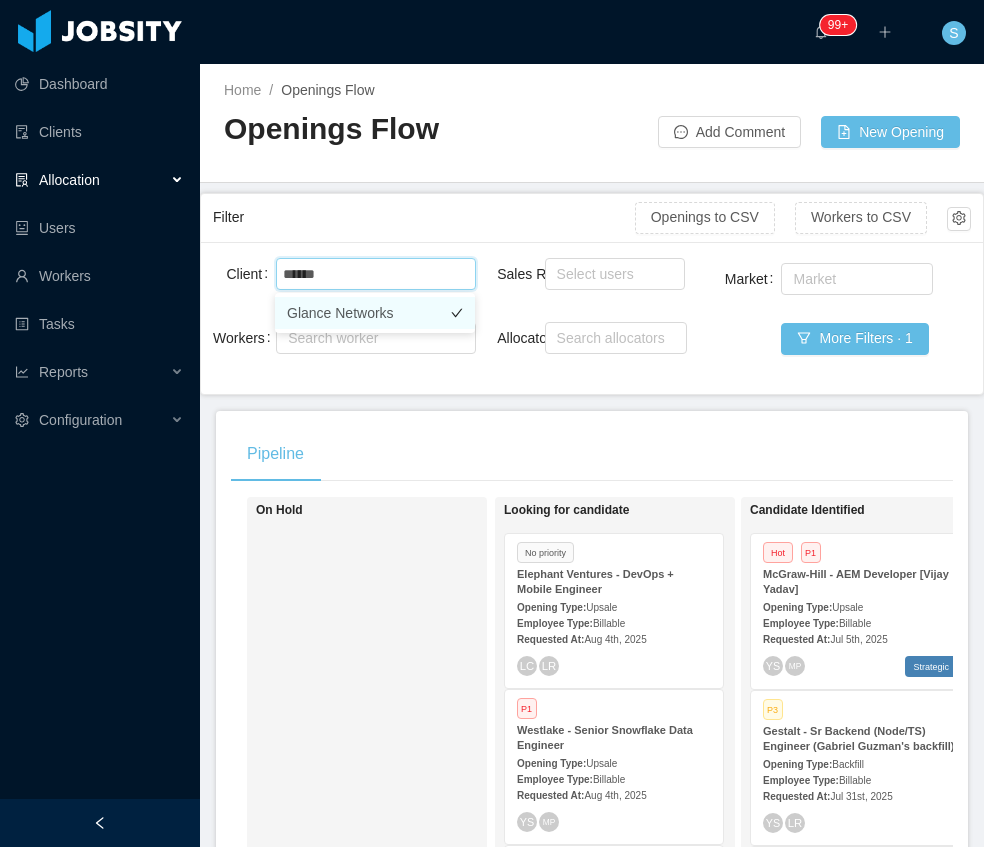 click on "Glance Networks" at bounding box center [375, 313] 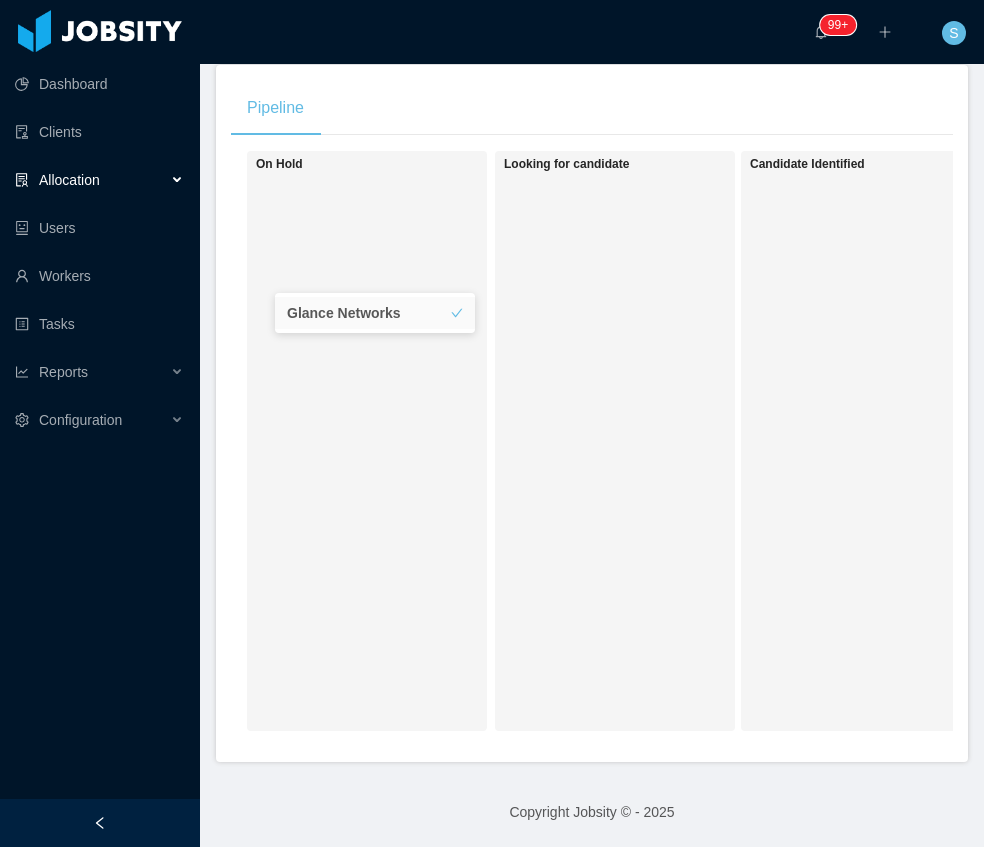 scroll, scrollTop: 354, scrollLeft: 0, axis: vertical 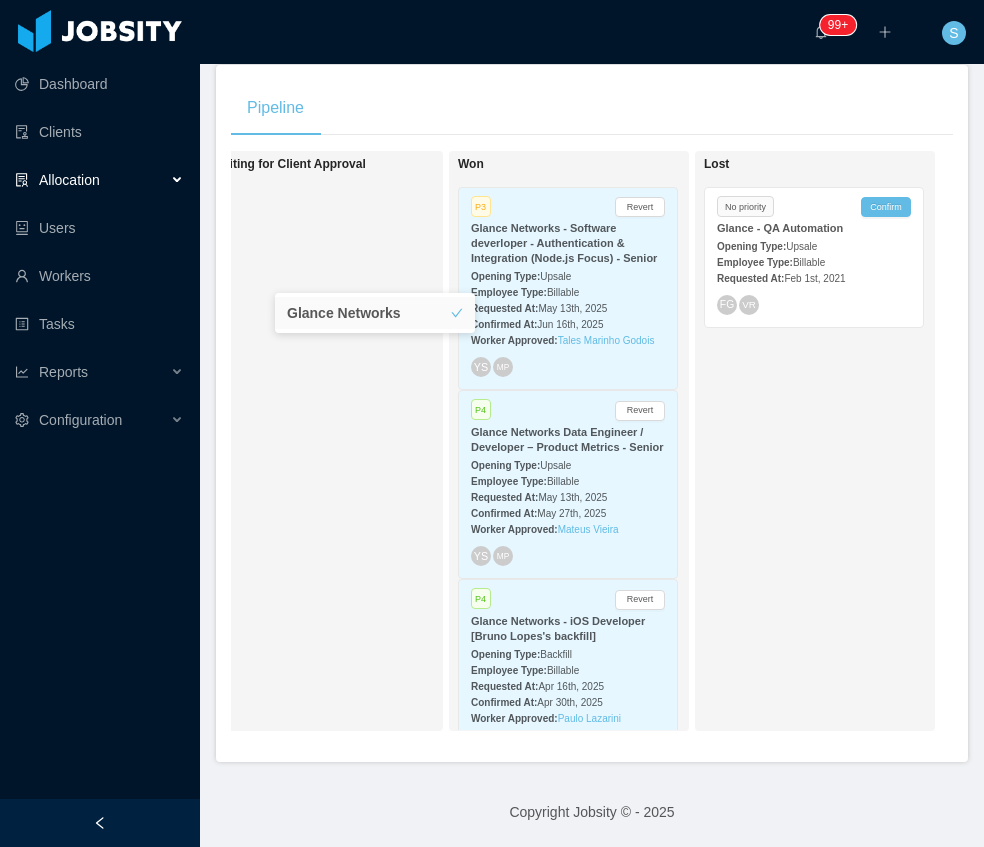 click on "Employee Type:   Billable" at bounding box center (568, 291) 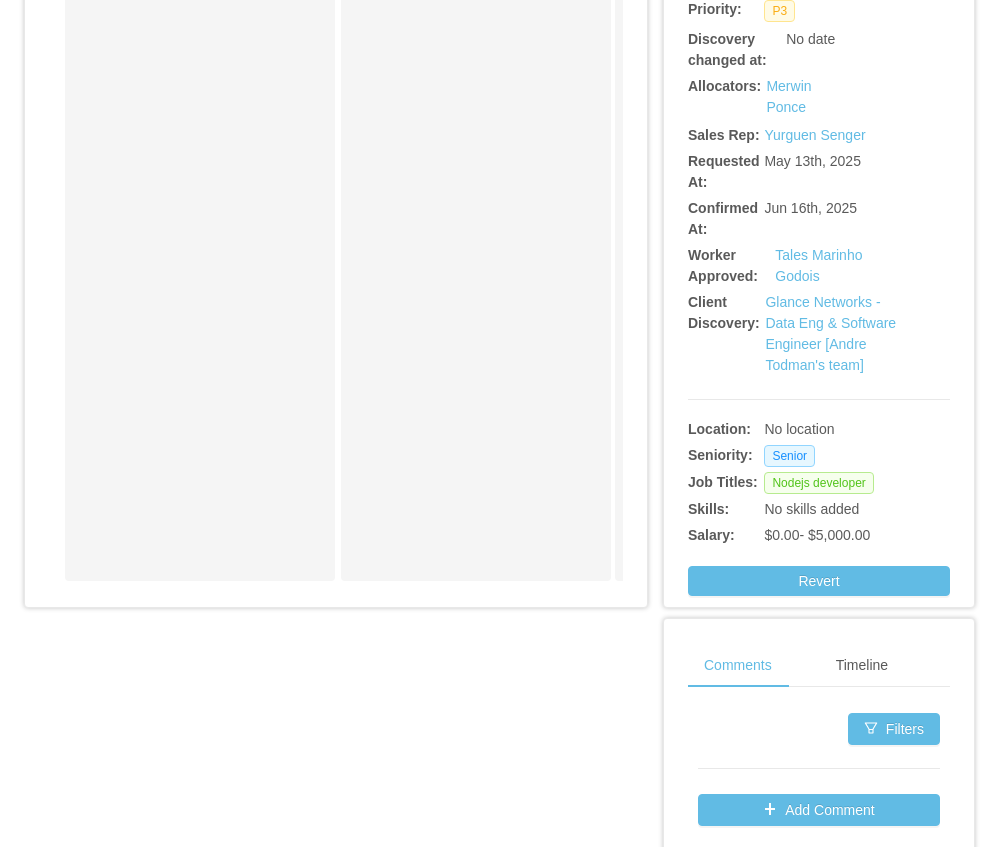 scroll, scrollTop: 600, scrollLeft: 0, axis: vertical 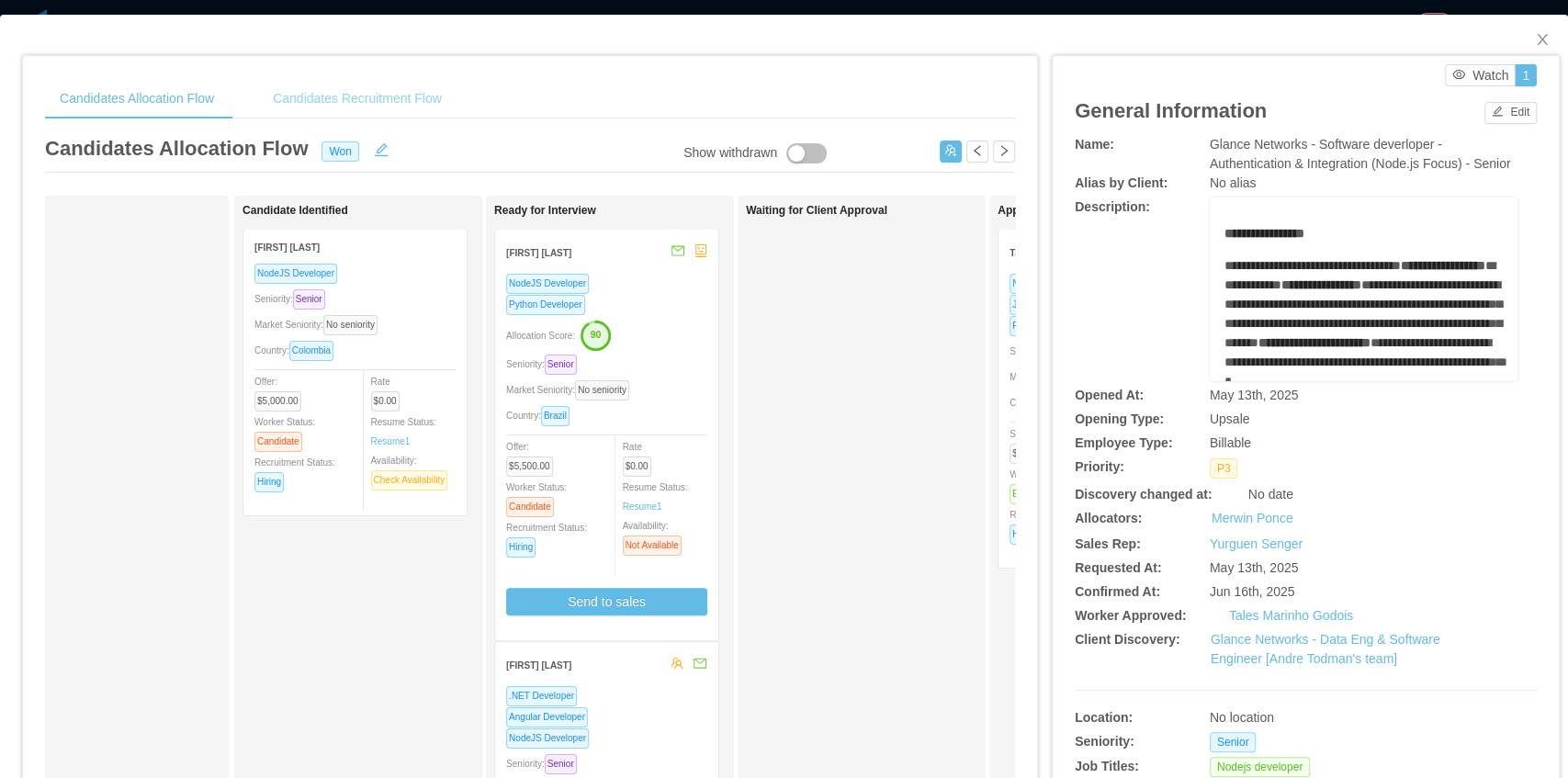 click on "Candidates Recruitment Flow" at bounding box center (357, 98) 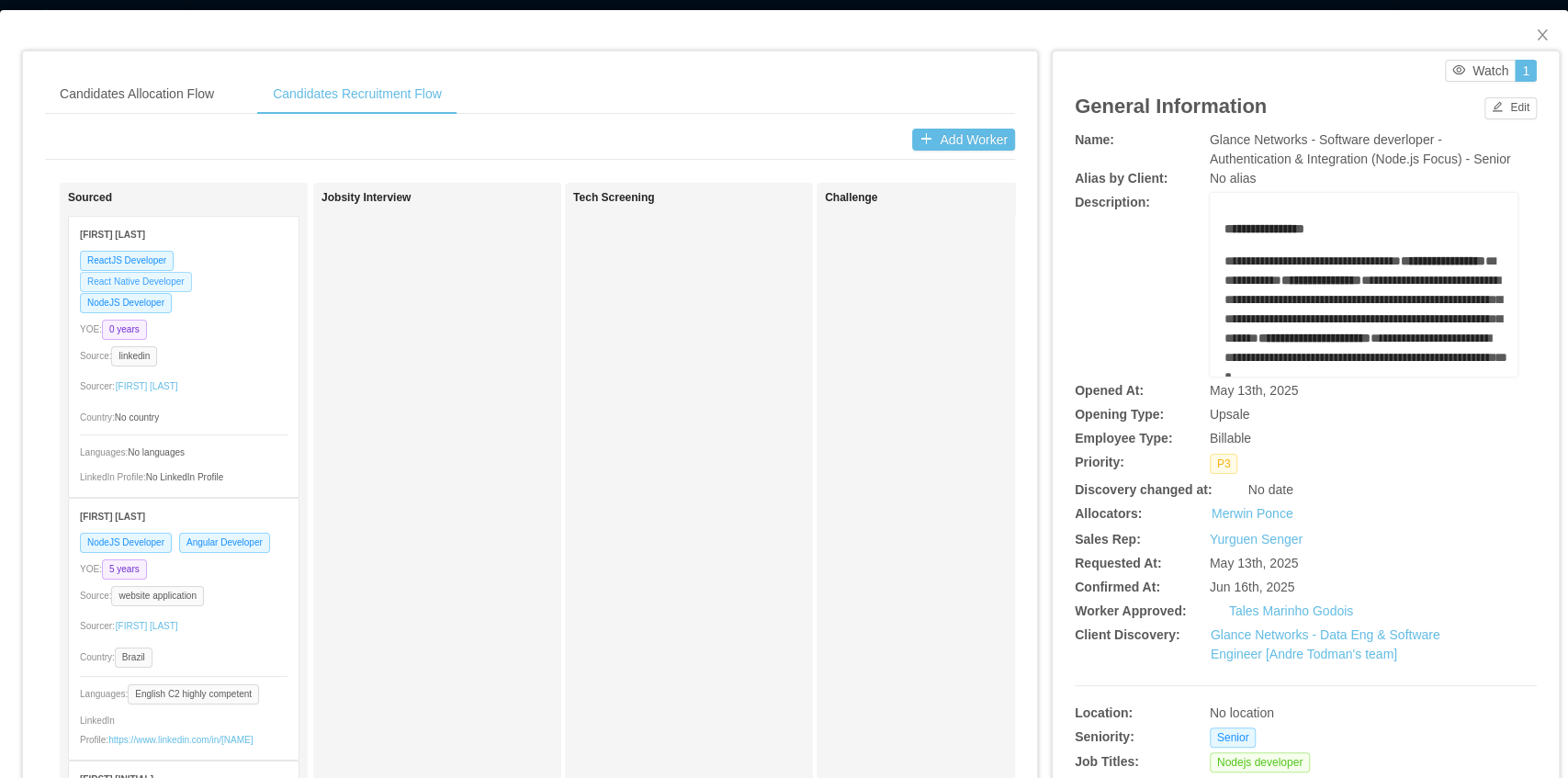 scroll, scrollTop: 0, scrollLeft: 0, axis: both 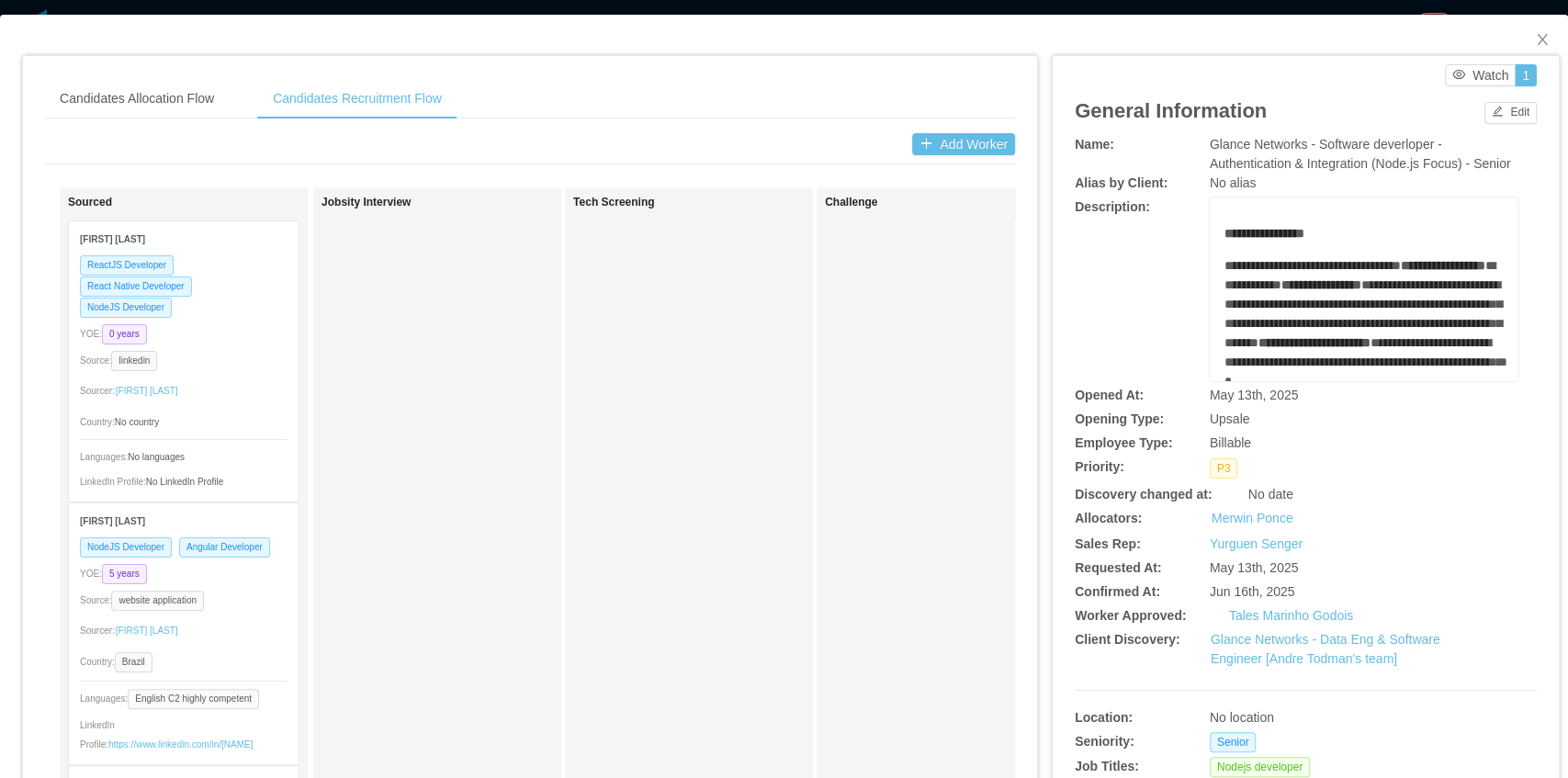 click on "Santiago Rodriguez" at bounding box center [112, 239] 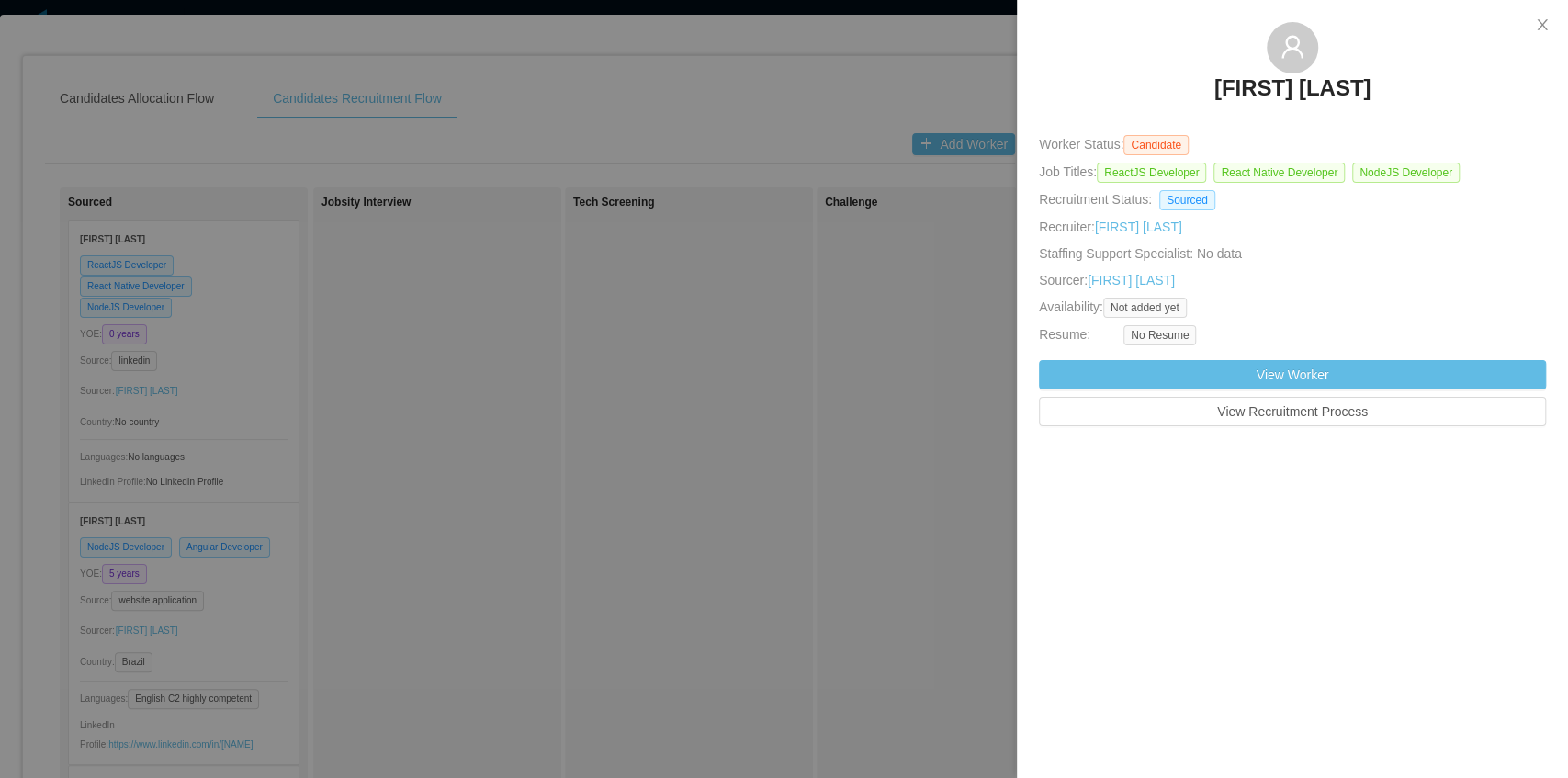 click at bounding box center (784, 389) 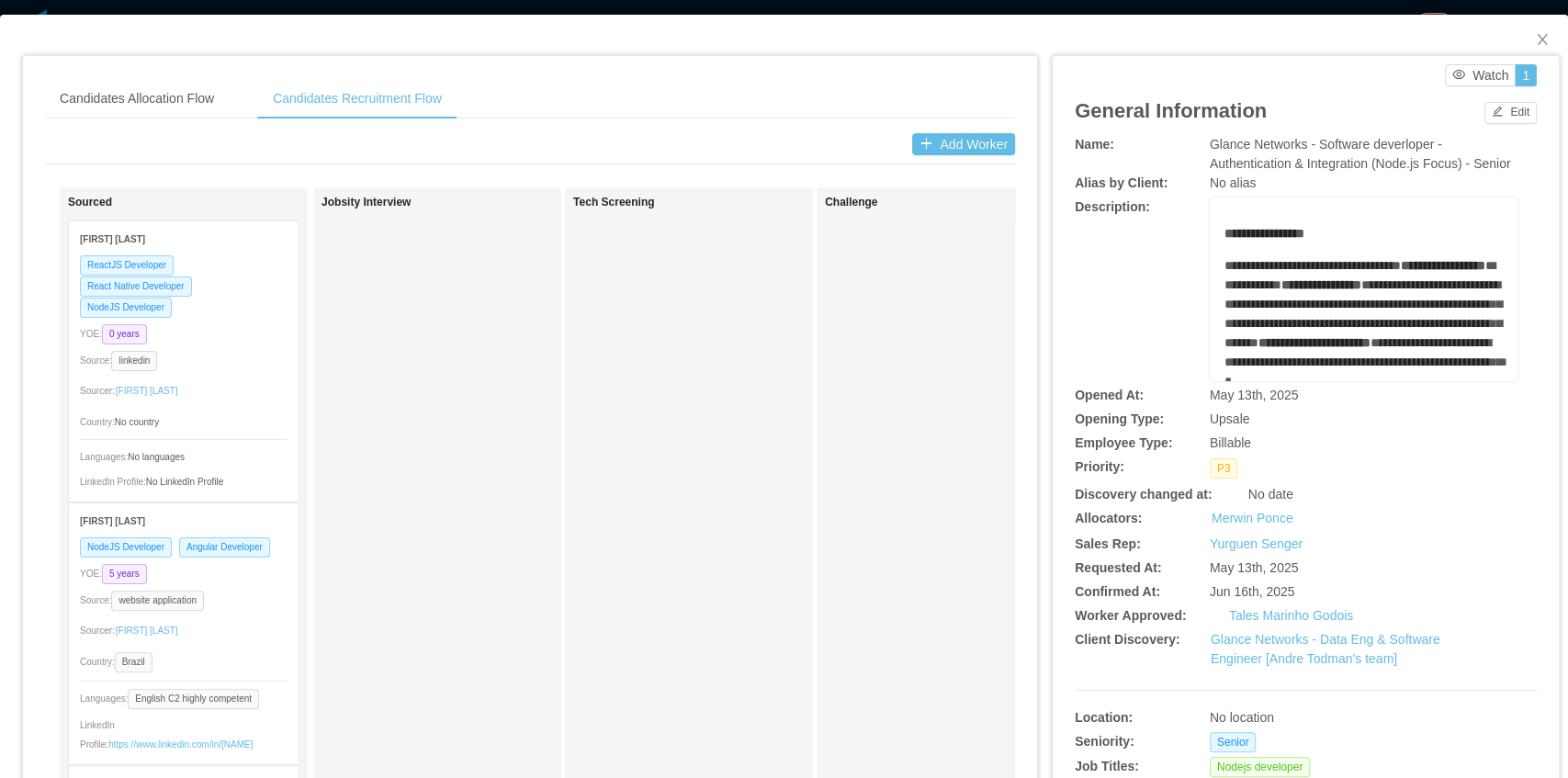 click on "ReactJS Developer React Native Developer NodeJS Developer" at bounding box center [184, 286] 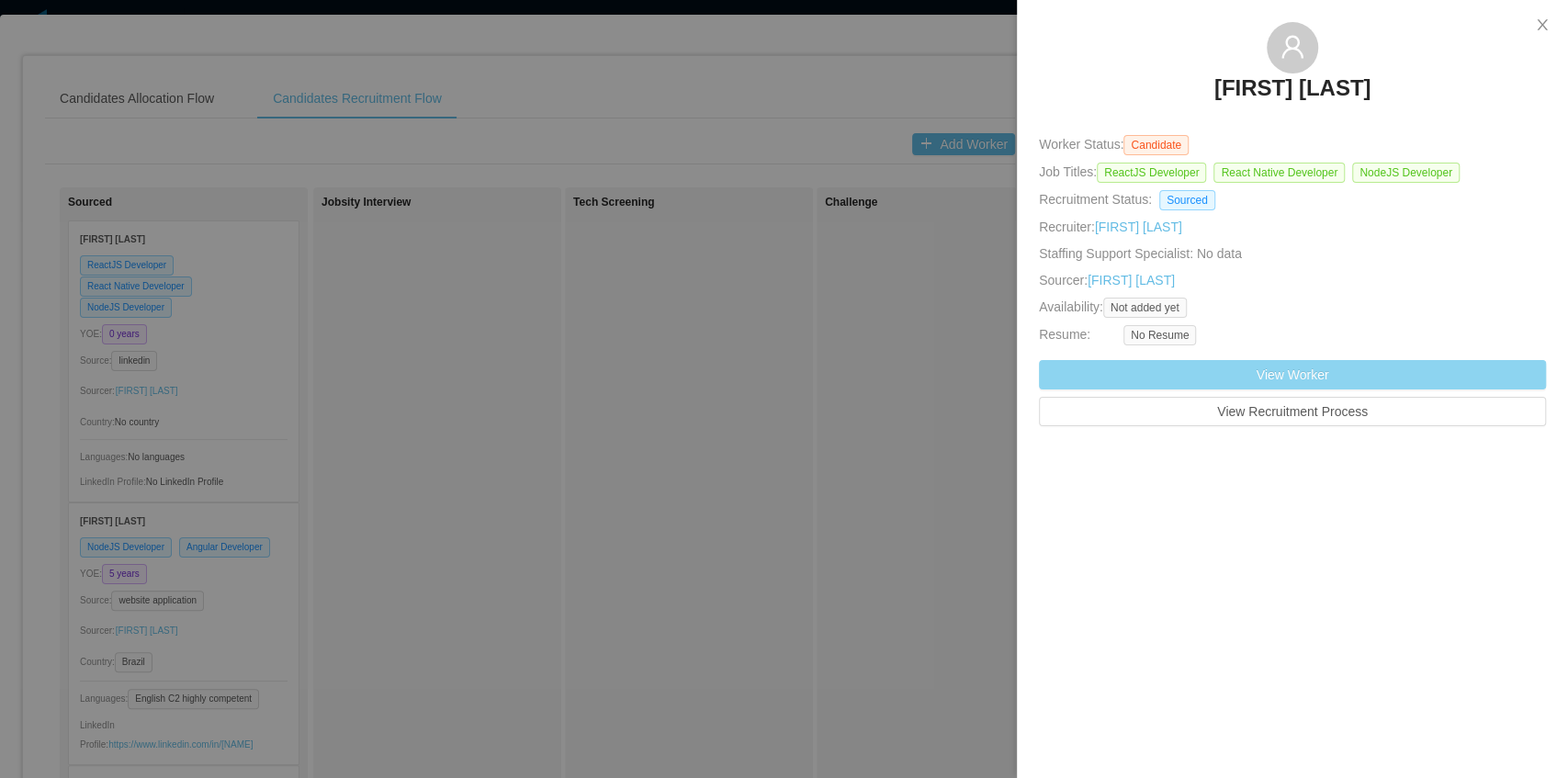 click on "View Worker" at bounding box center [1292, 375] 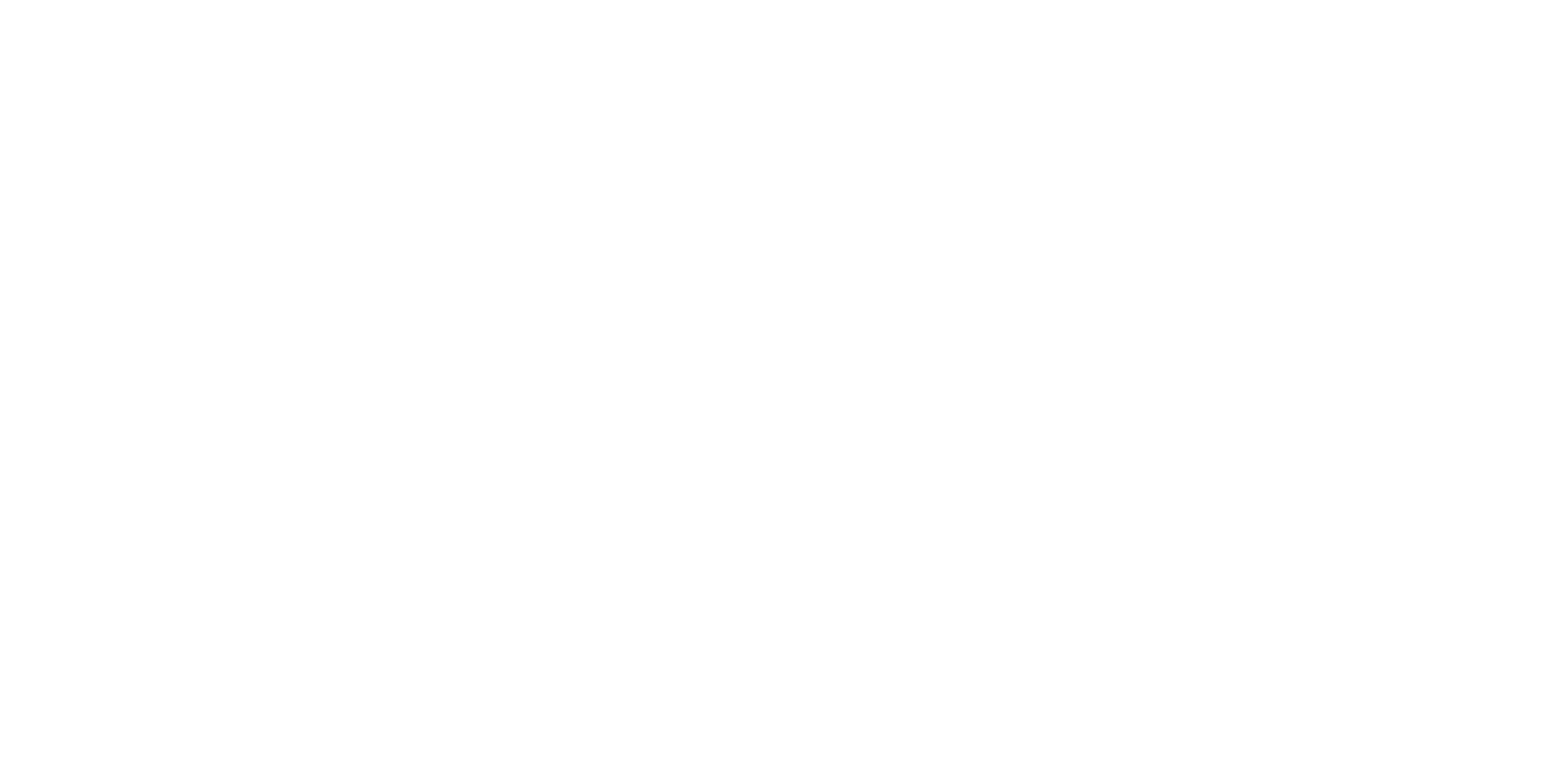 scroll, scrollTop: 0, scrollLeft: 0, axis: both 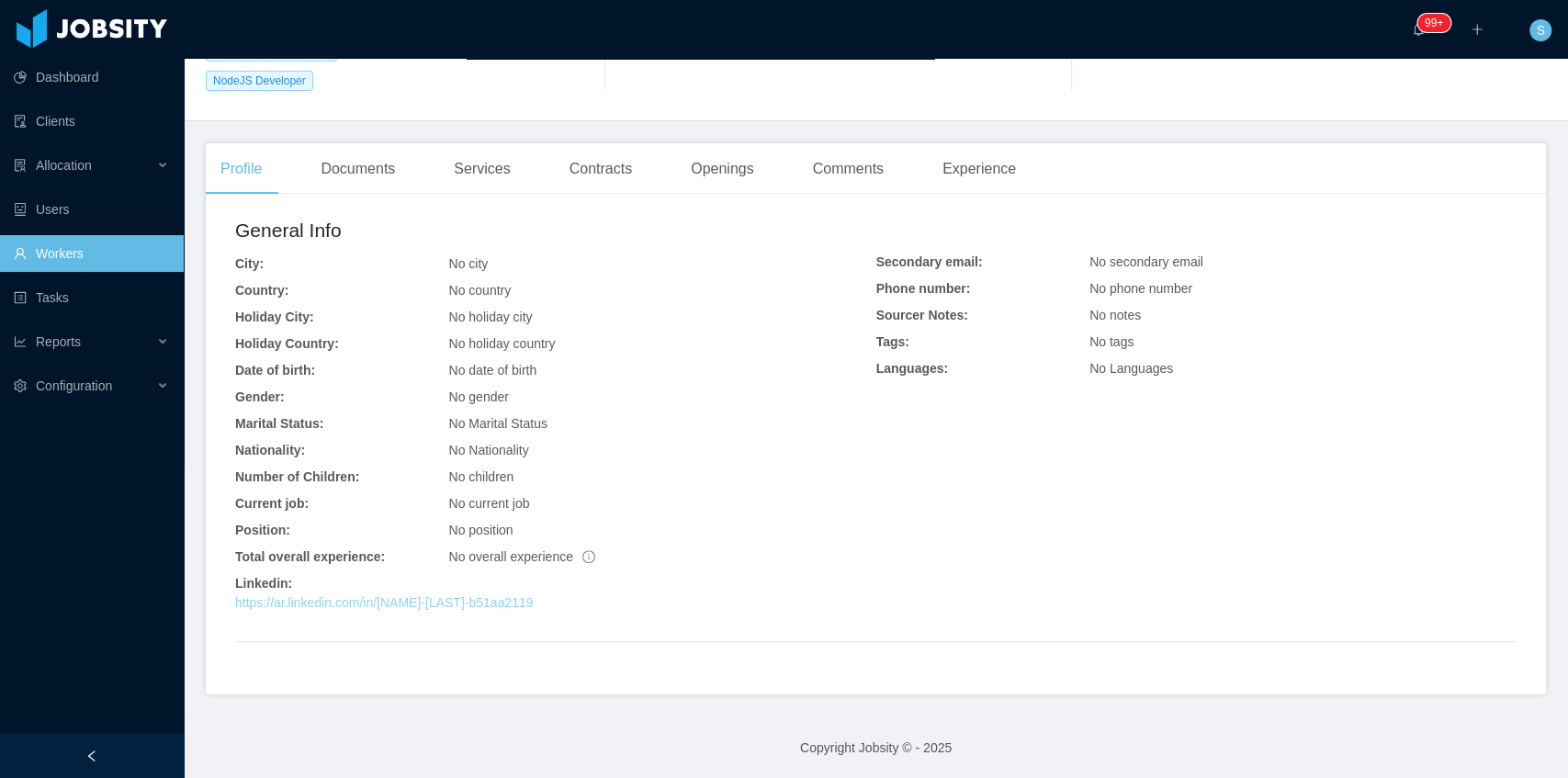 click on "https://ar.linkedin.com/in/santiago-rodriguez-b51aa2119" at bounding box center [384, 603] 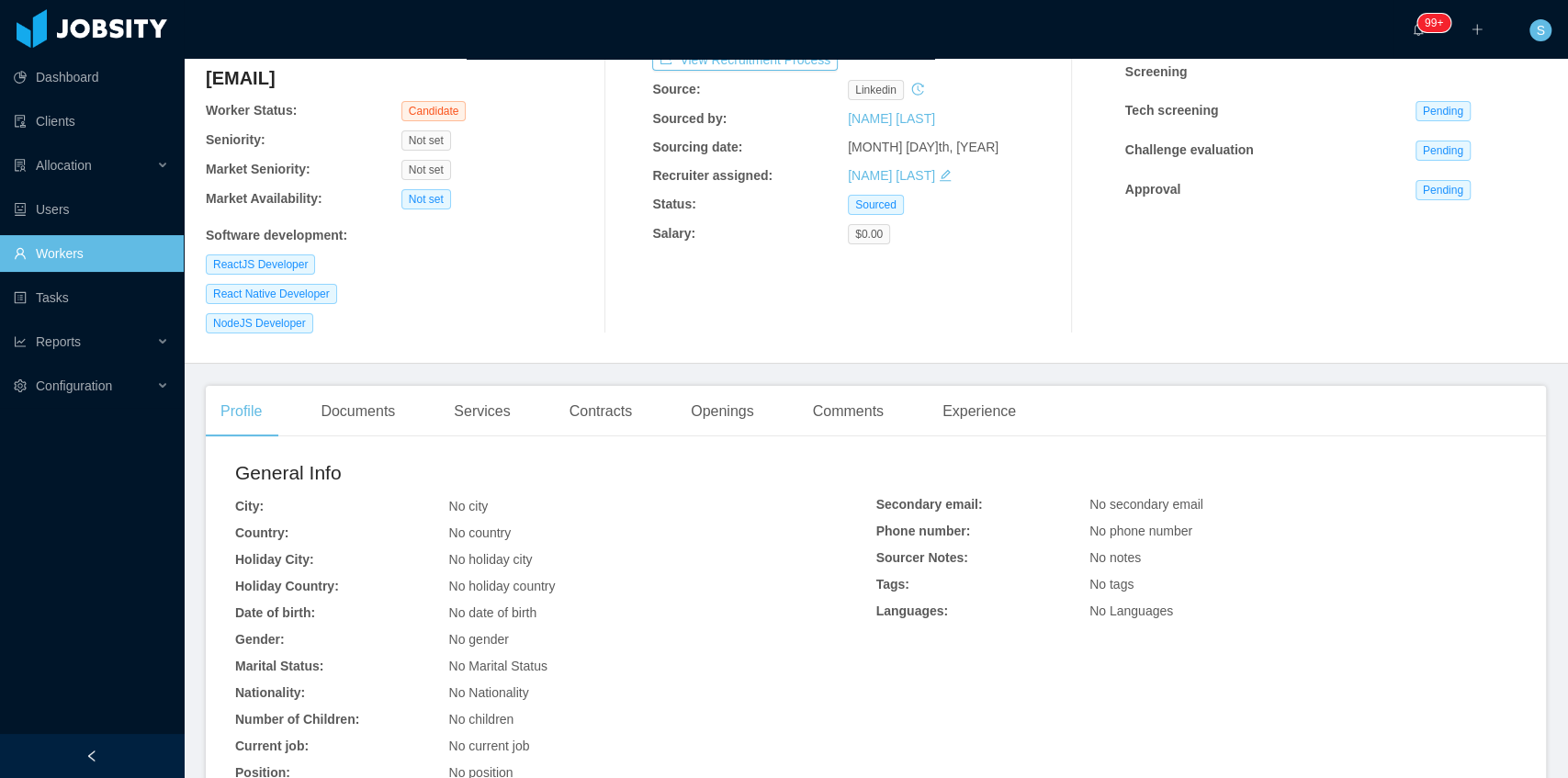 scroll, scrollTop: 61, scrollLeft: 0, axis: vertical 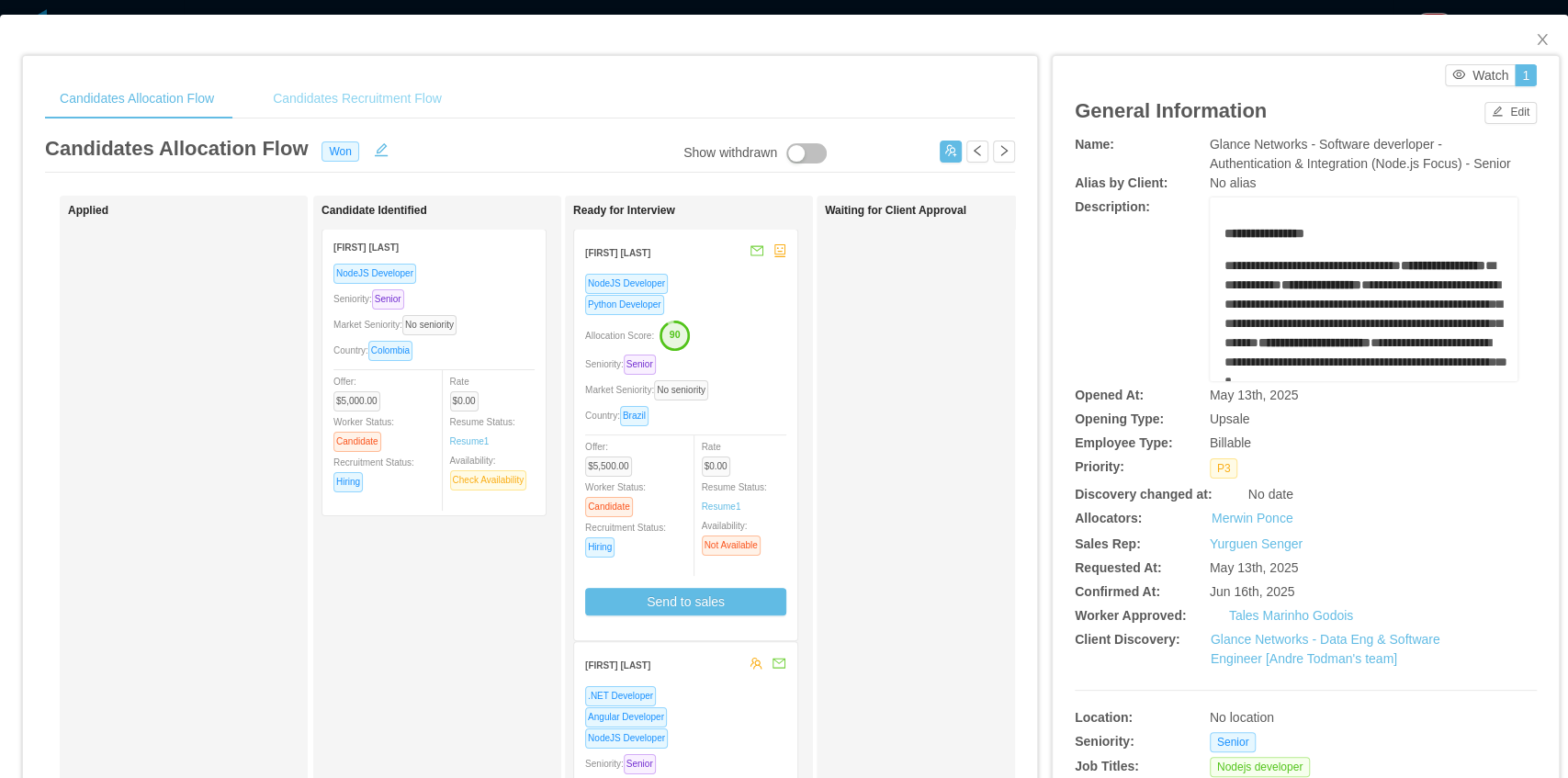 click on "Candidates Recruitment Flow" at bounding box center [357, 98] 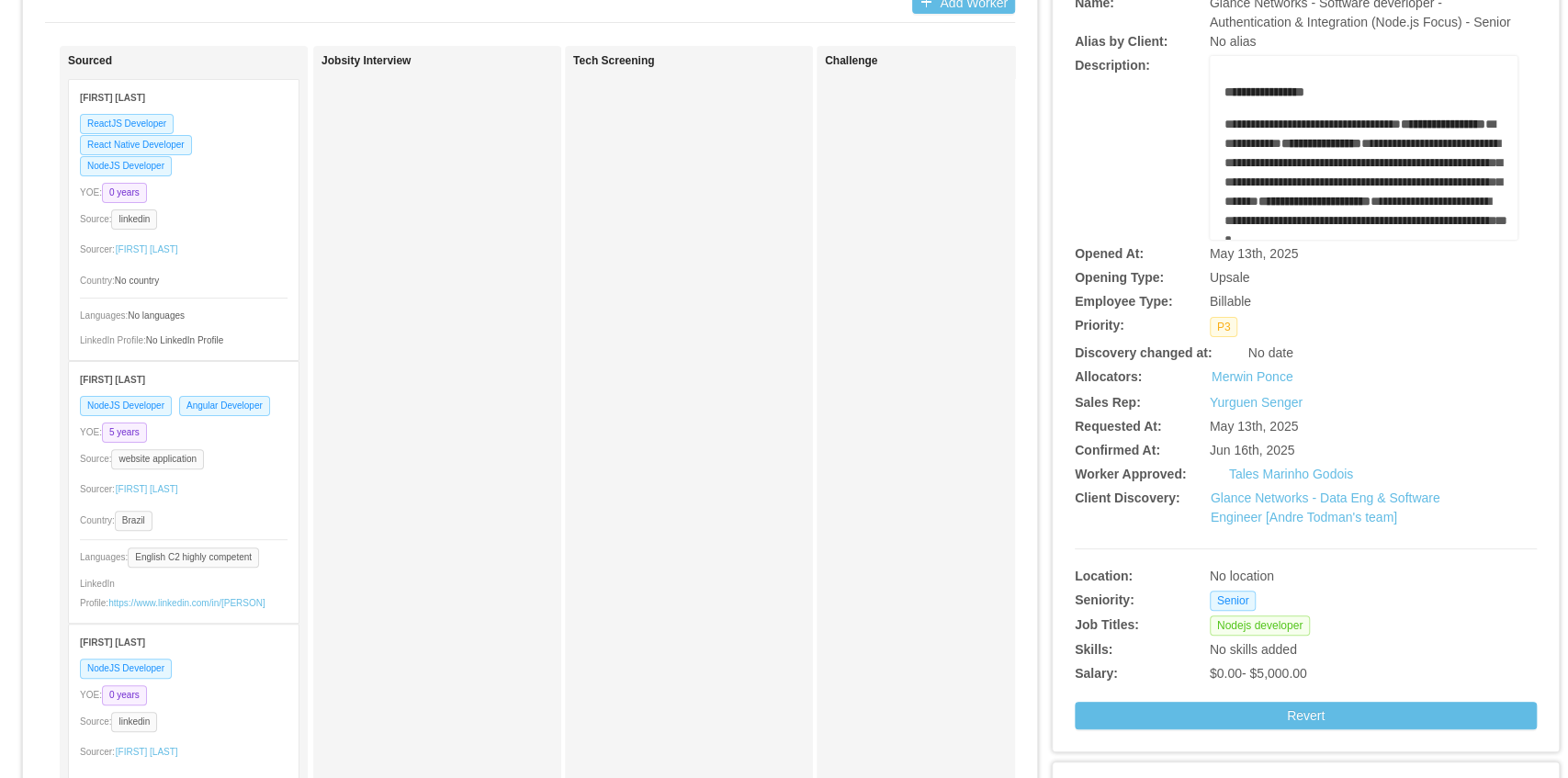 scroll, scrollTop: 244, scrollLeft: 0, axis: vertical 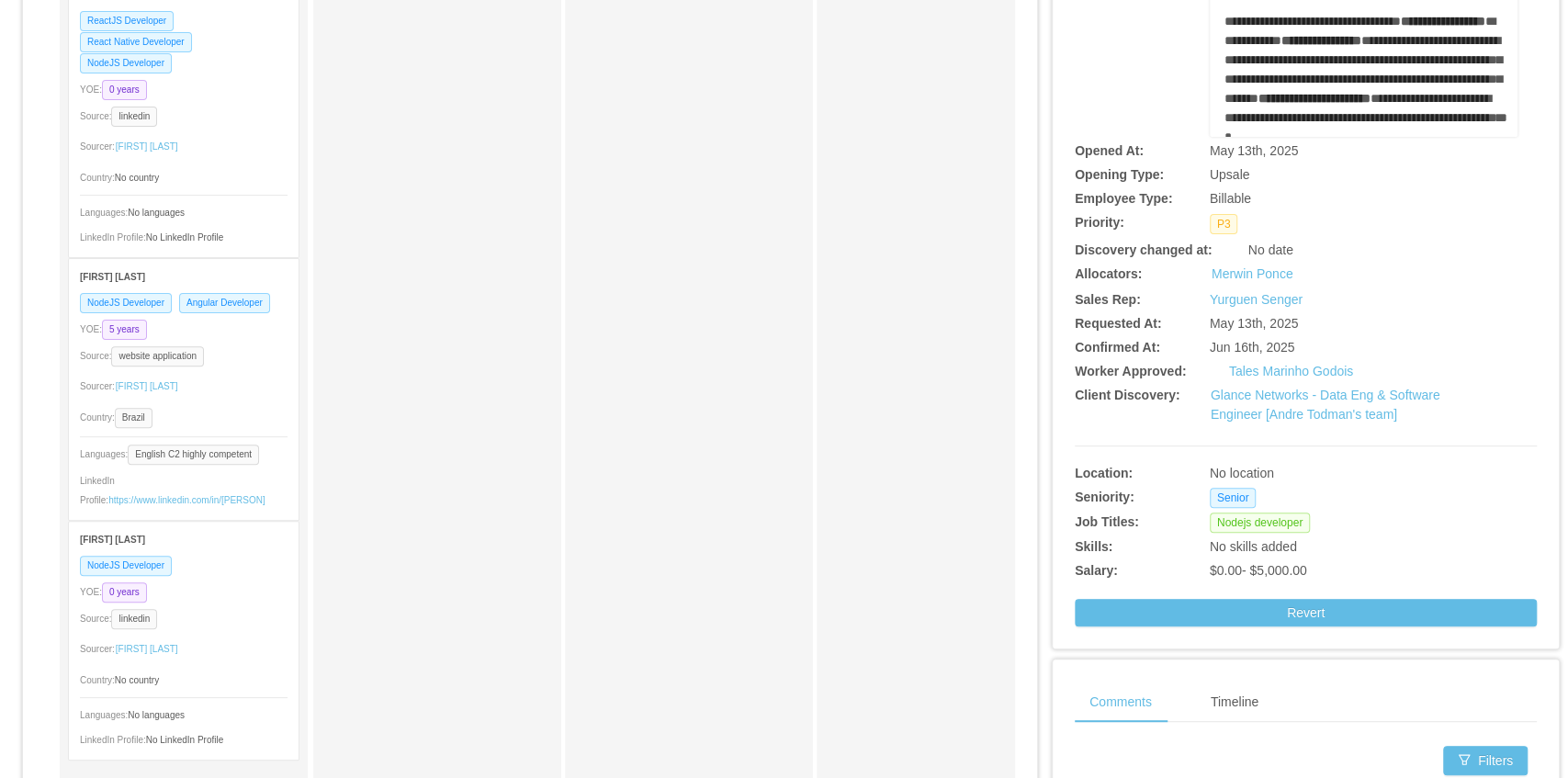 click on "NodeJS Developer Angular Developer YOE:   5   years Source:   website application Sourcer:   [FIRST] [LAST] Country:   Brazil Languages:   English   C2 highly competent LinkedIn Profile:   https://www.linkedin.com/in/[PERSON]" at bounding box center (184, 406) 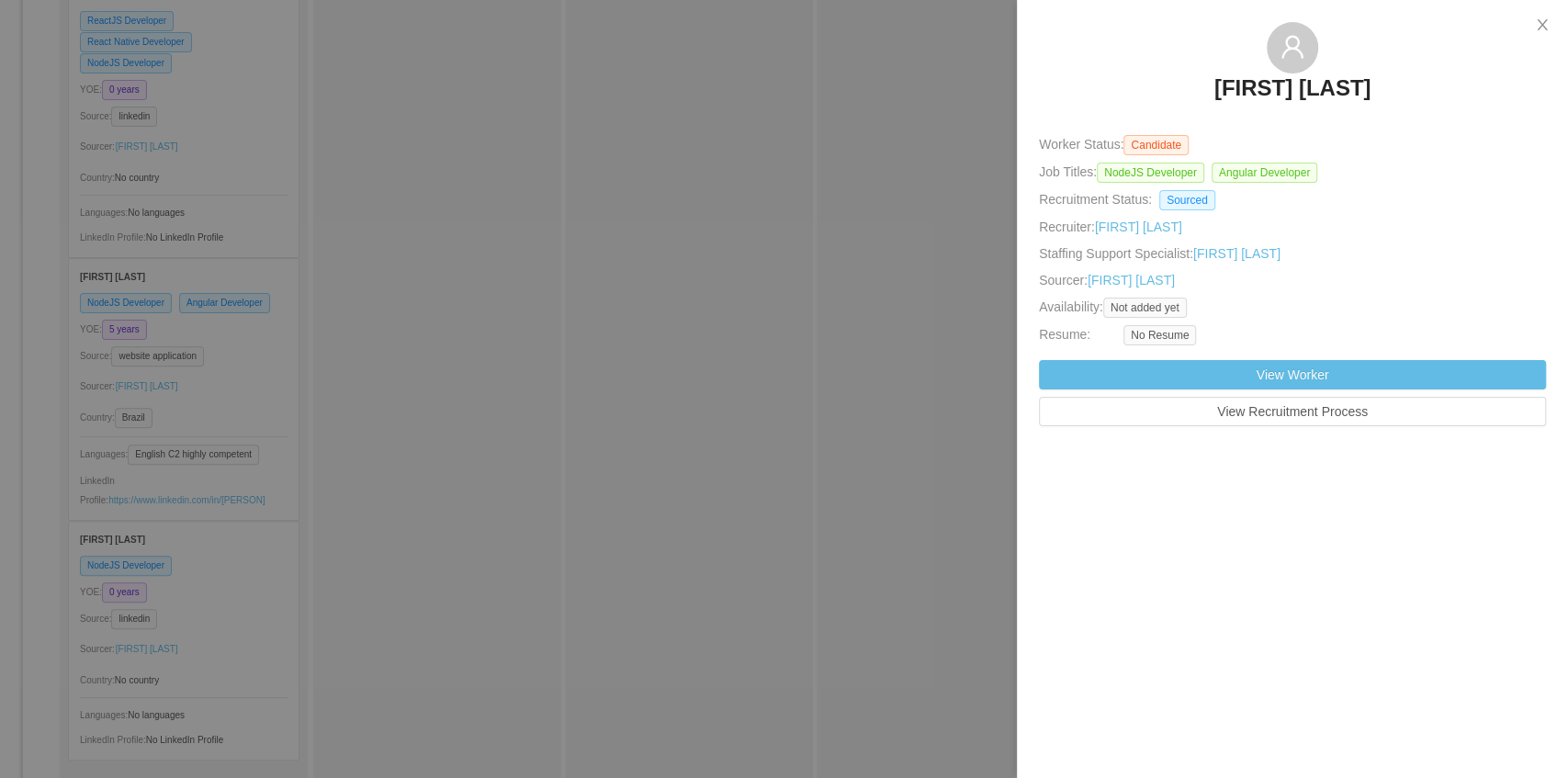 click on "[FIRST] [LAST]" at bounding box center [1292, 88] 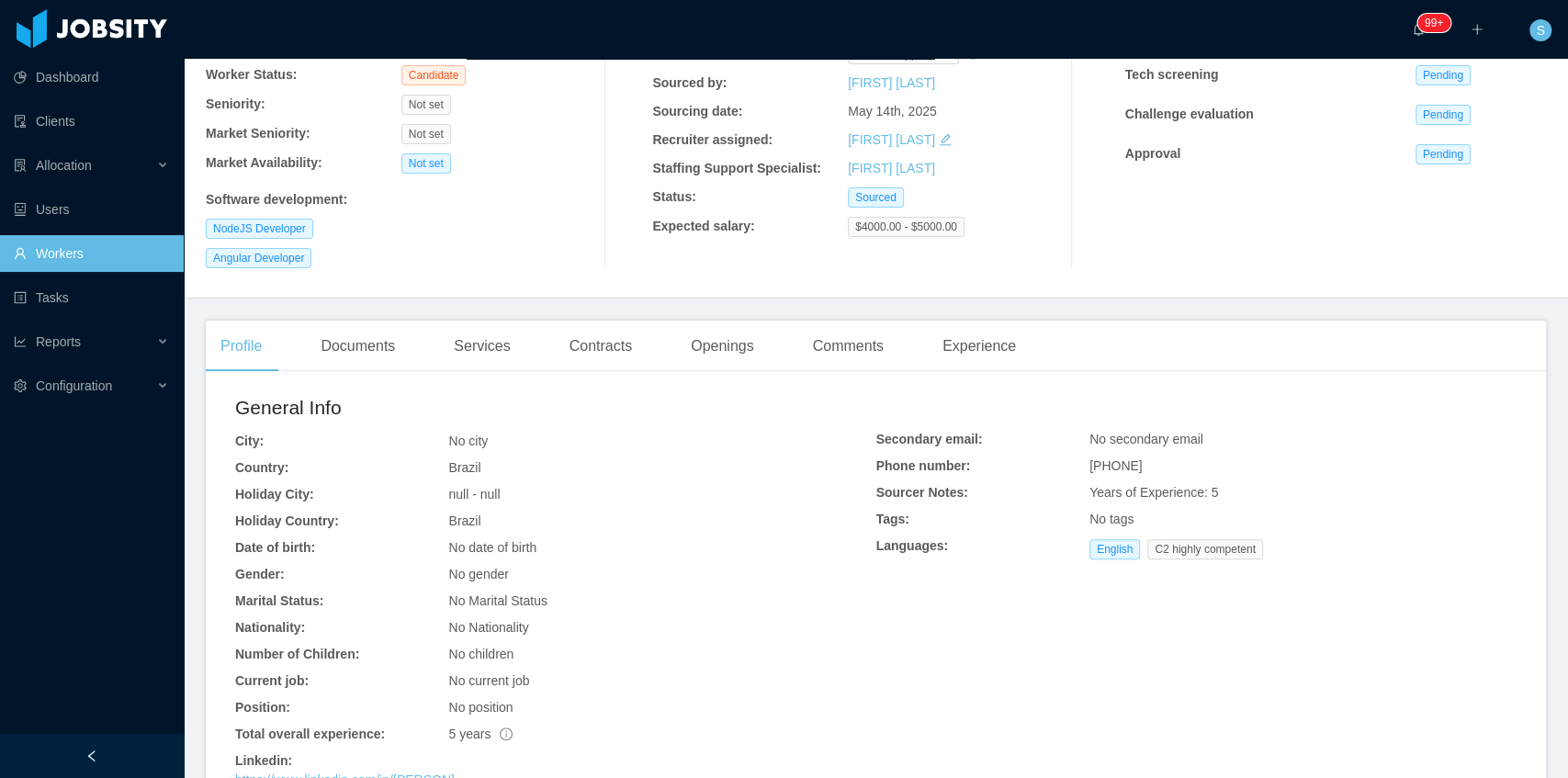 scroll, scrollTop: 244, scrollLeft: 0, axis: vertical 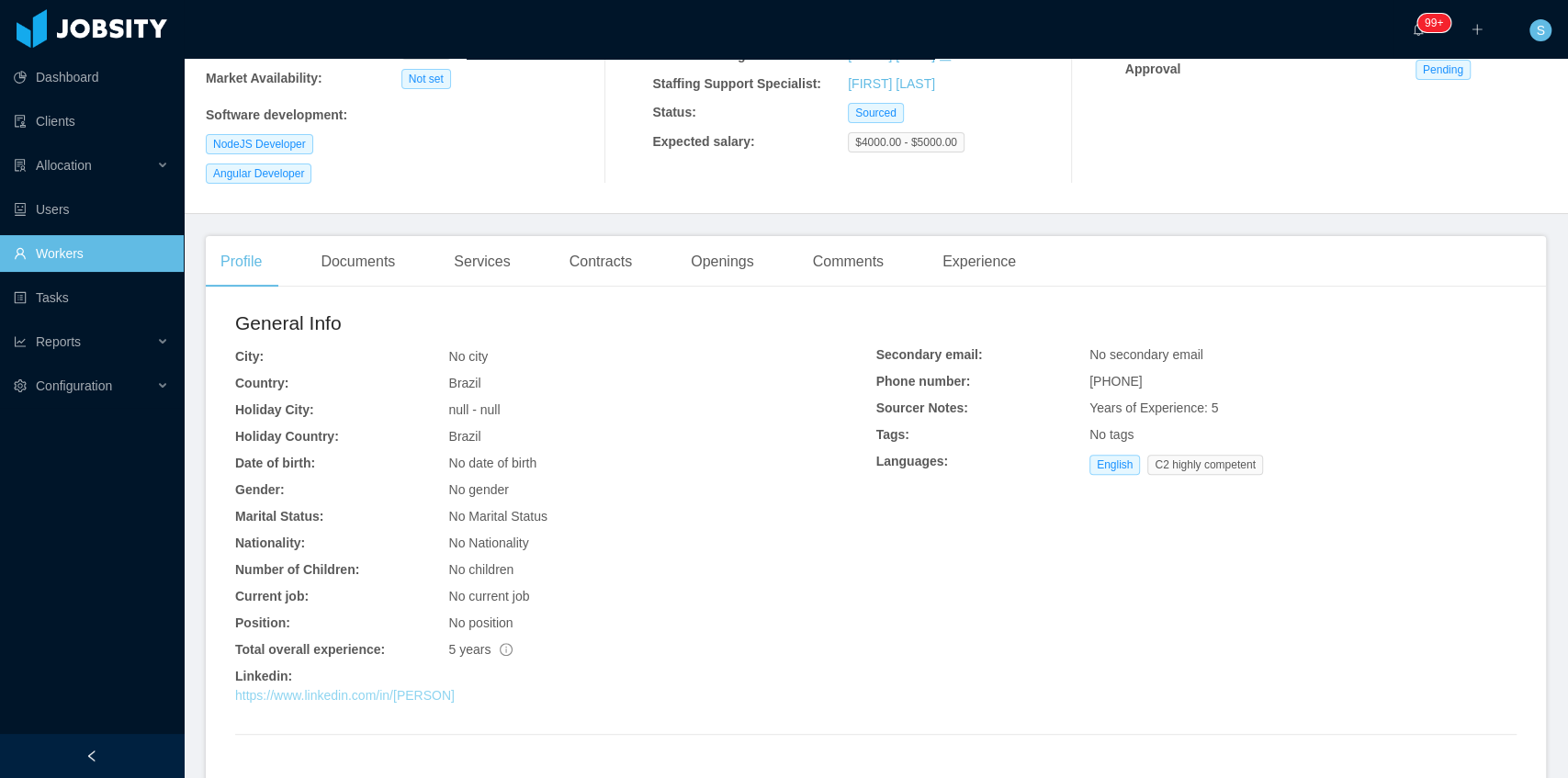 click on "https://www.linkedin.com/in/[PERSON]" at bounding box center (344, 695) 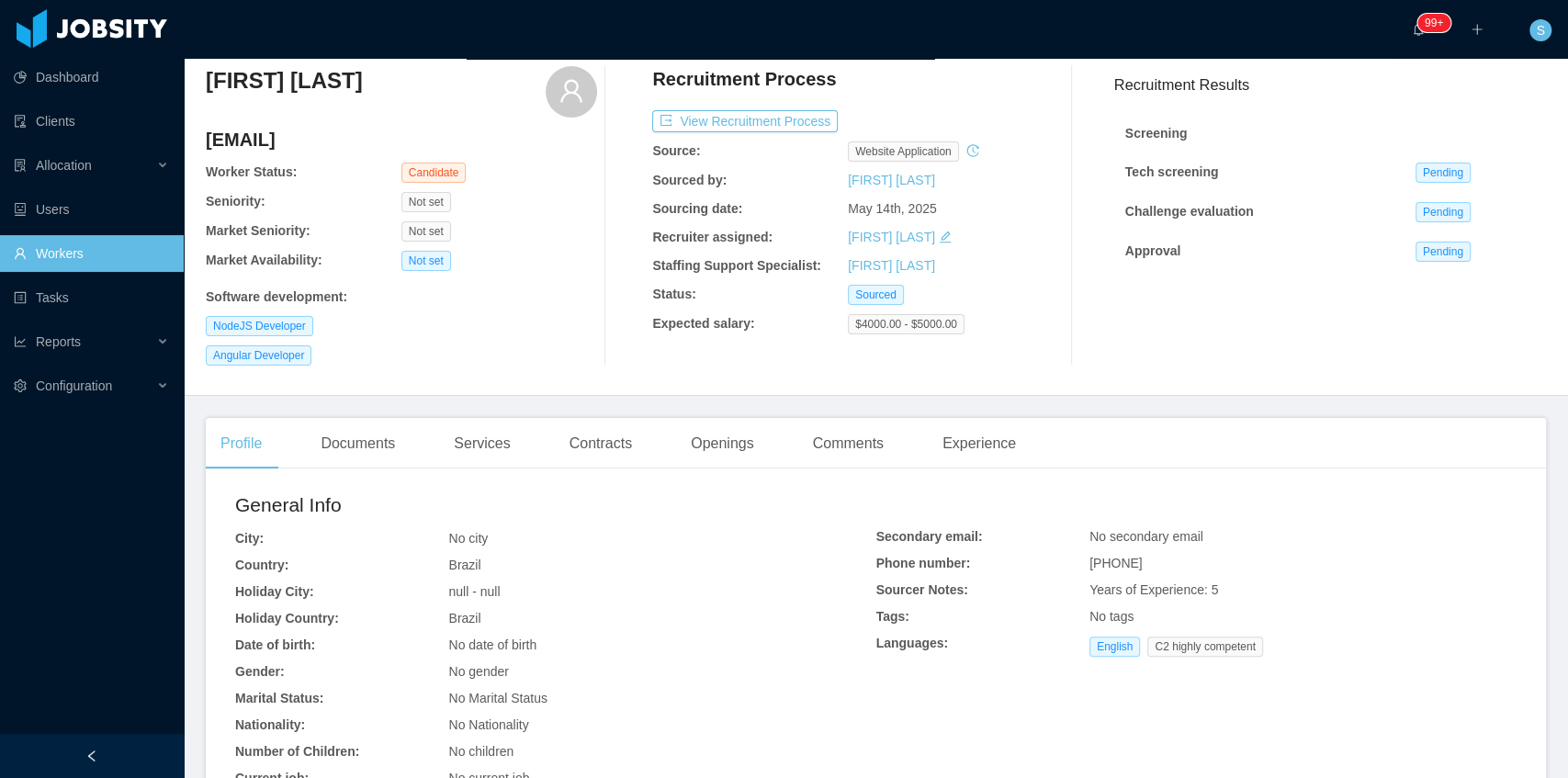 scroll, scrollTop: 61, scrollLeft: 0, axis: vertical 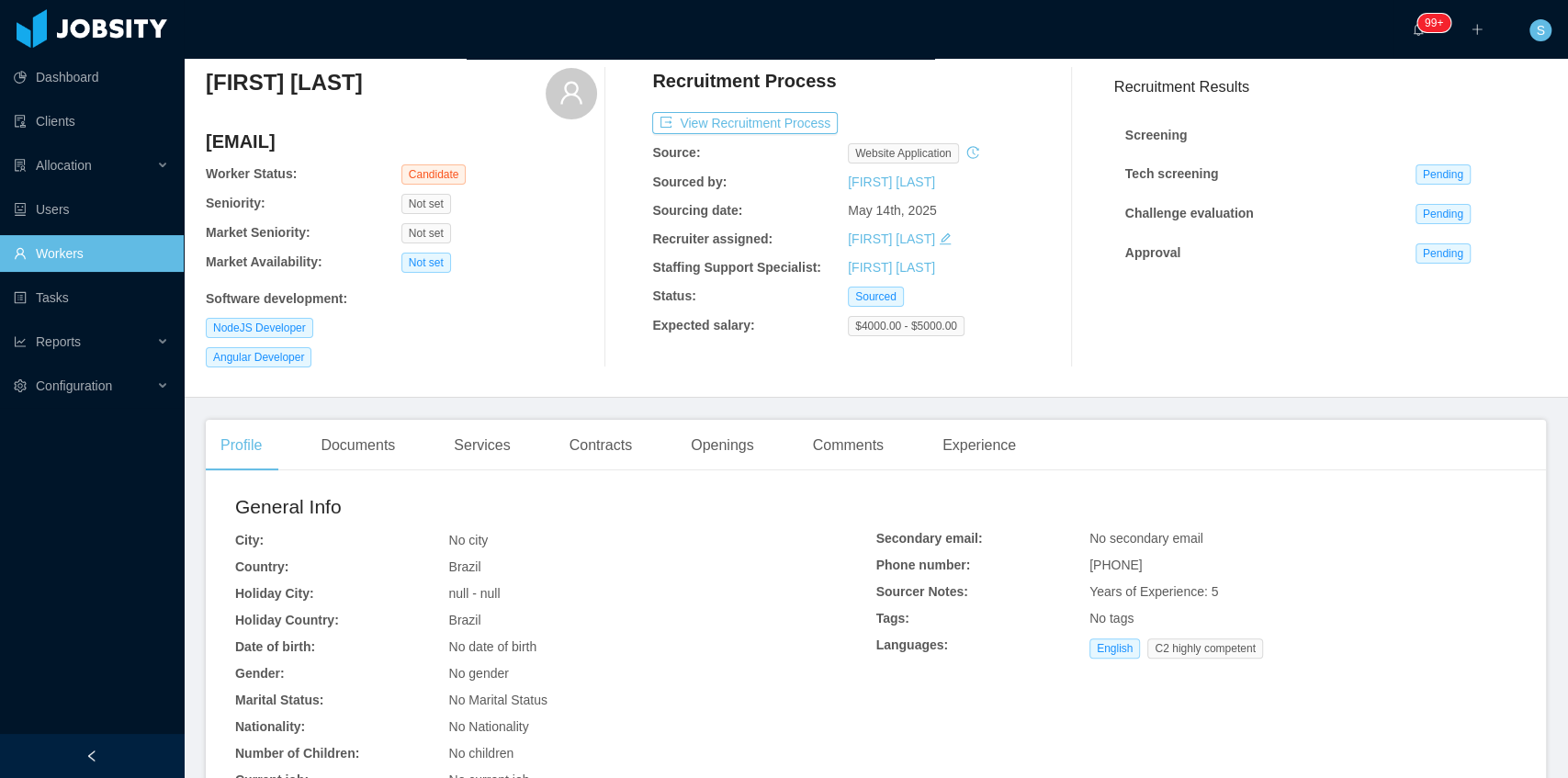 click on "[EMAIL]" at bounding box center [401, 141] 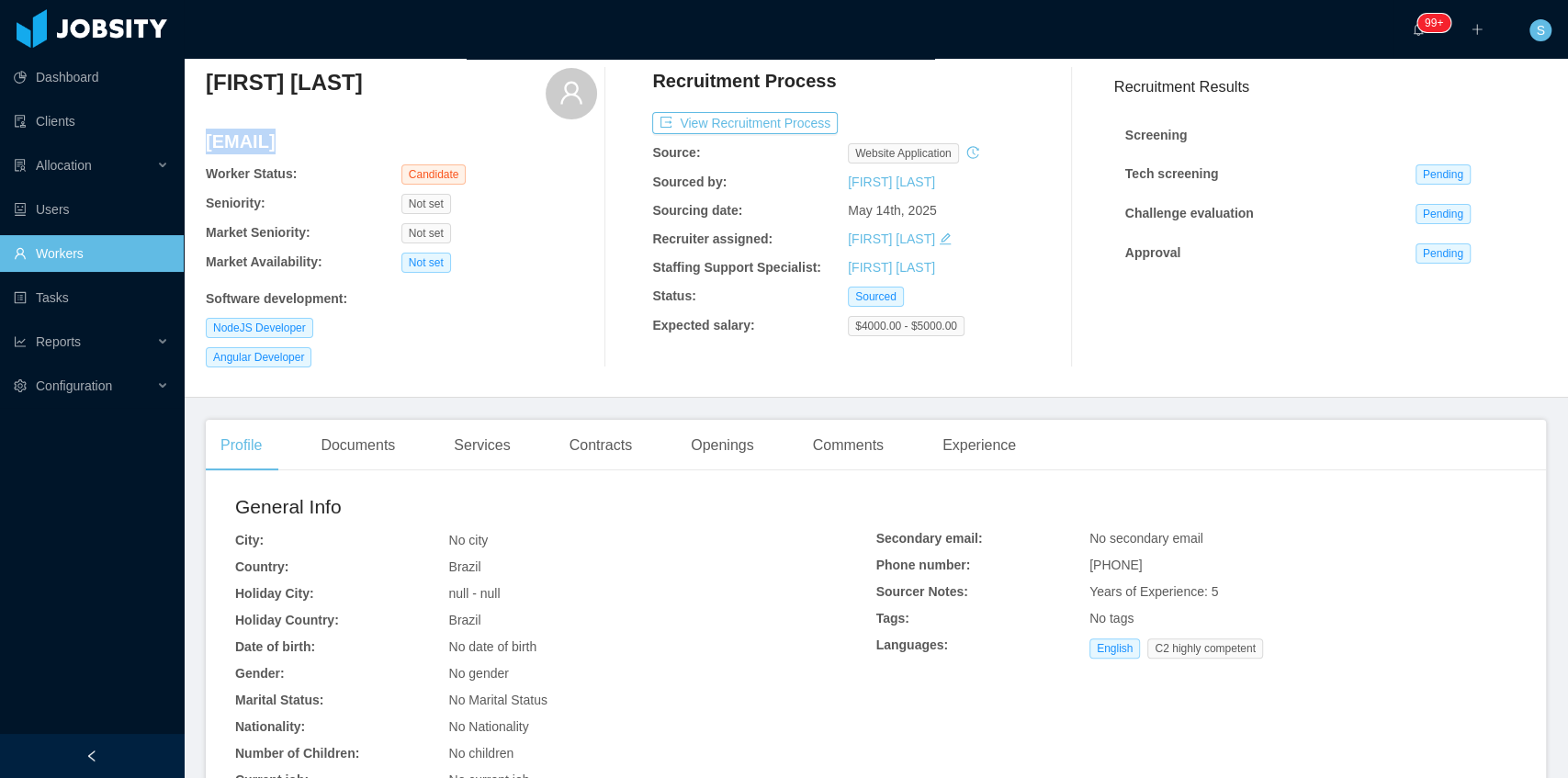 click on "[EMAIL]" at bounding box center [401, 141] 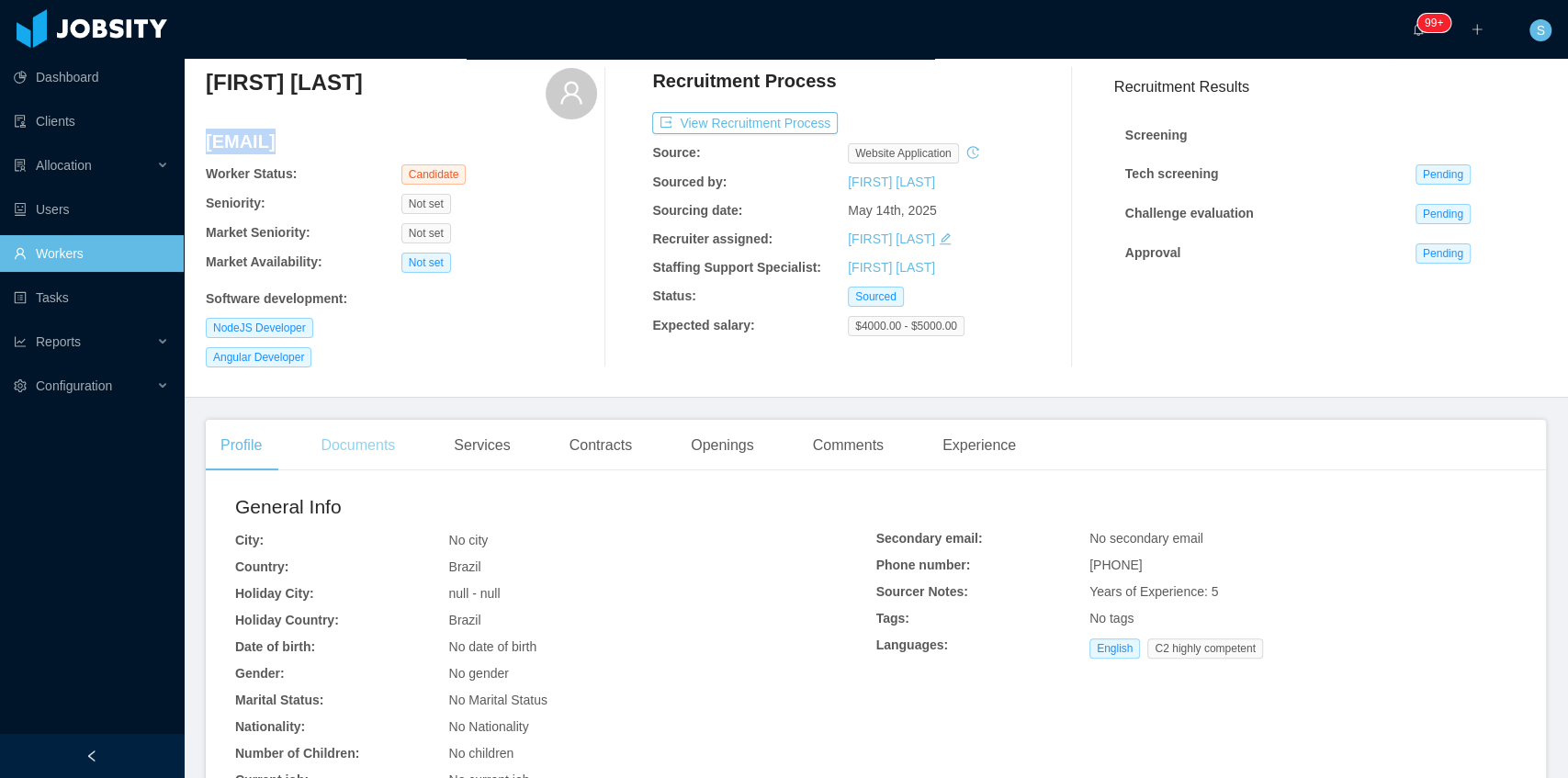 copy on "[EMAIL]" 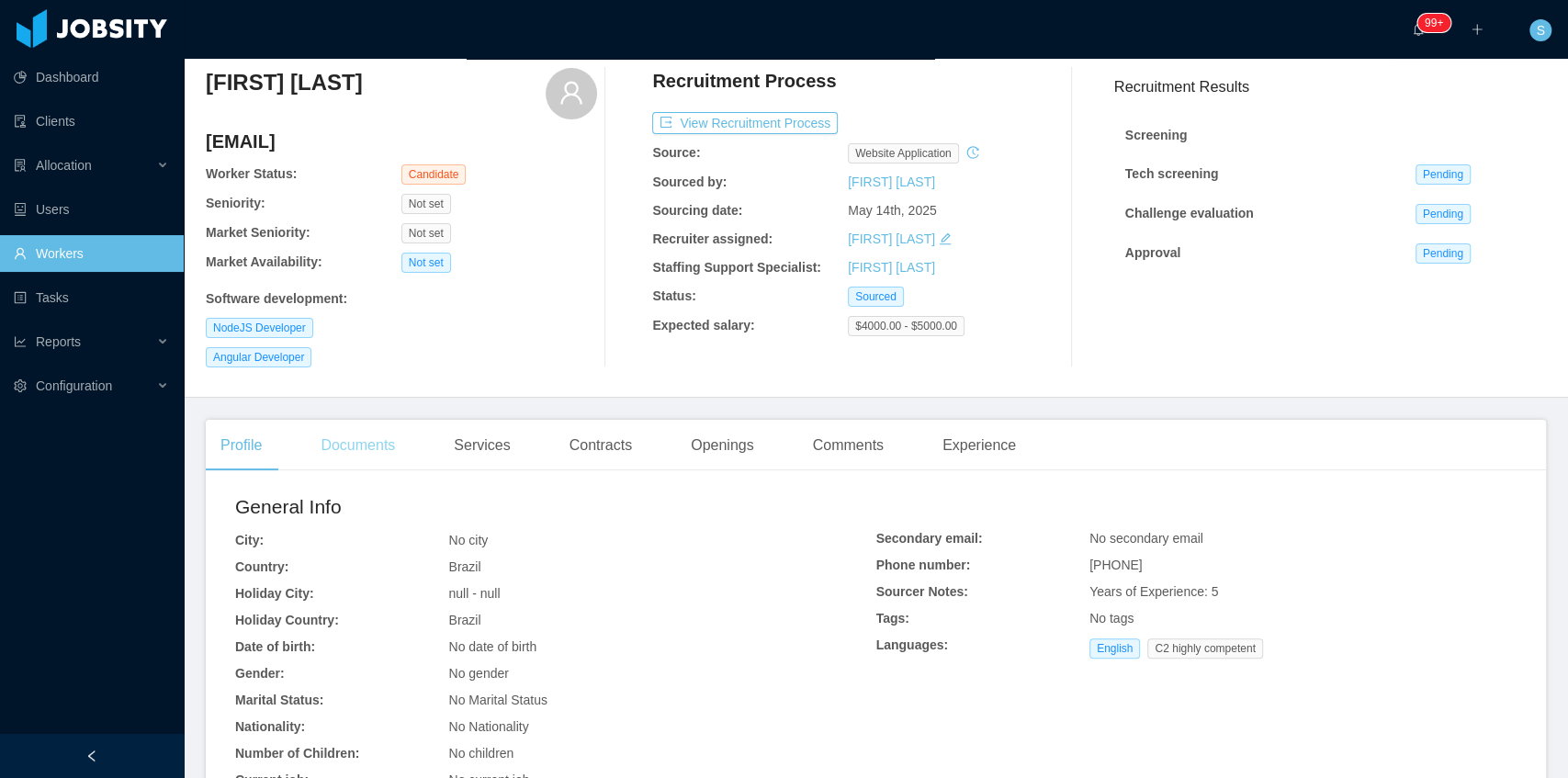 click on "Documents" at bounding box center [357, 445] 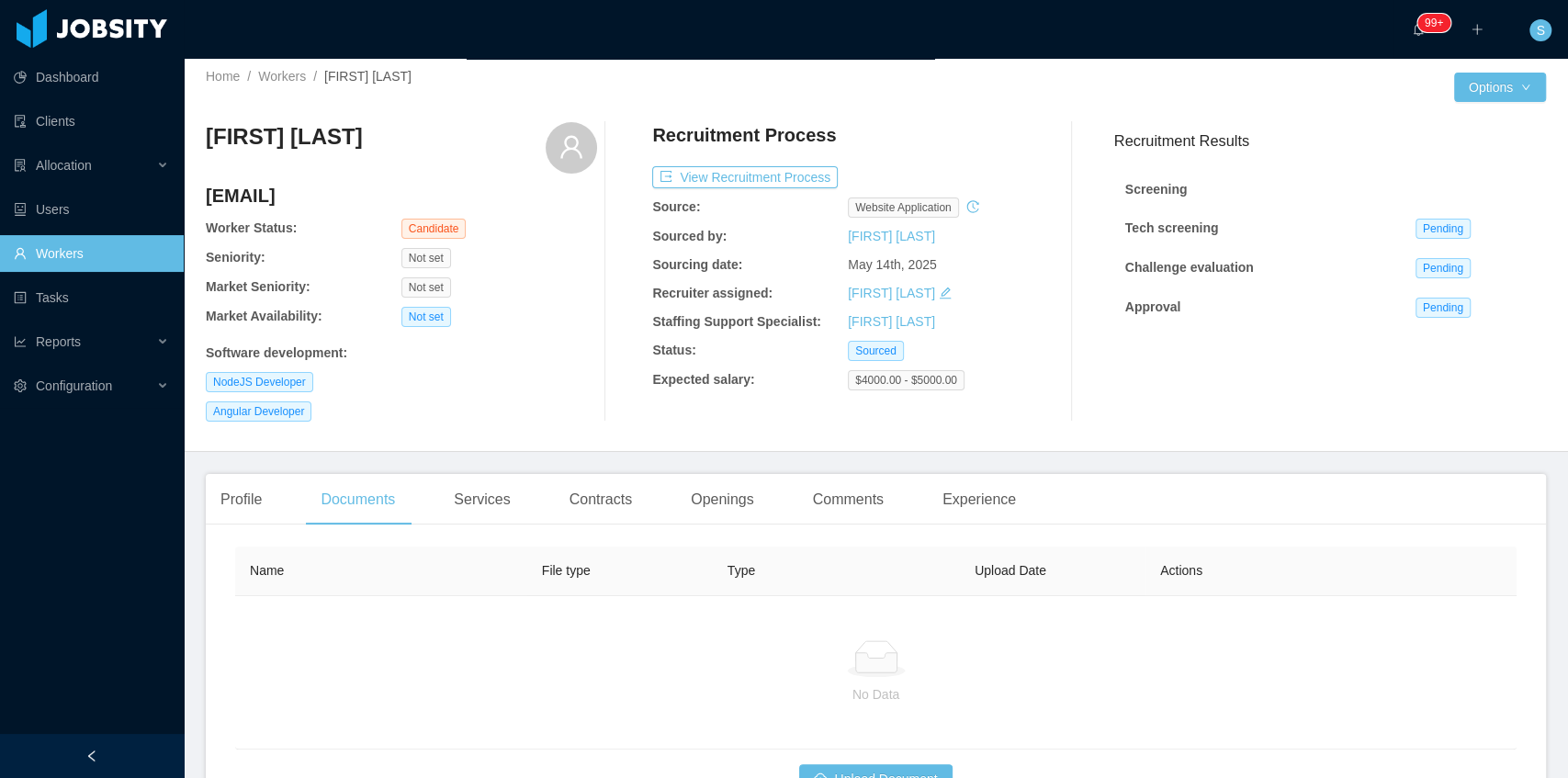 scroll, scrollTop: 0, scrollLeft: 0, axis: both 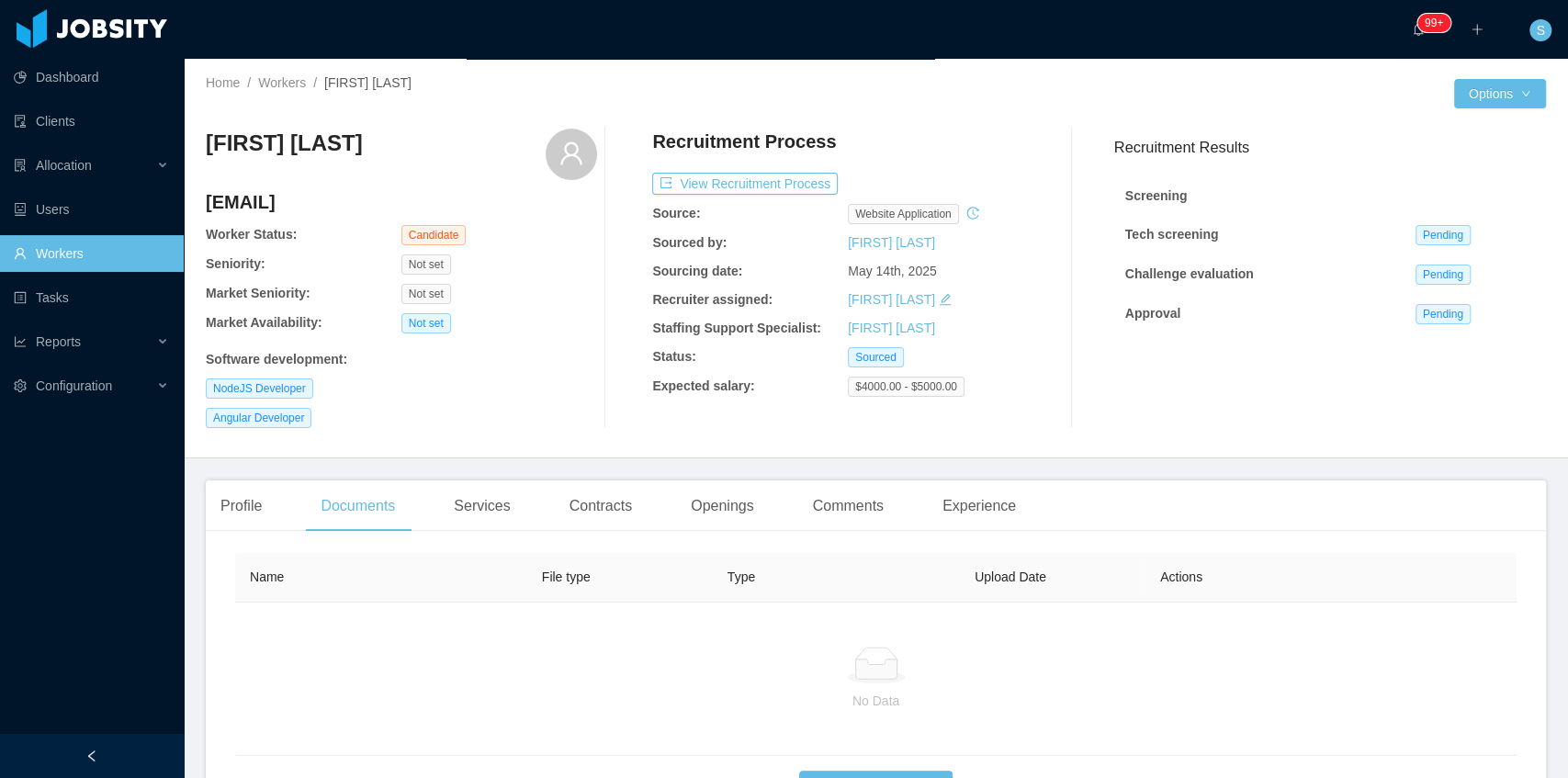 click on "[FIRST] [LAST]" at bounding box center (284, 143) 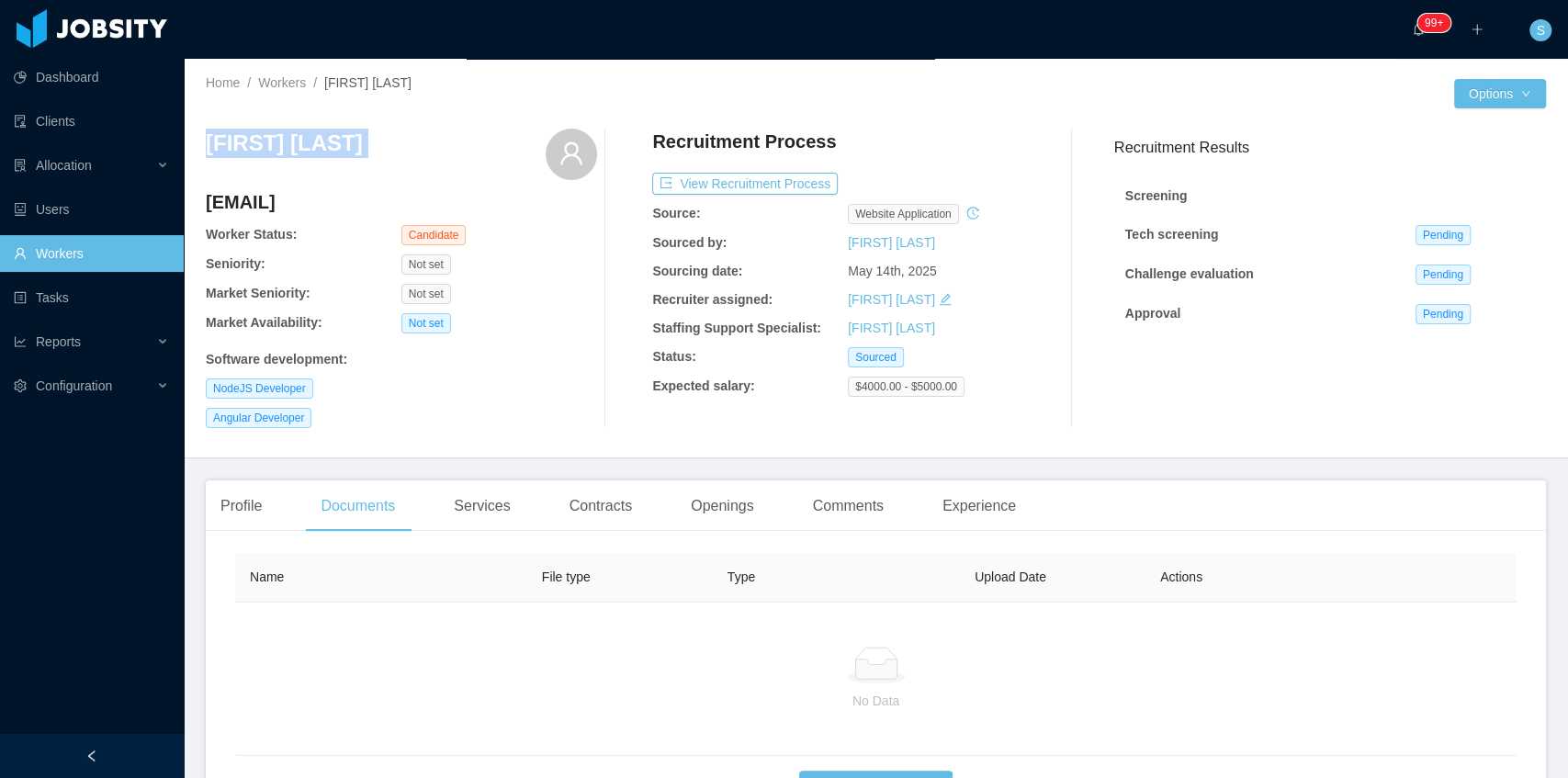 click on "[FIRST] [LAST]" at bounding box center [284, 143] 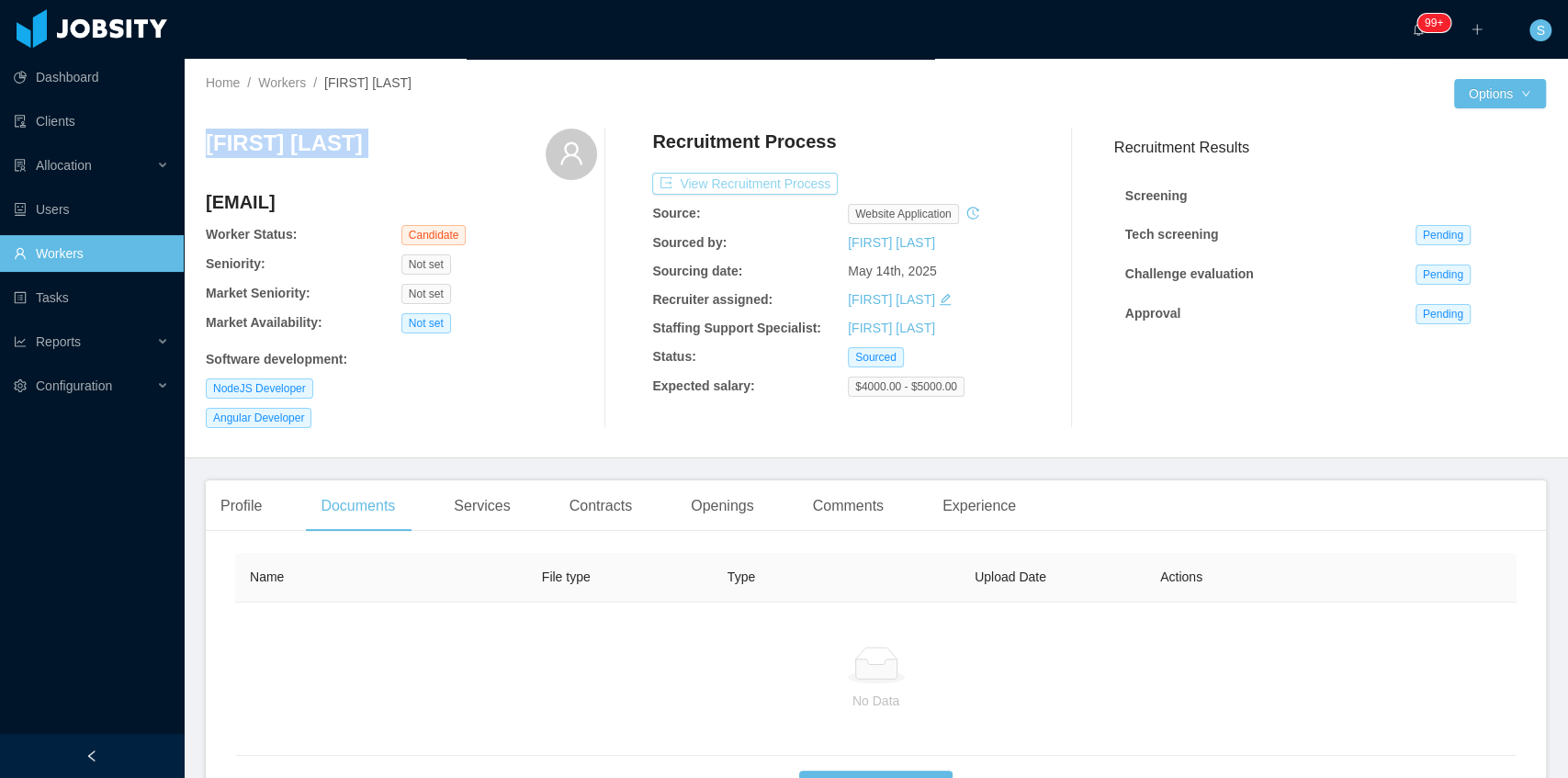 click on "View Recruitment Process" at bounding box center [745, 184] 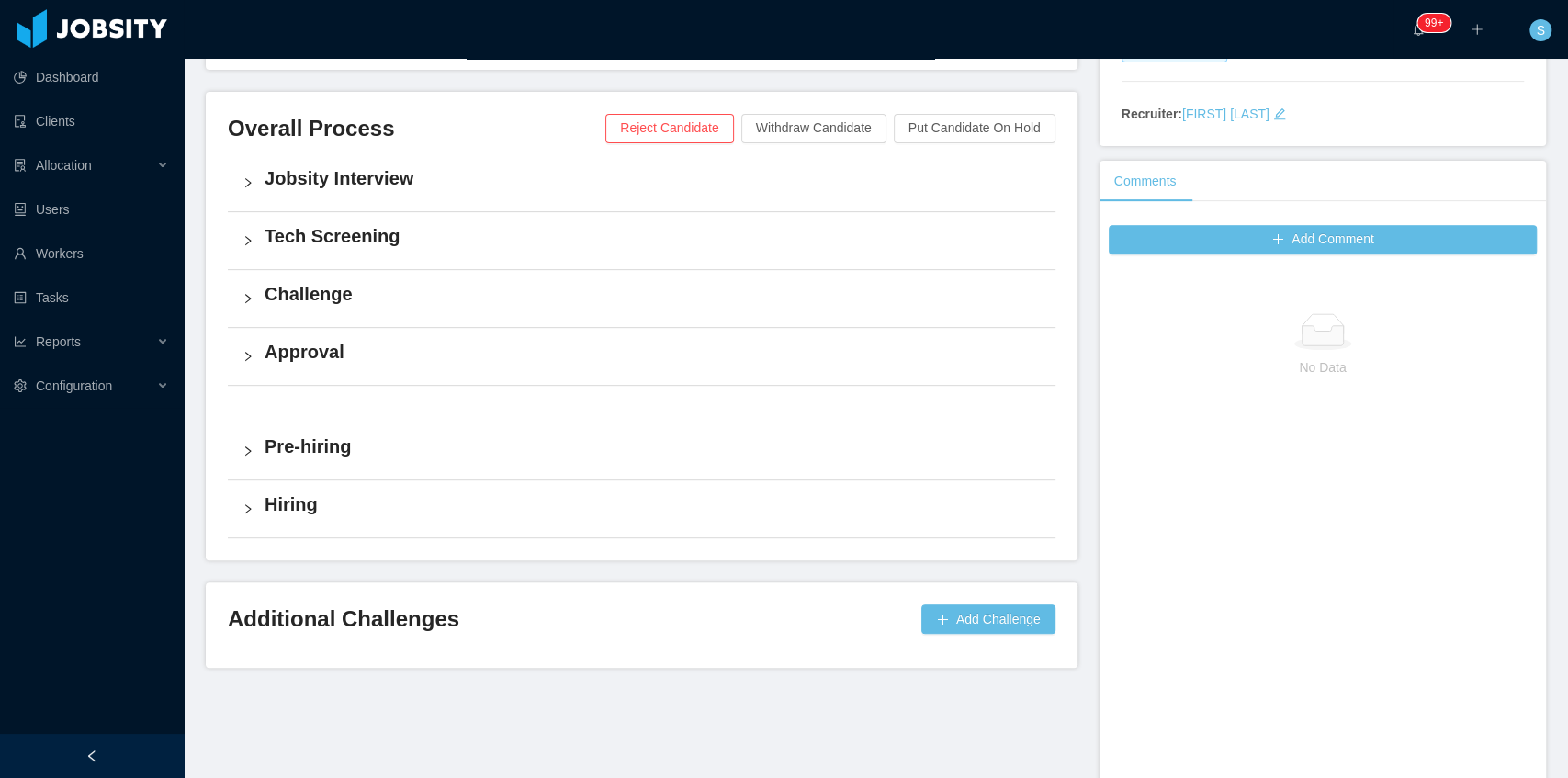scroll, scrollTop: 0, scrollLeft: 0, axis: both 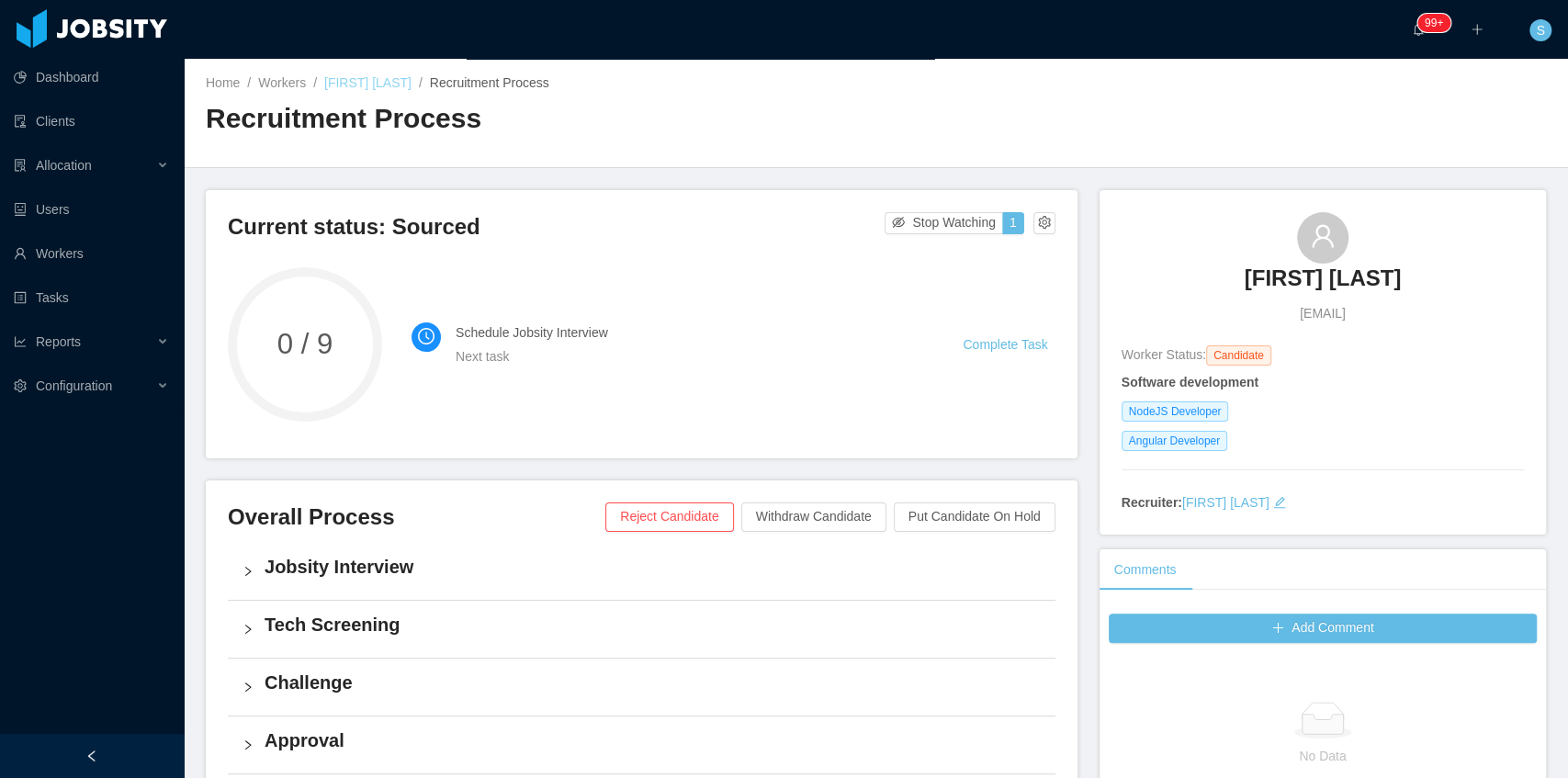 click on "[FIRST] [LAST]" at bounding box center (367, 83) 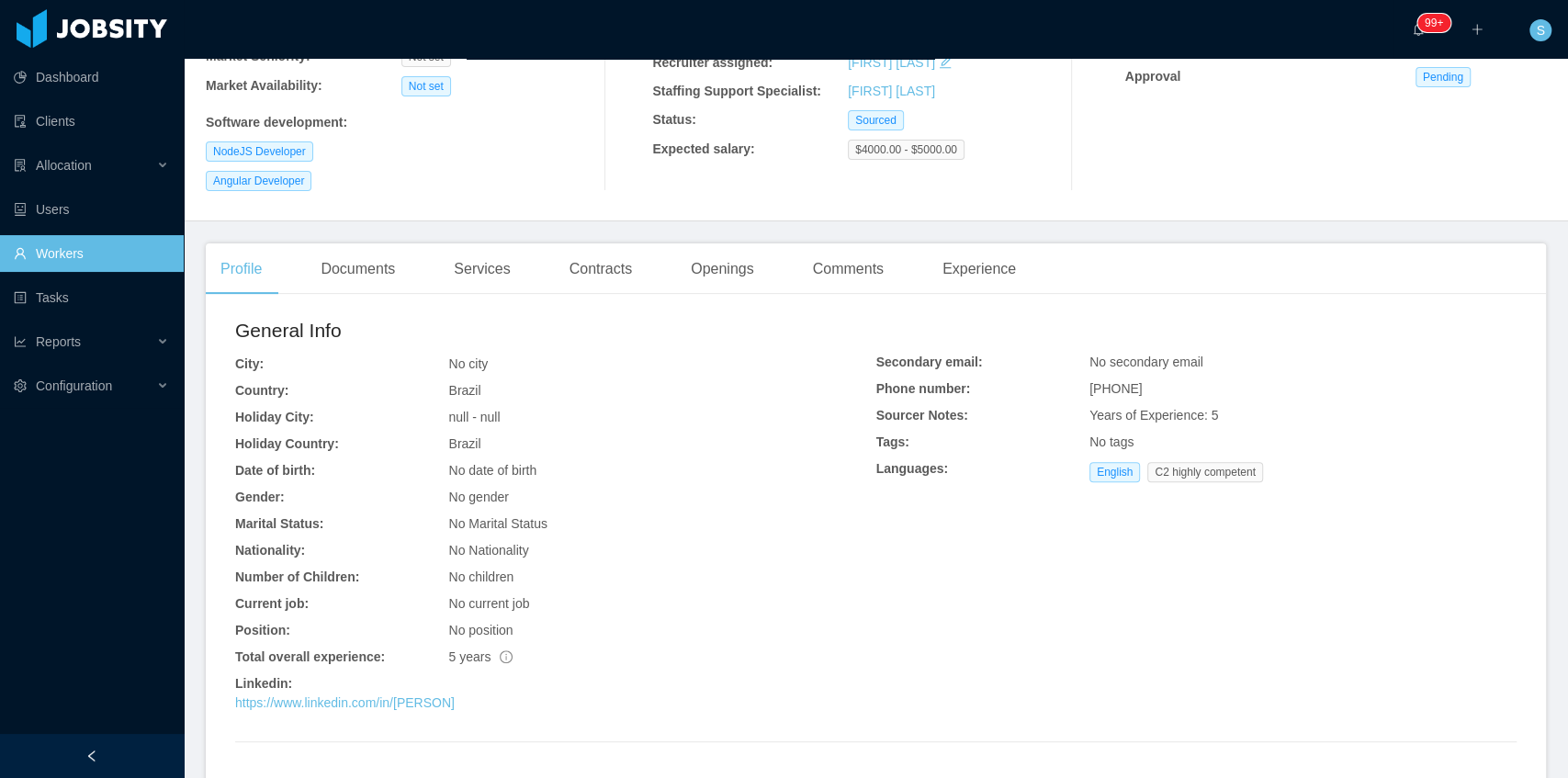 scroll, scrollTop: 215, scrollLeft: 0, axis: vertical 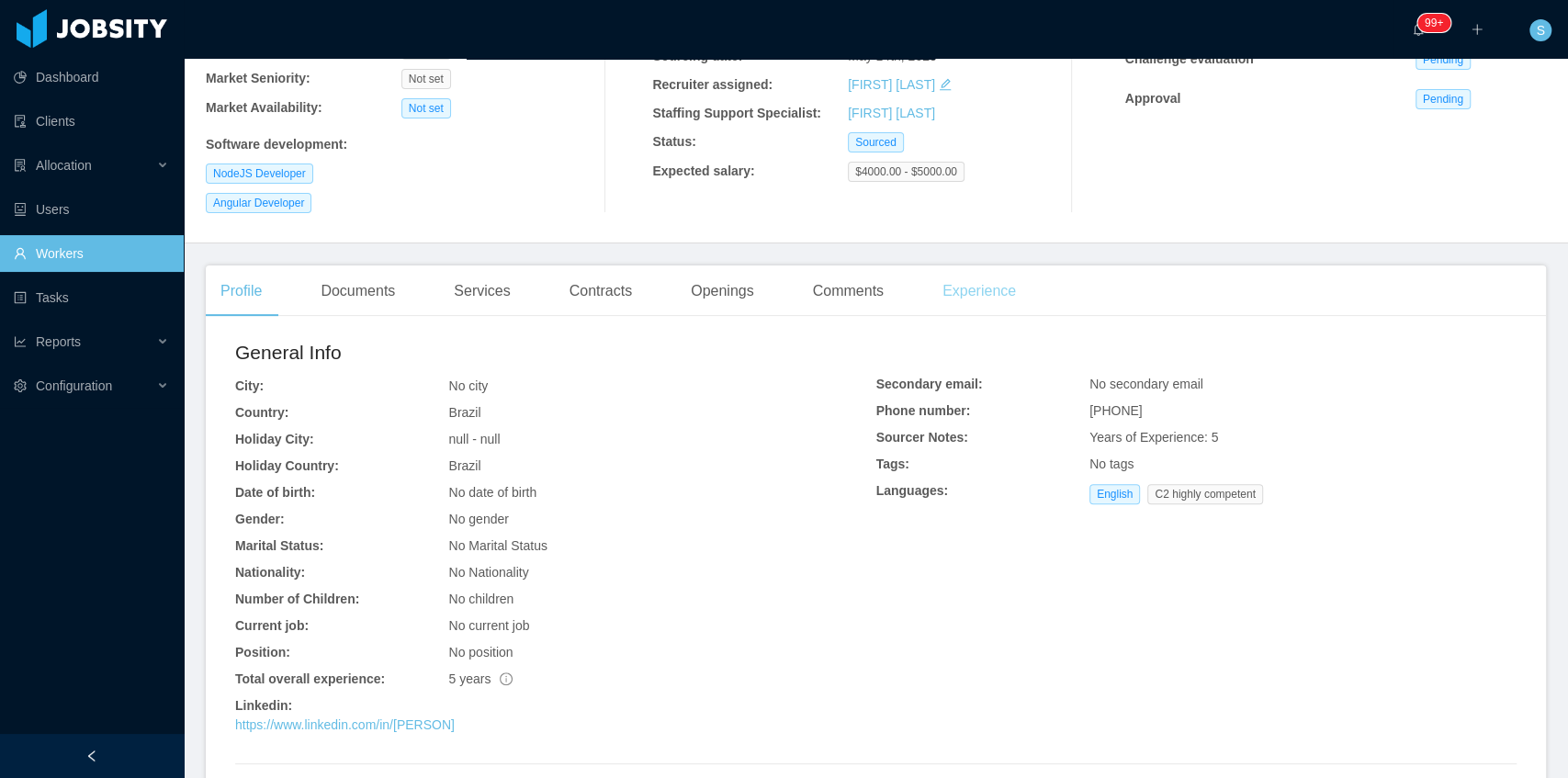 click on "Experience" at bounding box center (979, 291) 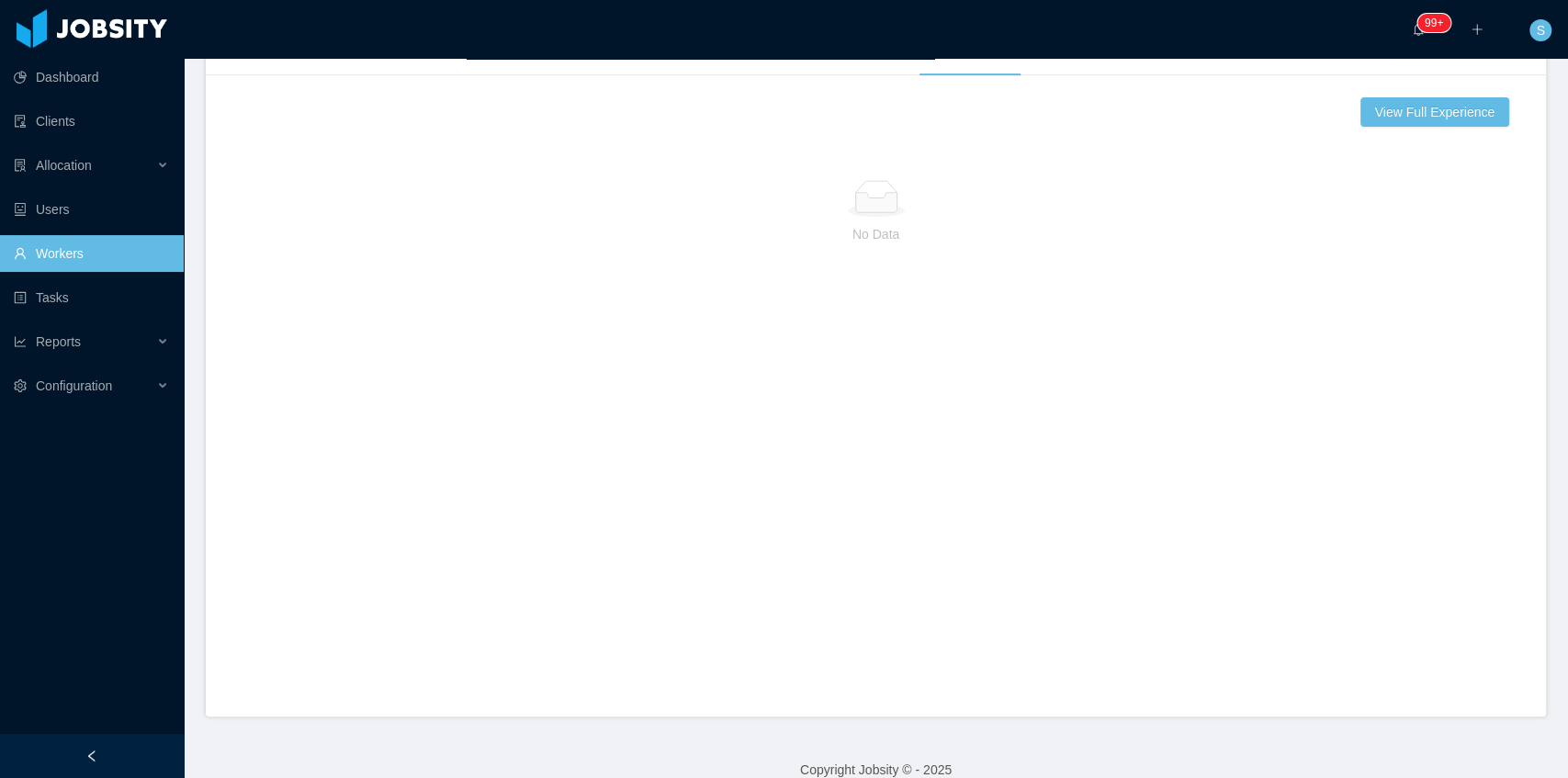 scroll, scrollTop: 459, scrollLeft: 0, axis: vertical 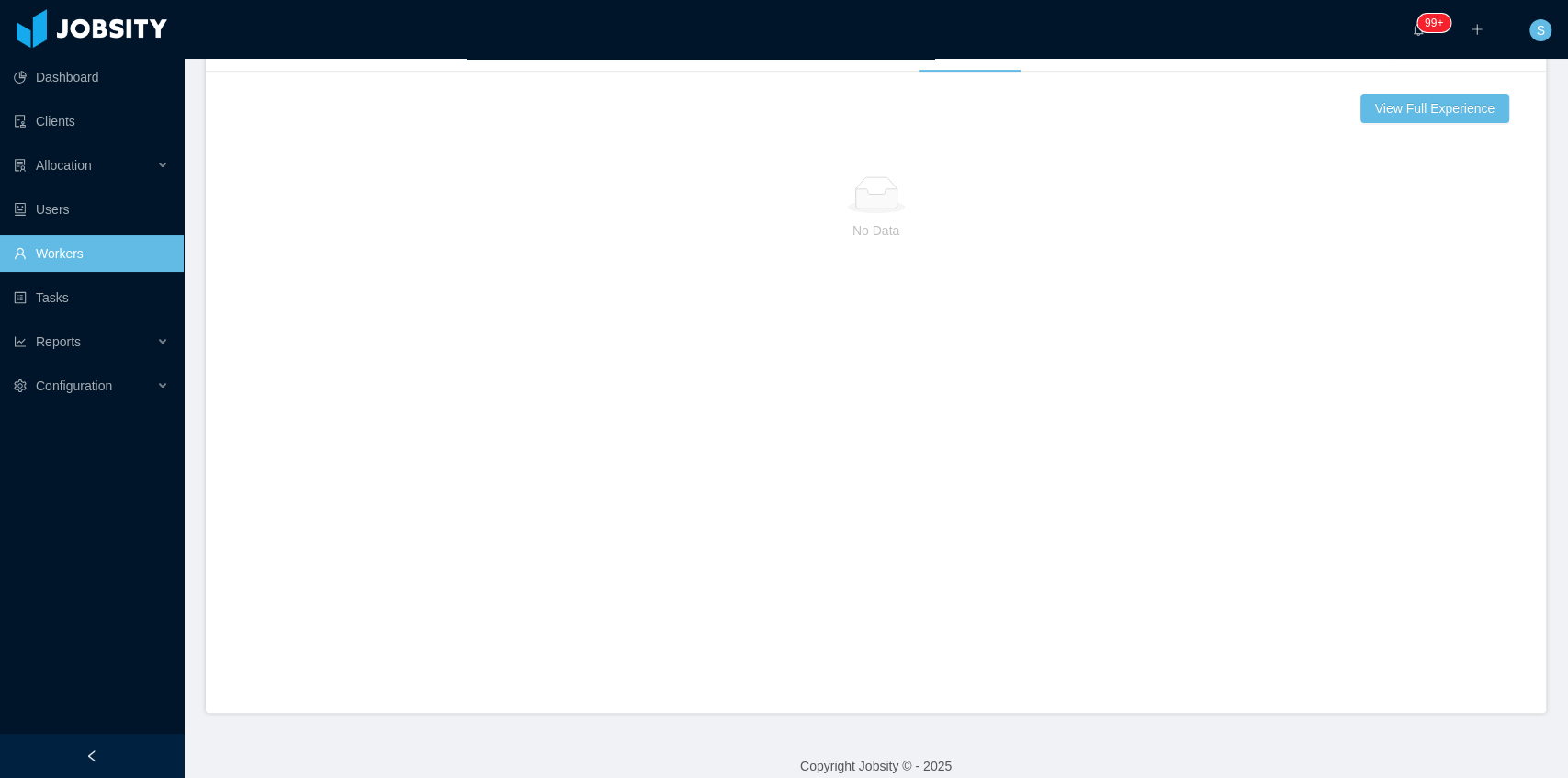 click on "View Full Experience No Data" at bounding box center (875, 389) 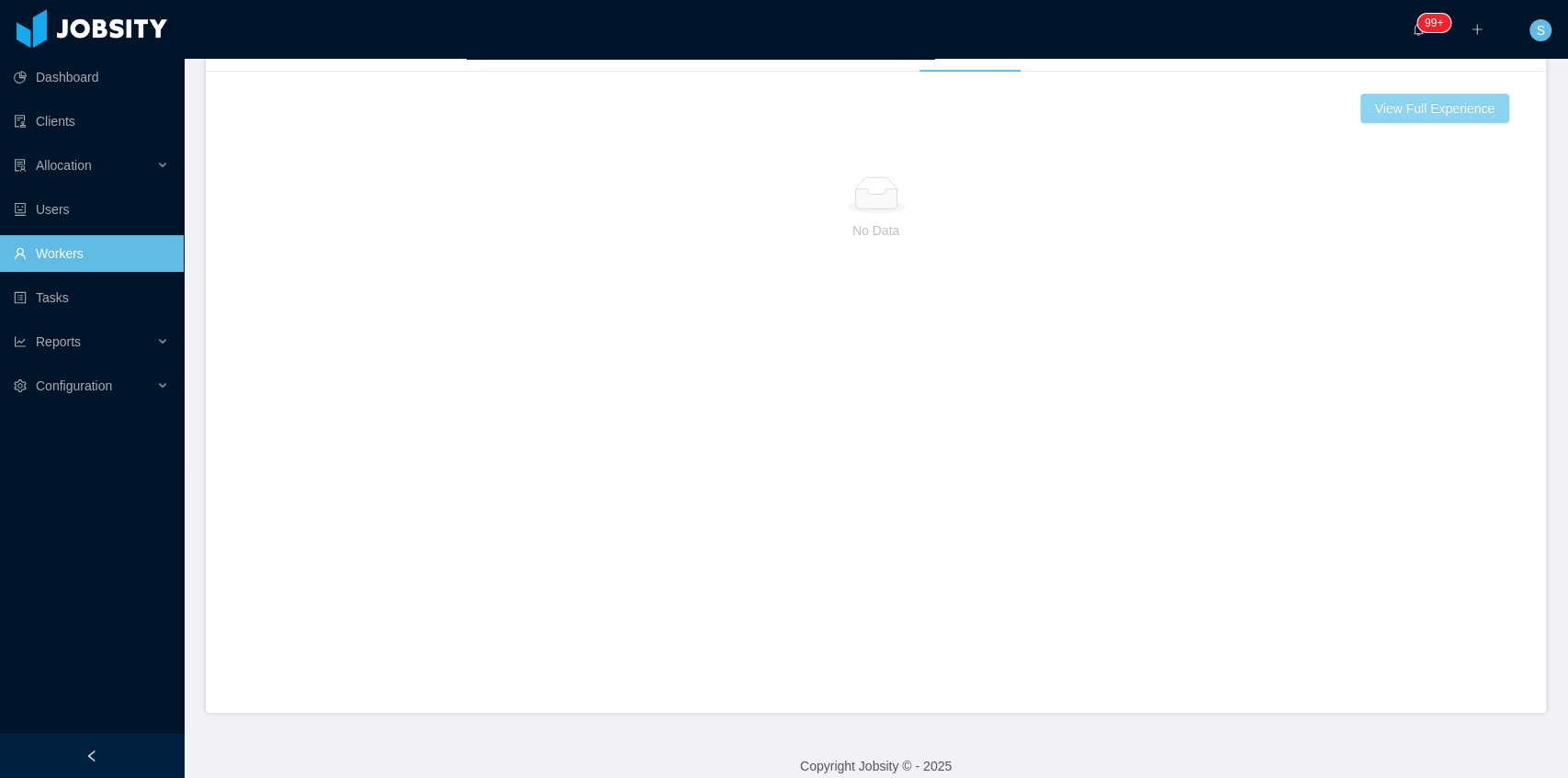 click on "View Full Experience" at bounding box center (1435, 108) 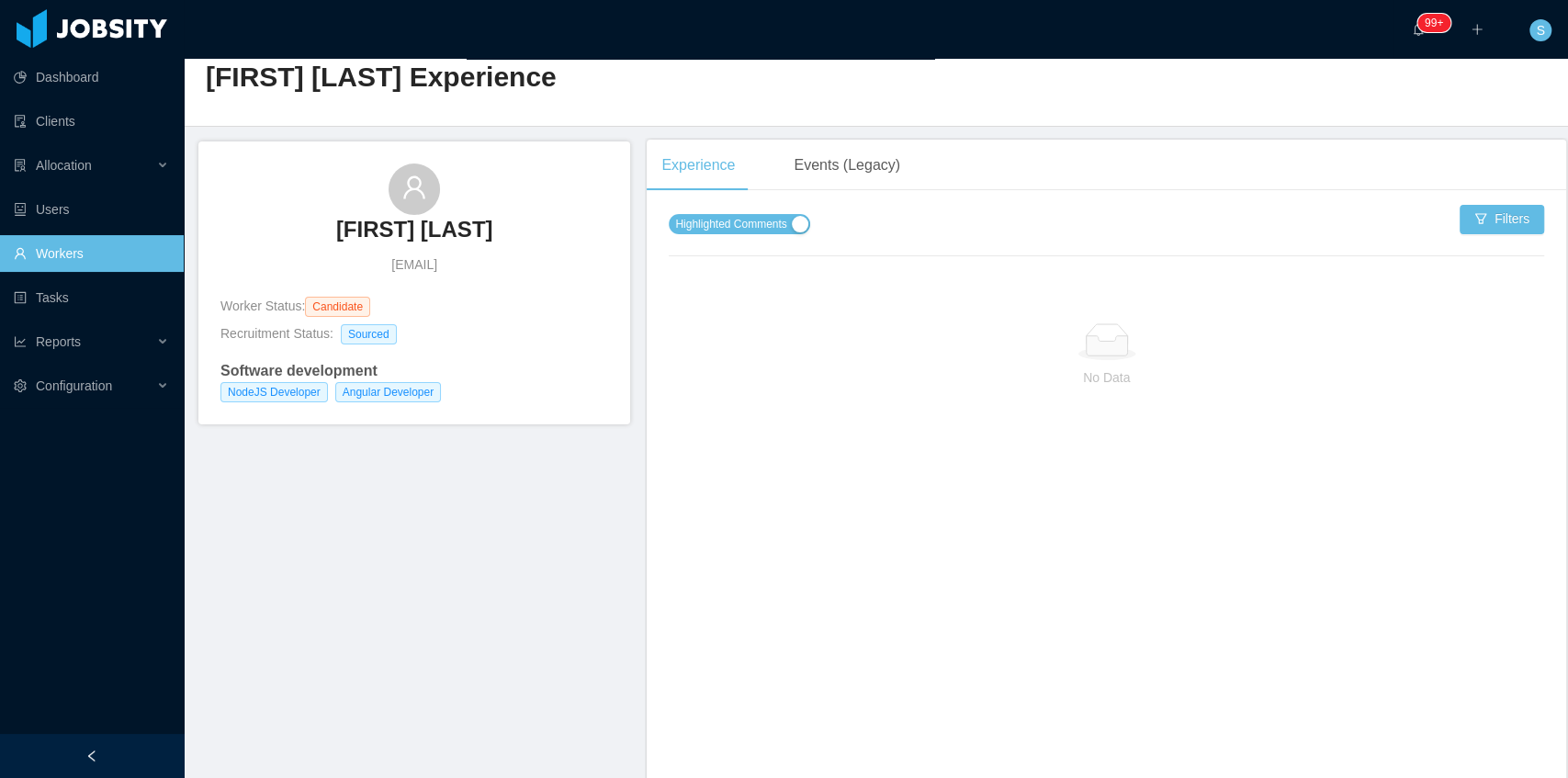 scroll, scrollTop: 0, scrollLeft: 0, axis: both 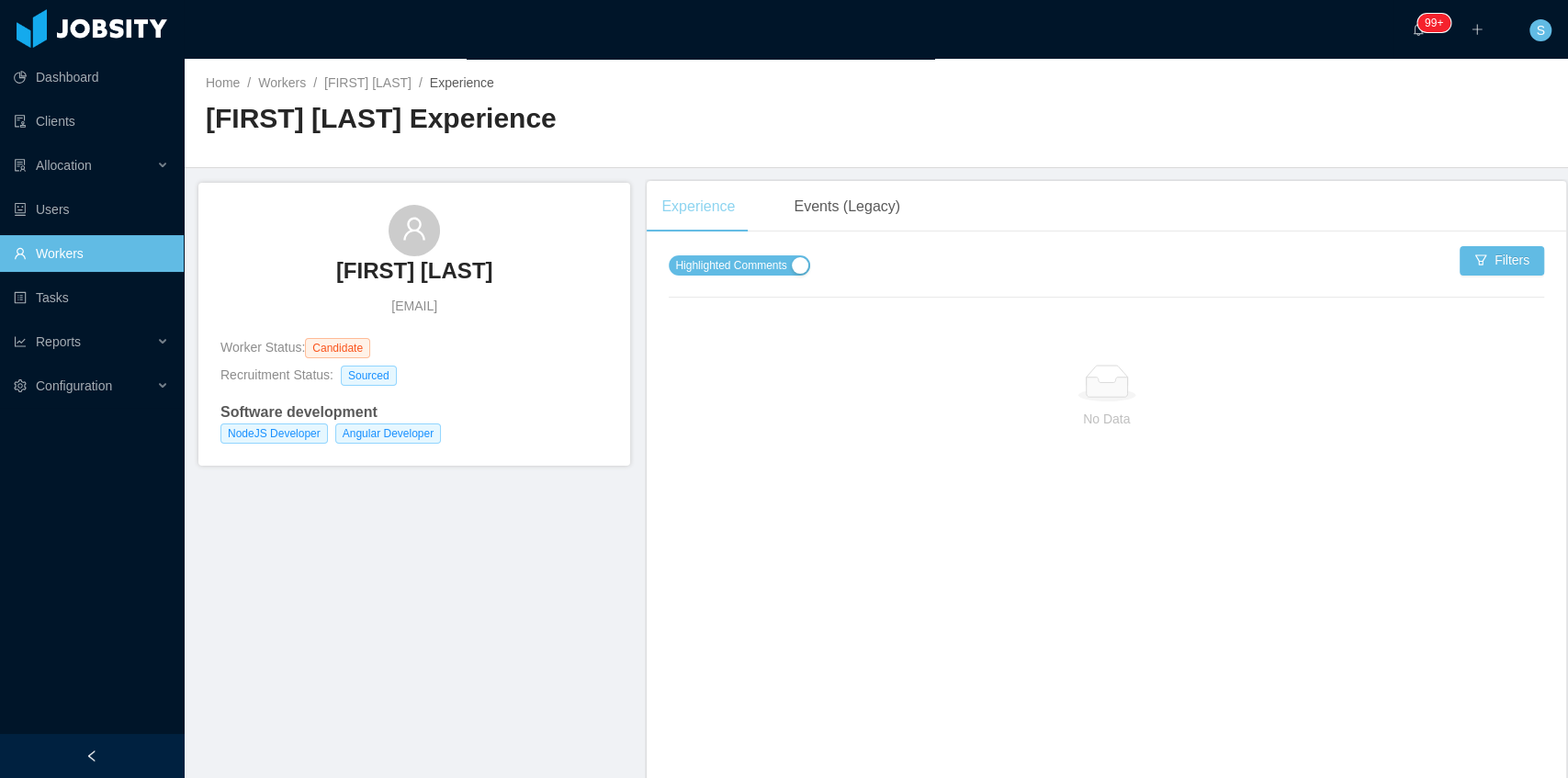 click on "Experience" at bounding box center [698, 207] 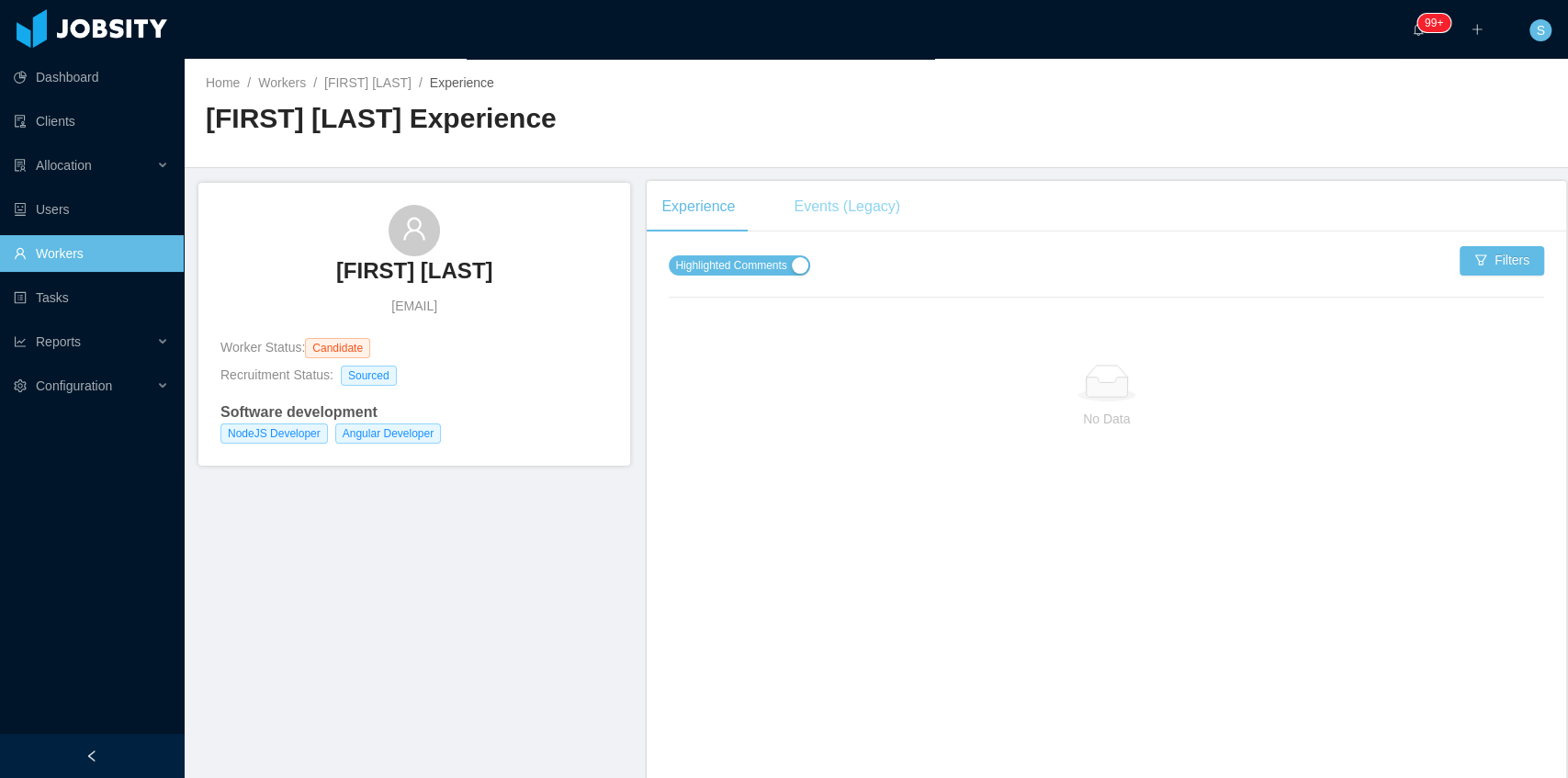 click on "Events (Legacy)" at bounding box center (847, 207) 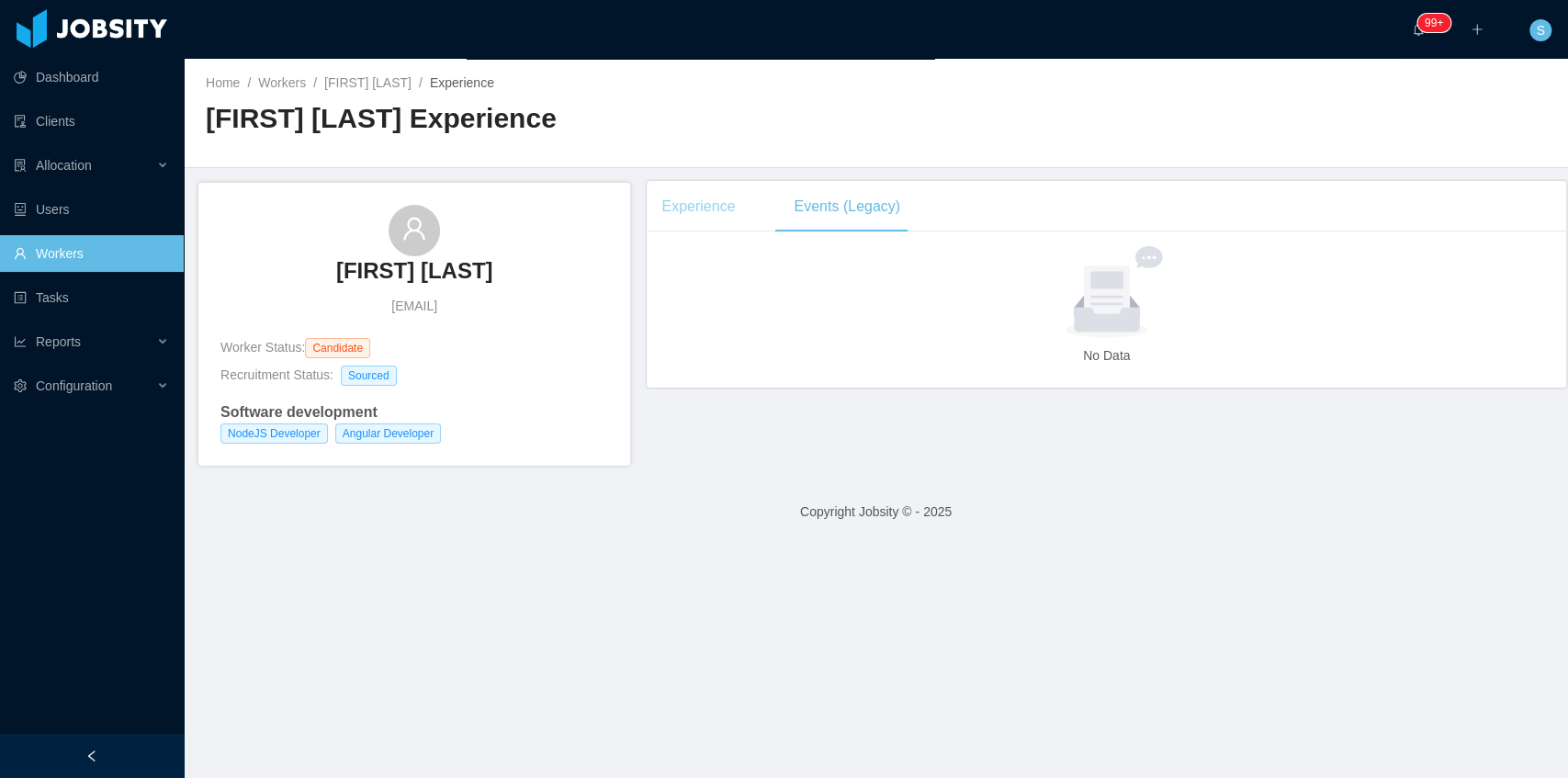 click on "Experience" at bounding box center [698, 207] 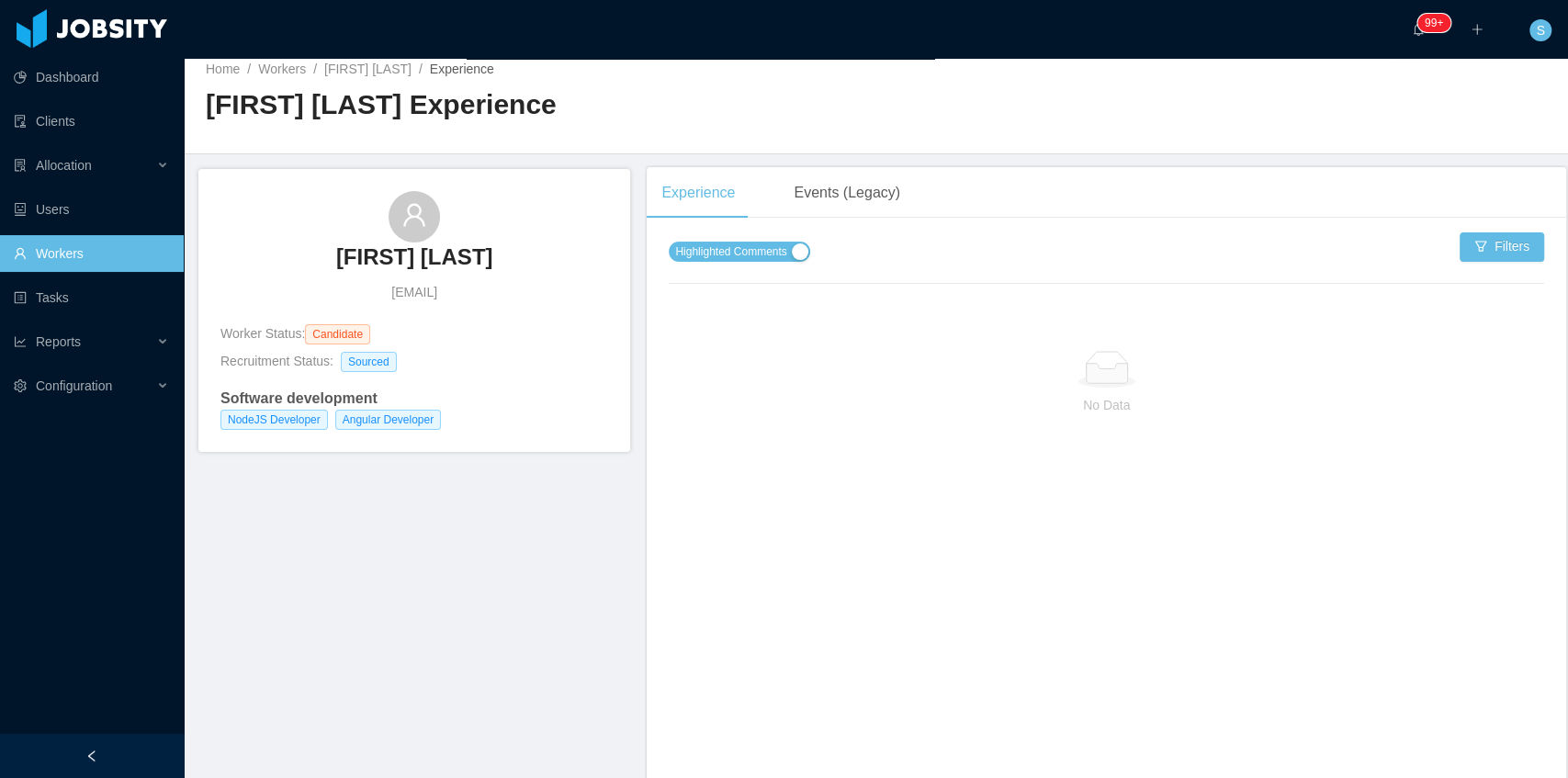 scroll, scrollTop: 0, scrollLeft: 0, axis: both 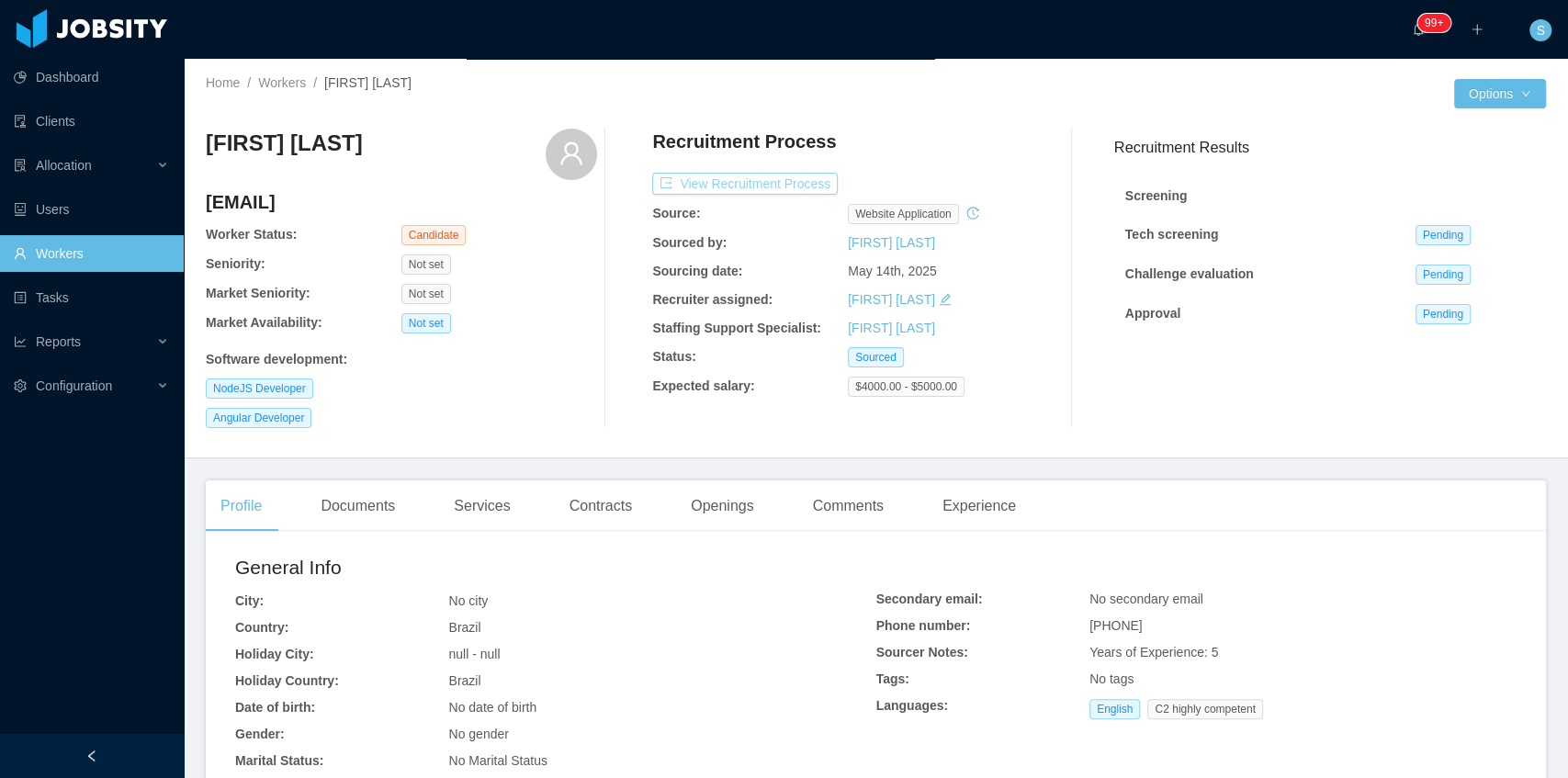 click on "View Recruitment Process" at bounding box center [745, 184] 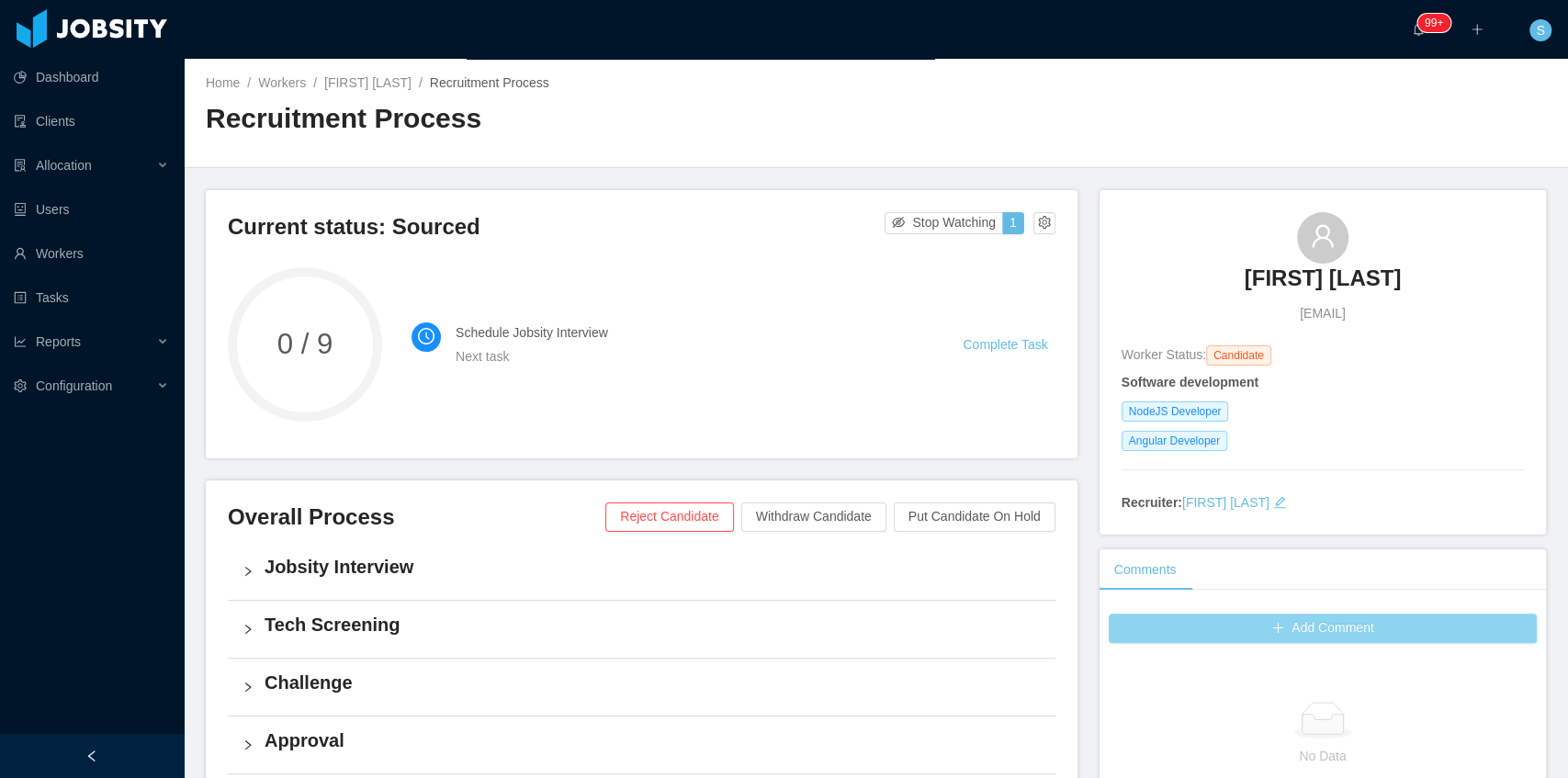 click on "Add Comment" at bounding box center (1323, 628) 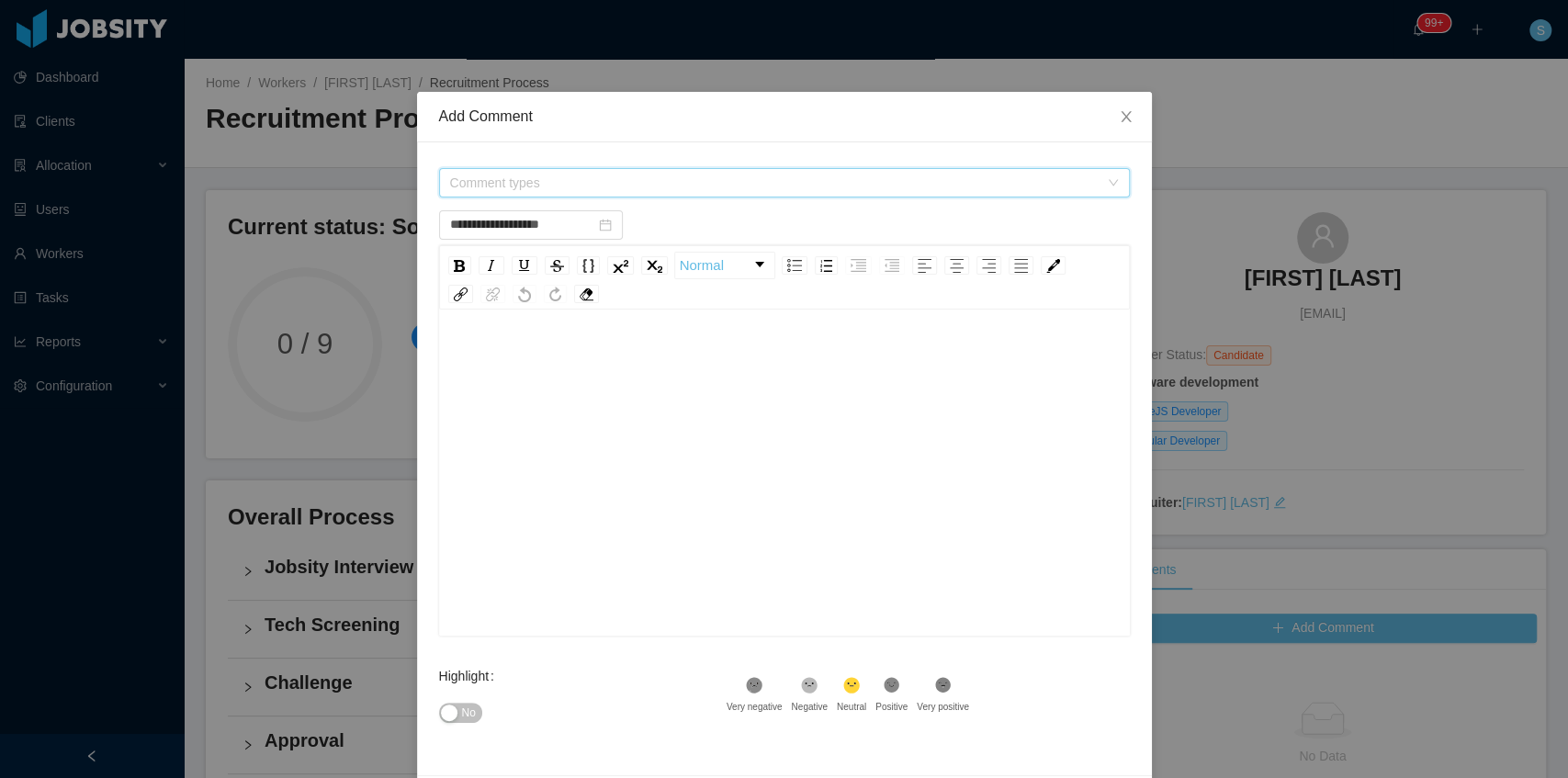 click on "Comment types" at bounding box center (774, 183) 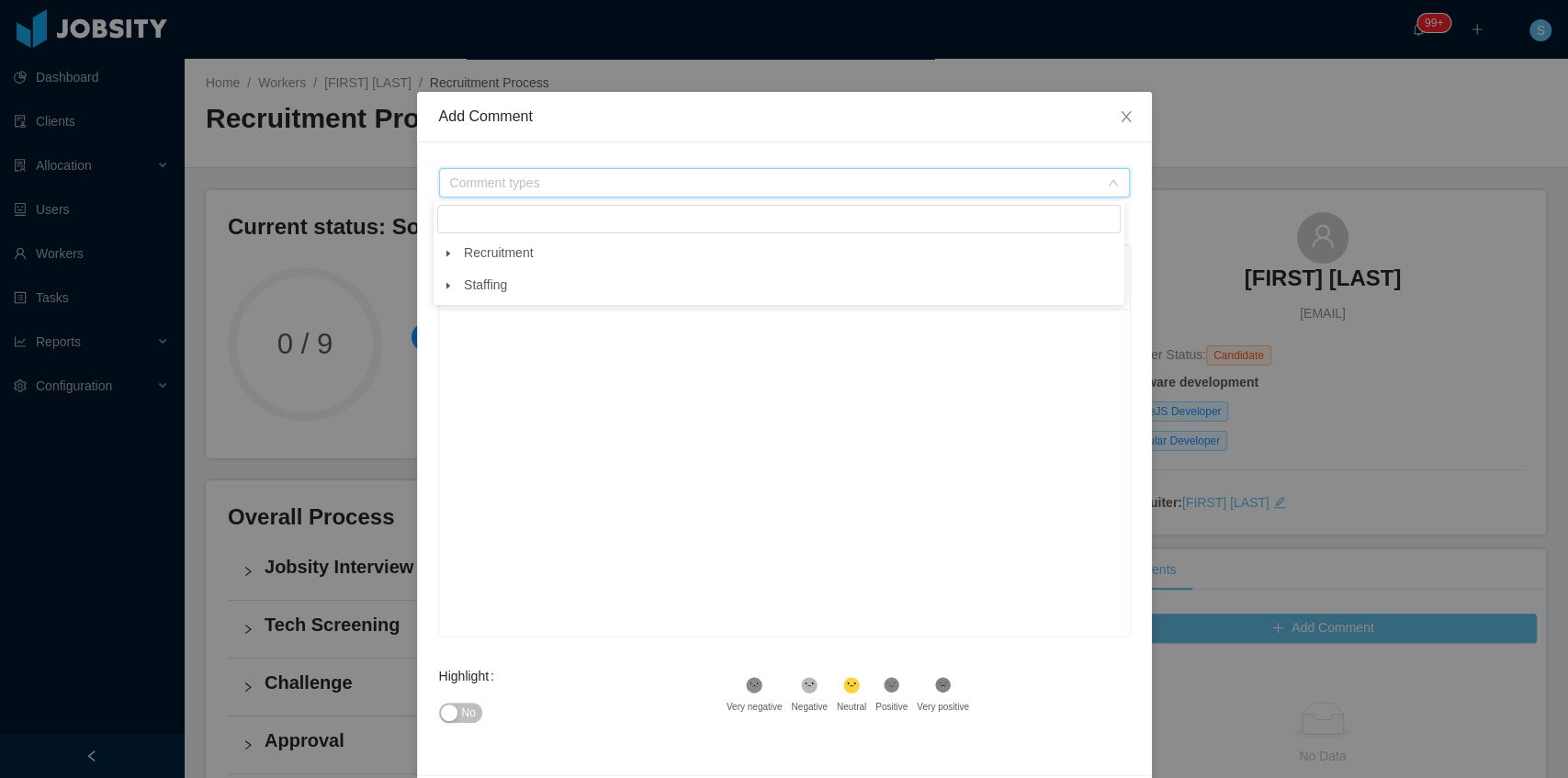 click 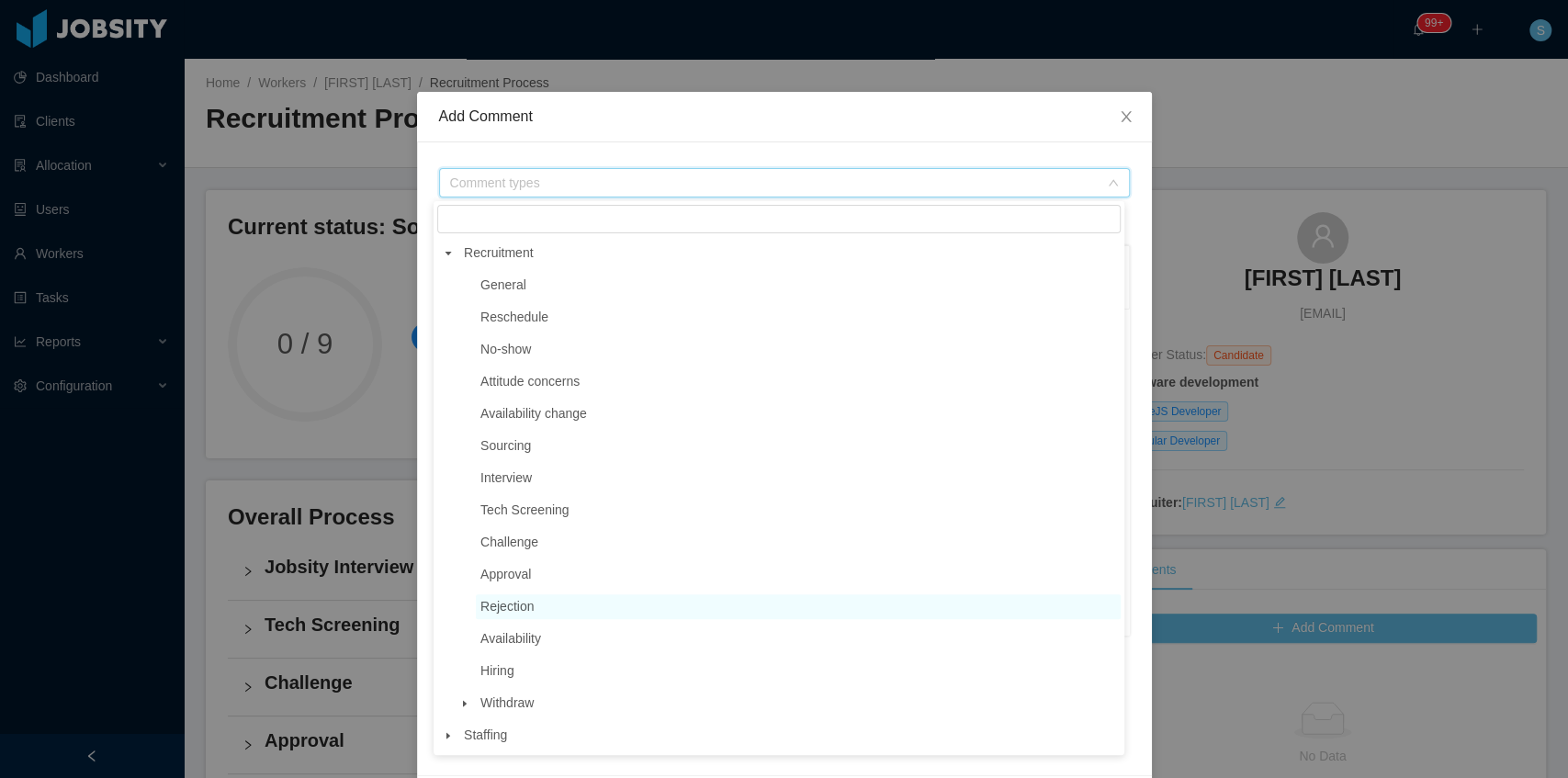 click on "Rejection" at bounding box center [507, 606] 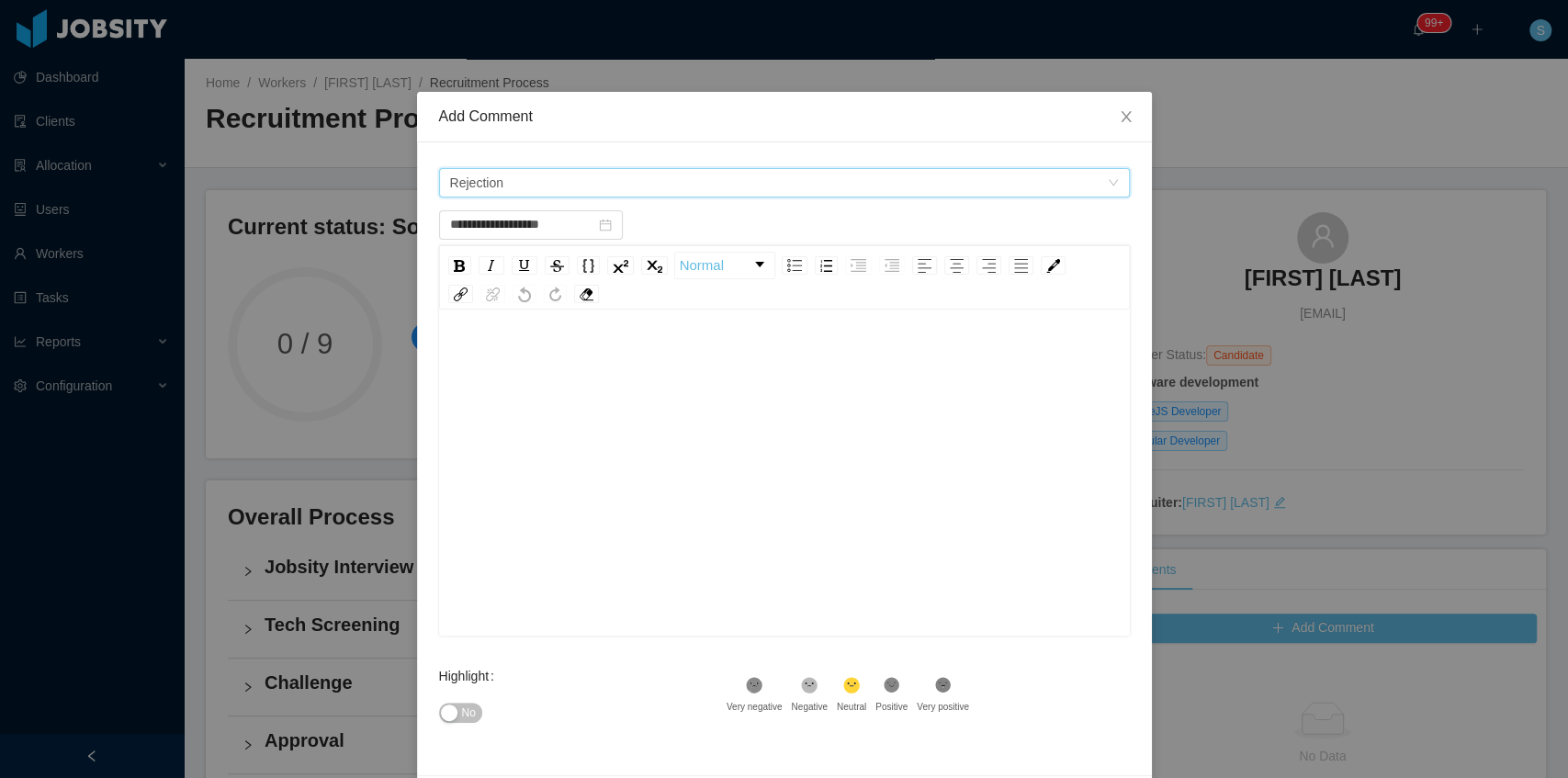 click on "Rejection" at bounding box center (778, 183) 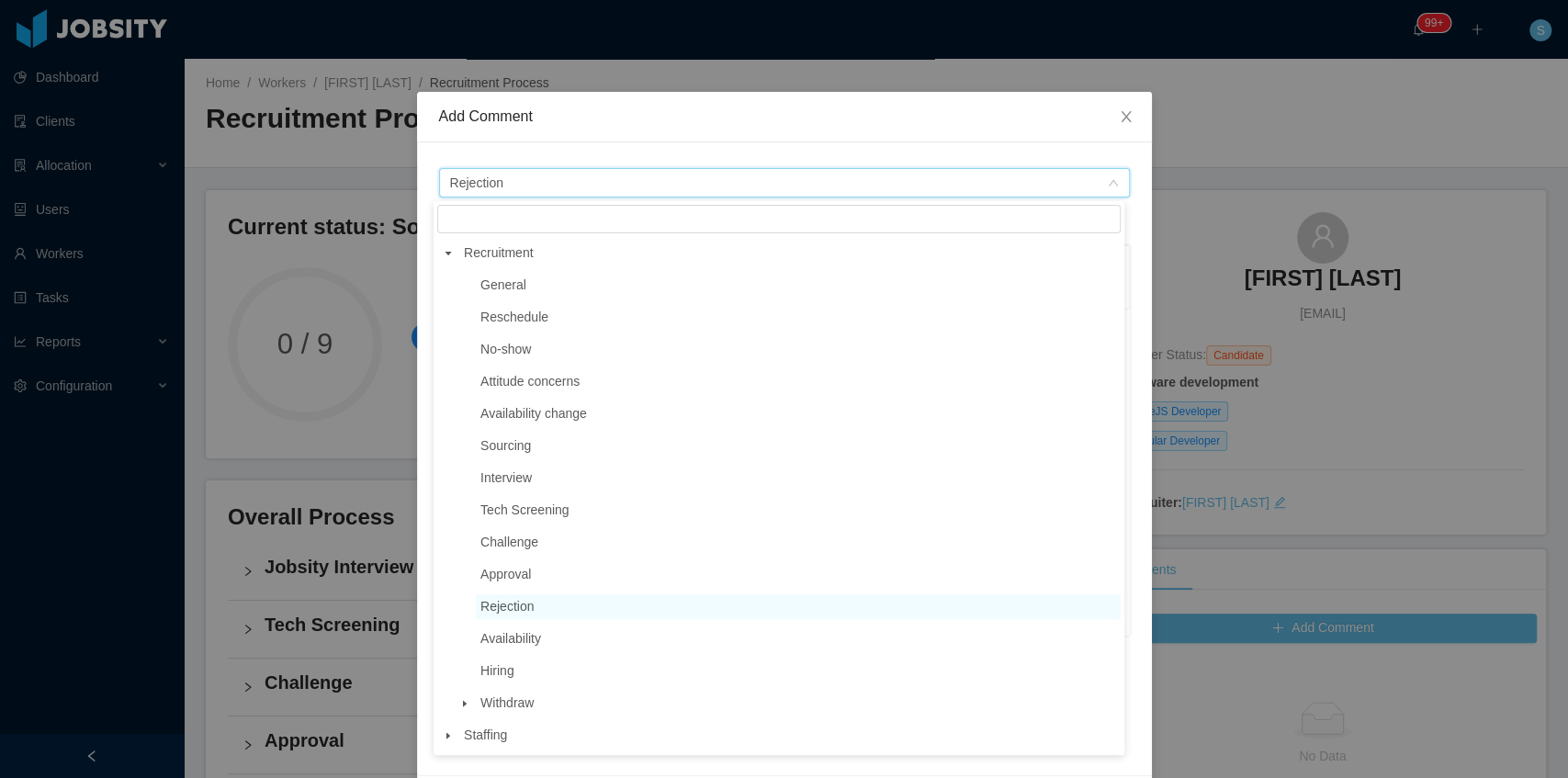 click at bounding box center [448, 736] 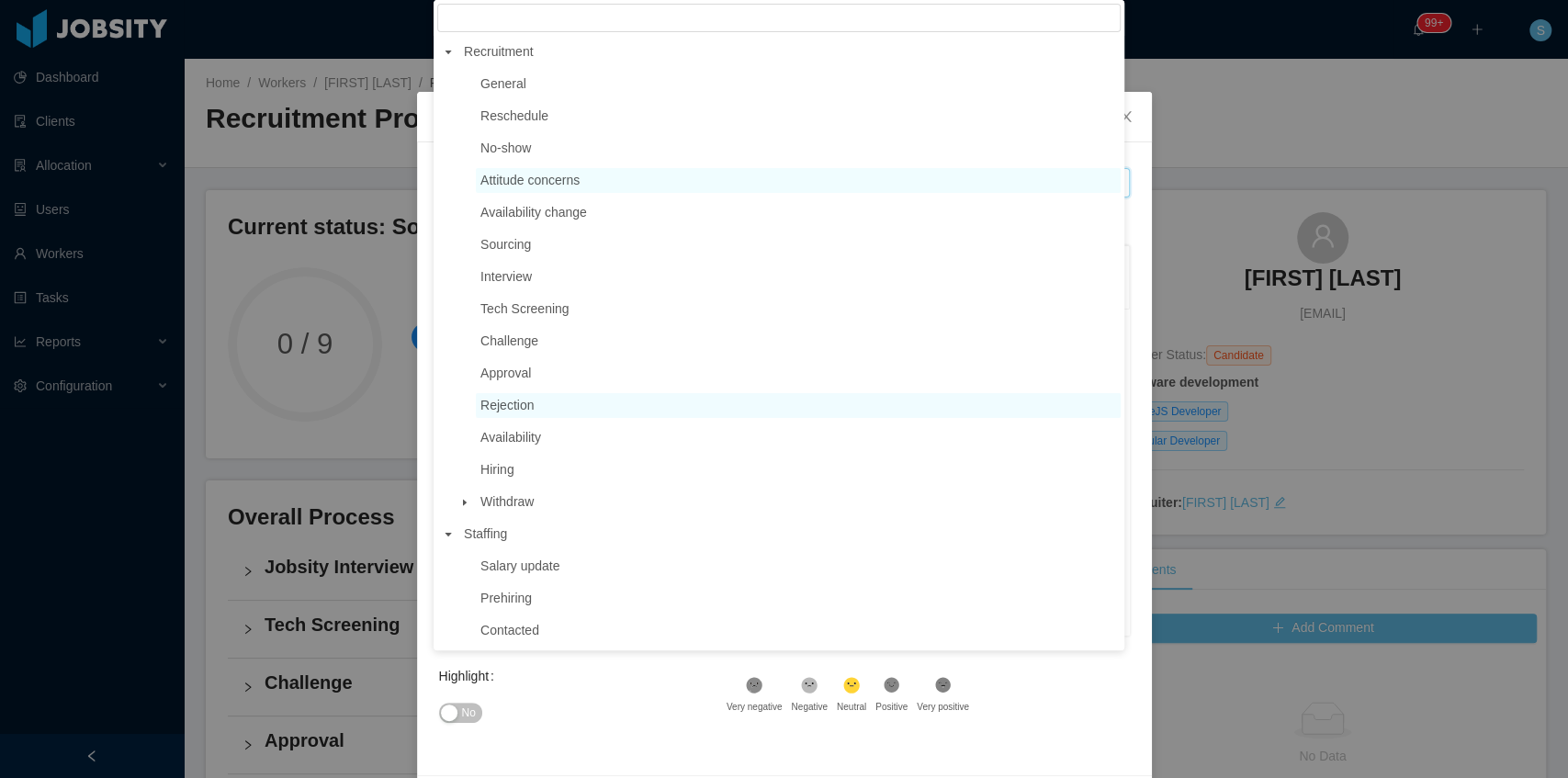click on "Attitude concerns" at bounding box center (530, 180) 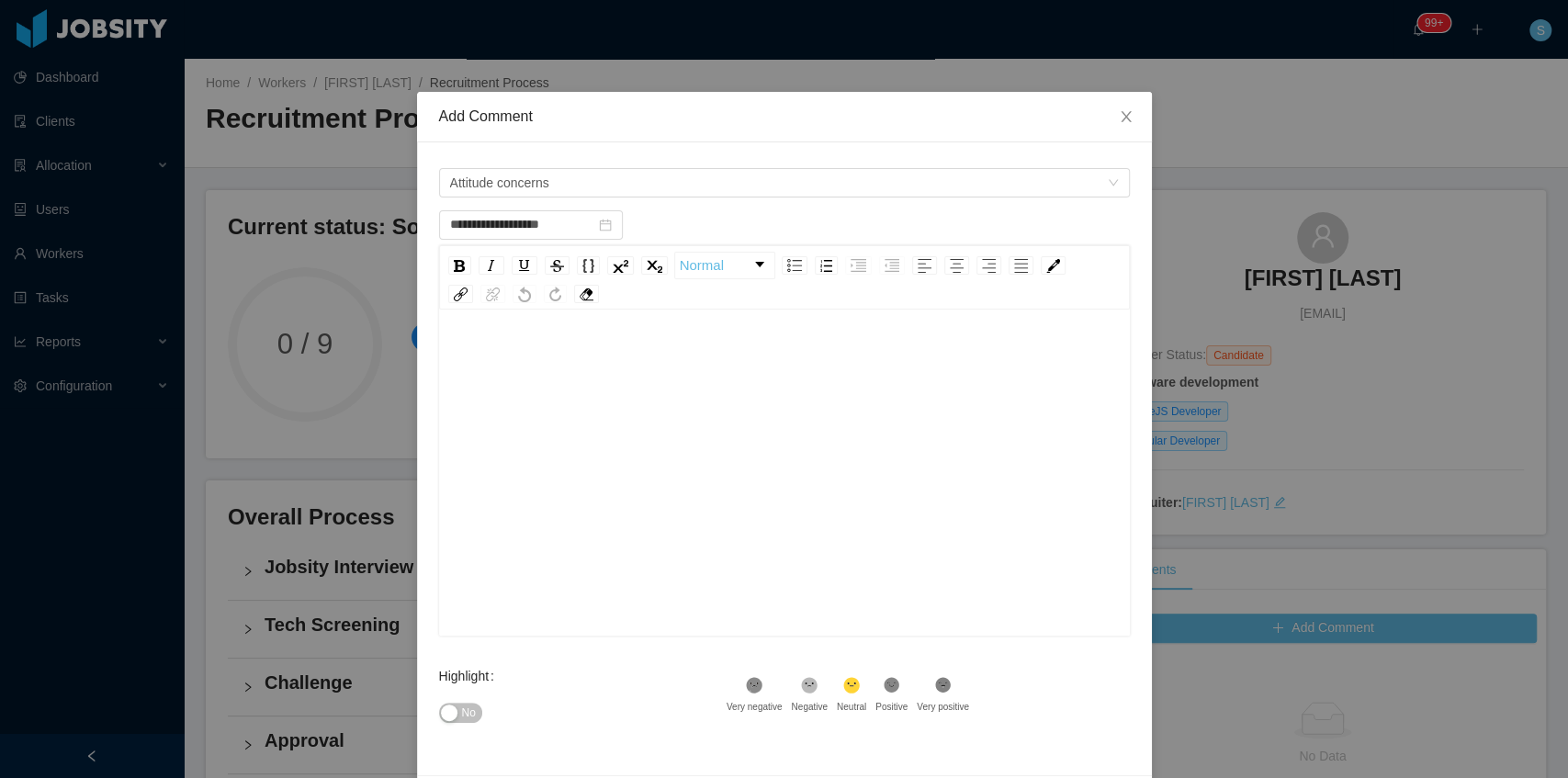 click at bounding box center (784, 502) 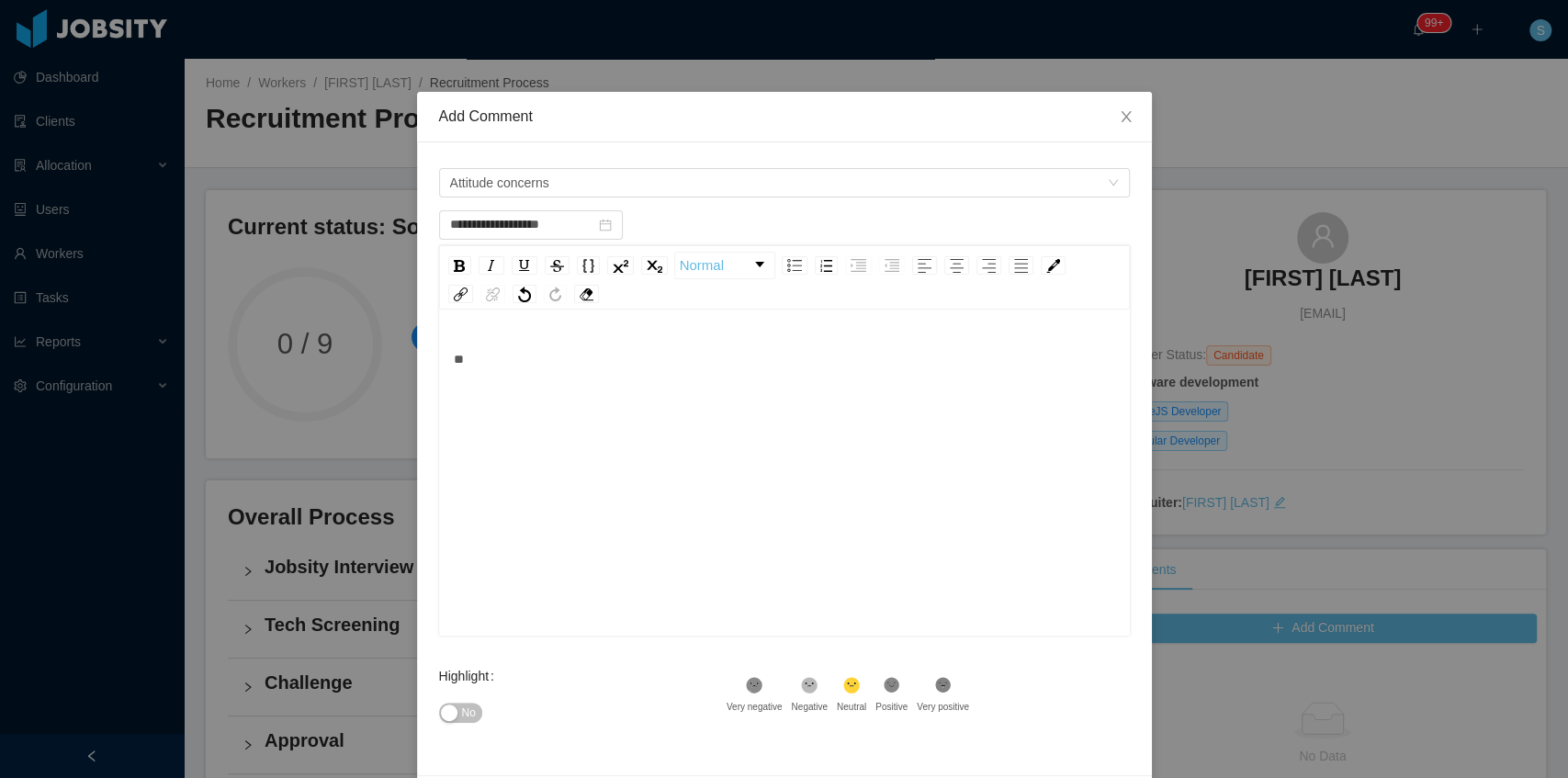 type 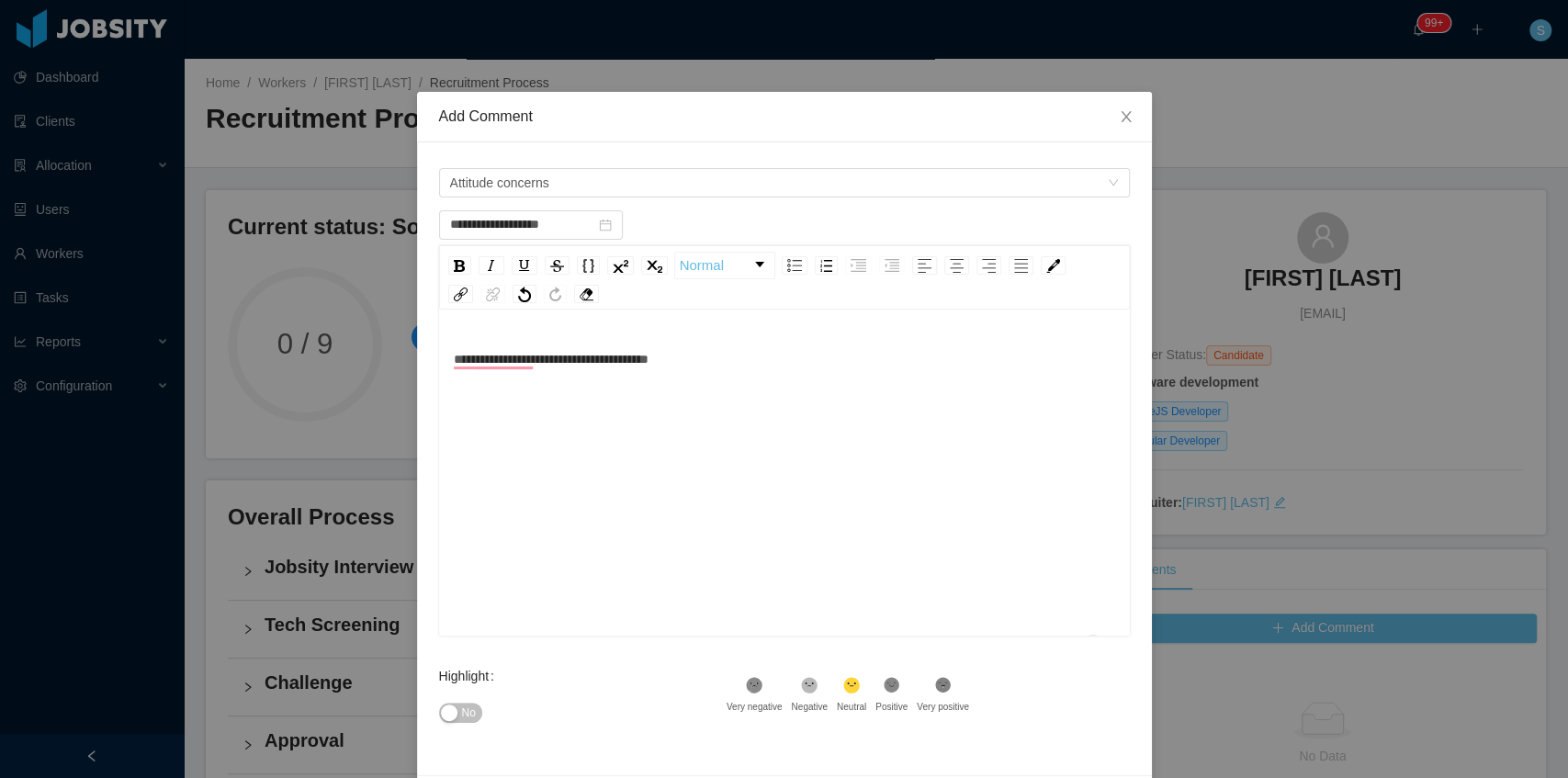 click on "**********" at bounding box center [784, 359] 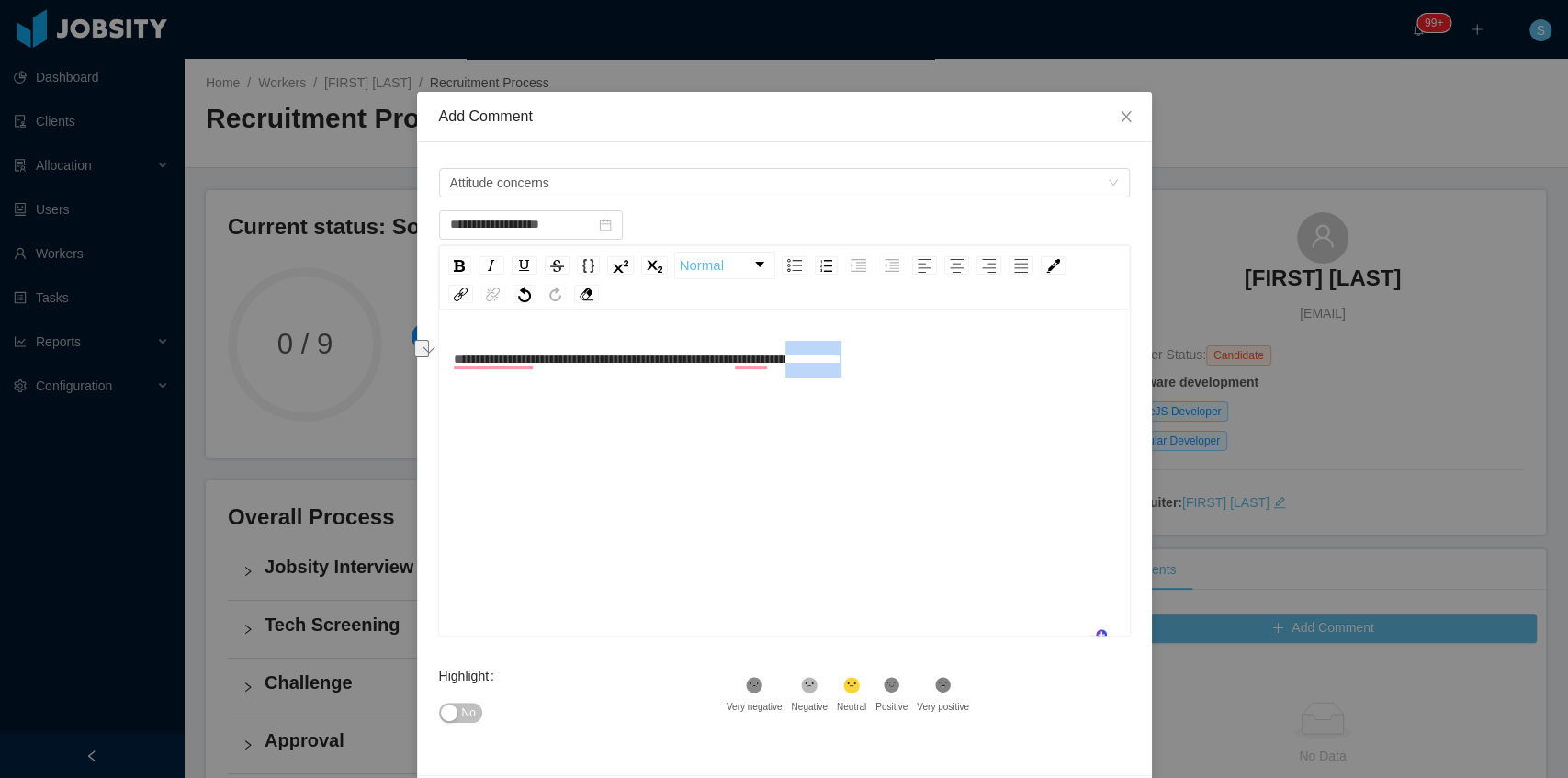 drag, startPoint x: 917, startPoint y: 364, endPoint x: 836, endPoint y: 355, distance: 81.49847 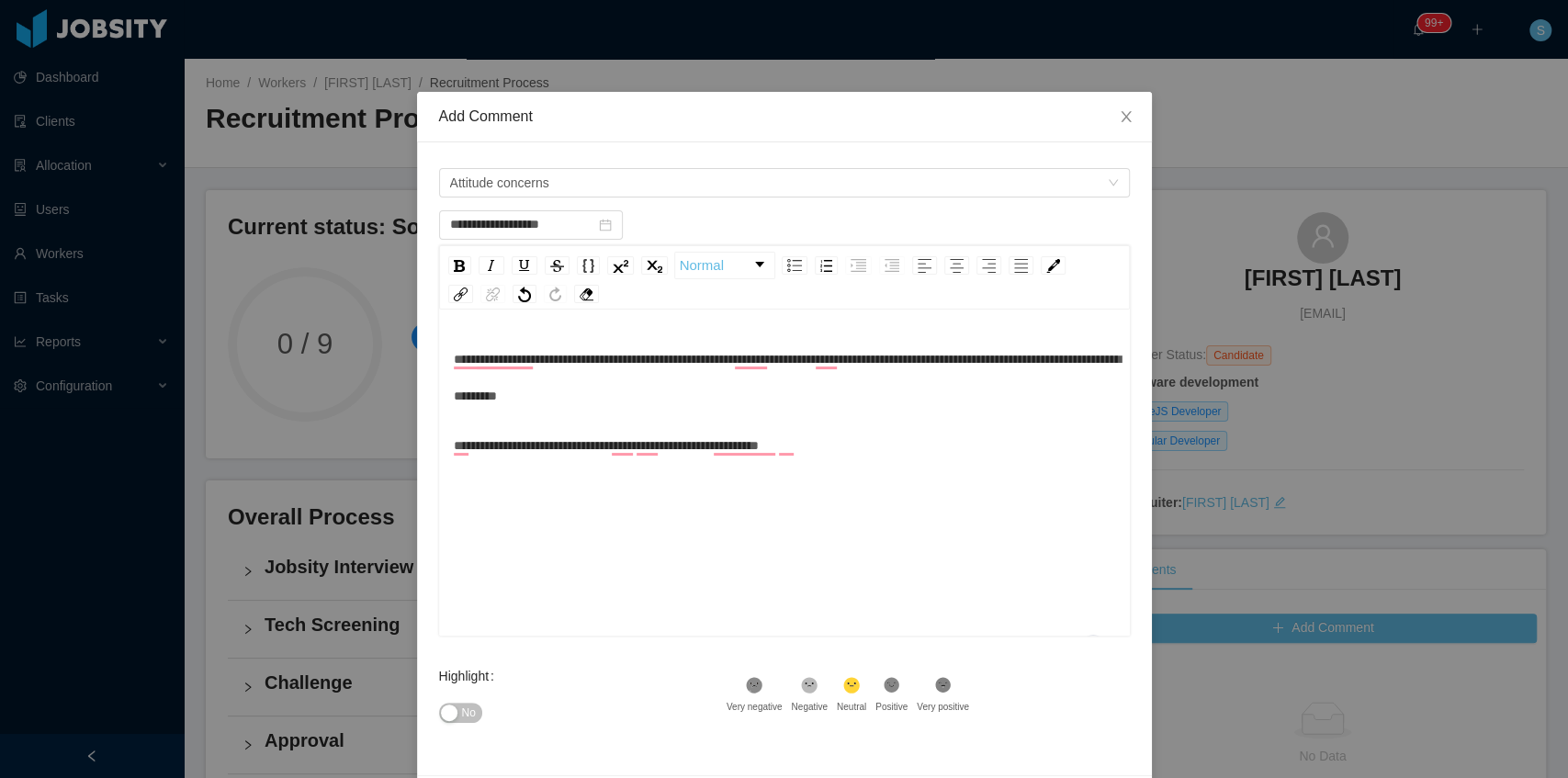 click on "**********" at bounding box center (784, 445) 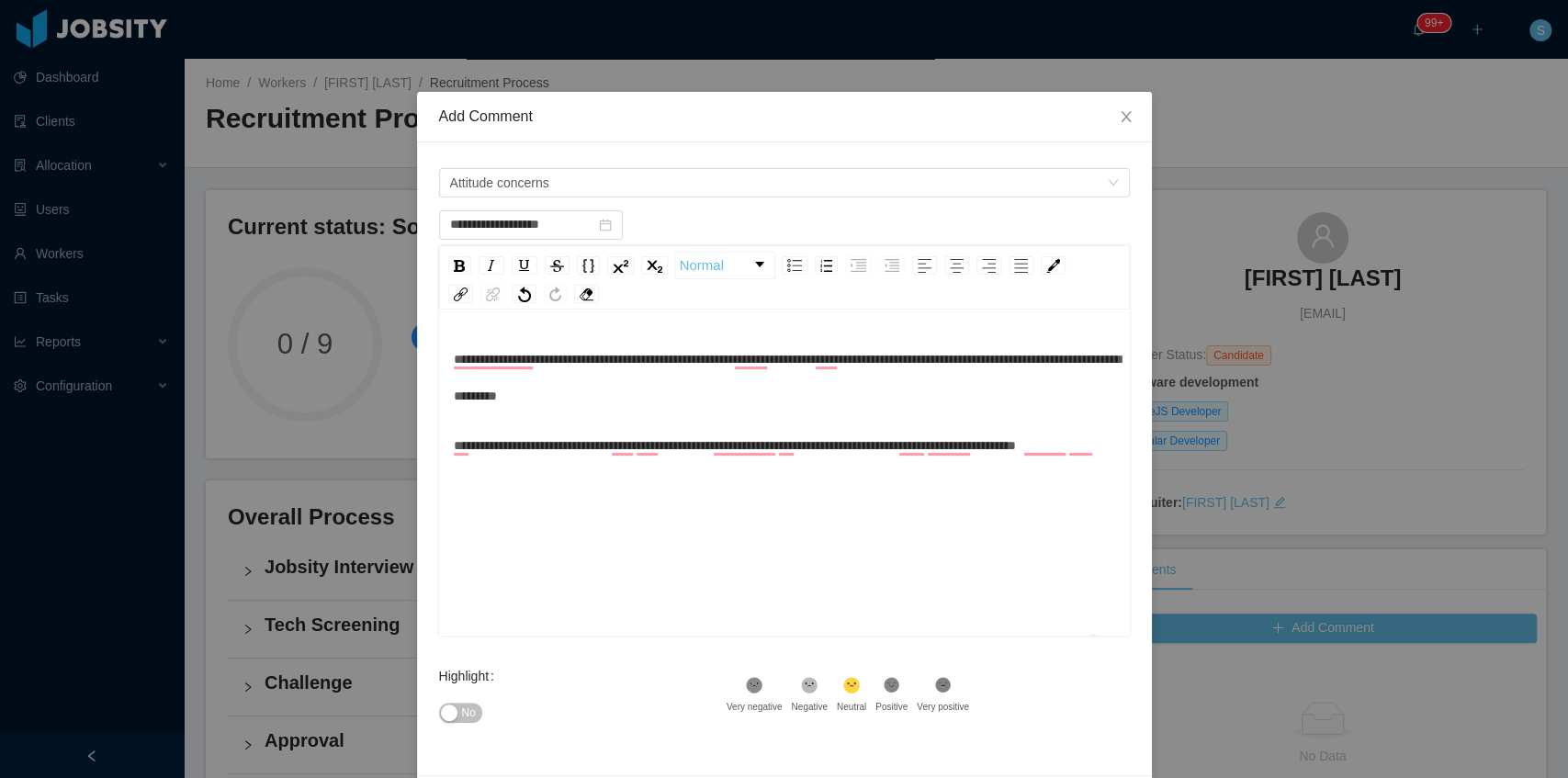 click on "**********" at bounding box center (784, 445) 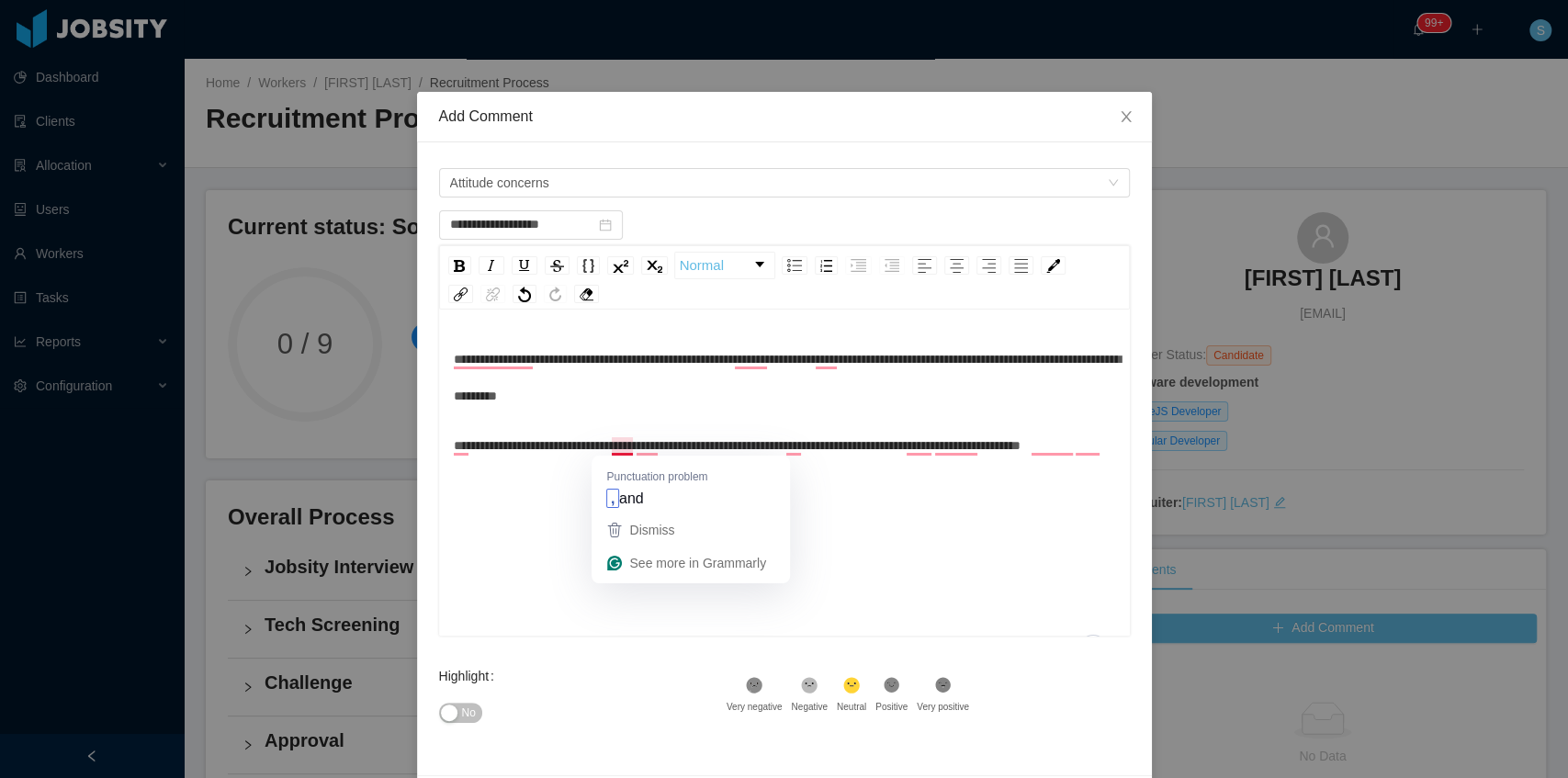 scroll, scrollTop: 37, scrollLeft: 0, axis: vertical 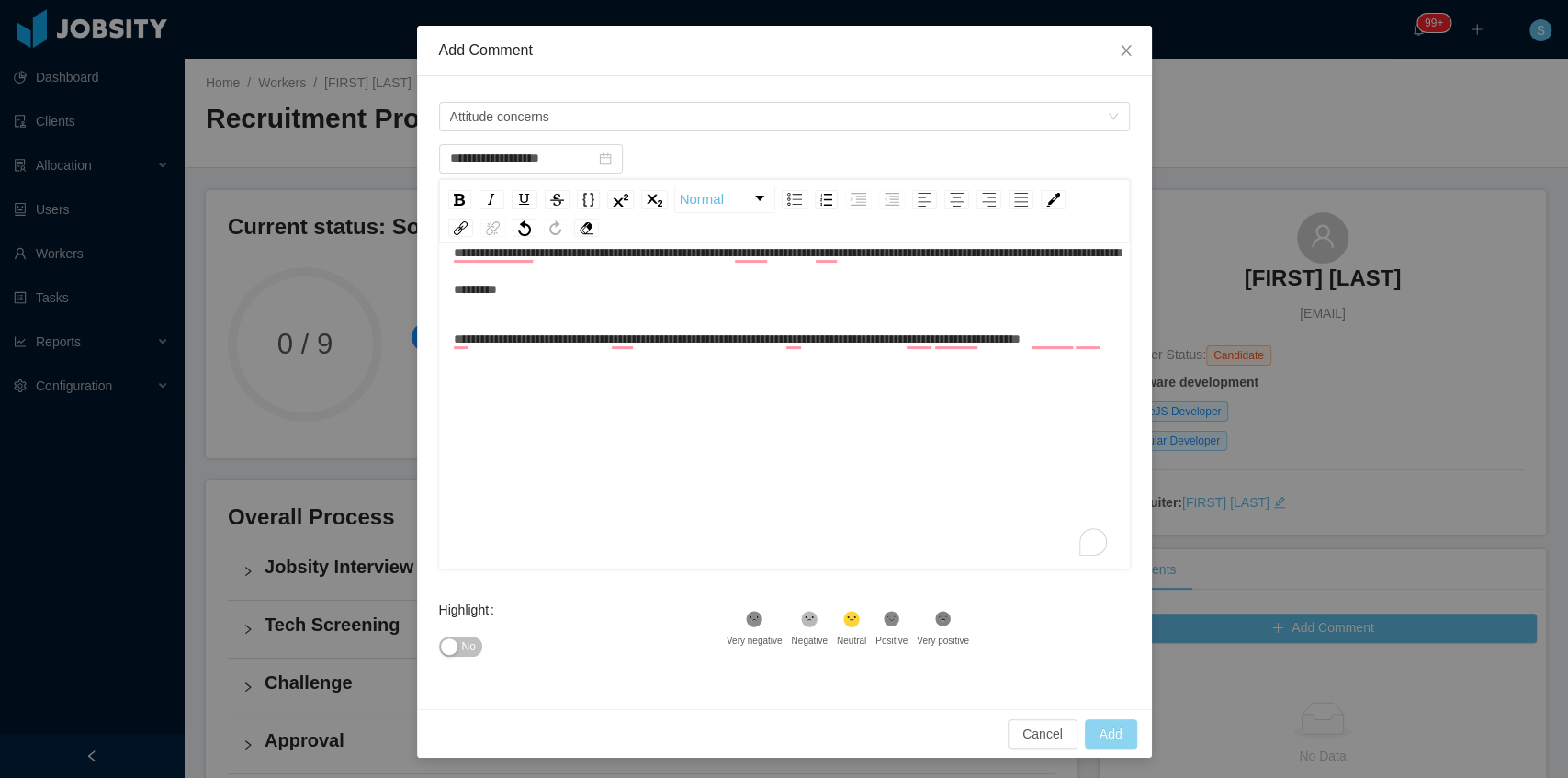 type on "**********" 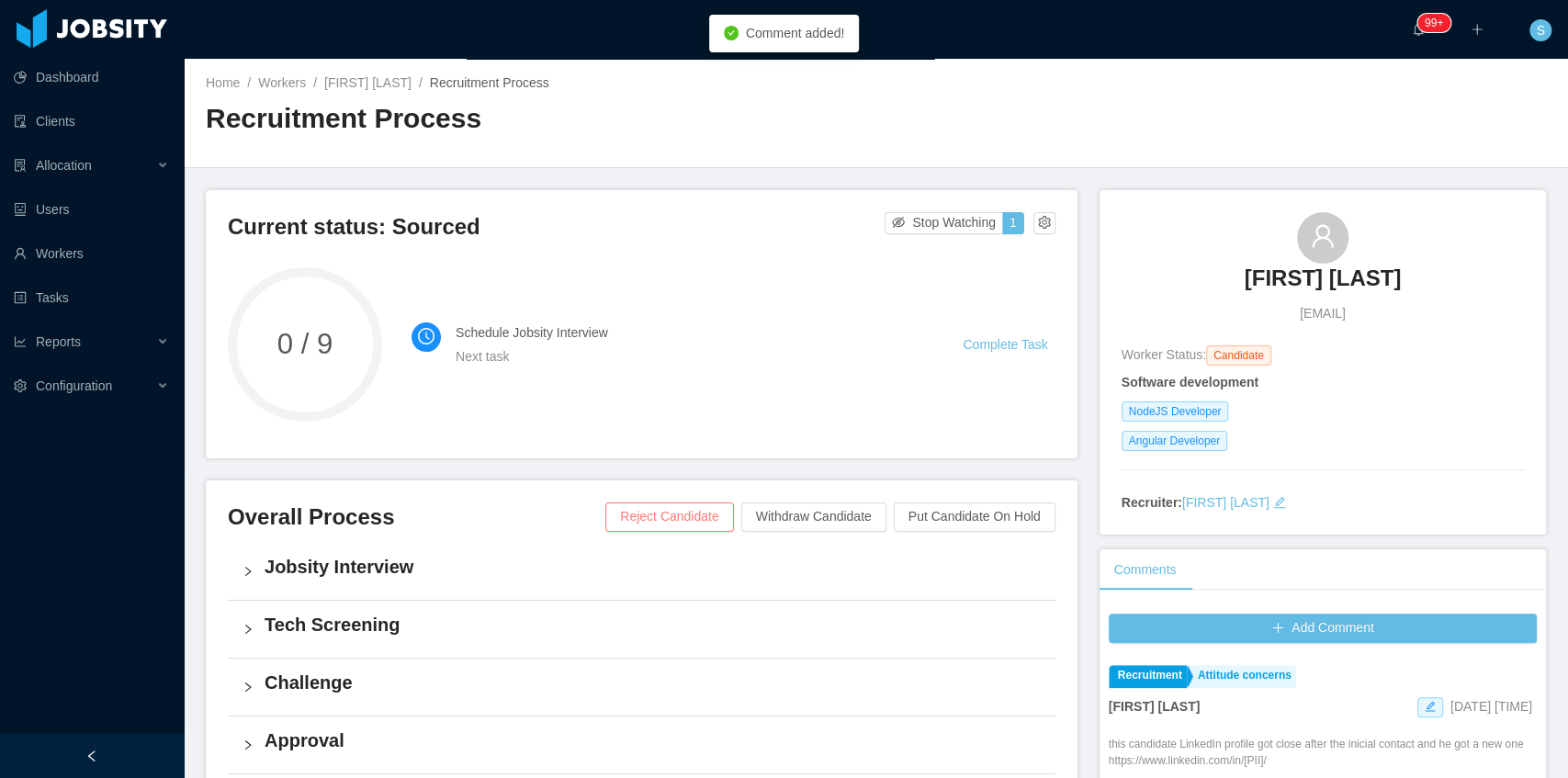 click on "Reject Candidate" at bounding box center (669, 517) 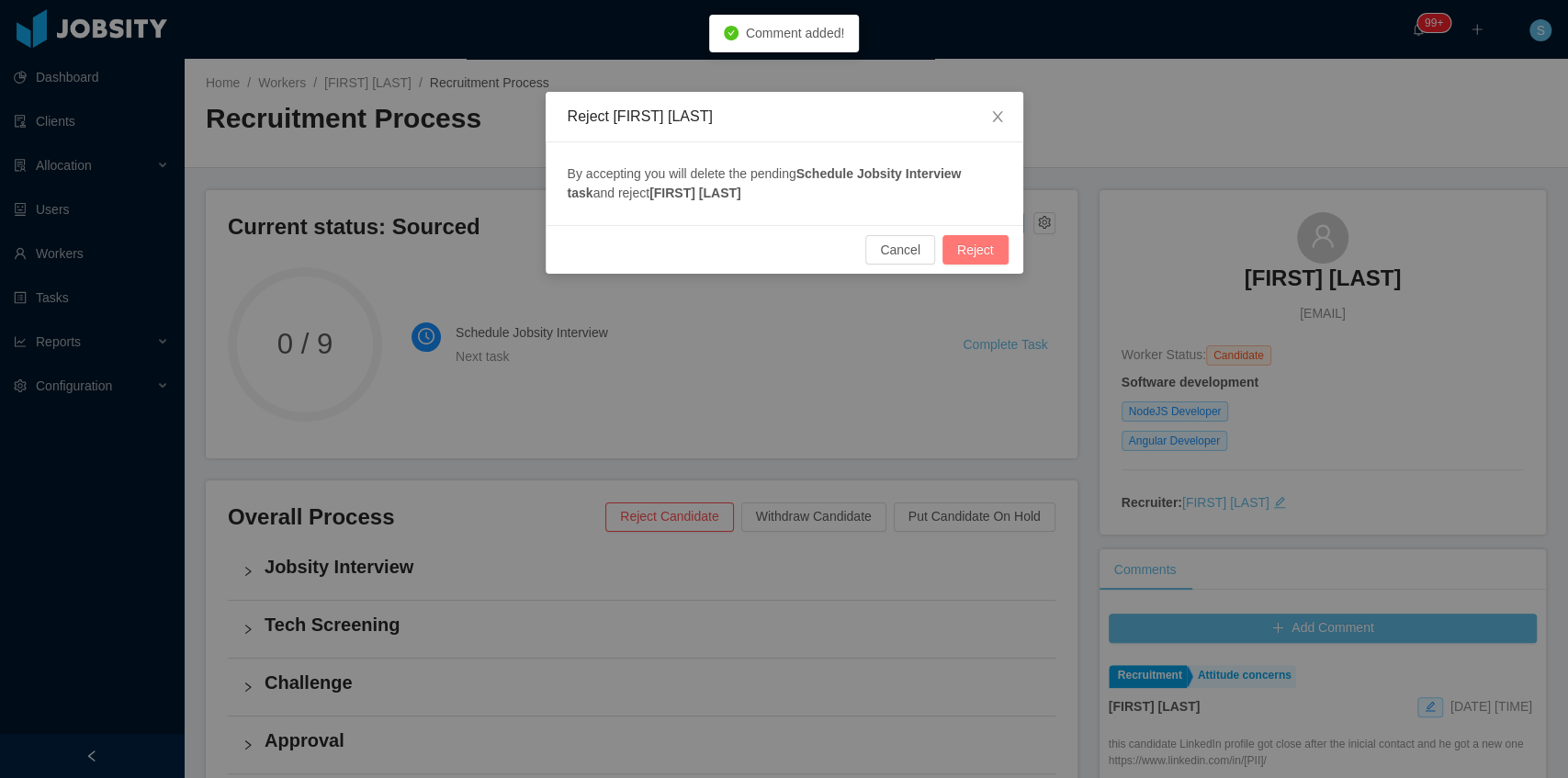 click on "Reject" at bounding box center [976, 250] 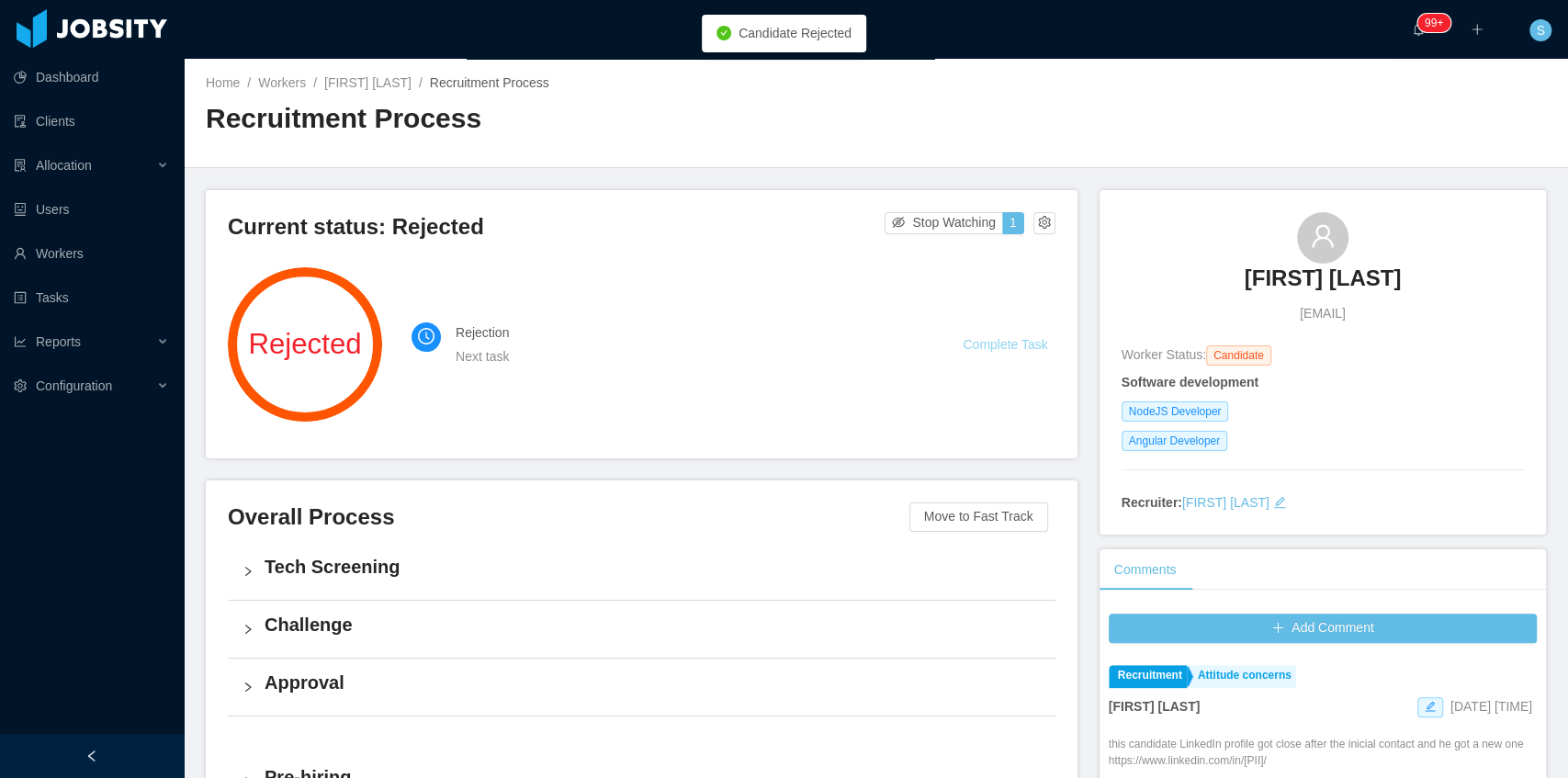 click on "Complete Task" at bounding box center (1005, 344) 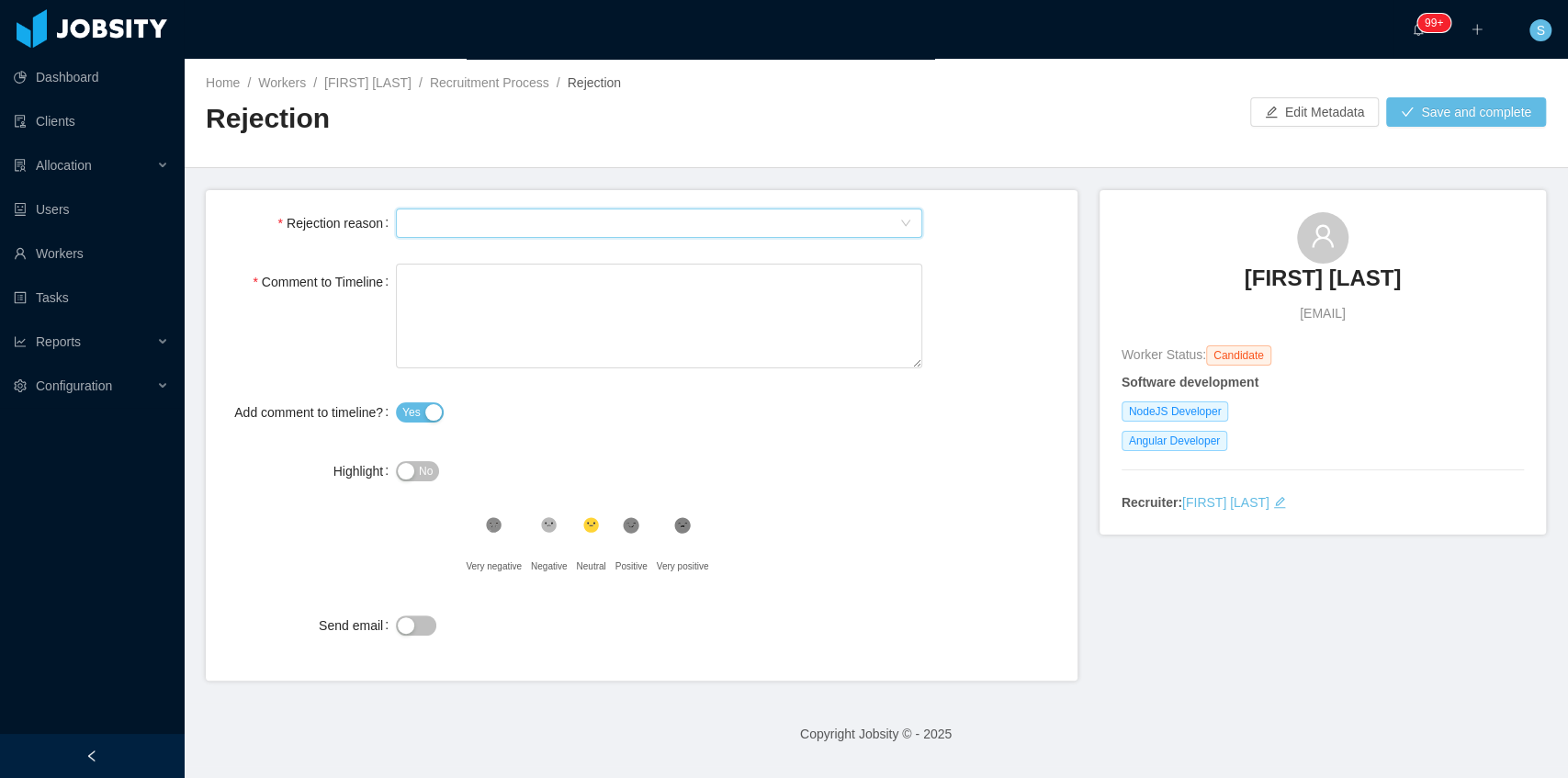 click on "Select Type" at bounding box center (653, 223) 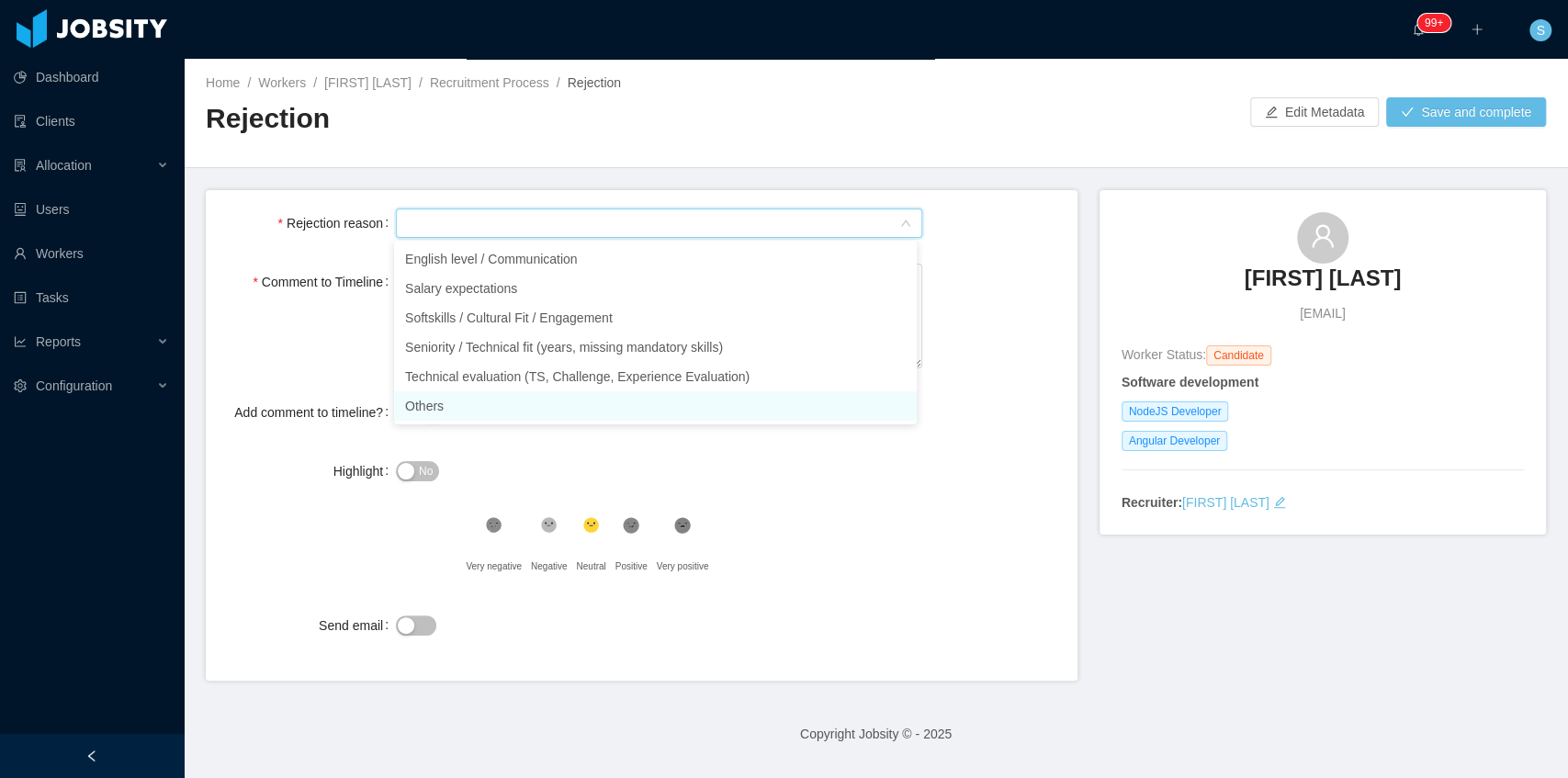 click on "Others" at bounding box center [655, 406] 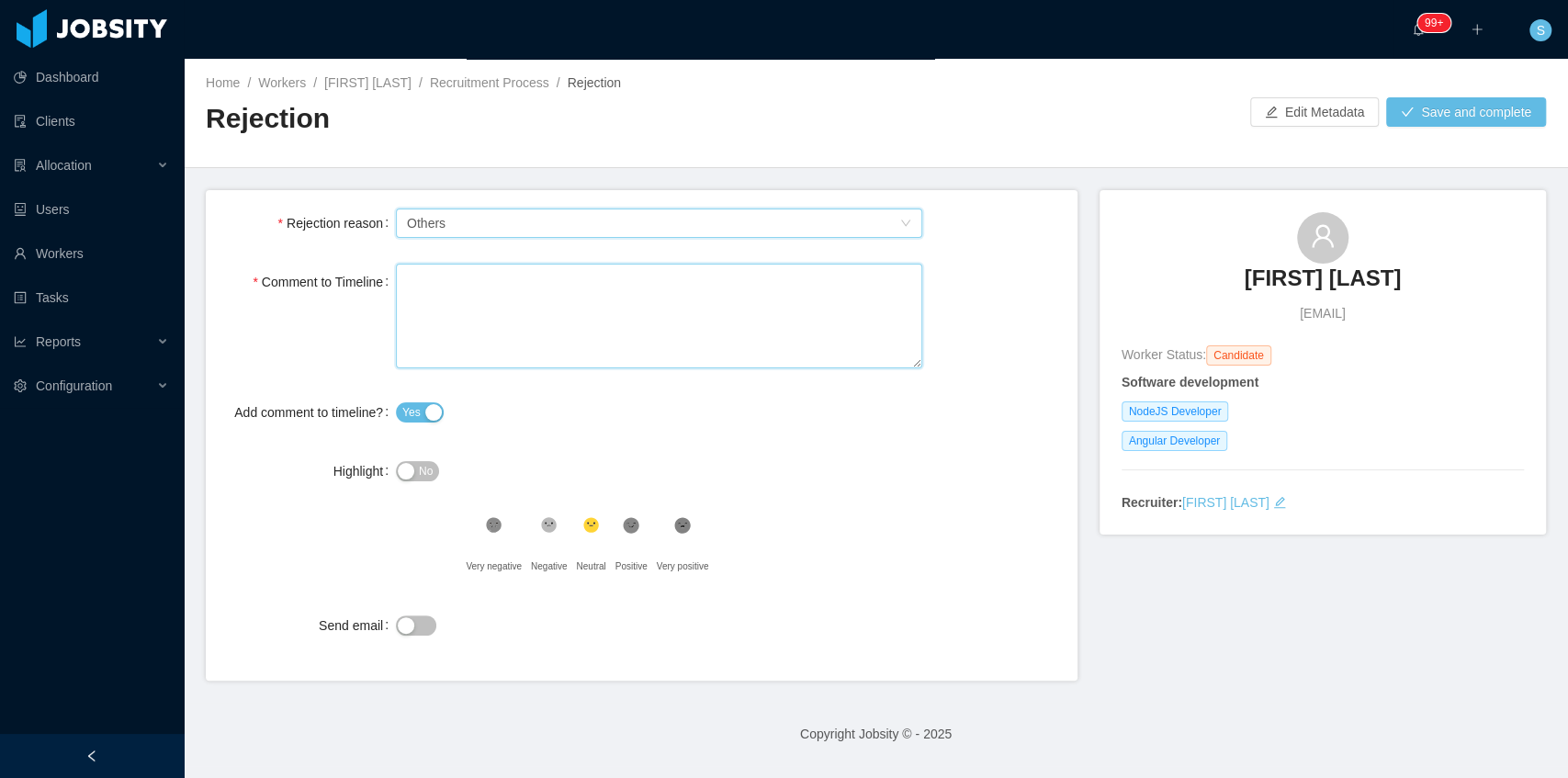 click on "Comment to Timeline" at bounding box center (659, 316) 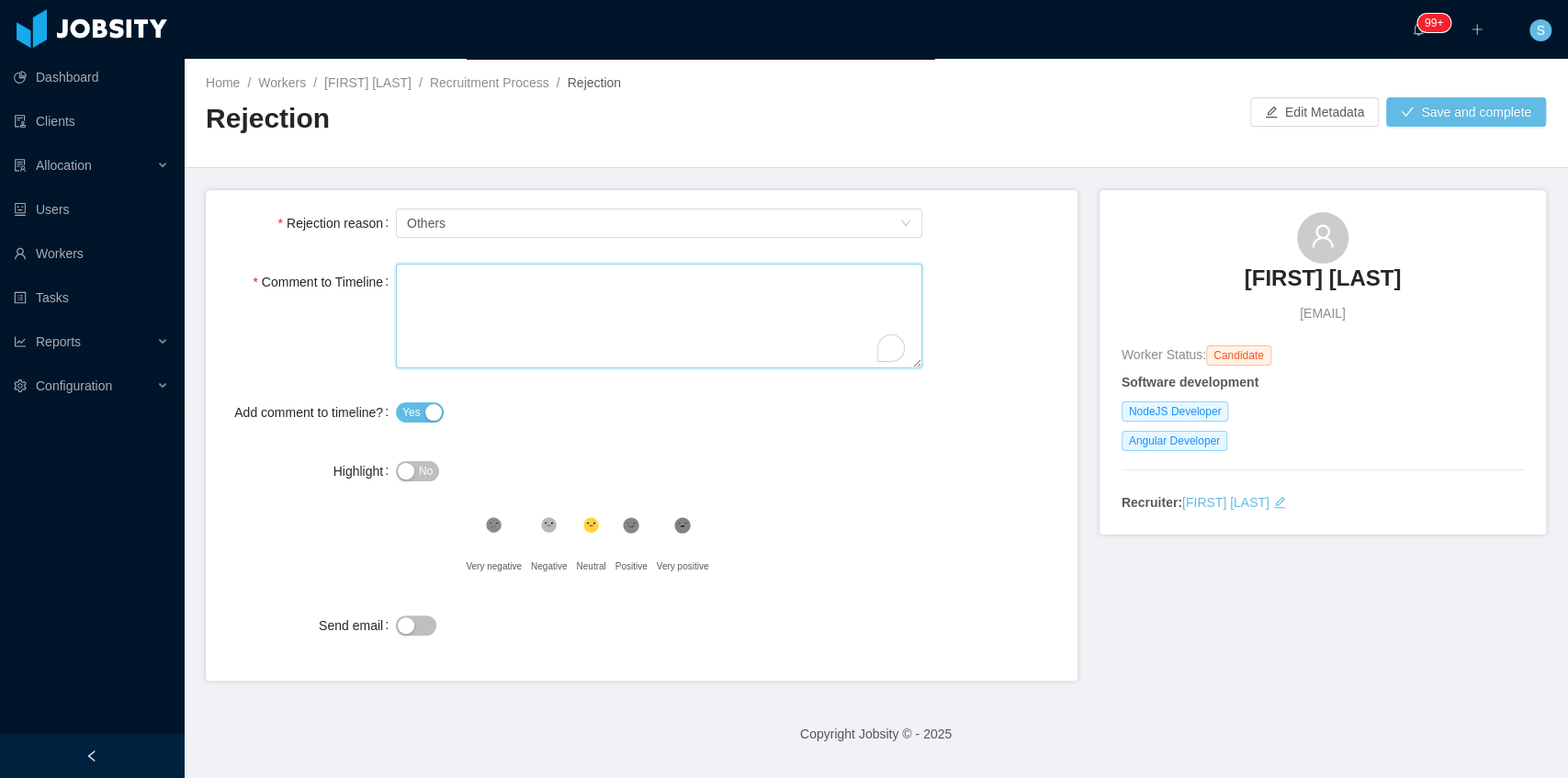 type 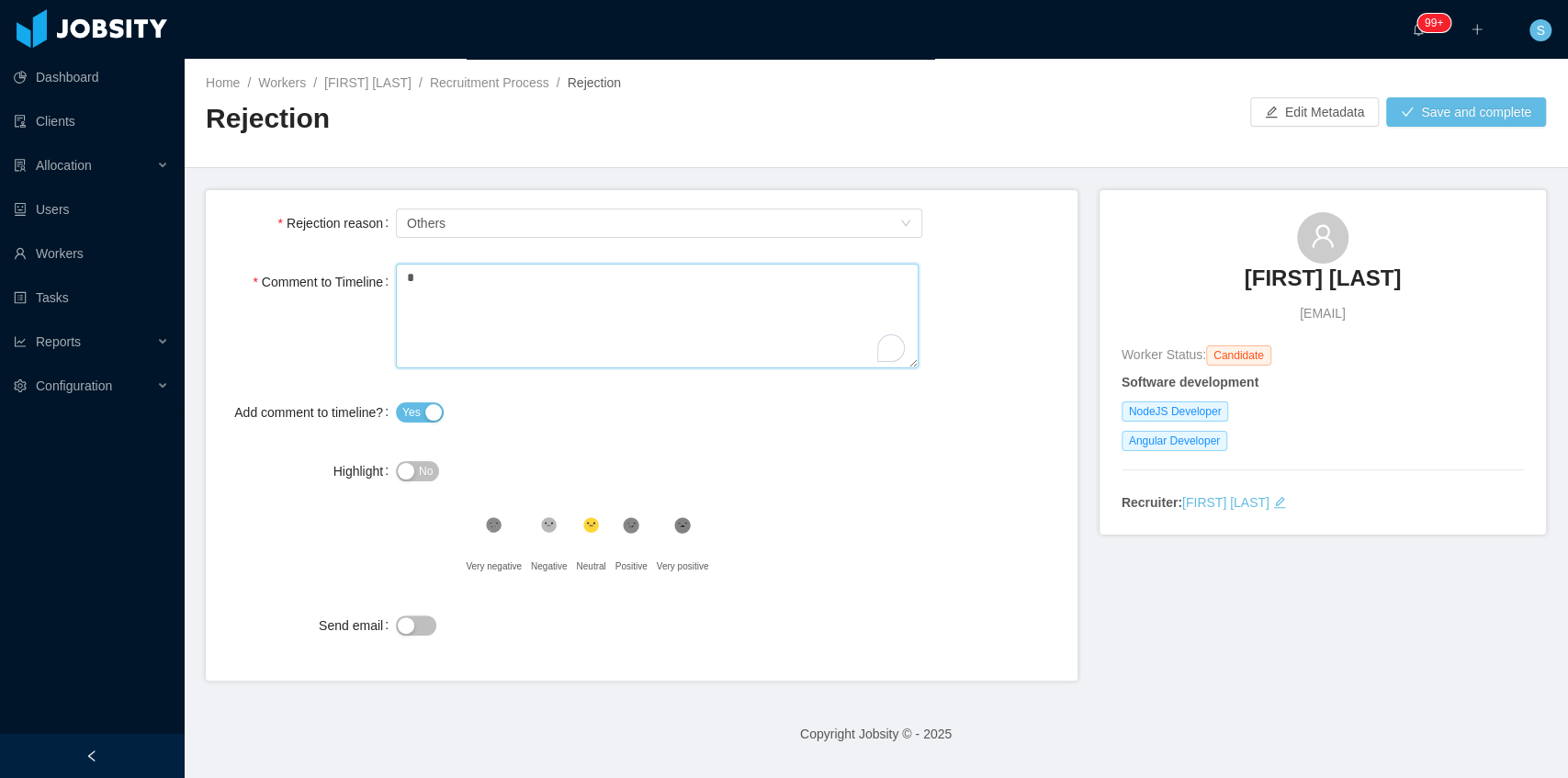type 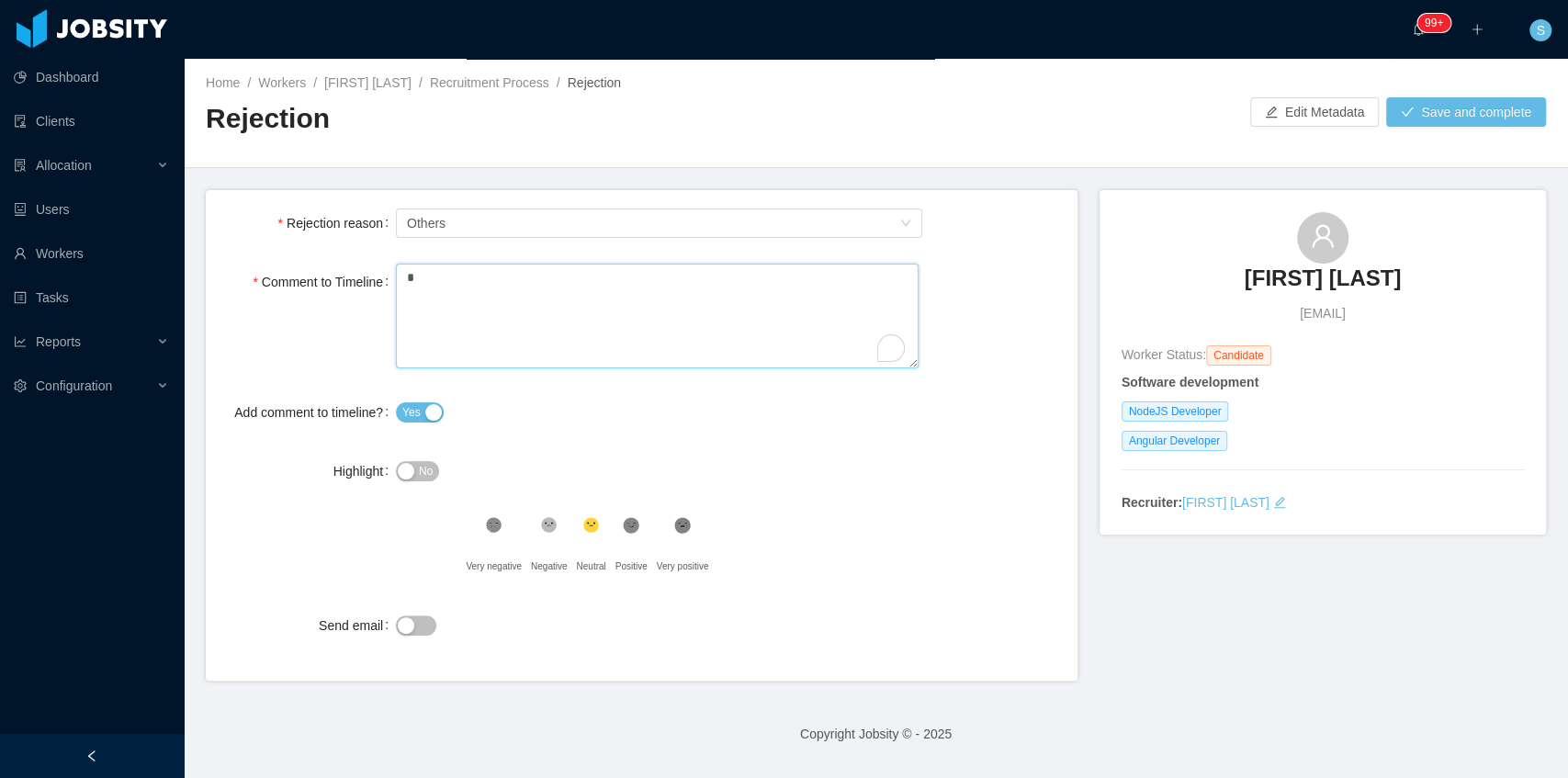 type on "**" 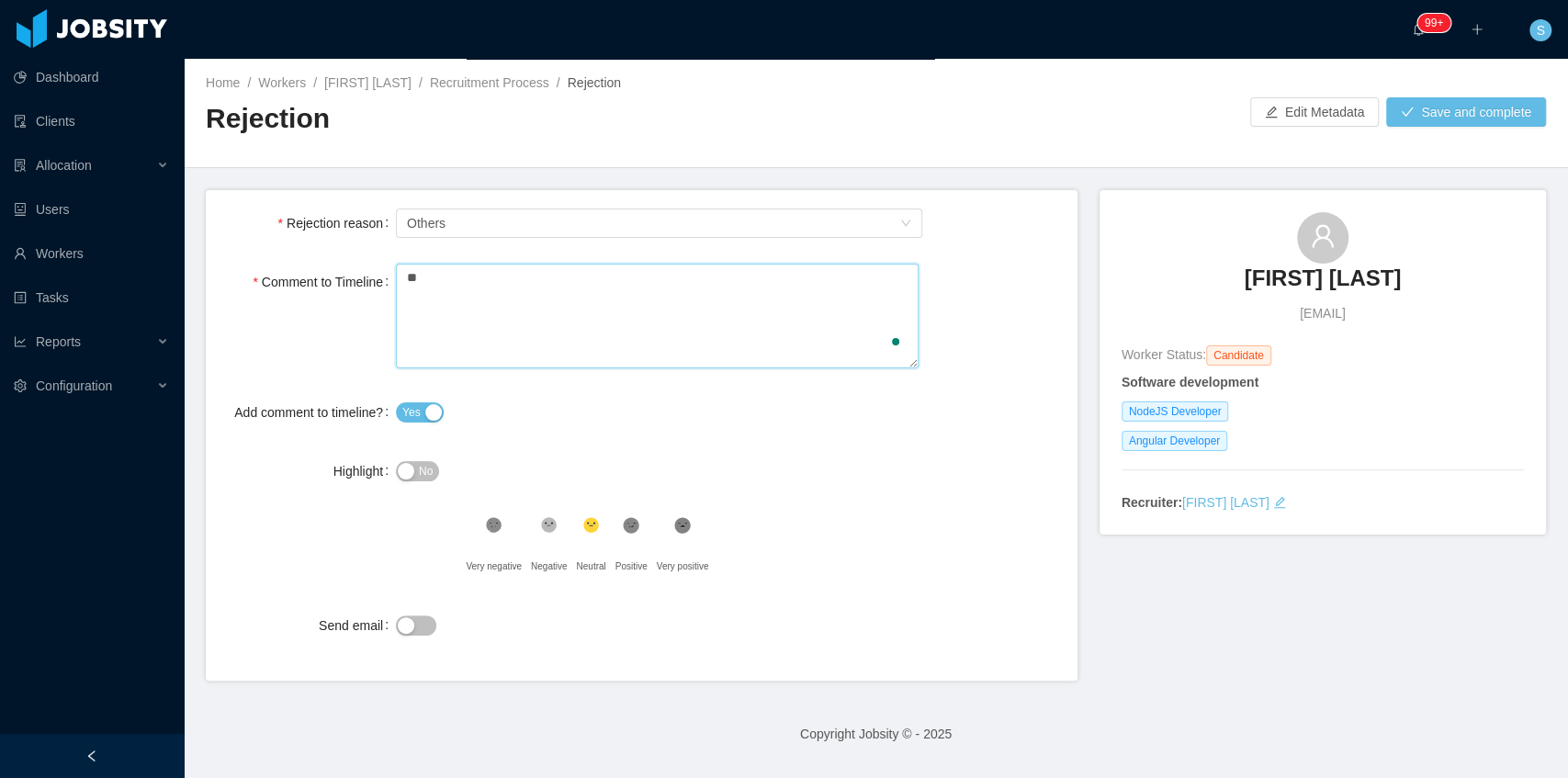 type 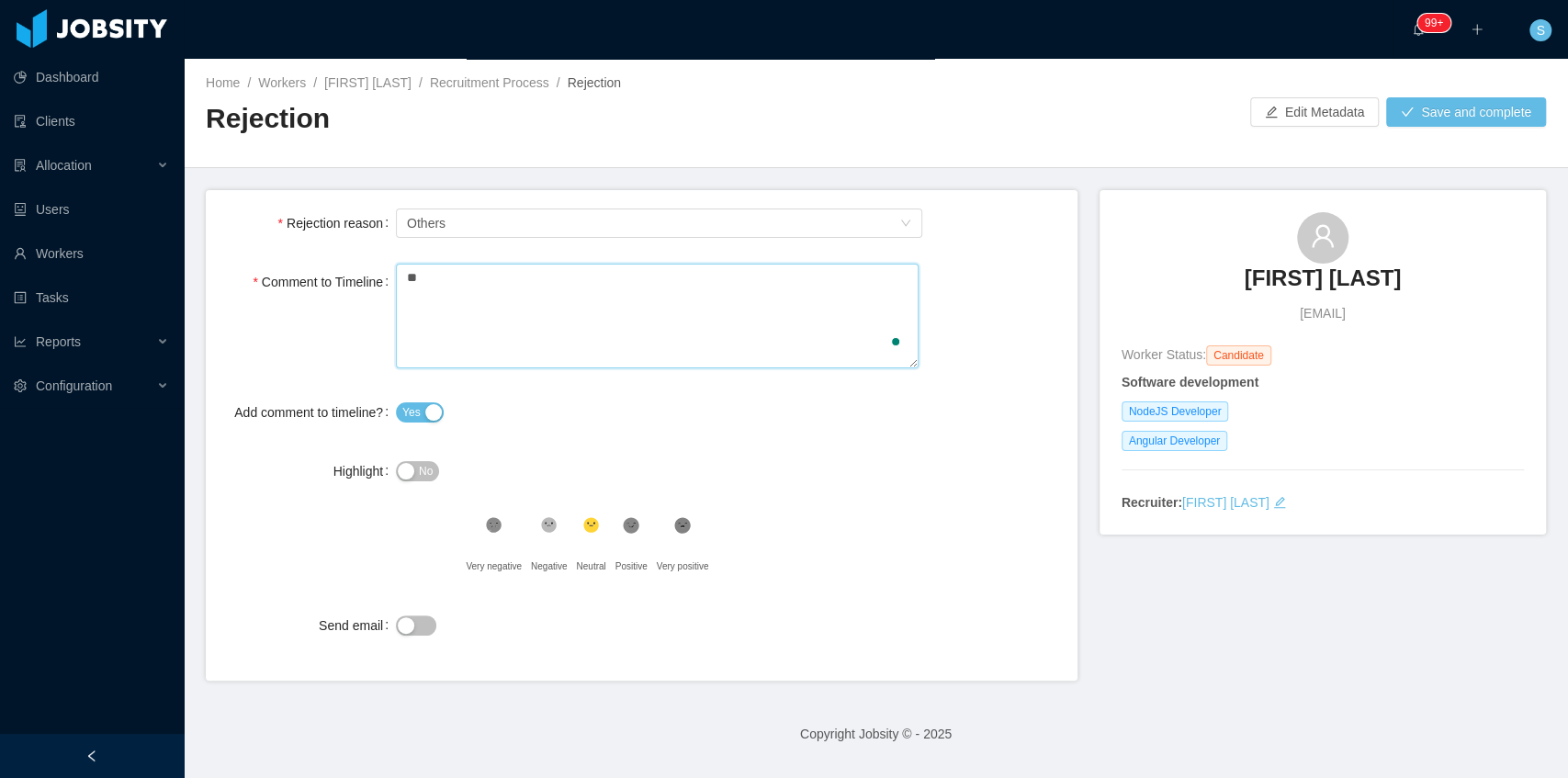 type on "***" 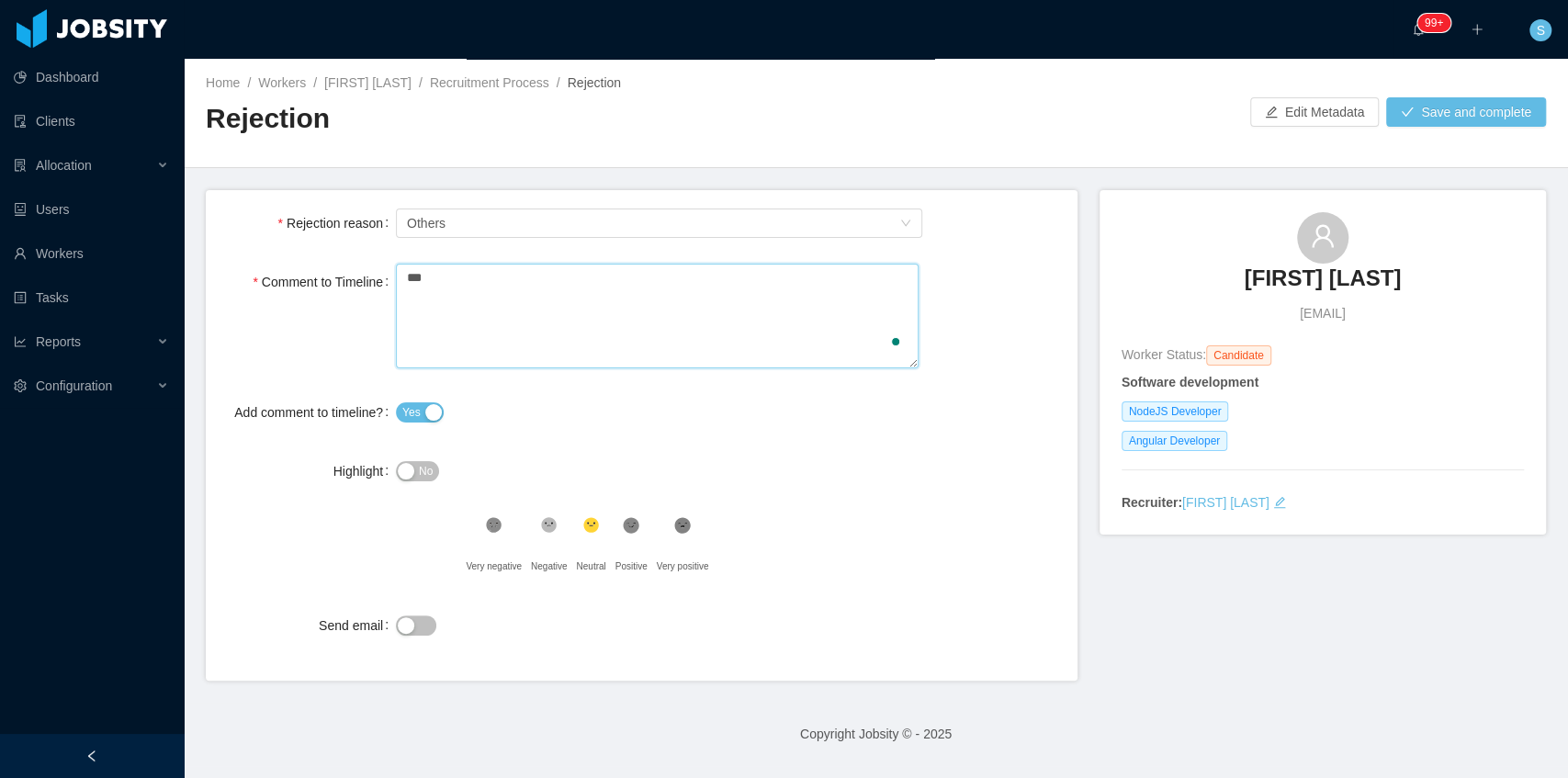 type 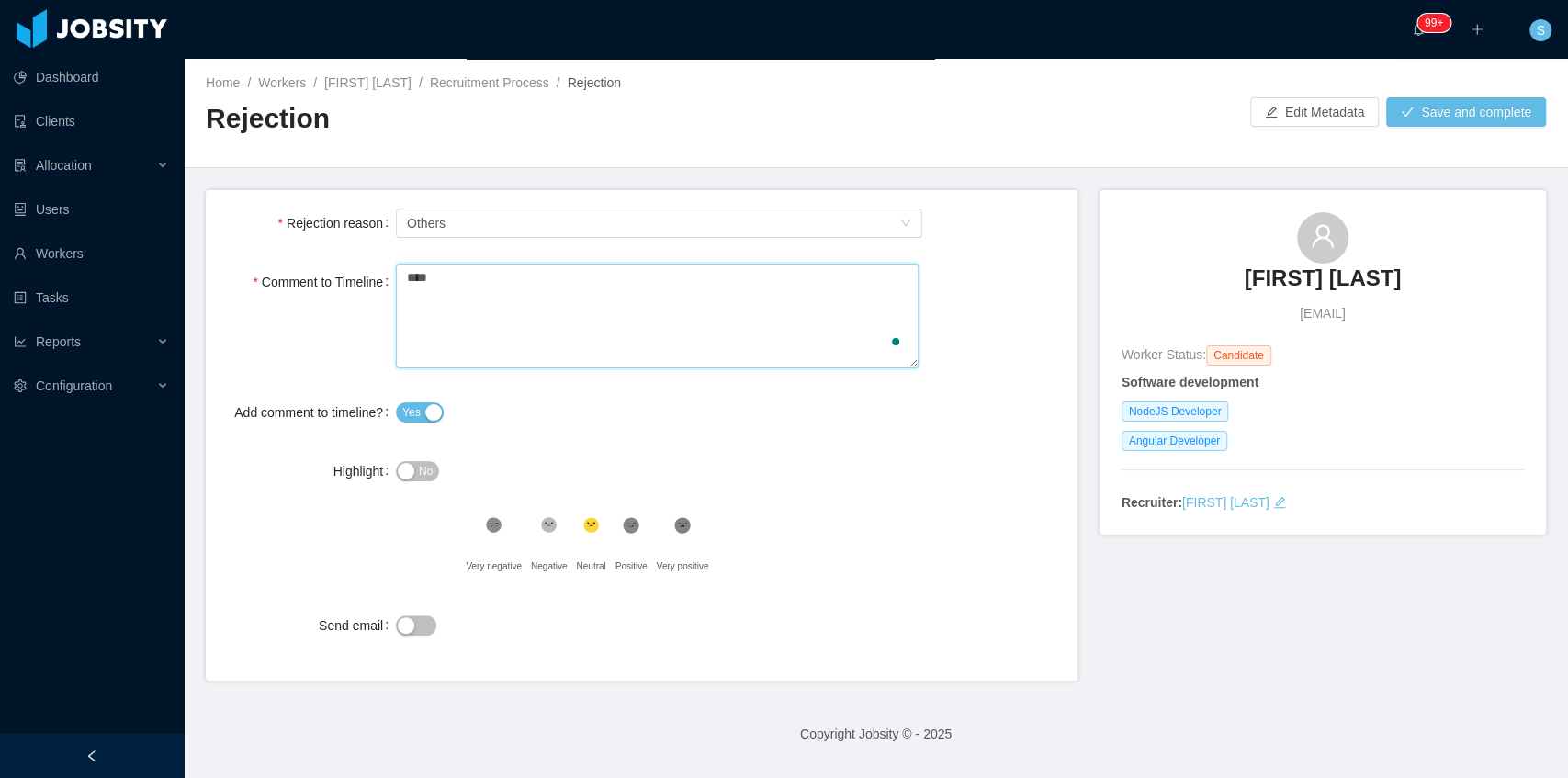 type 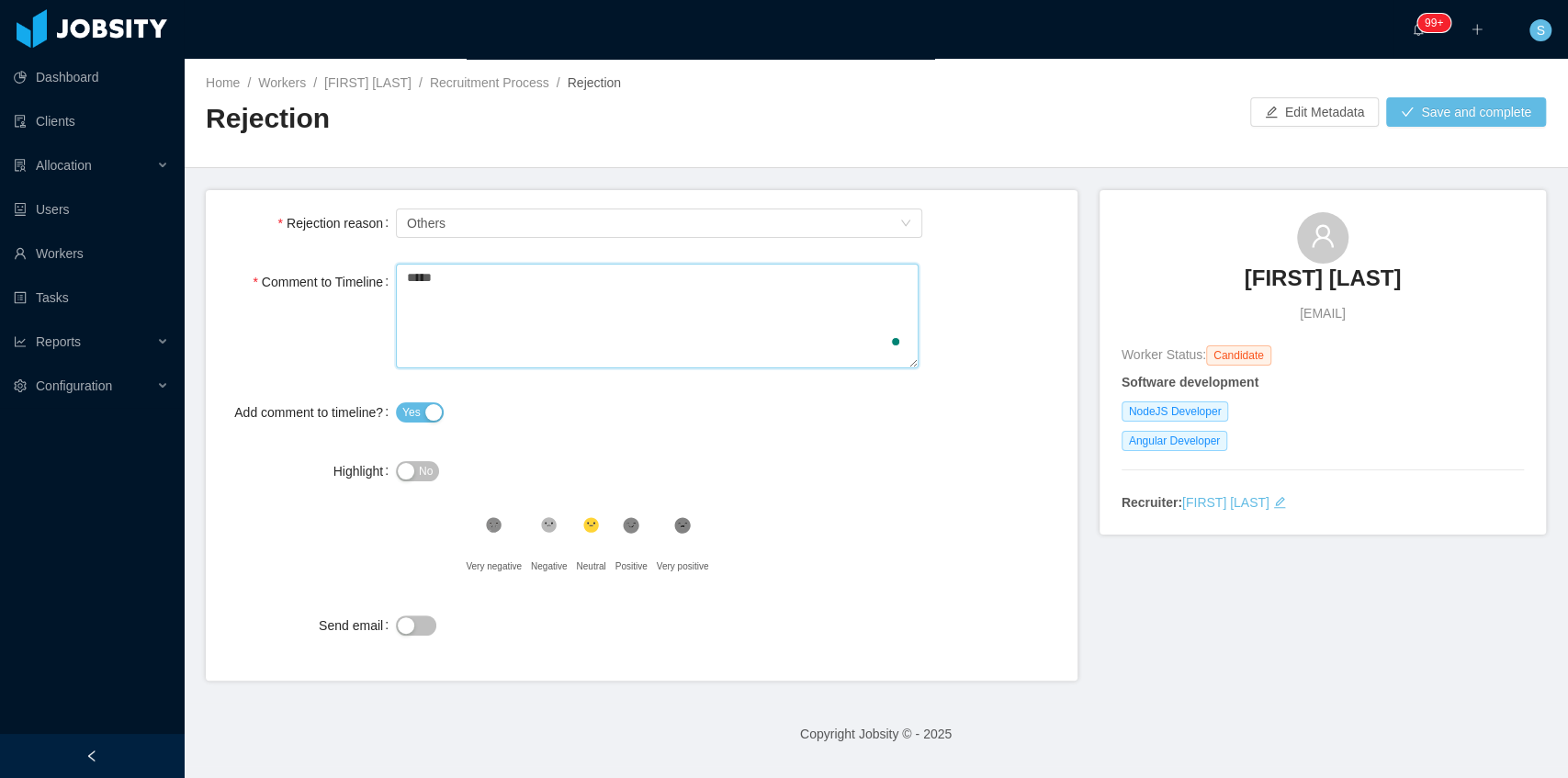 type 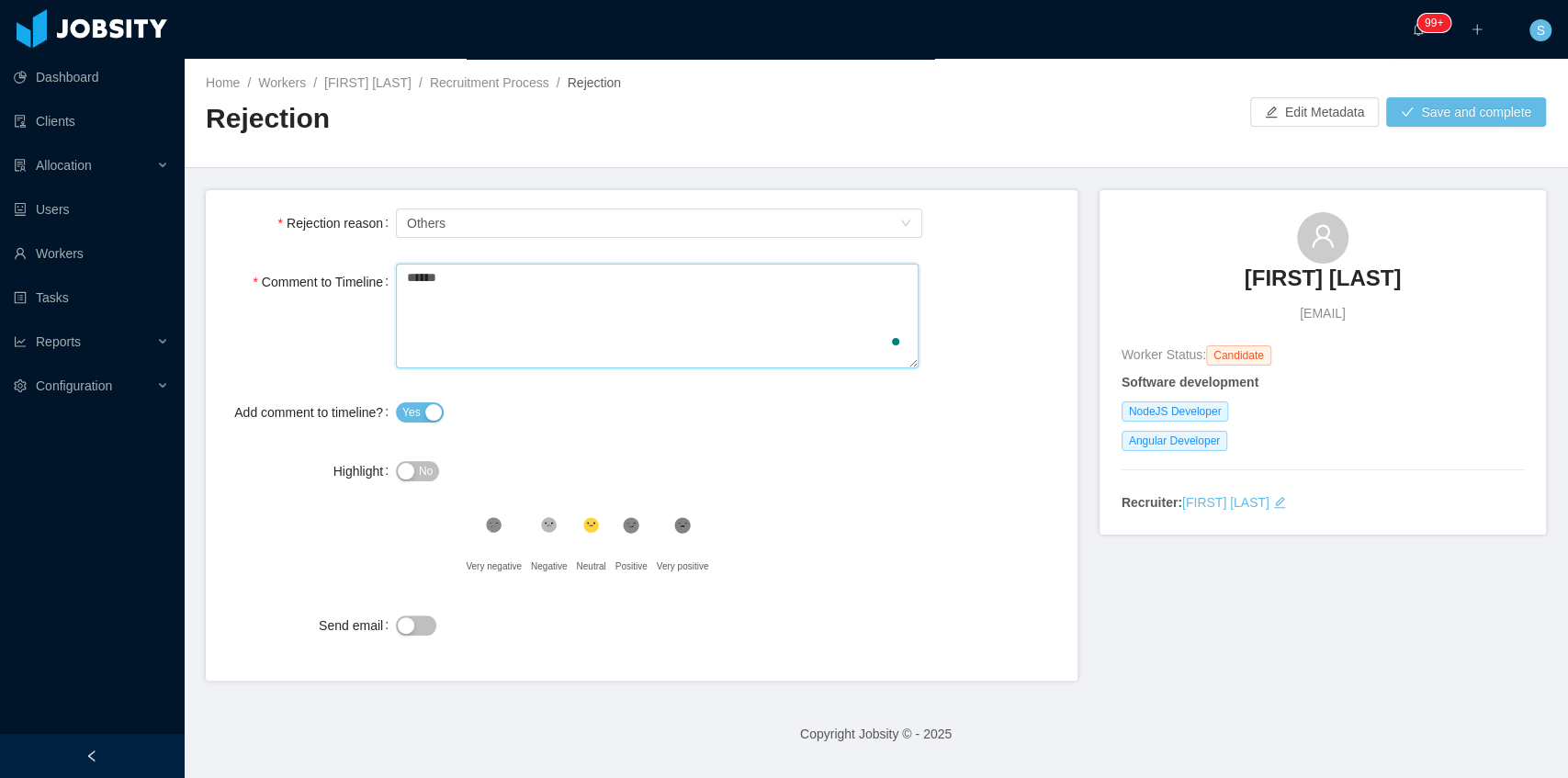 type 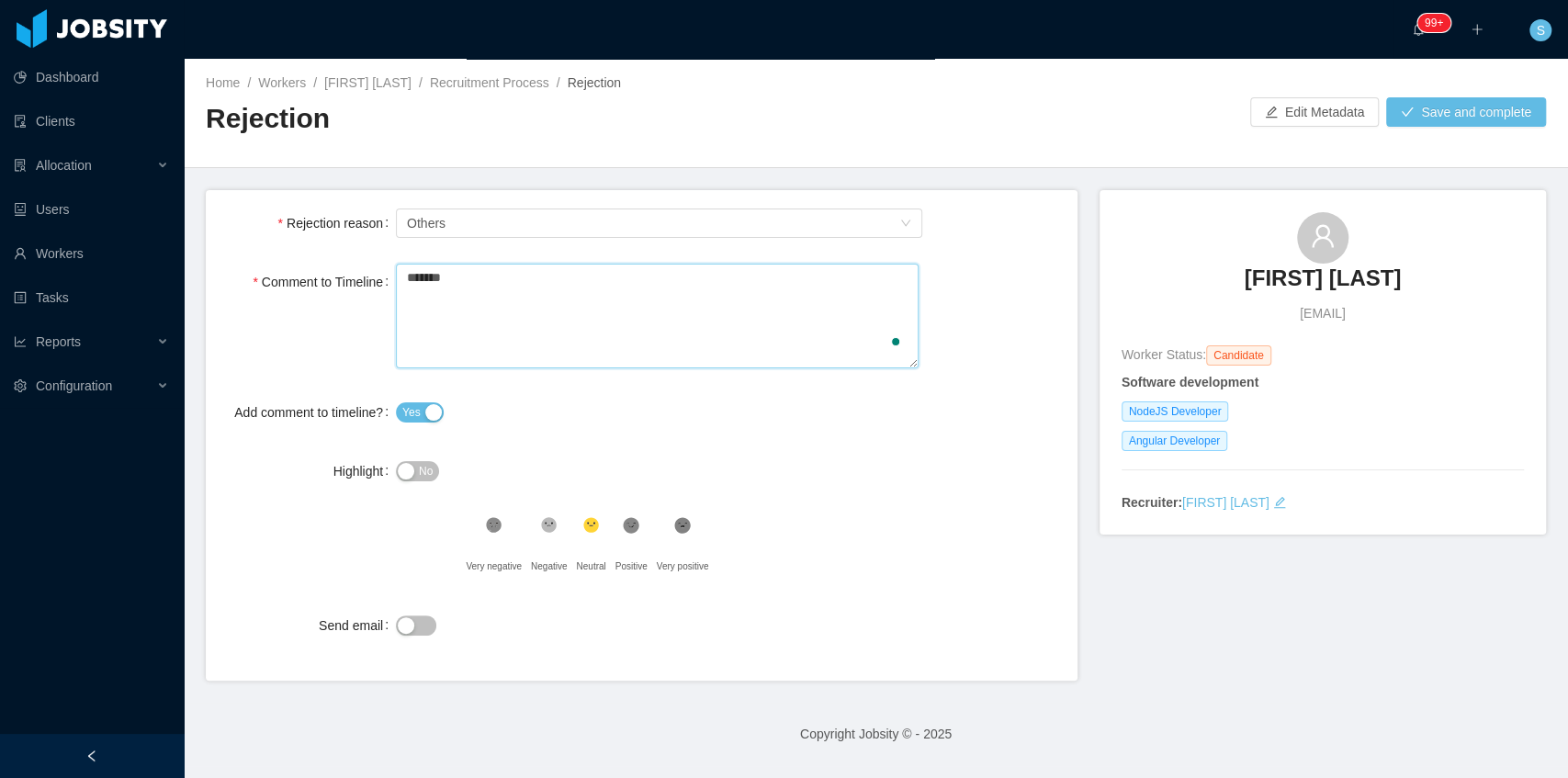 type 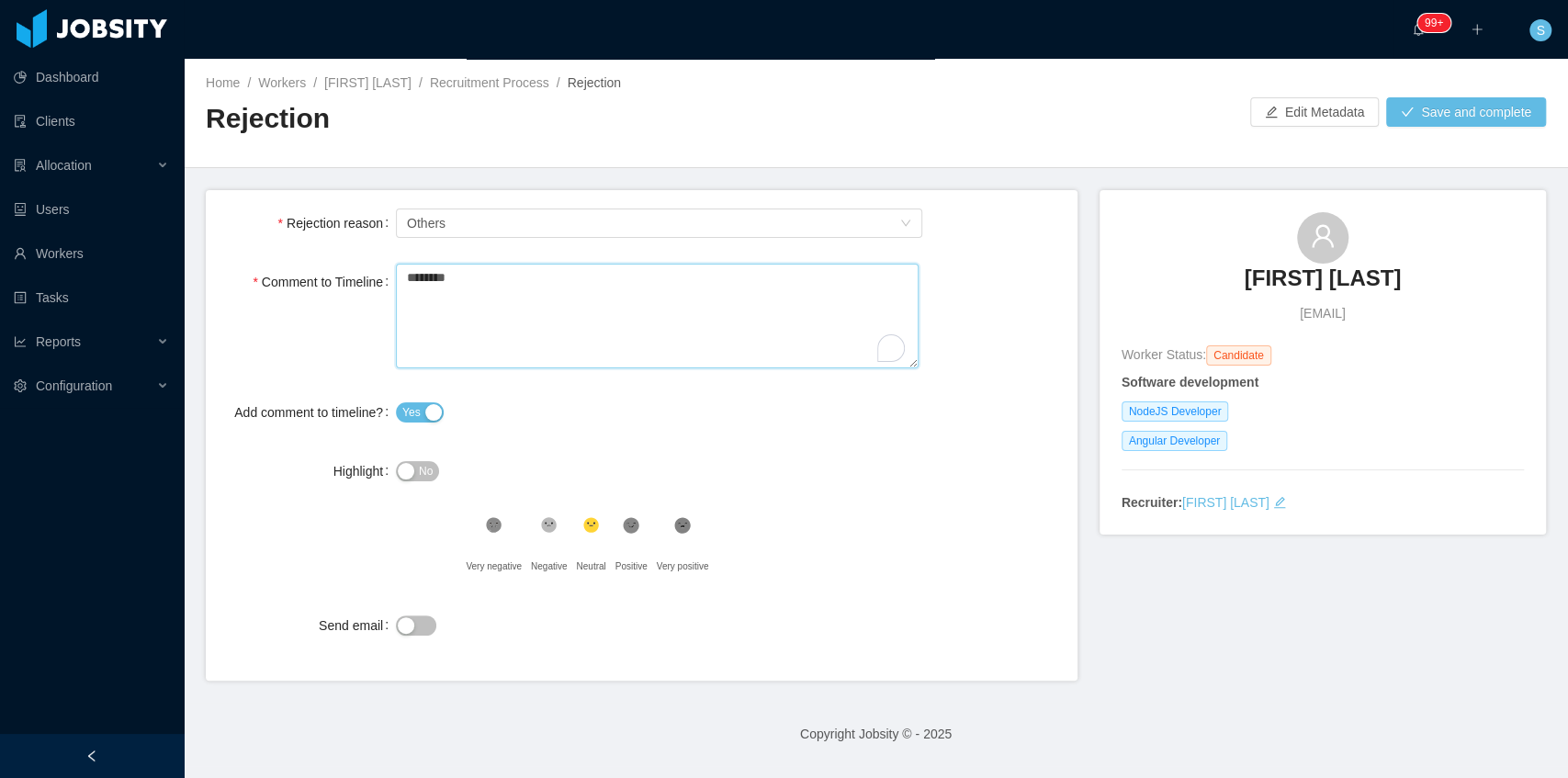 type 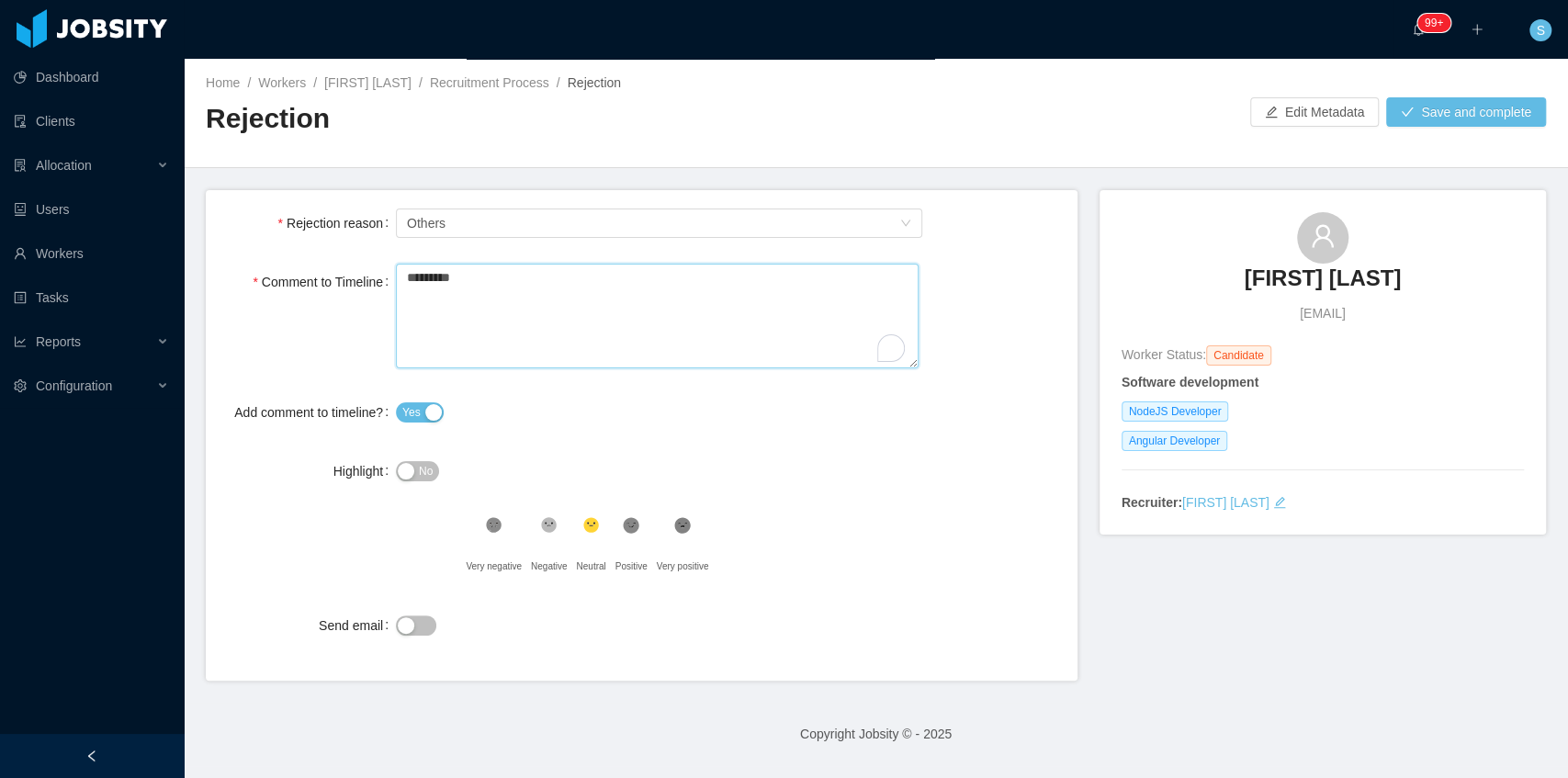 type 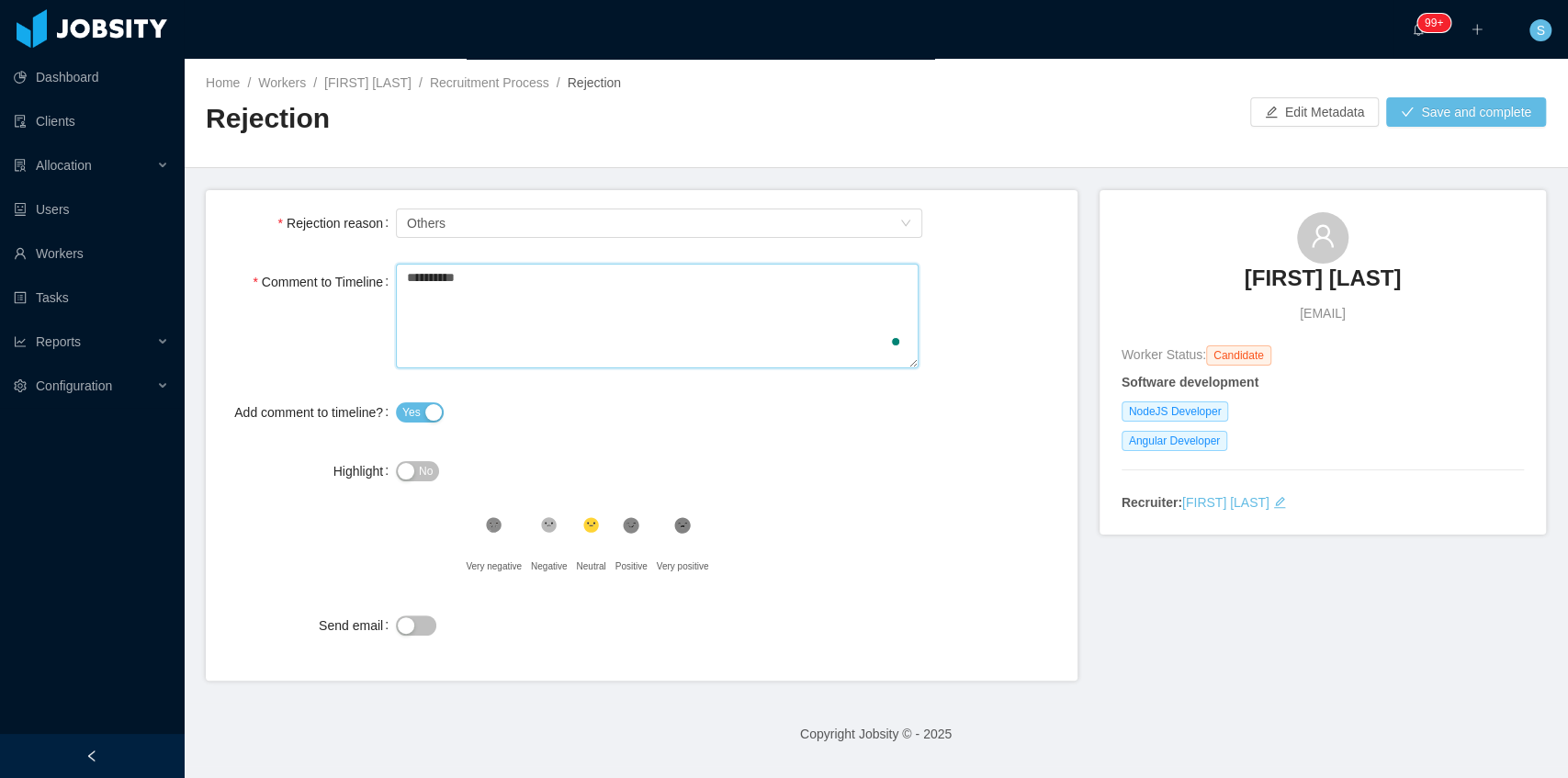 type 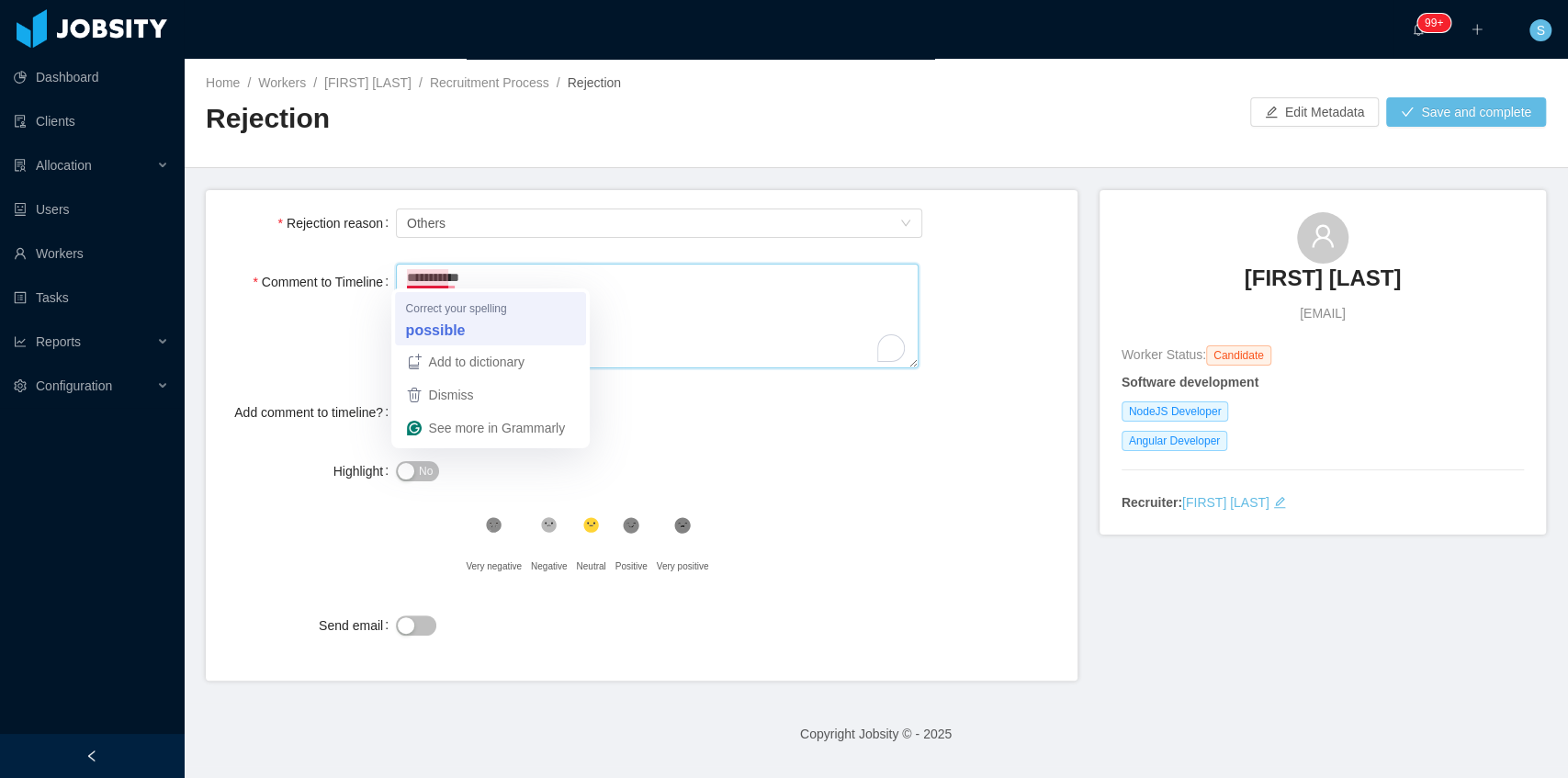 type on "*********" 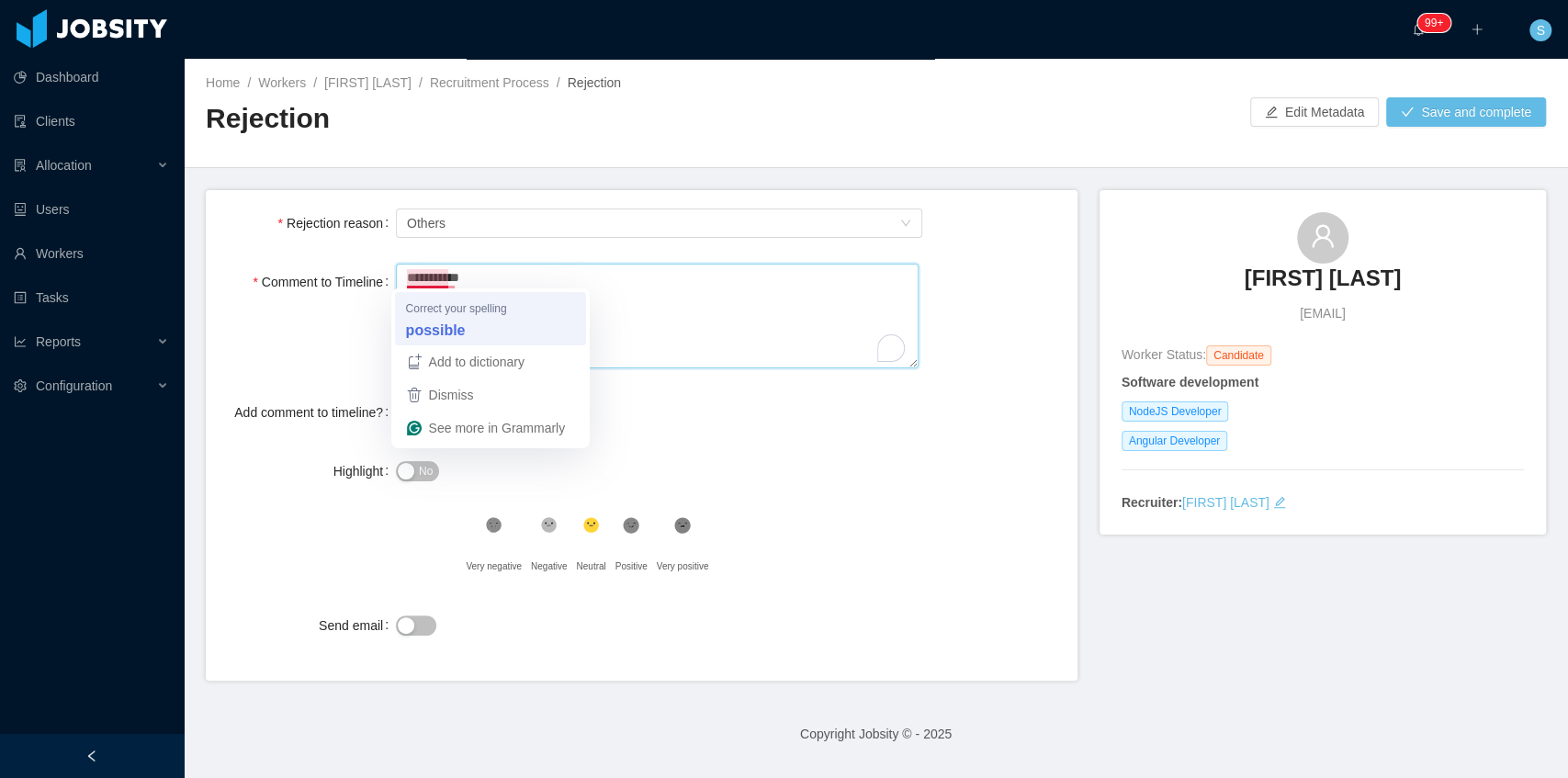 type 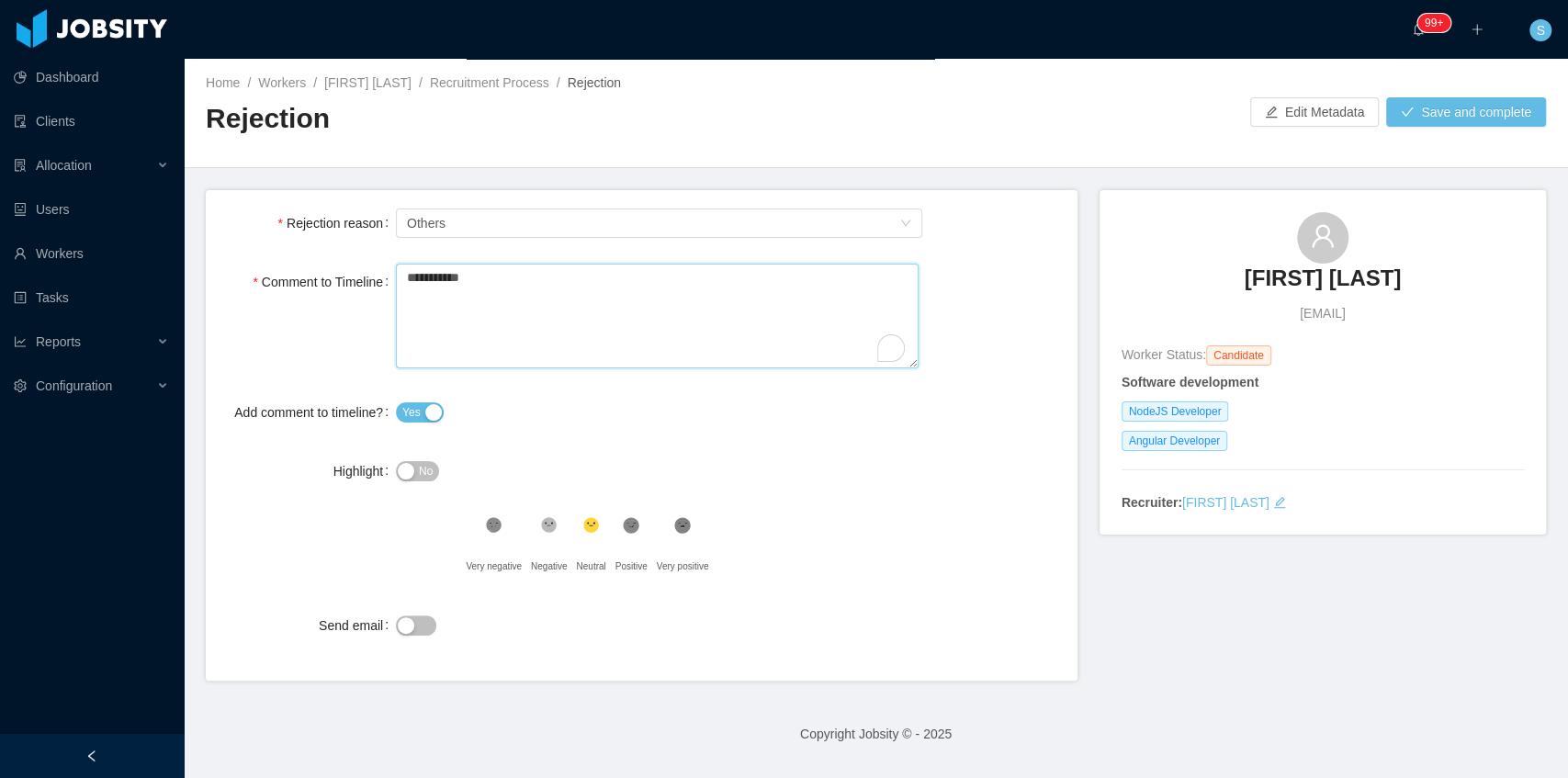 click on "*********" at bounding box center (657, 316) 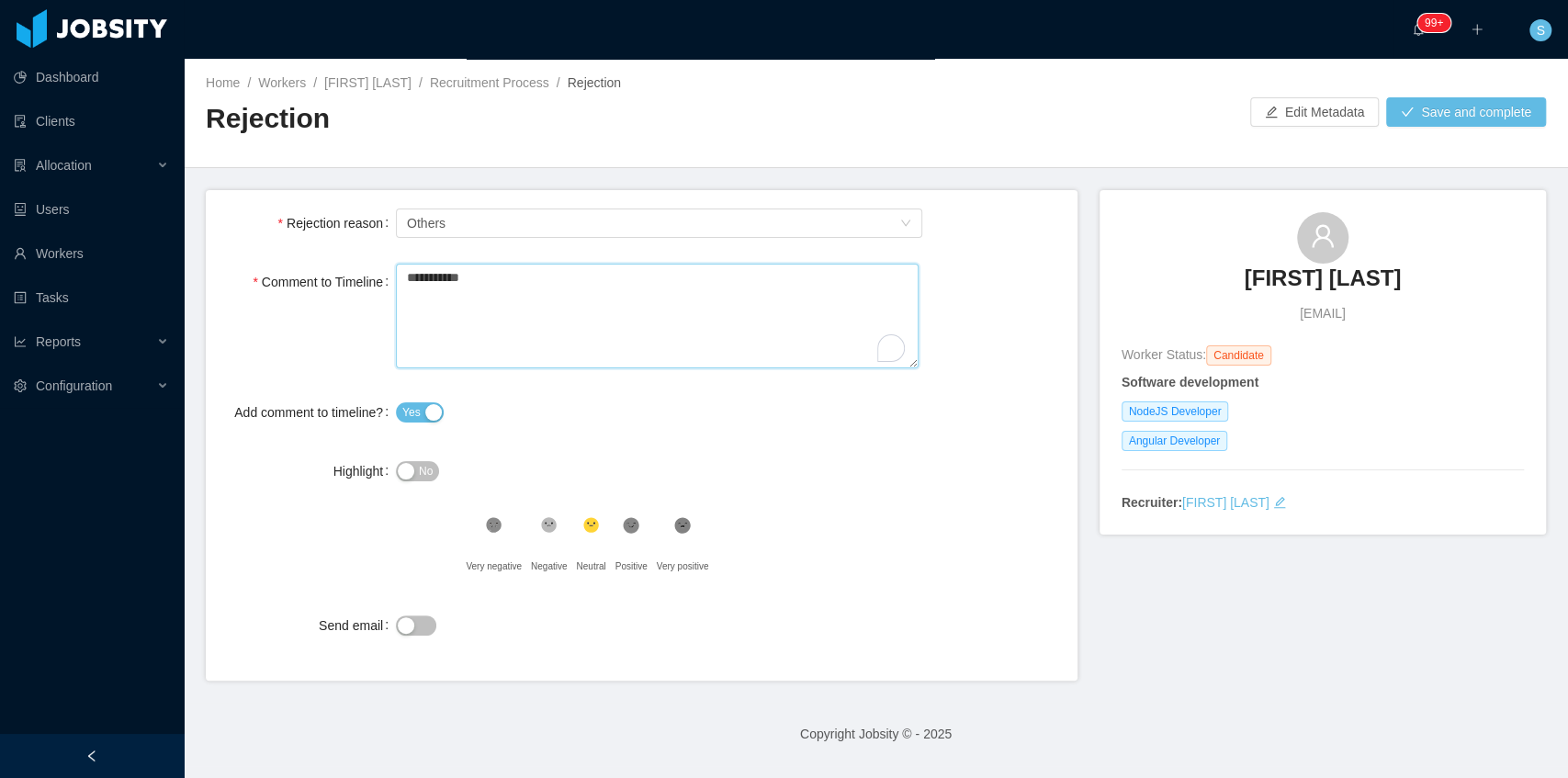 type 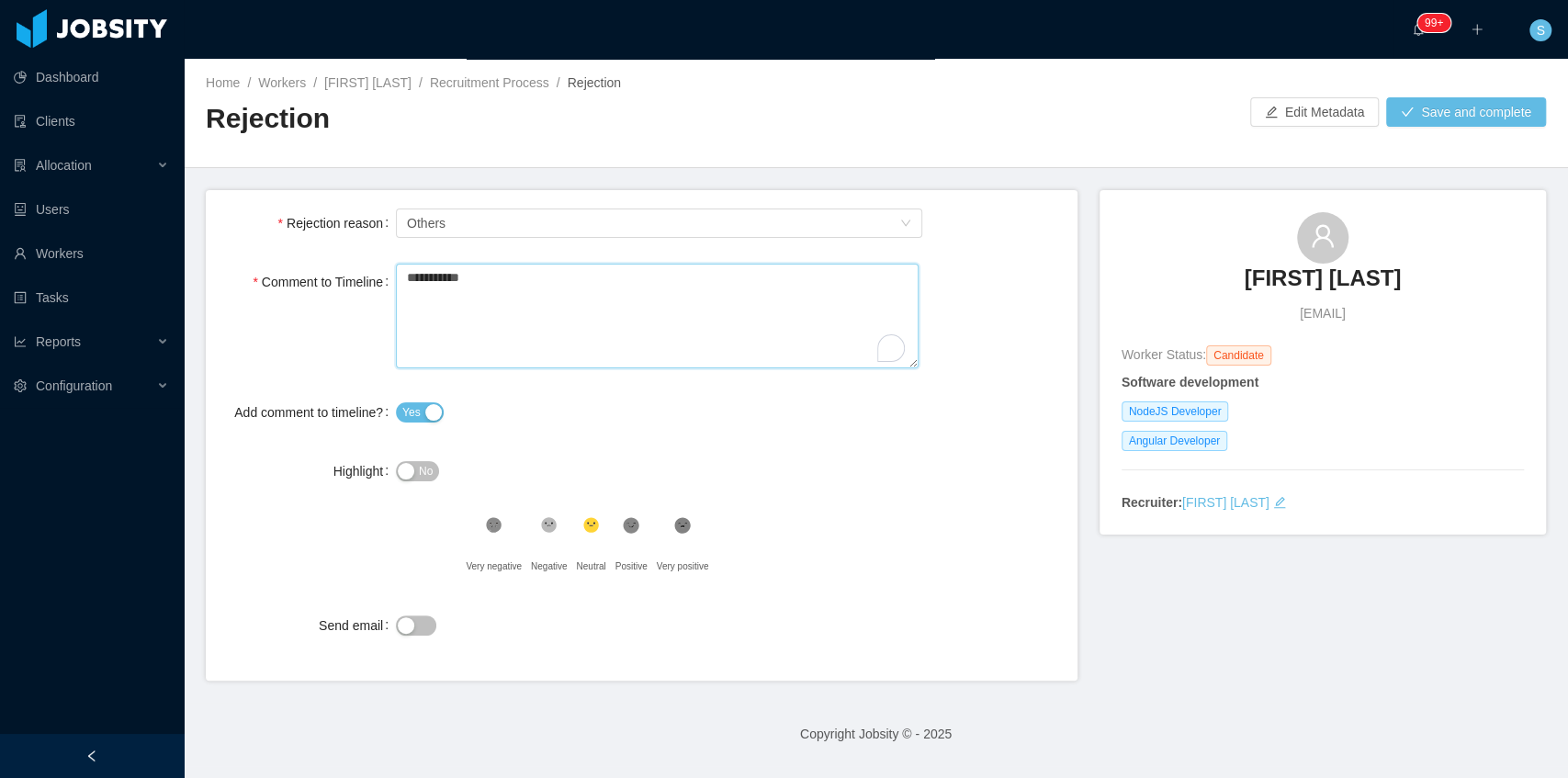 type on "**********" 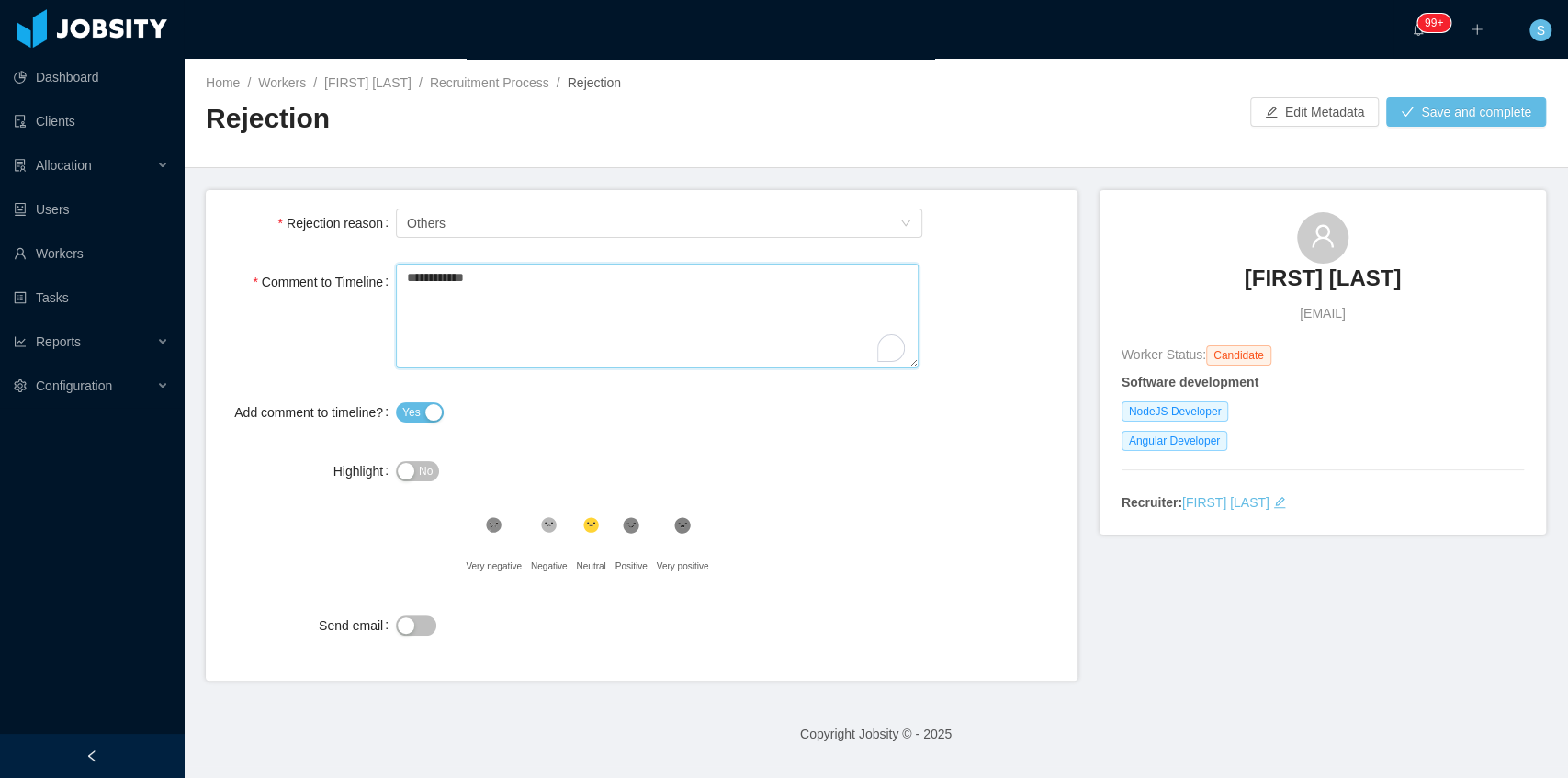 type 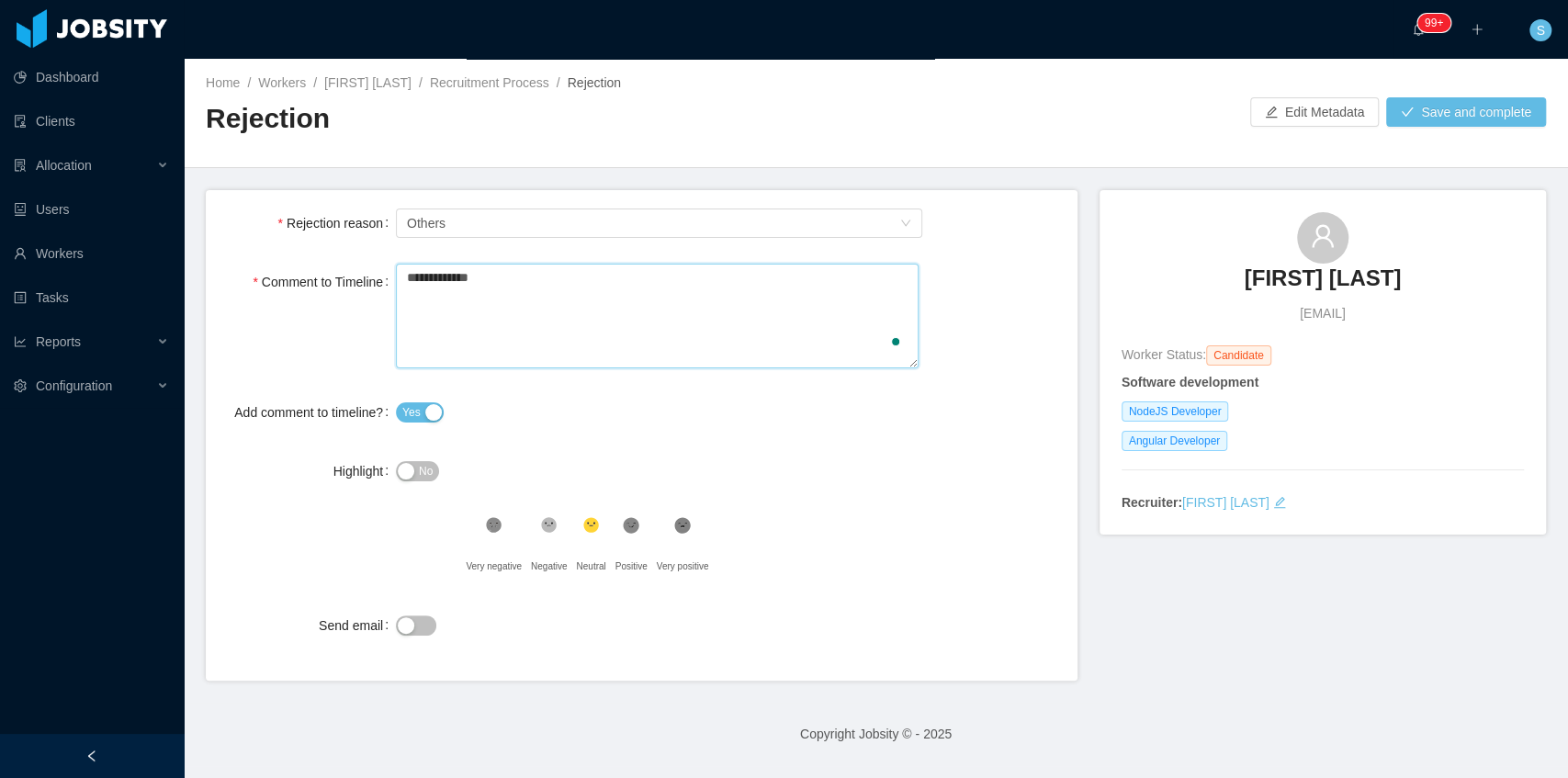 type 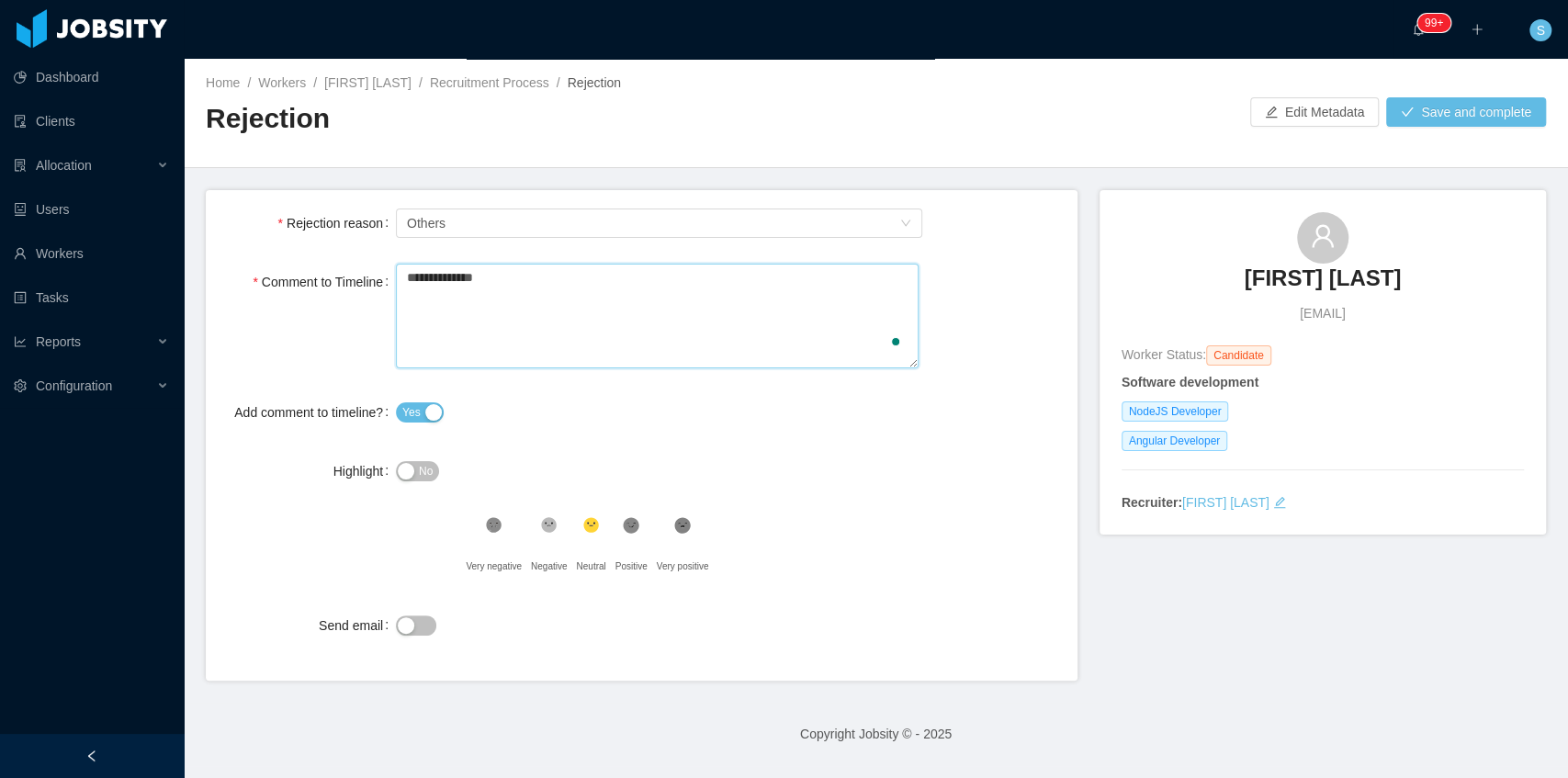 type 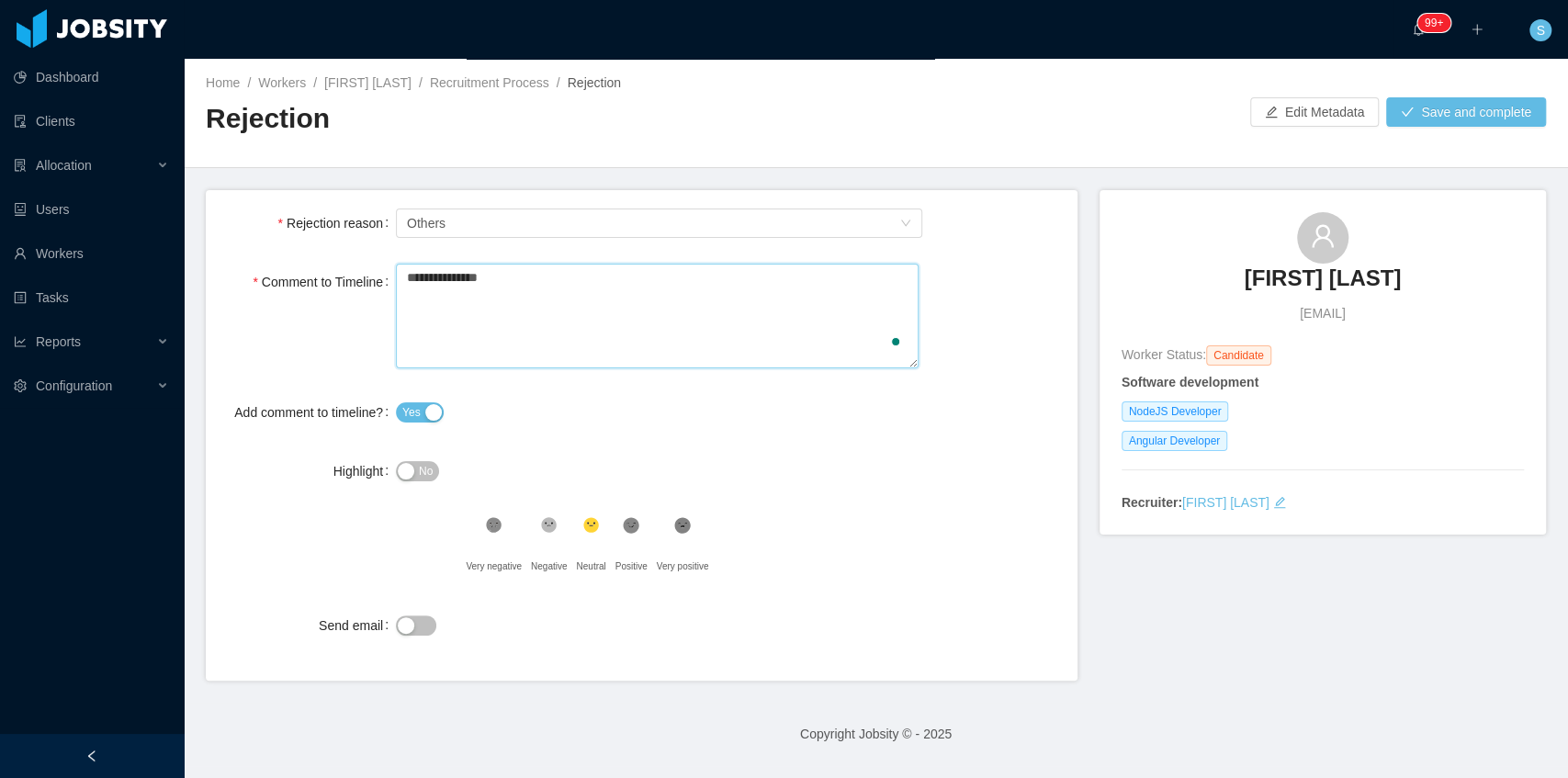 type 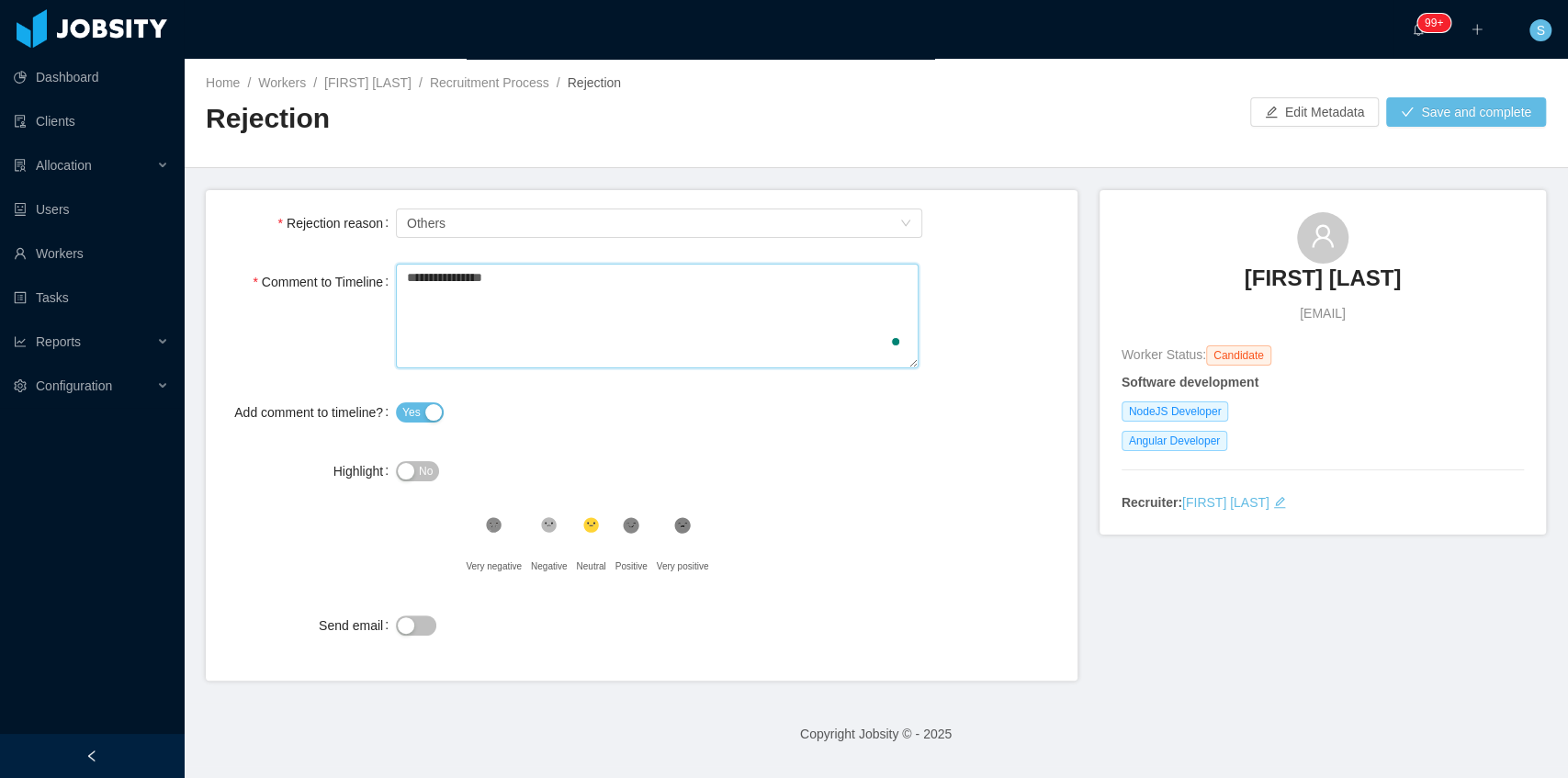 type 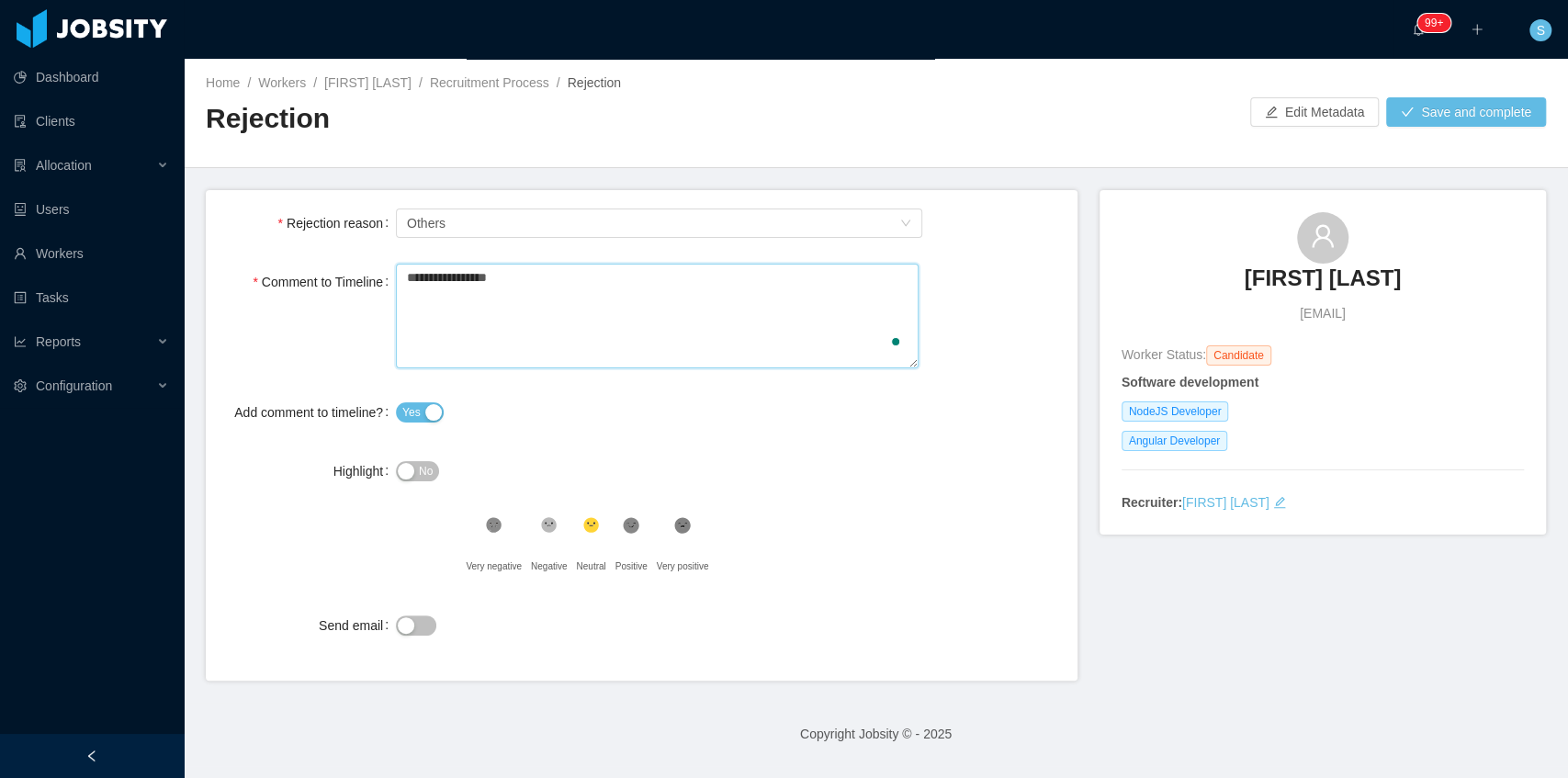 type 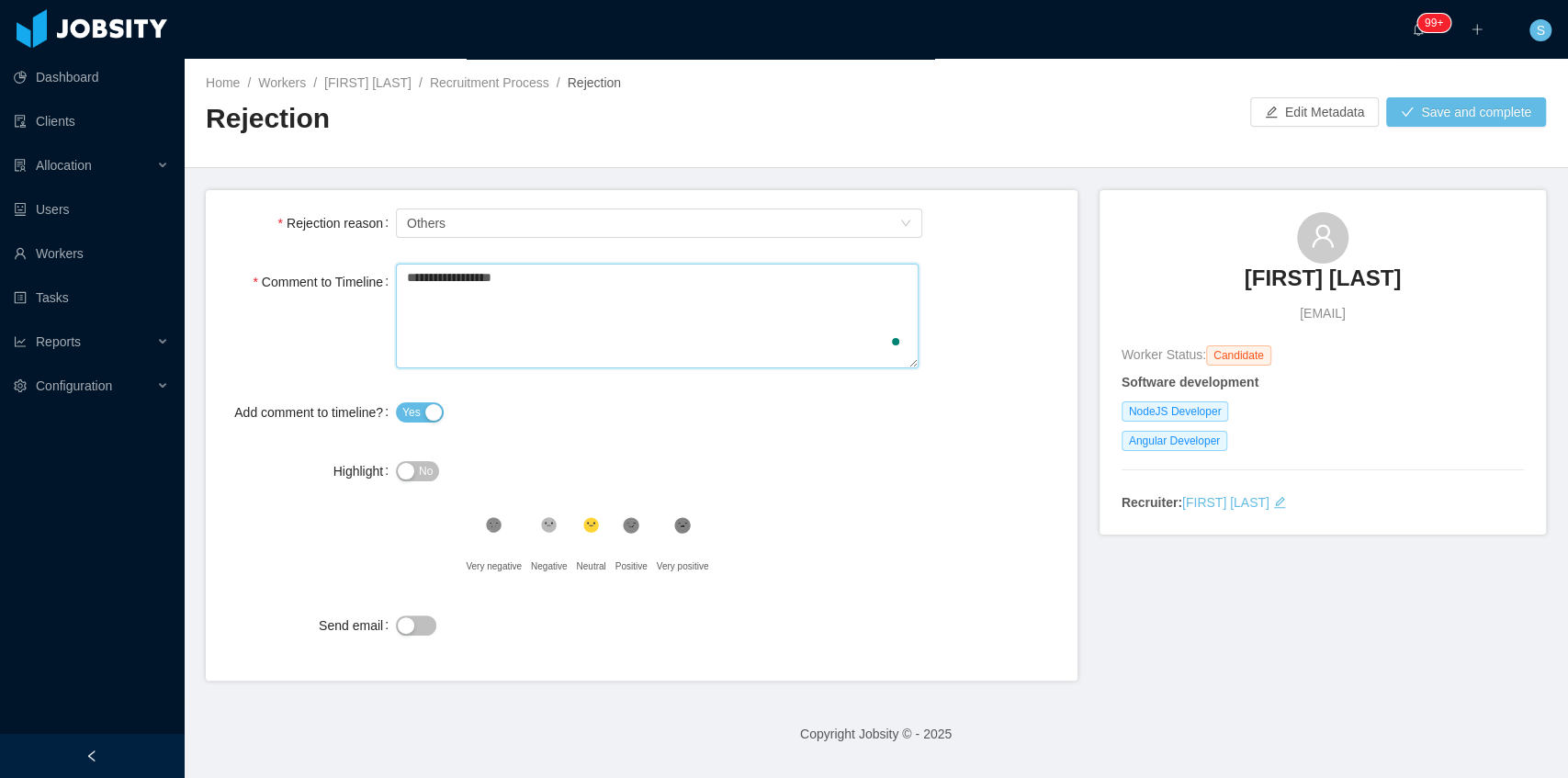 type 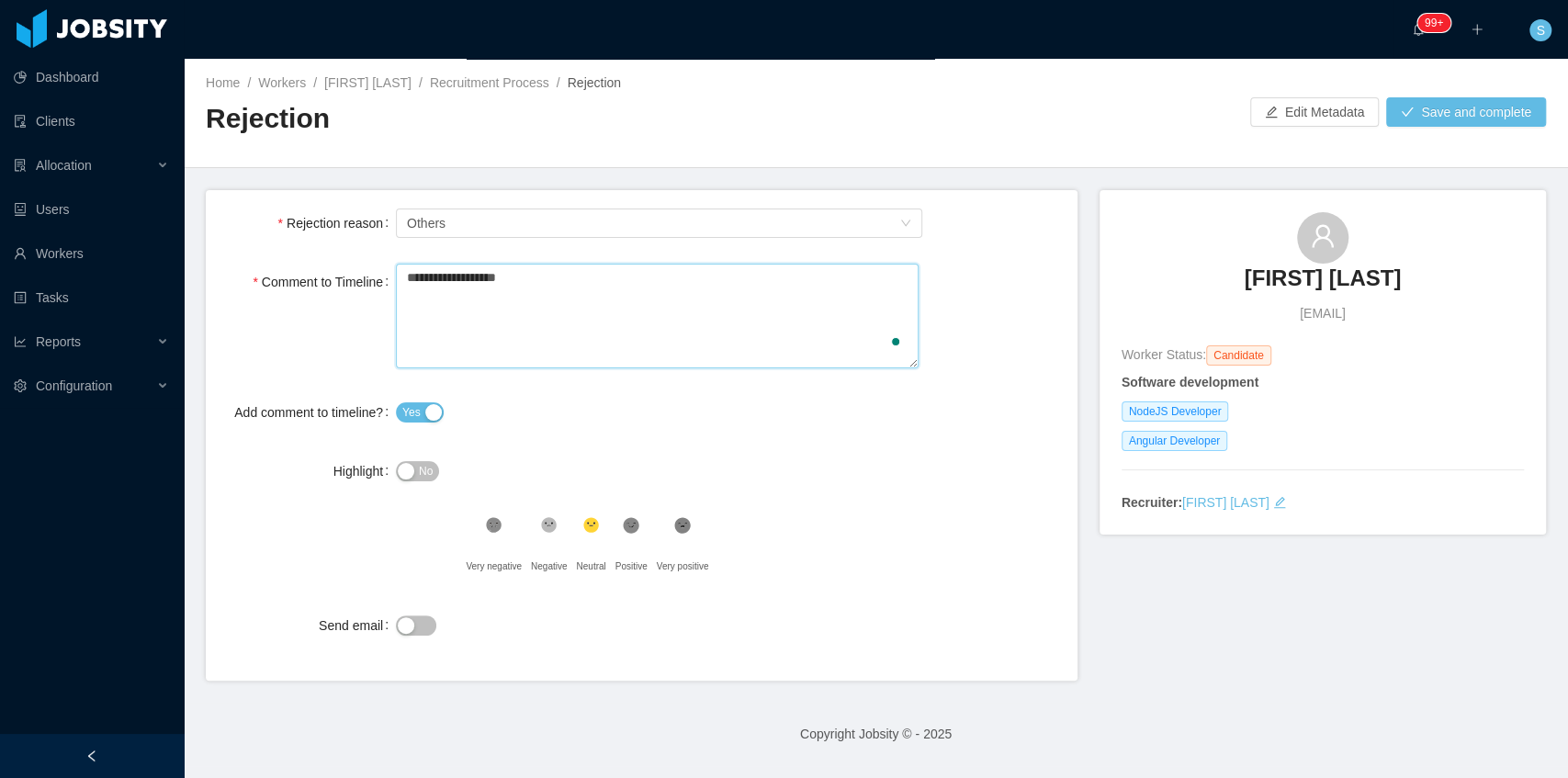 type 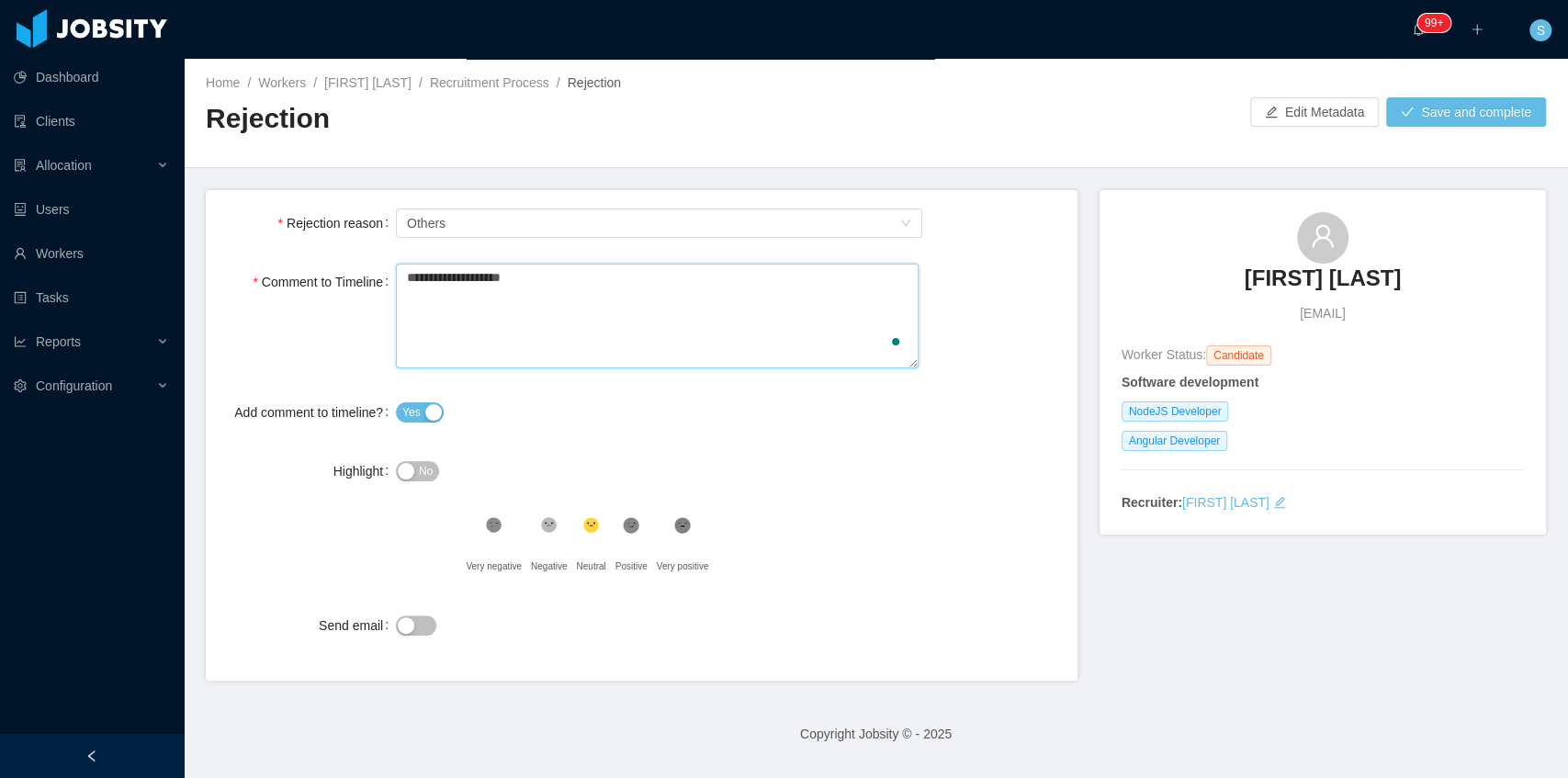 type 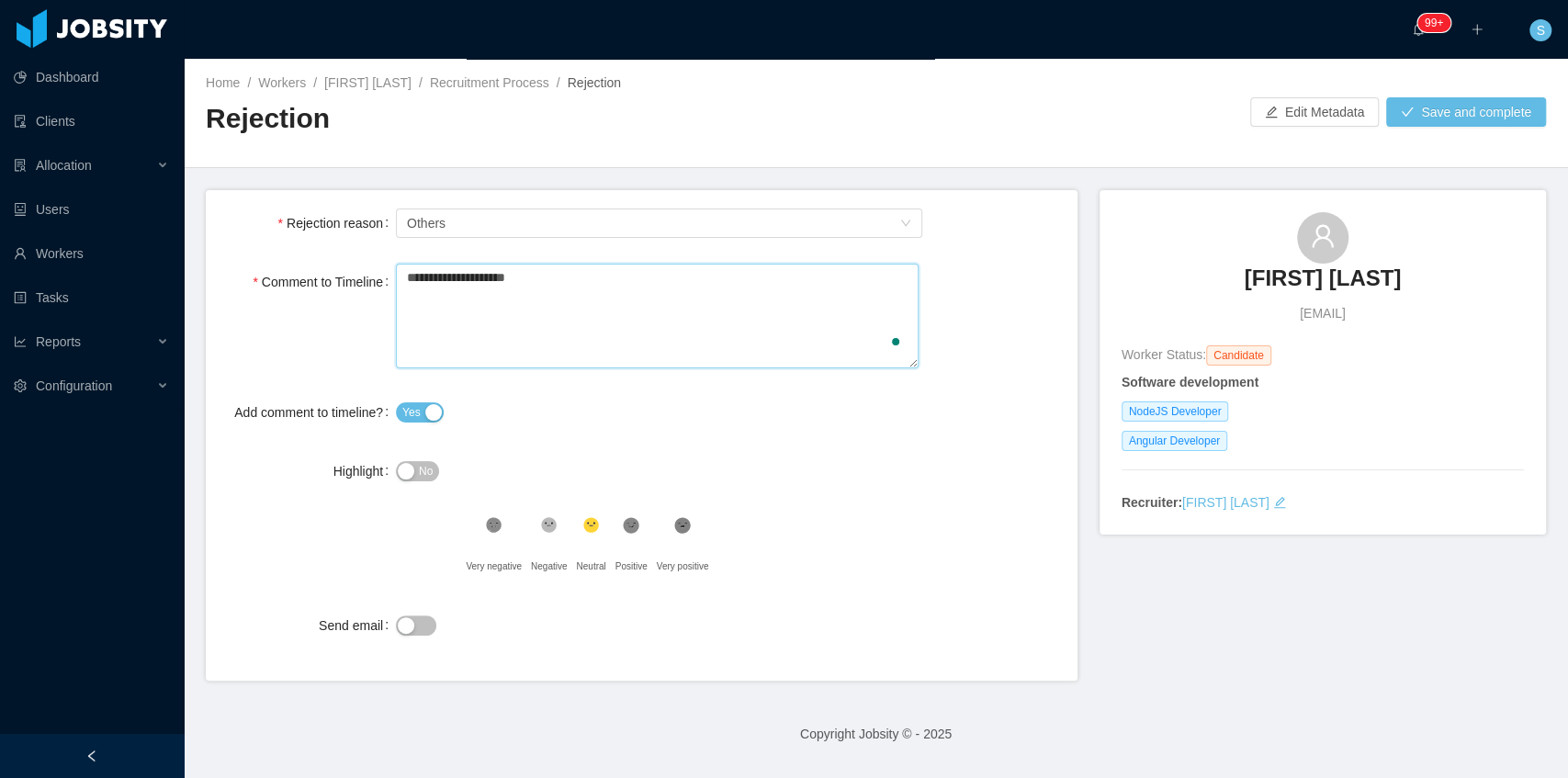 type 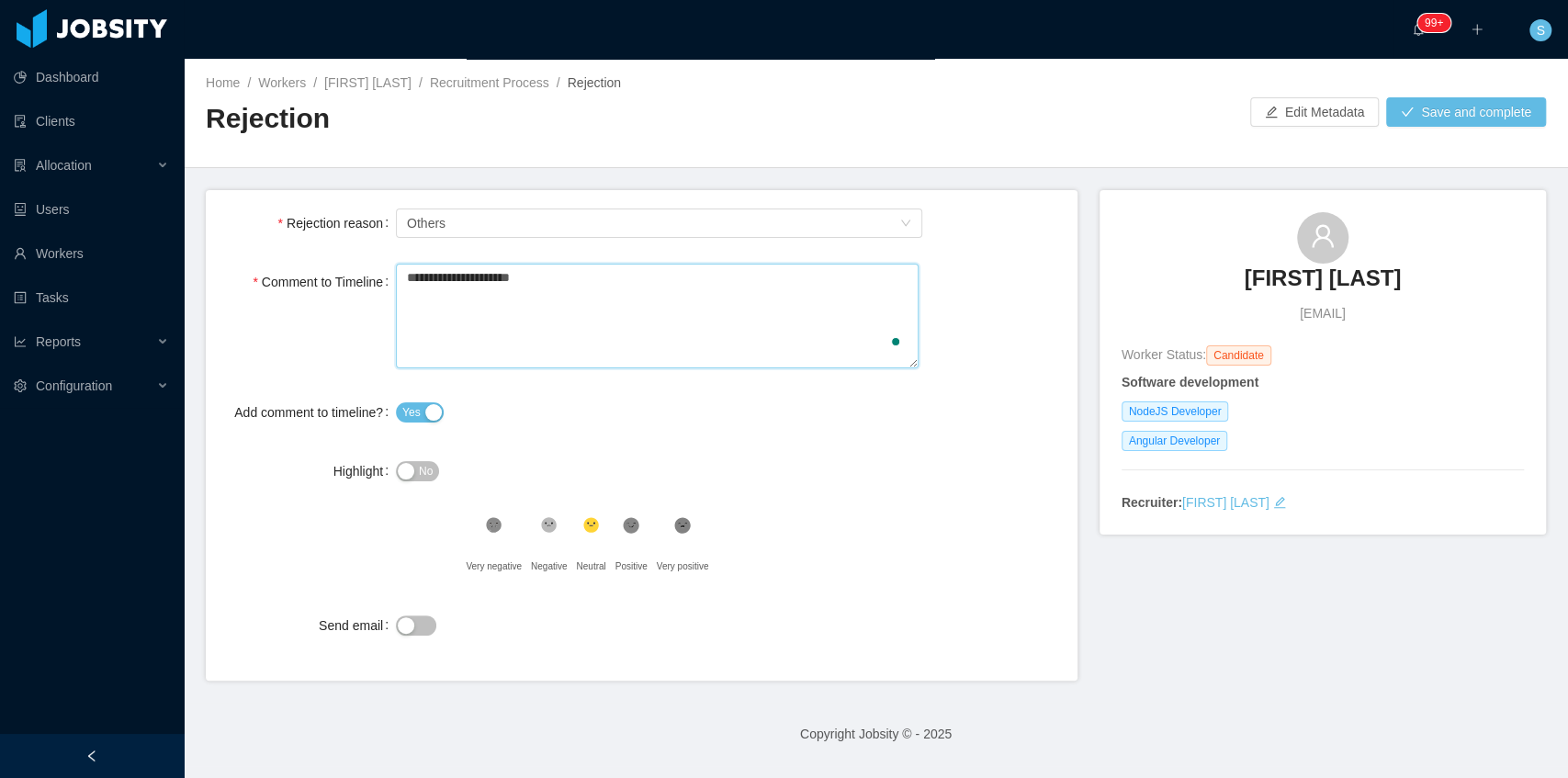 type 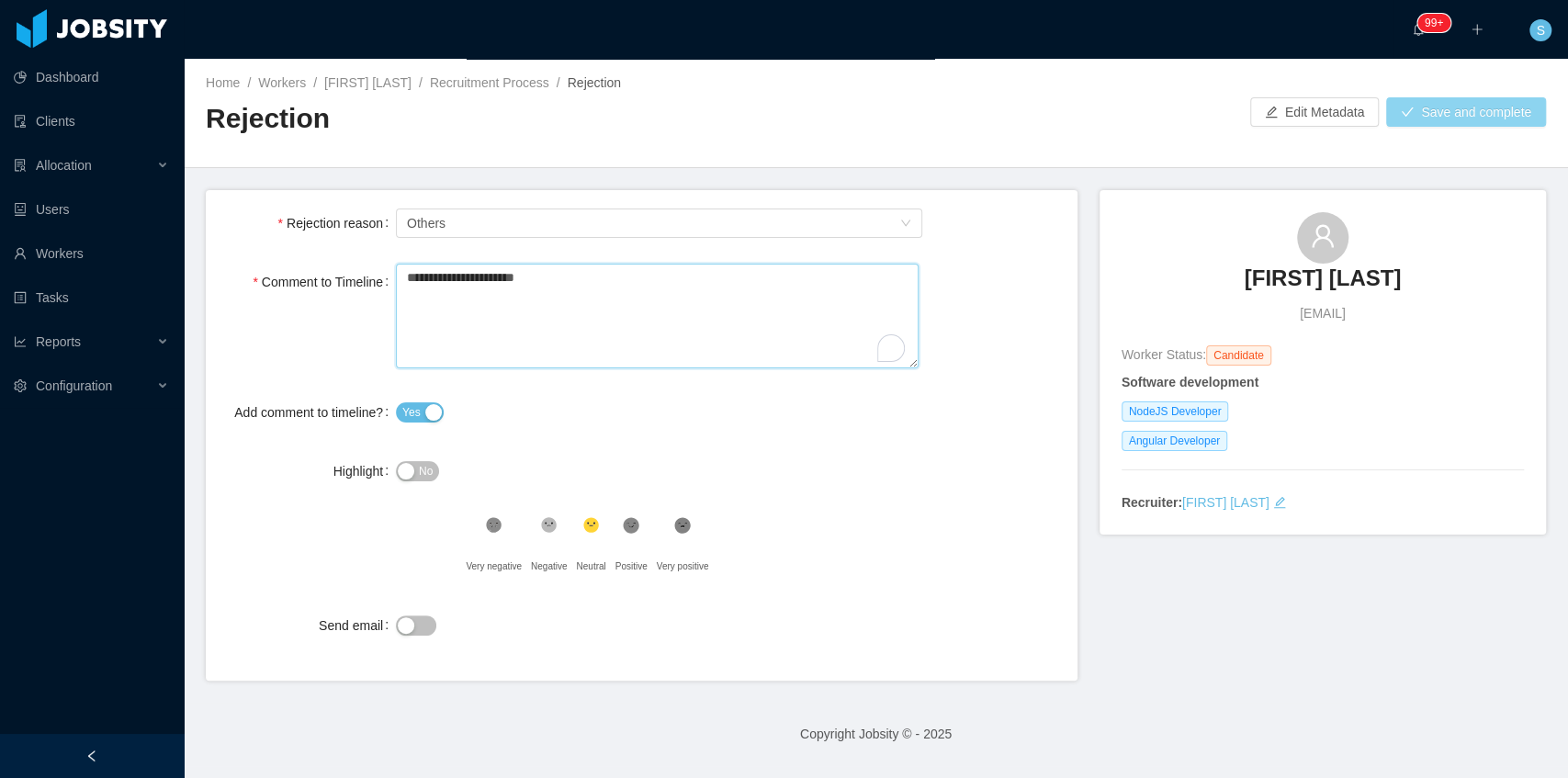 type on "**********" 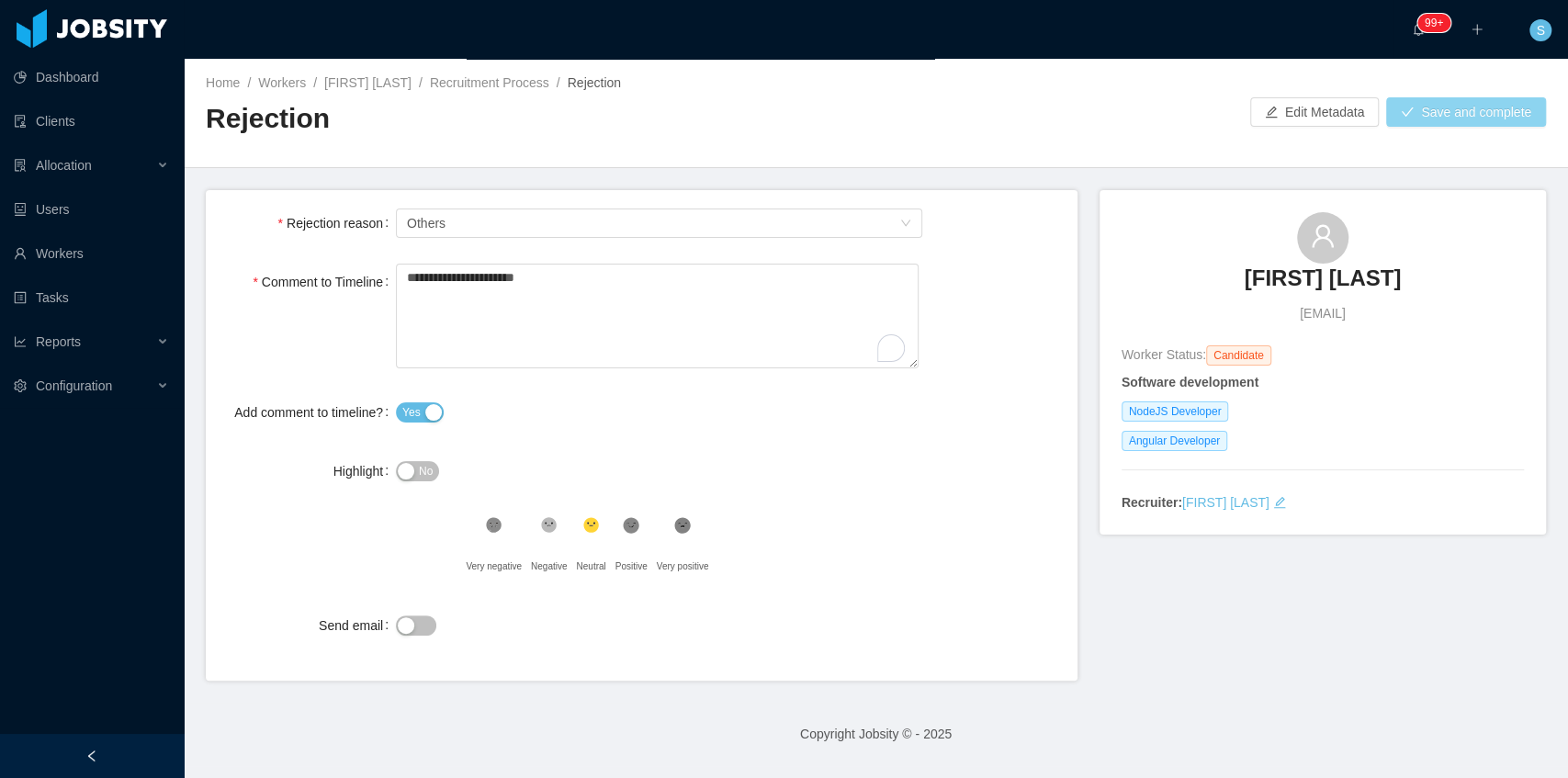 click on "Save and complete" at bounding box center (1466, 112) 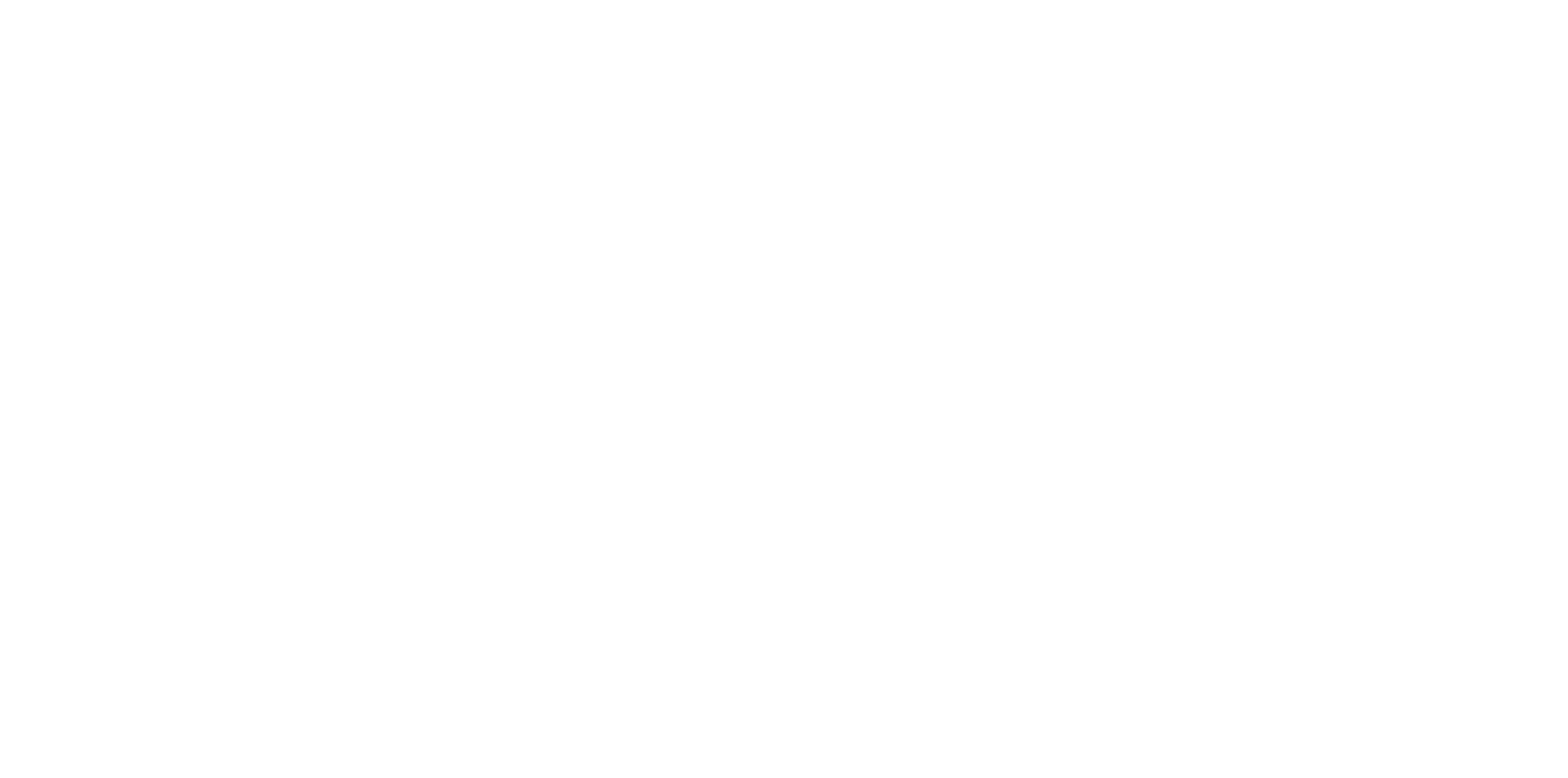 scroll, scrollTop: 0, scrollLeft: 0, axis: both 